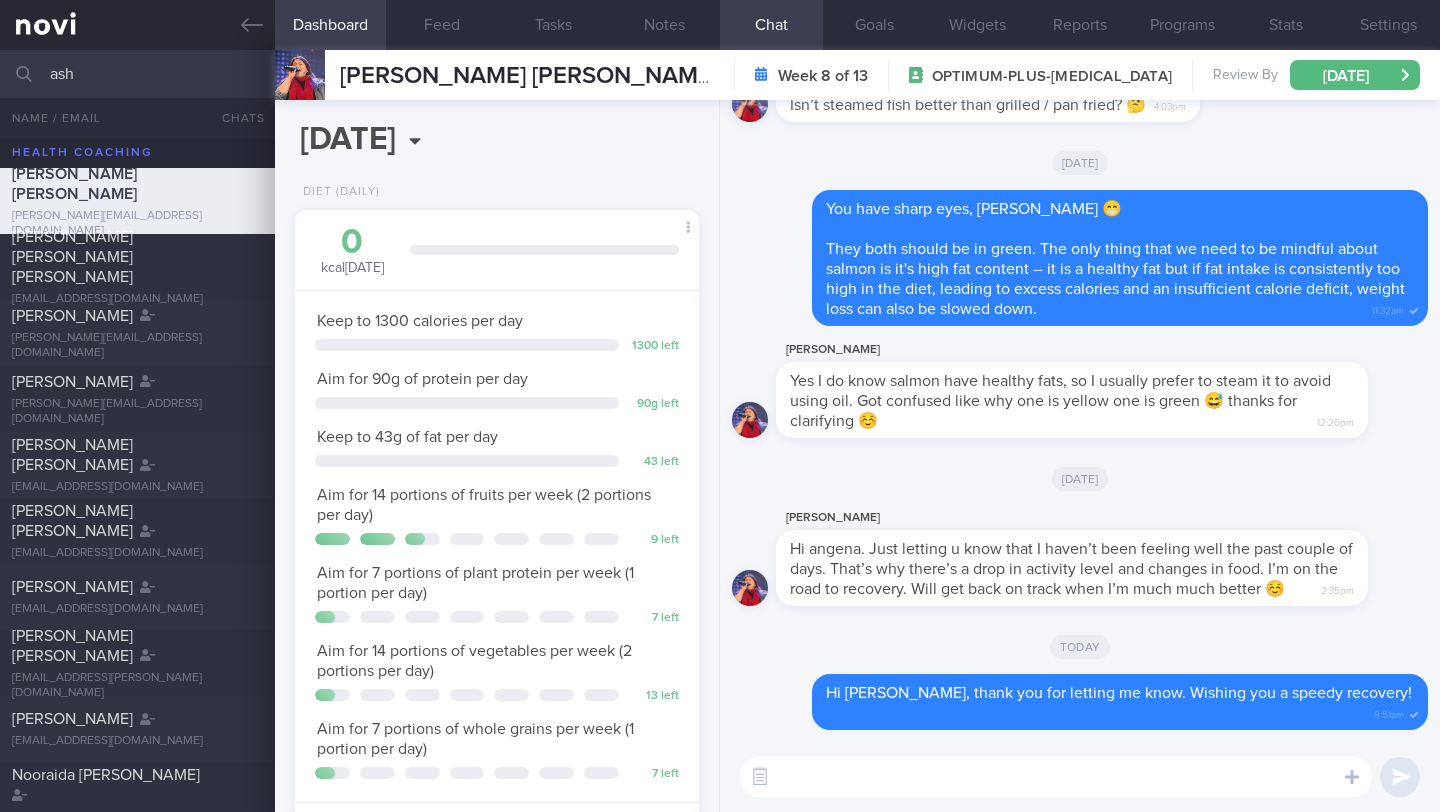 select on "6" 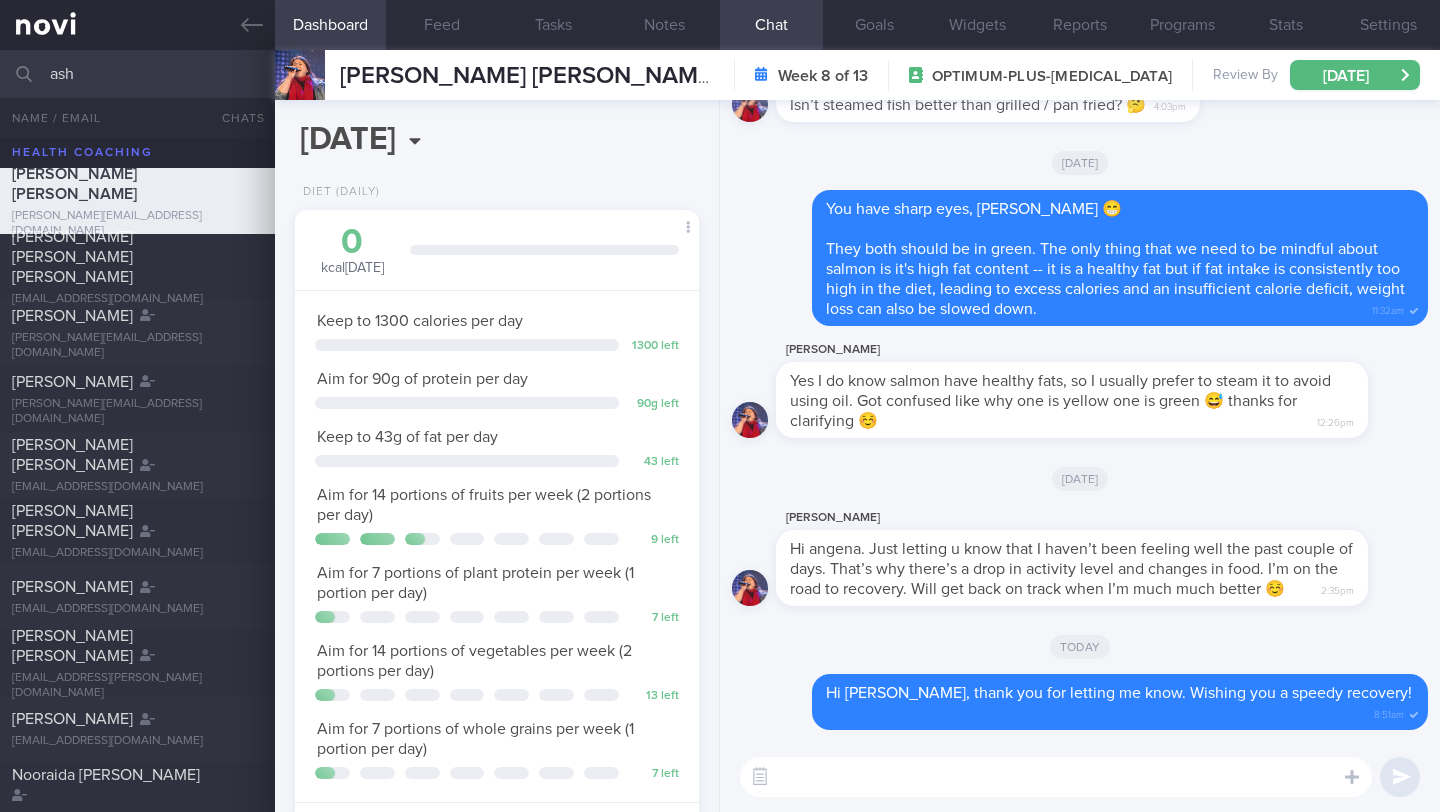 scroll, scrollTop: 0, scrollLeft: 0, axis: both 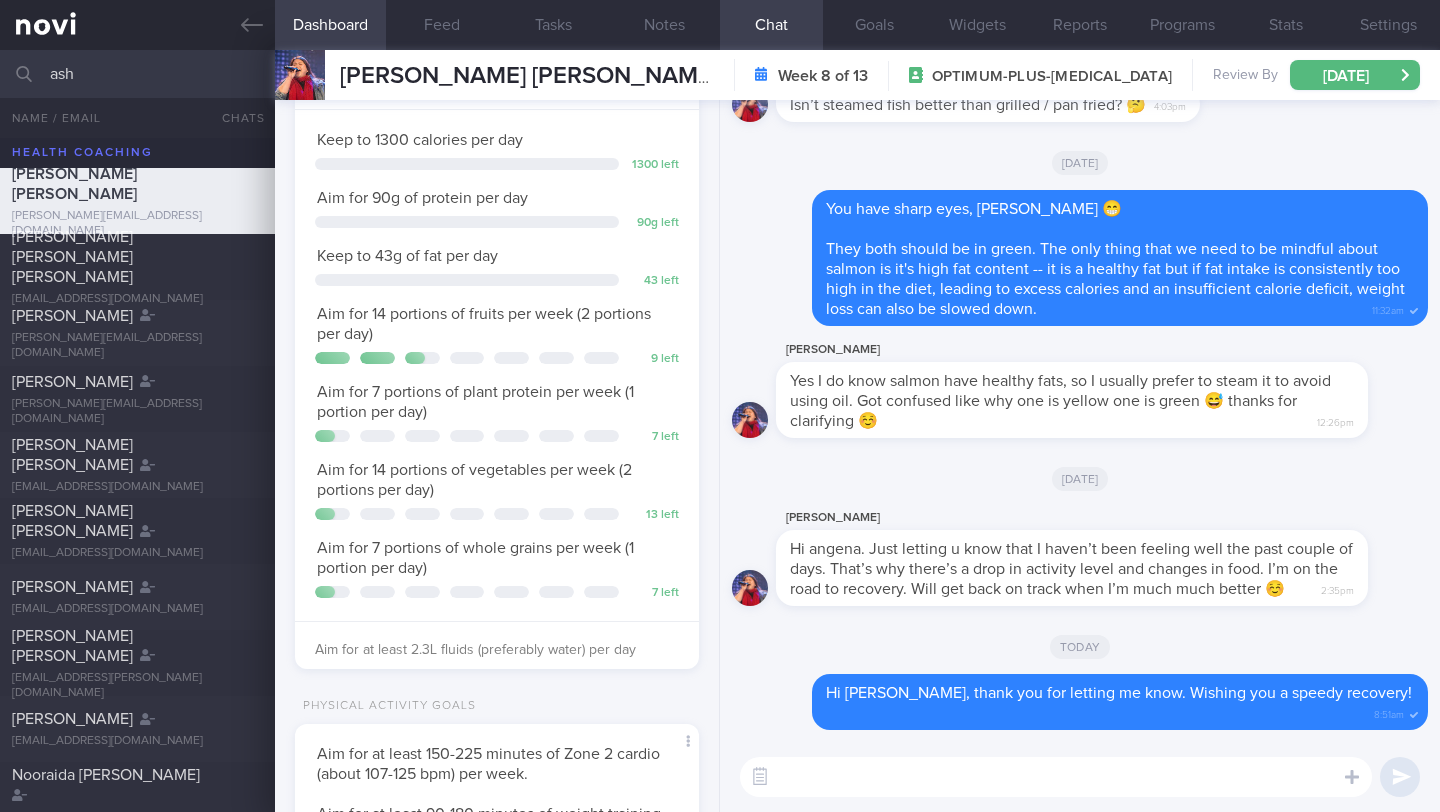 drag, startPoint x: 118, startPoint y: 73, endPoint x: 35, endPoint y: 70, distance: 83.0542 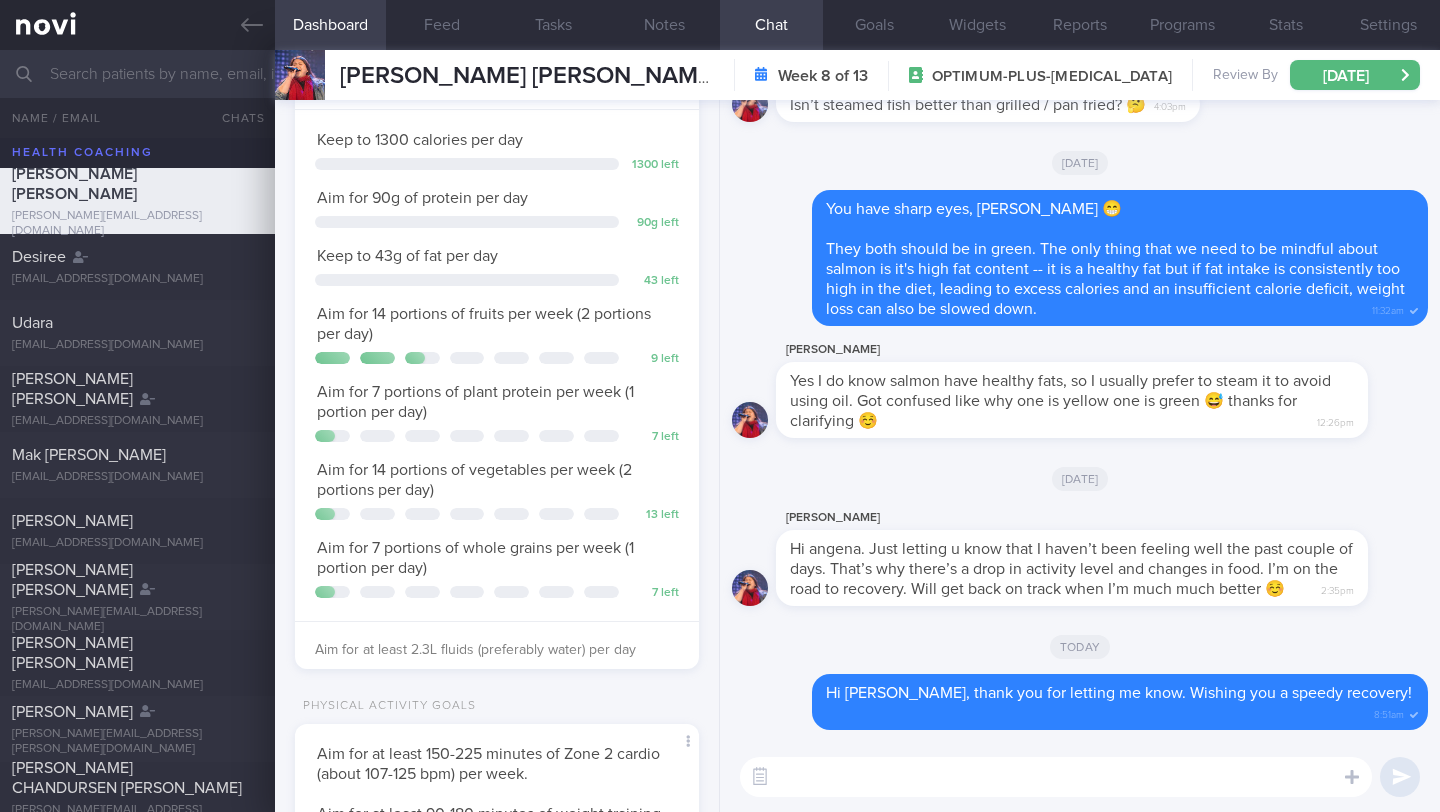 click at bounding box center (720, 74) 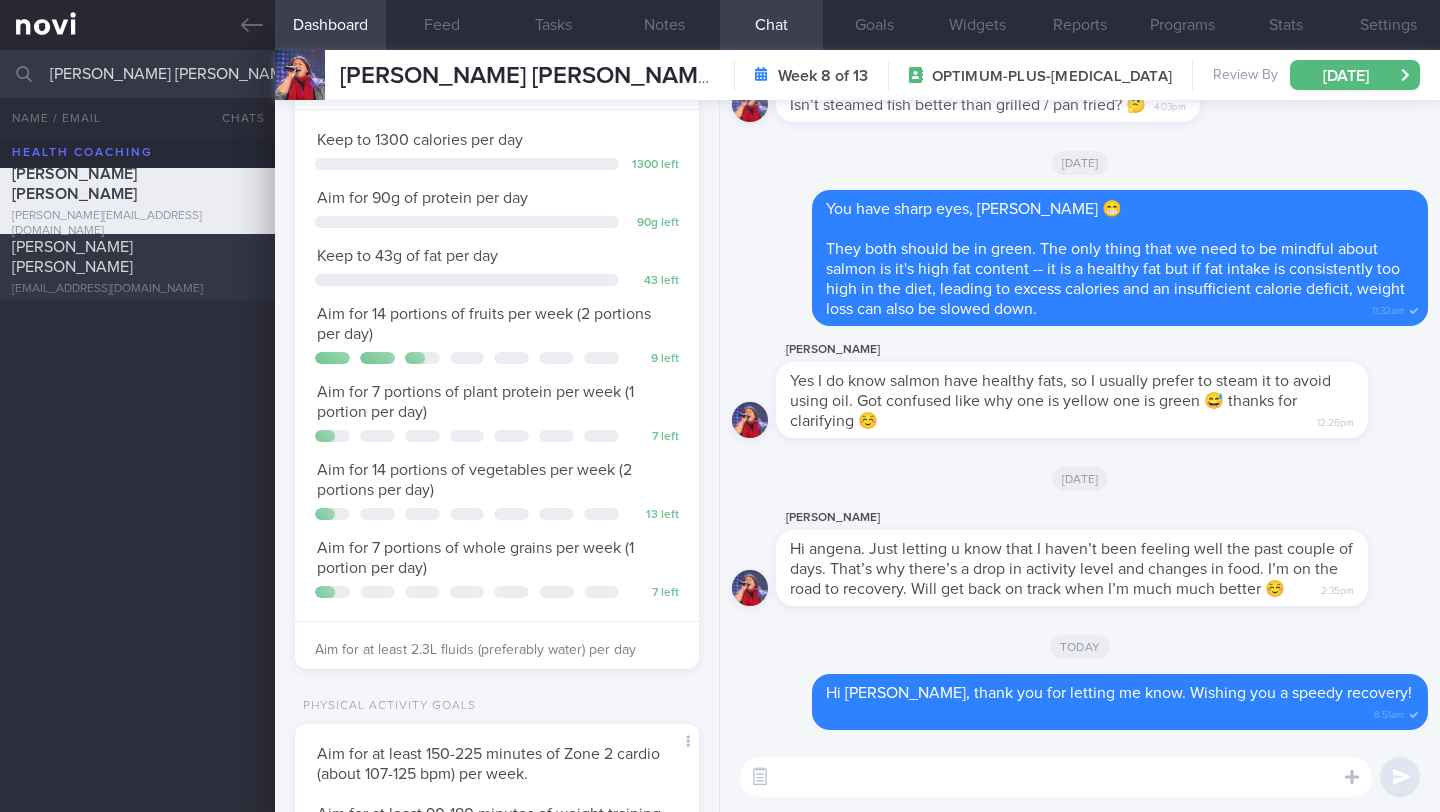 type on "[PERSON_NAME] [PERSON_NAME]" 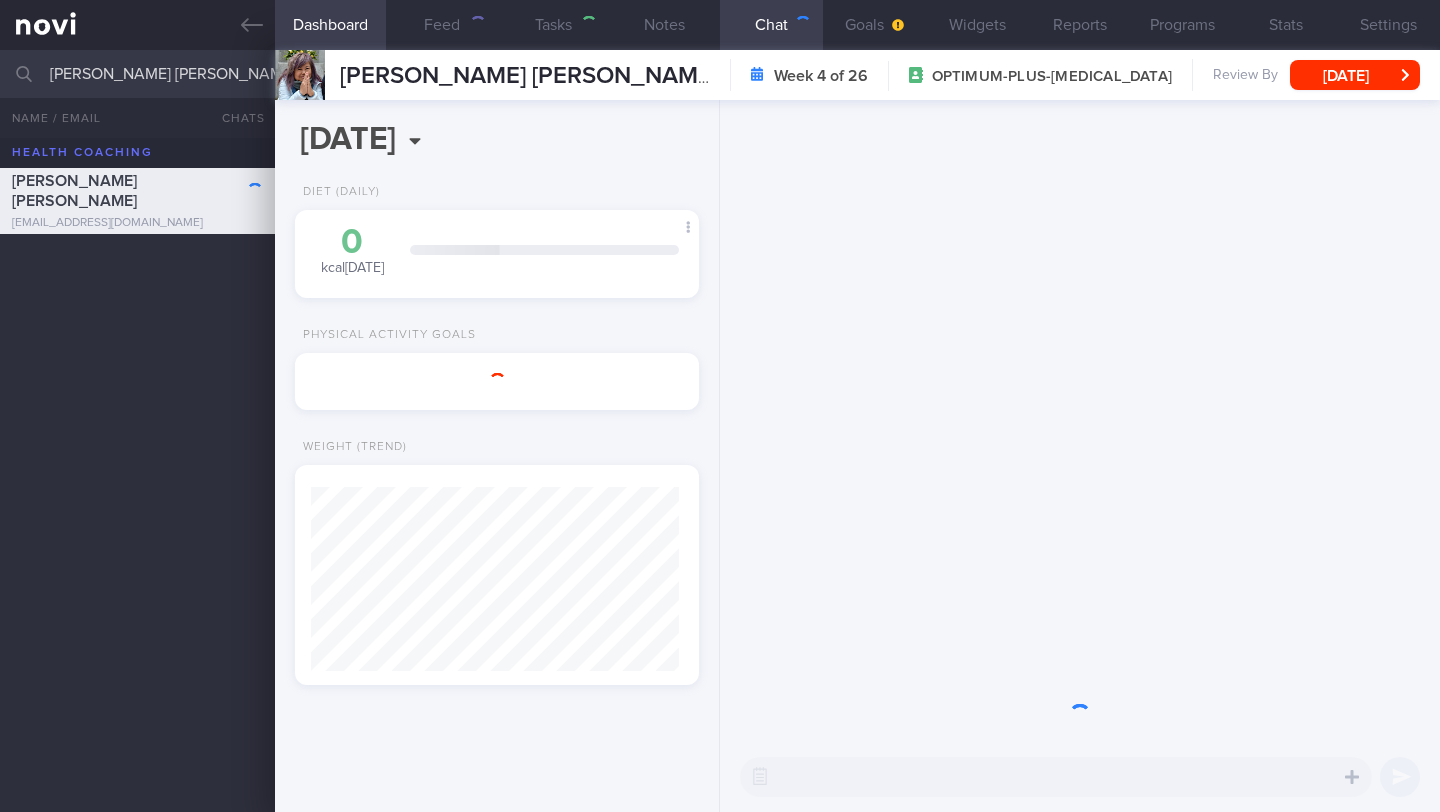 scroll, scrollTop: 0, scrollLeft: 0, axis: both 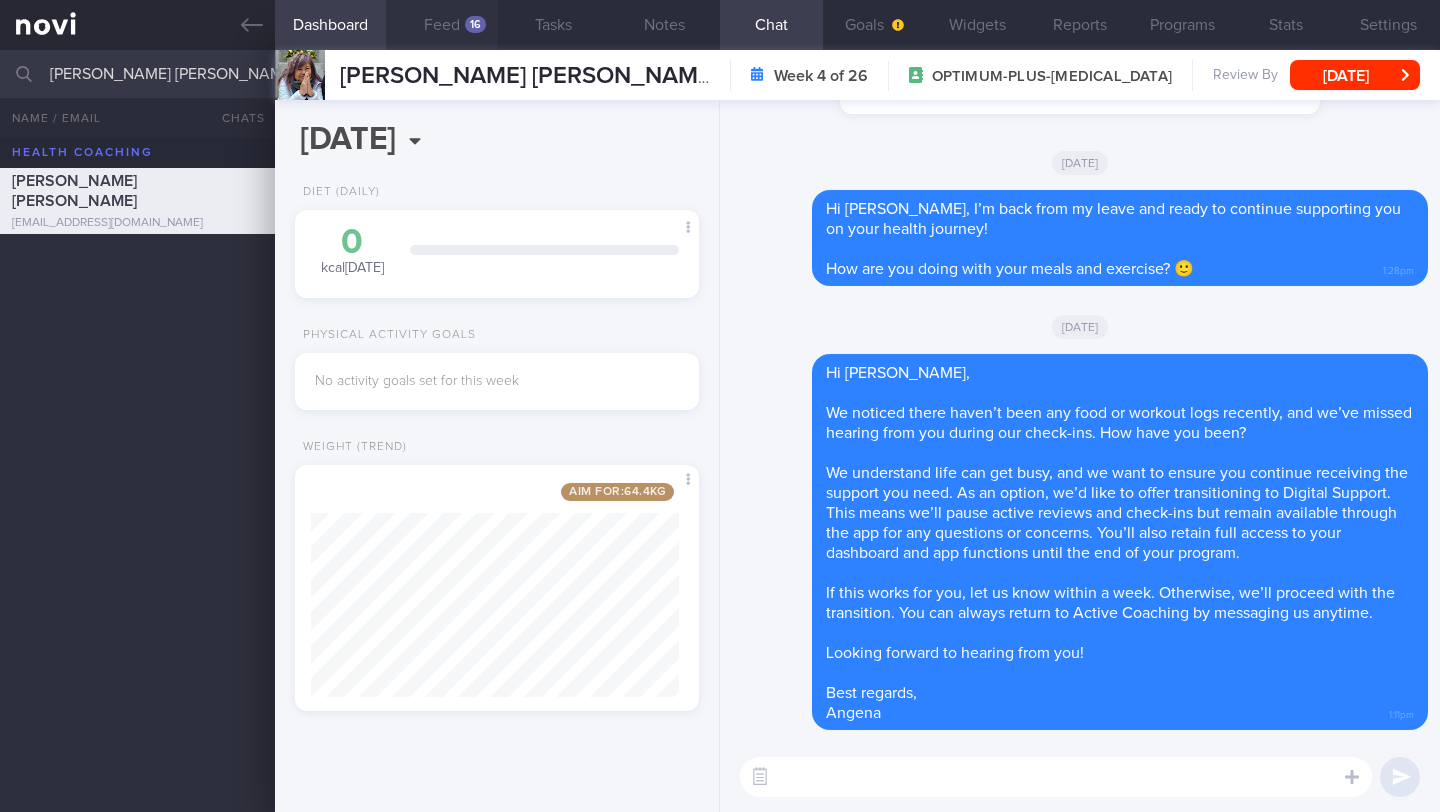 click on "Feed
16" at bounding box center [441, 25] 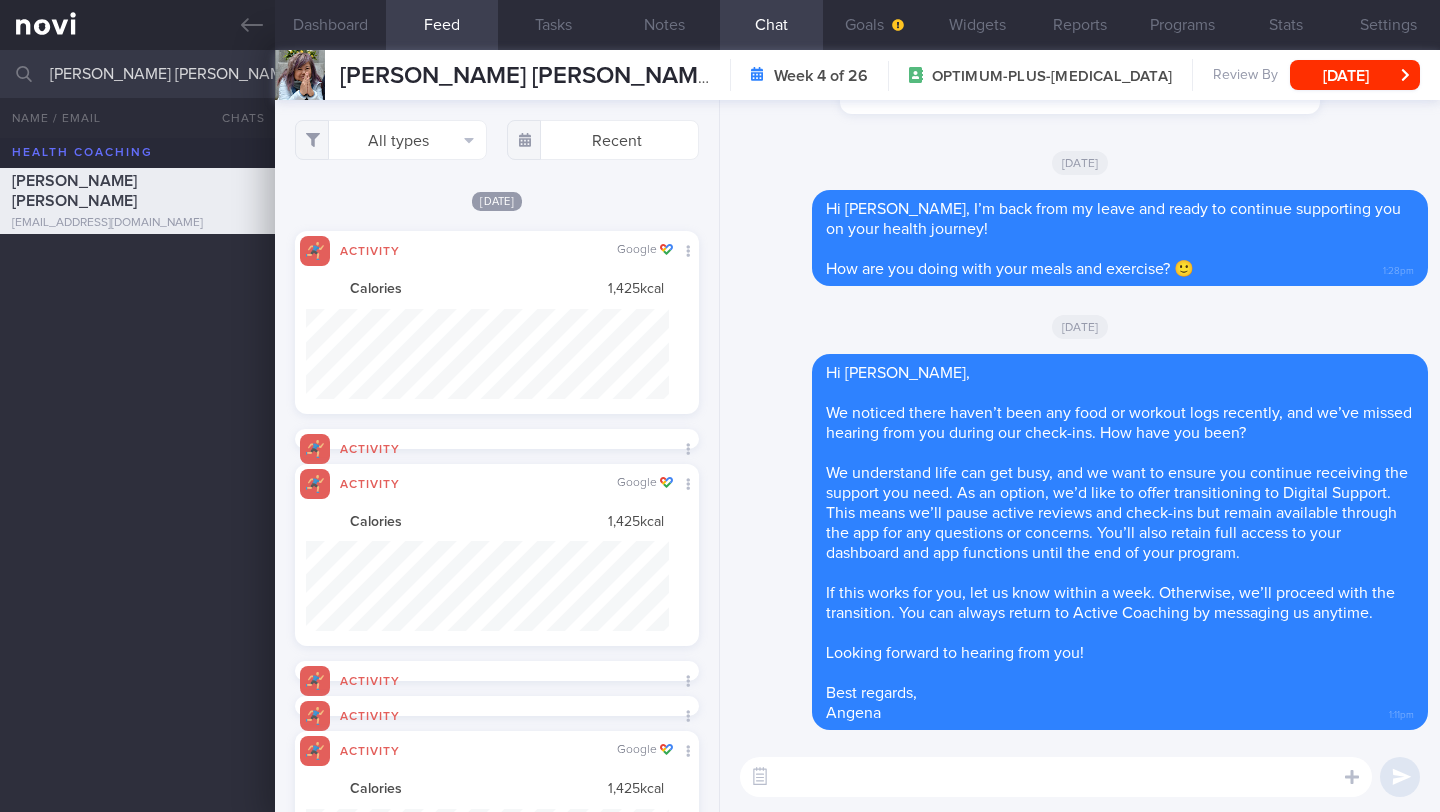 scroll, scrollTop: 999910, scrollLeft: 999637, axis: both 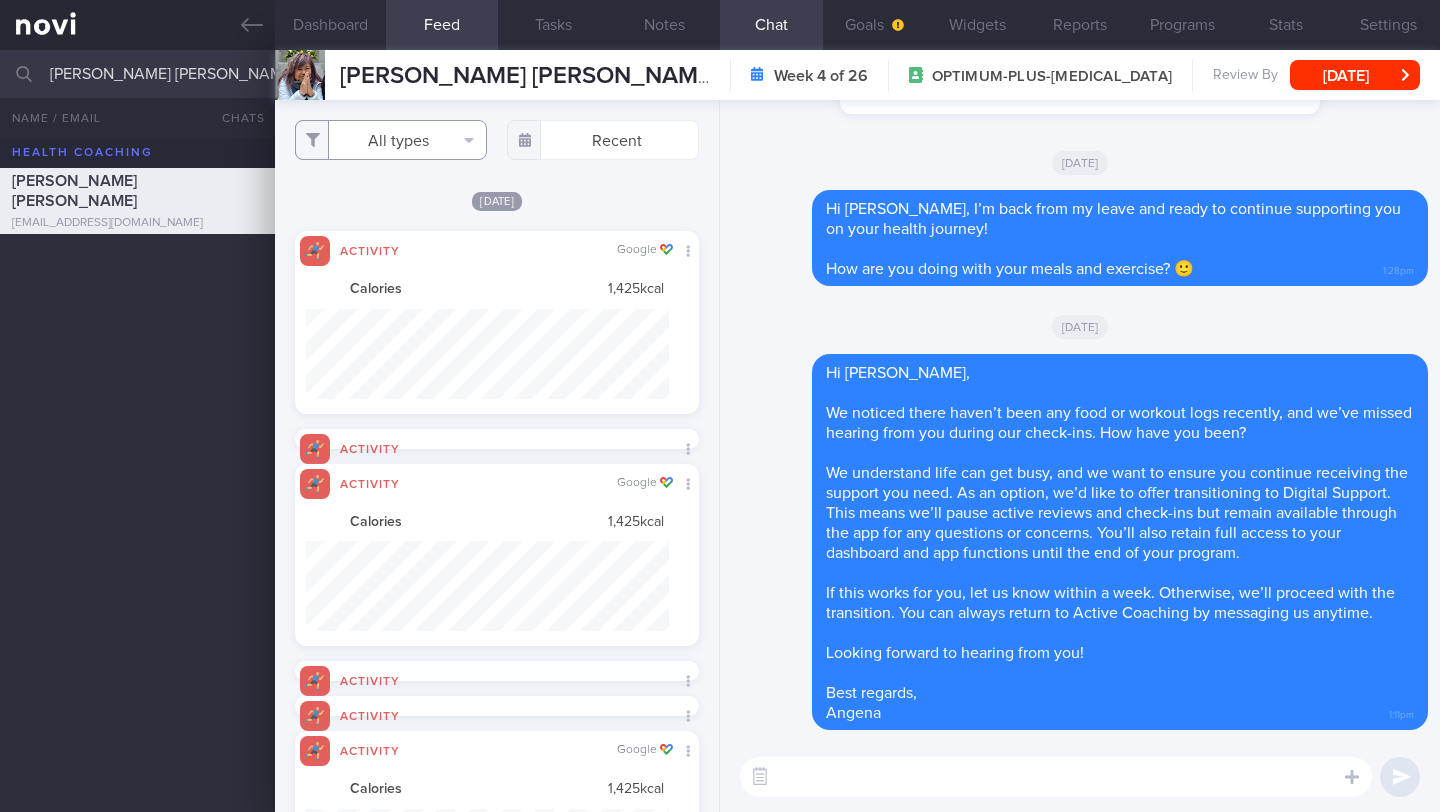 click on "All types" at bounding box center [391, 140] 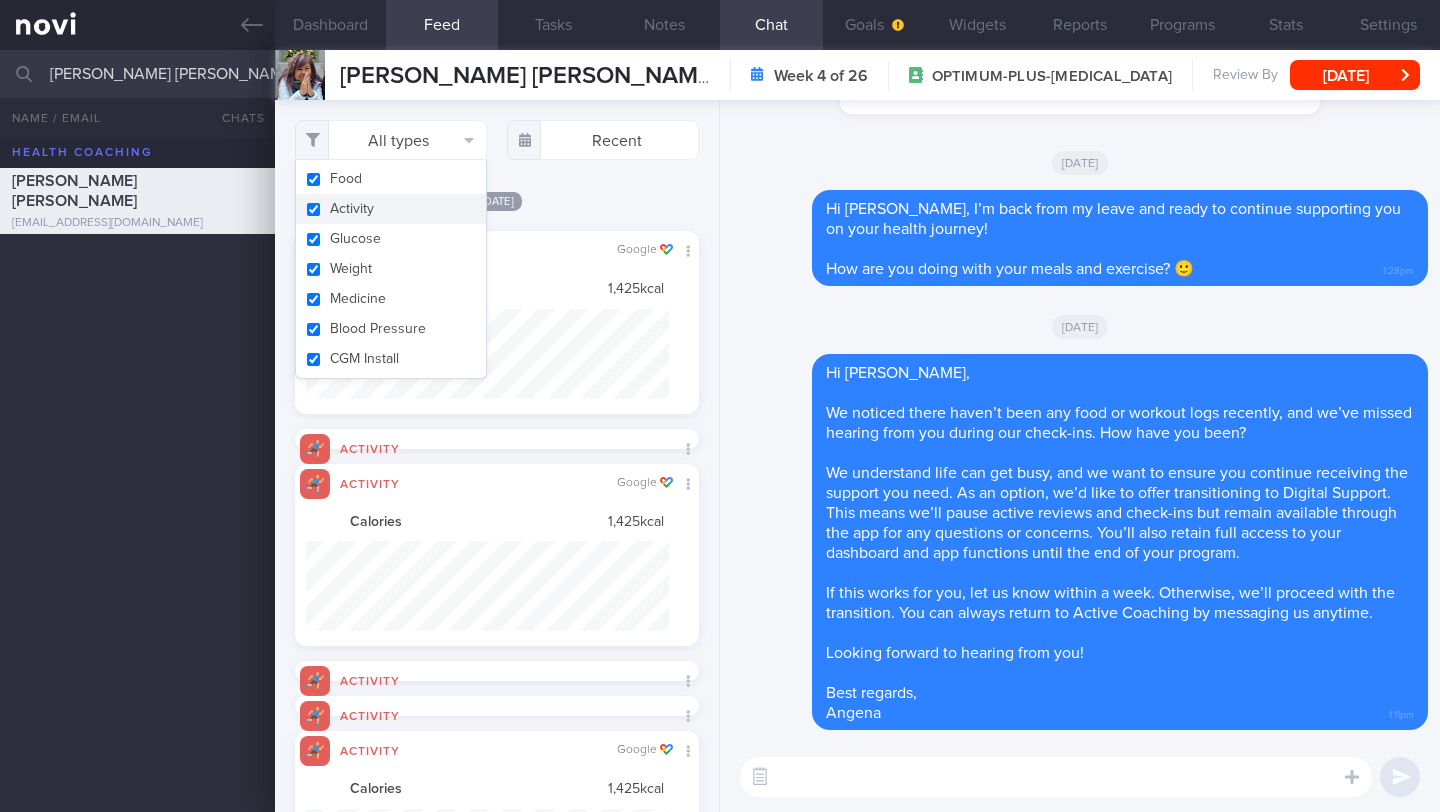 click on "Activity" at bounding box center (391, 209) 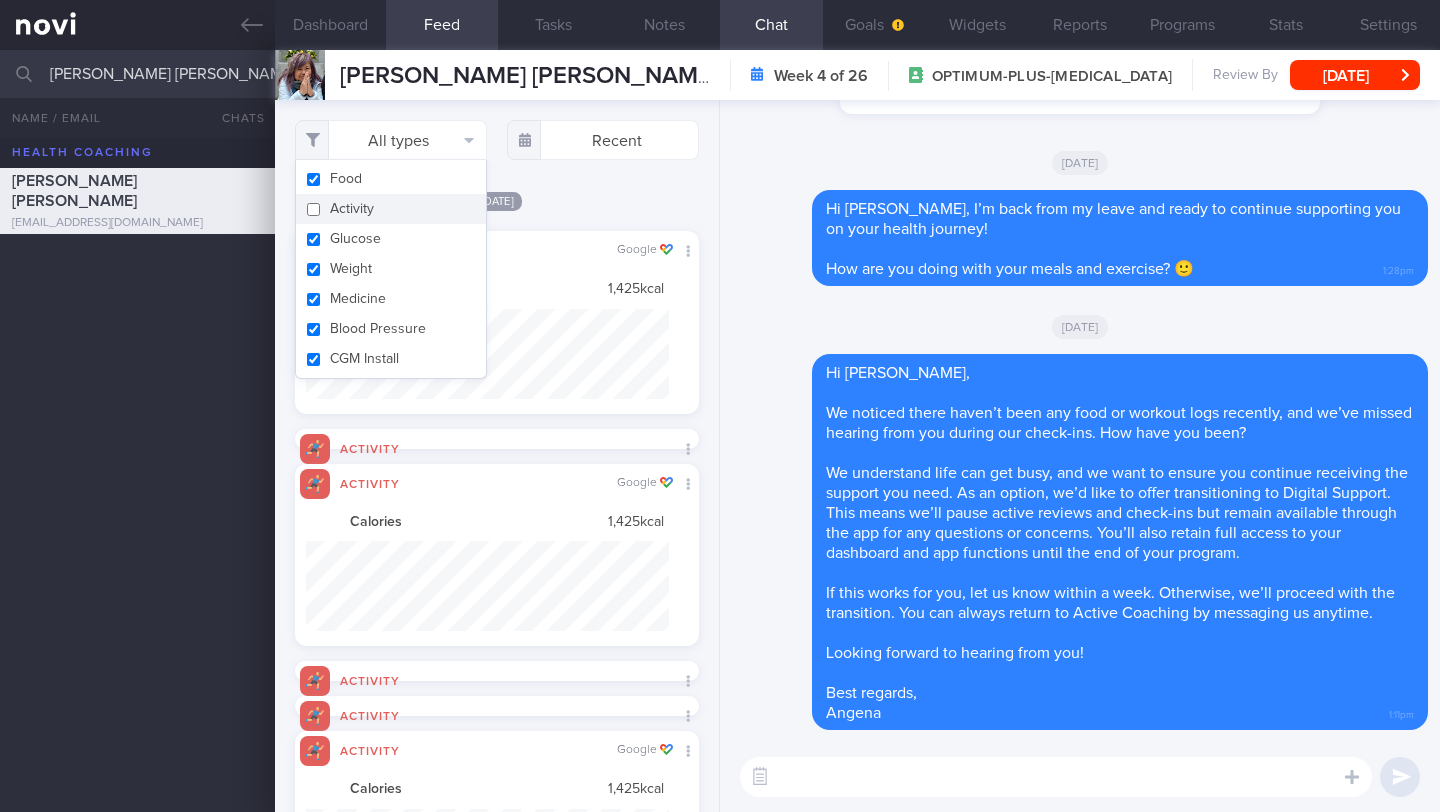 checkbox on "false" 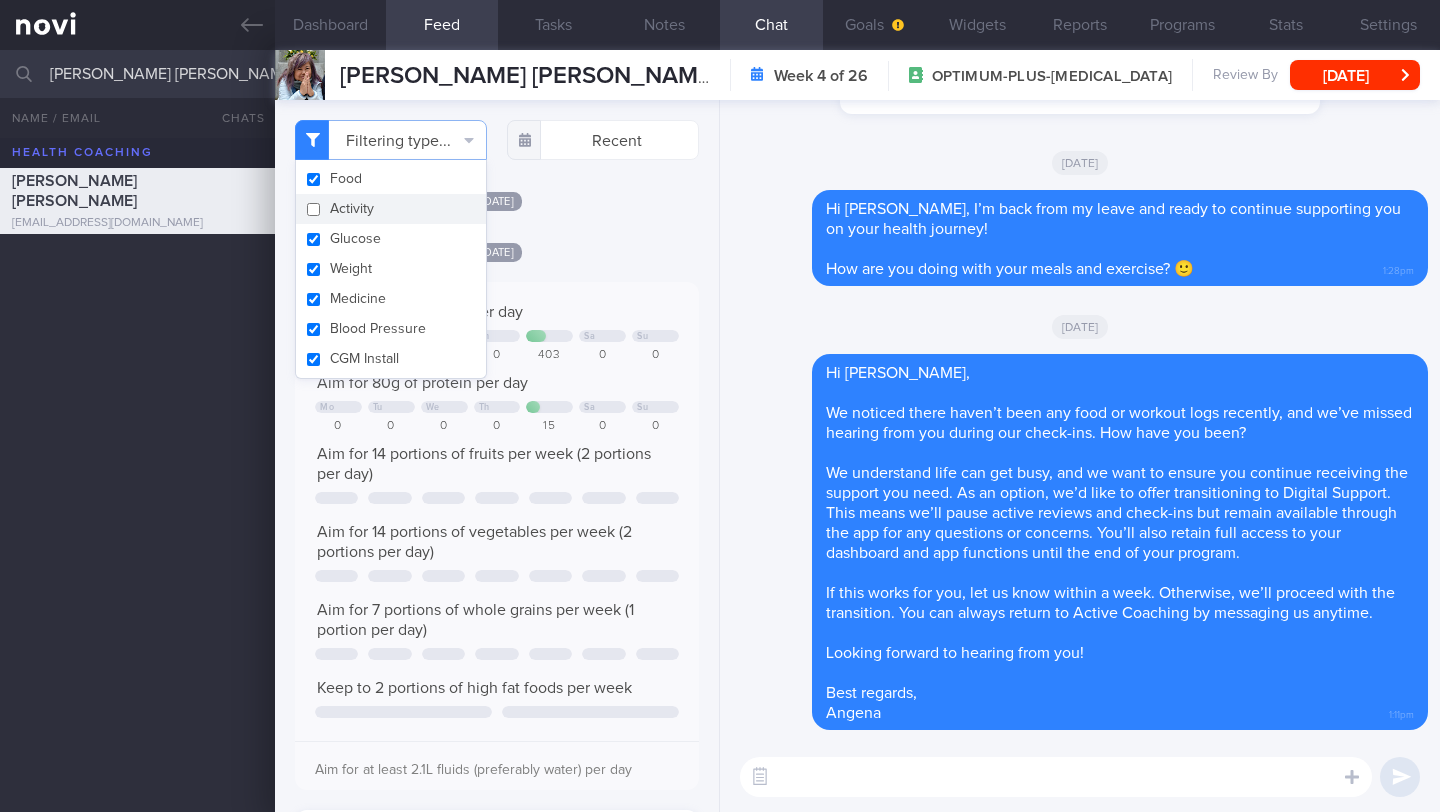 scroll, scrollTop: 999787, scrollLeft: 999632, axis: both 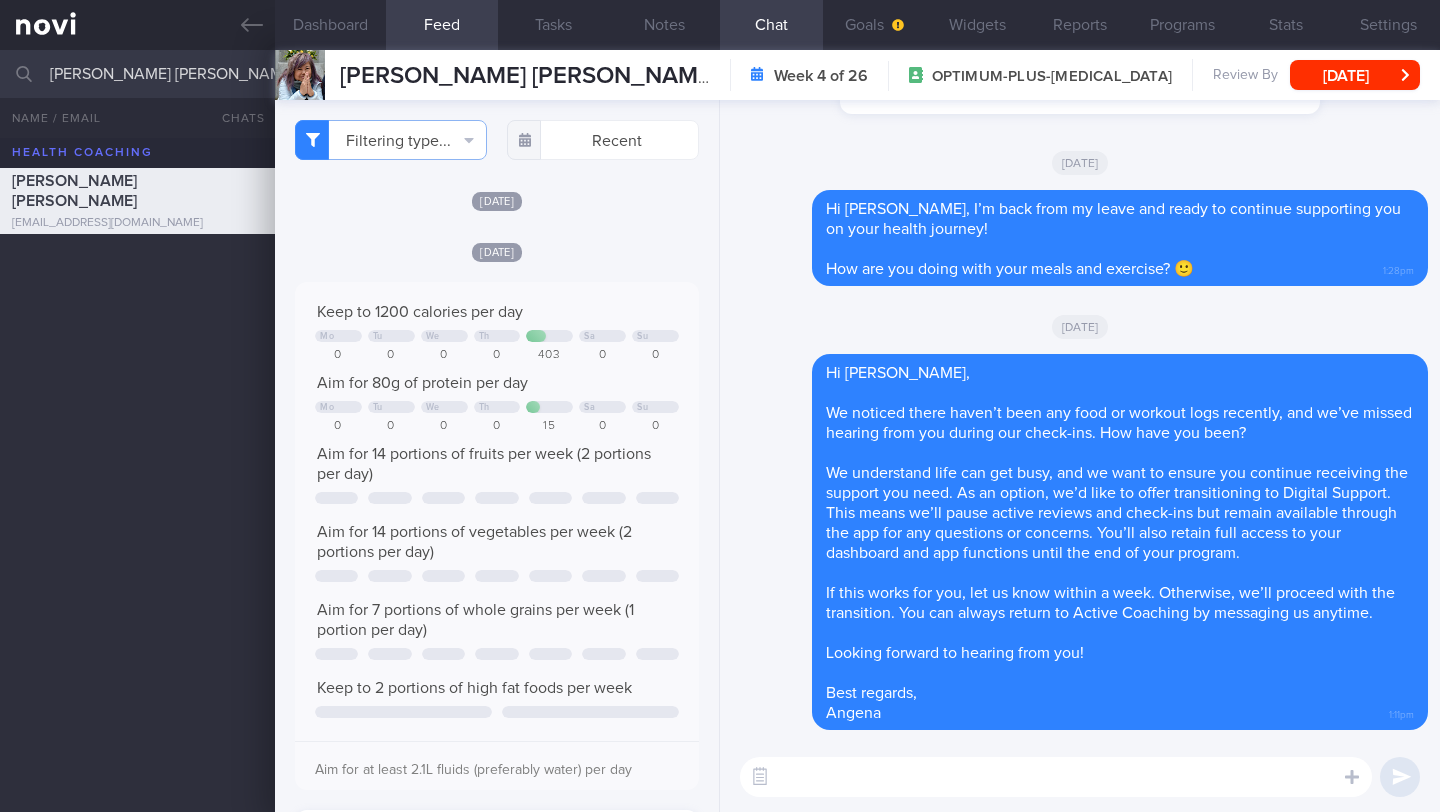 click at bounding box center [1056, 777] 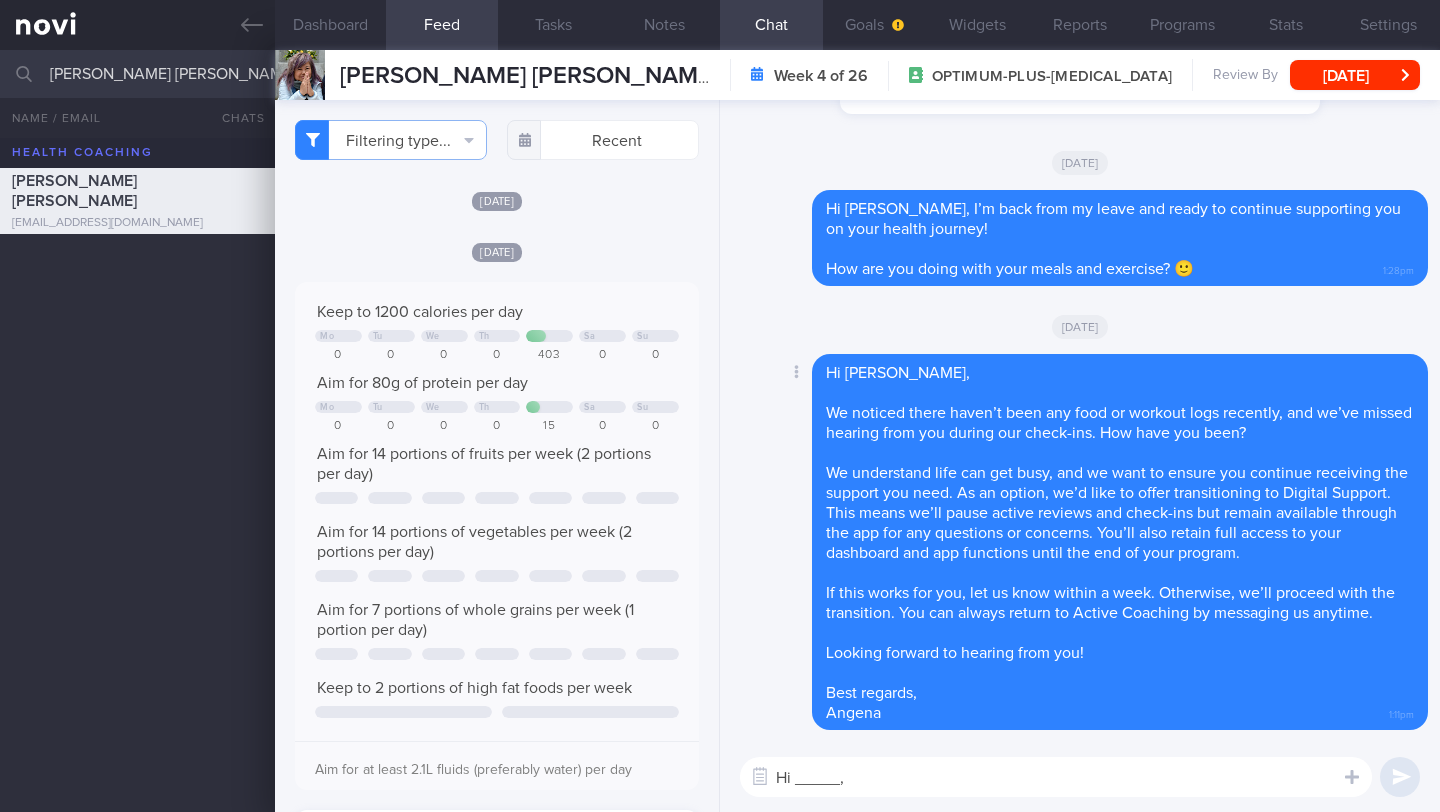 scroll, scrollTop: 20, scrollLeft: 0, axis: vertical 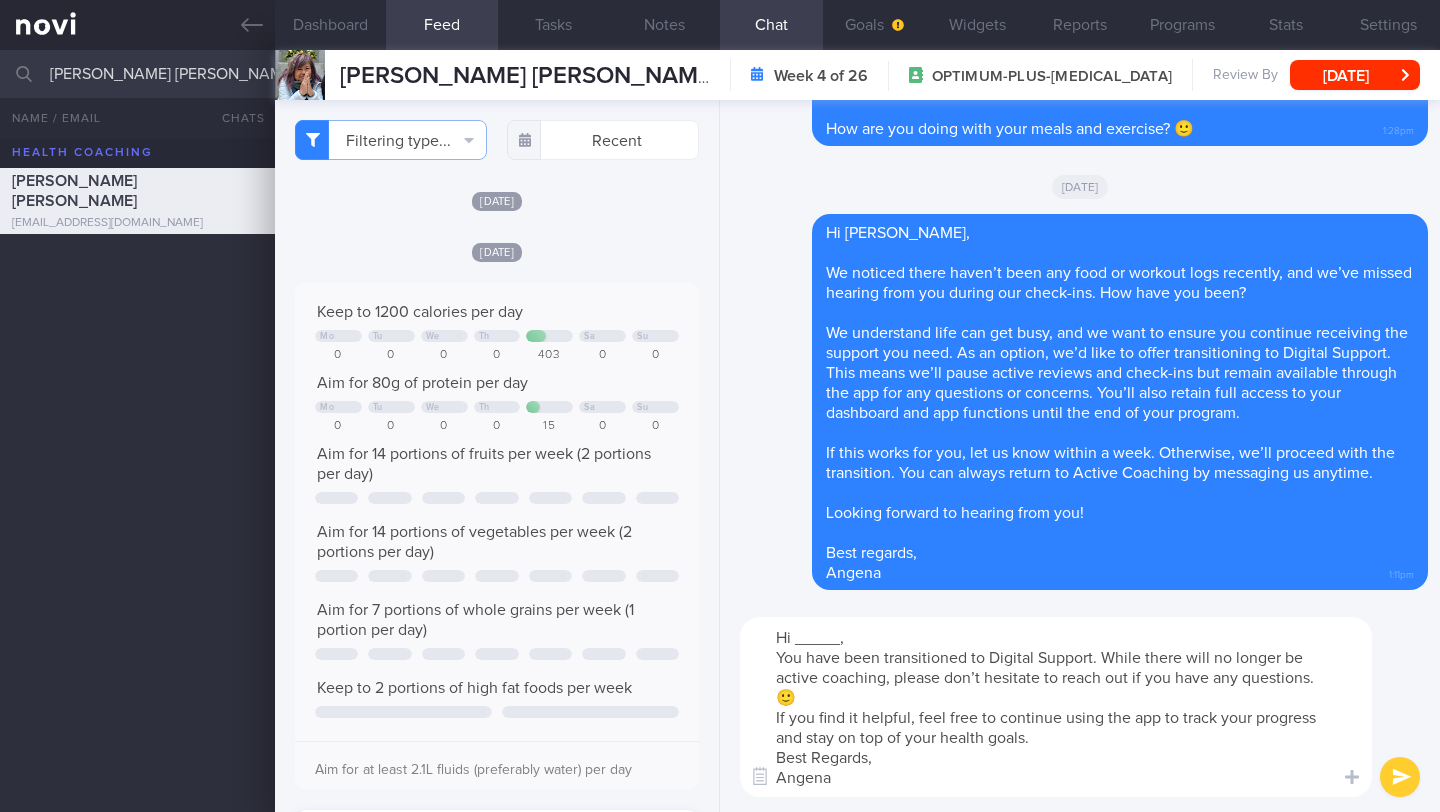 click on "Hi _____,
You have been transitioned to Digital Support. While there will no longer be active coaching, please don’t hesitate to reach out if you have any questions. 🙂
If you find it helpful, feel free to continue using the app to track your progress and stay on top of your health goals.
Best Regards,
Angena" at bounding box center (1056, 707) 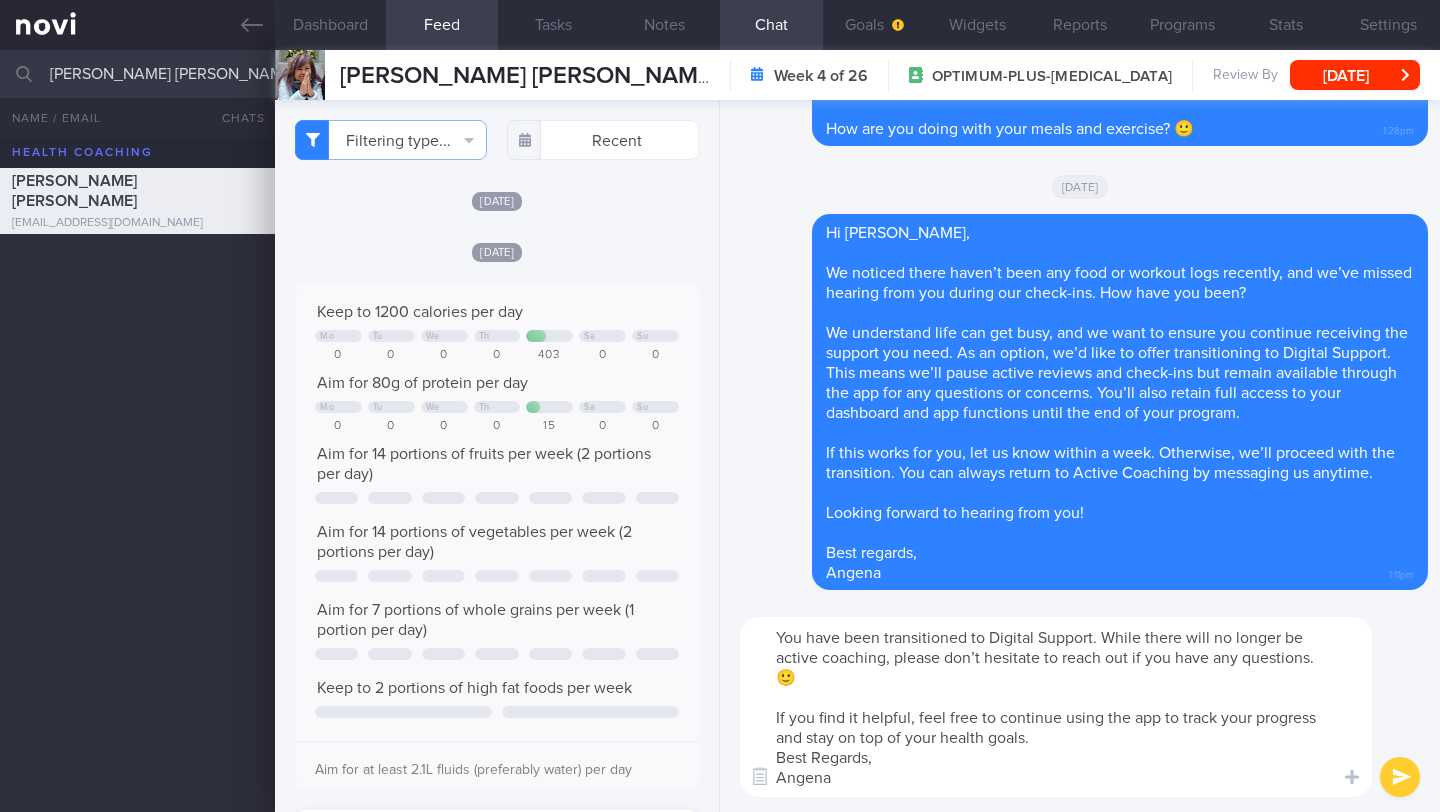 scroll, scrollTop: 20, scrollLeft: 0, axis: vertical 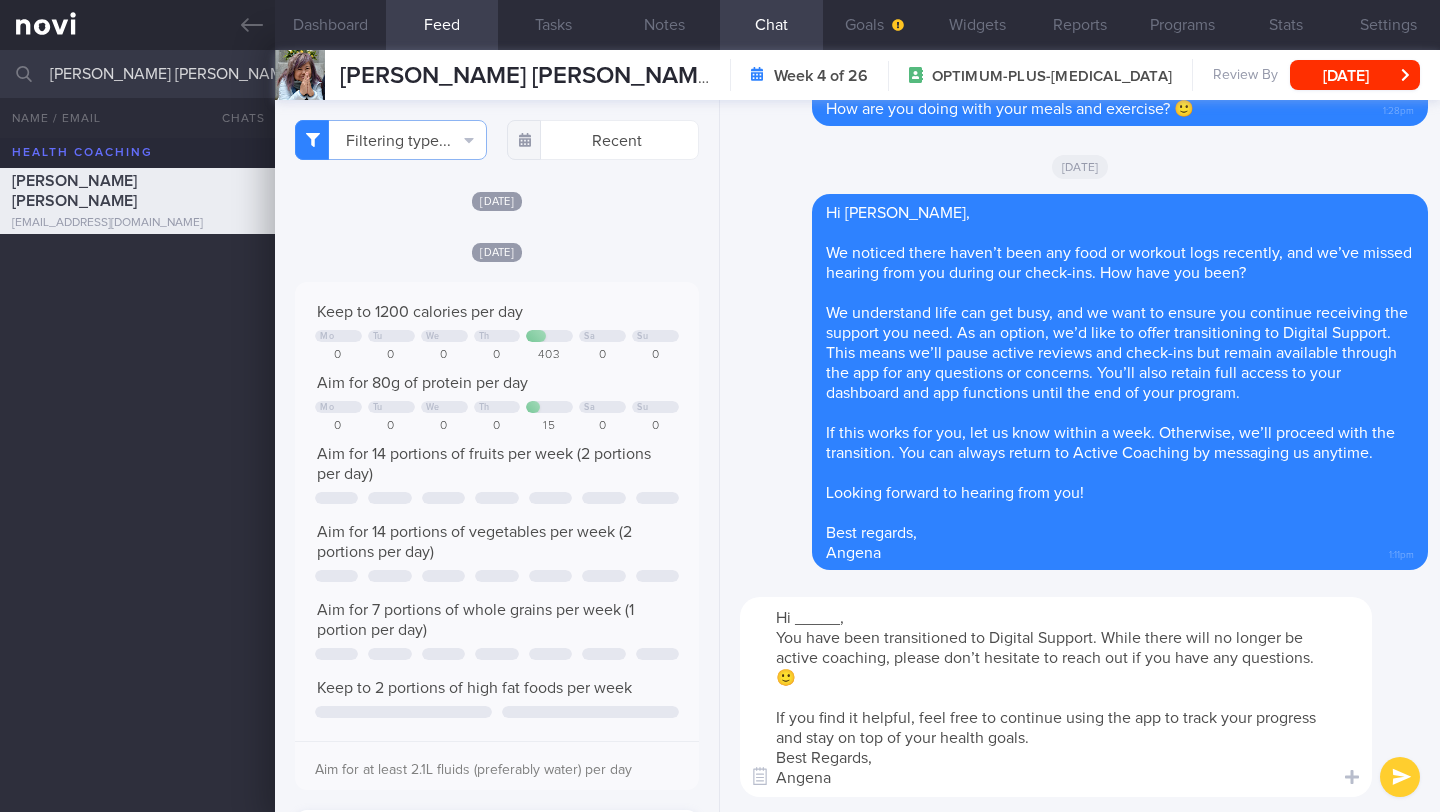 click on "Hi _____,
You have been transitioned to Digital Support. While there will no longer be active coaching, please don’t hesitate to reach out if you have any questions. 🙂
If you find it helpful, feel free to continue using the app to track your progress and stay on top of your health goals.
Best Regards,
Angena" at bounding box center (1056, 697) 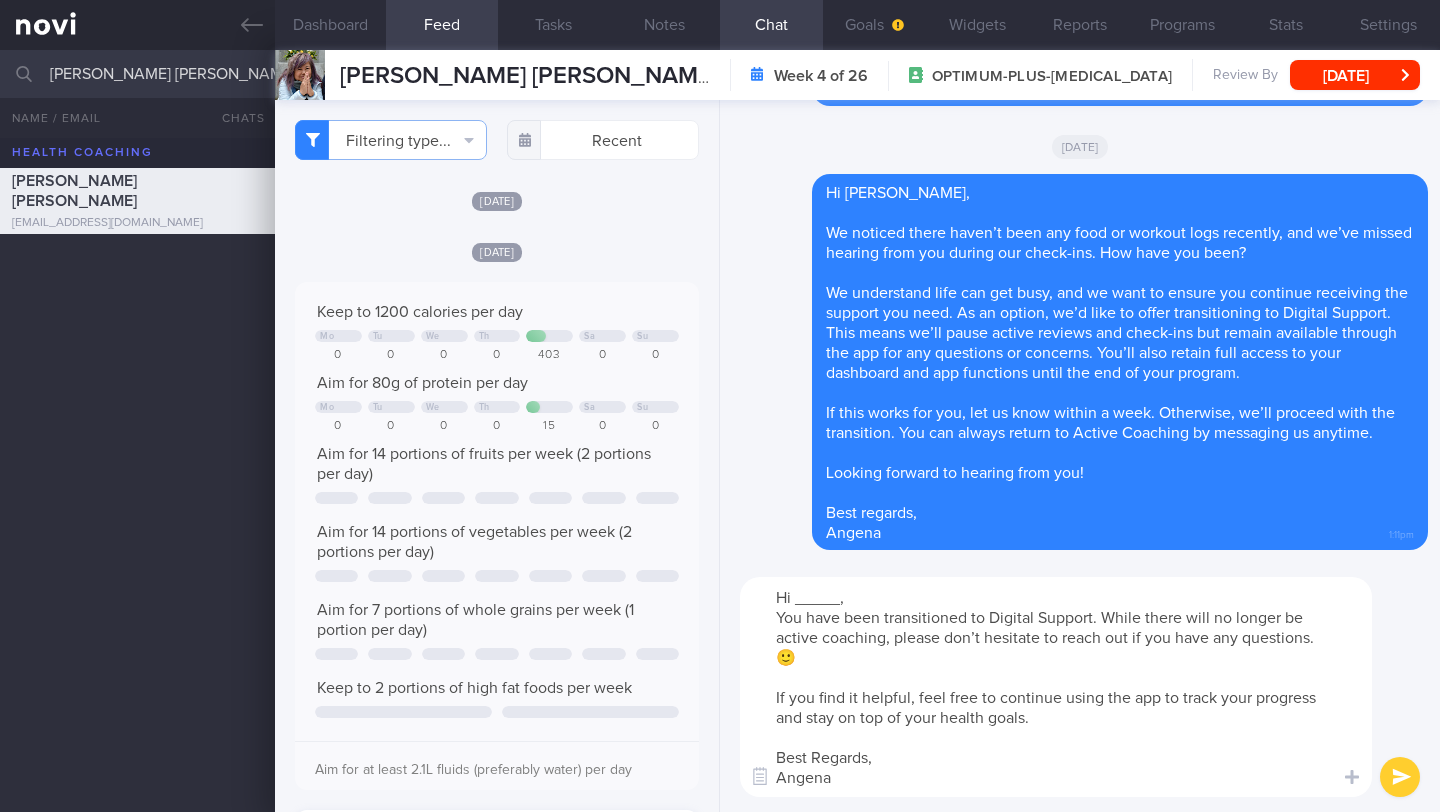 scroll, scrollTop: 0, scrollLeft: 0, axis: both 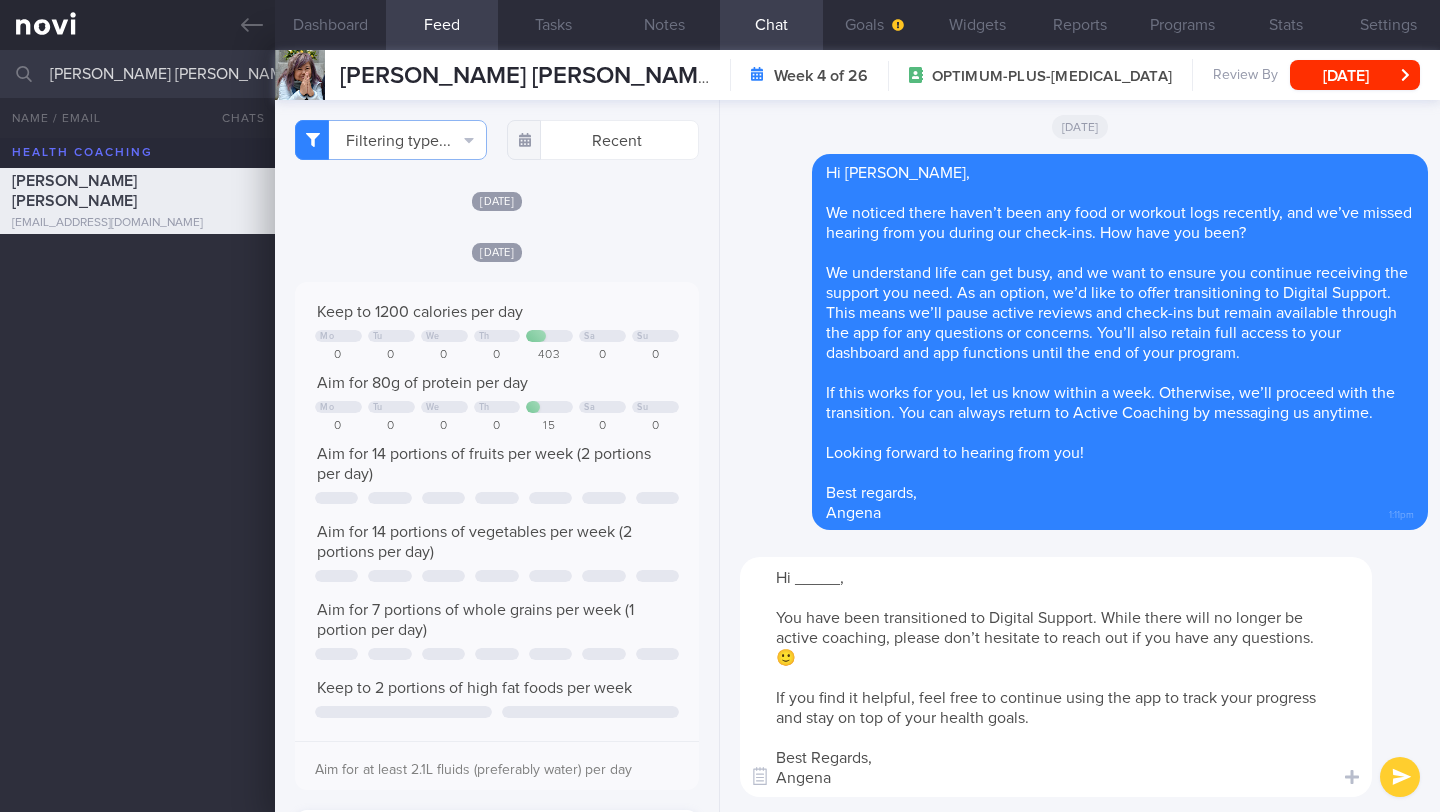 drag, startPoint x: 841, startPoint y: 580, endPoint x: 796, endPoint y: 576, distance: 45.17743 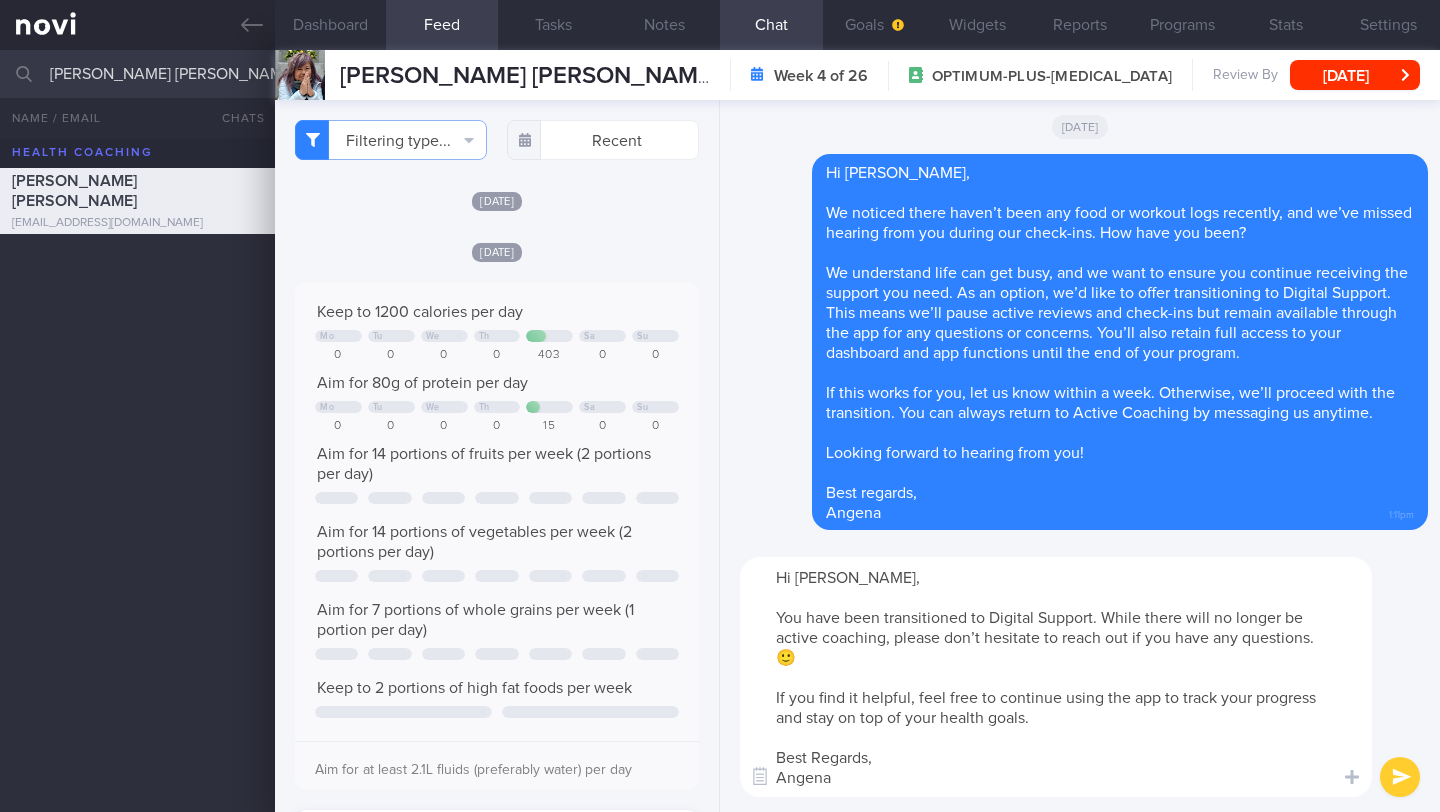 type on "Hi [PERSON_NAME],
You have been transitioned to Digital Support. While there will no longer be active coaching, please don’t hesitate to reach out if you have any questions. 🙂
If you find it helpful, feel free to continue using the app to track your progress and stay on top of your health goals.
Best Regards,
Angena" 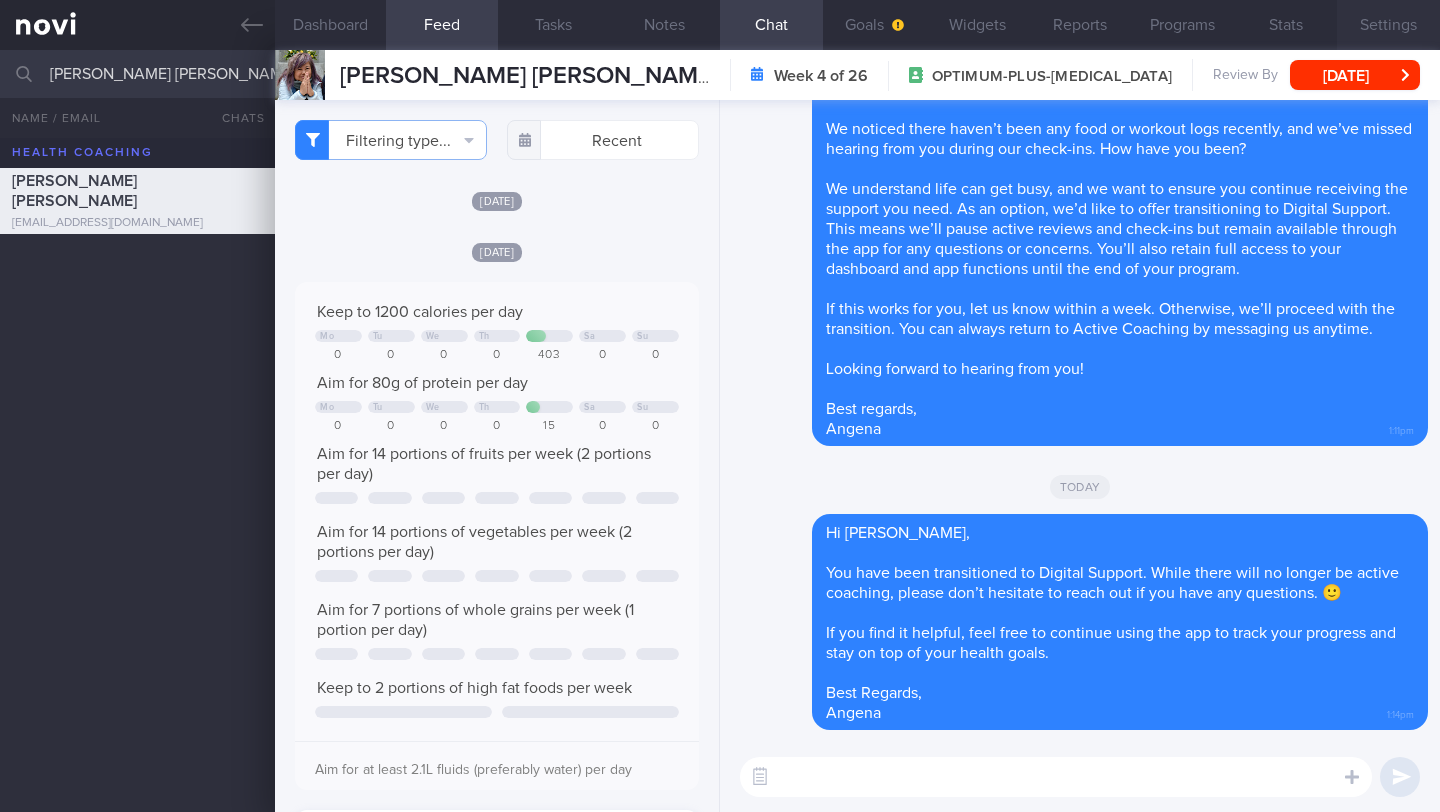 click on "Settings" at bounding box center [1388, 25] 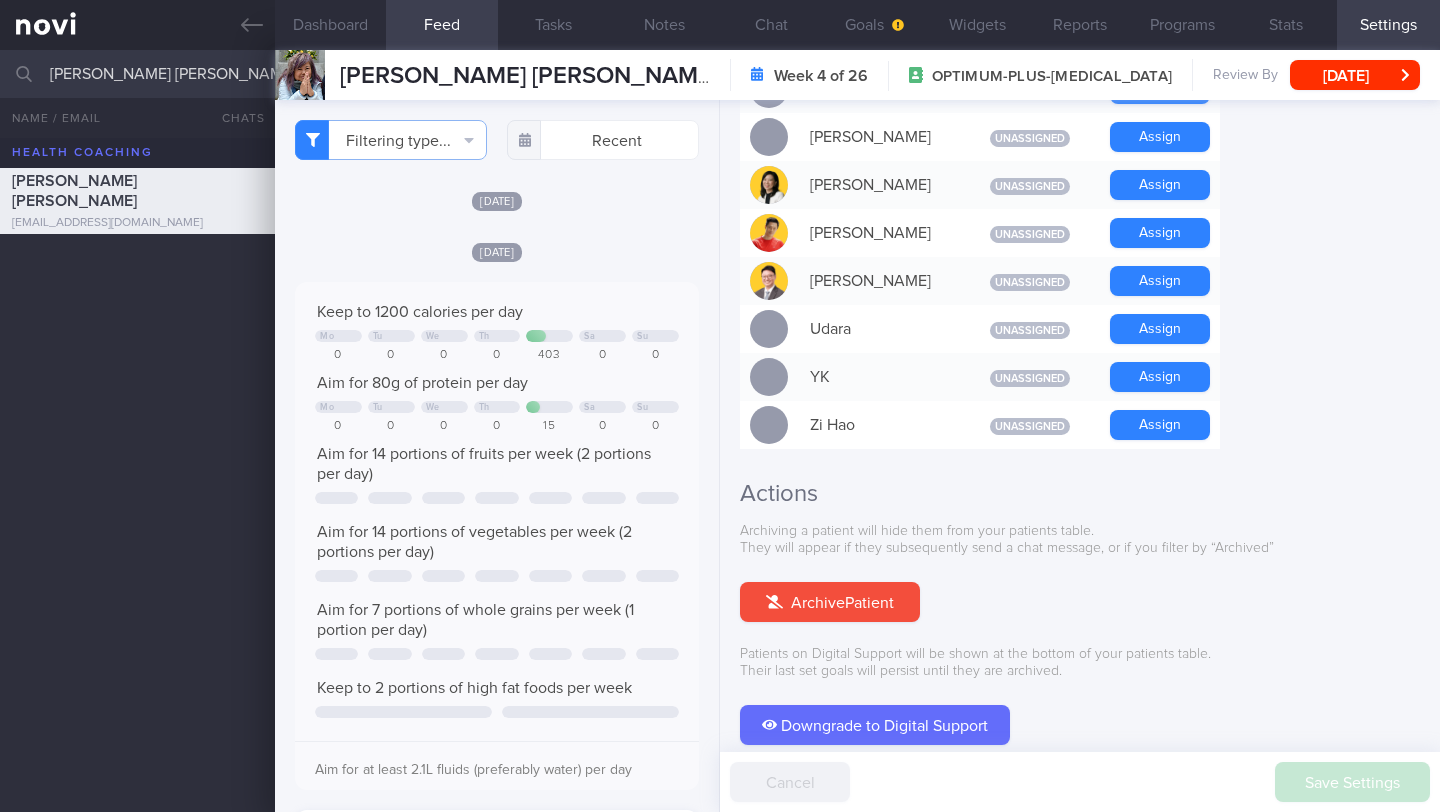scroll, scrollTop: 1723, scrollLeft: 0, axis: vertical 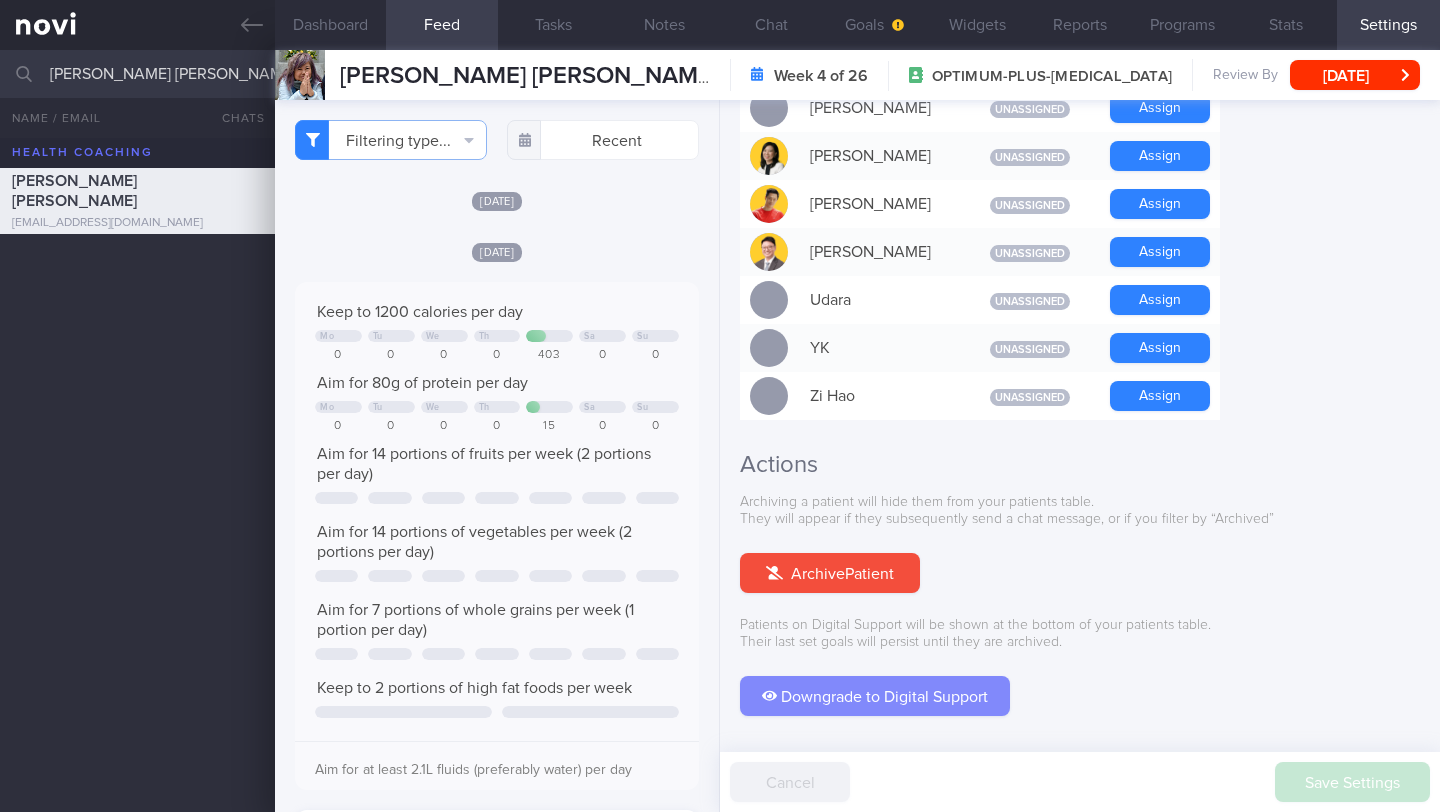 click on "Downgrade to Digital Support" at bounding box center (875, 696) 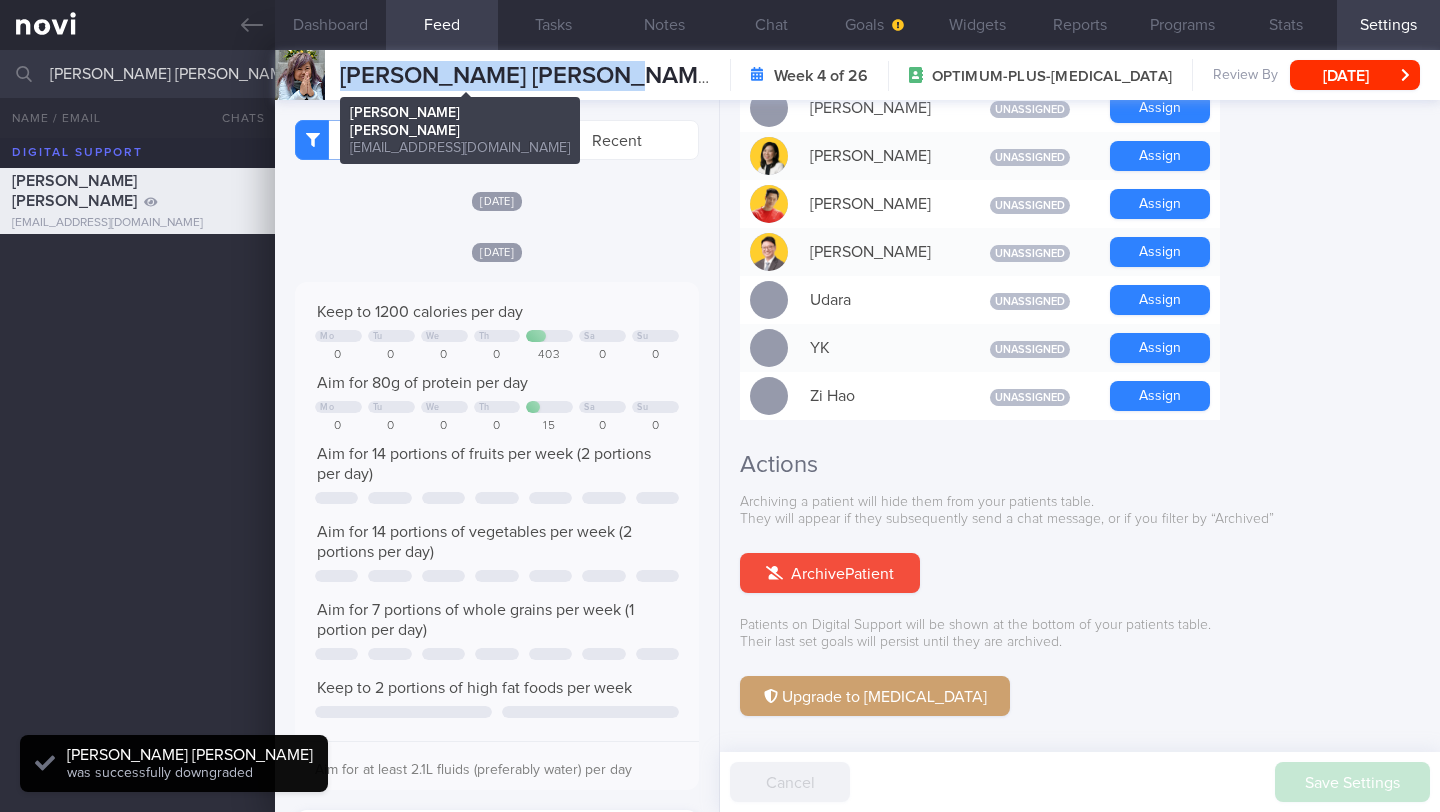 drag, startPoint x: 345, startPoint y: 74, endPoint x: 619, endPoint y: 70, distance: 274.0292 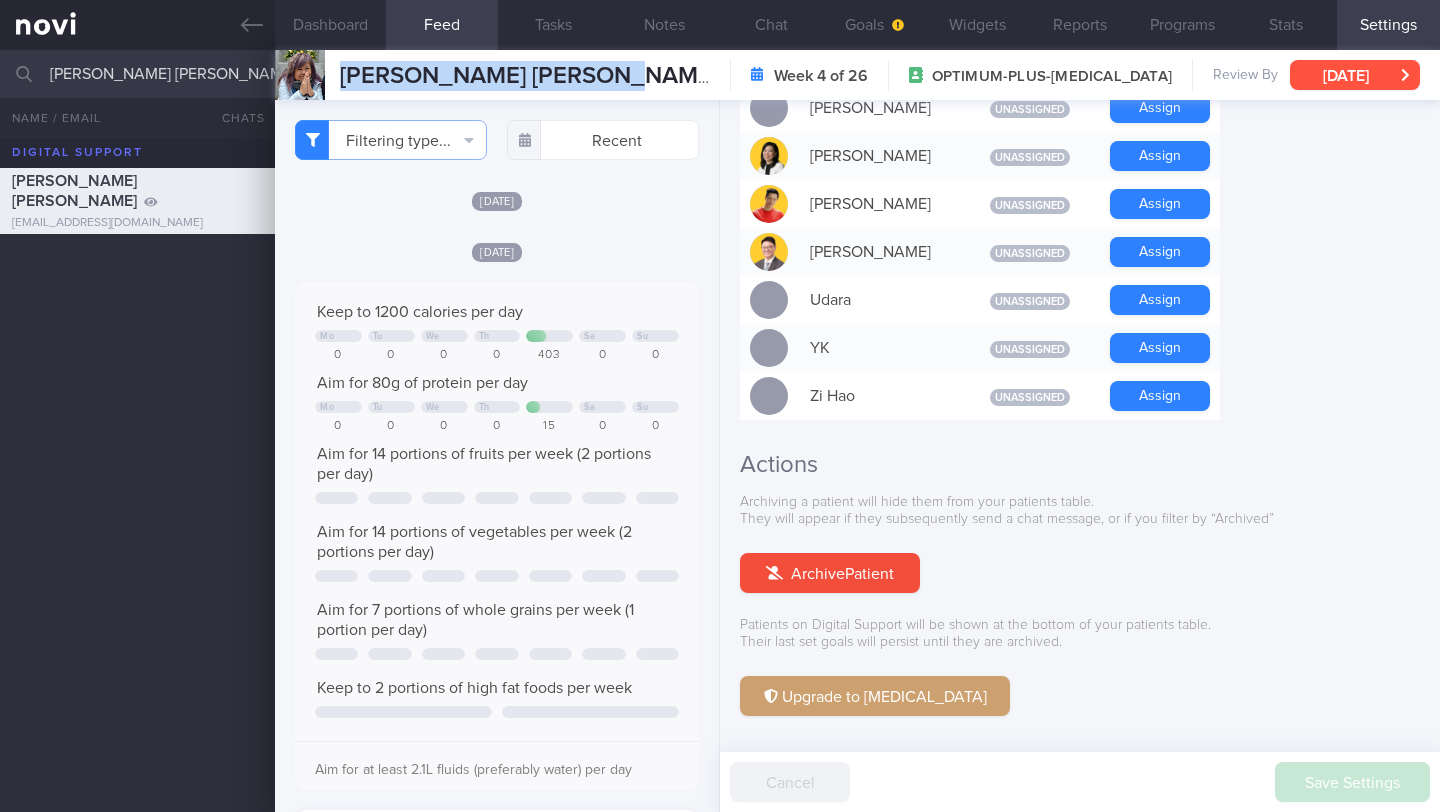click on "[DATE]" at bounding box center [1355, 75] 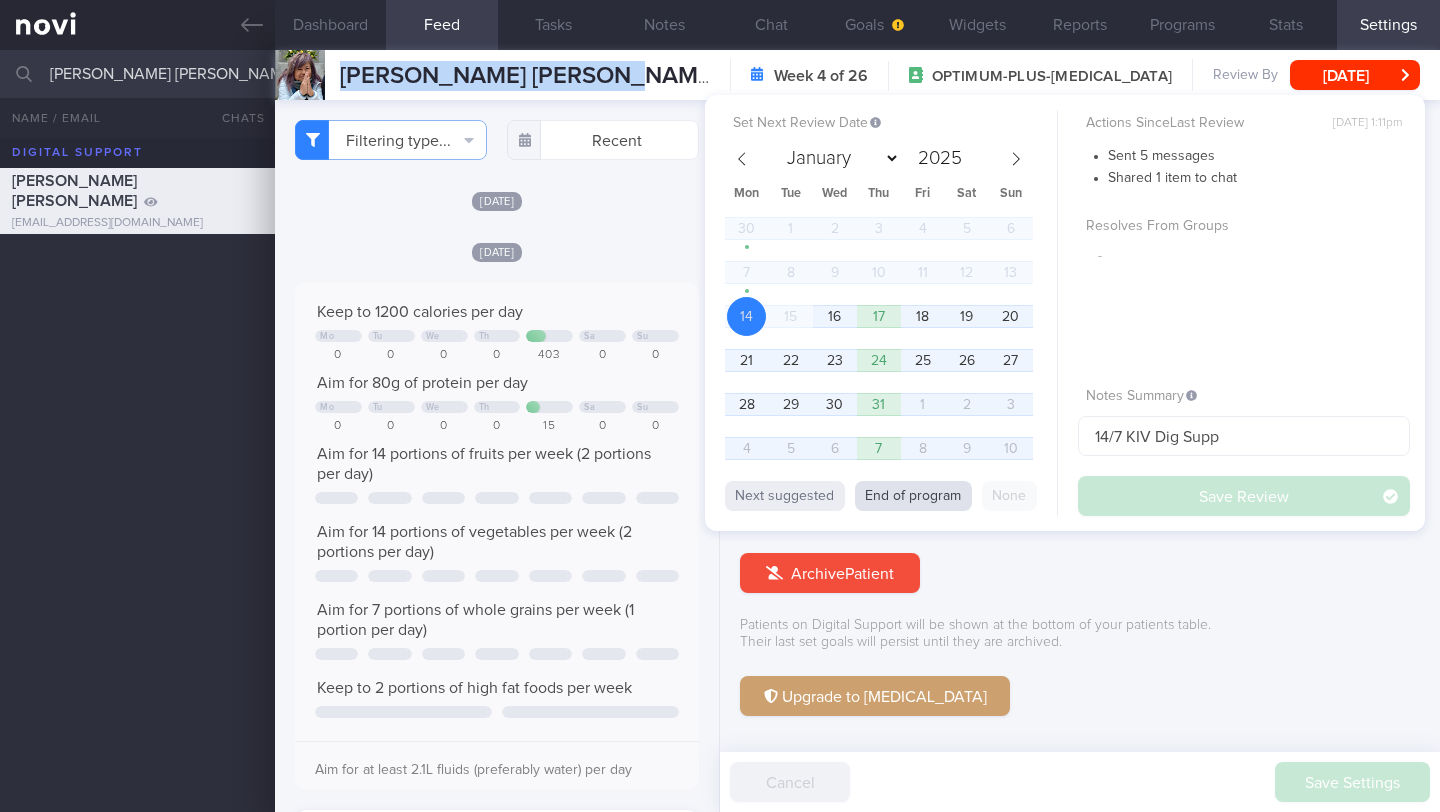 click on "End of program" at bounding box center (913, 496) 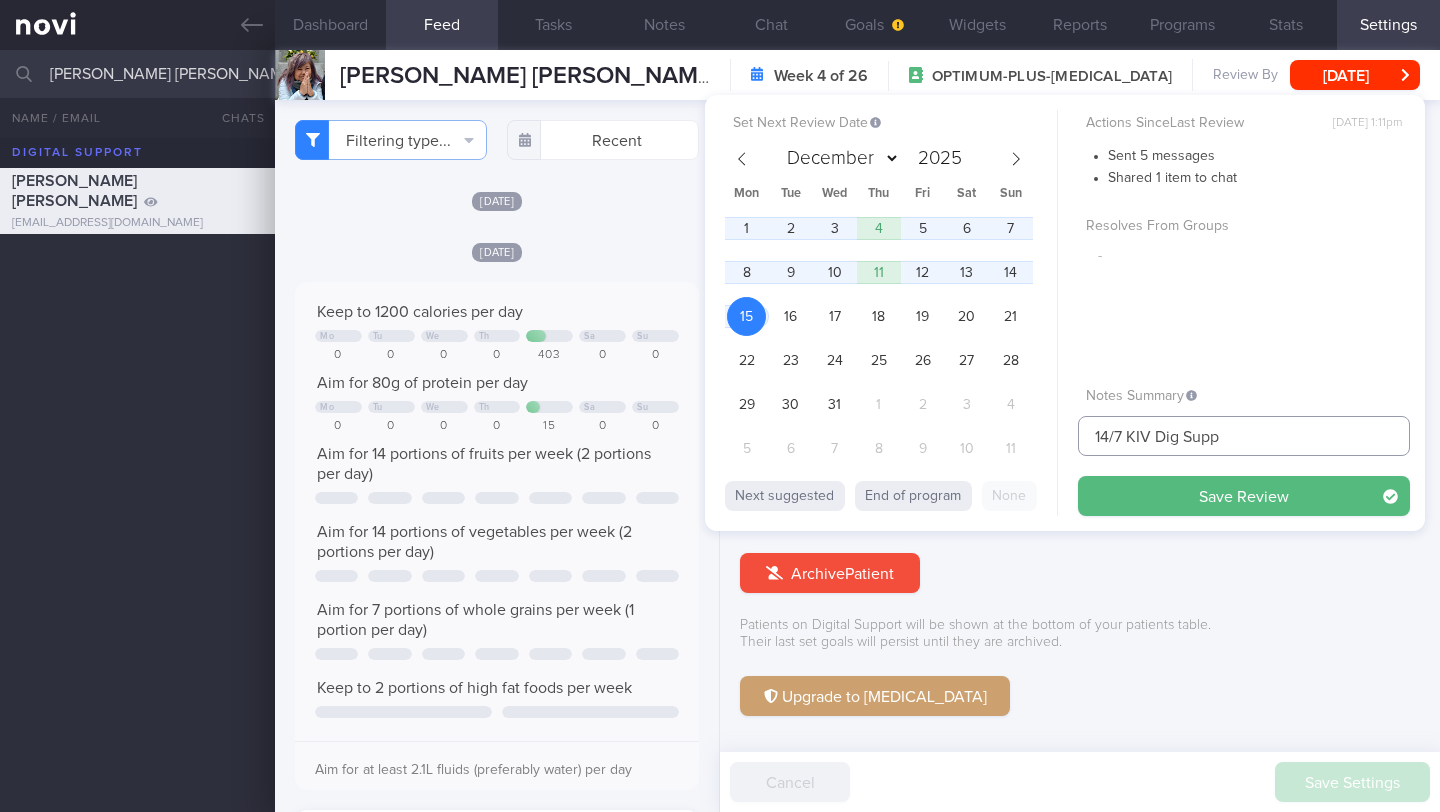 drag, startPoint x: 1141, startPoint y: 433, endPoint x: 1031, endPoint y: 432, distance: 110.00455 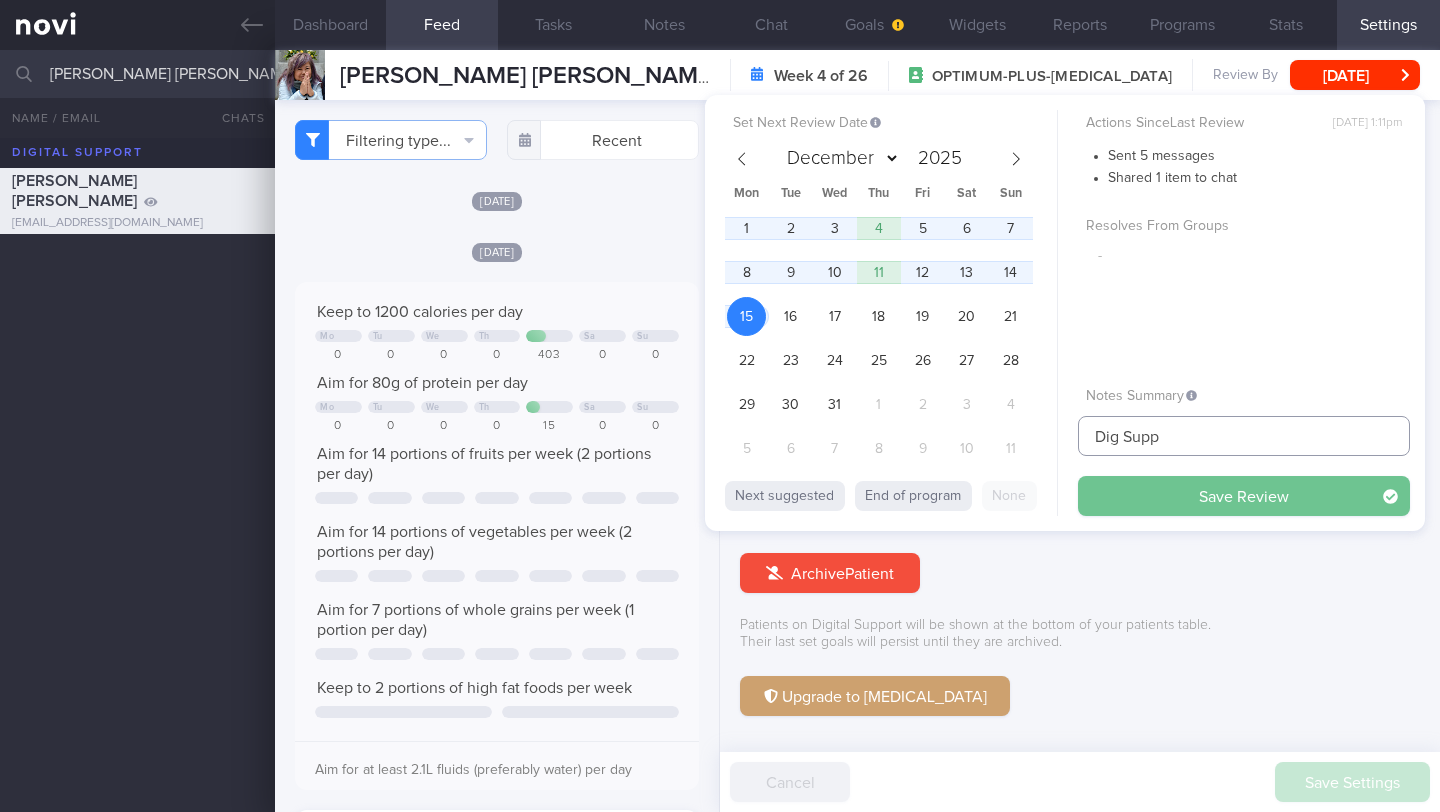 type on "Dig Supp" 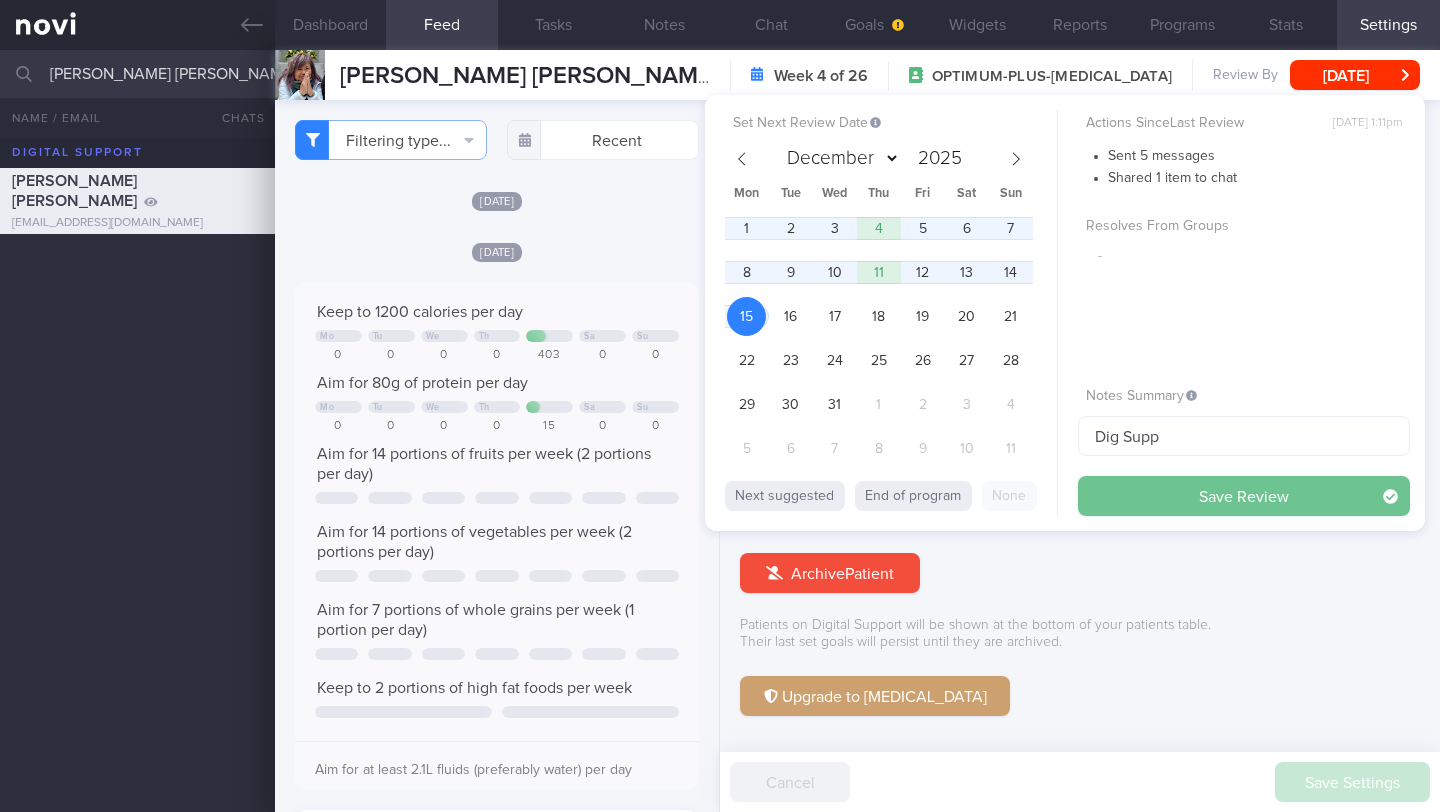 click on "Save Review" at bounding box center [1244, 496] 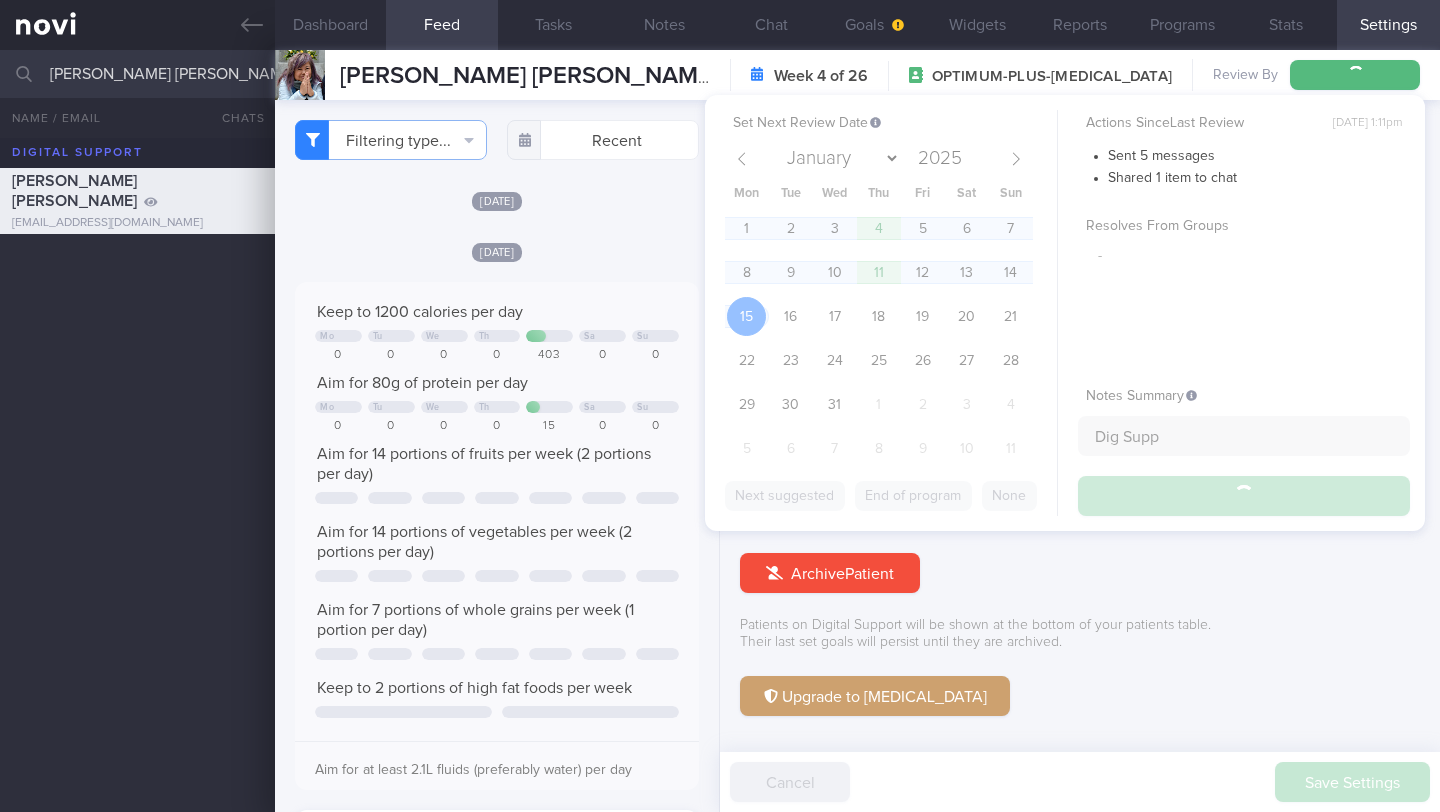 type on "Dig Supp" 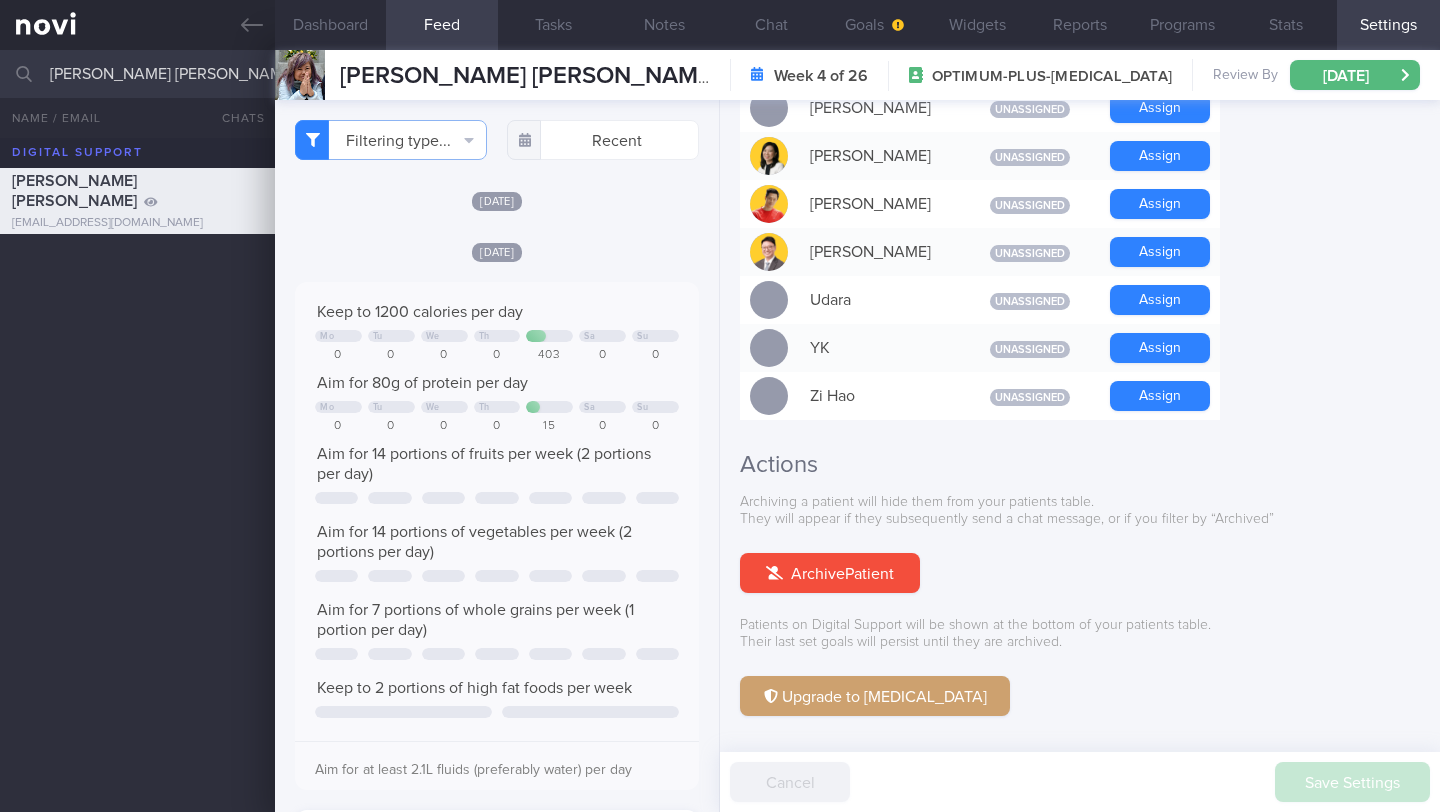 click on "[PERSON_NAME] [PERSON_NAME]" at bounding box center (720, 74) 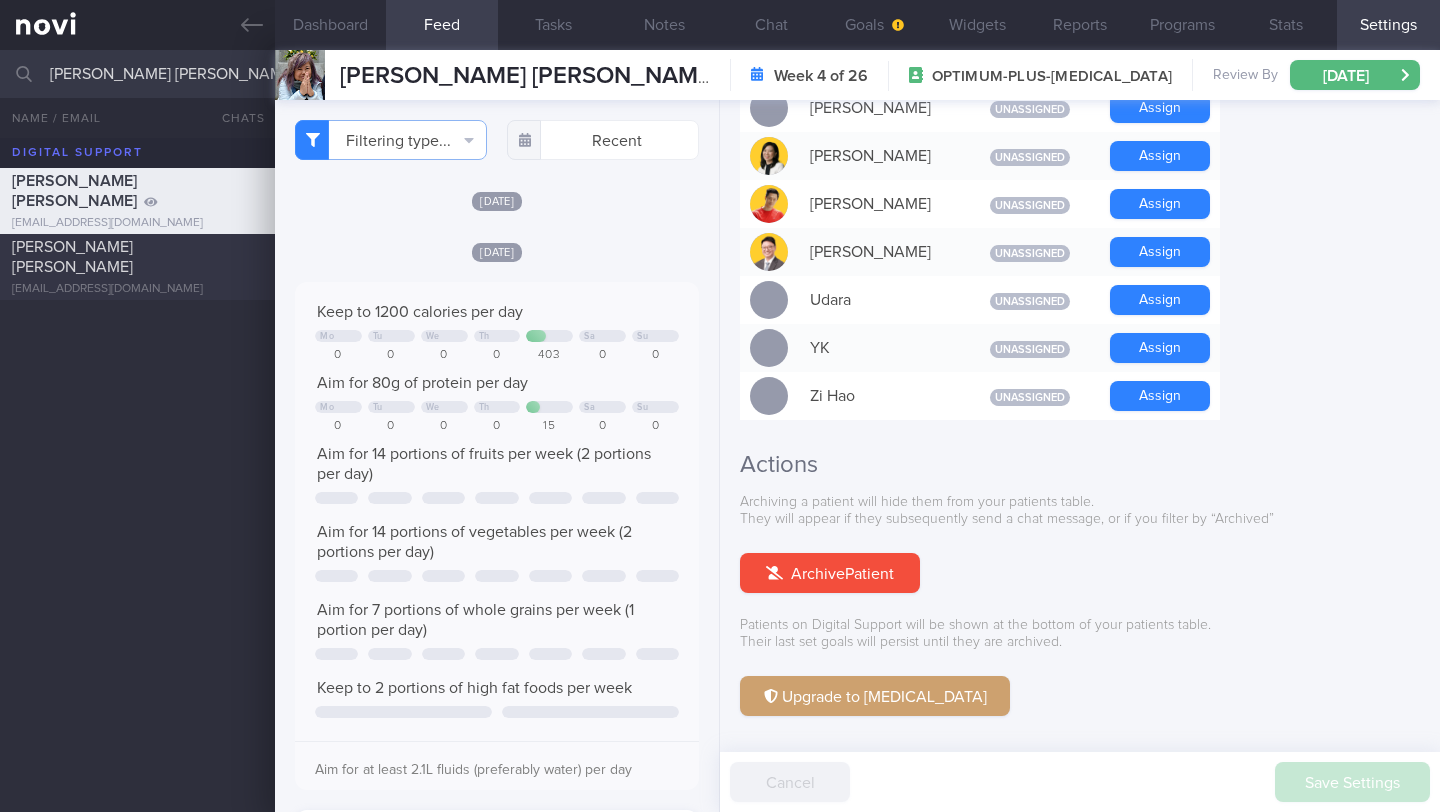 type on "[PERSON_NAME] [PERSON_NAME]" 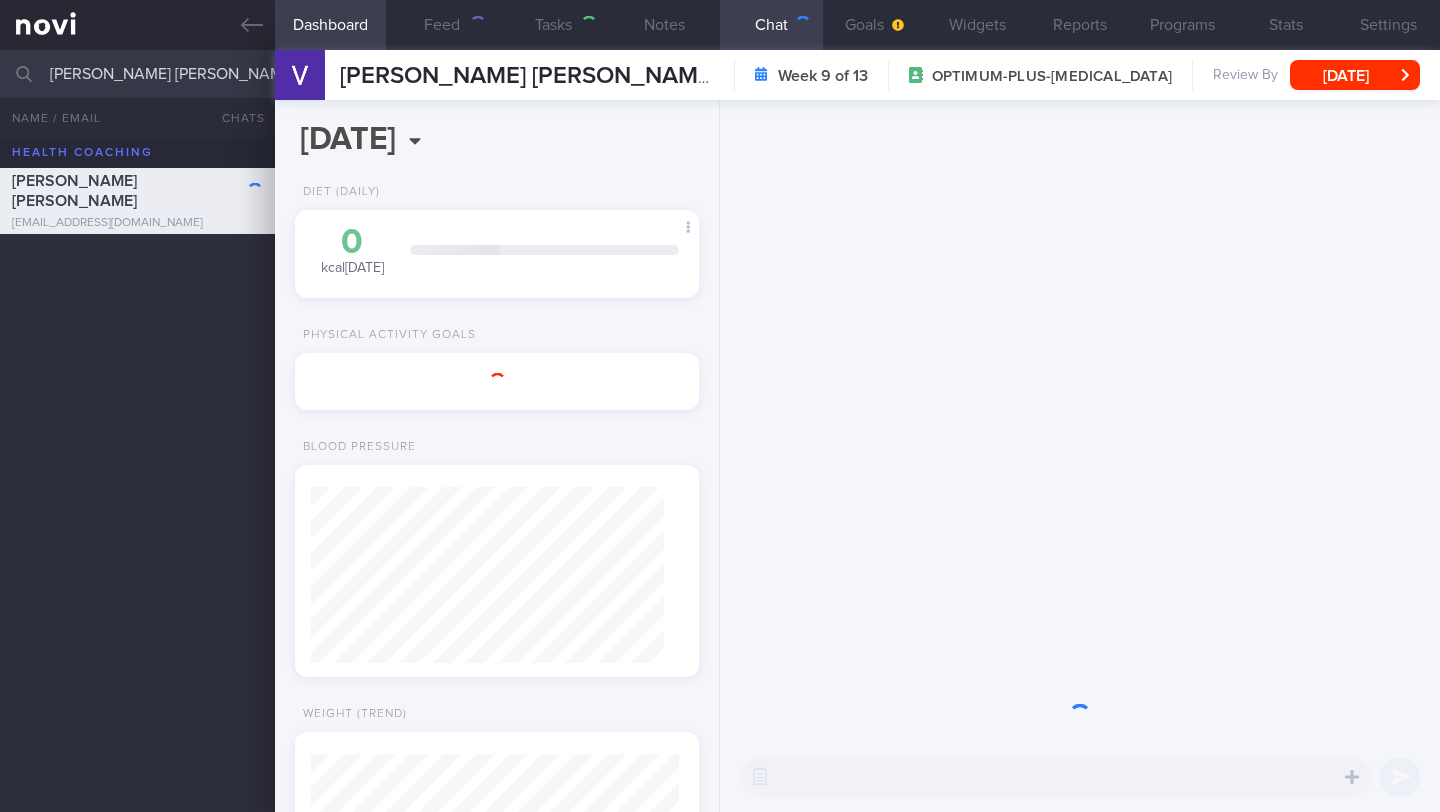 scroll, scrollTop: 0, scrollLeft: 0, axis: both 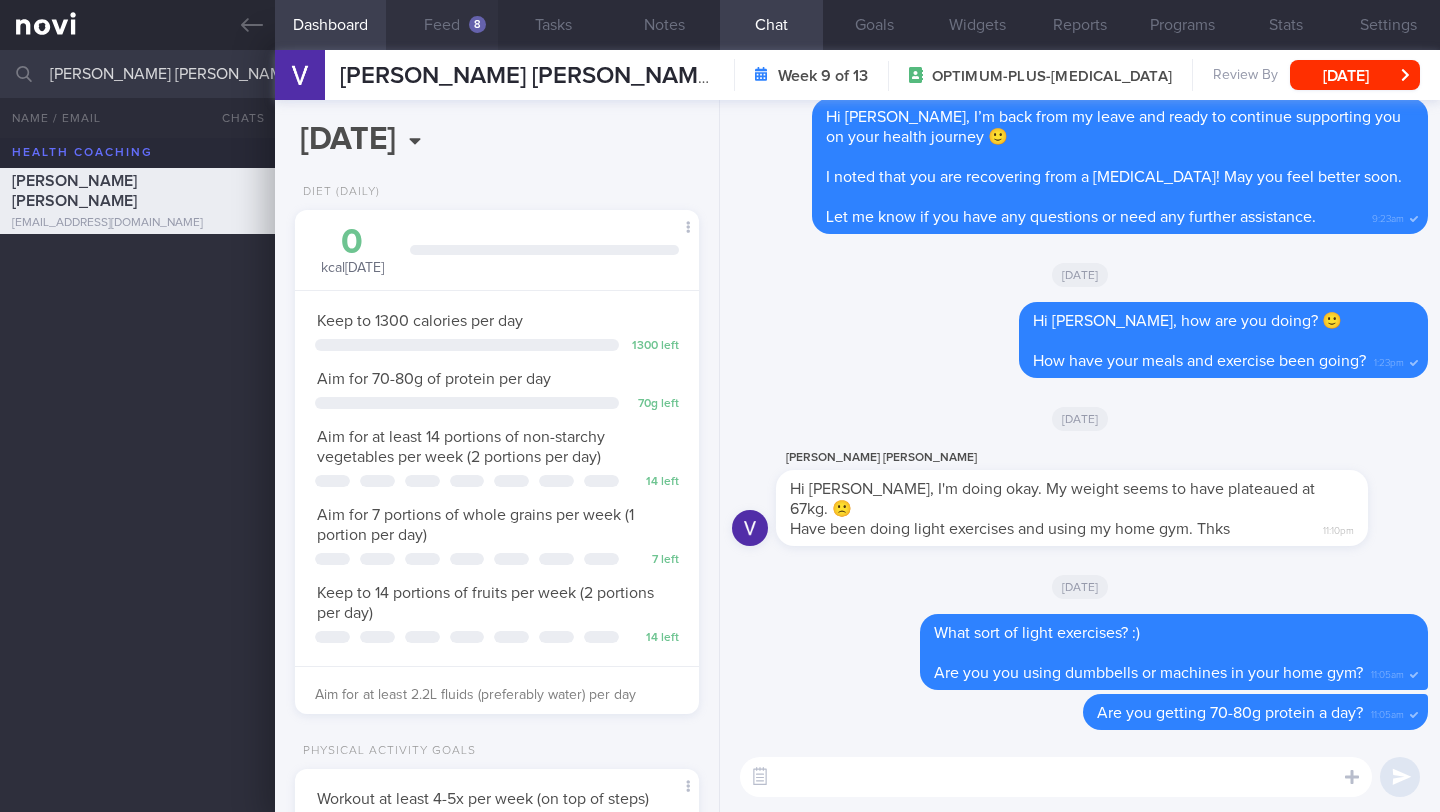 click on "Feed
8" at bounding box center (441, 25) 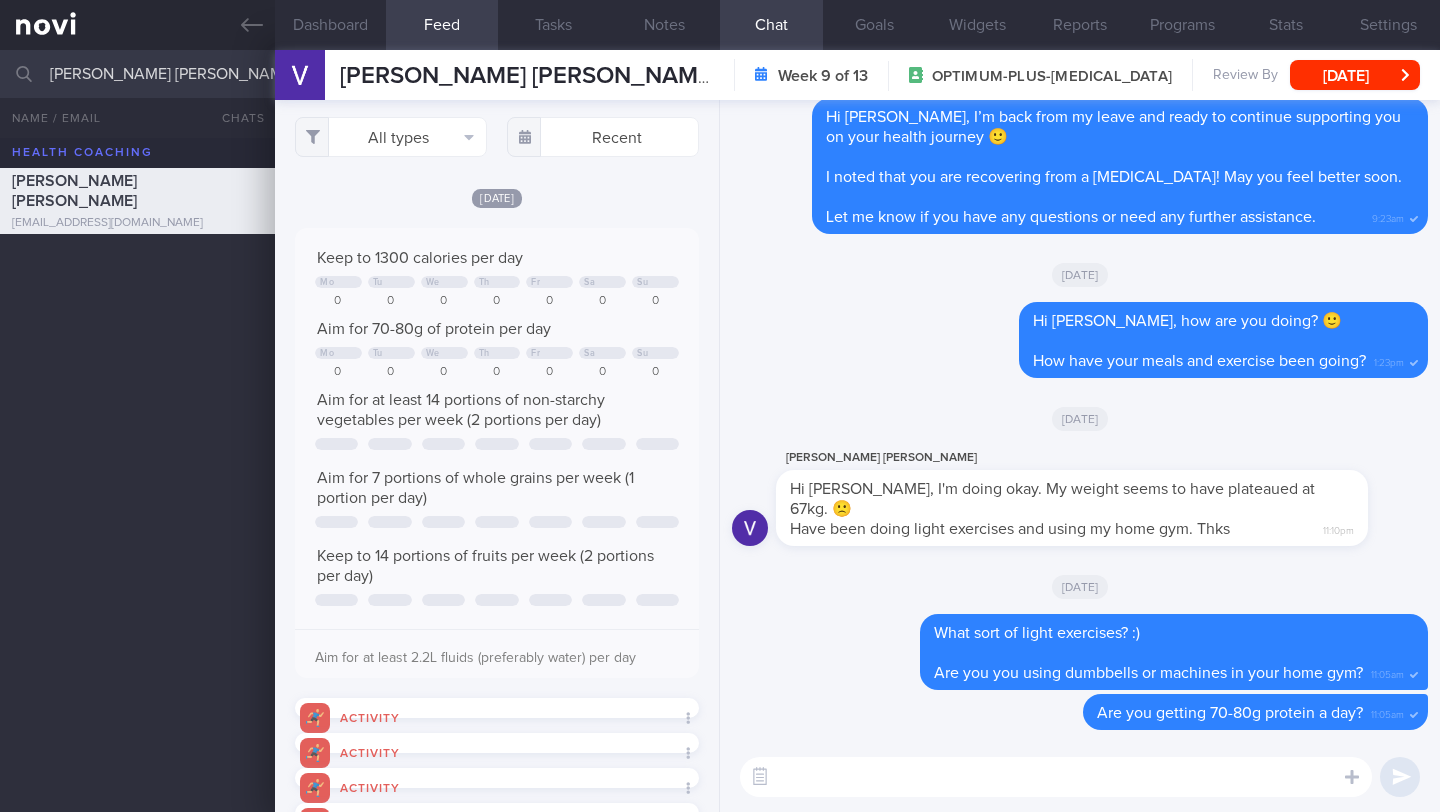 scroll, scrollTop: 0, scrollLeft: 0, axis: both 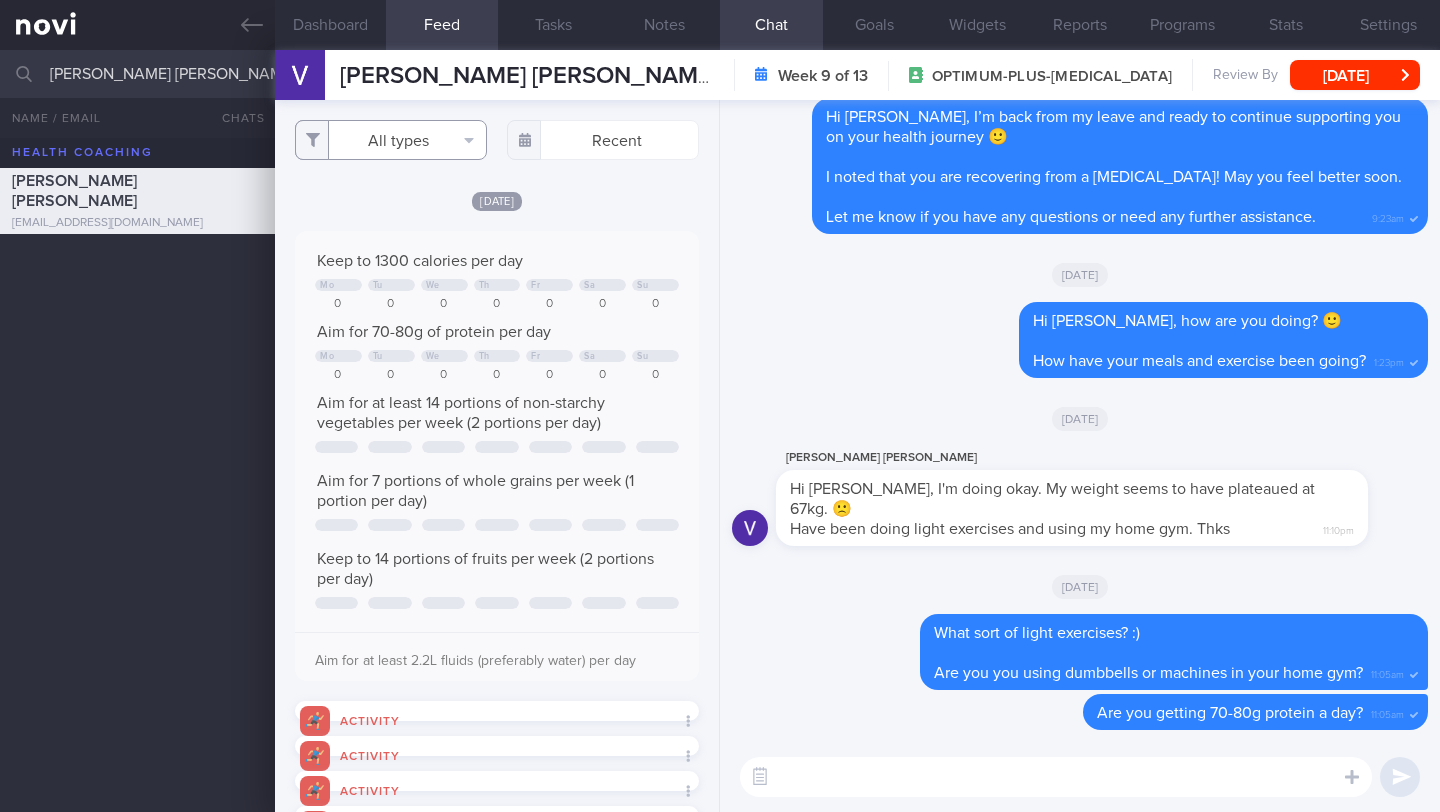 click on "All types" at bounding box center (391, 140) 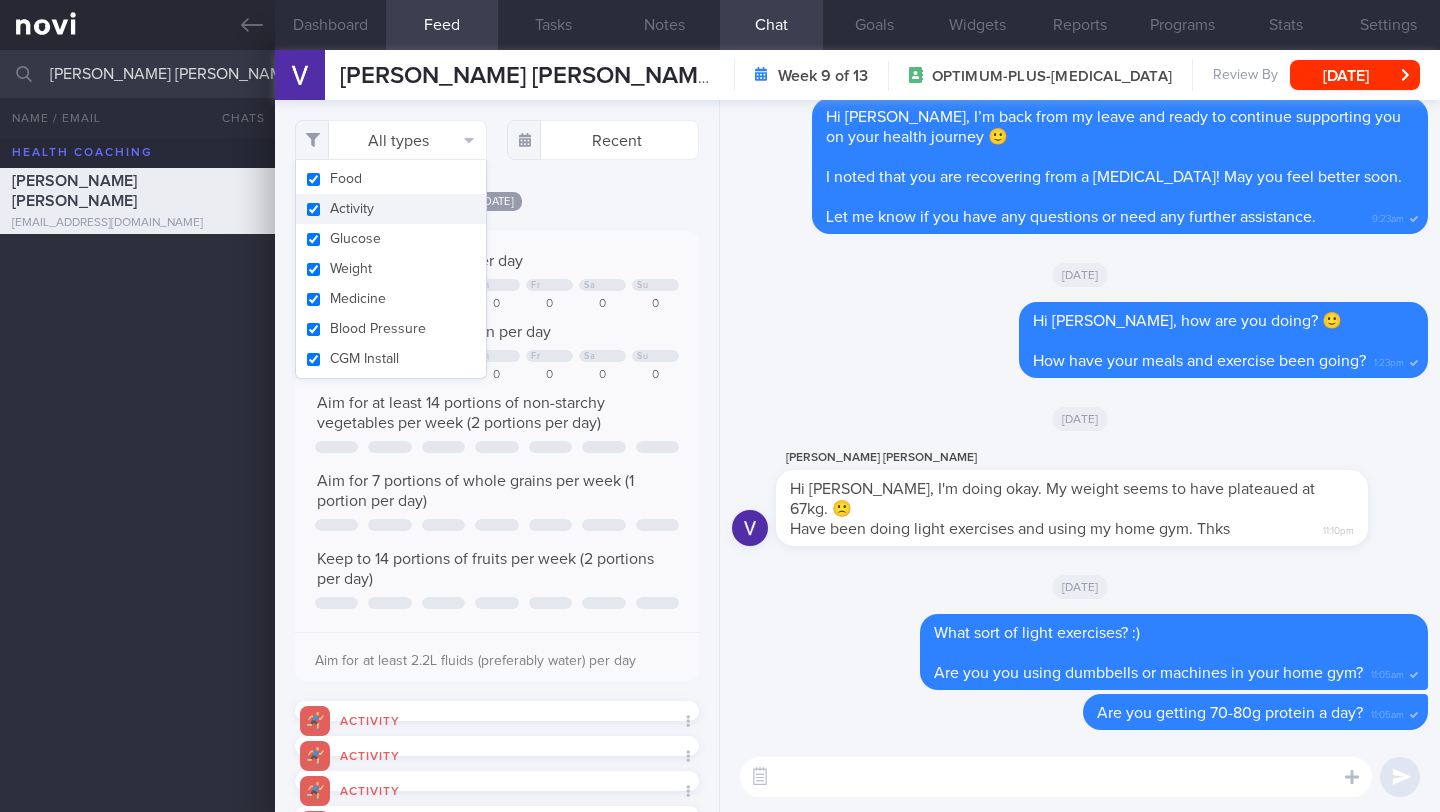 click on "Activity" at bounding box center [391, 209] 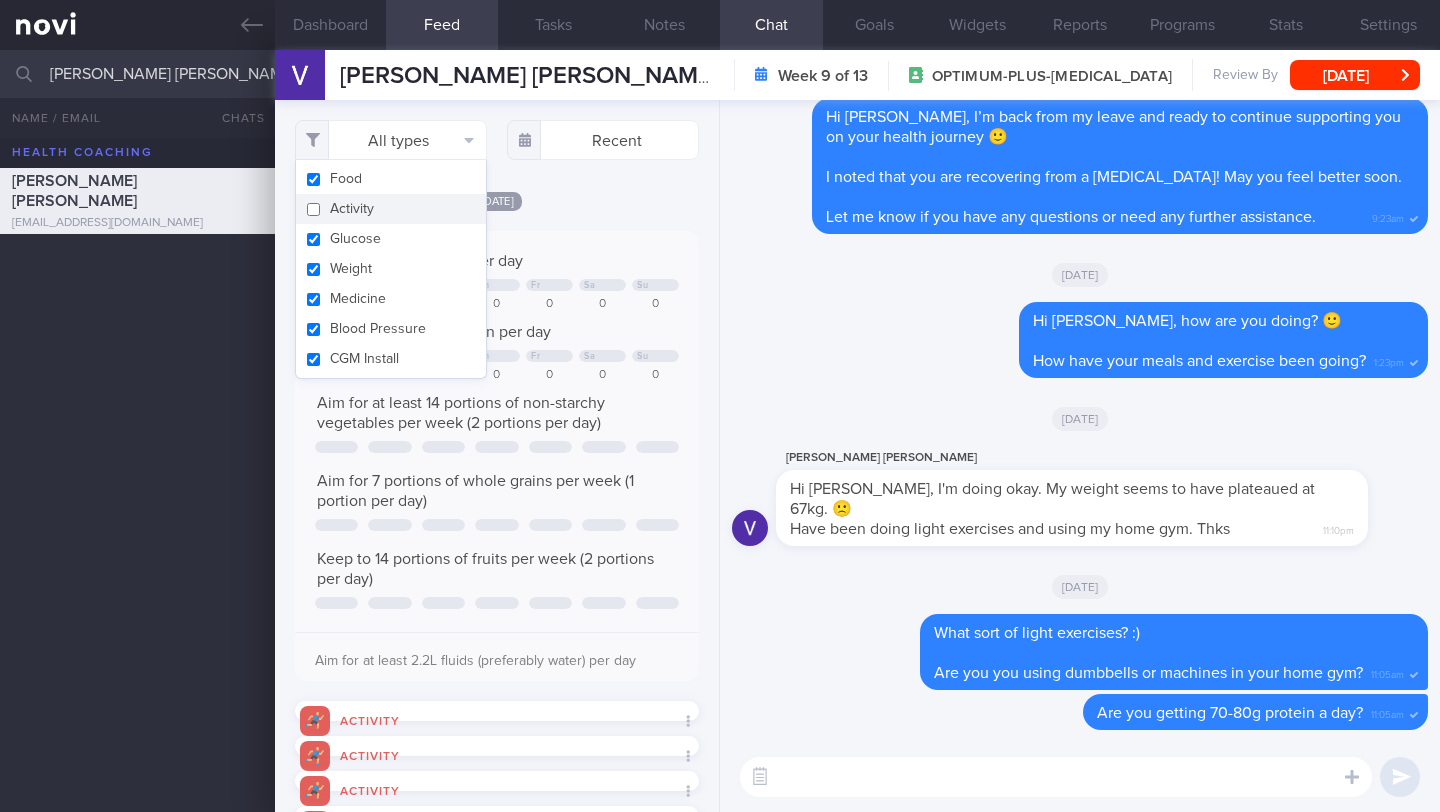 checkbox on "false" 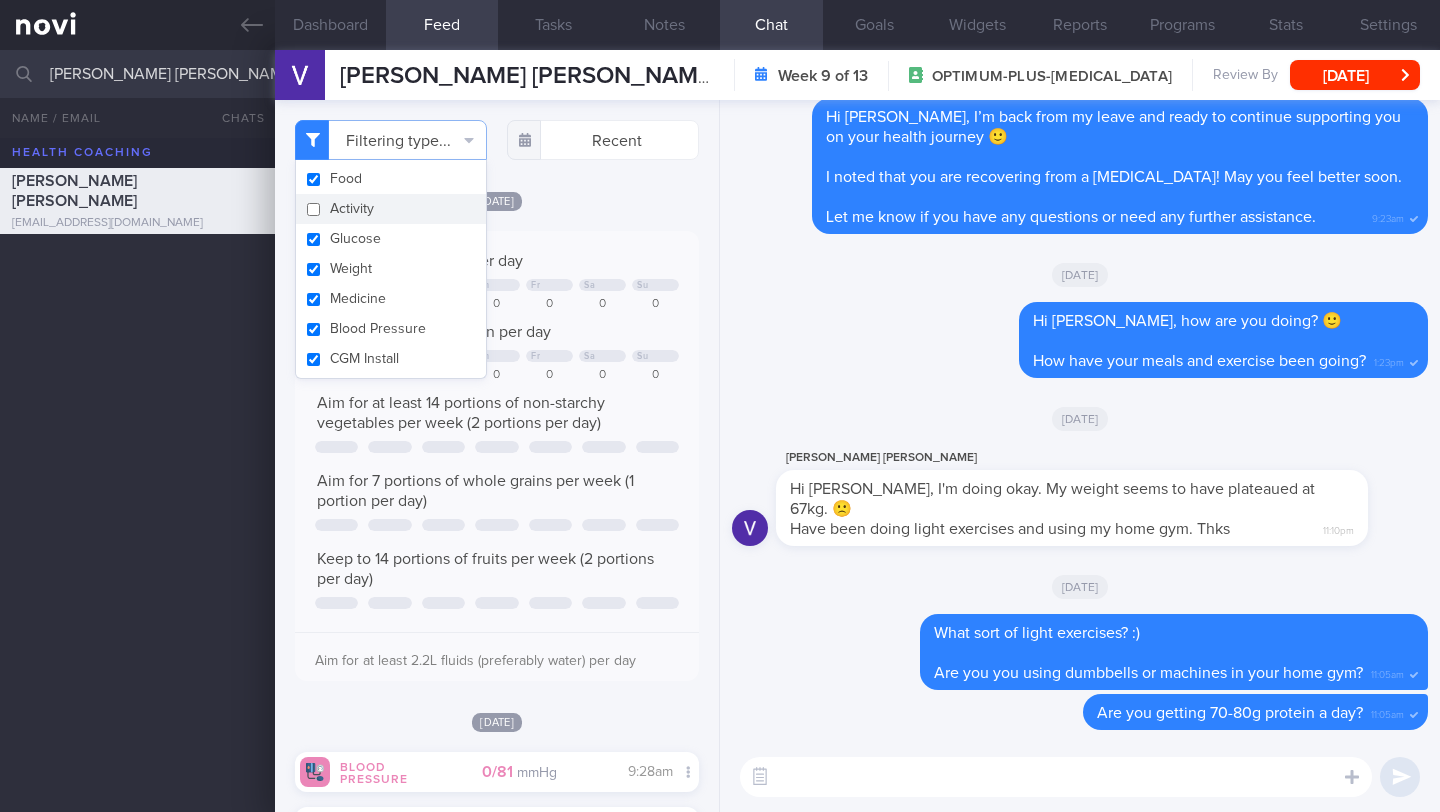 scroll, scrollTop: 999824, scrollLeft: 999647, axis: both 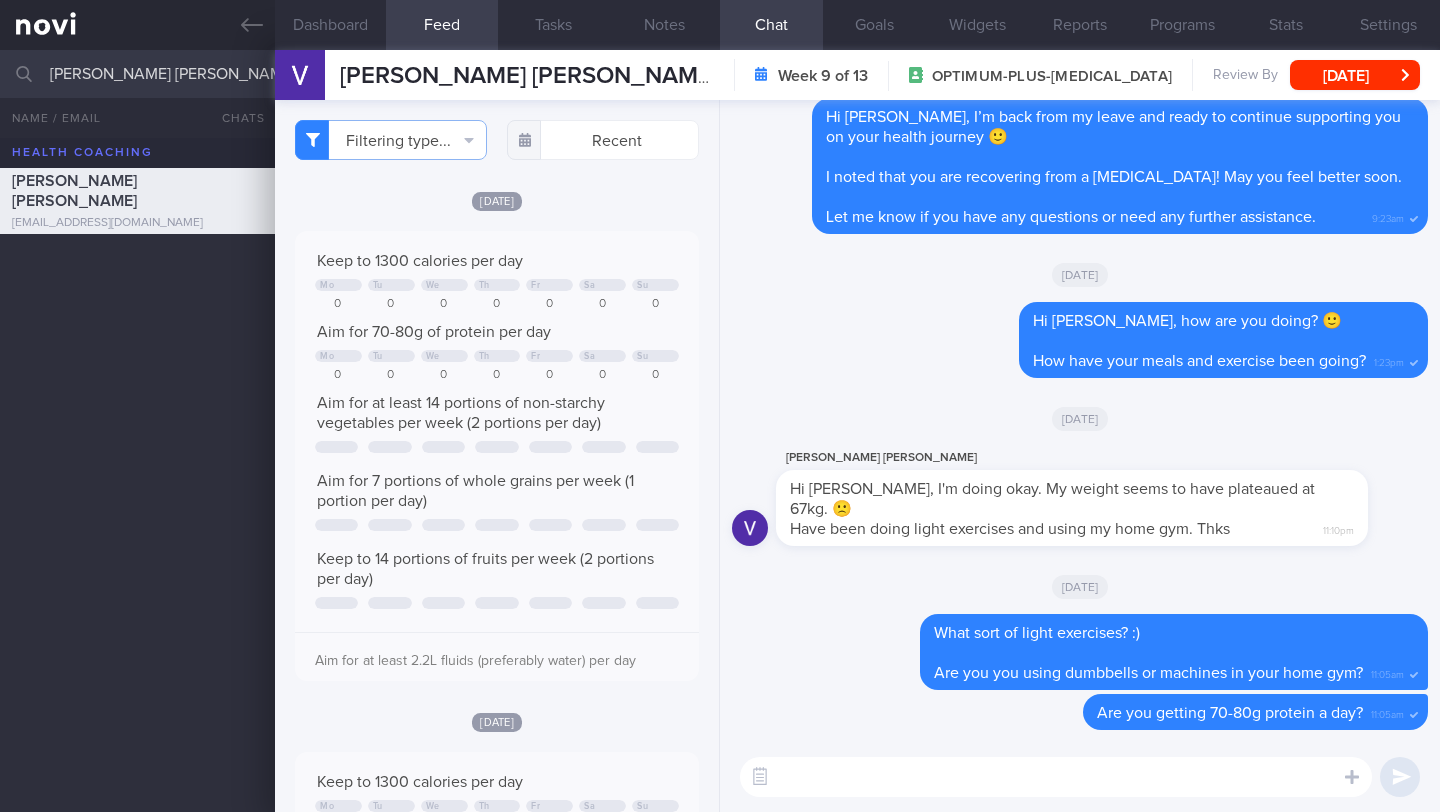click on "[DATE]" at bounding box center [497, 200] 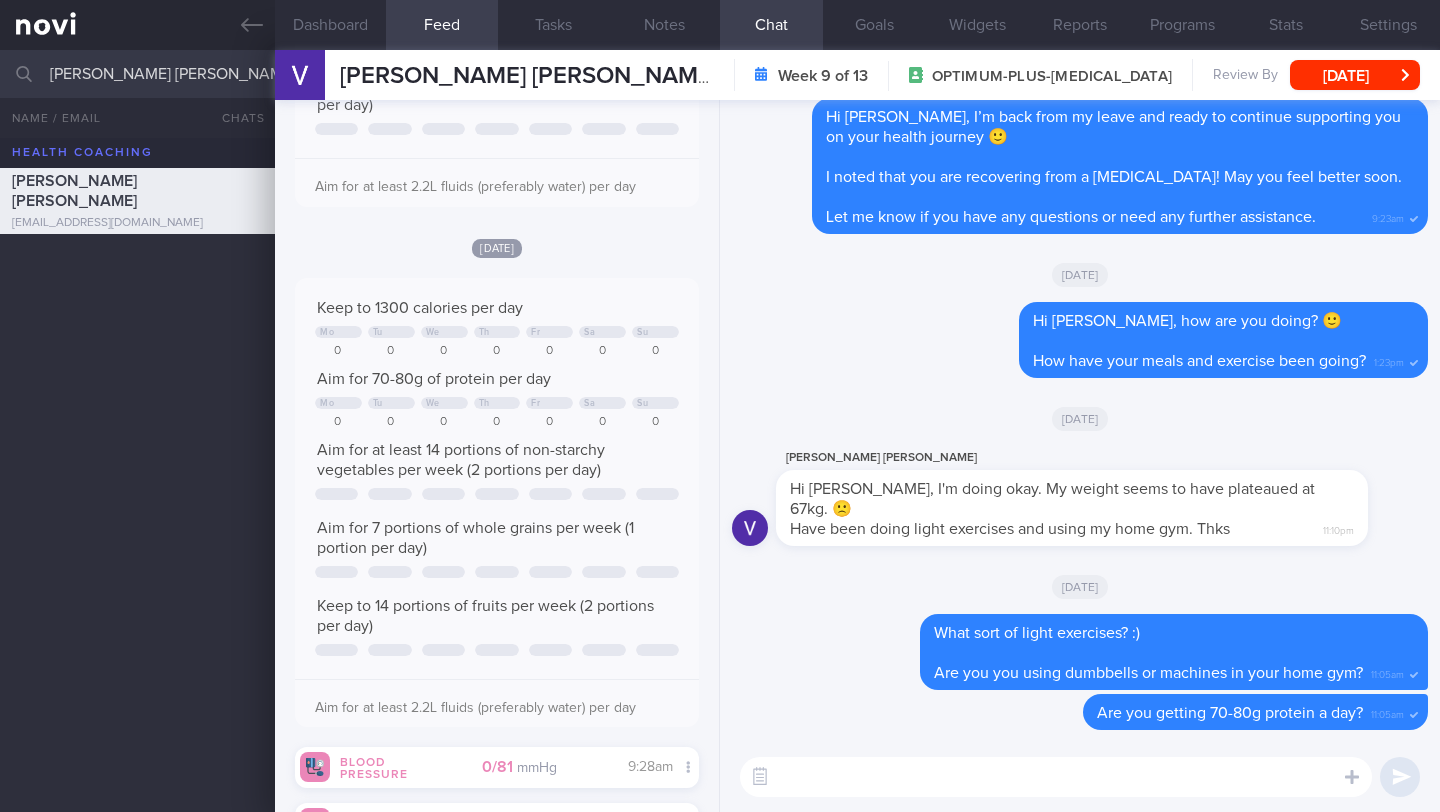 scroll, scrollTop: 889, scrollLeft: 0, axis: vertical 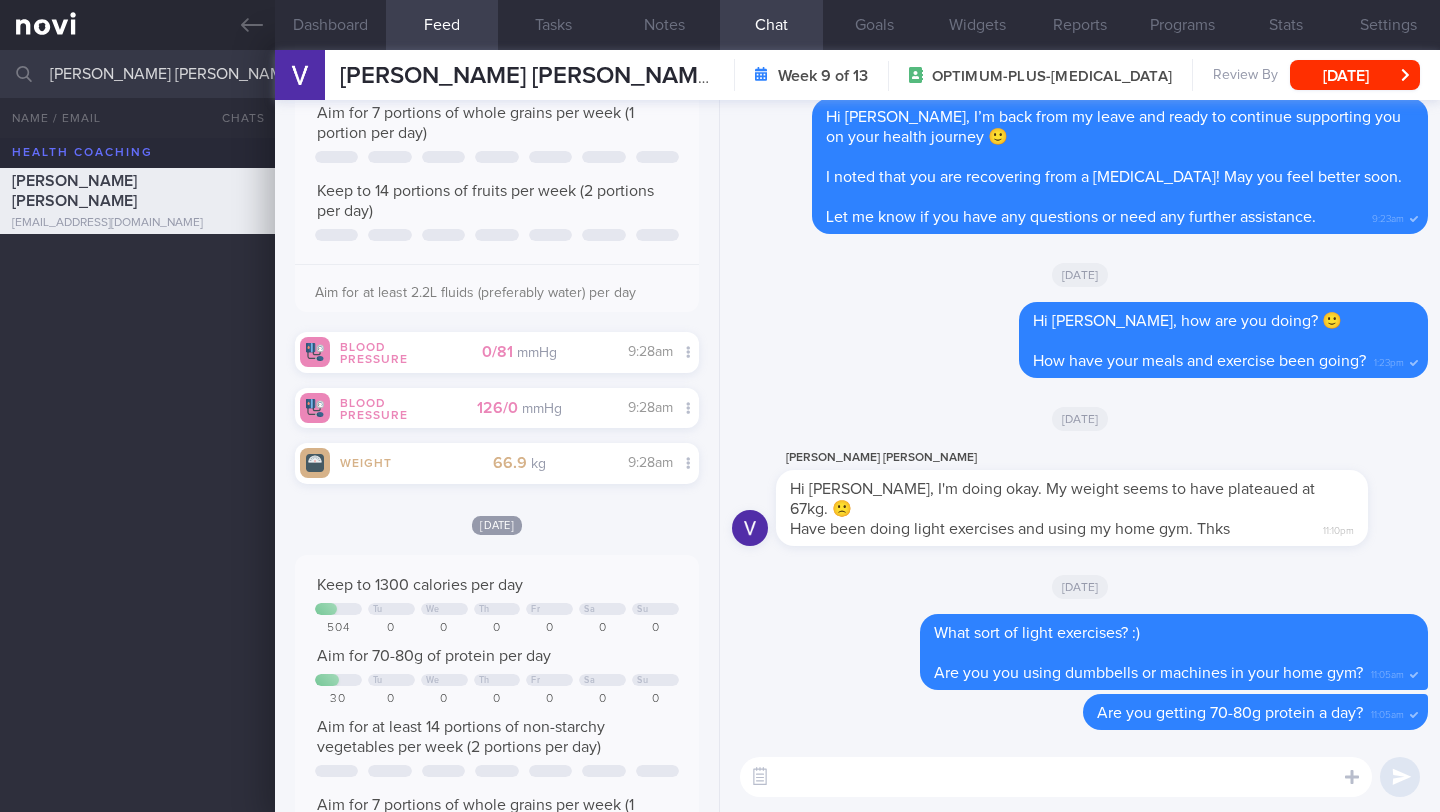 click at bounding box center (1056, 777) 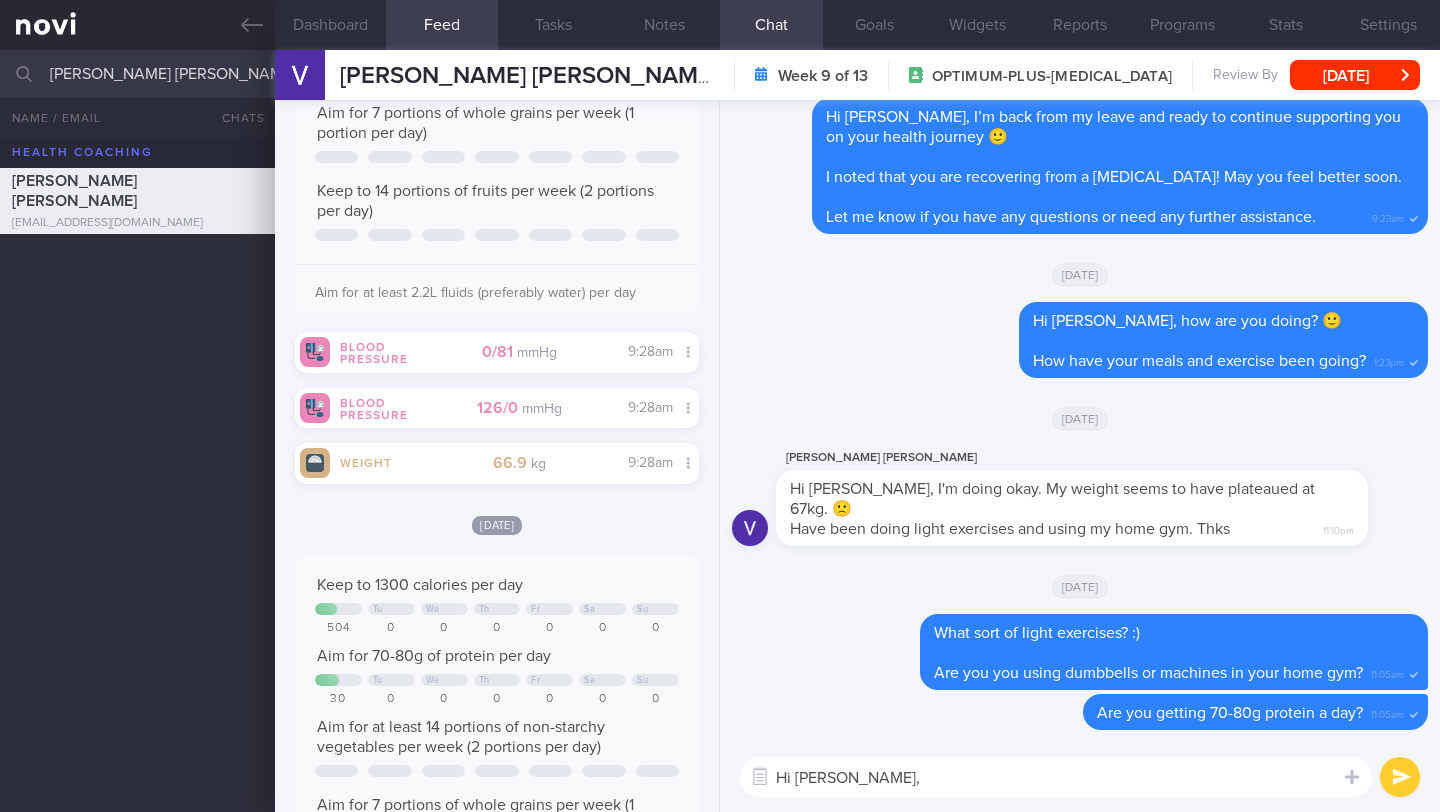 paste on "just checking in—have you had any challenges sticking to your diet or exercise goals lately?" 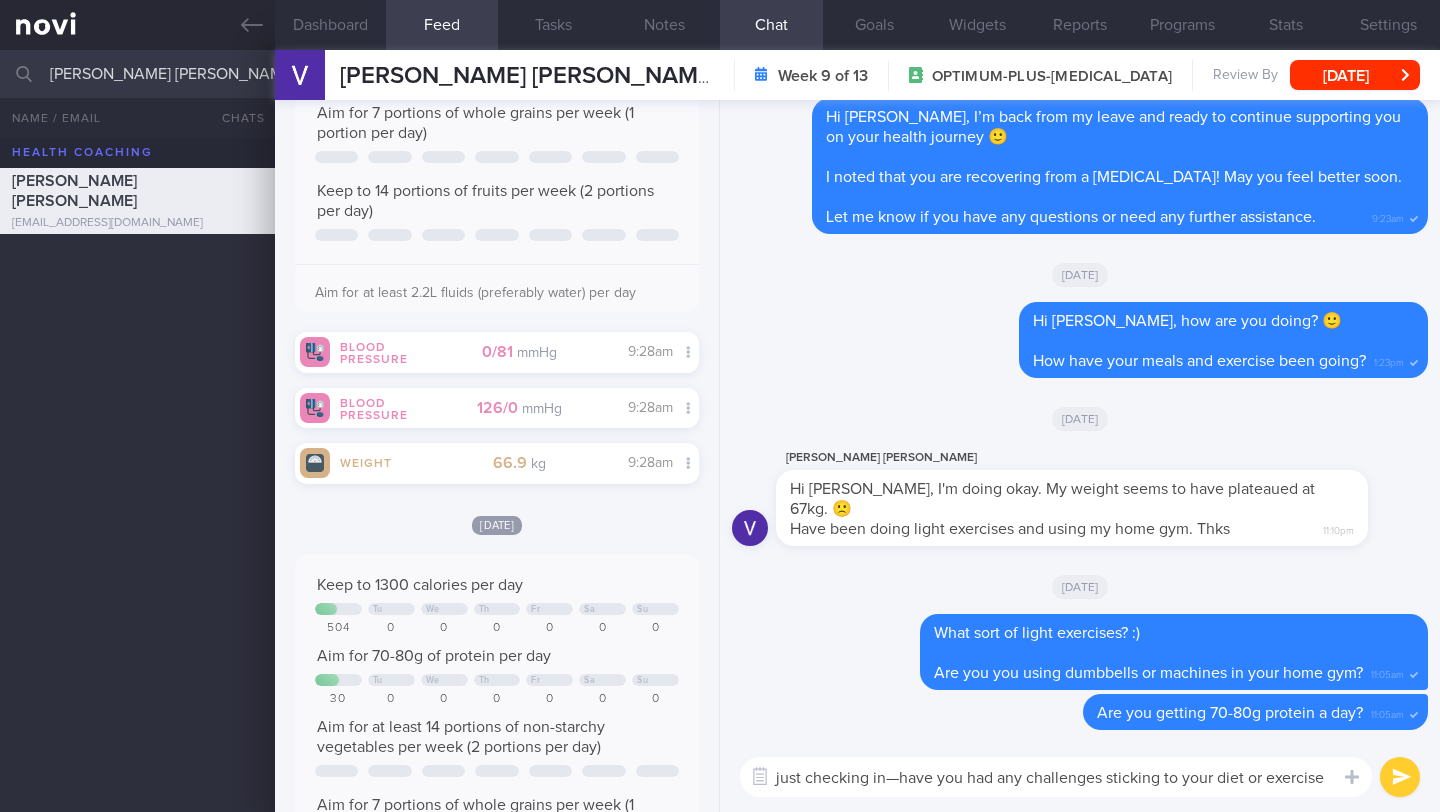 scroll, scrollTop: 0, scrollLeft: 0, axis: both 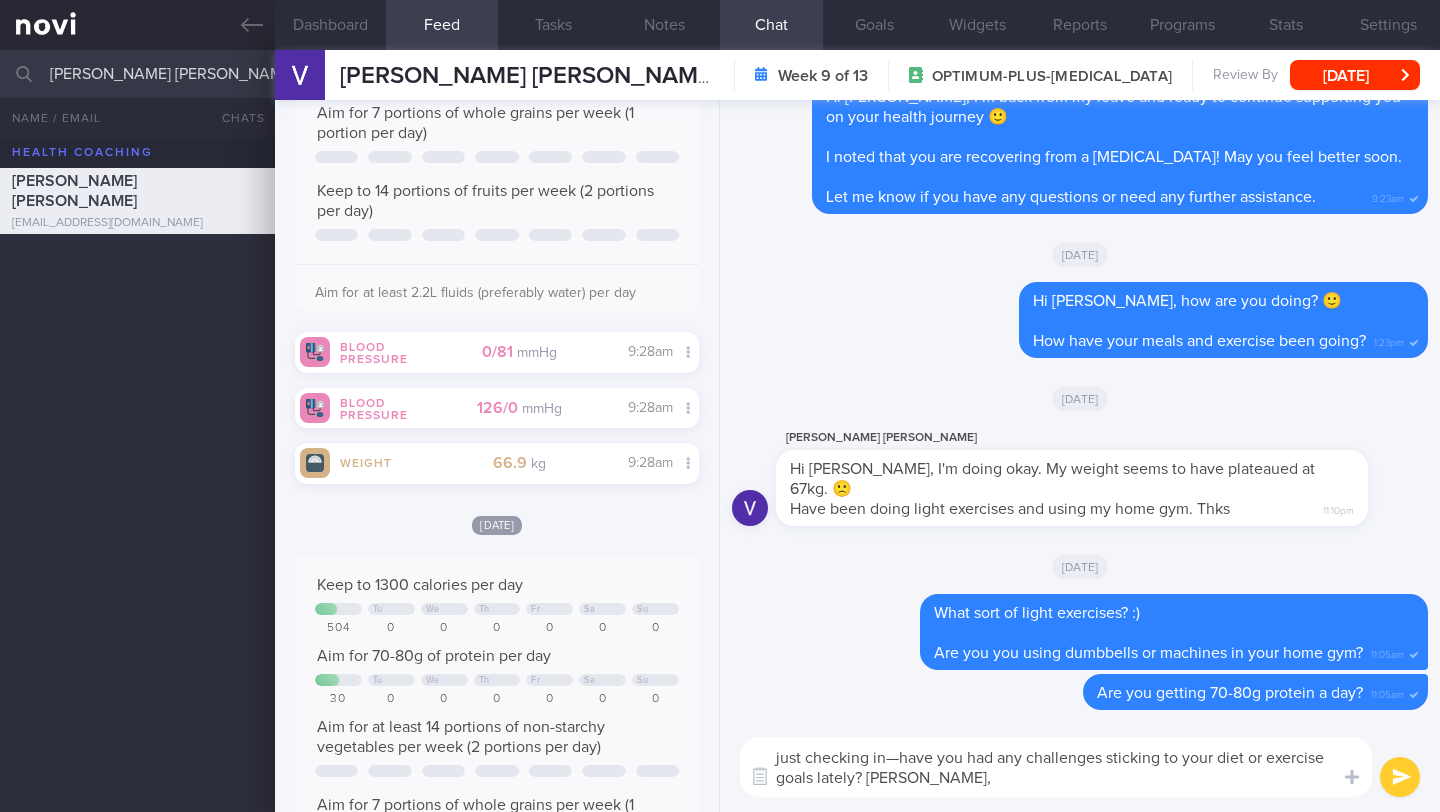 click on "just checking in—have you had any challenges sticking to your diet or exercise goals lately? [PERSON_NAME]," at bounding box center [1056, 767] 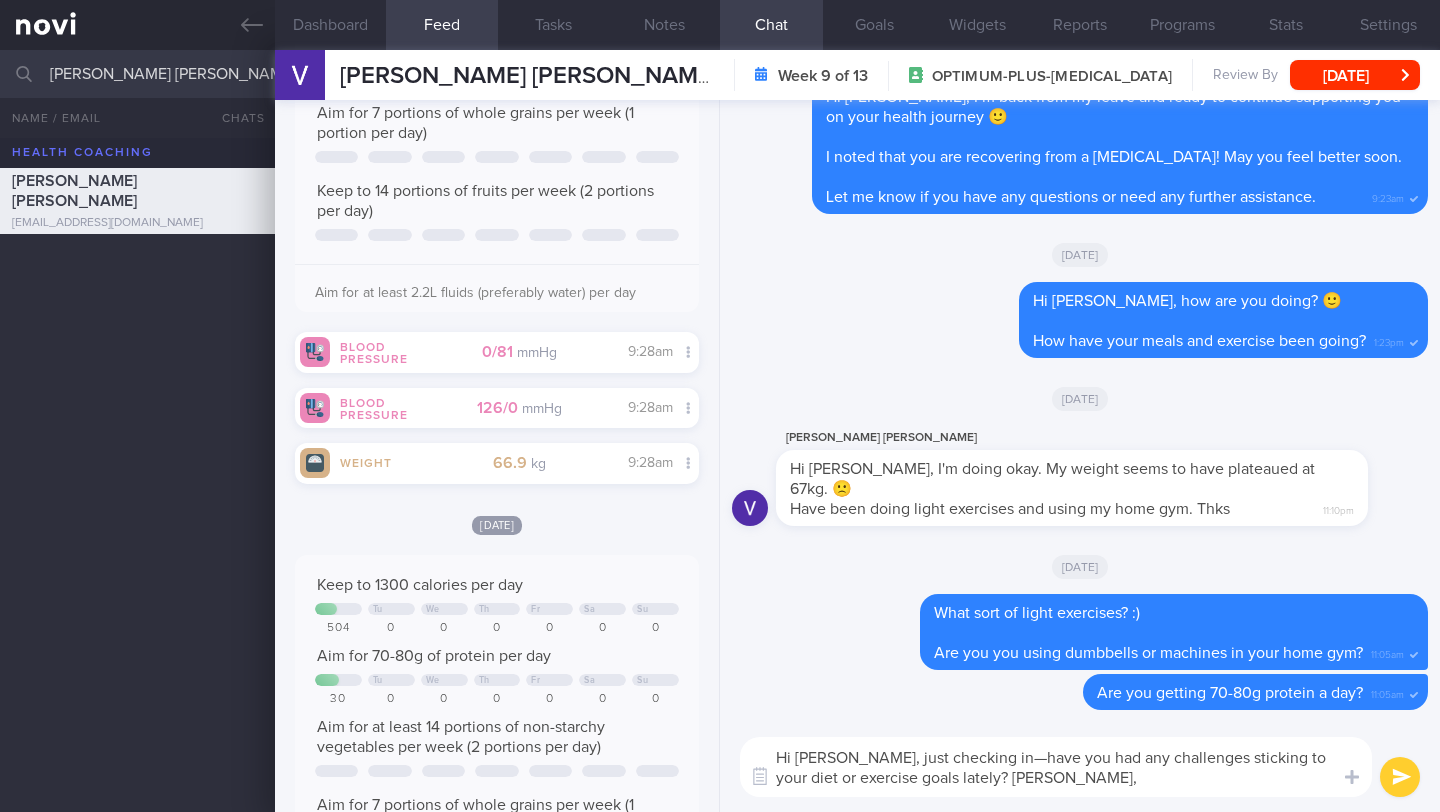 click on "Hi [PERSON_NAME], just checking in—have you had any challenges sticking to your diet or exercise goals lately? [PERSON_NAME]," at bounding box center [1056, 767] 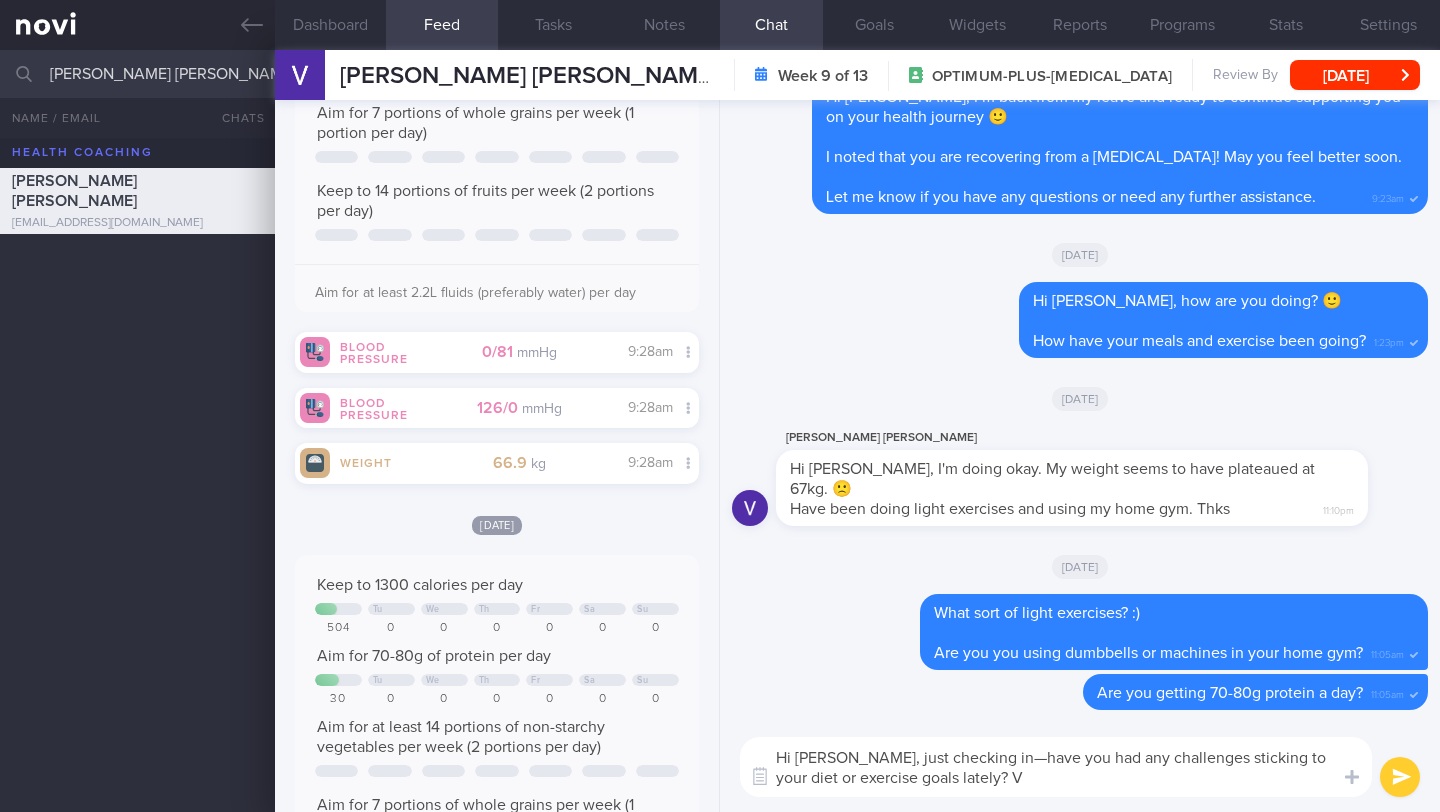 type on "Hi [PERSON_NAME], just checking in—have you had any challenges sticking to your diet or exercise goals lately?" 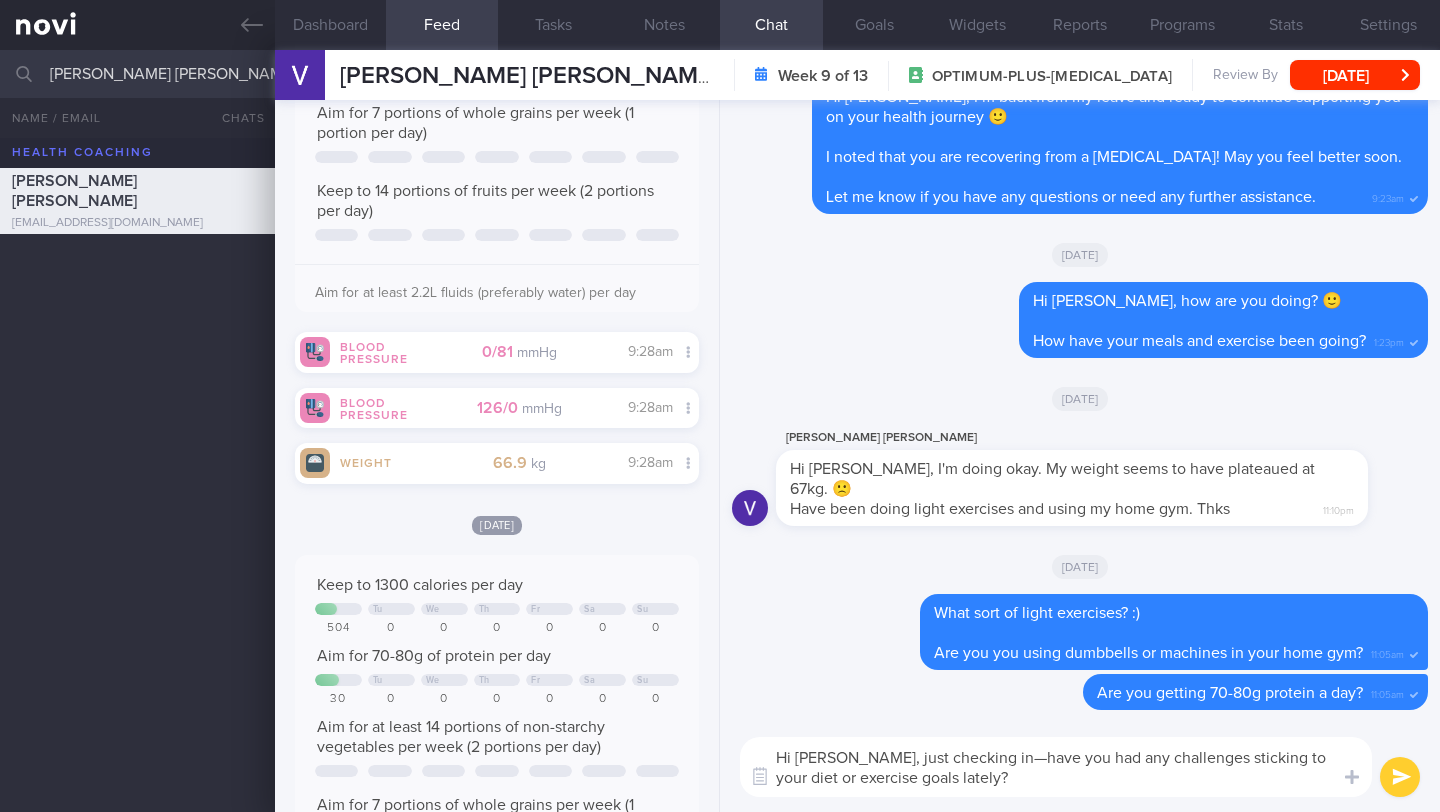 type 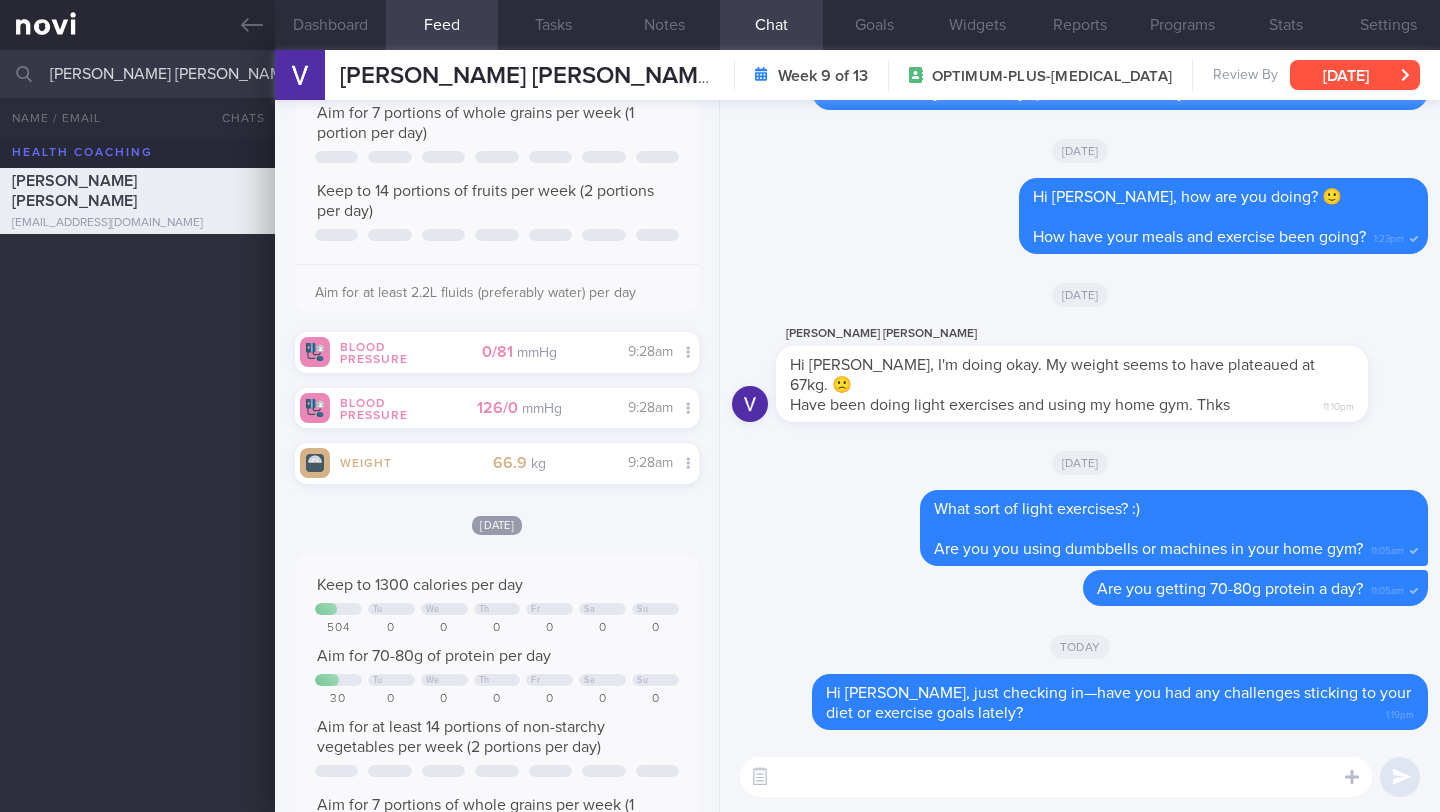 click on "[DATE]" at bounding box center [1355, 75] 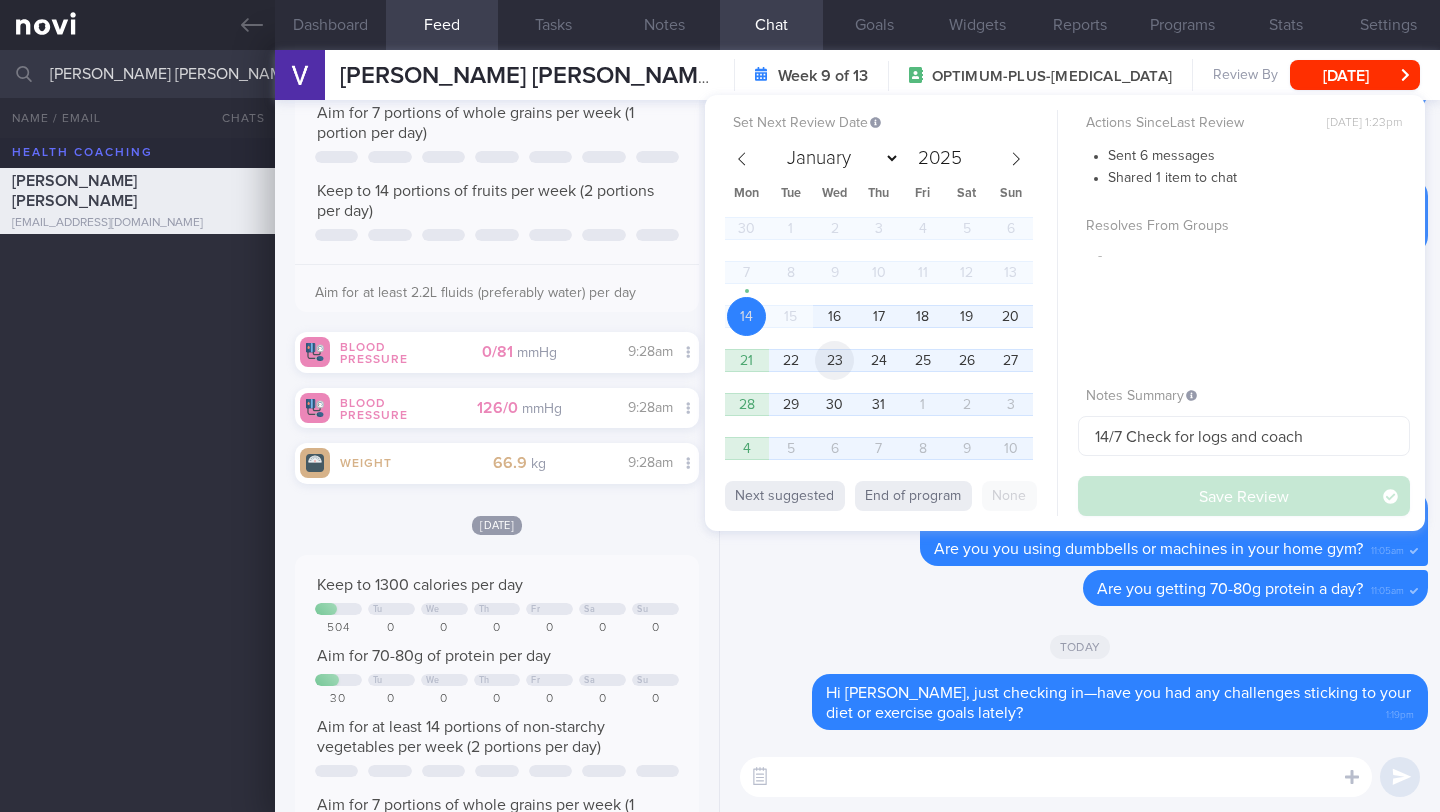 click on "23" at bounding box center [834, 360] 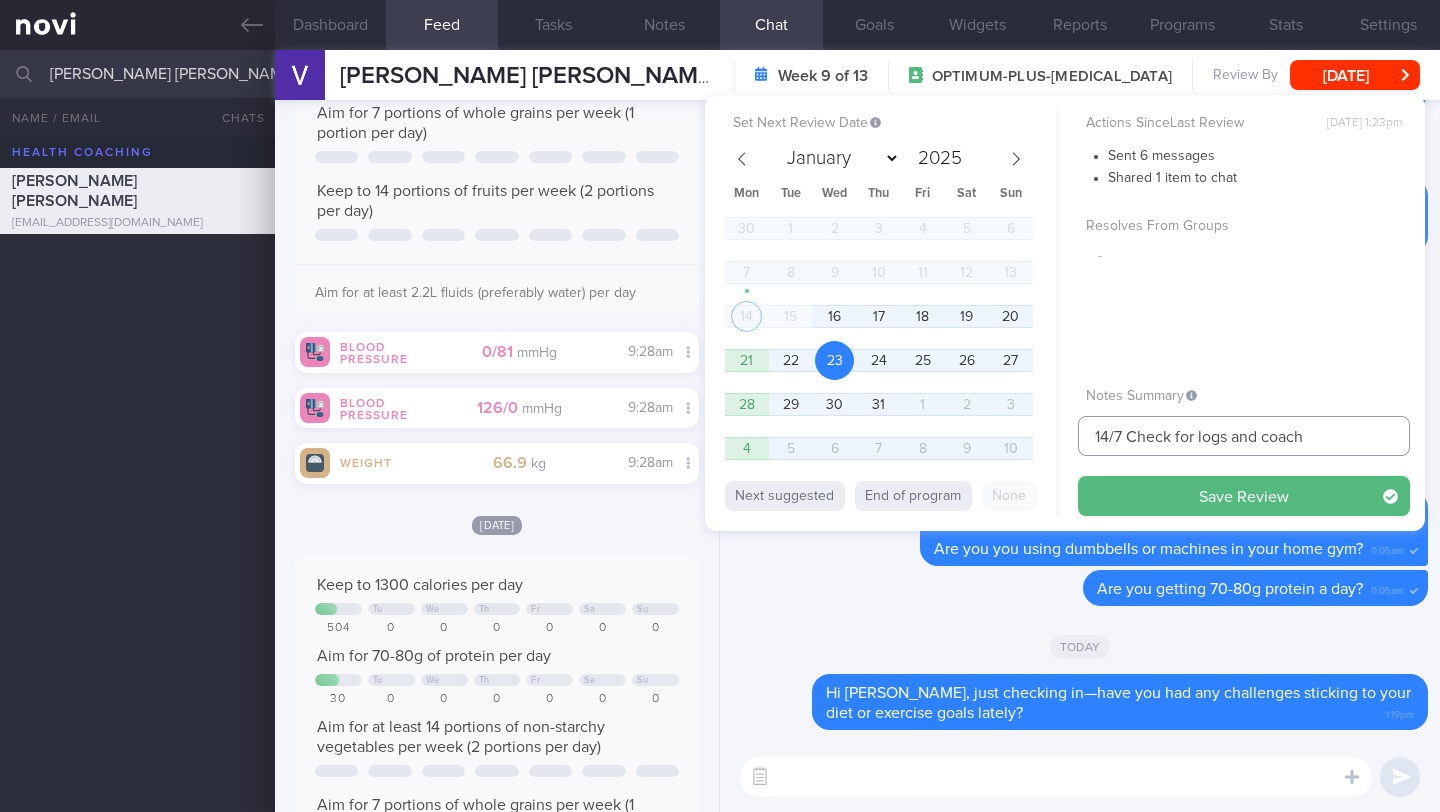 drag, startPoint x: 1110, startPoint y: 439, endPoint x: 1056, endPoint y: 428, distance: 55.108982 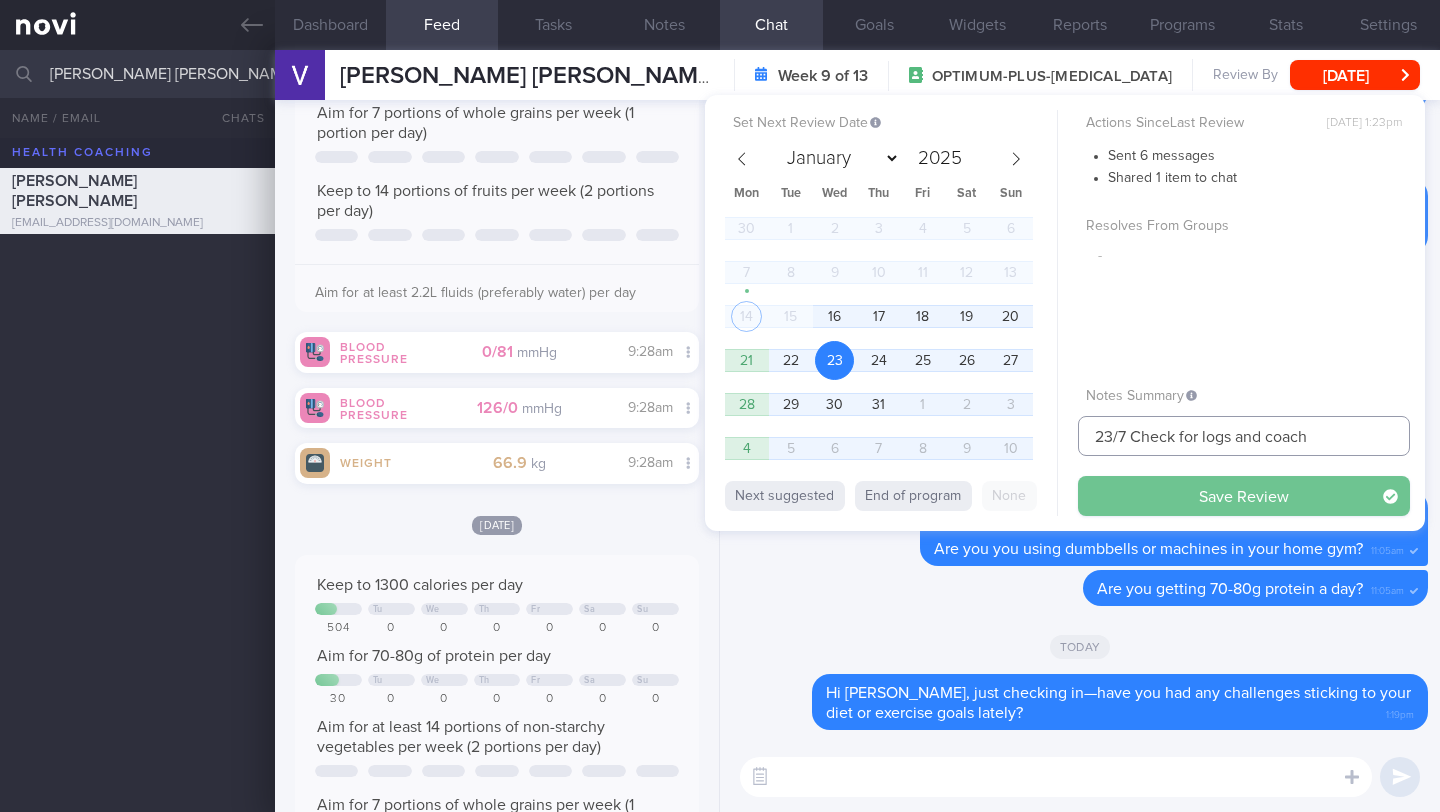 type on "23/7 Check for logs and coach" 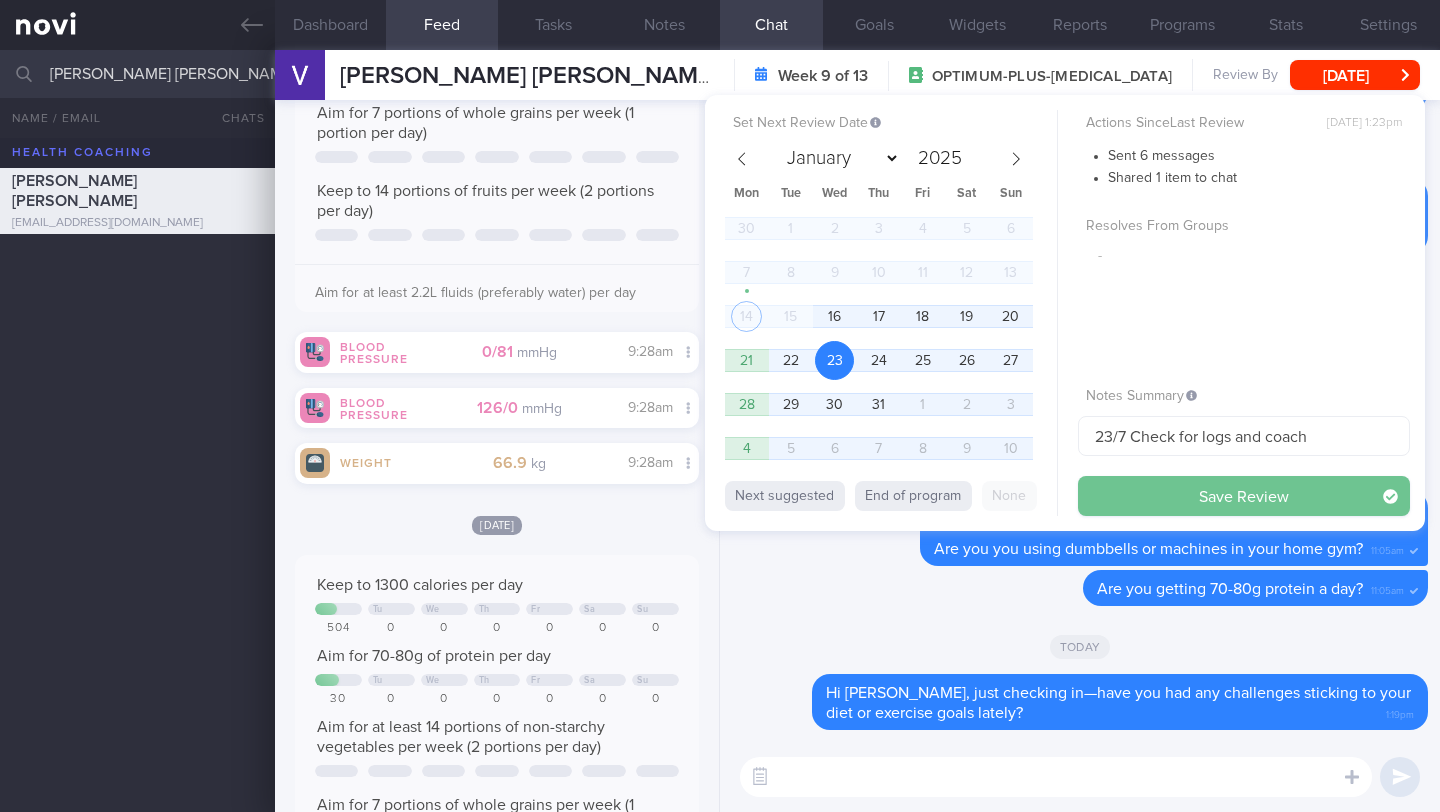 click on "Save Review" at bounding box center (1244, 496) 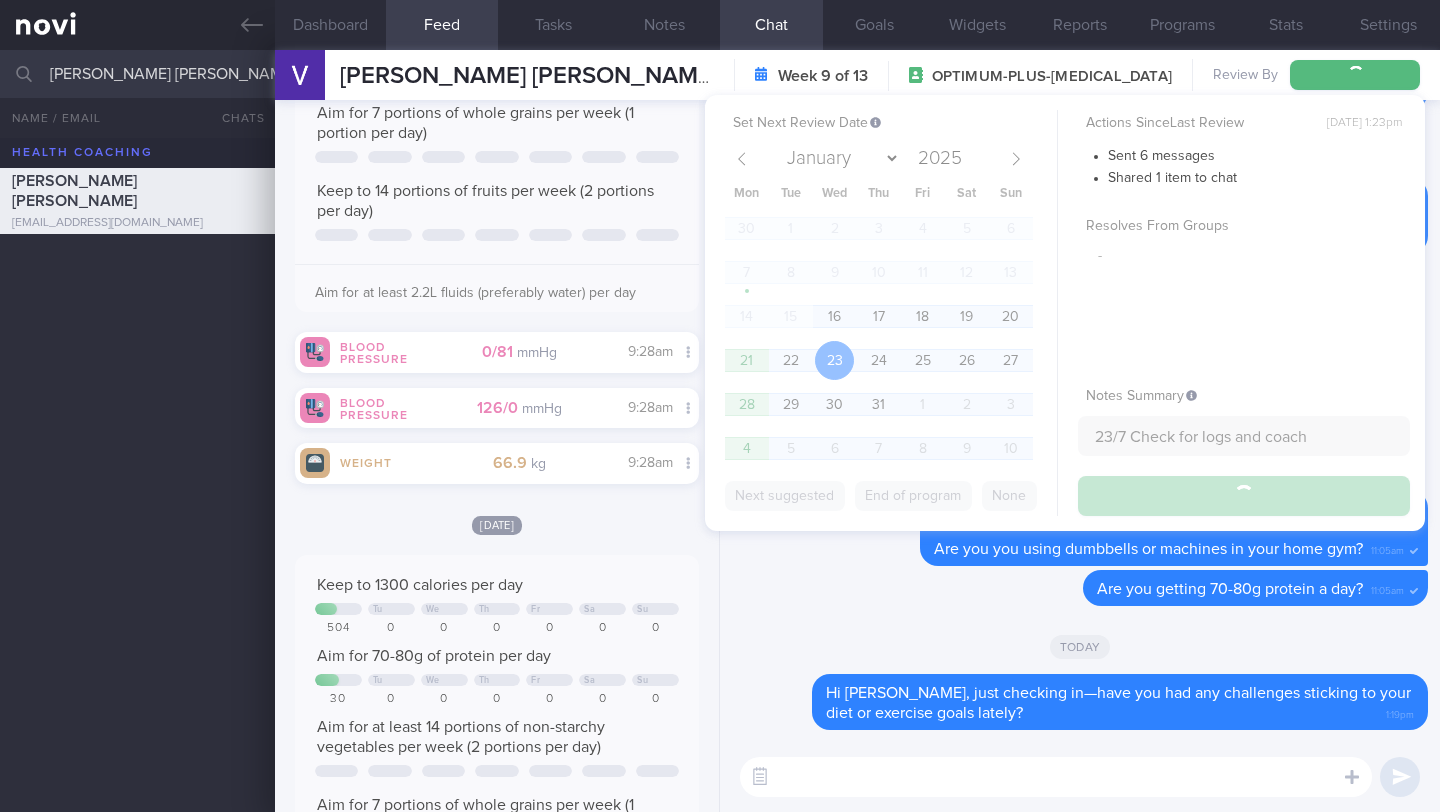 type on "23/7 Check for logs and coach" 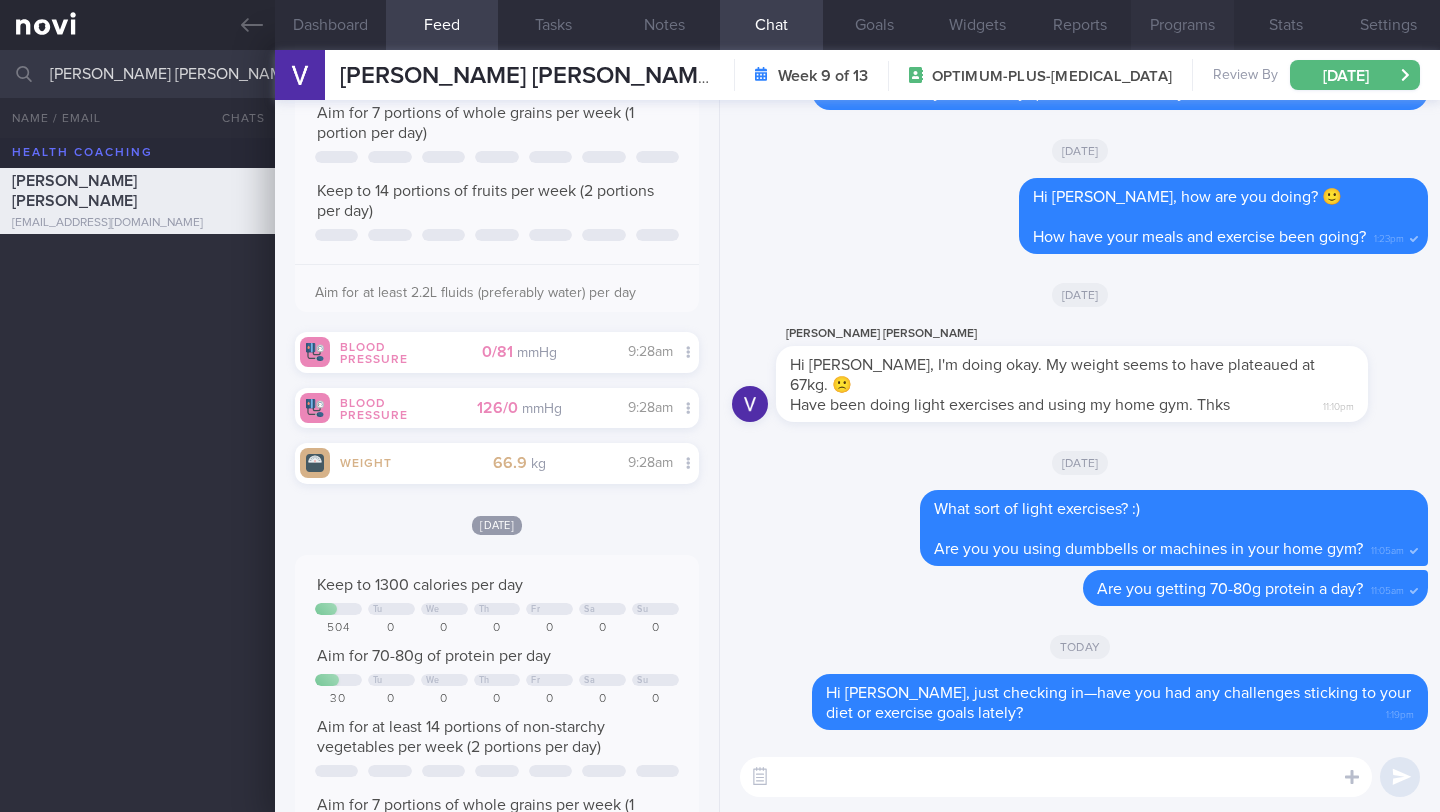 click on "Programs" at bounding box center (1182, 25) 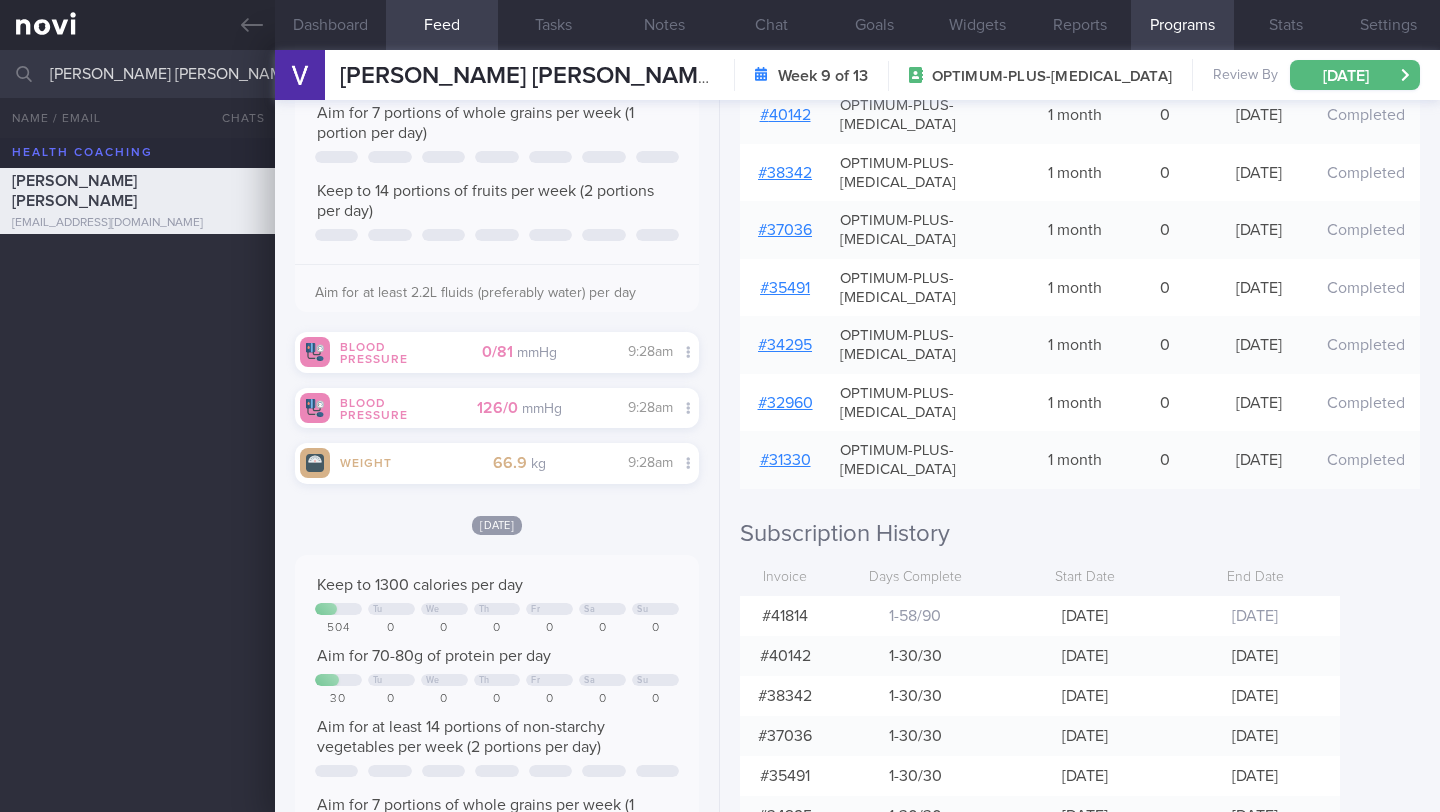 scroll, scrollTop: 505, scrollLeft: 0, axis: vertical 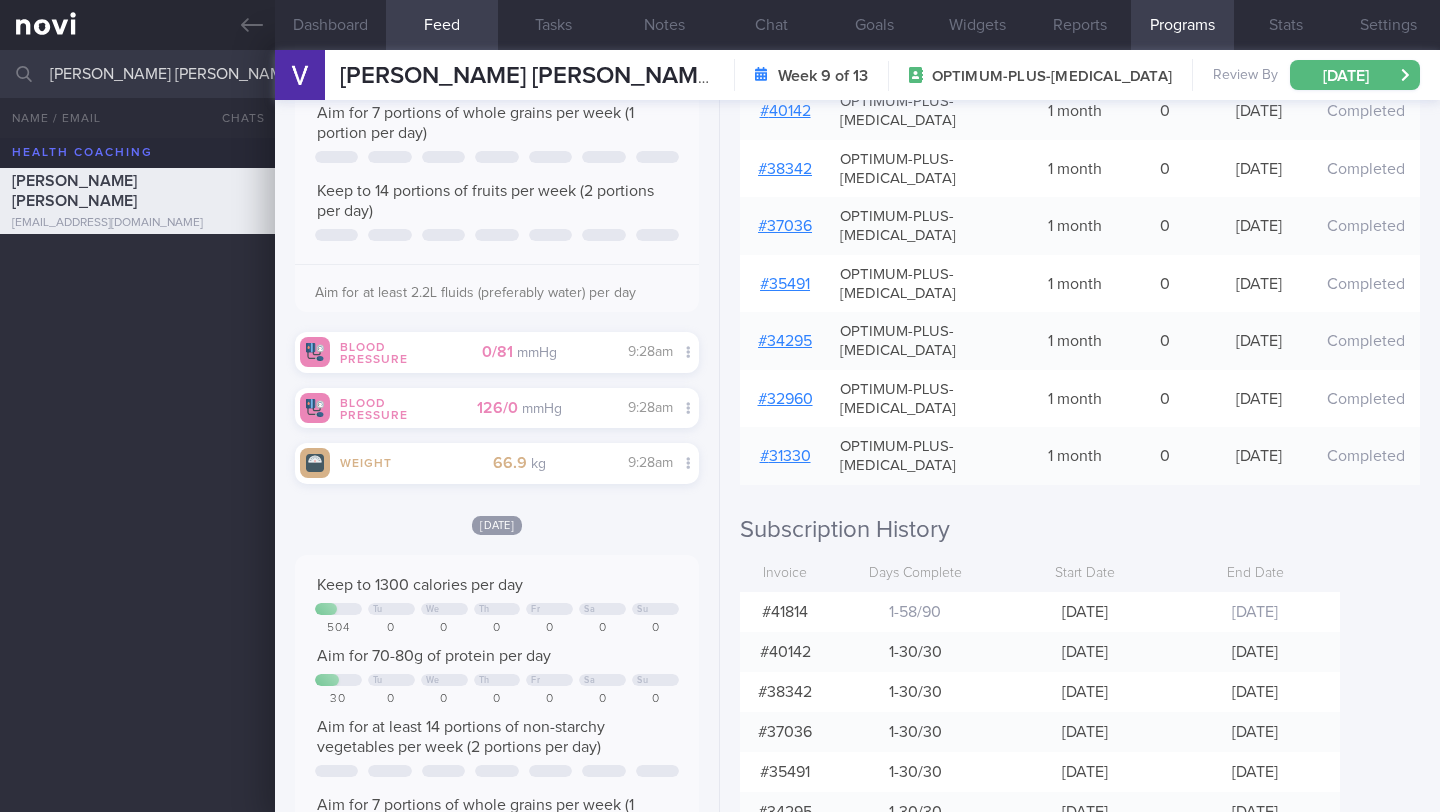 click on "[PERSON_NAME] [PERSON_NAME]" at bounding box center [720, 74] 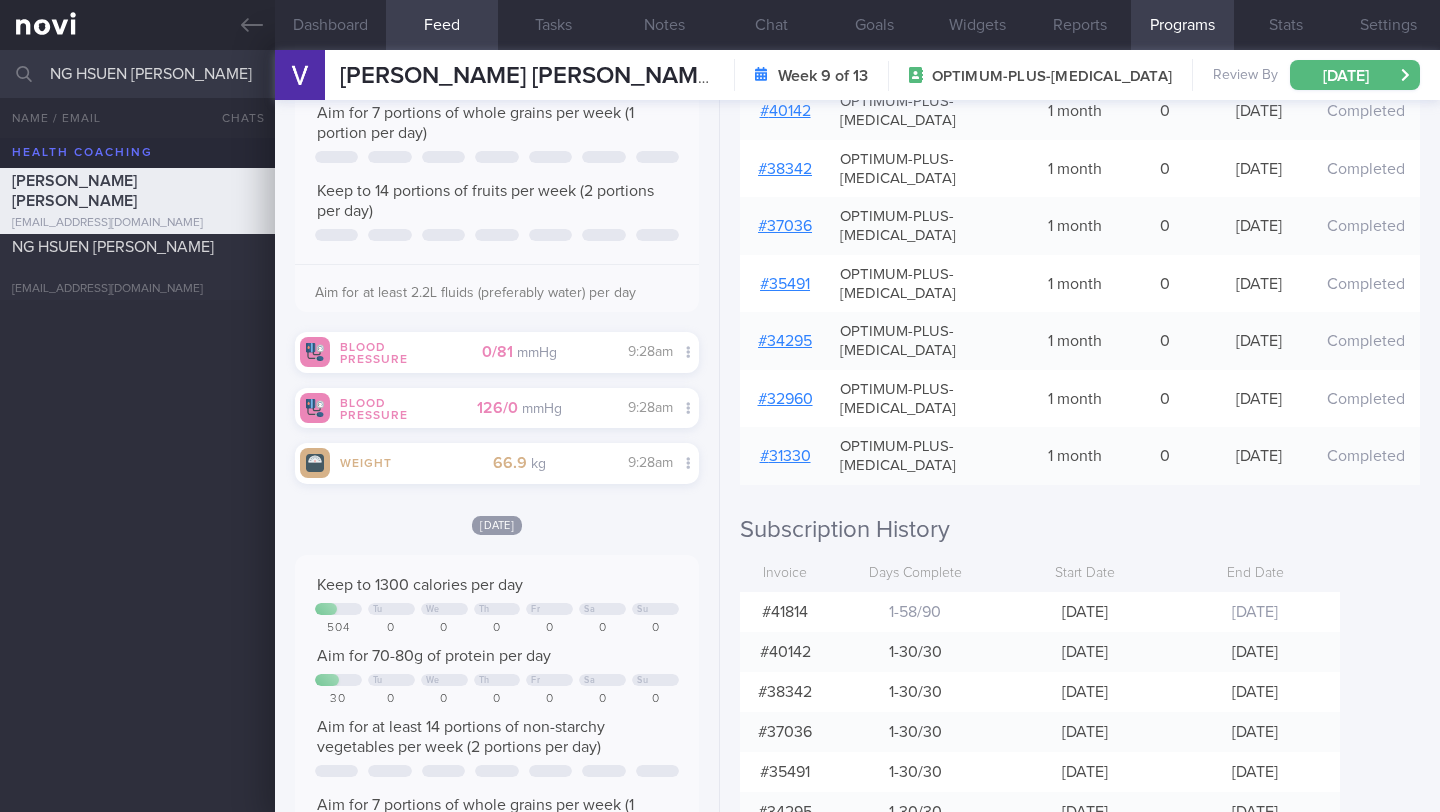 type on "NG HSUEN [PERSON_NAME]" 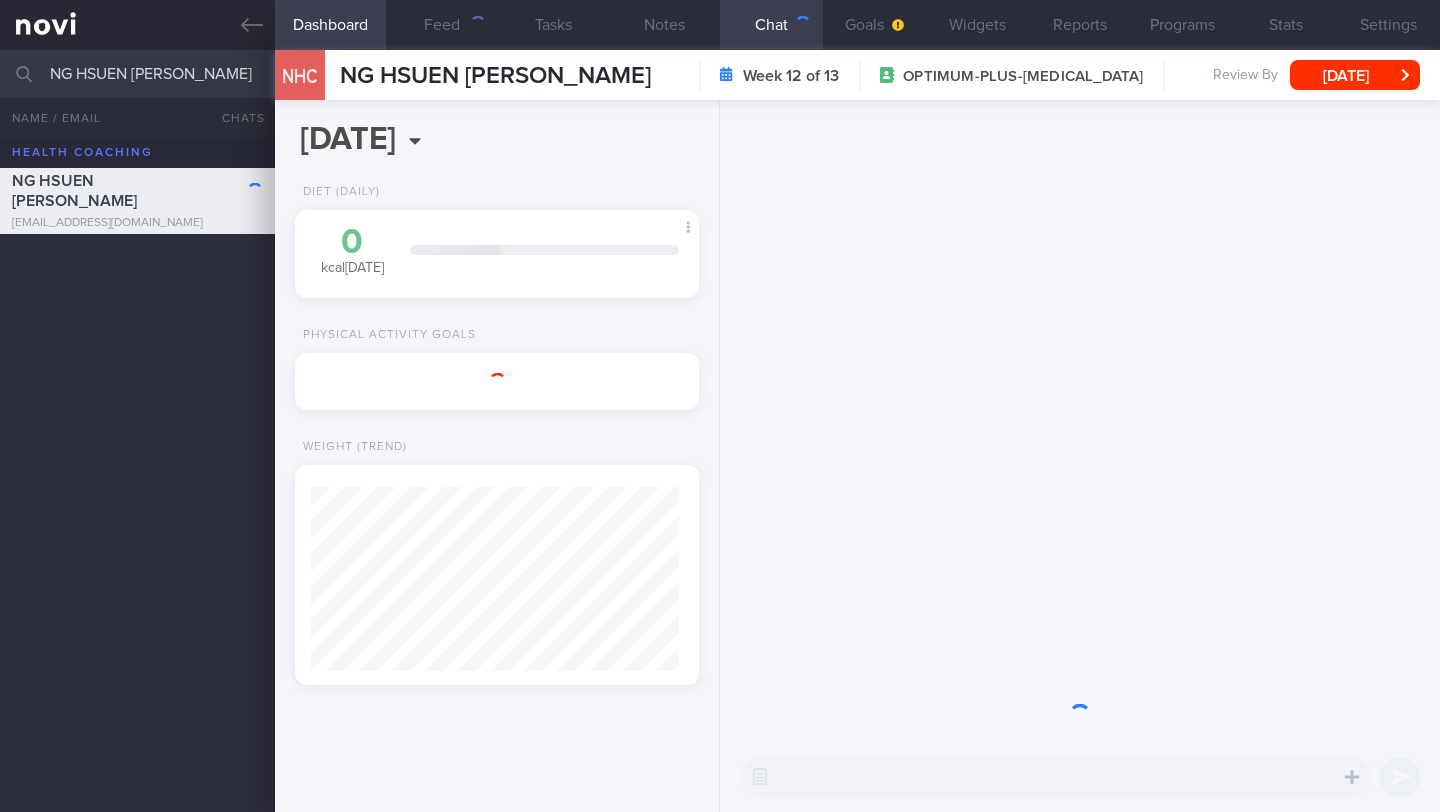 scroll, scrollTop: 0, scrollLeft: 0, axis: both 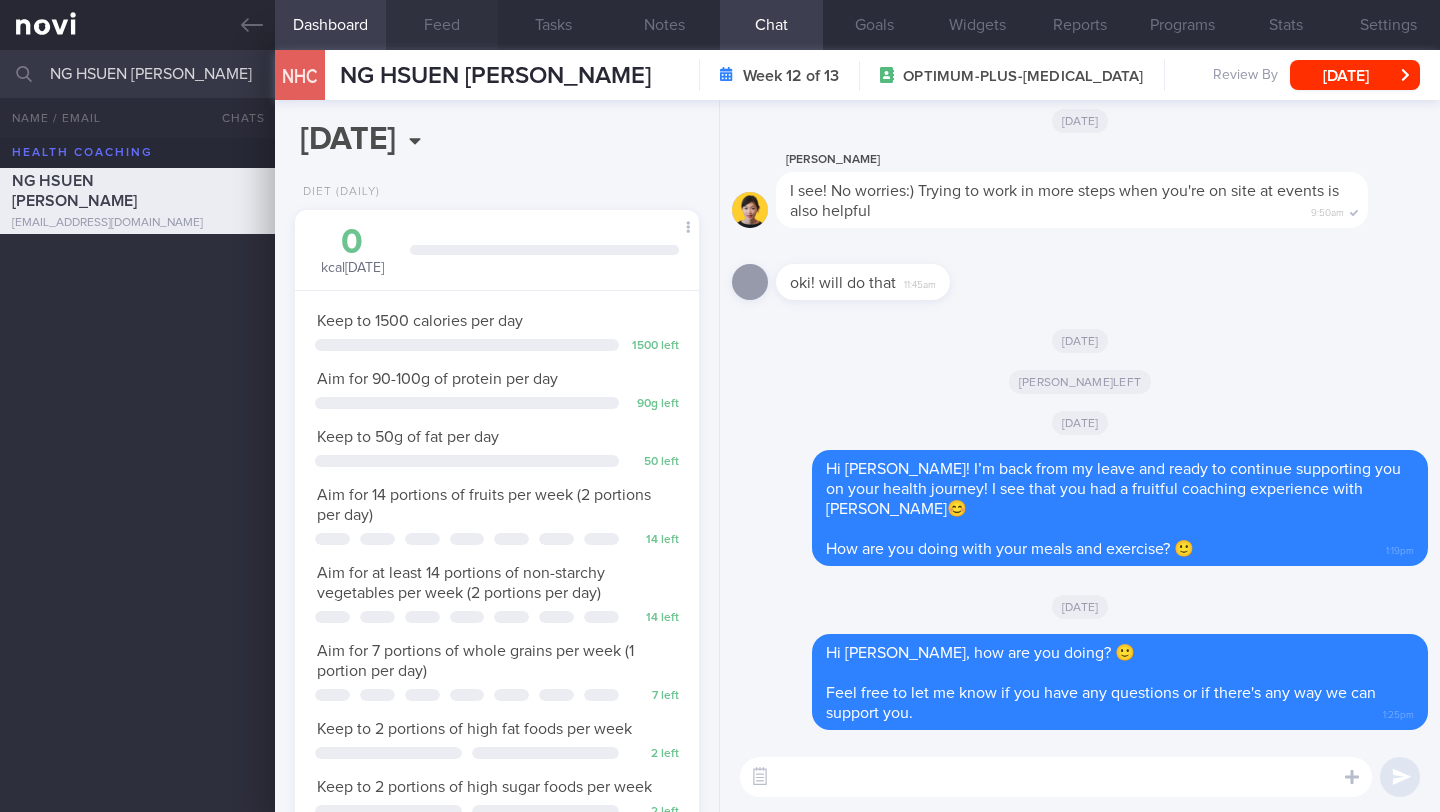 click on "Feed" at bounding box center [441, 25] 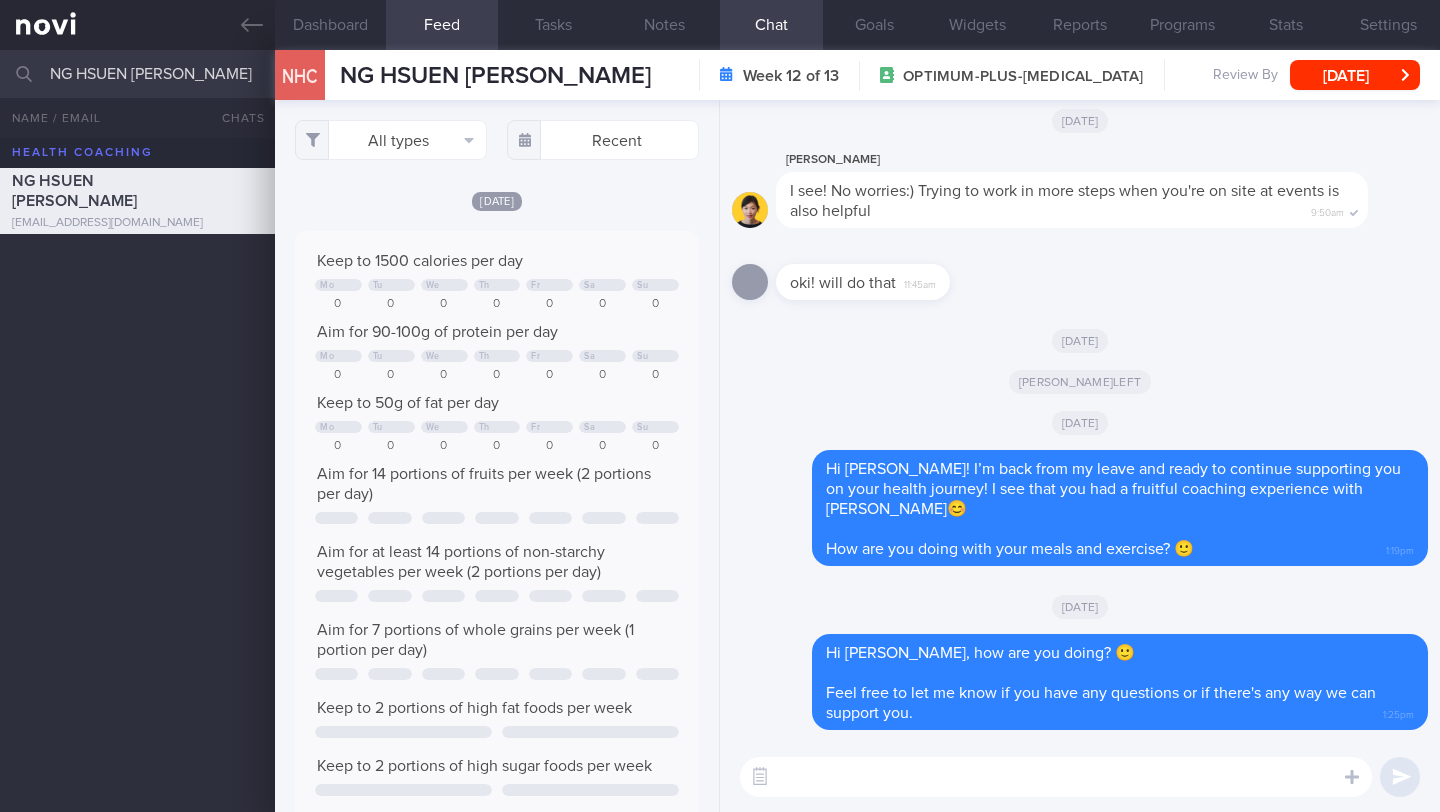 scroll, scrollTop: 999910, scrollLeft: 999637, axis: both 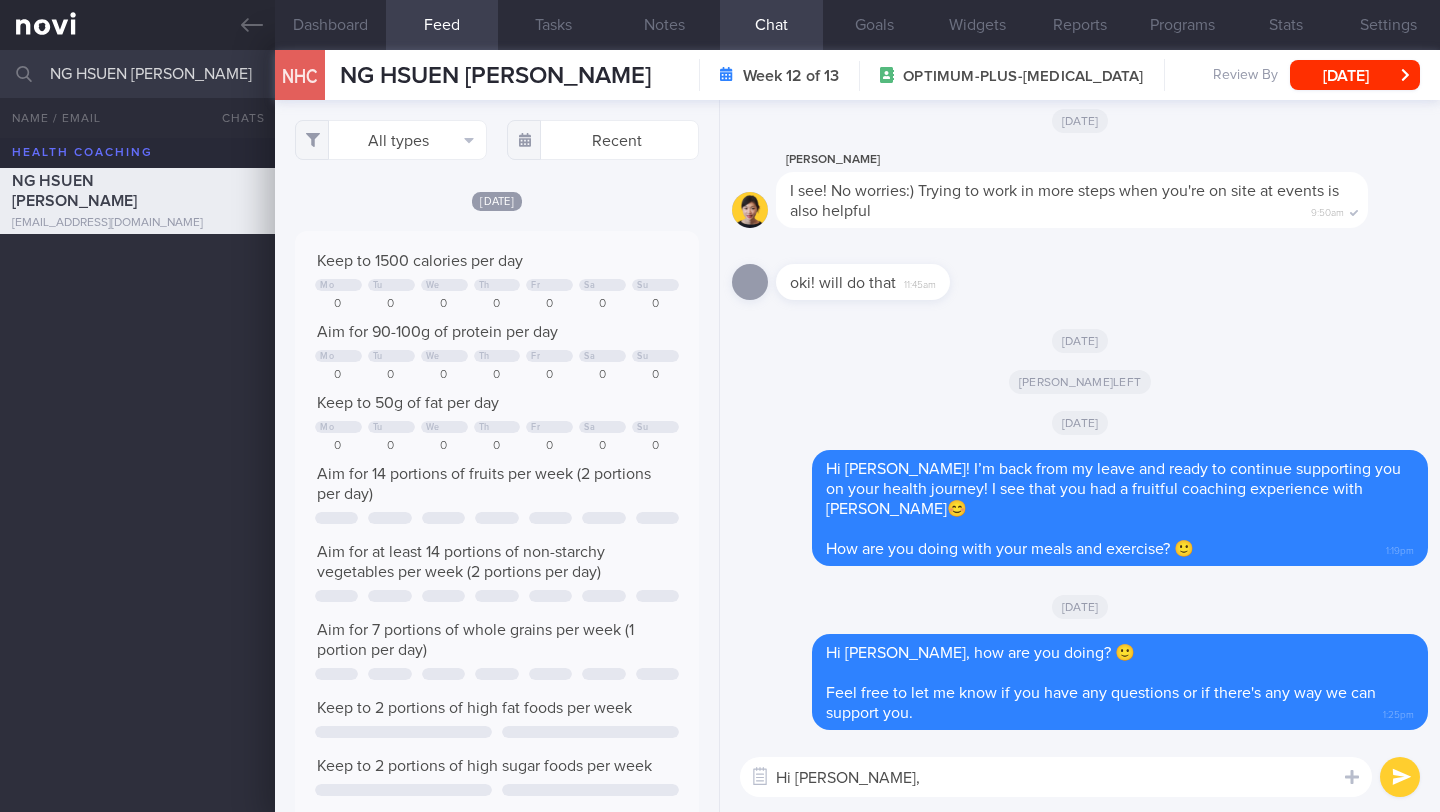 paste on "just checking in—have you had any challenges sticking to your diet or exercise goals lately?" 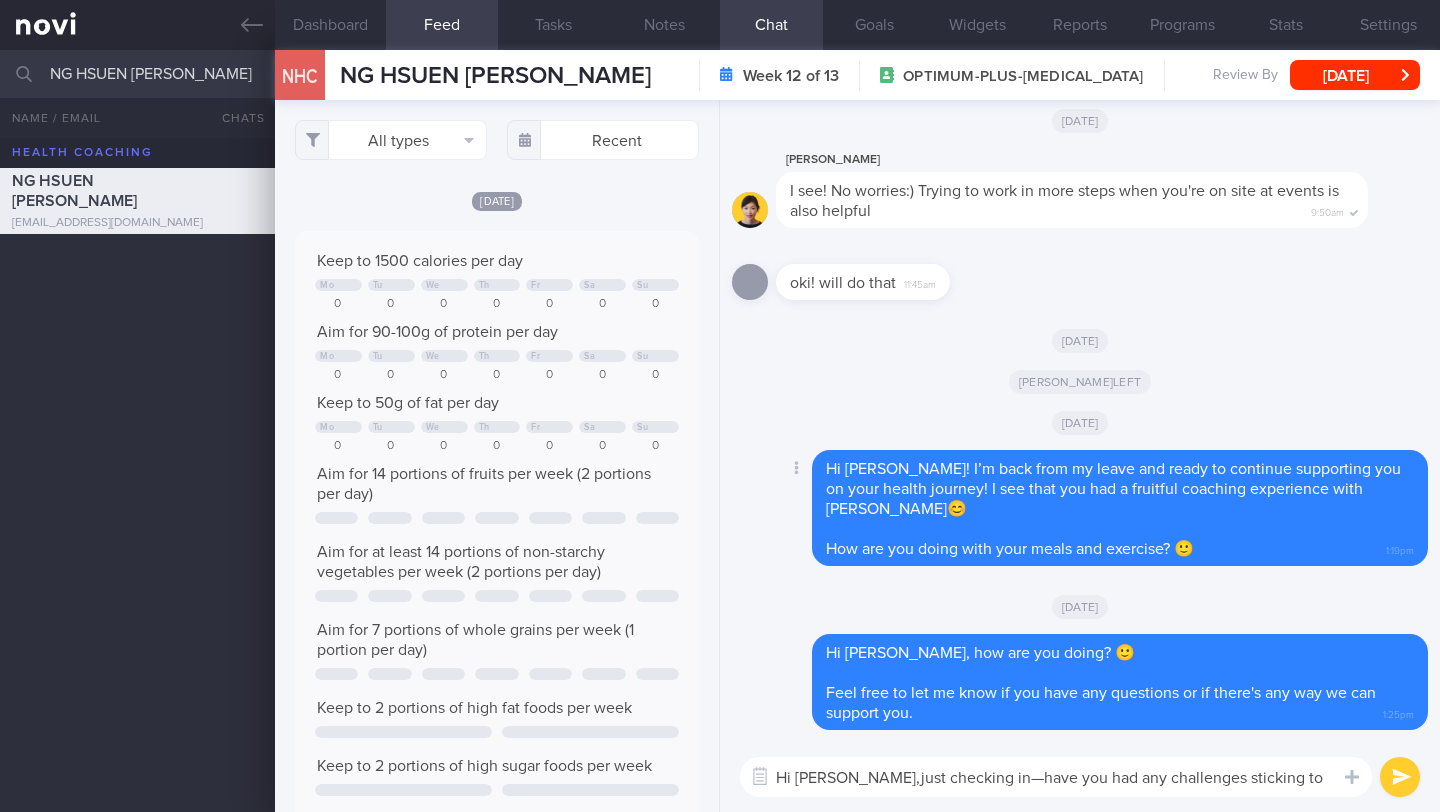 scroll, scrollTop: 0, scrollLeft: 0, axis: both 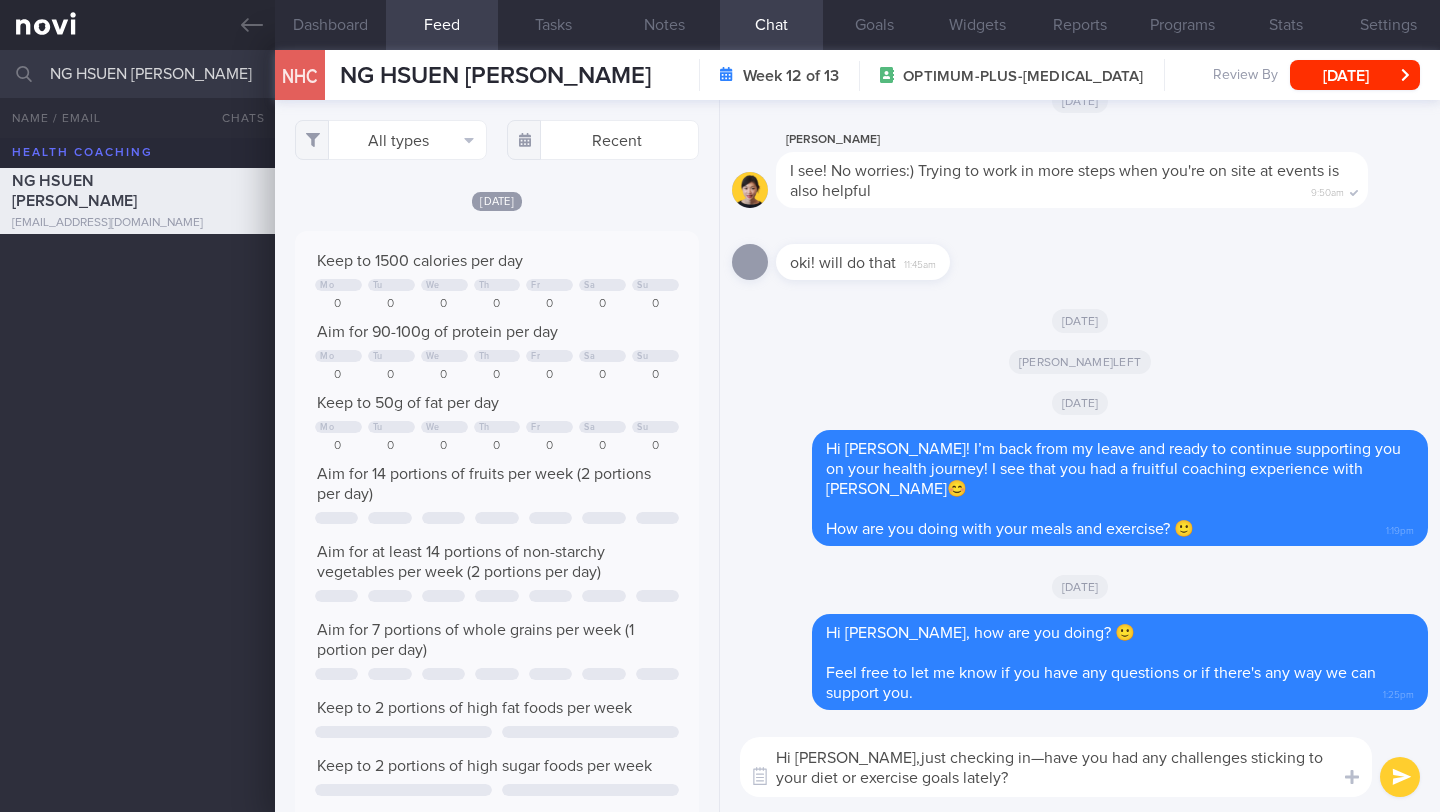 click on "Hi [PERSON_NAME],just checking in—have you had any challenges sticking to your diet or exercise goals lately?" at bounding box center [1056, 767] 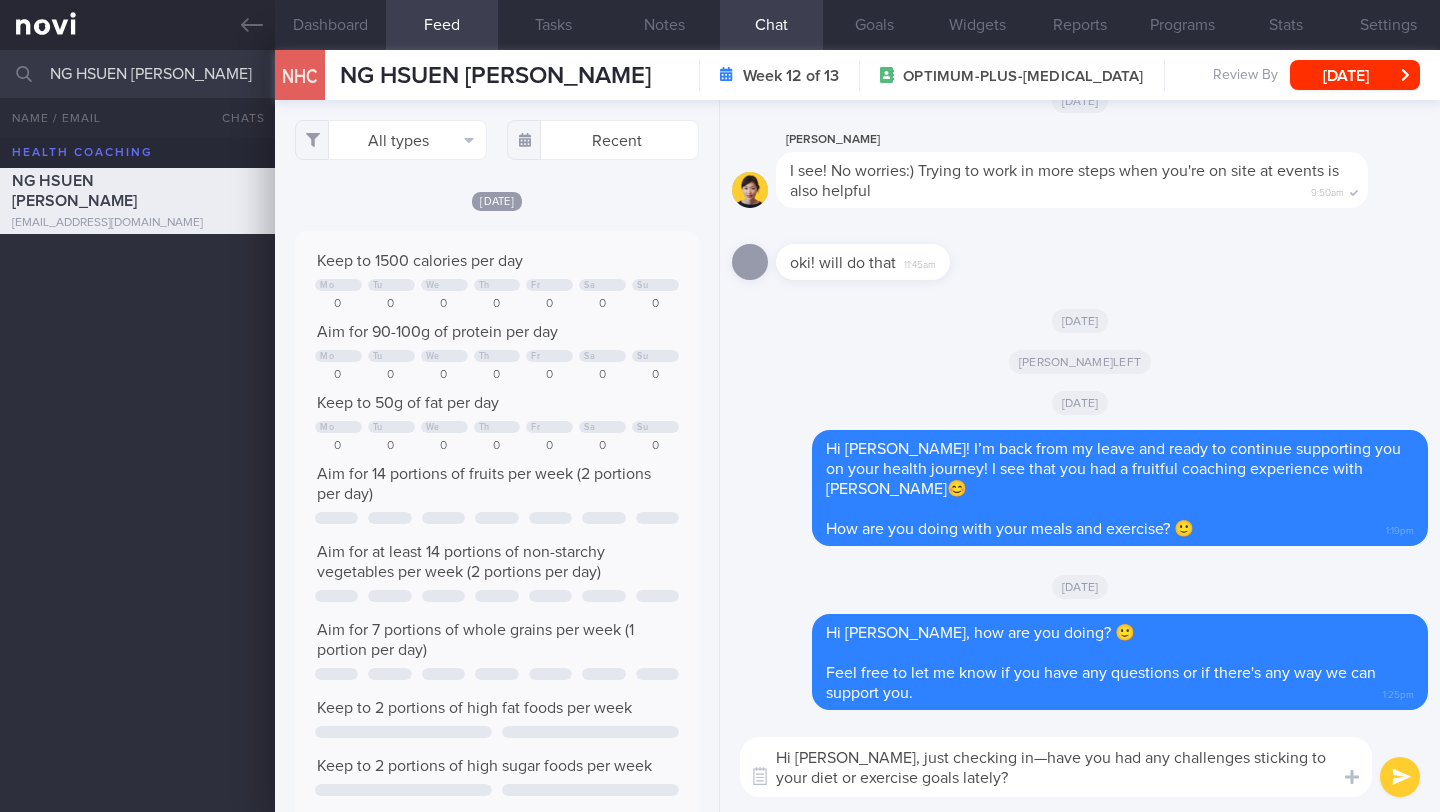 click on "Hi [PERSON_NAME], just checking in—have you had any challenges sticking to your diet or exercise goals lately?" at bounding box center [1056, 767] 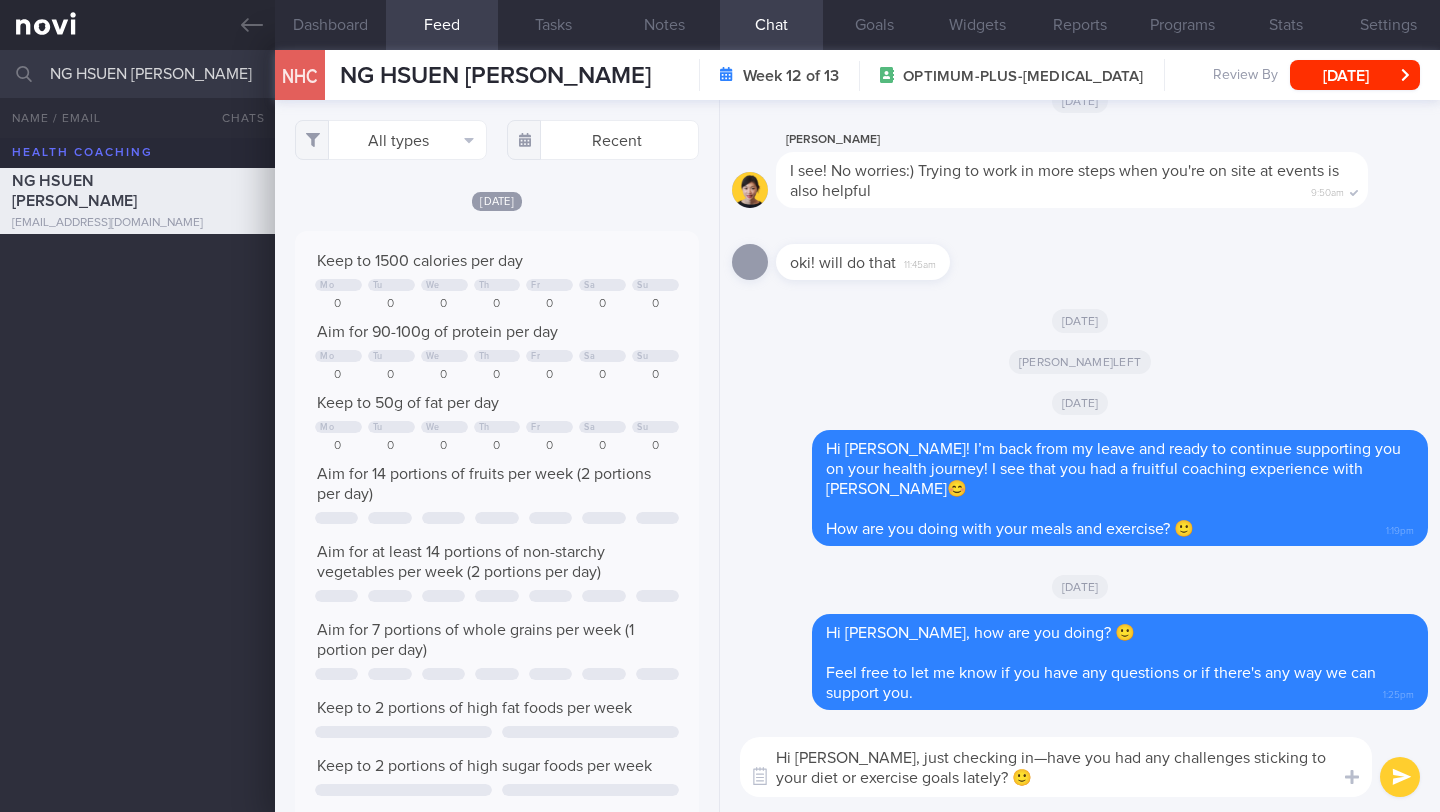 type on "Hi [PERSON_NAME], just checking in—have you had any challenges sticking to your diet or exercise goals lately? 🙂" 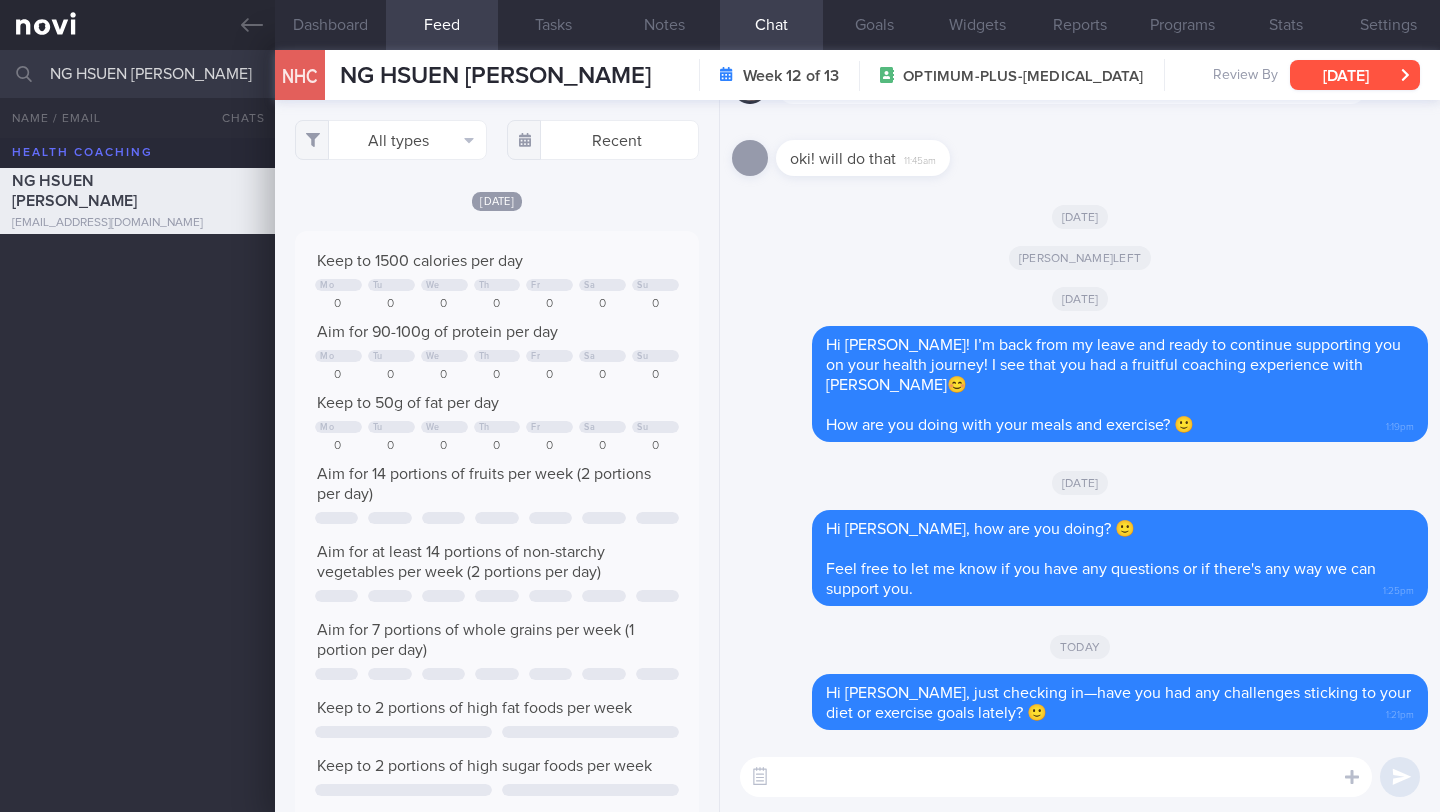 click on "[DATE]" at bounding box center (1355, 75) 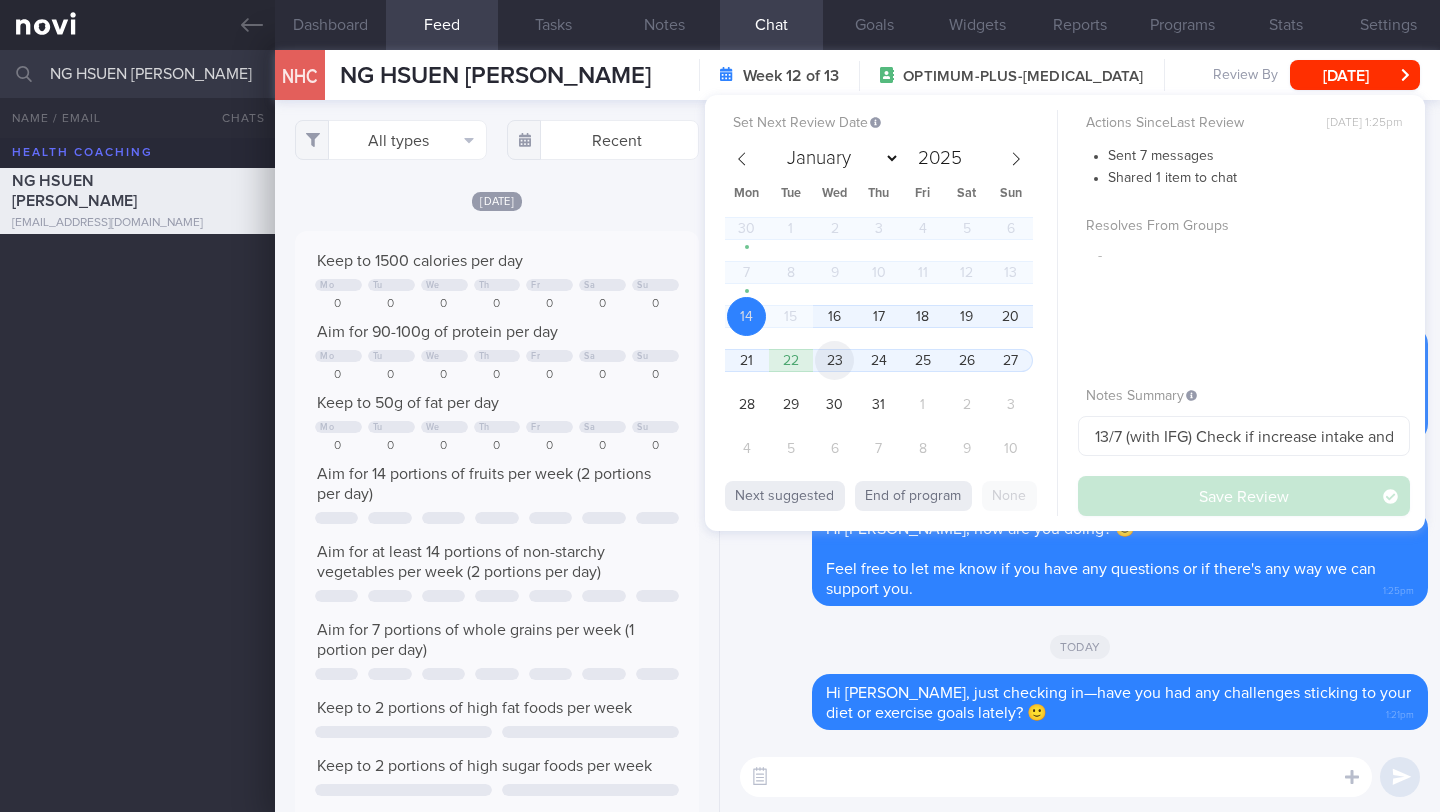 click on "23" at bounding box center (834, 360) 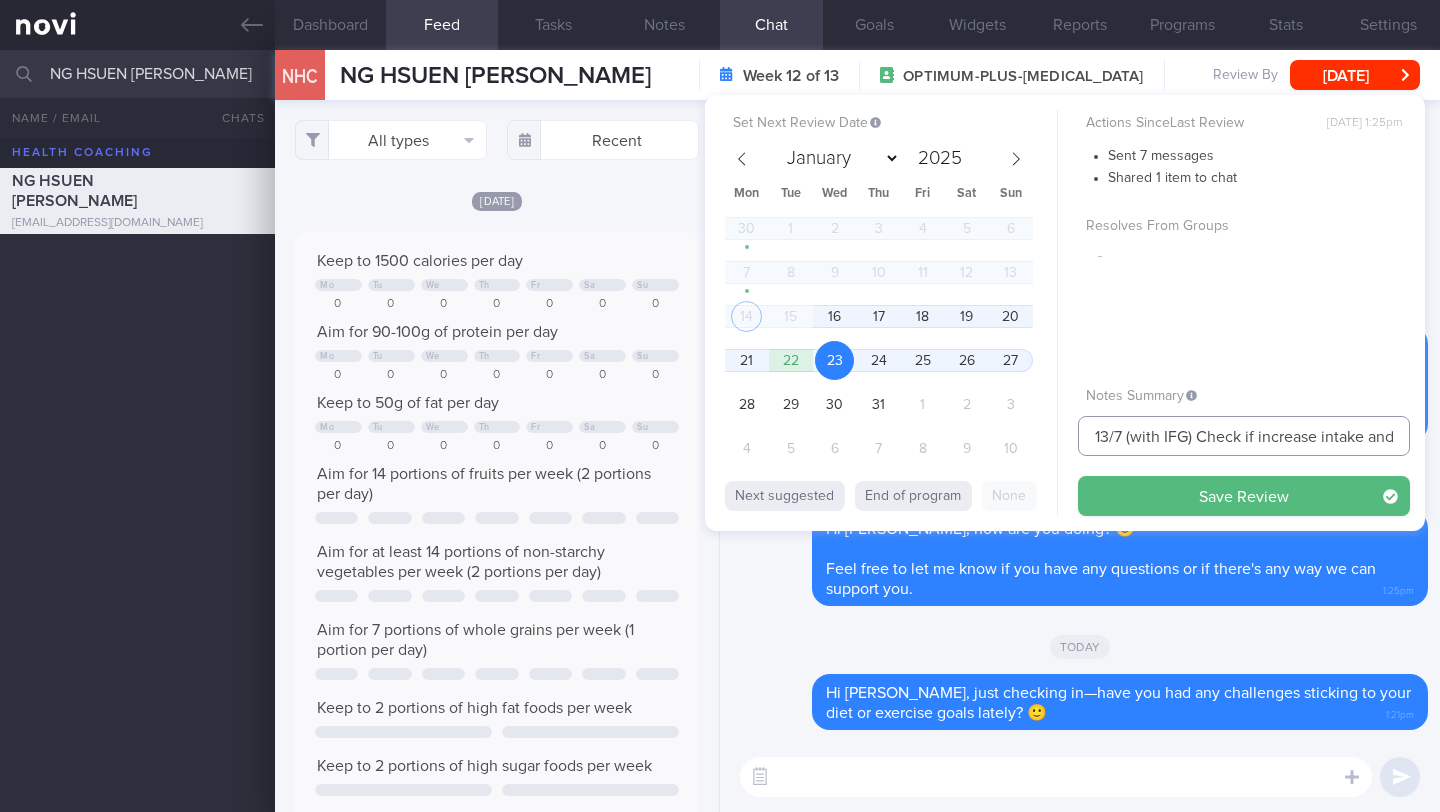 drag, startPoint x: 1111, startPoint y: 438, endPoint x: 1061, endPoint y: 433, distance: 50.24938 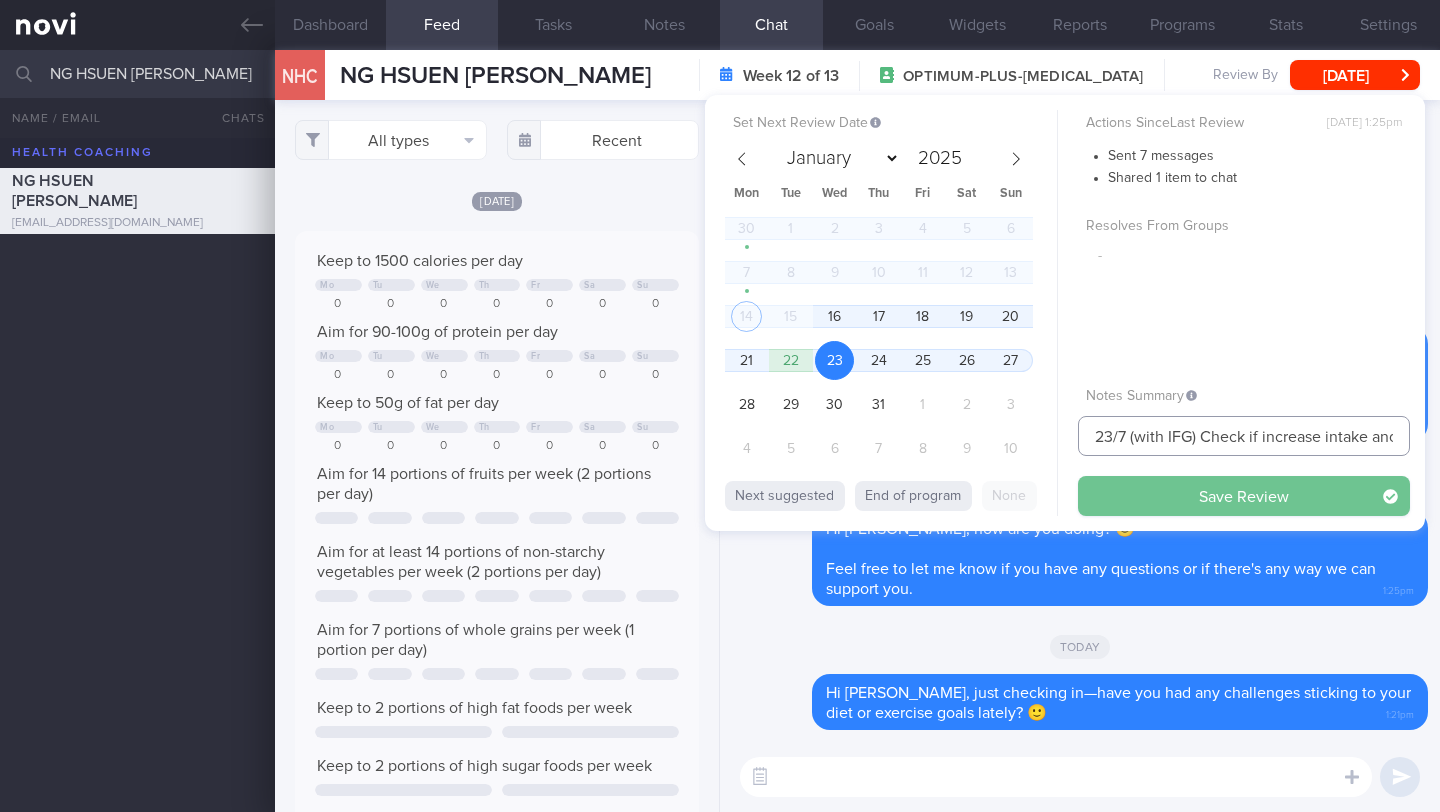 type on "23/7 (with IFG) Check if increase intake and exercise" 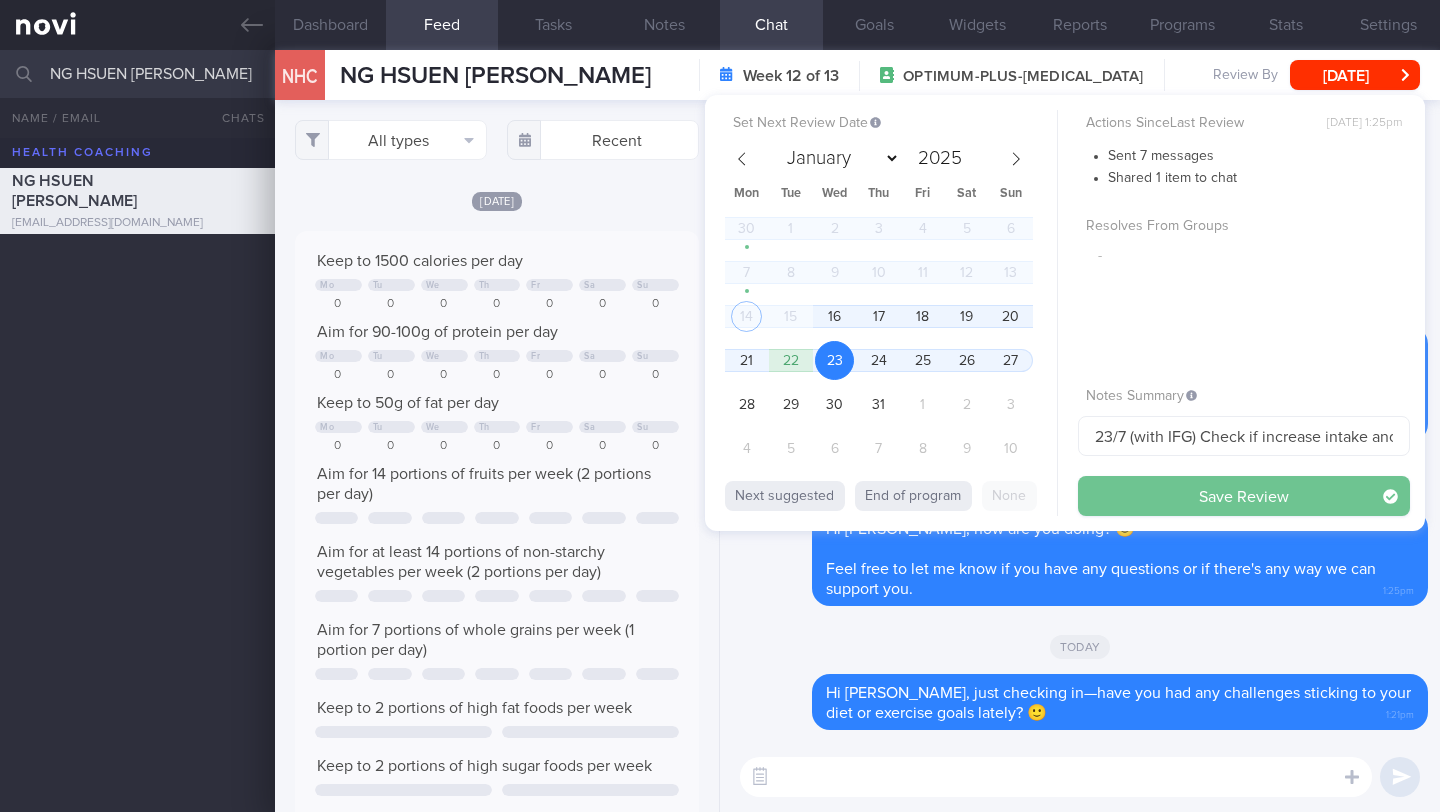 click on "Save Review" at bounding box center [1244, 496] 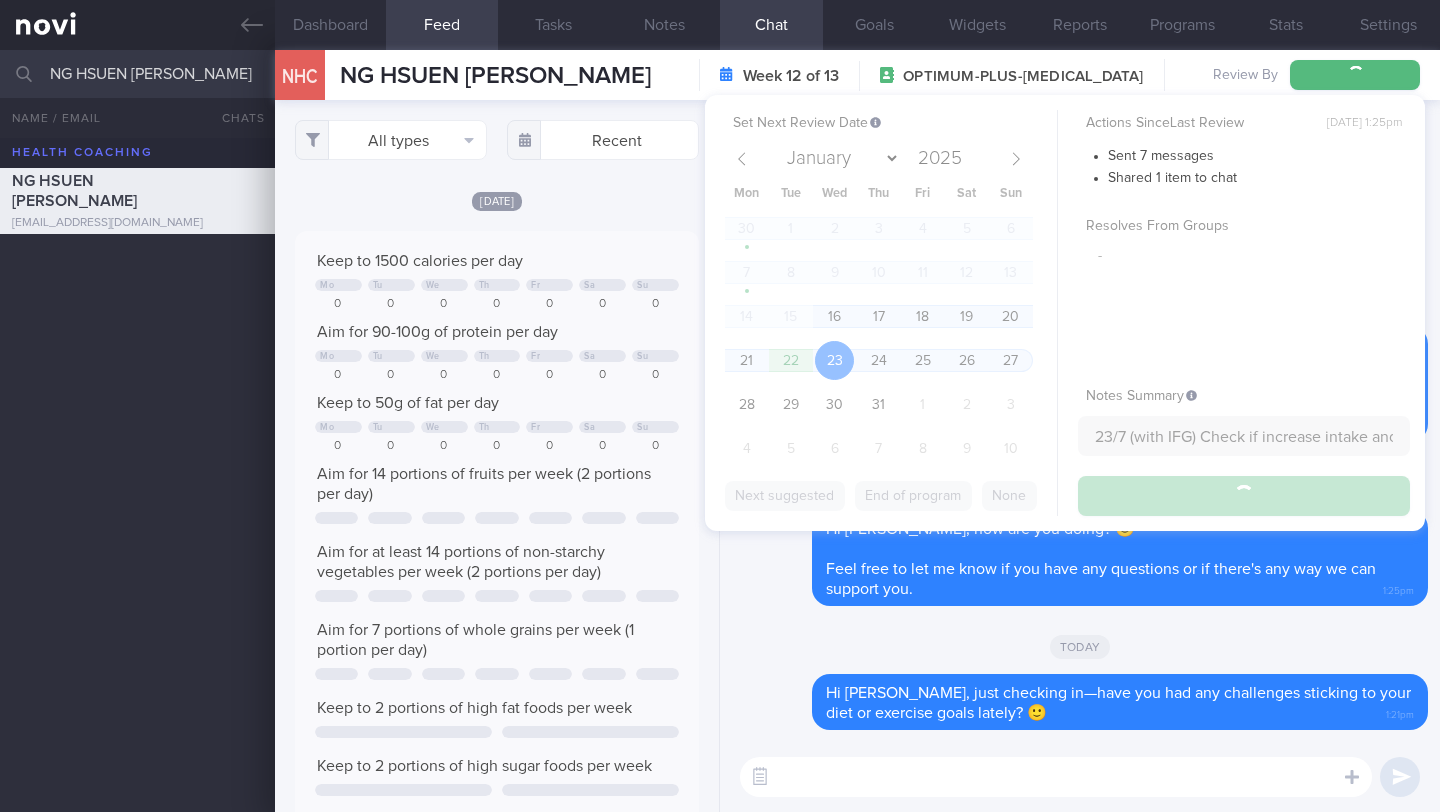 type on "23/7 (with IFG) Check if increase intake and exercise" 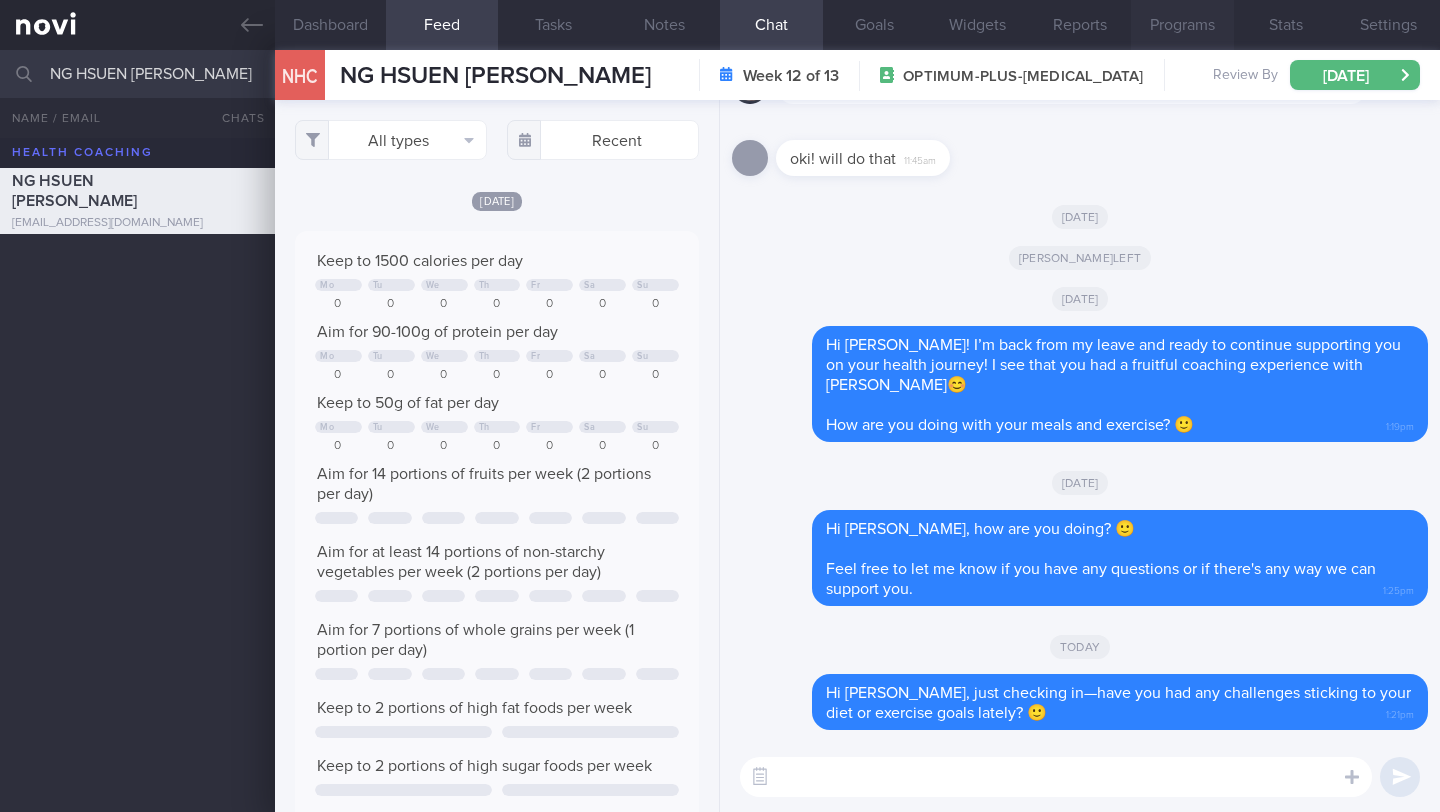 click on "Programs" at bounding box center (1182, 25) 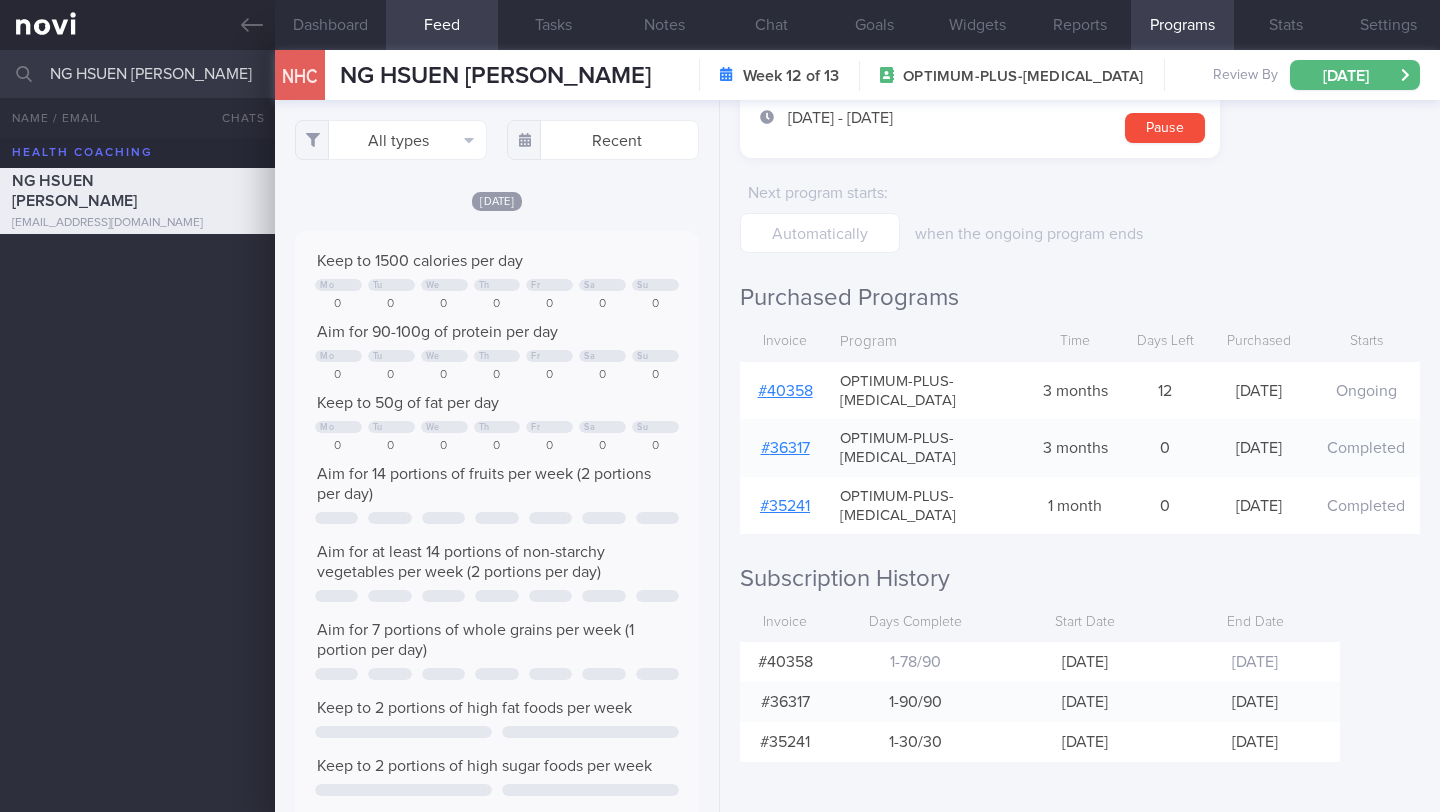 scroll, scrollTop: 170, scrollLeft: 0, axis: vertical 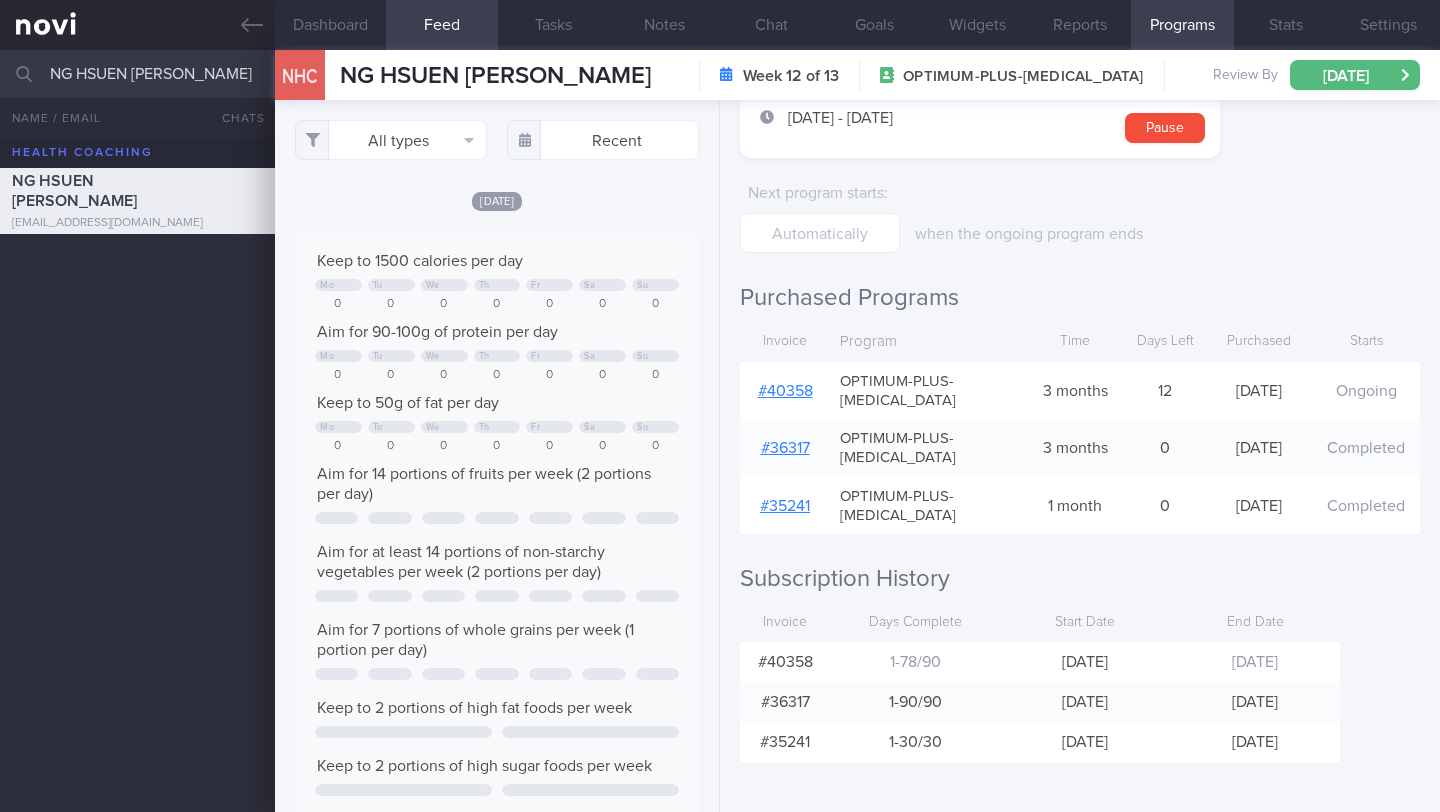 click on "NG HSUEN [PERSON_NAME]" at bounding box center (720, 74) 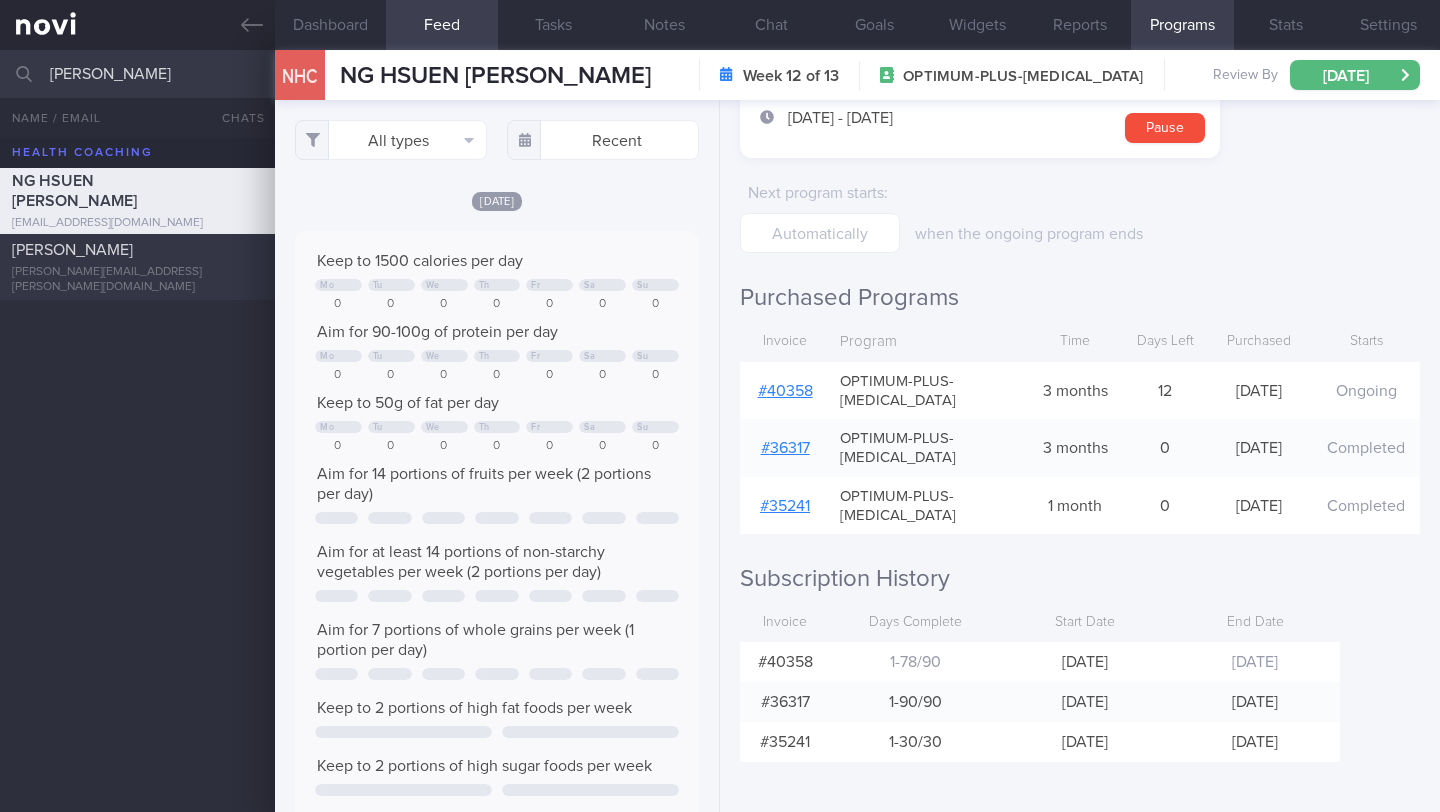 type on "[PERSON_NAME]" 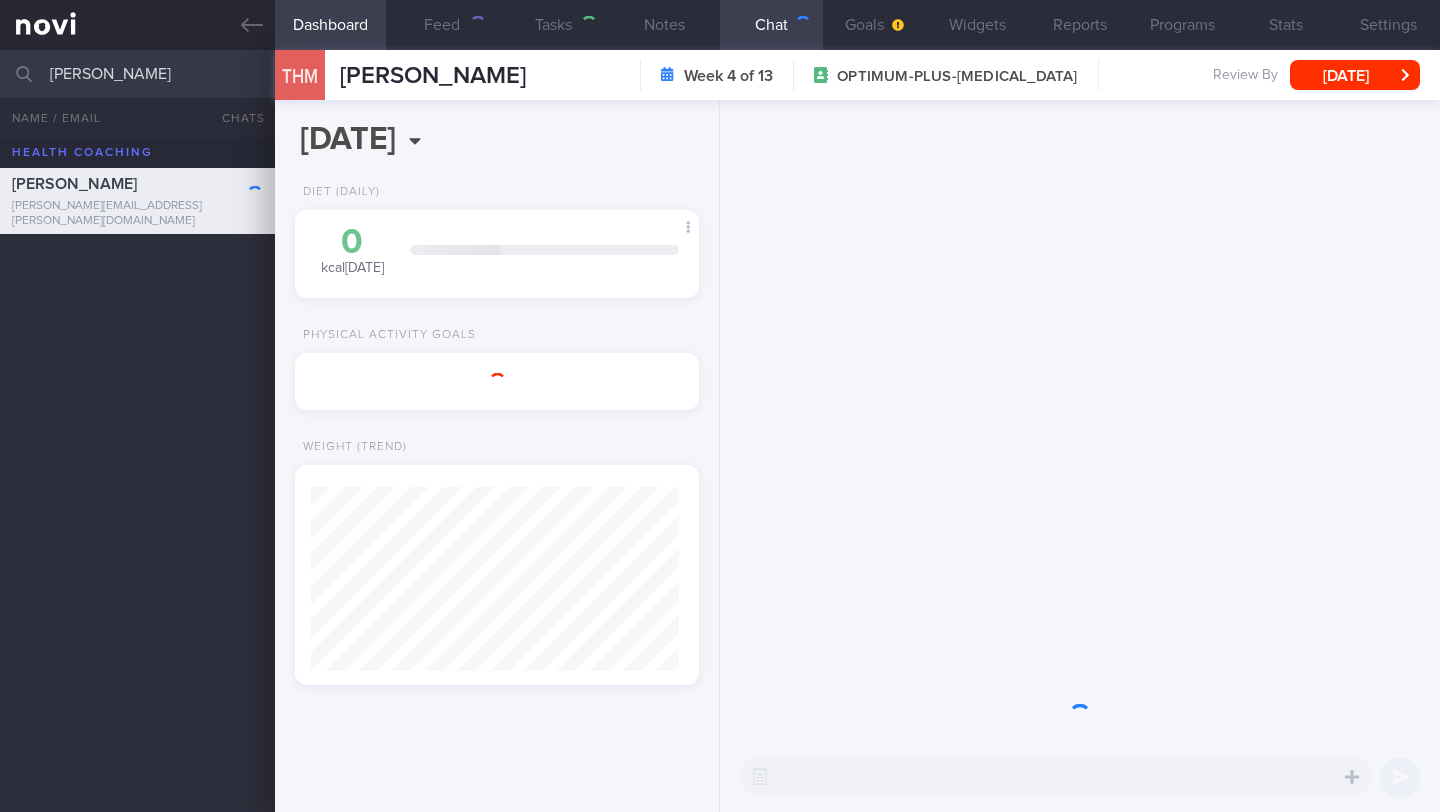 scroll, scrollTop: 0, scrollLeft: 0, axis: both 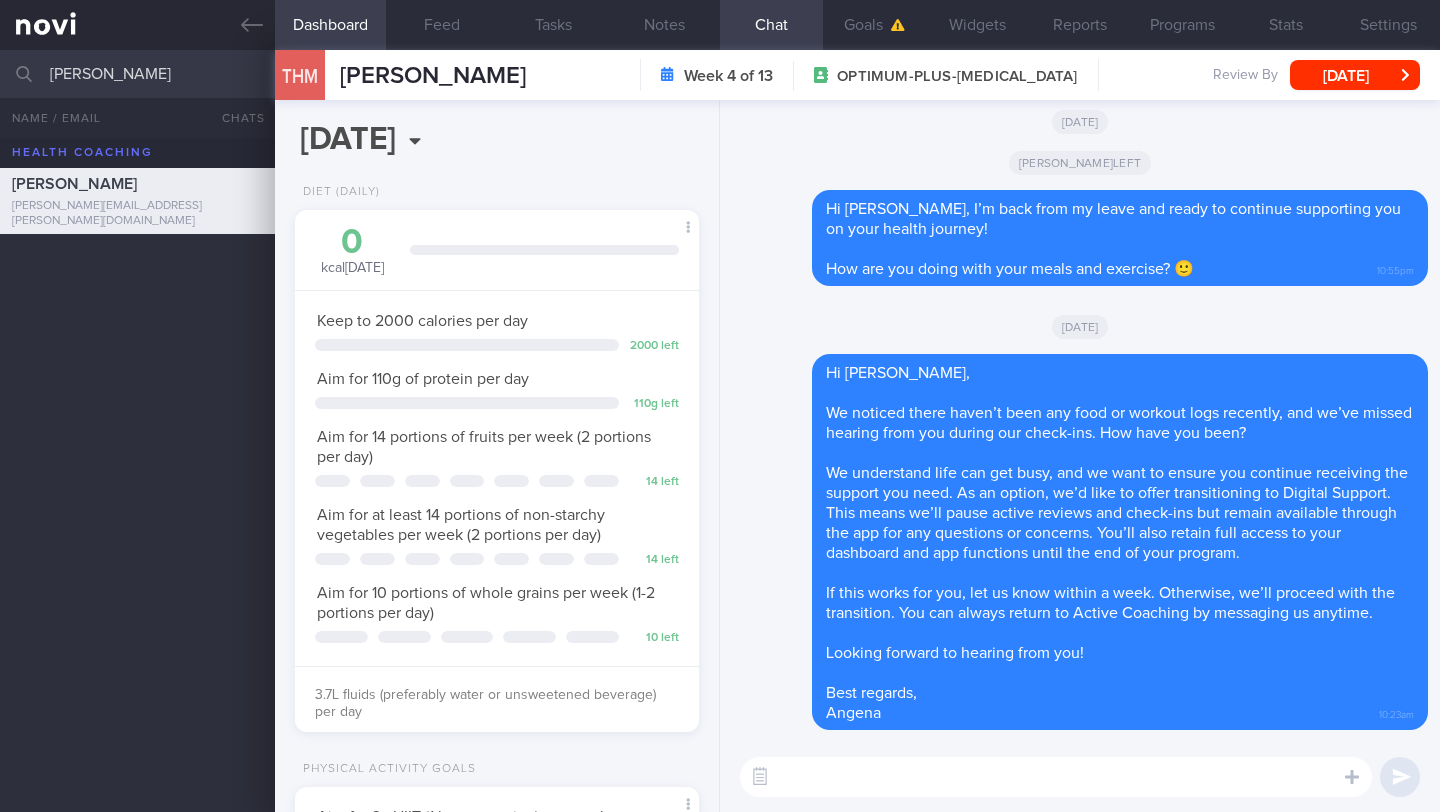 click at bounding box center (1056, 777) 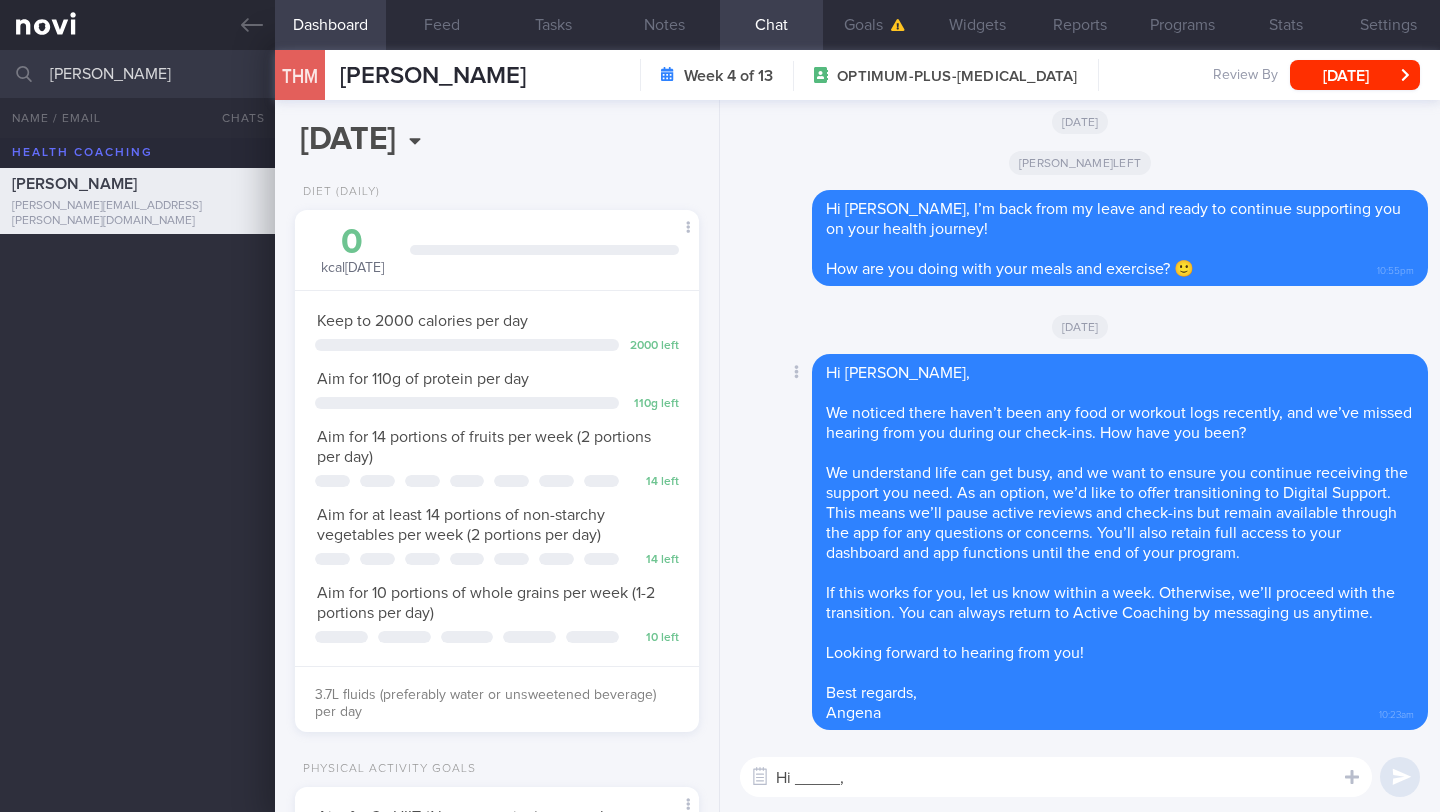 scroll, scrollTop: 20, scrollLeft: 0, axis: vertical 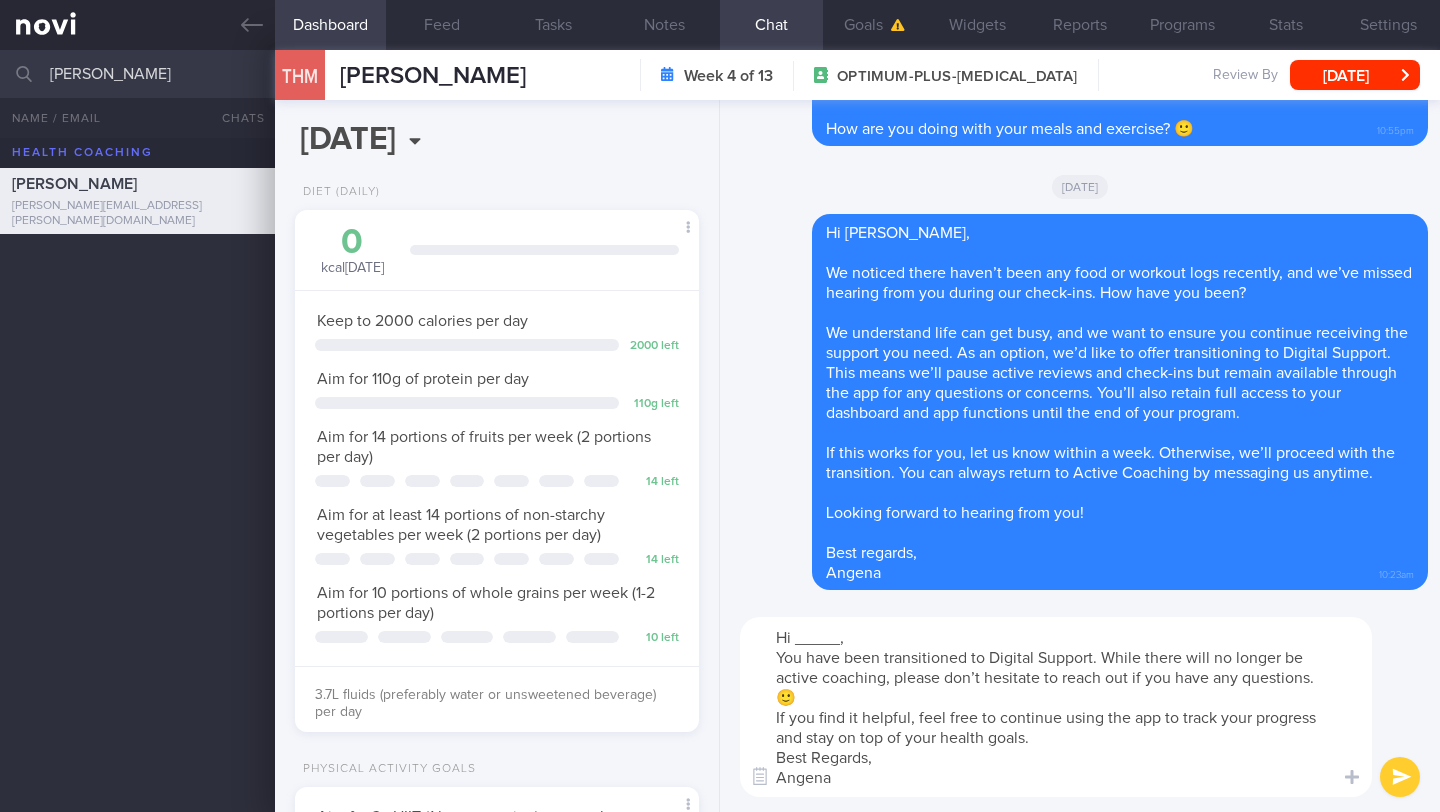 click on "Hi _____,
You have been transitioned to Digital Support. While there will no longer be active coaching, please don’t hesitate to reach out if you have any questions. 🙂
If you find it helpful, feel free to continue using the app to track your progress and stay on top of your health goals.
Best Regards,
Angena" at bounding box center [1056, 707] 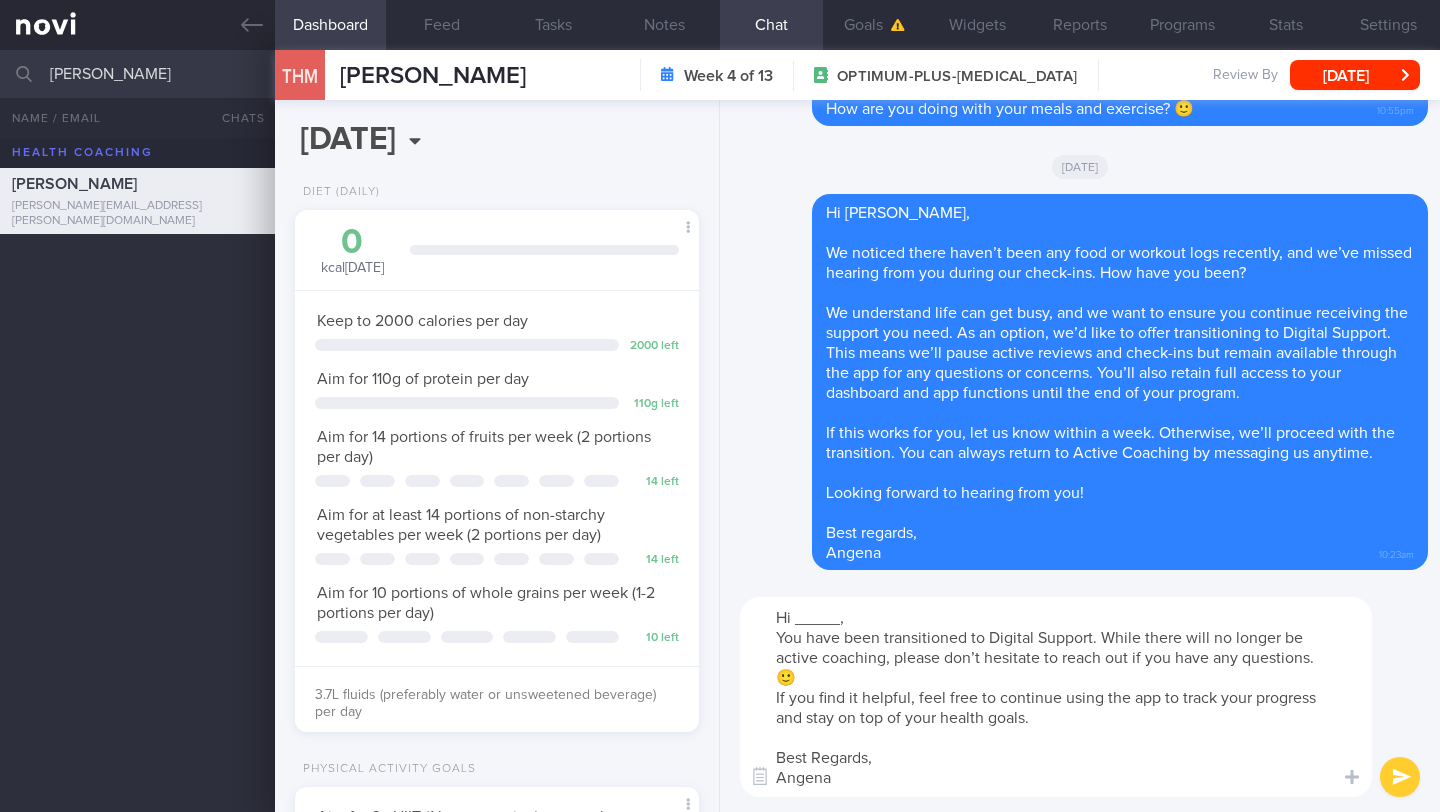 scroll, scrollTop: 20, scrollLeft: 0, axis: vertical 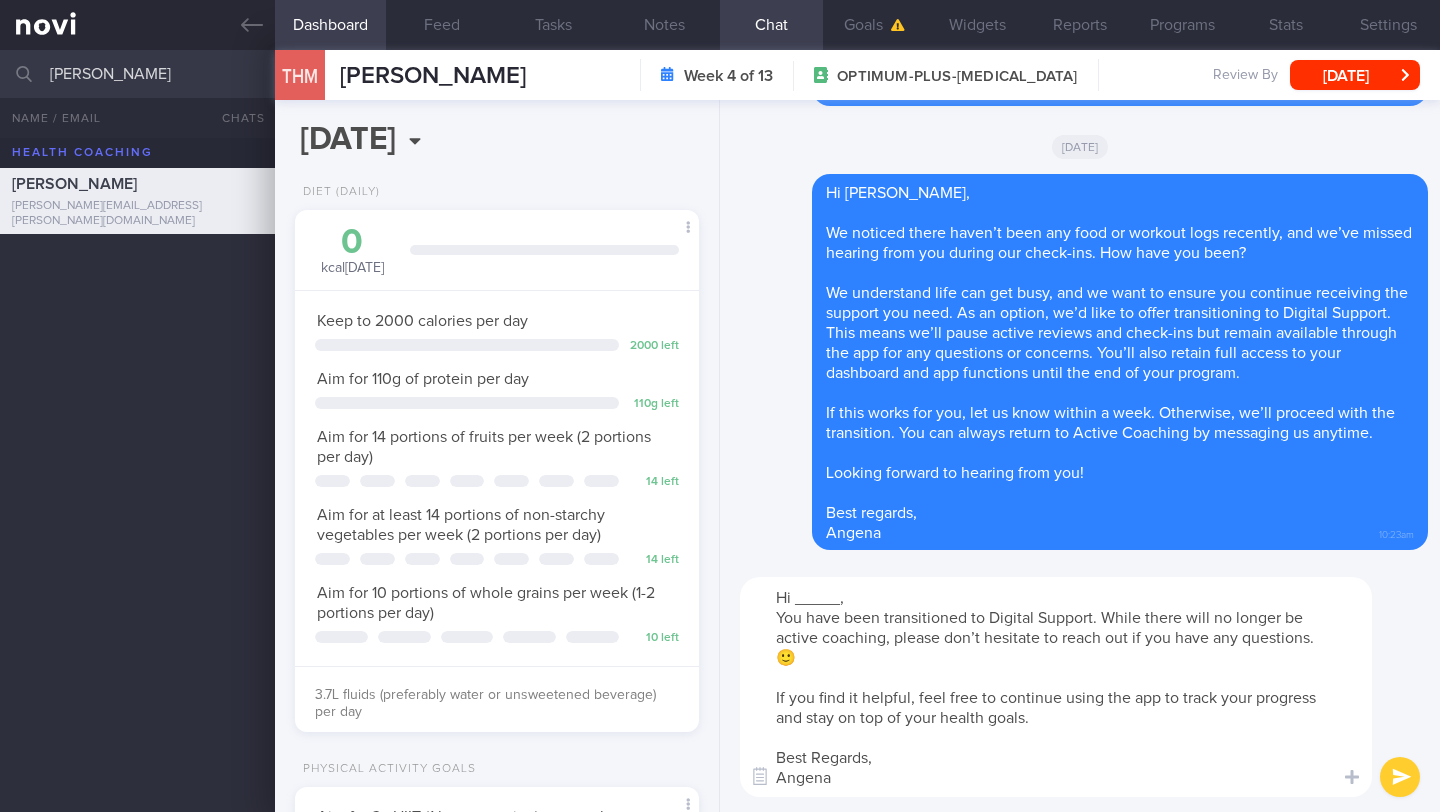 click on "Hi _____,
You have been transitioned to Digital Support. While there will no longer be active coaching, please don’t hesitate to reach out if you have any questions. 🙂
If you find it helpful, feel free to continue using the app to track your progress and stay on top of your health goals.
Best Regards,
Angena" at bounding box center [1056, 687] 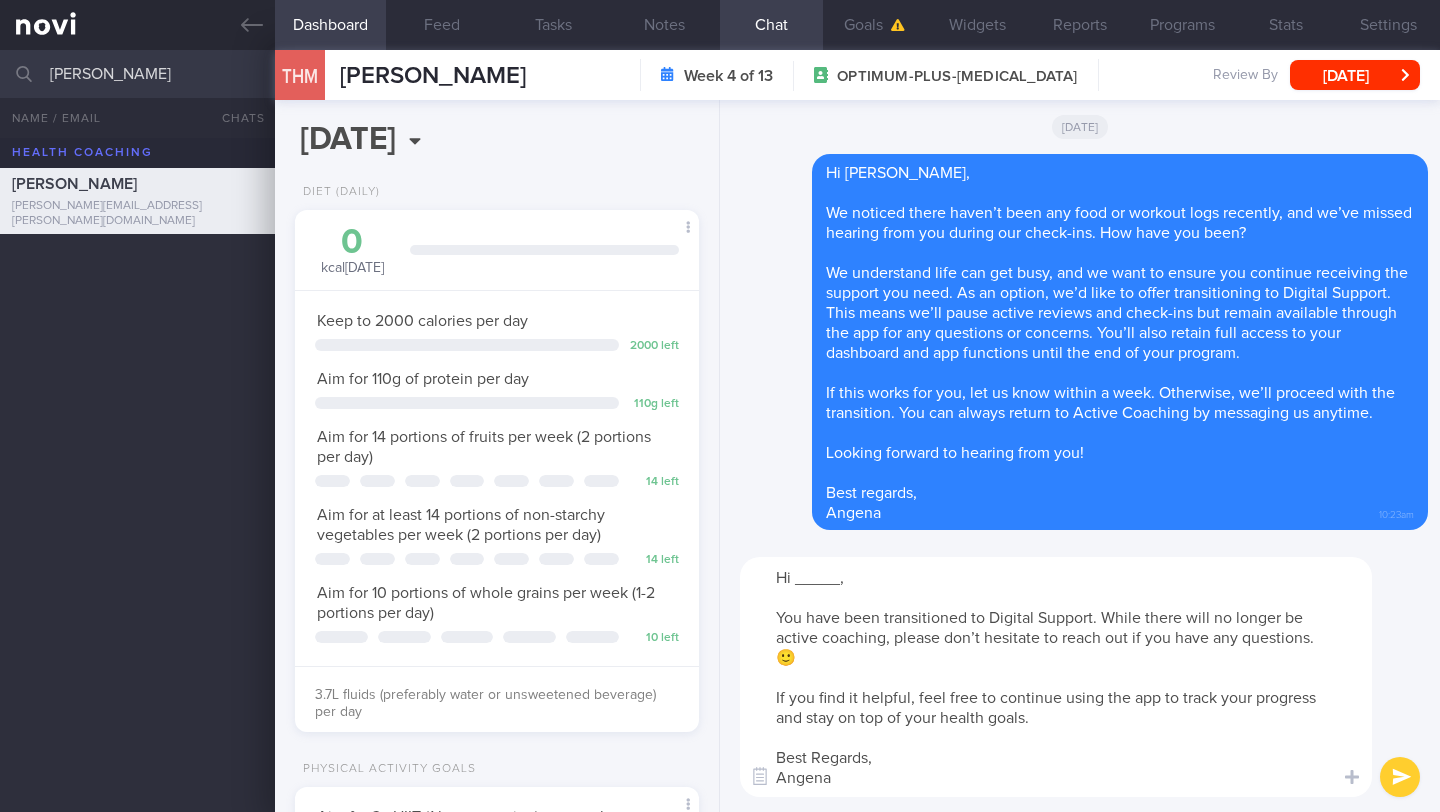 click on "Hi _____,
You have been transitioned to Digital Support. While there will no longer be active coaching, please don’t hesitate to reach out if you have any questions. 🙂
If you find it helpful, feel free to continue using the app to track your progress and stay on top of your health goals.
Best Regards,
Angena" at bounding box center (1056, 677) 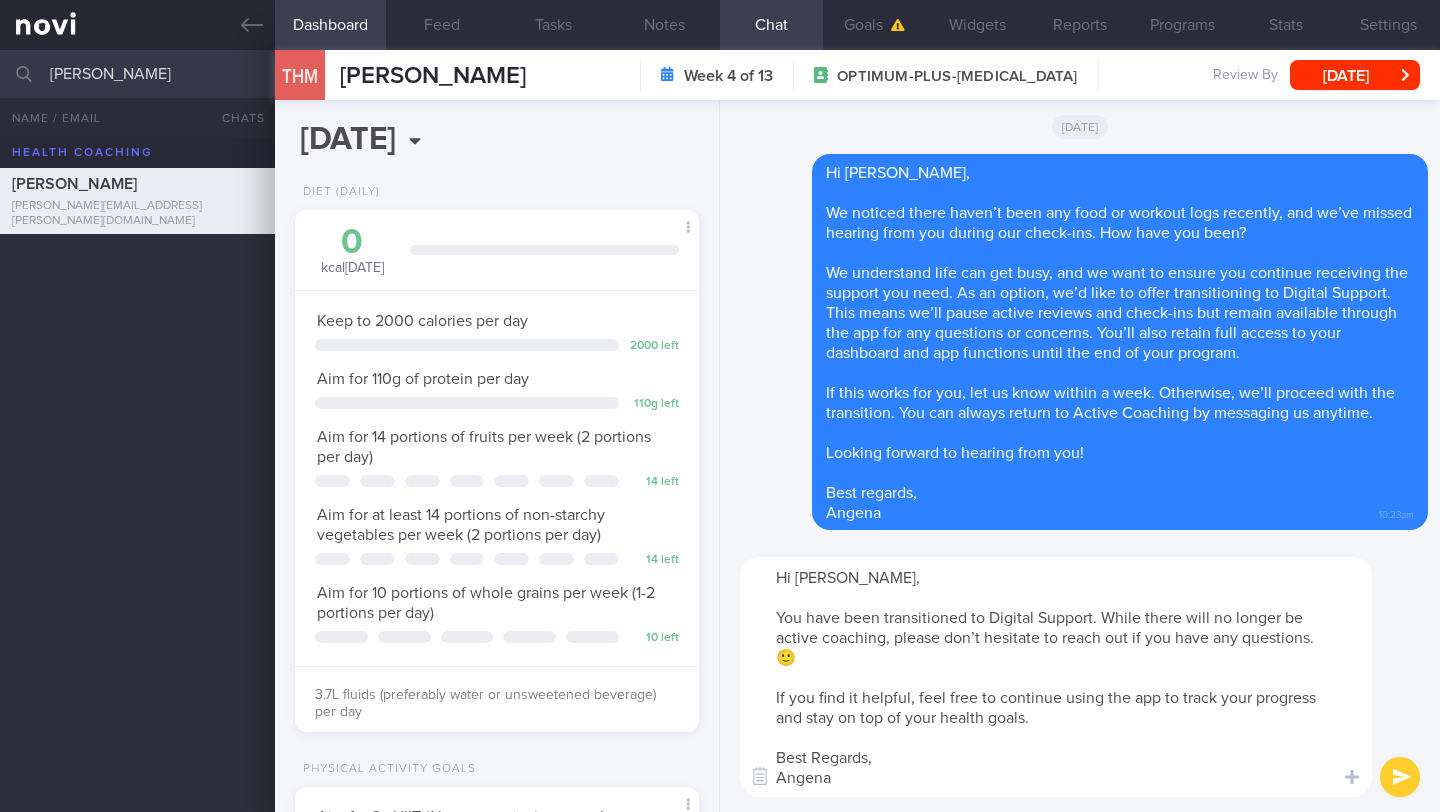 type on "Hi [PERSON_NAME],
You have been transitioned to Digital Support. While there will no longer be active coaching, please don’t hesitate to reach out if you have any questions. 🙂
If you find it helpful, feel free to continue using the app to track your progress and stay on top of your health goals.
Best Regards,
Angena" 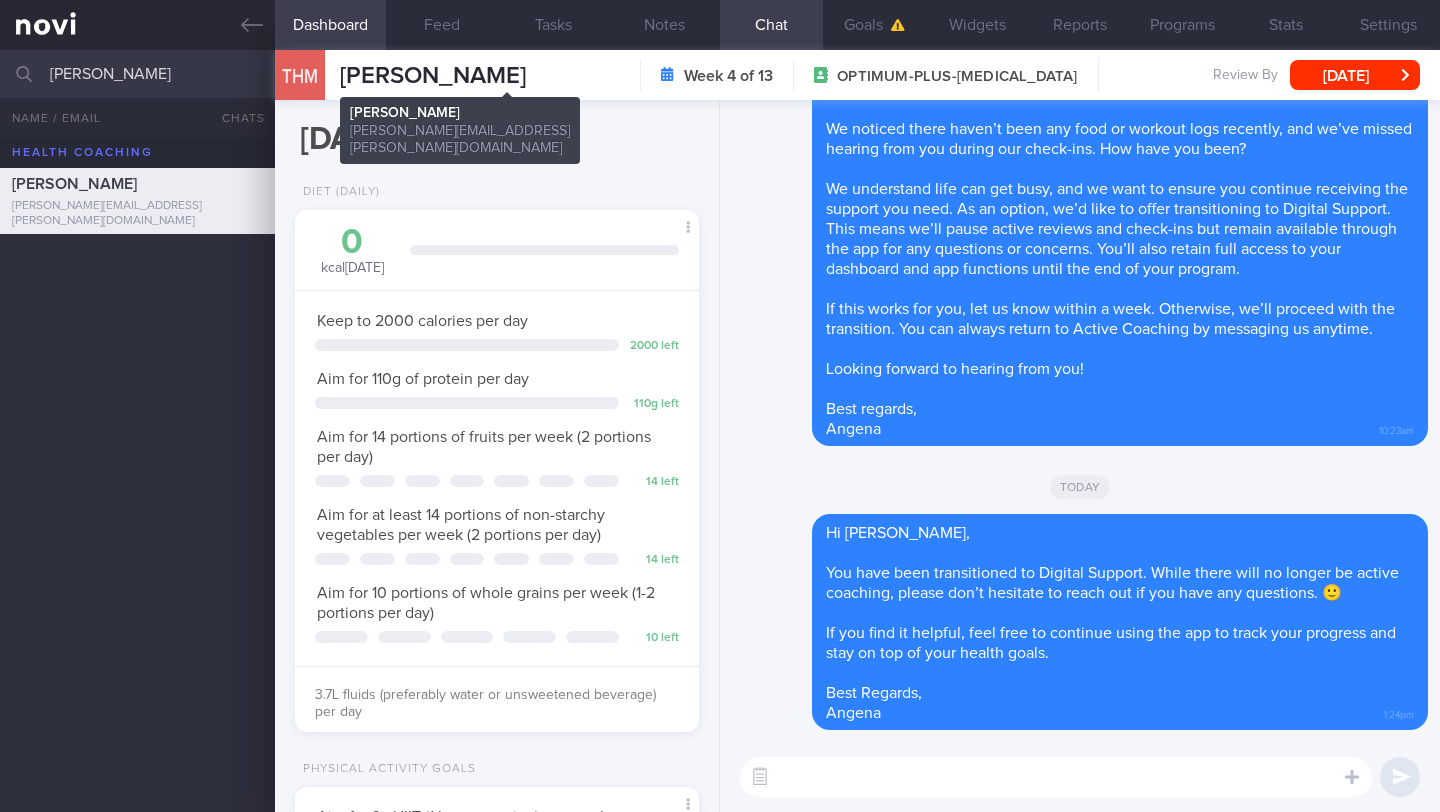 click on "[PERSON_NAME]" at bounding box center (433, 76) 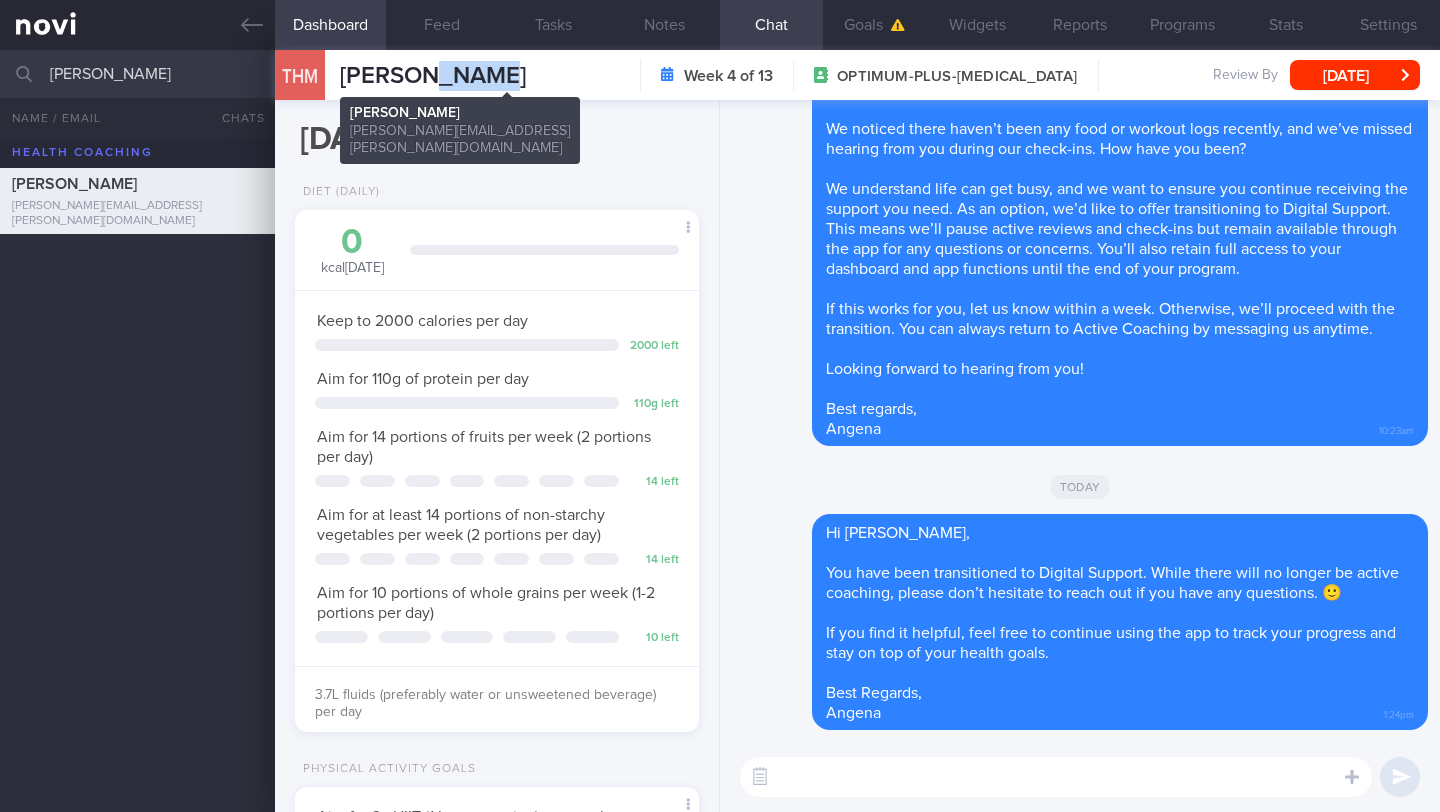 click on "[PERSON_NAME]" at bounding box center [433, 76] 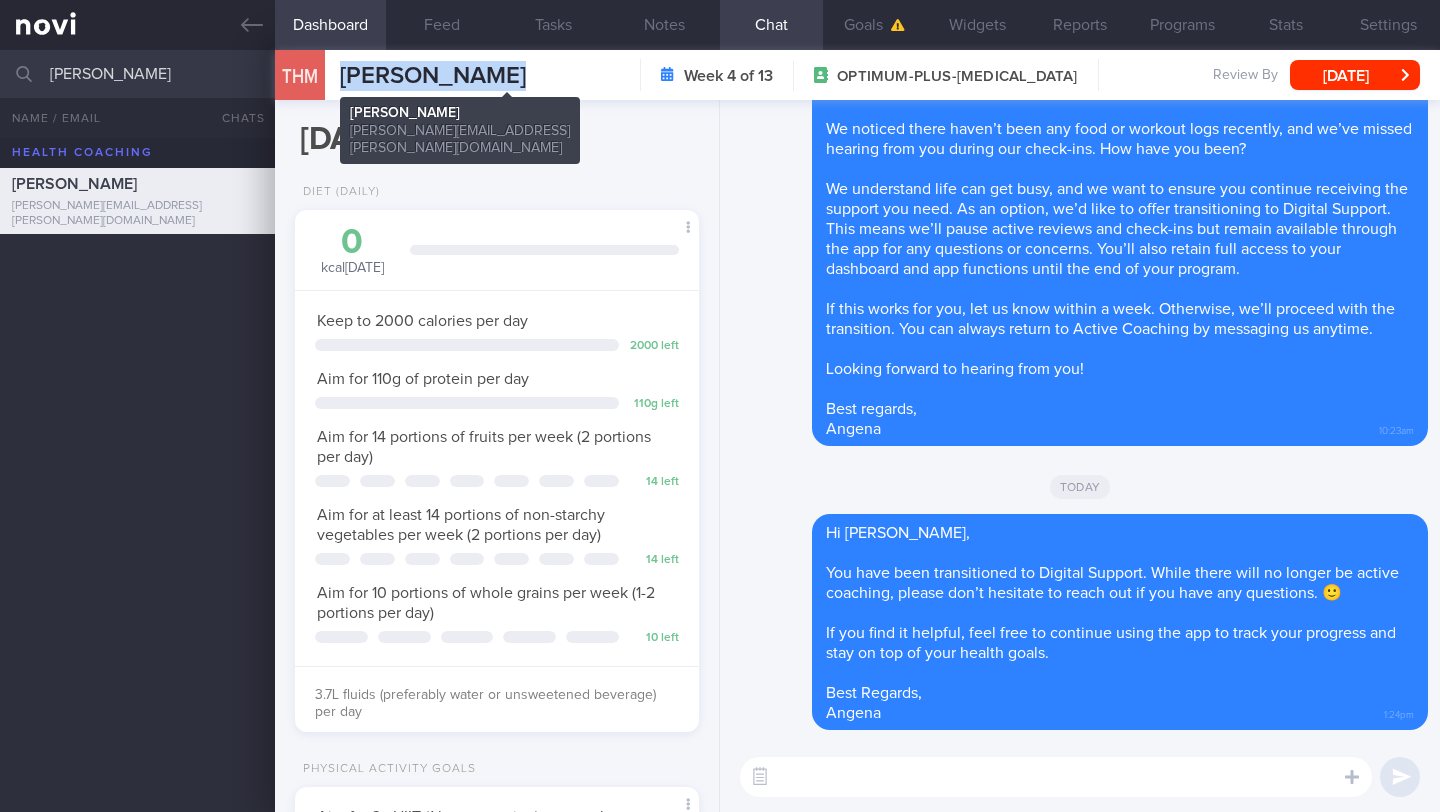 click on "[PERSON_NAME]" at bounding box center (433, 76) 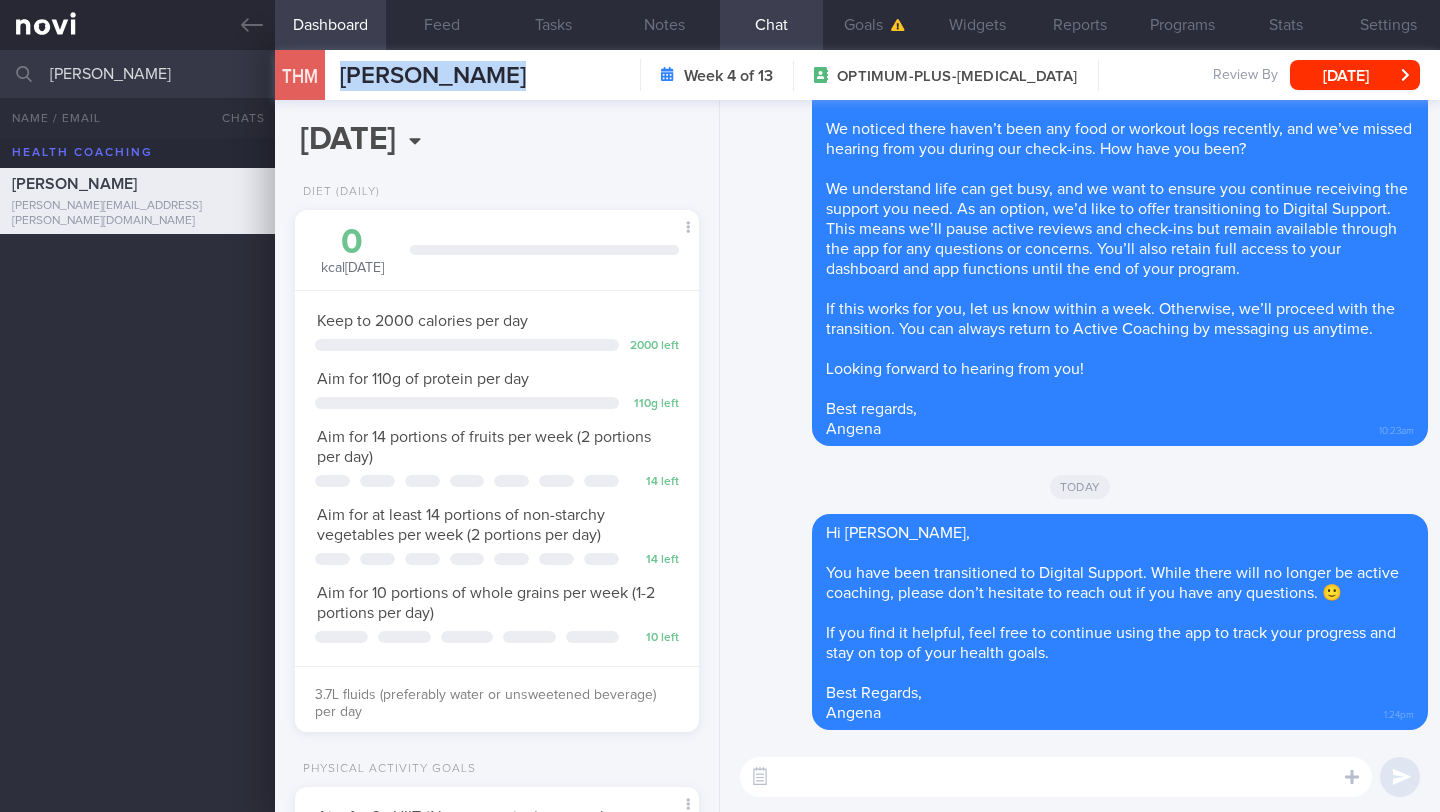 click on "[PERSON_NAME]" at bounding box center (720, 74) 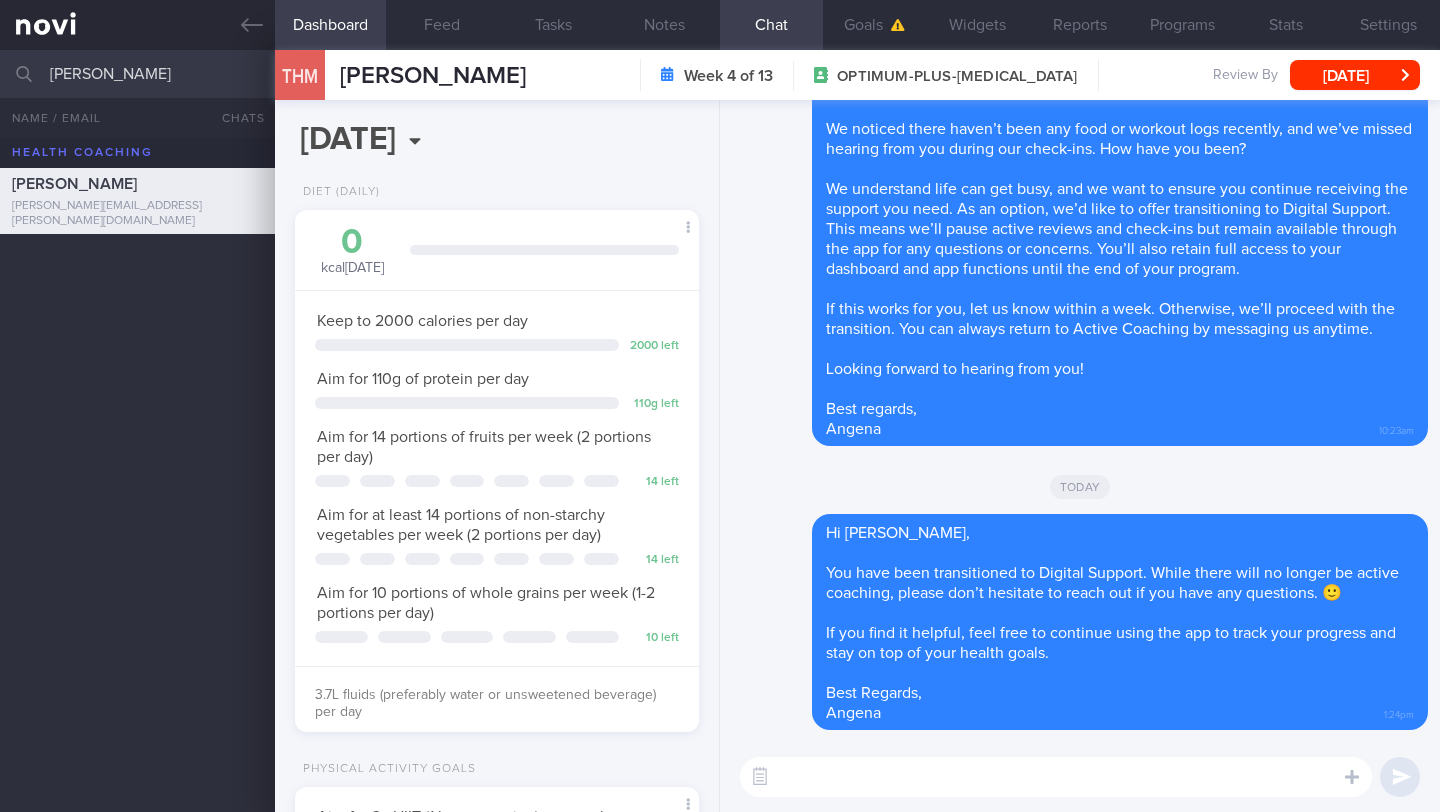 click on "[PERSON_NAME]" at bounding box center [720, 74] 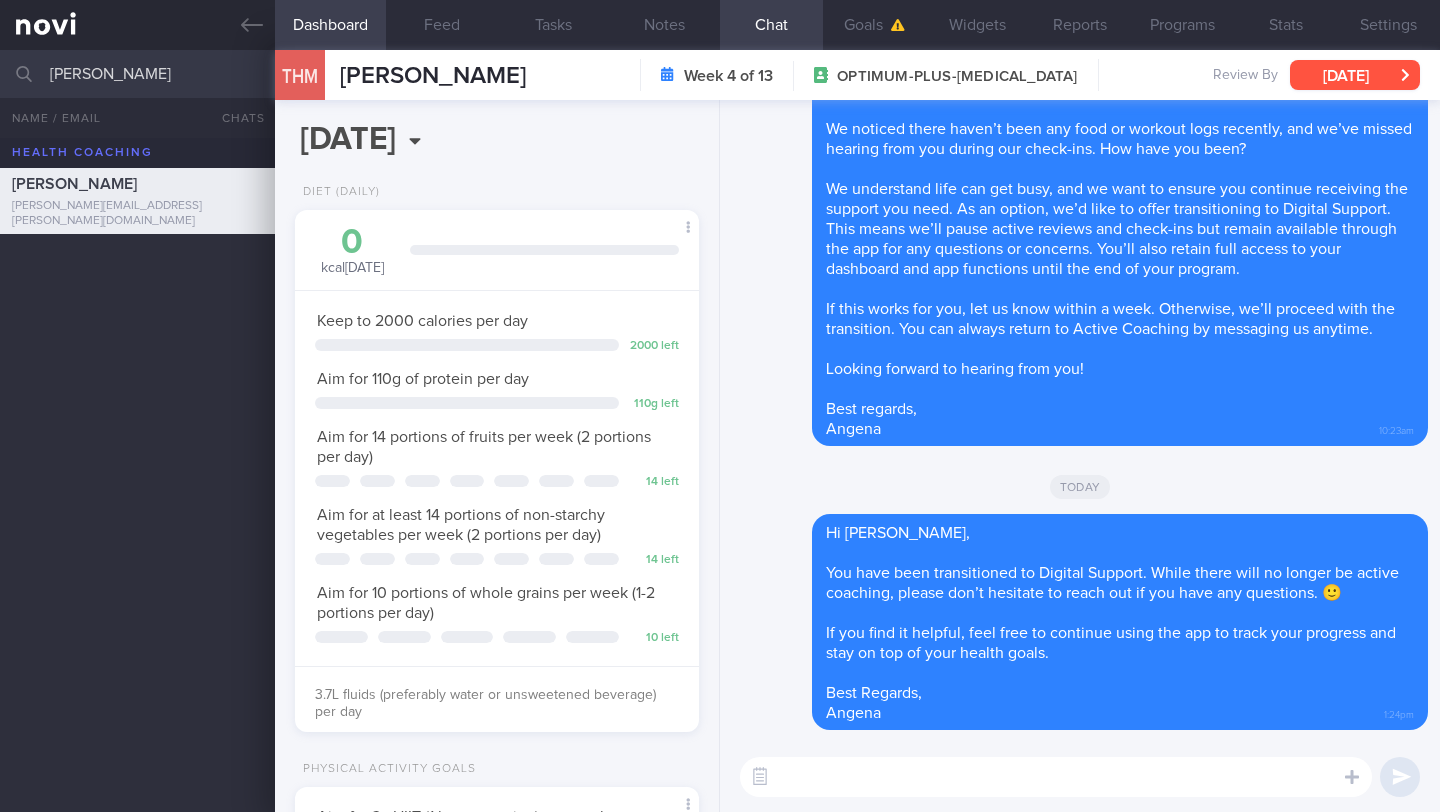 click on "[DATE]" at bounding box center (1355, 75) 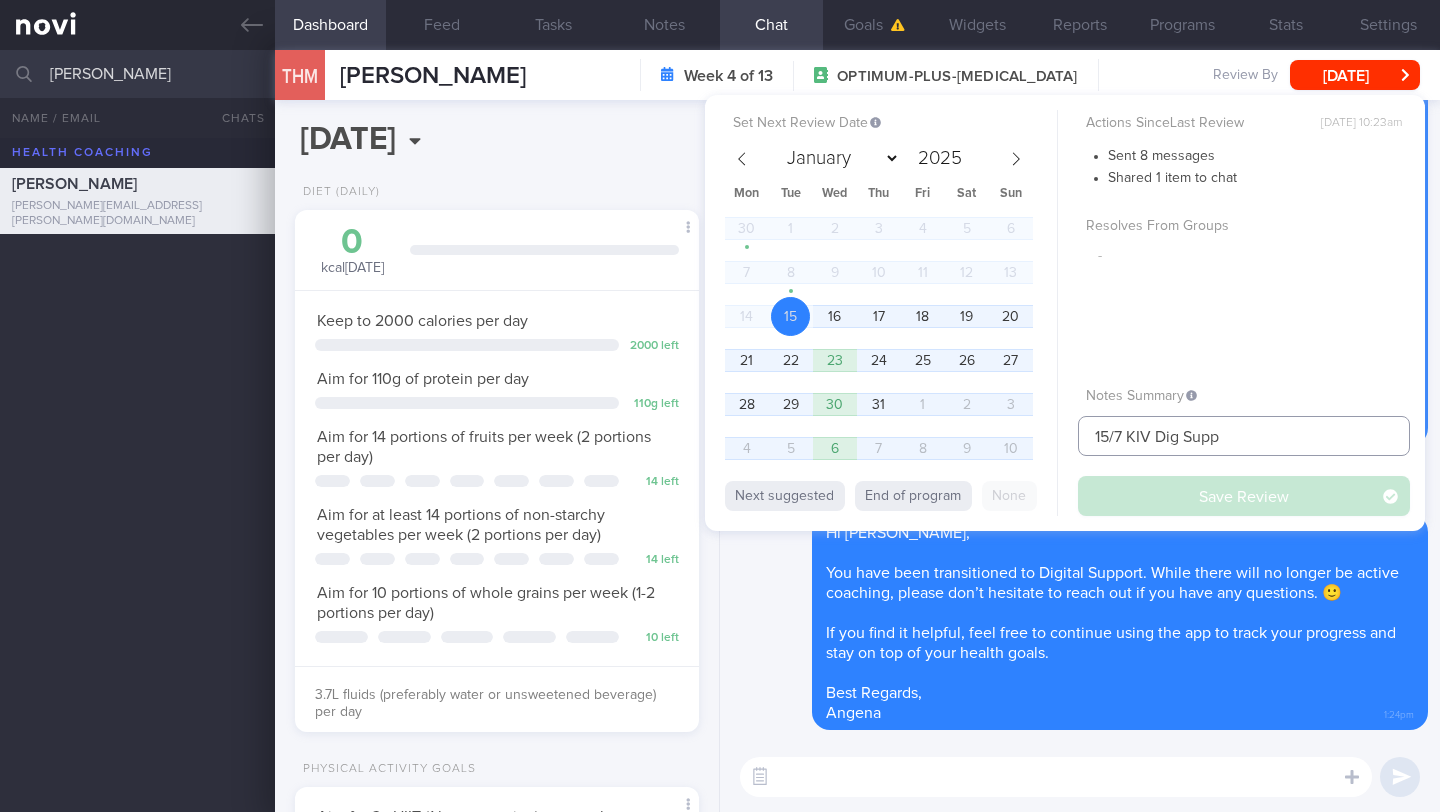 drag, startPoint x: 1160, startPoint y: 435, endPoint x: 1087, endPoint y: 432, distance: 73.061615 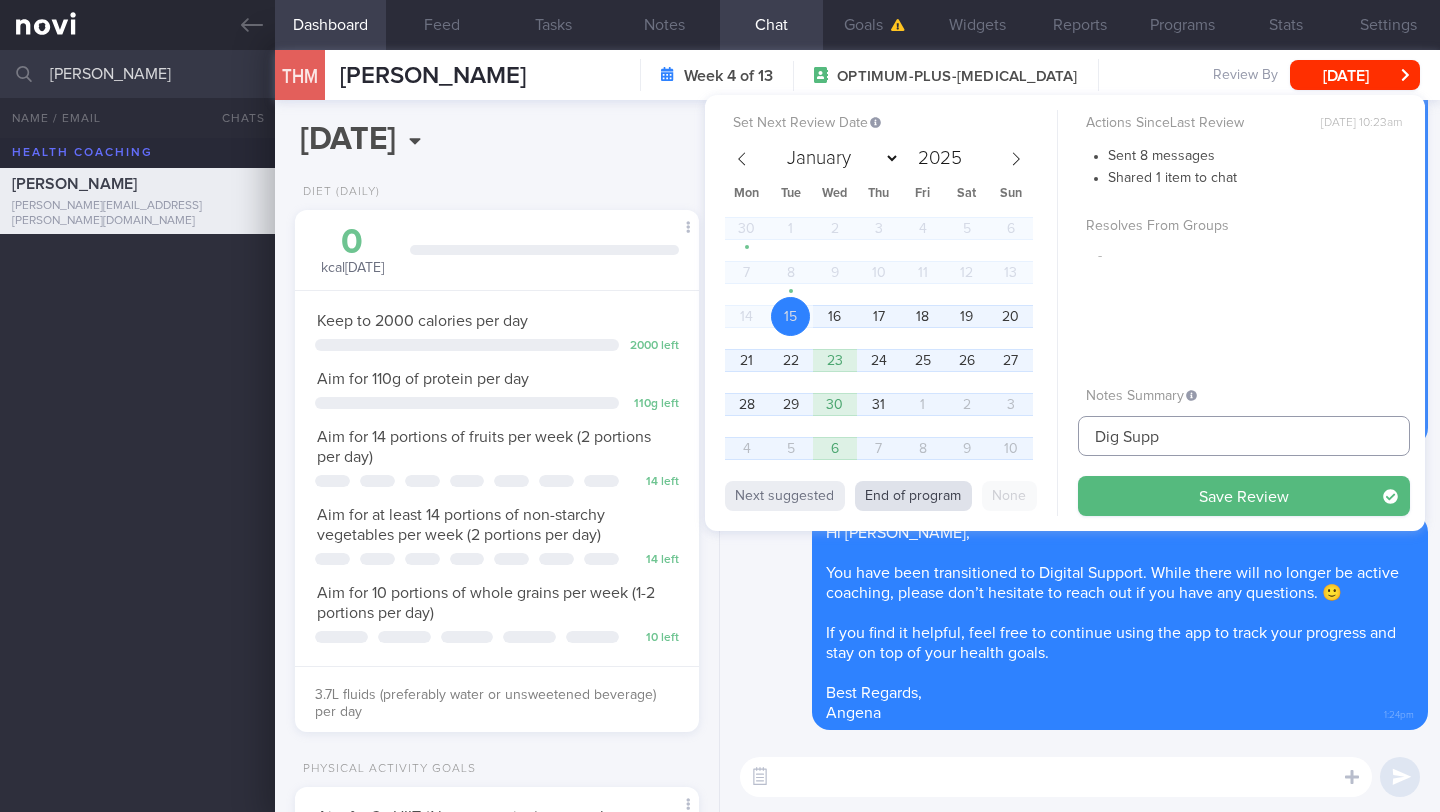 type on "Dig Supp" 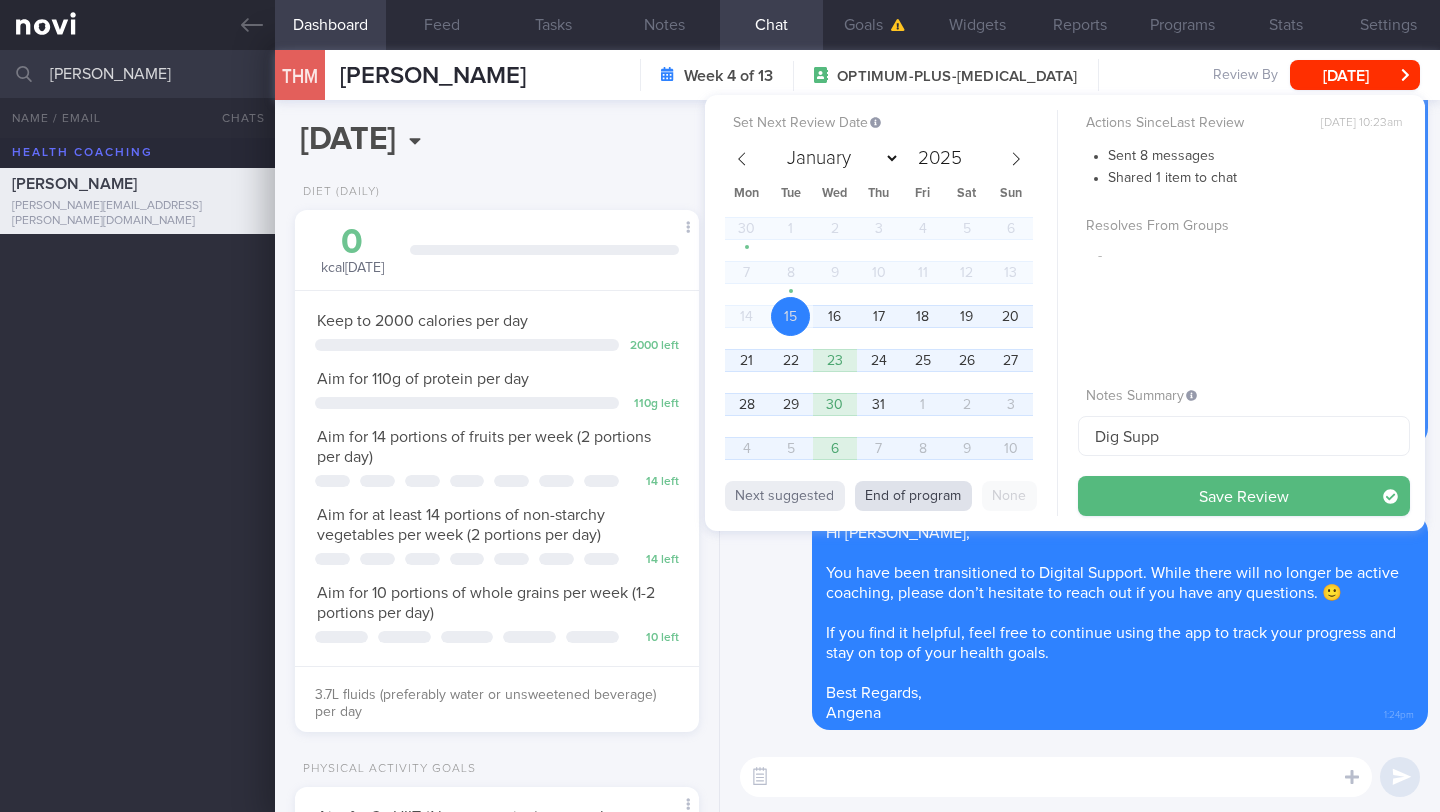 click on "End of program" at bounding box center [913, 496] 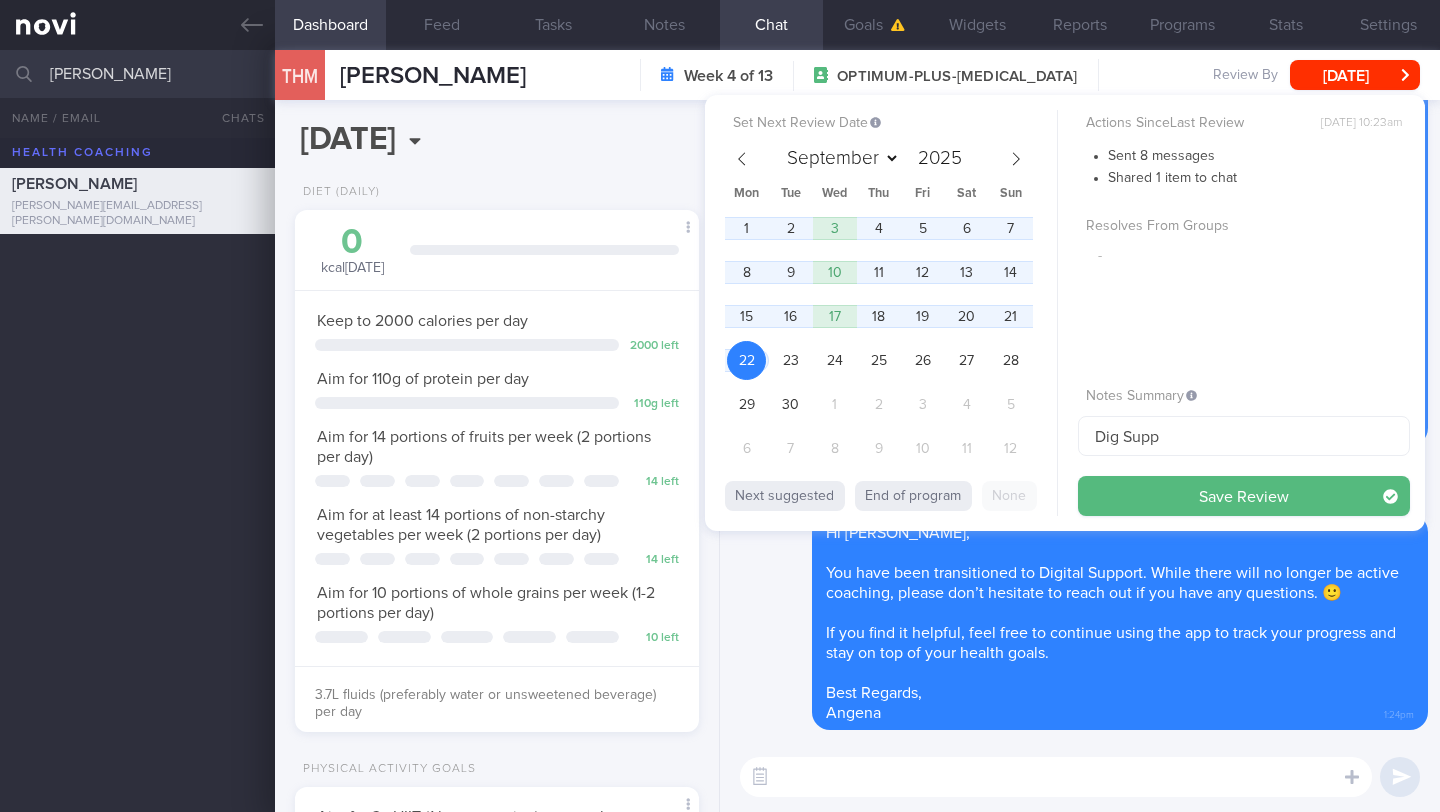 click on "Save Review" at bounding box center [1244, 496] 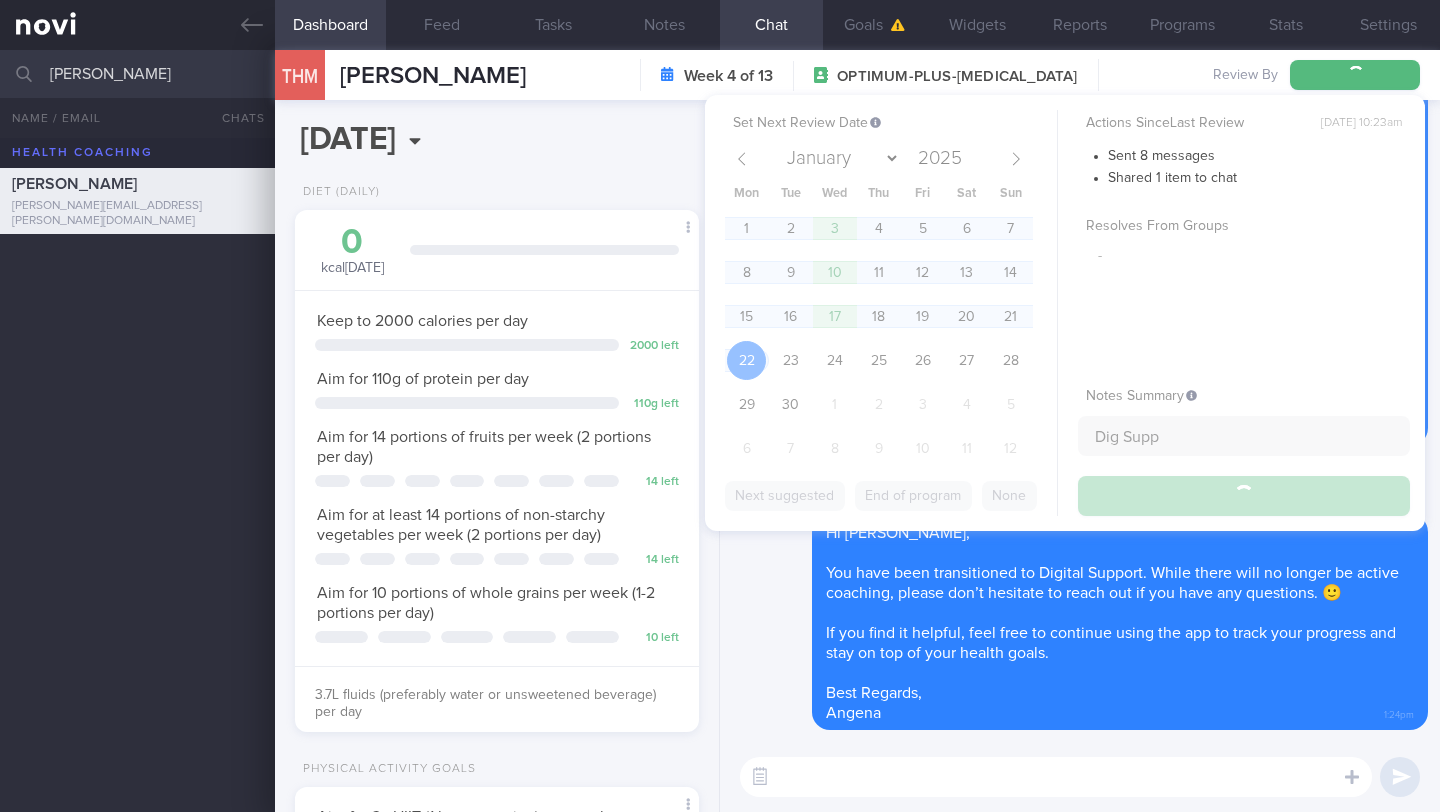 type on "Dig Supp" 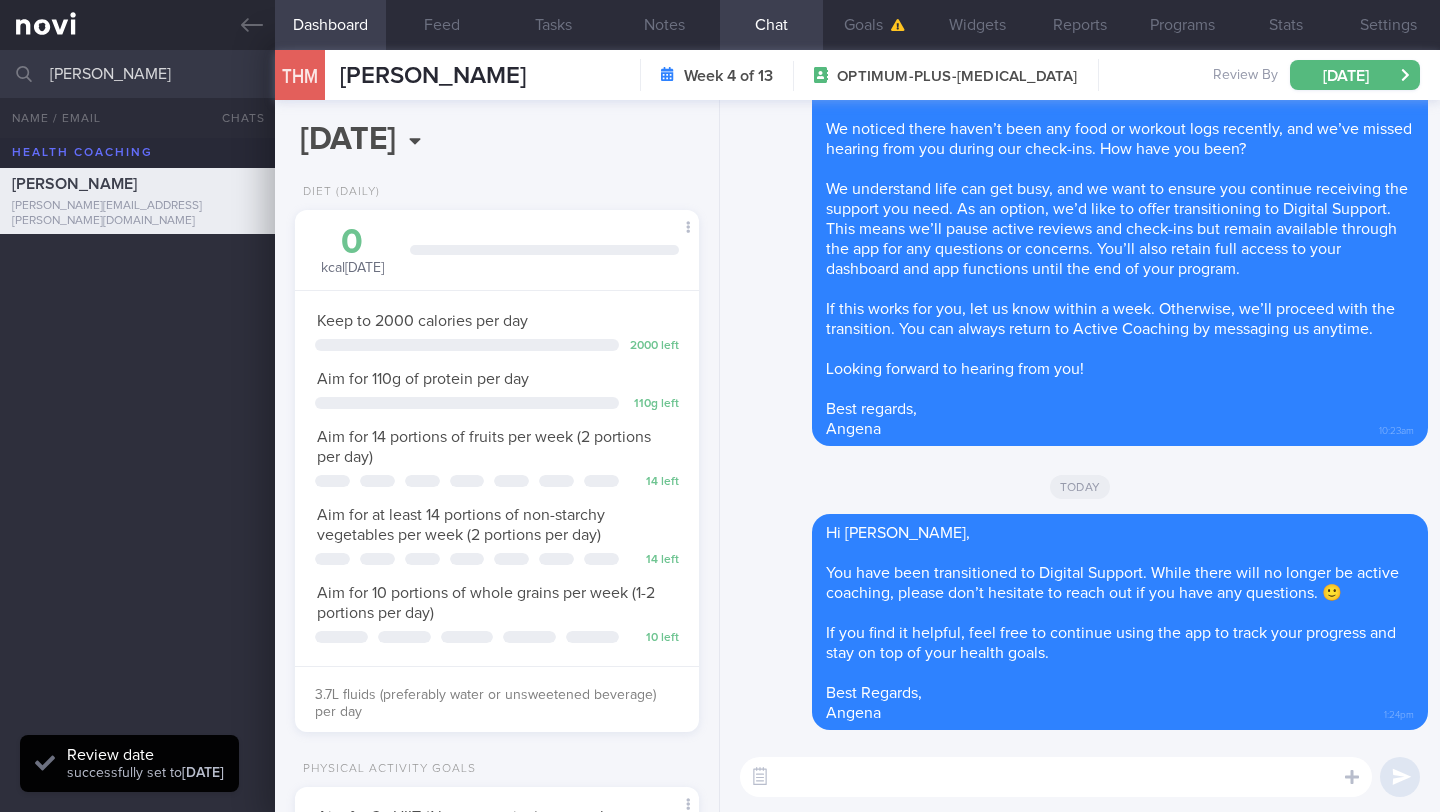 click on "[PERSON_NAME]" at bounding box center [720, 74] 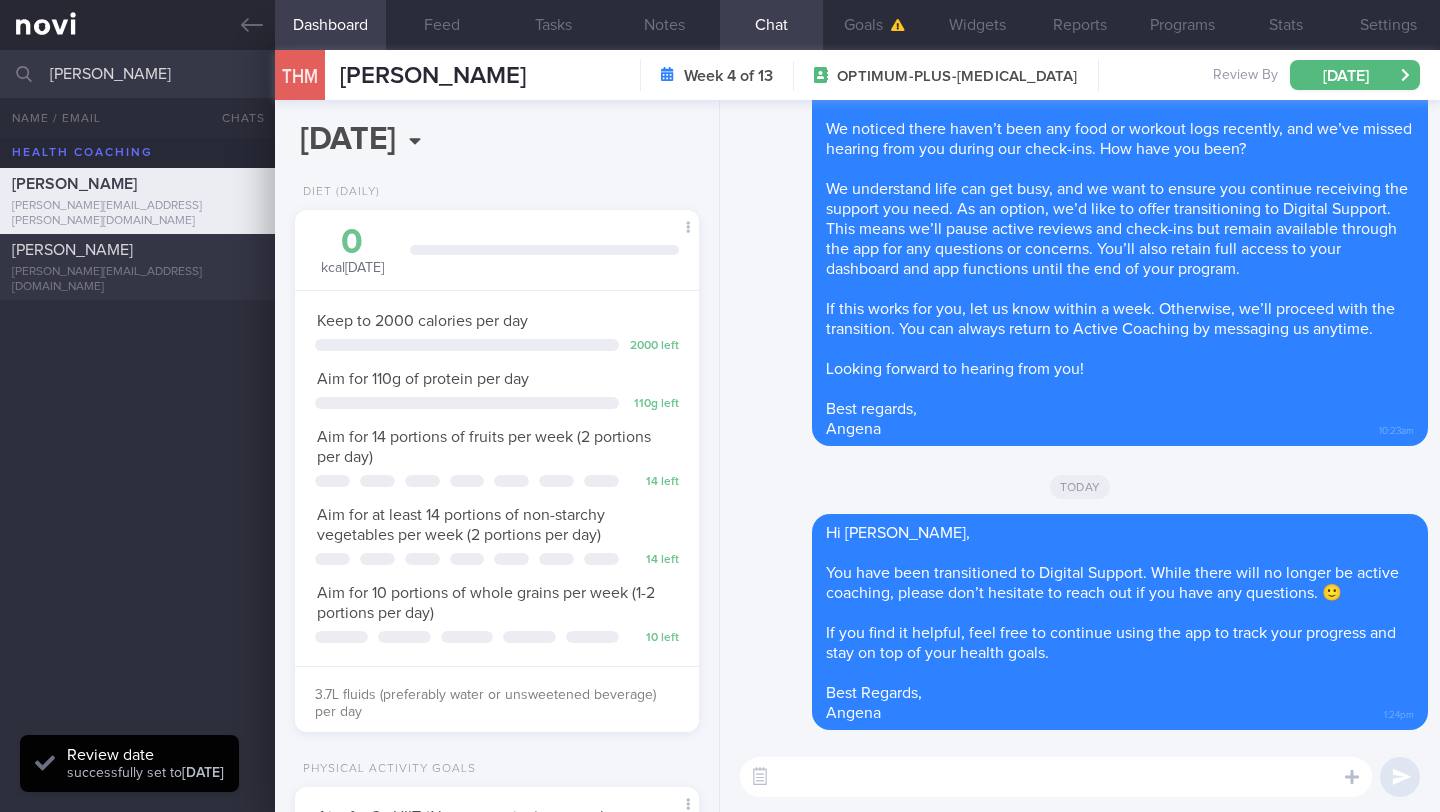 type on "[PERSON_NAME]" 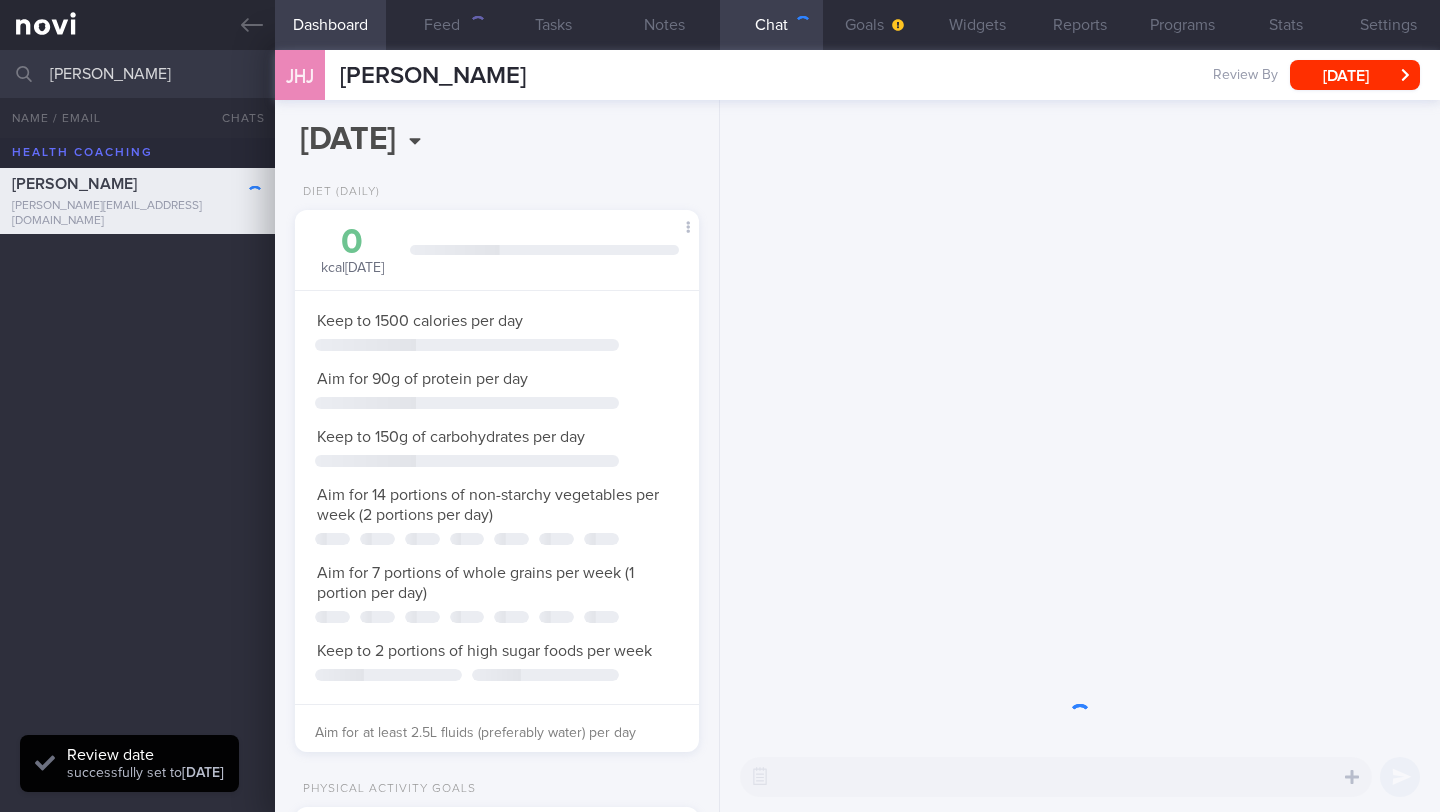 scroll, scrollTop: 999795, scrollLeft: 999647, axis: both 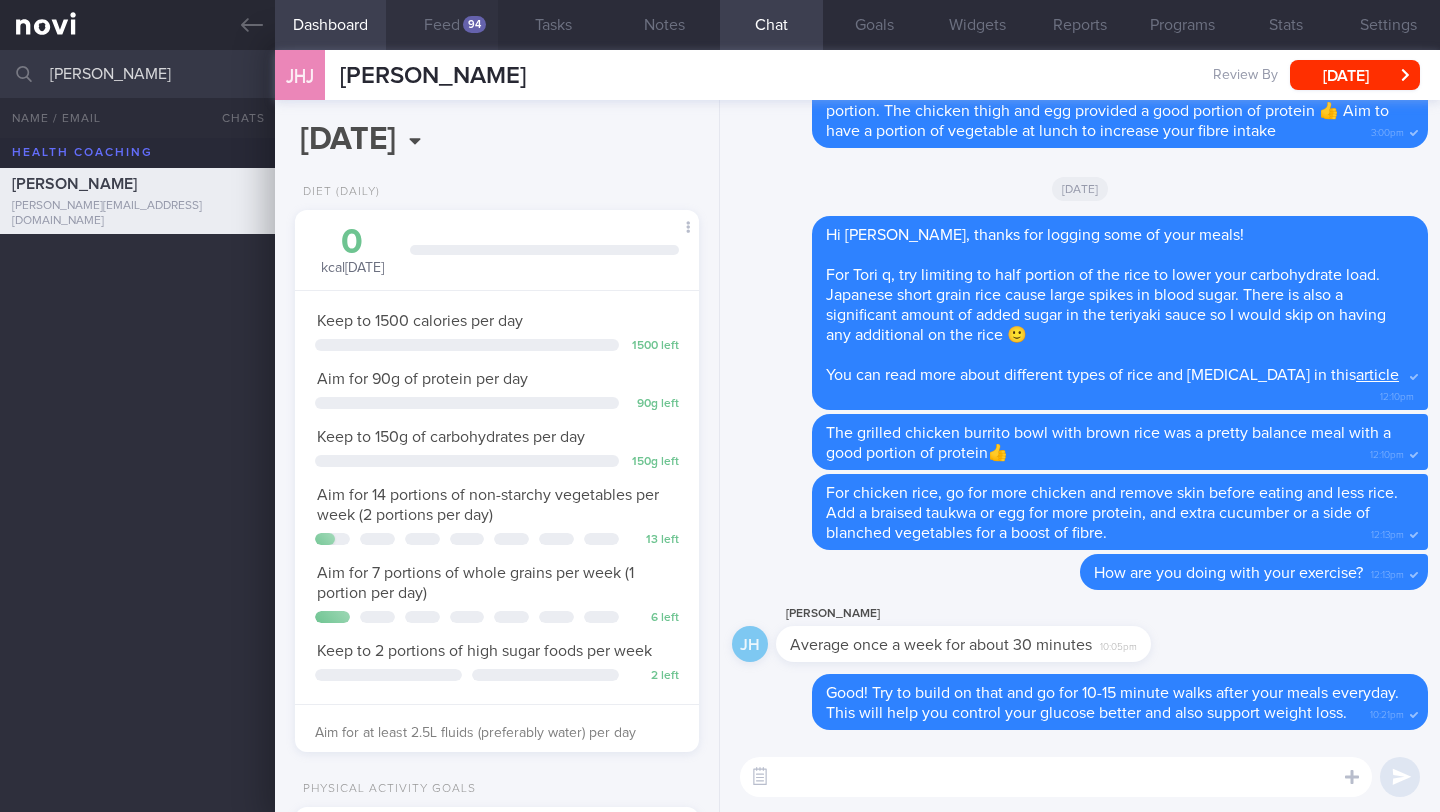 click on "94" at bounding box center (474, 24) 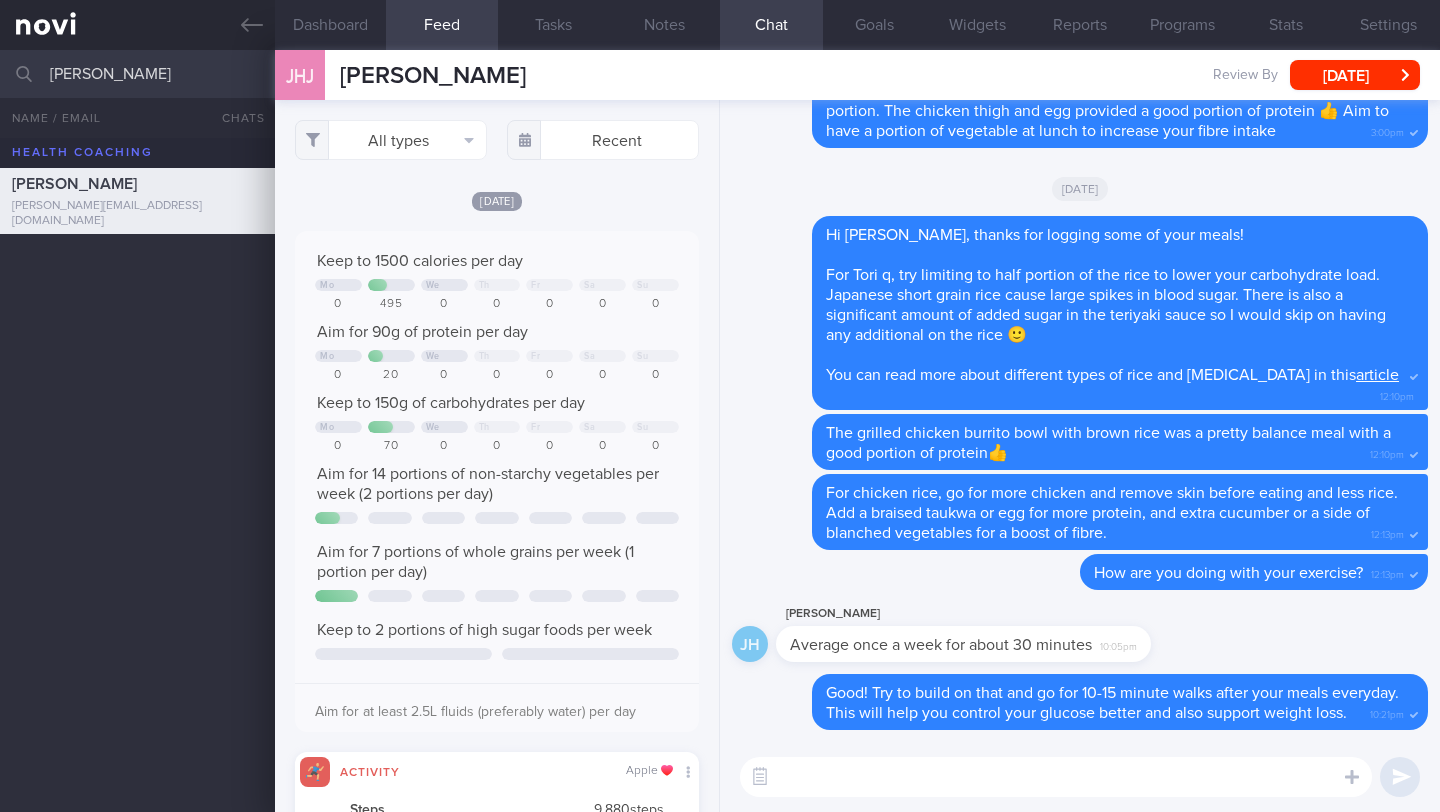 scroll, scrollTop: 999910, scrollLeft: 999637, axis: both 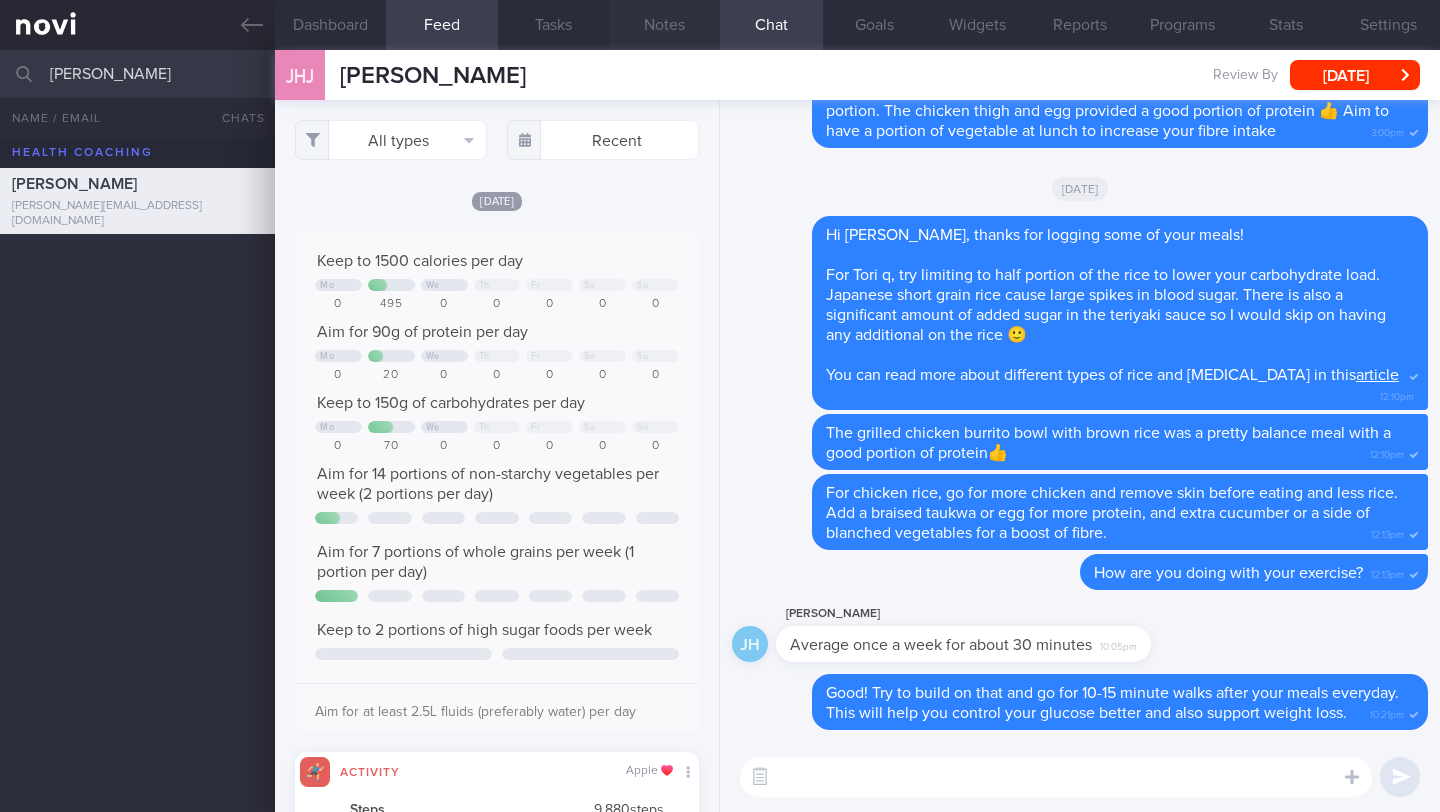 click on "Notes" at bounding box center (664, 25) 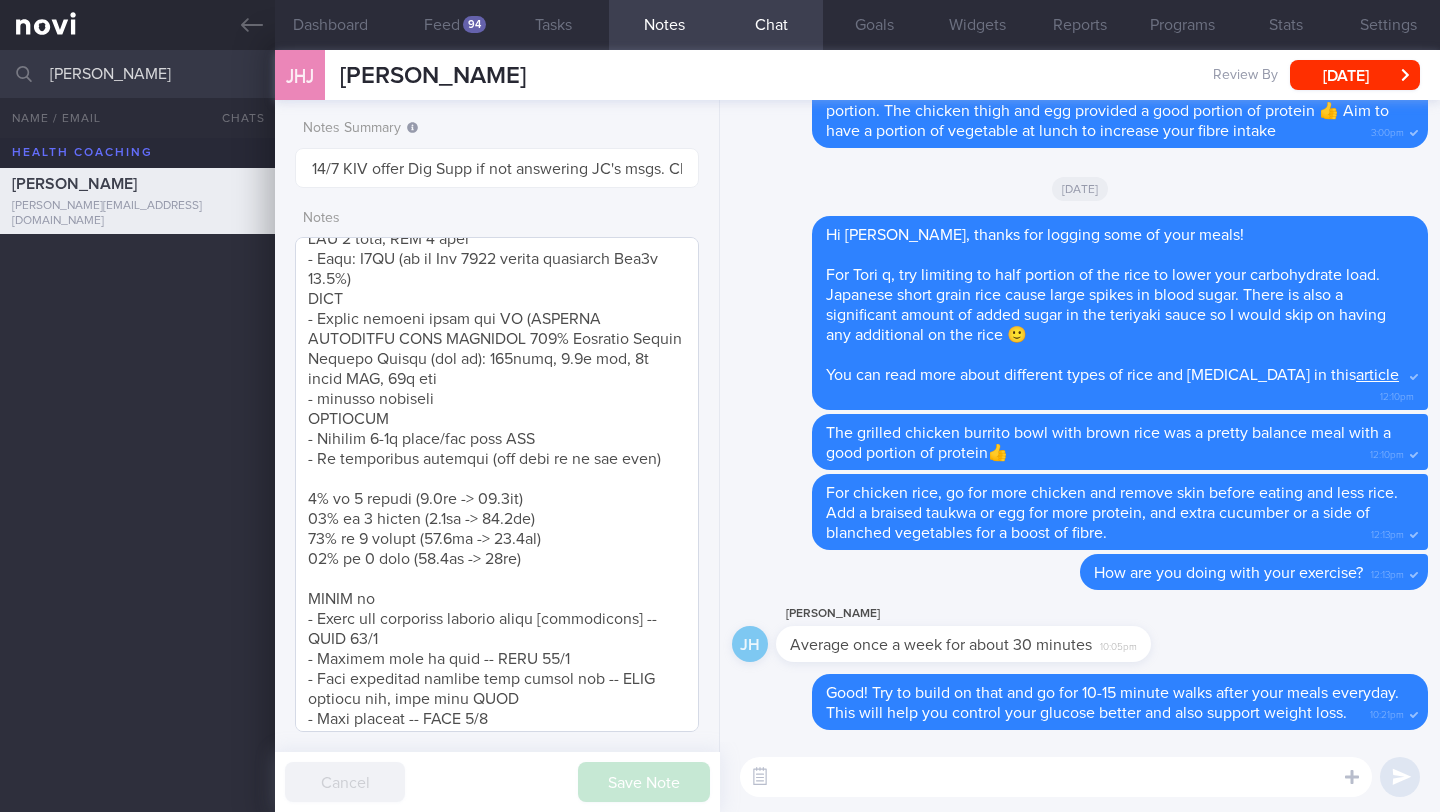 scroll, scrollTop: 736, scrollLeft: 0, axis: vertical 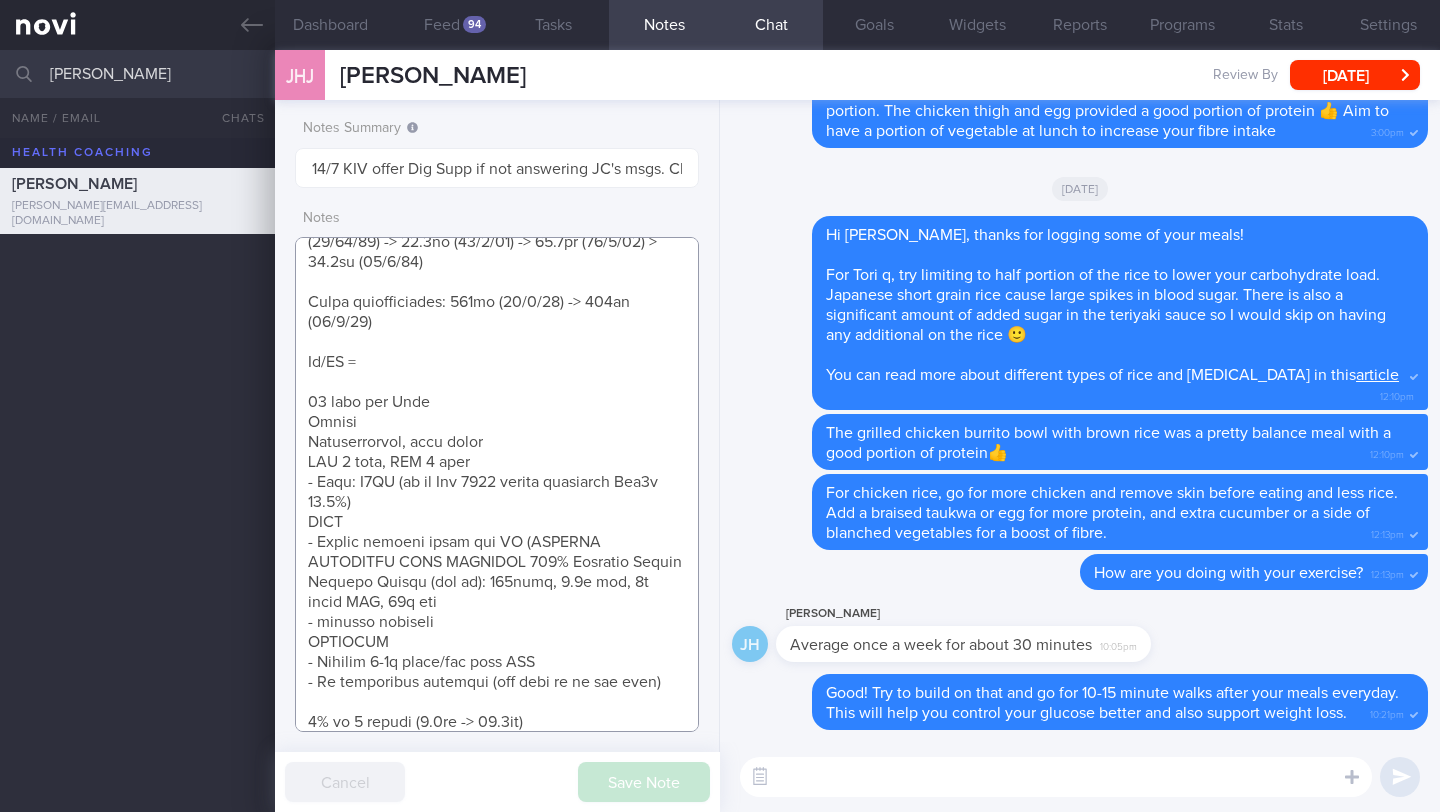 drag, startPoint x: 412, startPoint y: 376, endPoint x: 298, endPoint y: 328, distance: 123.69317 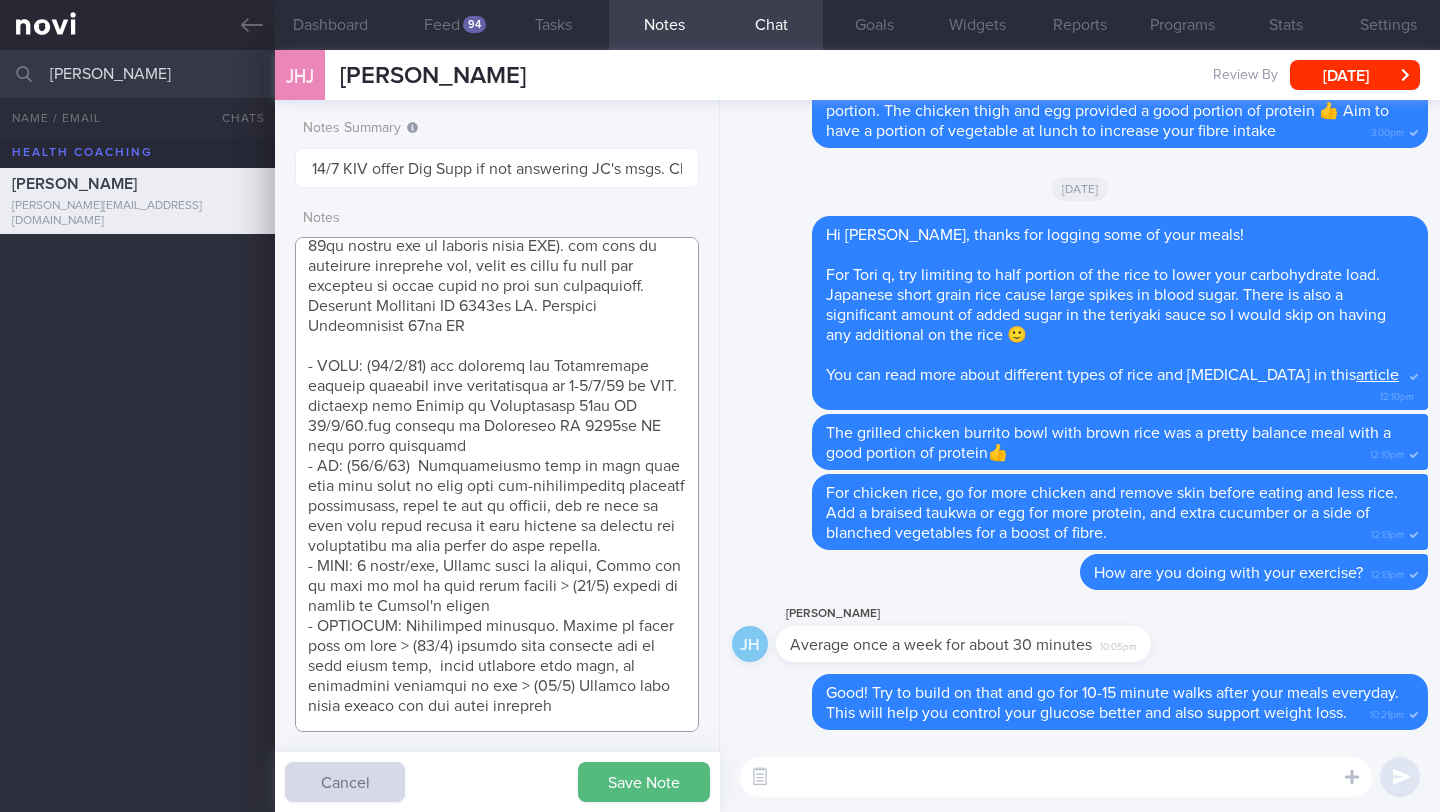 scroll, scrollTop: 0, scrollLeft: 0, axis: both 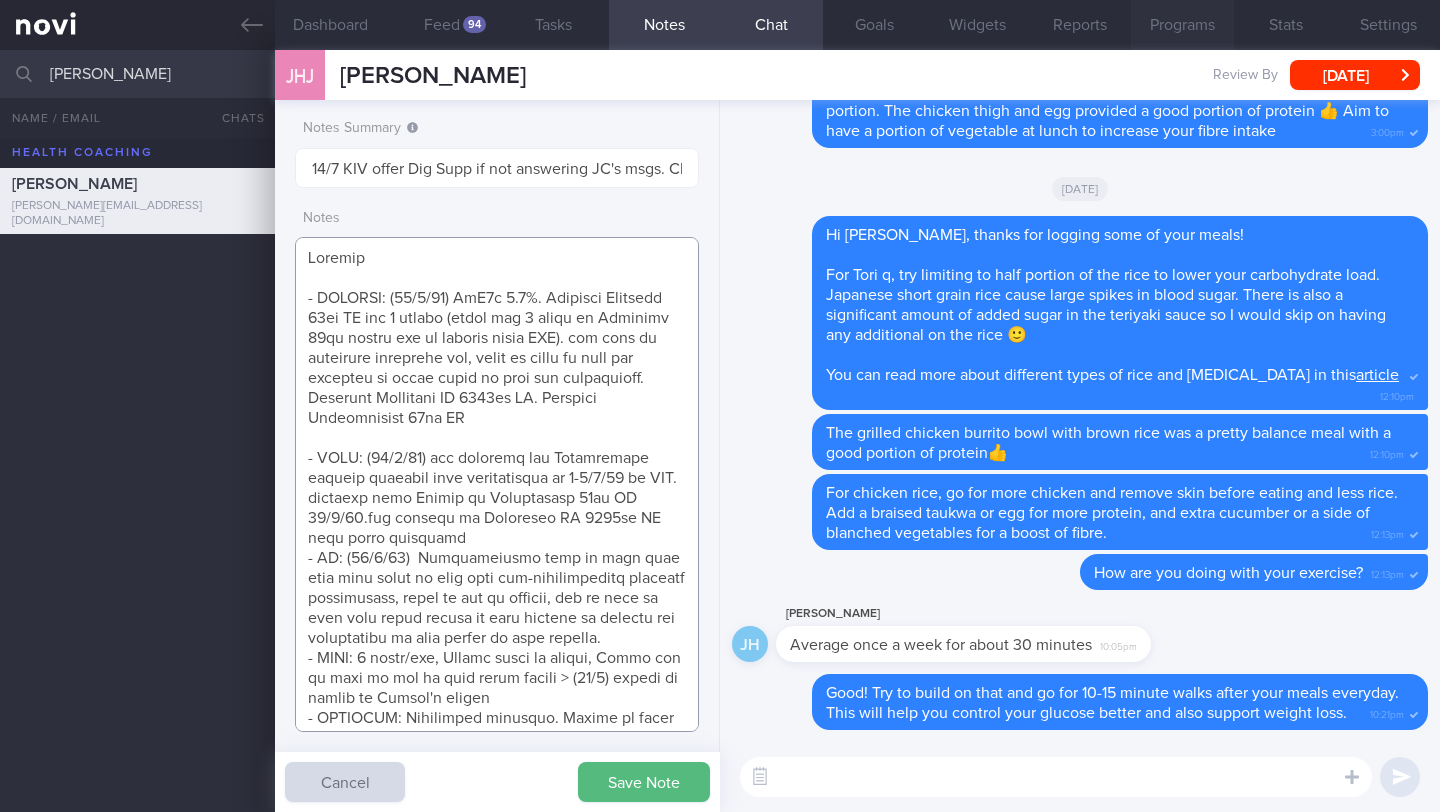 type on "Logging
- OVERALL: ([DATE]) [MEDICAL_DATA] 7.1%. Continue [MEDICAL_DATA] 14mg OM for 3 months (still has 3 boxes of [MEDICAL_DATA] 14mg unused due to pausing after DKA). not keen to uptitrate treatment yet, wants to focus on diet and exercise as feels there is room for improvement. Continue [MEDICAL_DATA] XR 2000mg ON. Continue [MEDICAL_DATA] 10mg ON
- LIFE: ([DATE]) was admitted for [MEDICAL_DATA] induced vomiting with [MEDICAL_DATA] on 1-2/2/25 to CGH. switched from Xigduo to [MEDICAL_DATA] 14mg OM [DATE].was resumed on [MEDICAL_DATA] XR 2000mg ON only since discharge
- DM: ([DATE])  Unfortuantely both of your eyes have been found to have mild non-[MEDICAL_DATA], which is not so serious, but we need to keep your blood sugars in good control to prevent any progression of this damage to your retinas.
- DIET: 2 meals/day, Avoids carbs at dinner, Meals can be high in fat or have sweet sauces > (19/4) trying to adhere to [PERSON_NAME]'s advice
- EXERCISE: Inadequate exercise. Trying to stand more at desk > (19/4) walking home ever..." 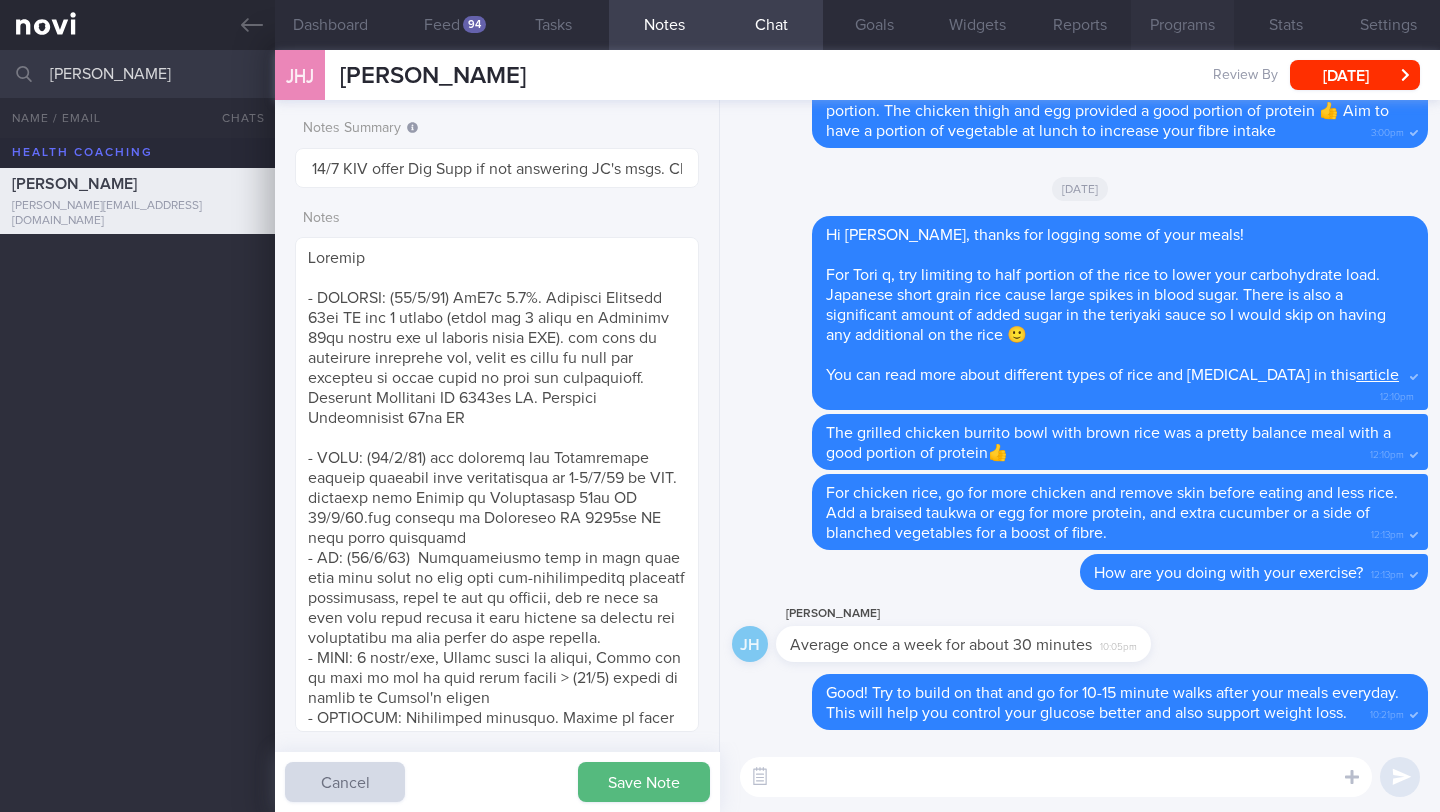 click on "Programs" at bounding box center [1182, 25] 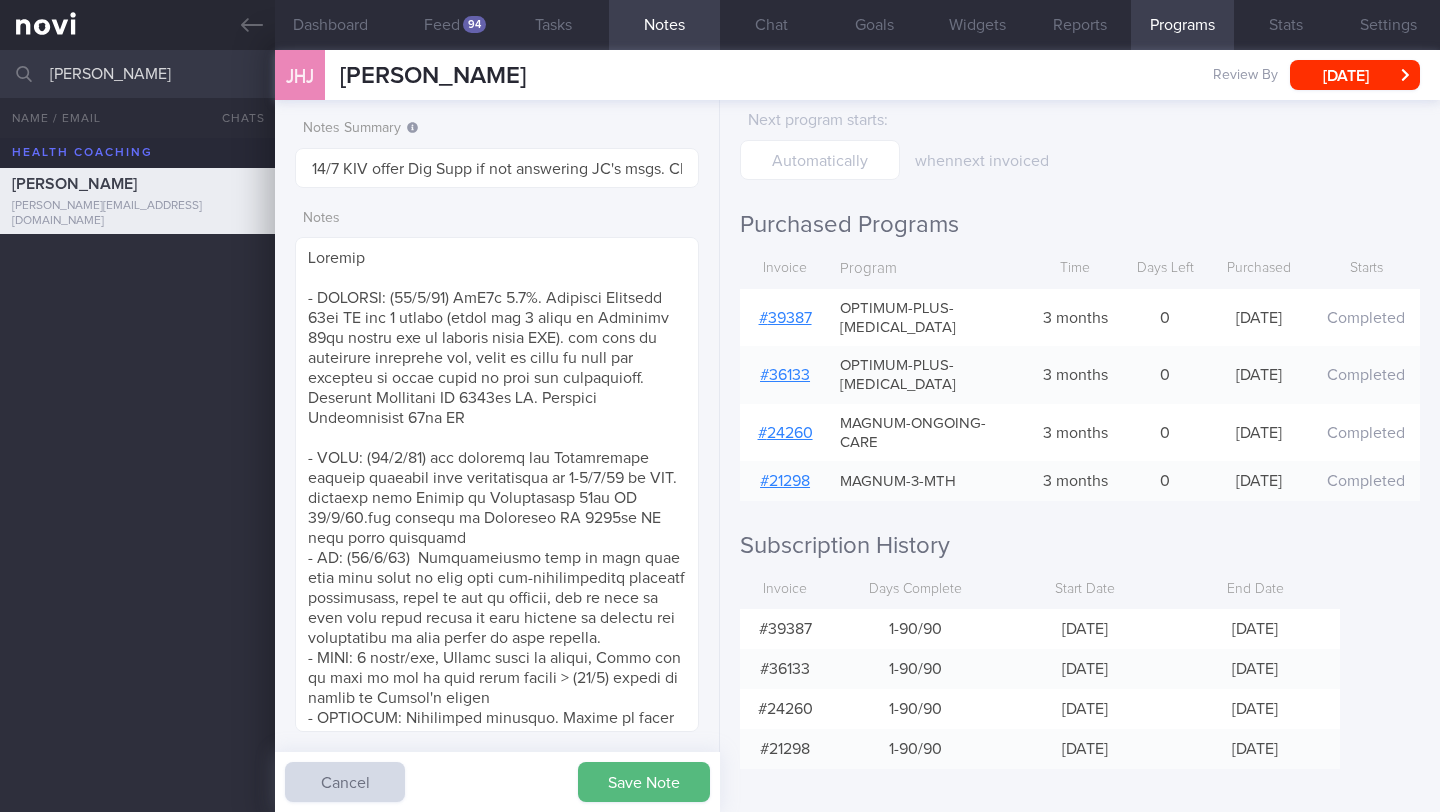 scroll, scrollTop: 128, scrollLeft: 0, axis: vertical 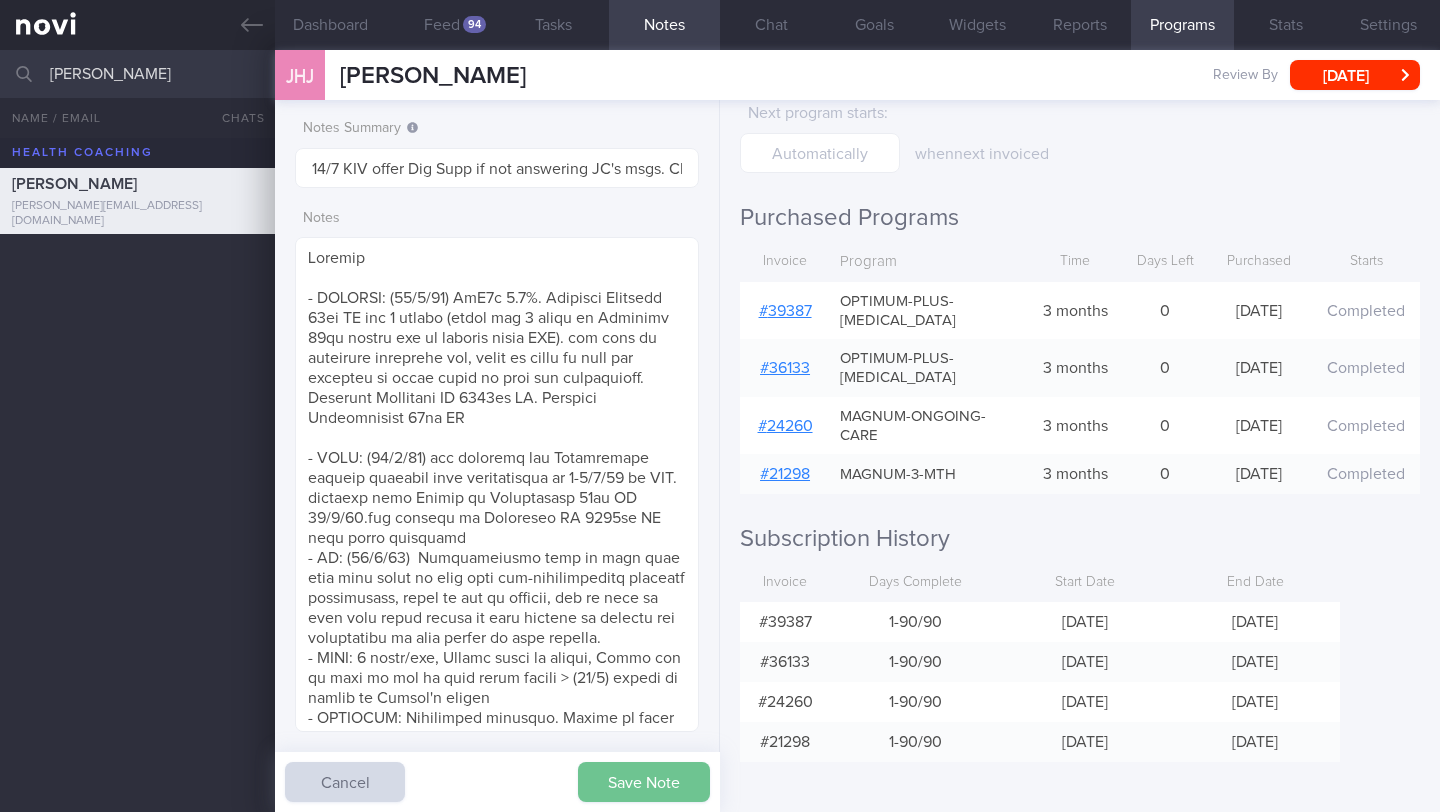 click on "Save Note" at bounding box center (644, 782) 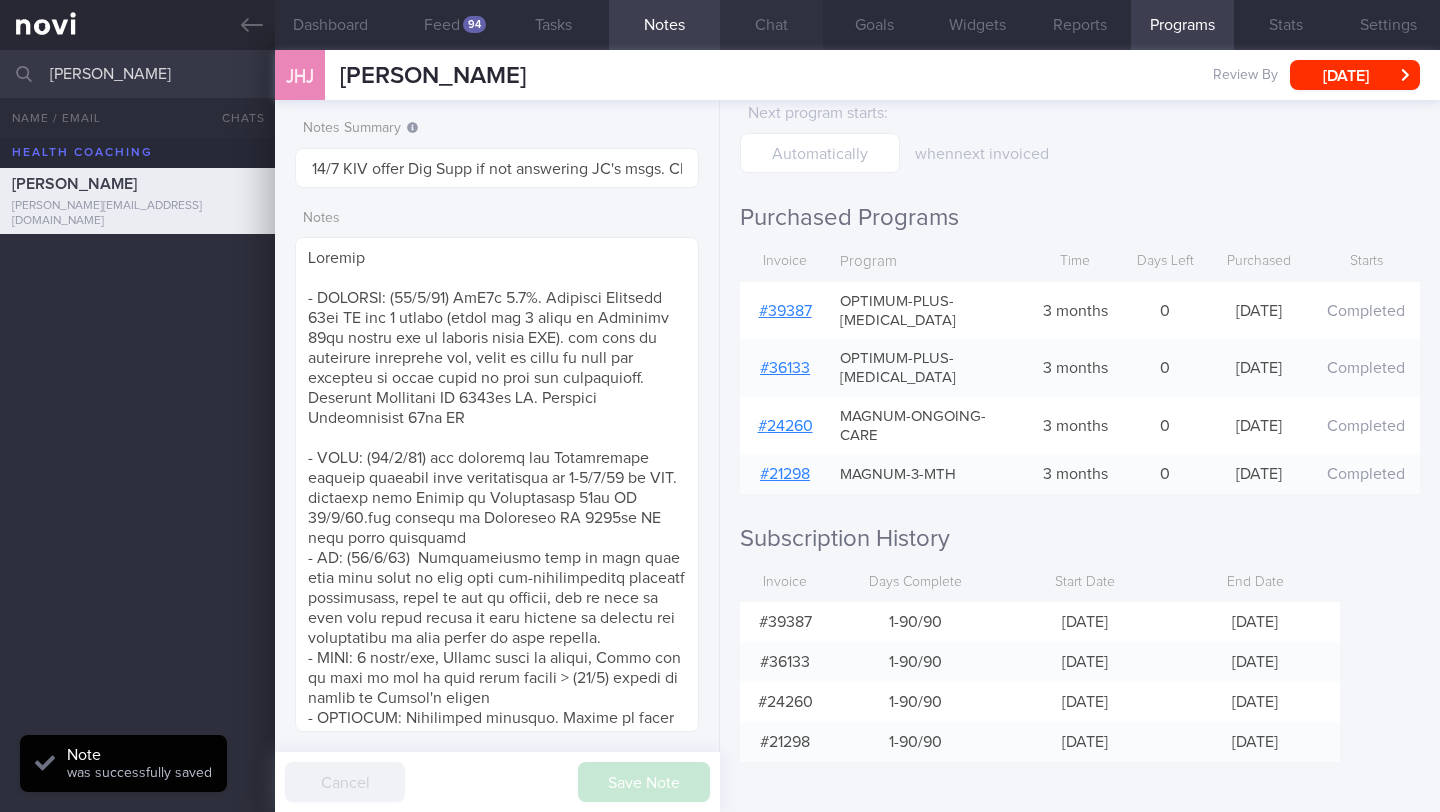 click on "Chat" at bounding box center [771, 25] 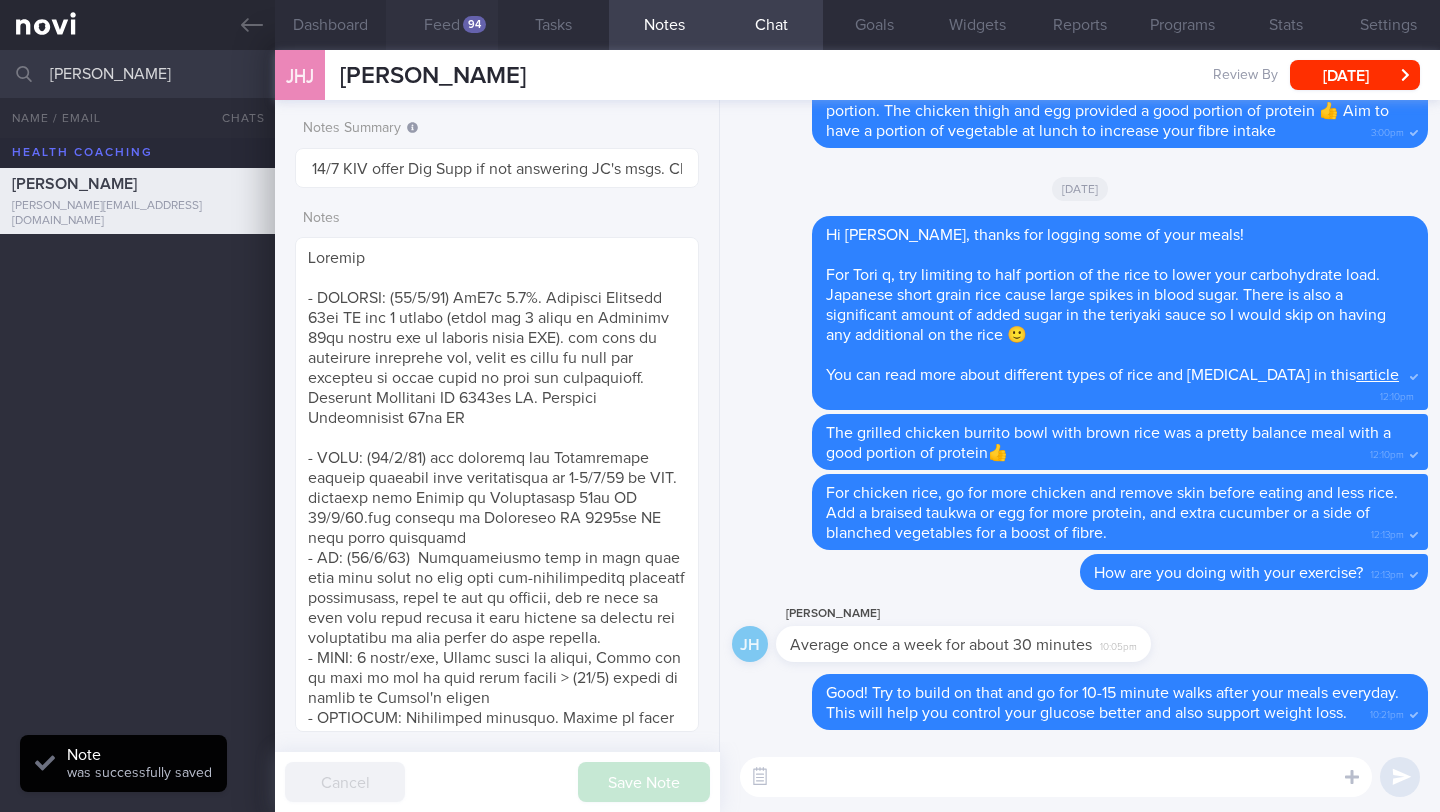 click on "Feed
94" at bounding box center (441, 25) 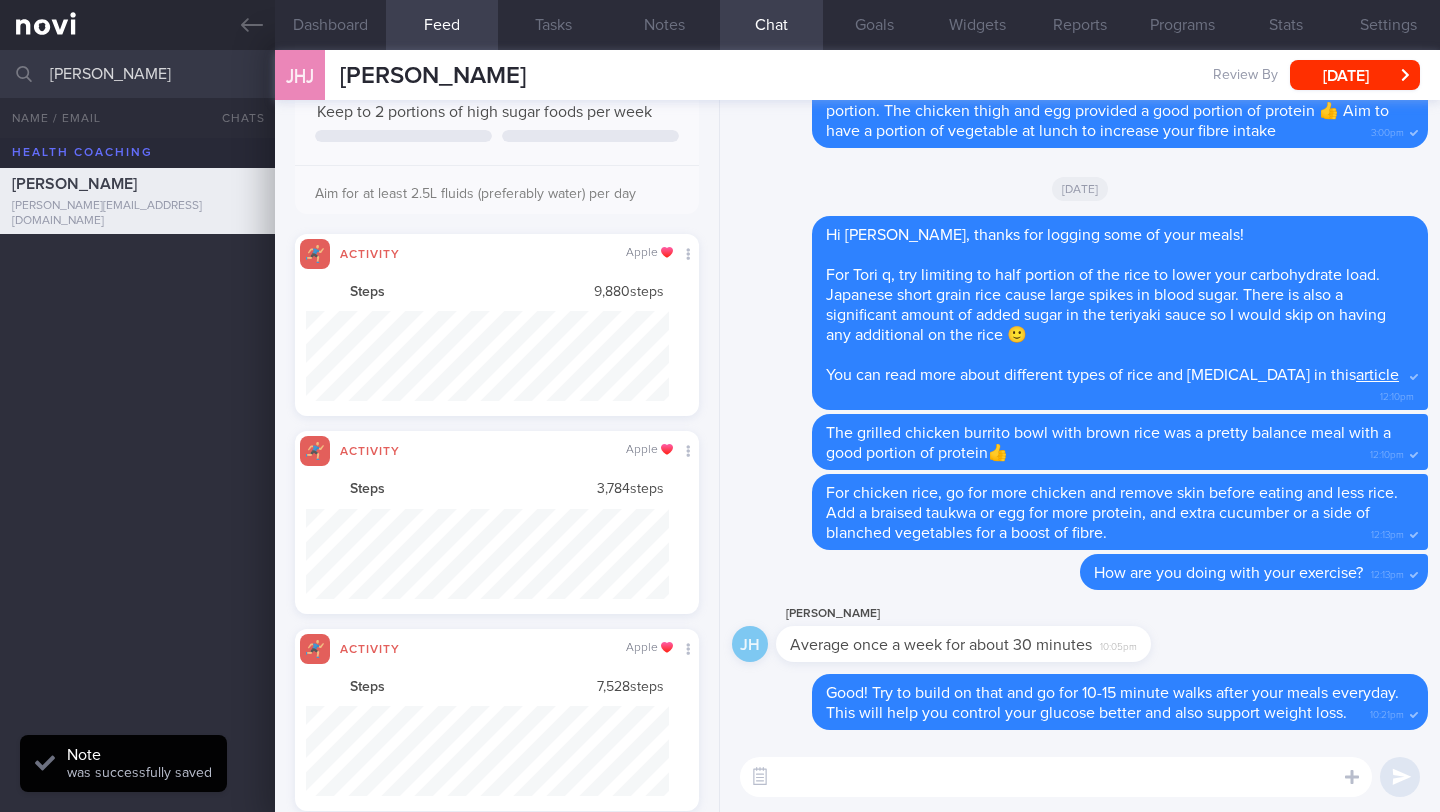 scroll, scrollTop: 533, scrollLeft: 0, axis: vertical 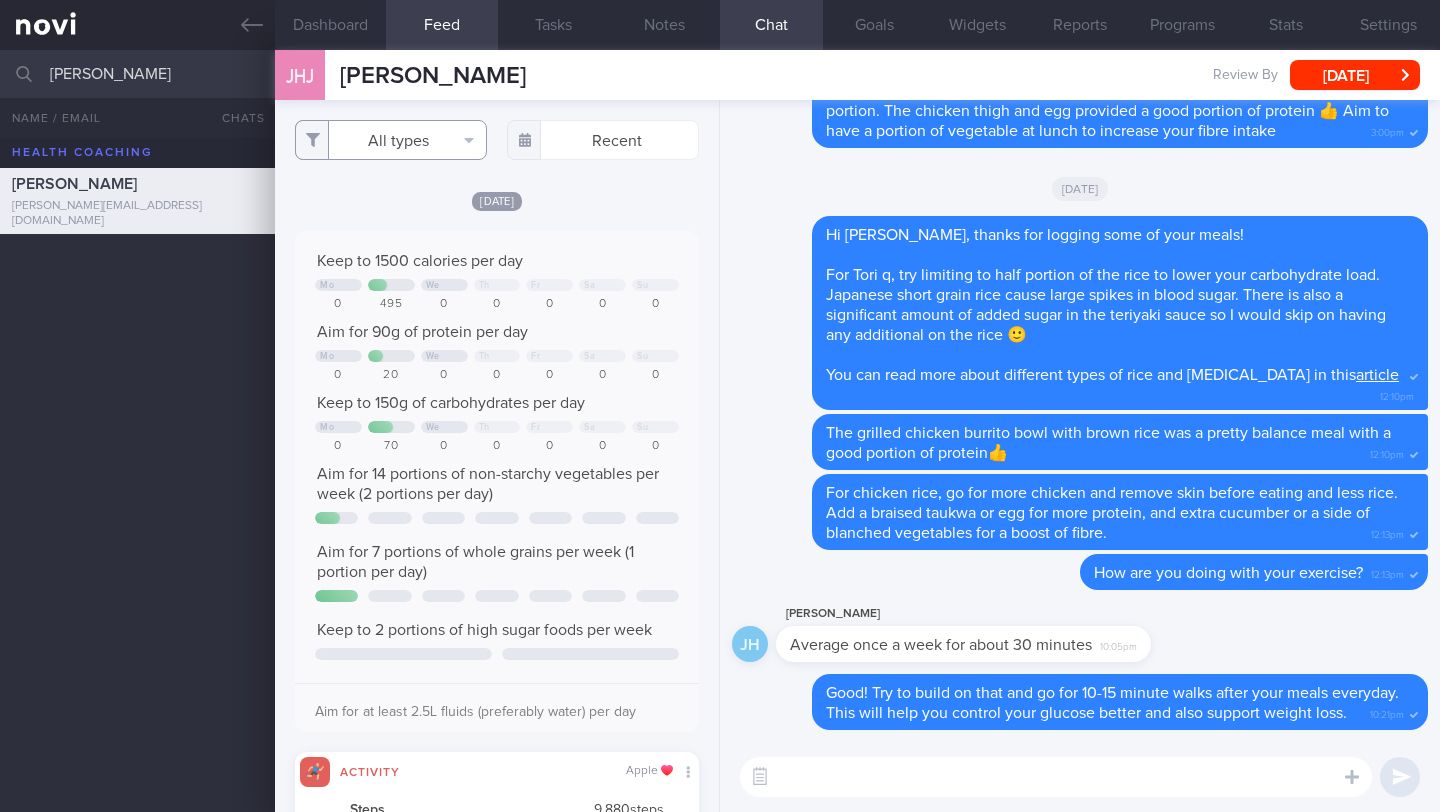 click on "All types" at bounding box center (391, 140) 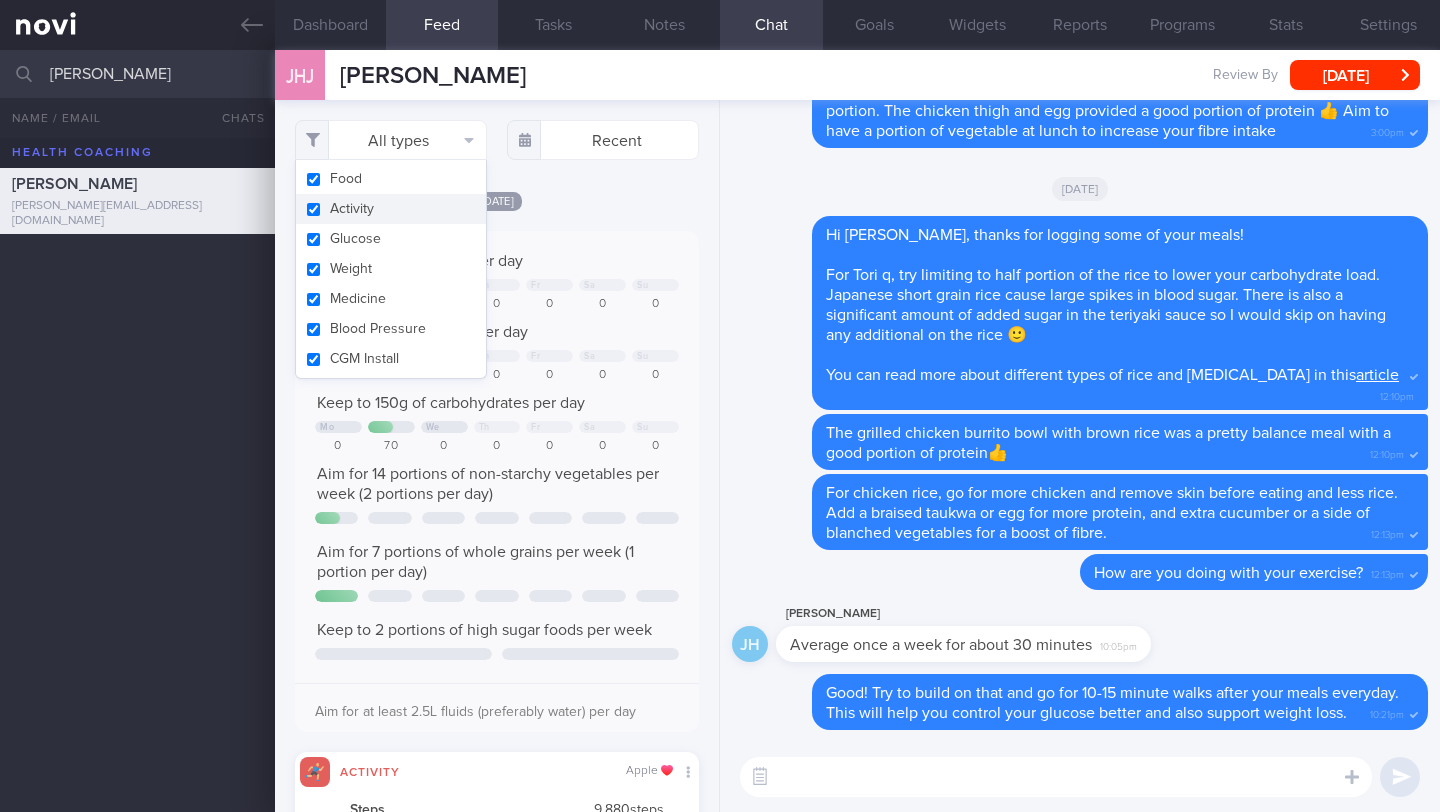 click on "Activity" at bounding box center (391, 209) 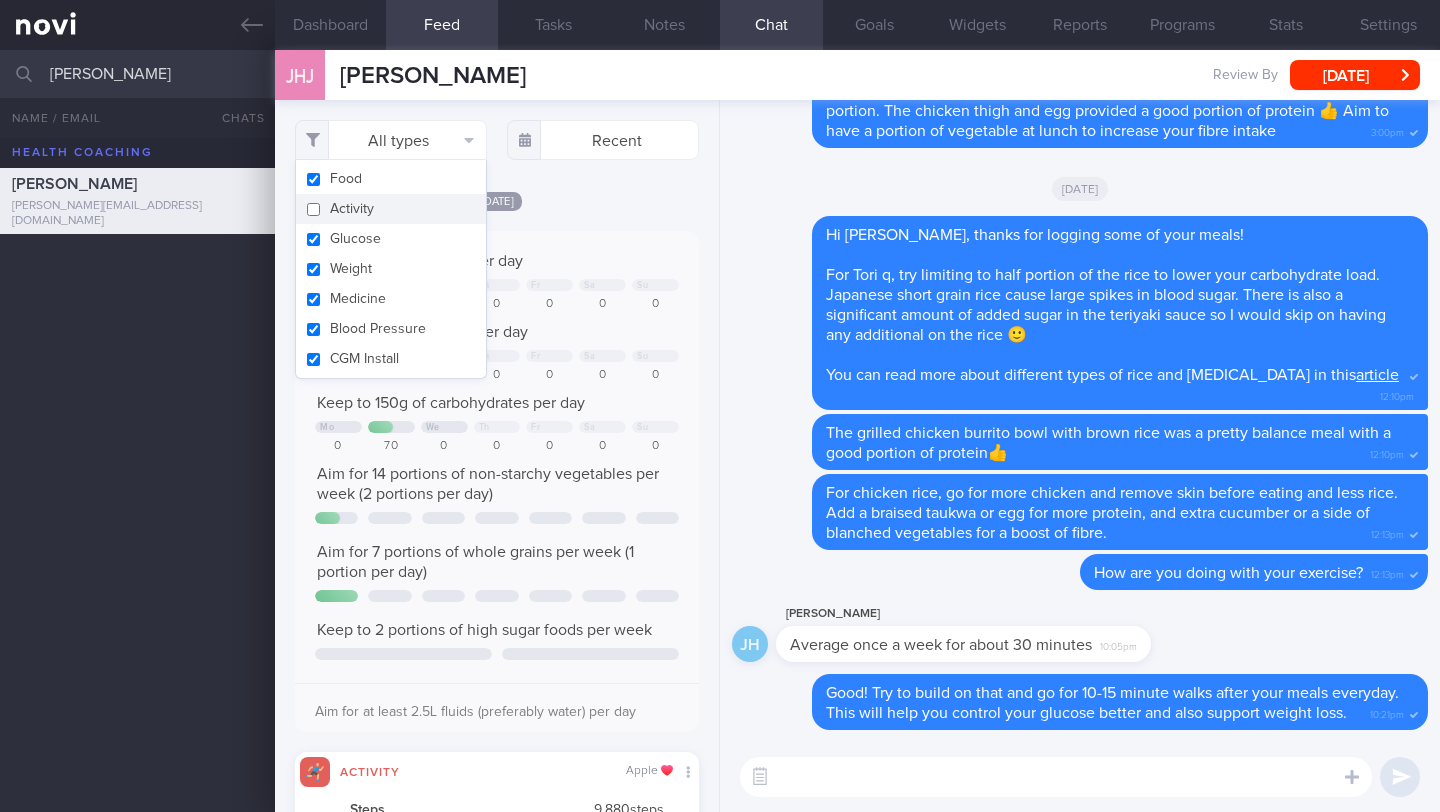 checkbox on "false" 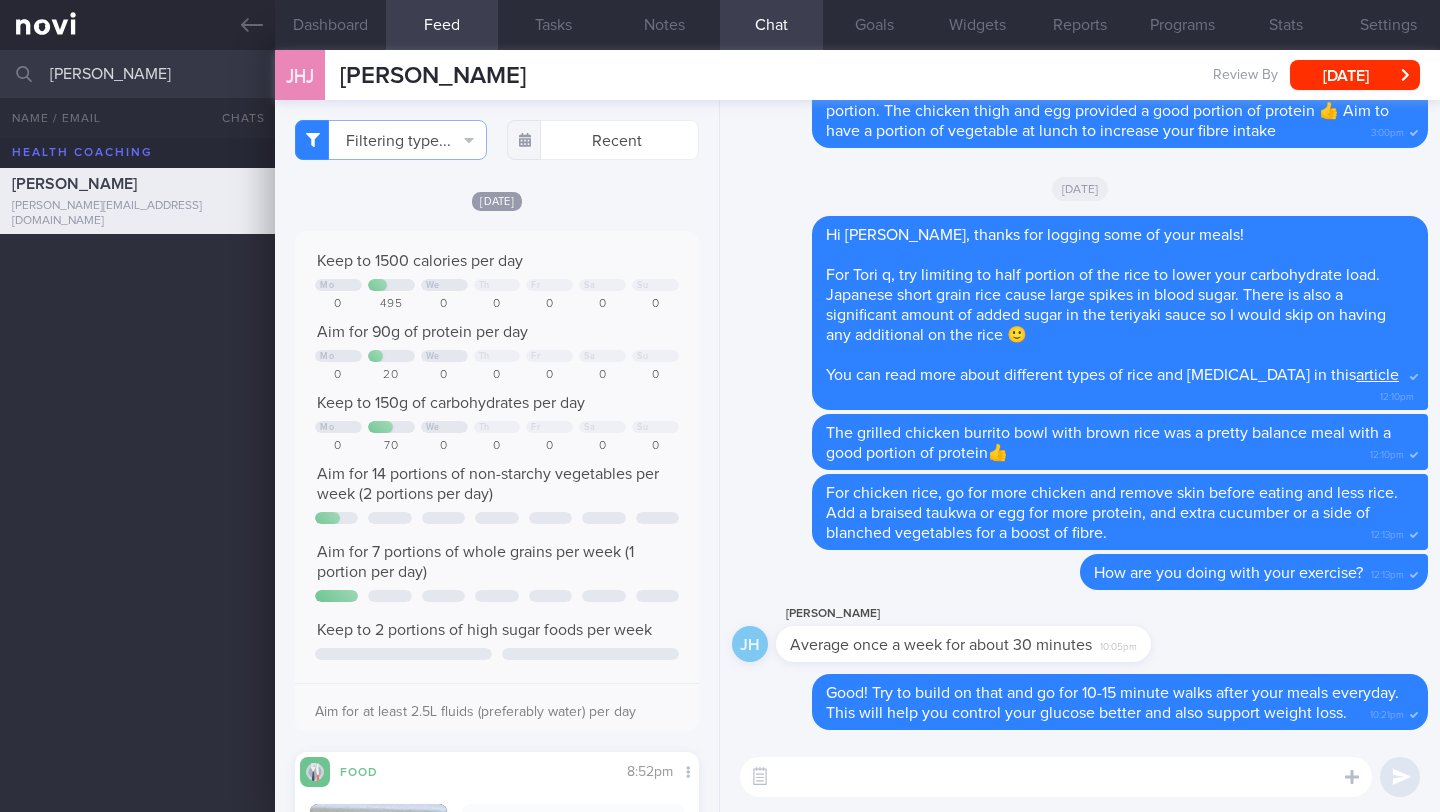 click on "Filtering type...
Food
Activity
Glucose
Weight
Medicine
Blood Pressure
CGM Install
Recent
[DATE]" at bounding box center [497, 456] 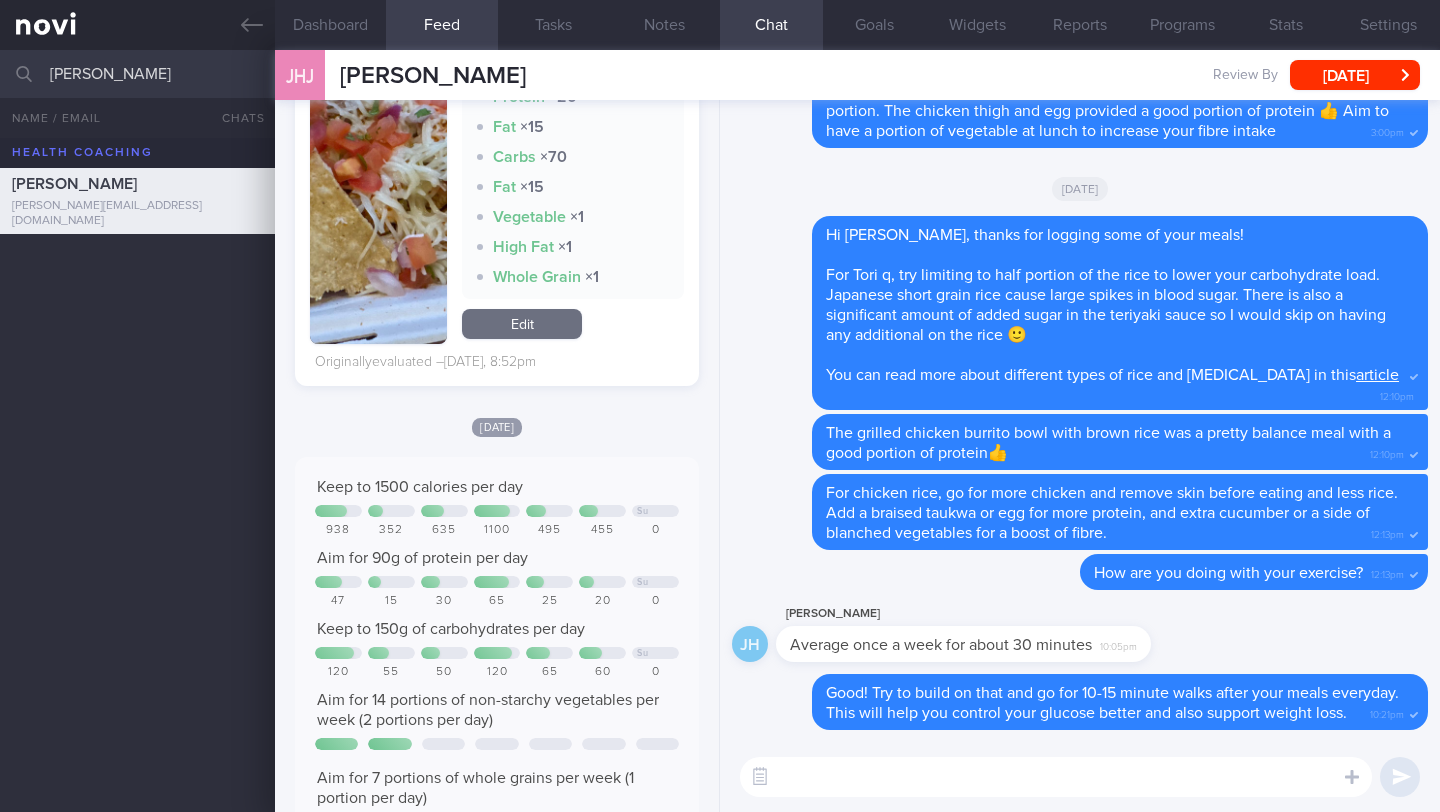 scroll, scrollTop: 972, scrollLeft: 0, axis: vertical 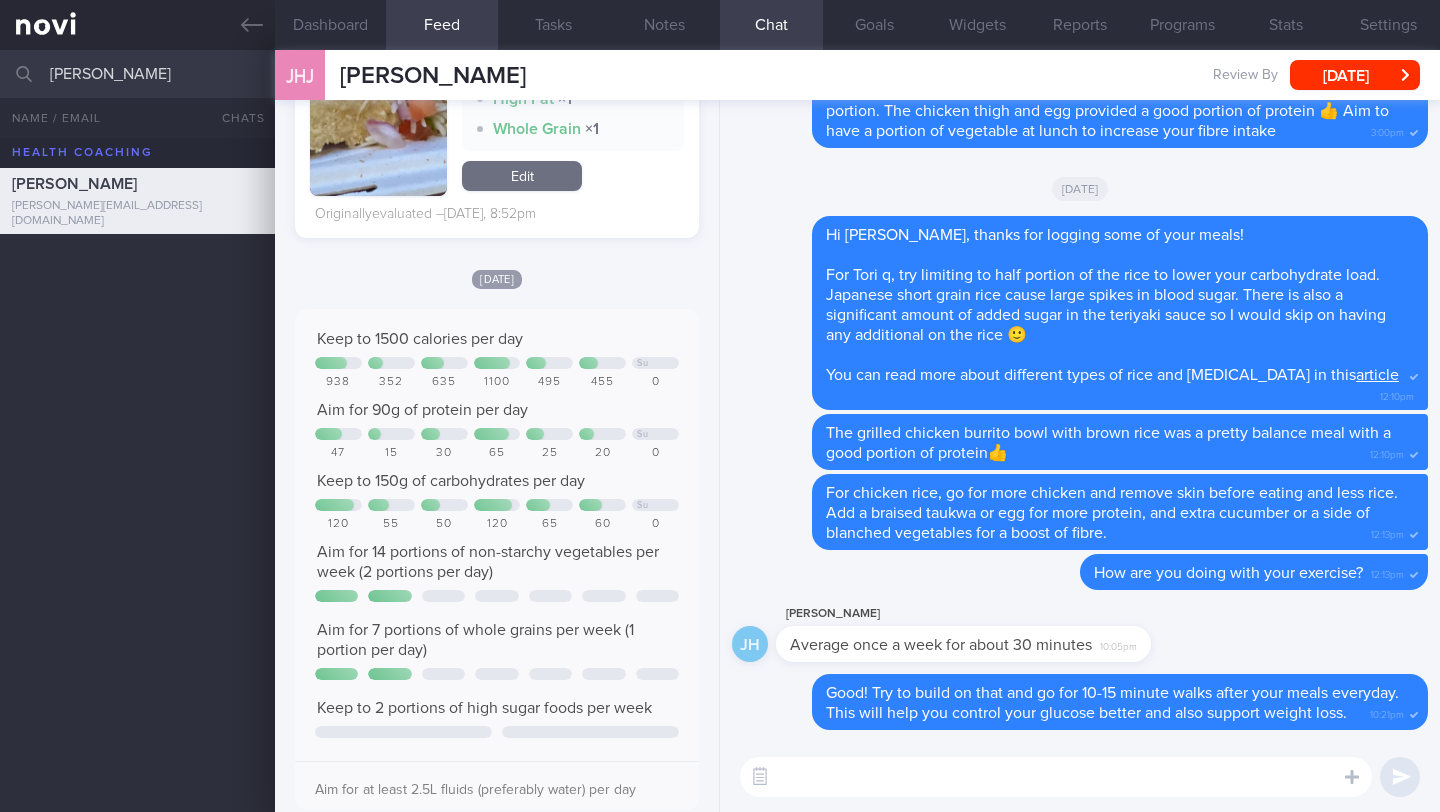 click at bounding box center (1056, 777) 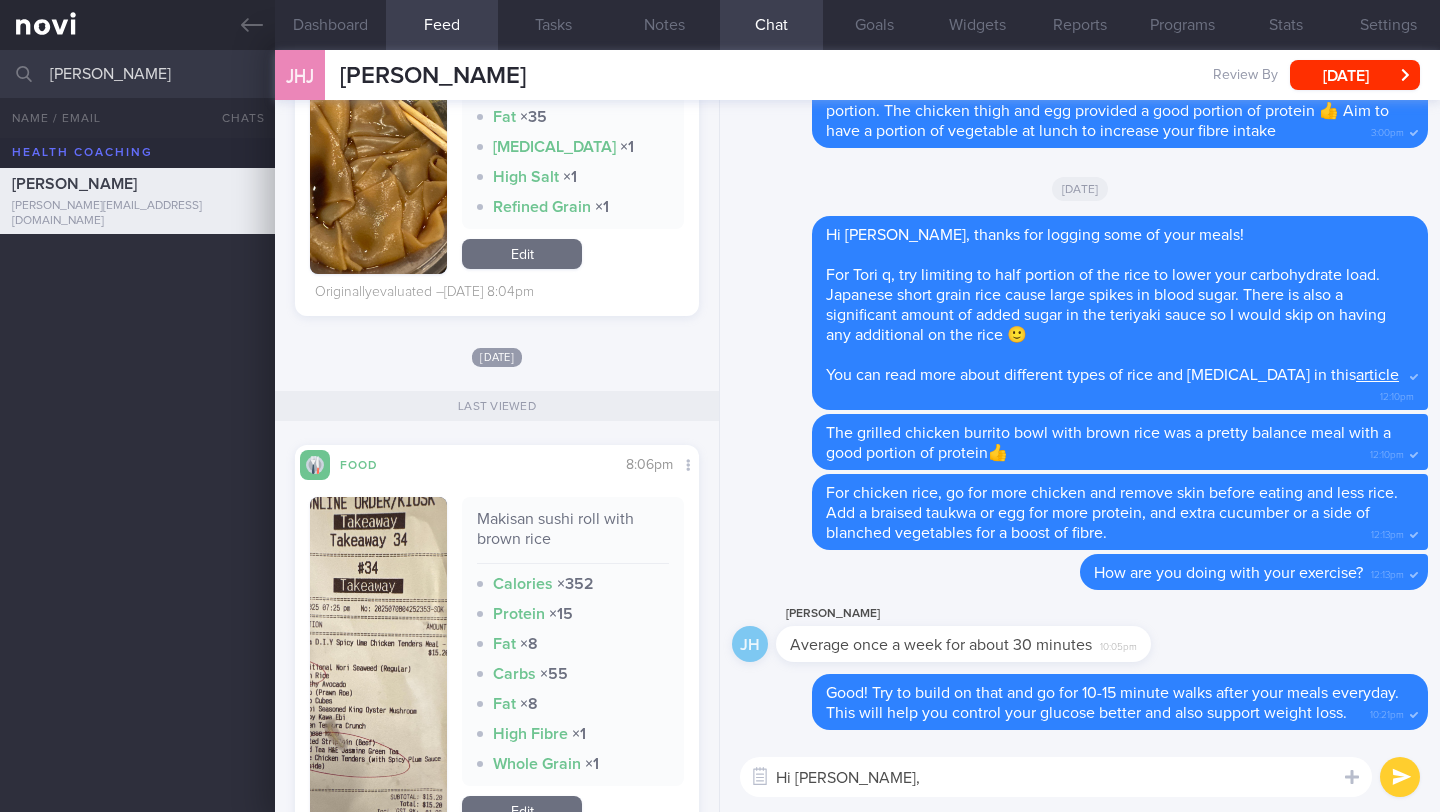 scroll, scrollTop: 4282, scrollLeft: 0, axis: vertical 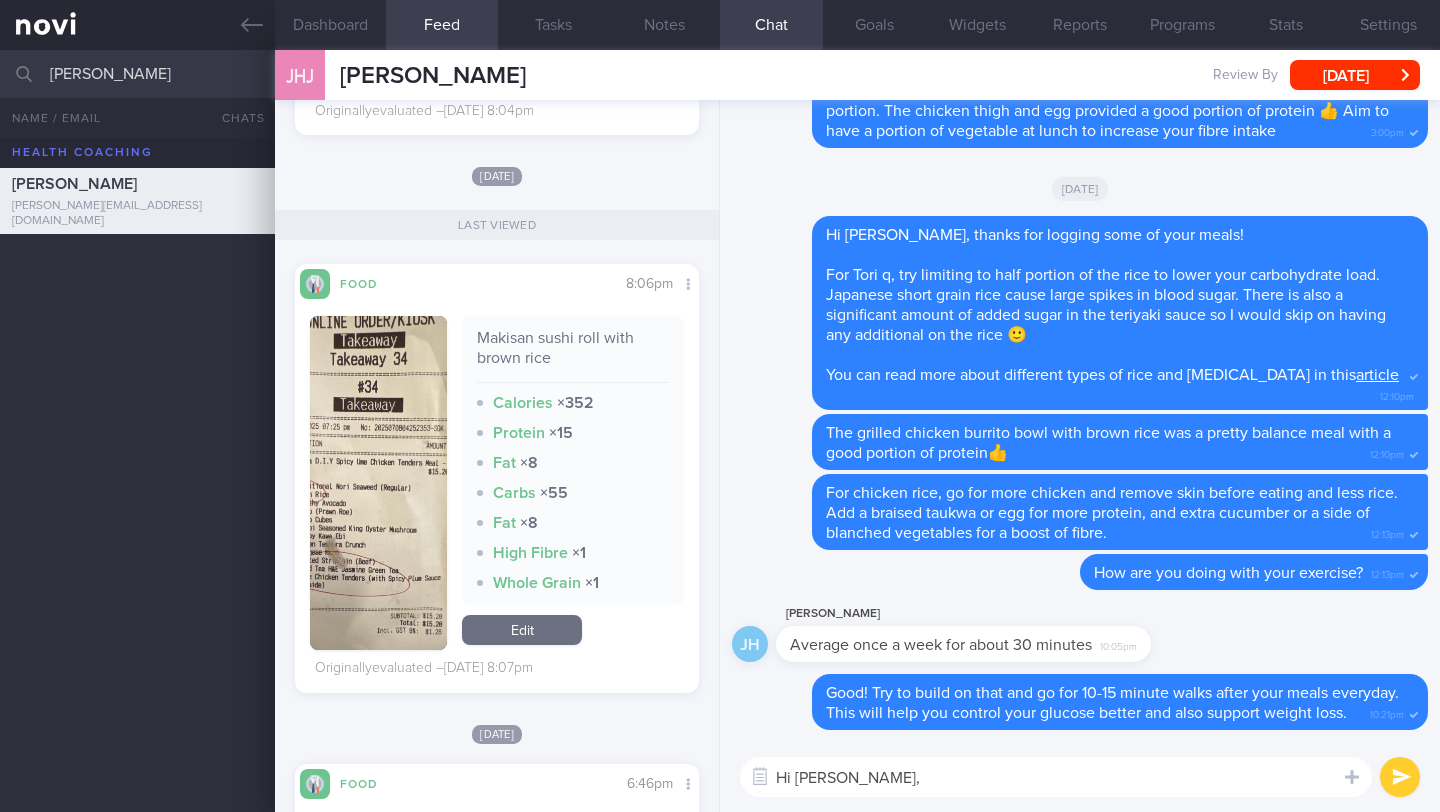 click at bounding box center [378, 483] 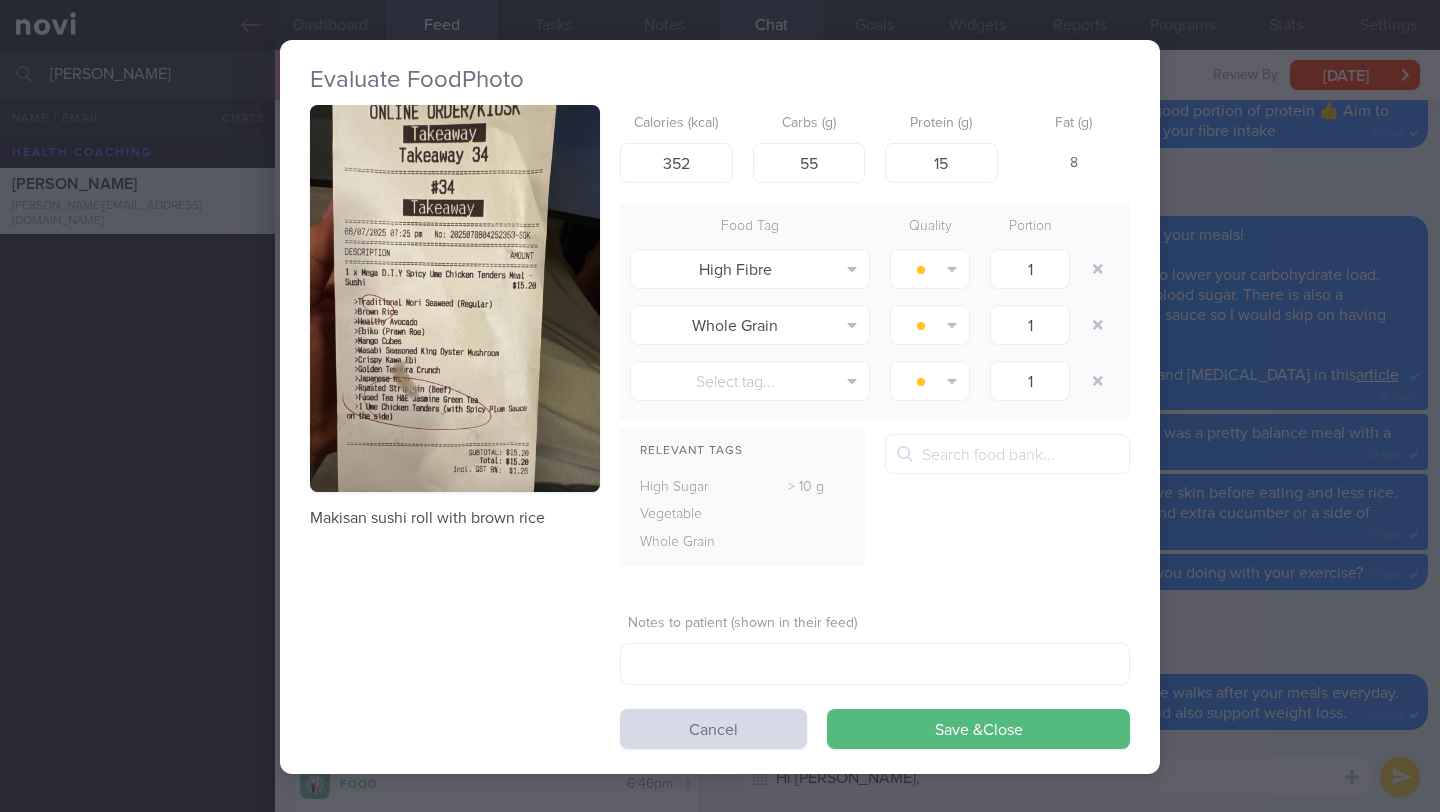 click at bounding box center (455, 298) 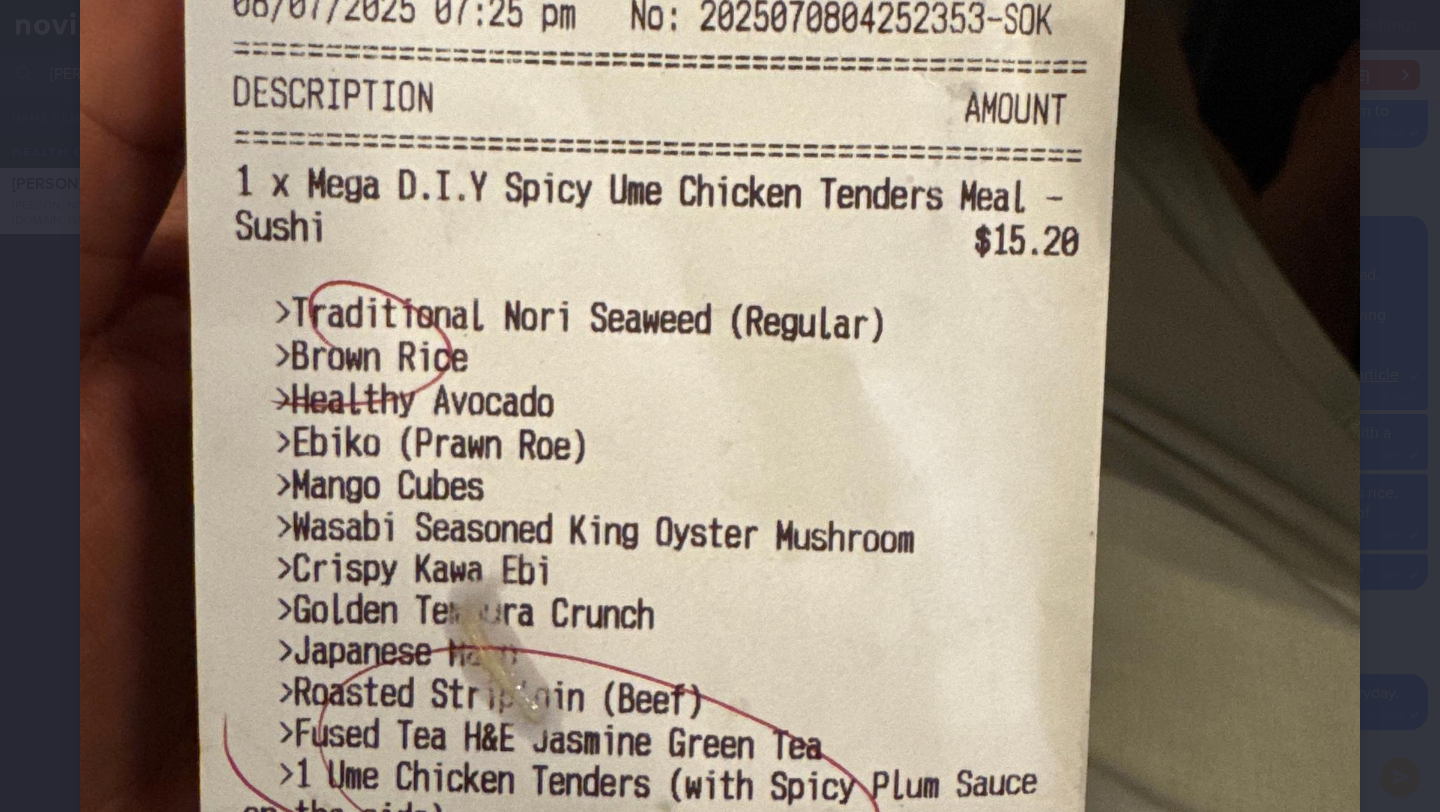 scroll, scrollTop: 664, scrollLeft: 0, axis: vertical 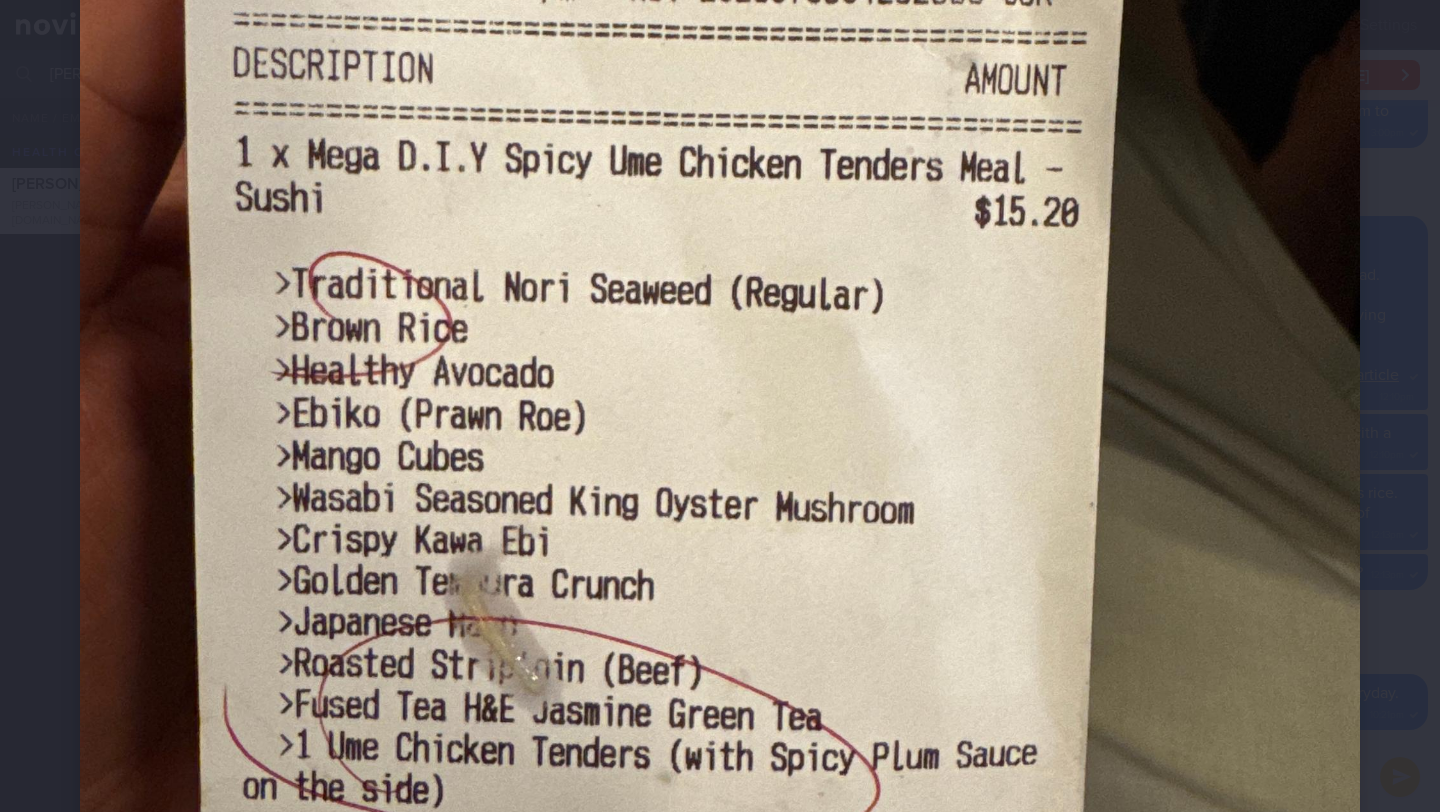 click at bounding box center (720, 269) 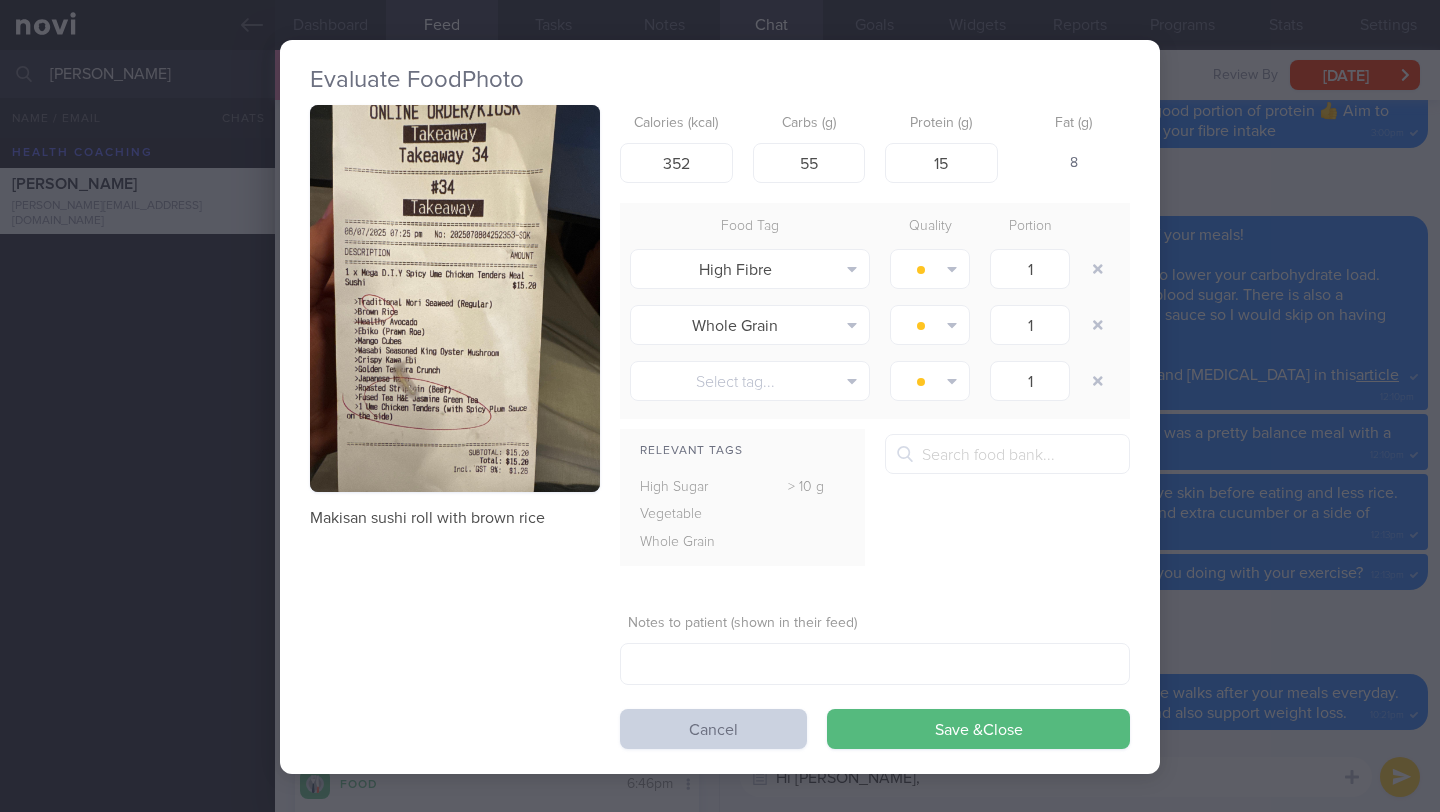 click on "Cancel" at bounding box center [713, 729] 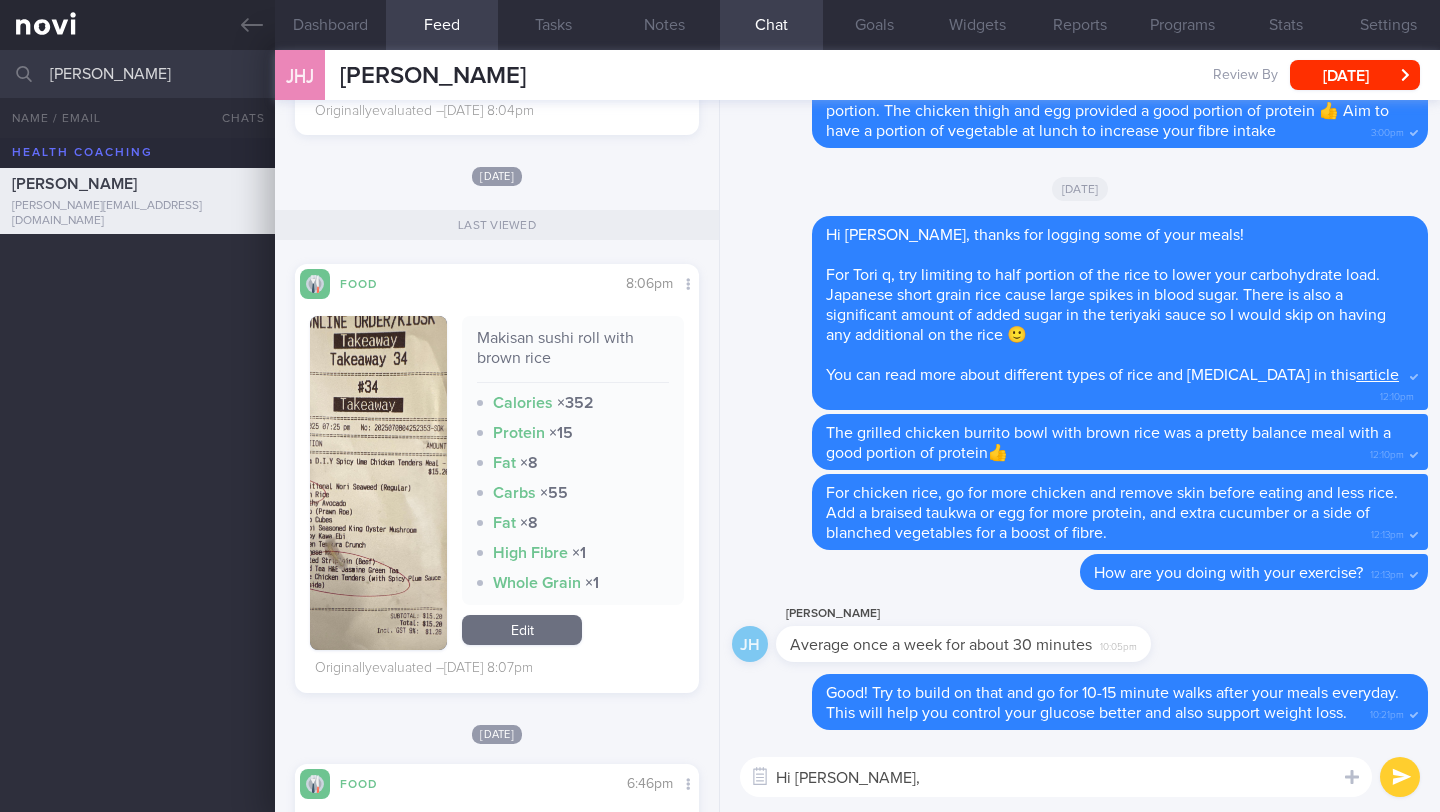 click on "Hi [PERSON_NAME]," at bounding box center (1056, 777) 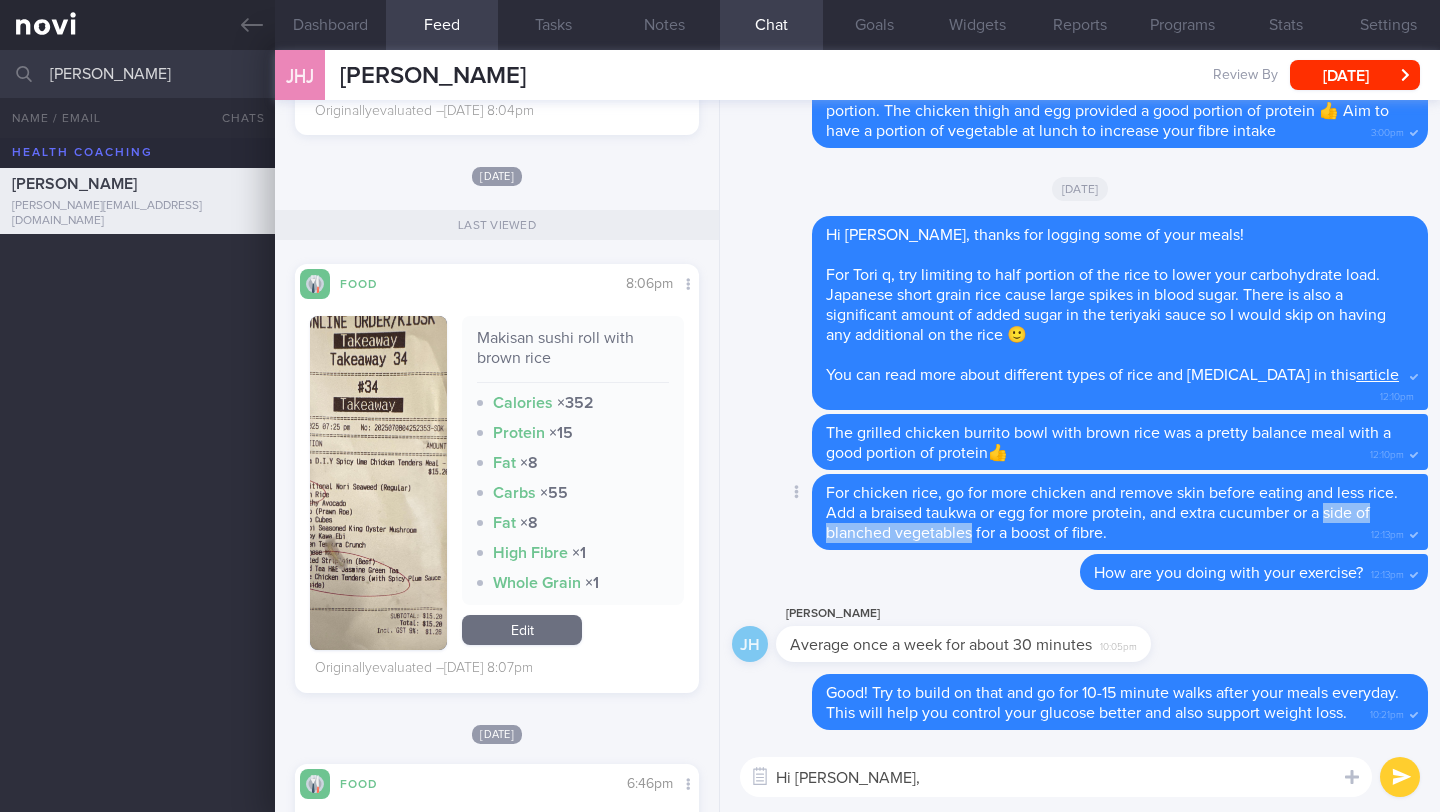 drag, startPoint x: 1363, startPoint y: 494, endPoint x: 991, endPoint y: 515, distance: 372.5923 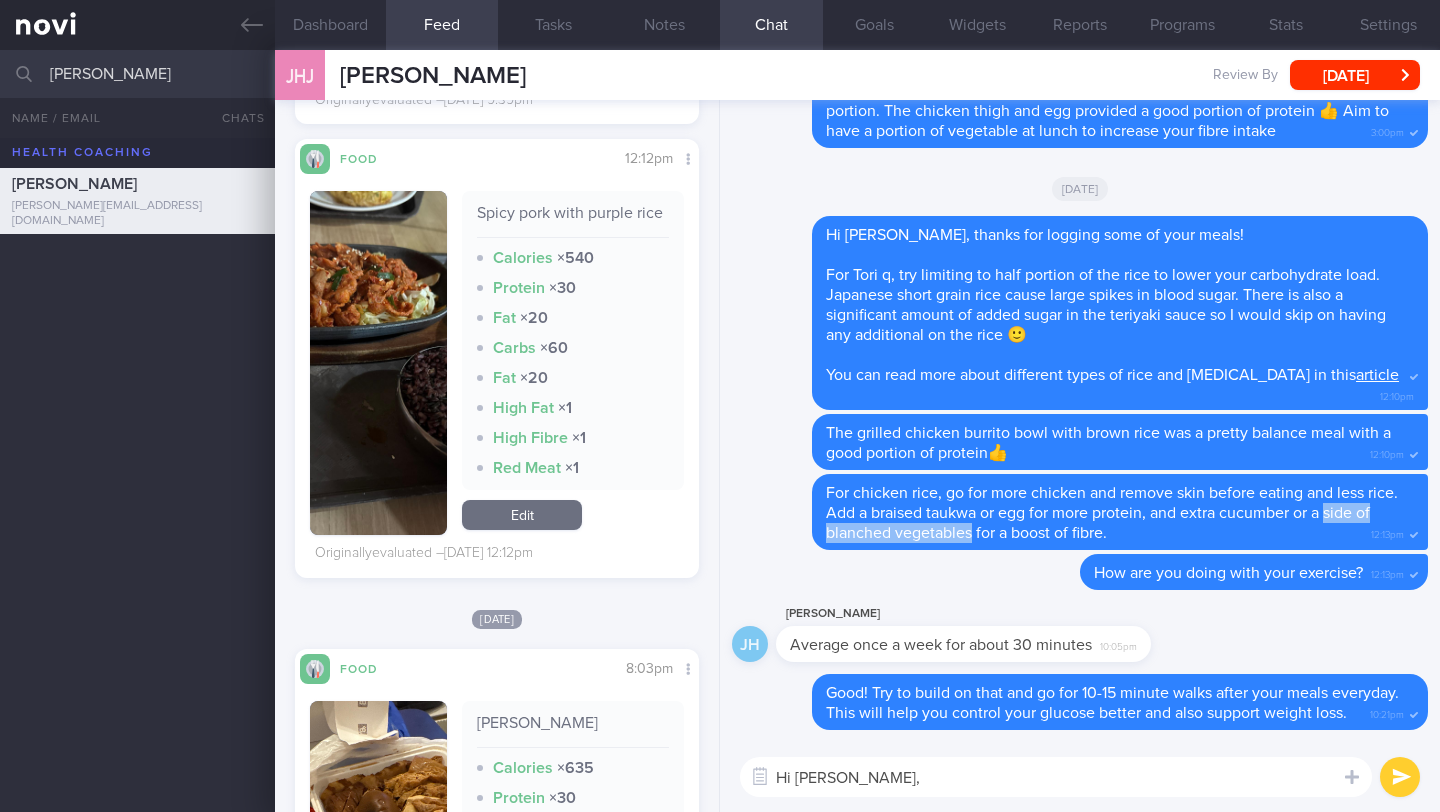 scroll, scrollTop: 3246, scrollLeft: 0, axis: vertical 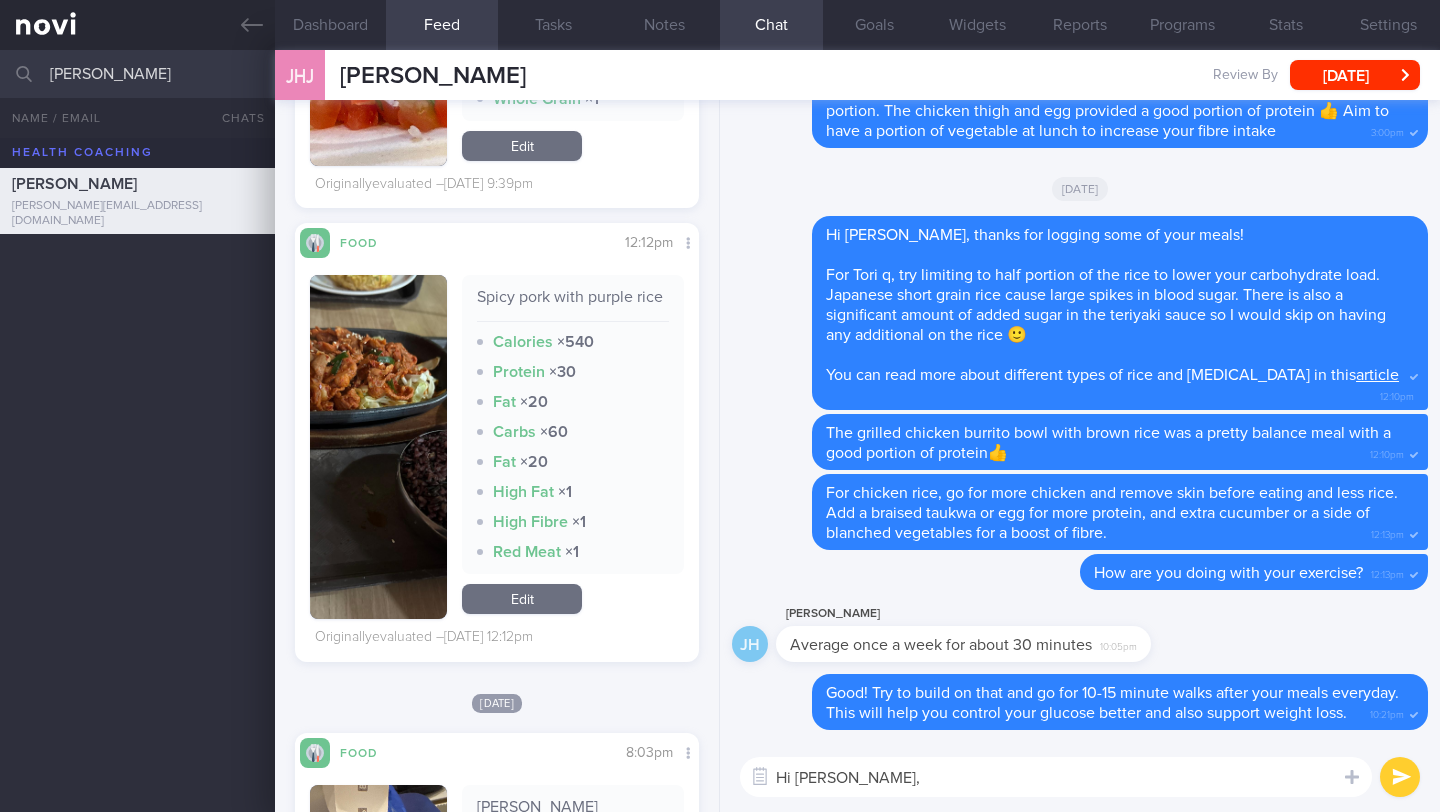 click on "Hi [PERSON_NAME]," at bounding box center (1056, 777) 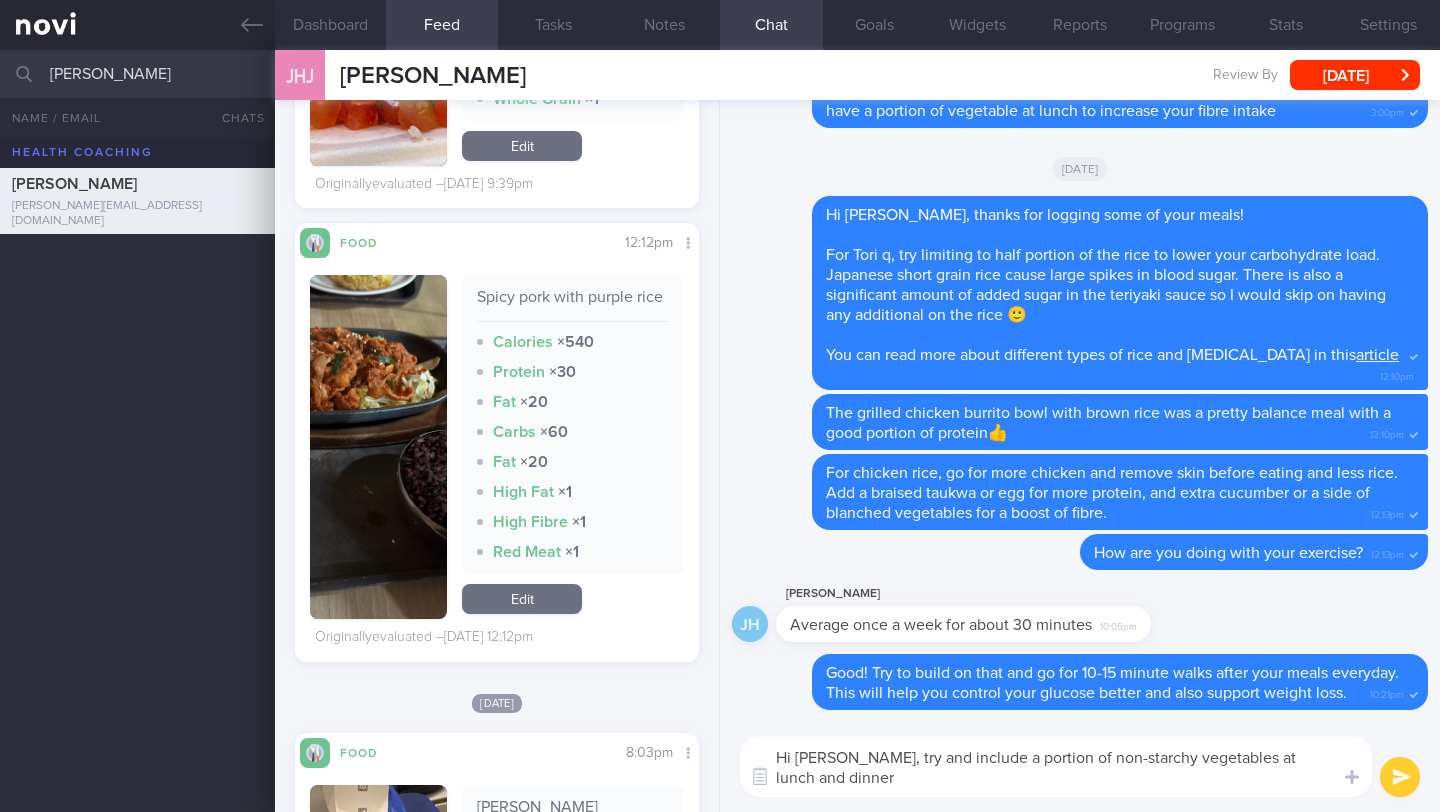 scroll, scrollTop: 0, scrollLeft: 0, axis: both 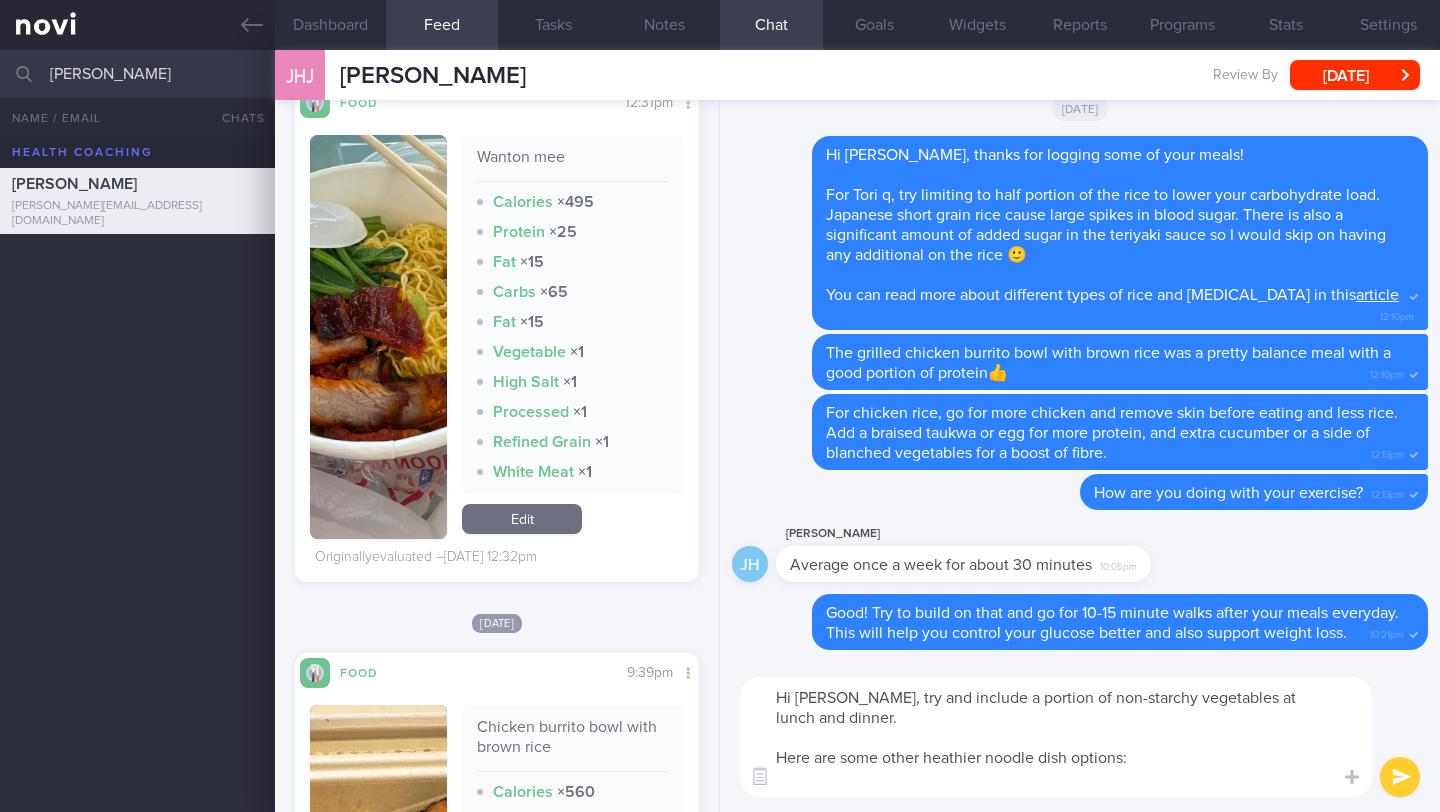 paste on "- Sliced Fish Soup (clear soup, more fish, more vegetables, no milk, no fried fish, less/no rice/noodles)
- Yong Tau Foo (choose a variety of boiled or steamed items like different types of tofu, leafy greens, mushrooms, and fish paste-stuffed vegetables, clear soup, sauces on the side or no sauce)" 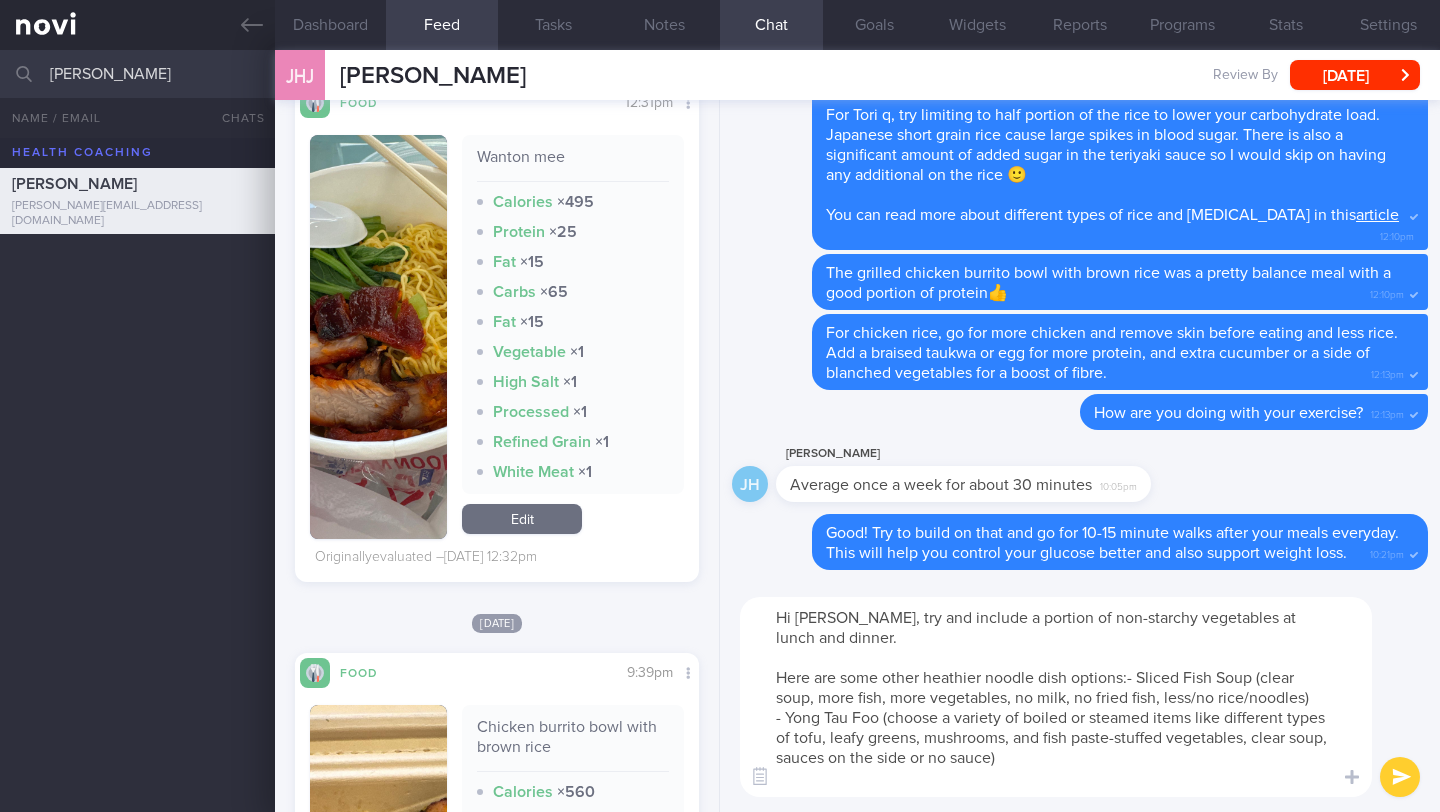 scroll, scrollTop: 0, scrollLeft: 0, axis: both 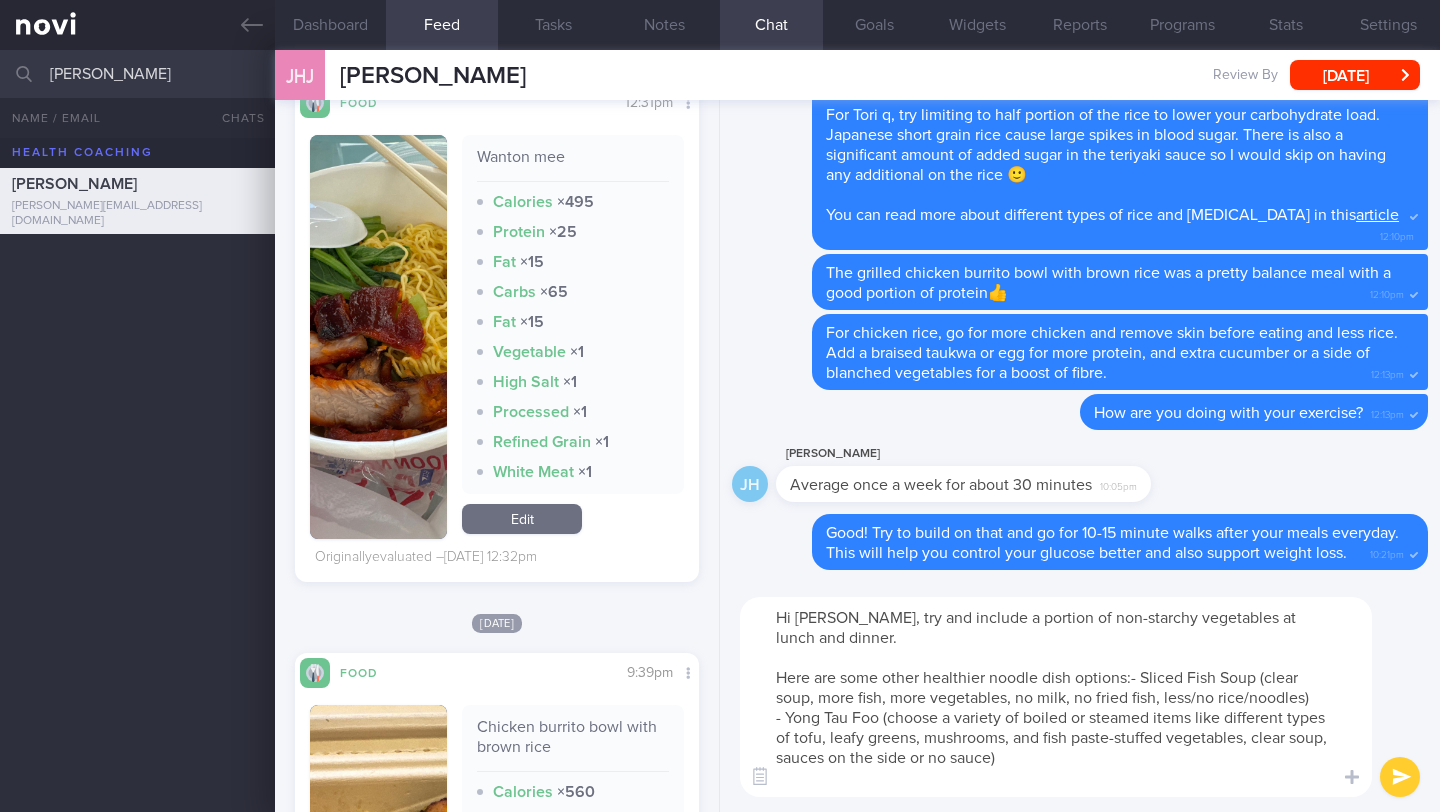 click on "Hi [PERSON_NAME], try and include a portion of non-starchy vegetables at lunch and dinner.
Here are some other healthier noodle dish options:- Sliced Fish Soup (clear soup, more fish, more vegetables, no milk, no fried fish, less/no rice/noodles)
- Yong Tau Foo (choose a variety of boiled or steamed items like different types of tofu, leafy greens, mushrooms, and fish paste-stuffed vegetables, clear soup, sauces on the side or no sauce)" at bounding box center (1056, 697) 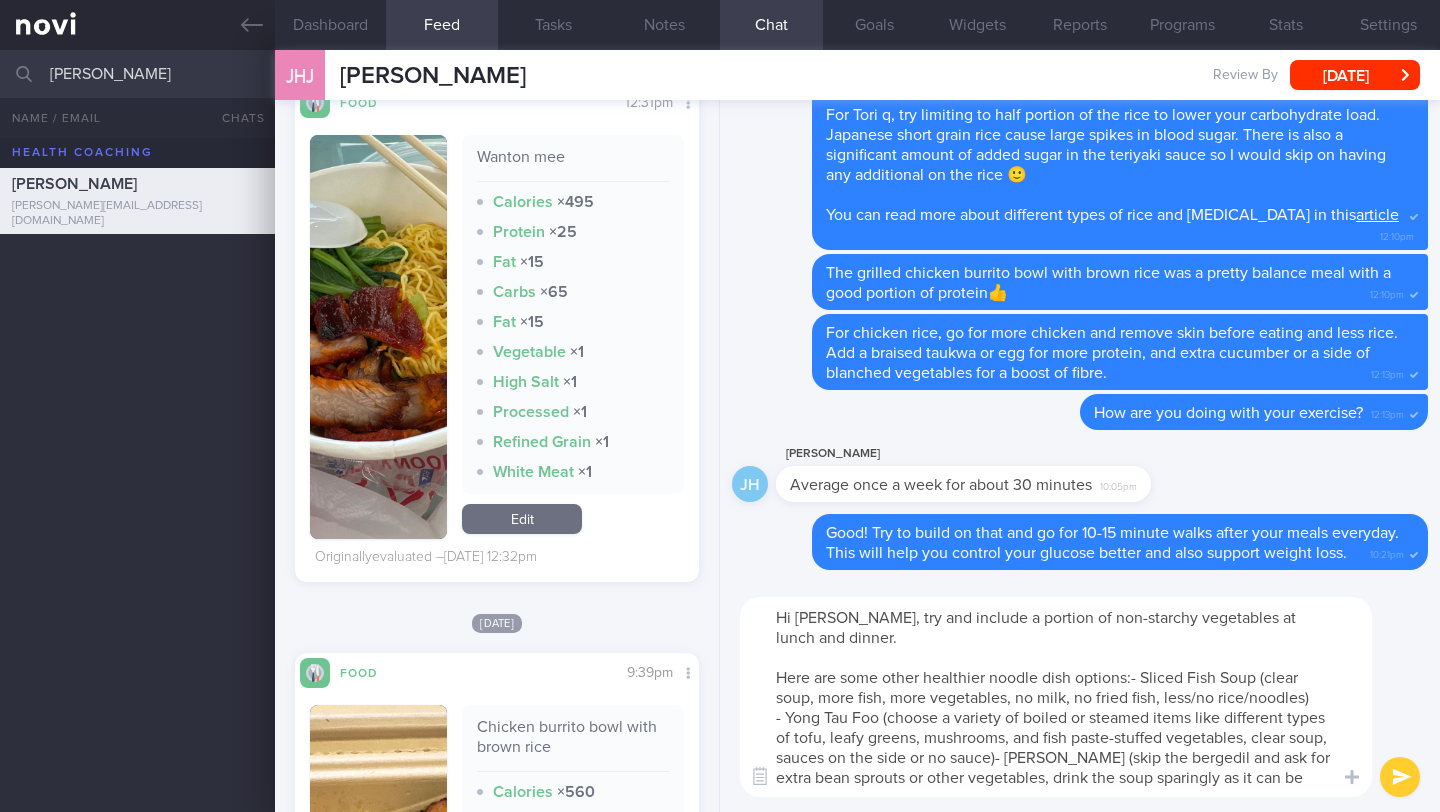 scroll, scrollTop: 20, scrollLeft: 0, axis: vertical 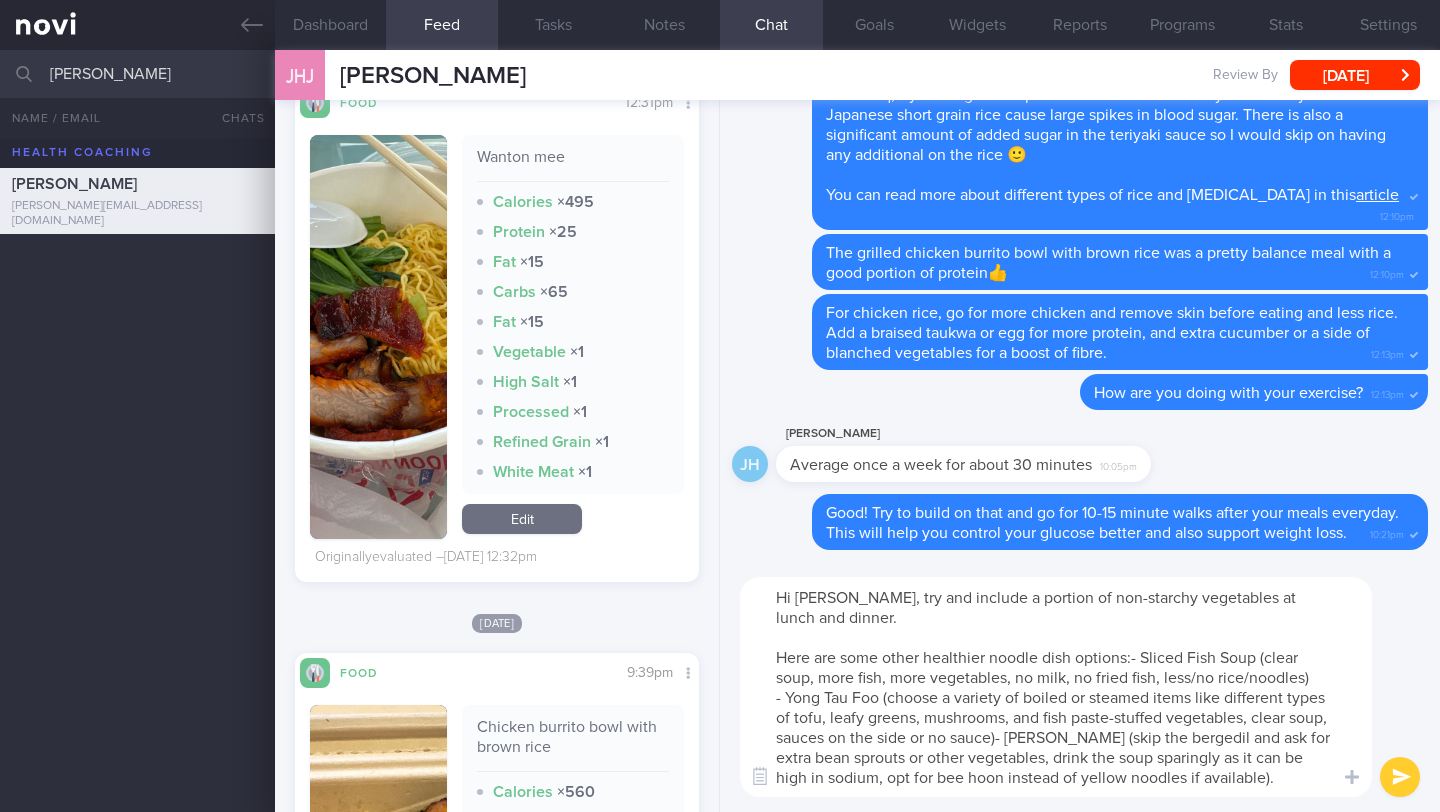 click on "Hi [PERSON_NAME], try and include a portion of non-starchy vegetables at lunch and dinner.
Here are some other healthier noodle dish options:- Sliced Fish Soup (clear soup, more fish, more vegetables, no milk, no fried fish, less/no rice/noodles)
- Yong Tau Foo (choose a variety of boiled or steamed items like different types of tofu, leafy greens, mushrooms, and fish paste-stuffed vegetables, clear soup, sauces on the side or no sauce)- [PERSON_NAME] (skip the bergedil and ask for extra bean sprouts or other vegetables, drink the soup sparingly as it can be high in sodium, opt for bee hoon instead of yellow noodles if available)." at bounding box center [1056, 687] 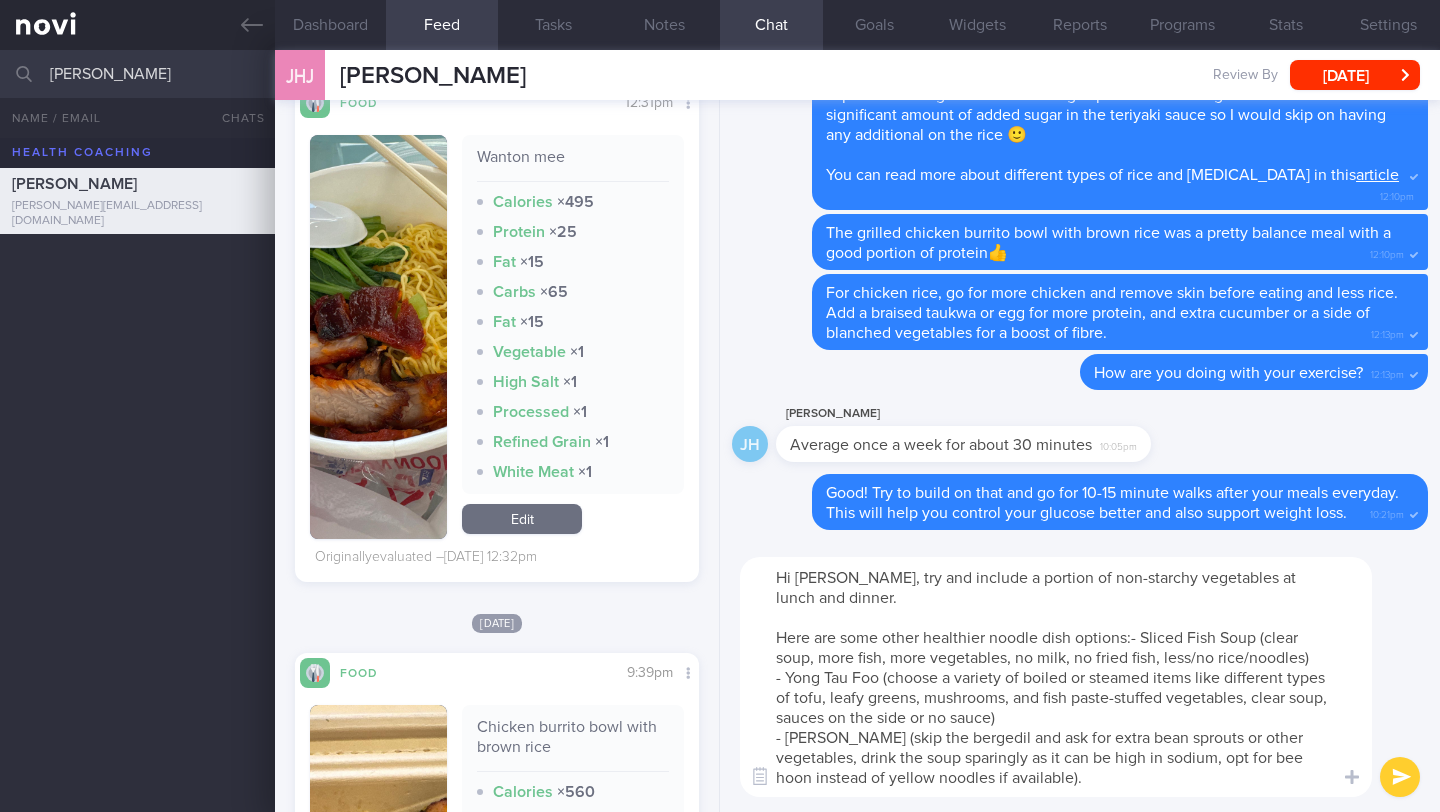scroll, scrollTop: 0, scrollLeft: 0, axis: both 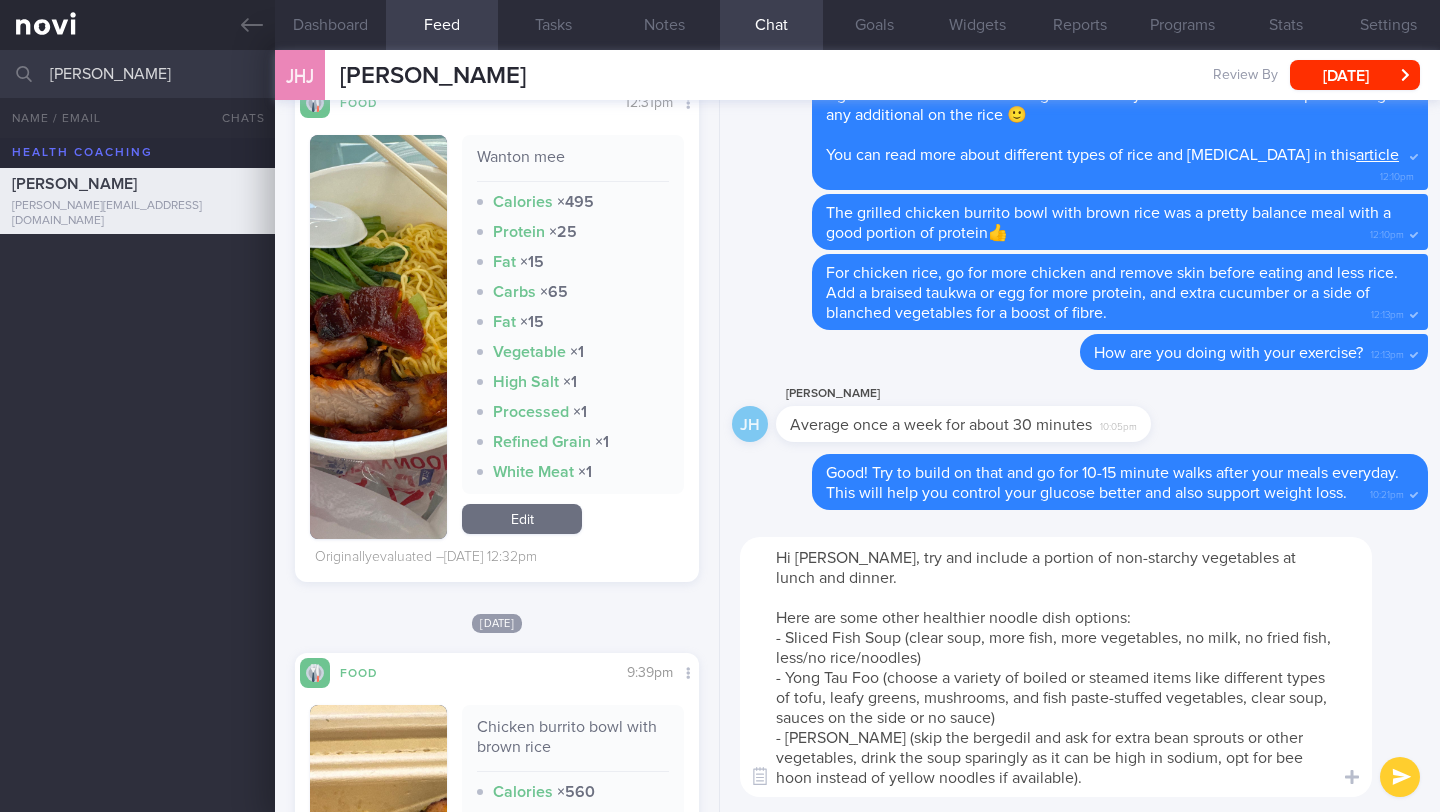 type on "Hi [PERSON_NAME], try and include a portion of non-starchy vegetables at lunch and dinner.
Here are some other healthier noodle dish options:
- Sliced Fish Soup (clear soup, more fish, more vegetables, no milk, no fried fish, less/no rice/noodles)
- Yong Tau Foo (choose a variety of boiled or steamed items like different types of tofu, leafy greens, mushrooms, and fish paste-stuffed vegetables, clear soup, sauces on the side or no sauce)
- [PERSON_NAME] (skip the bergedil and ask for extra bean sprouts or other vegetables, drink the soup sparingly as it can be high in sodium, opt for bee hoon instead of yellow noodles if available)." 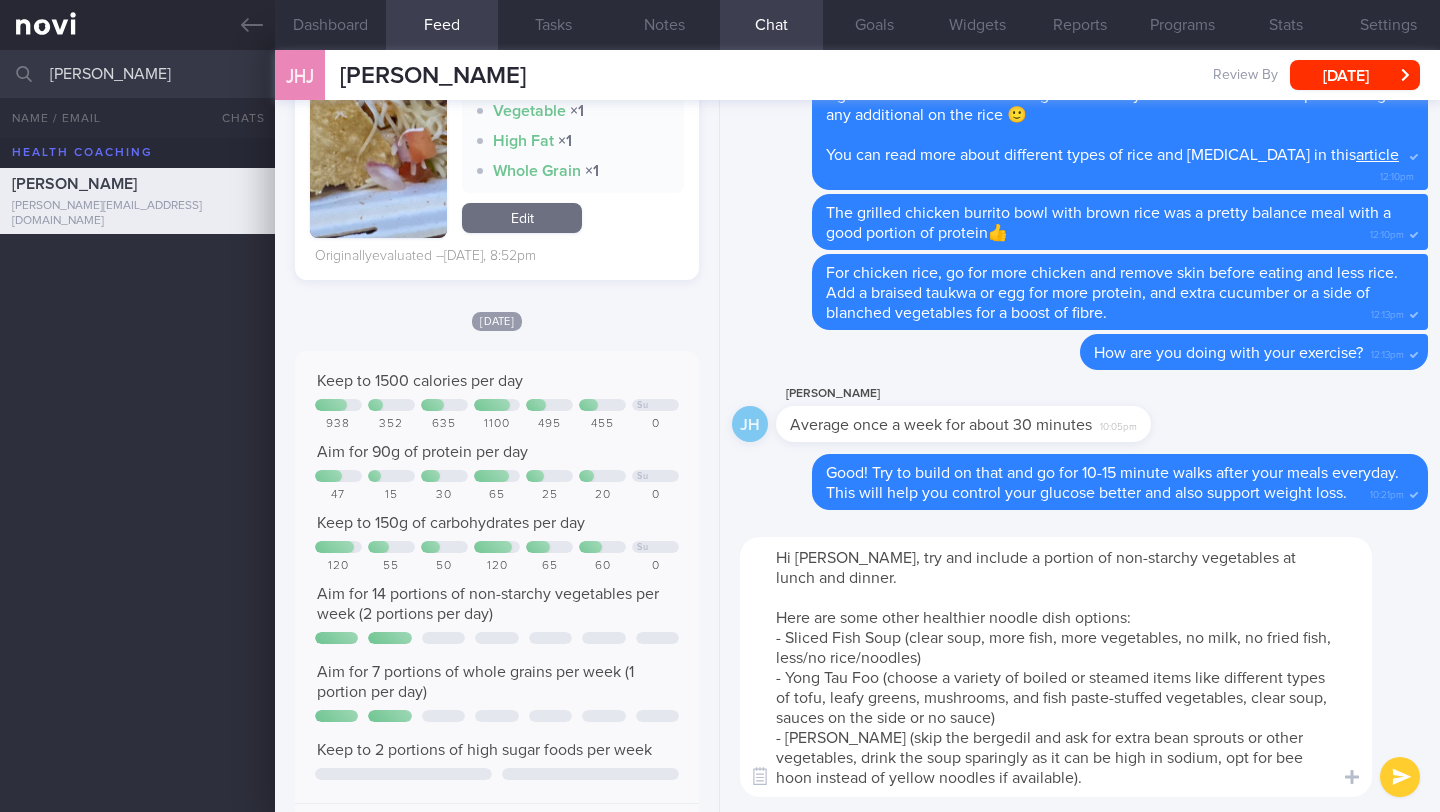 scroll, scrollTop: 936, scrollLeft: 0, axis: vertical 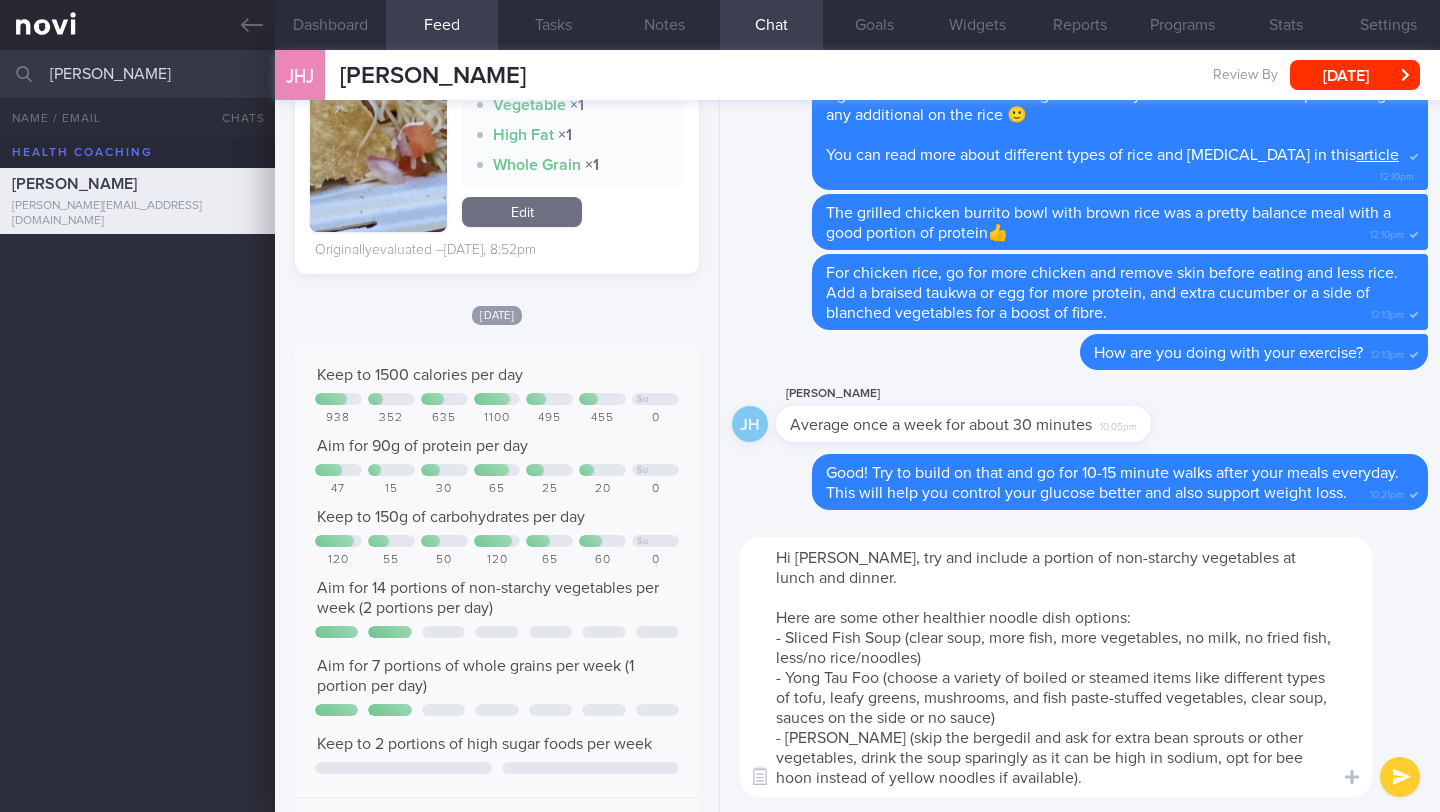 click on "Hi [PERSON_NAME], try and include a portion of non-starchy vegetables at lunch and dinner.
Here are some other healthier noodle dish options:
- Sliced Fish Soup (clear soup, more fish, more vegetables, no milk, no fried fish, less/no rice/noodles)
- Yong Tau Foo (choose a variety of boiled or steamed items like different types of tofu, leafy greens, mushrooms, and fish paste-stuffed vegetables, clear soup, sauces on the side or no sauce)
- [PERSON_NAME] (skip the bergedil and ask for extra bean sprouts or other vegetables, drink the soup sparingly as it can be high in sodium, opt for bee hoon instead of yellow noodles if available)." at bounding box center (1056, 667) 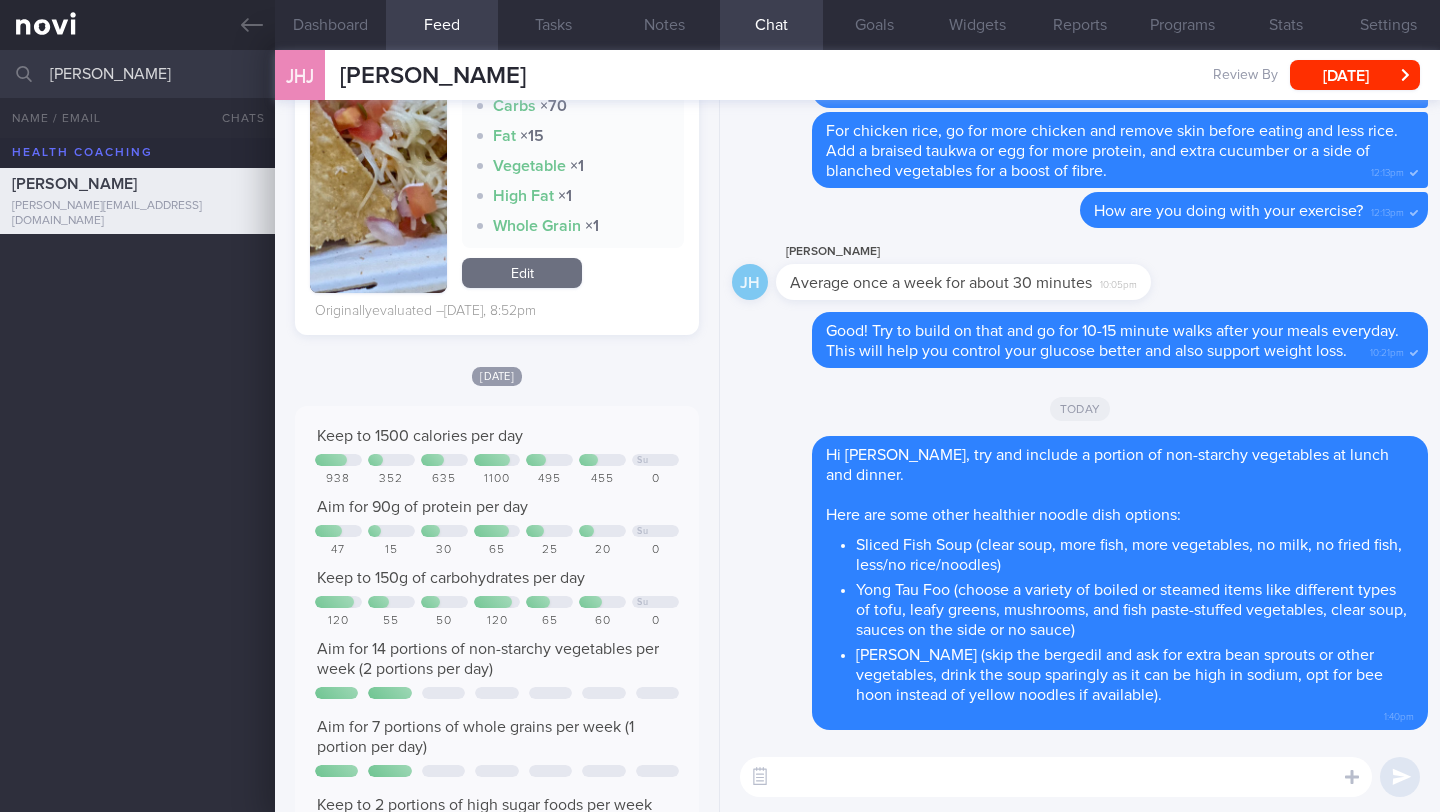 scroll, scrollTop: 335, scrollLeft: 0, axis: vertical 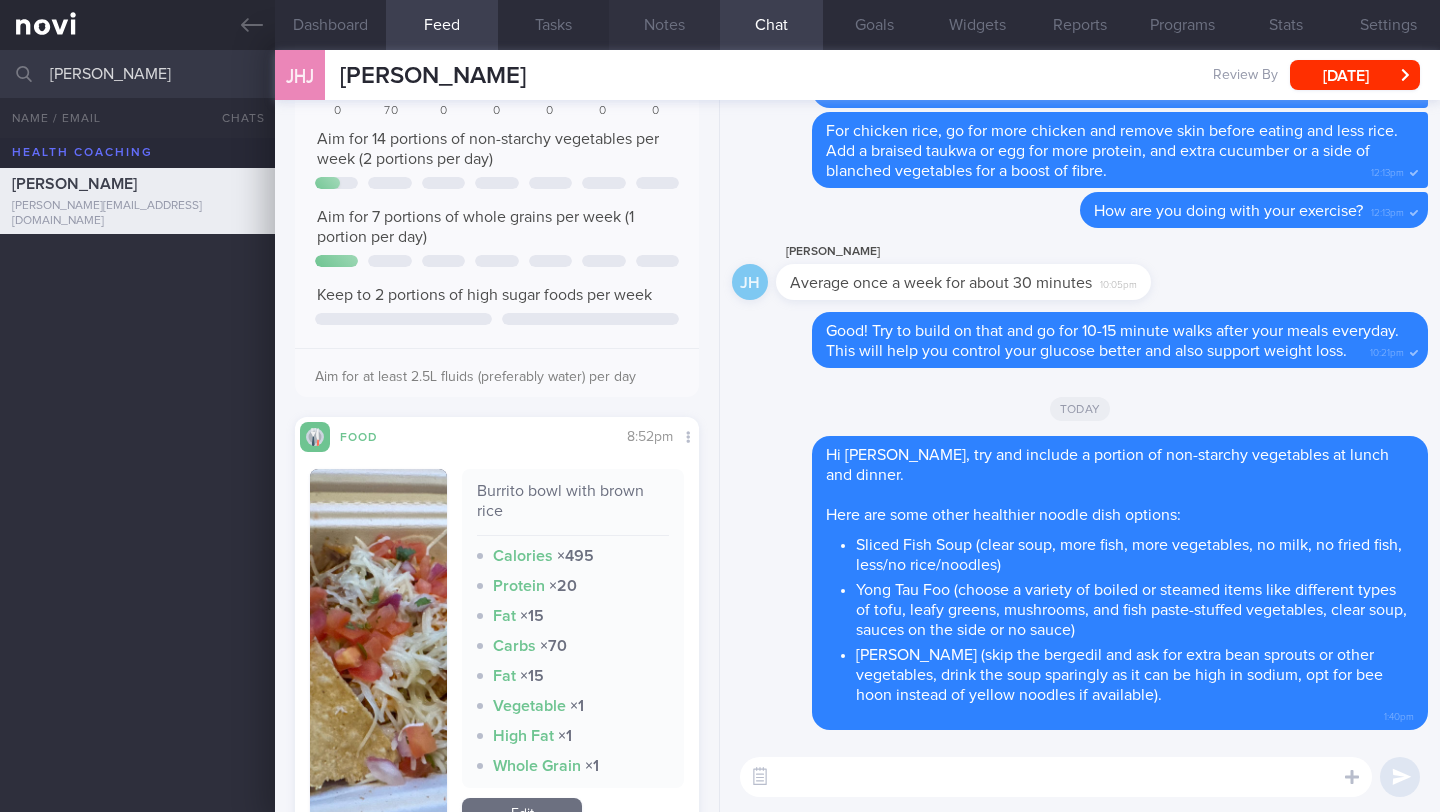 click on "Notes" at bounding box center (664, 25) 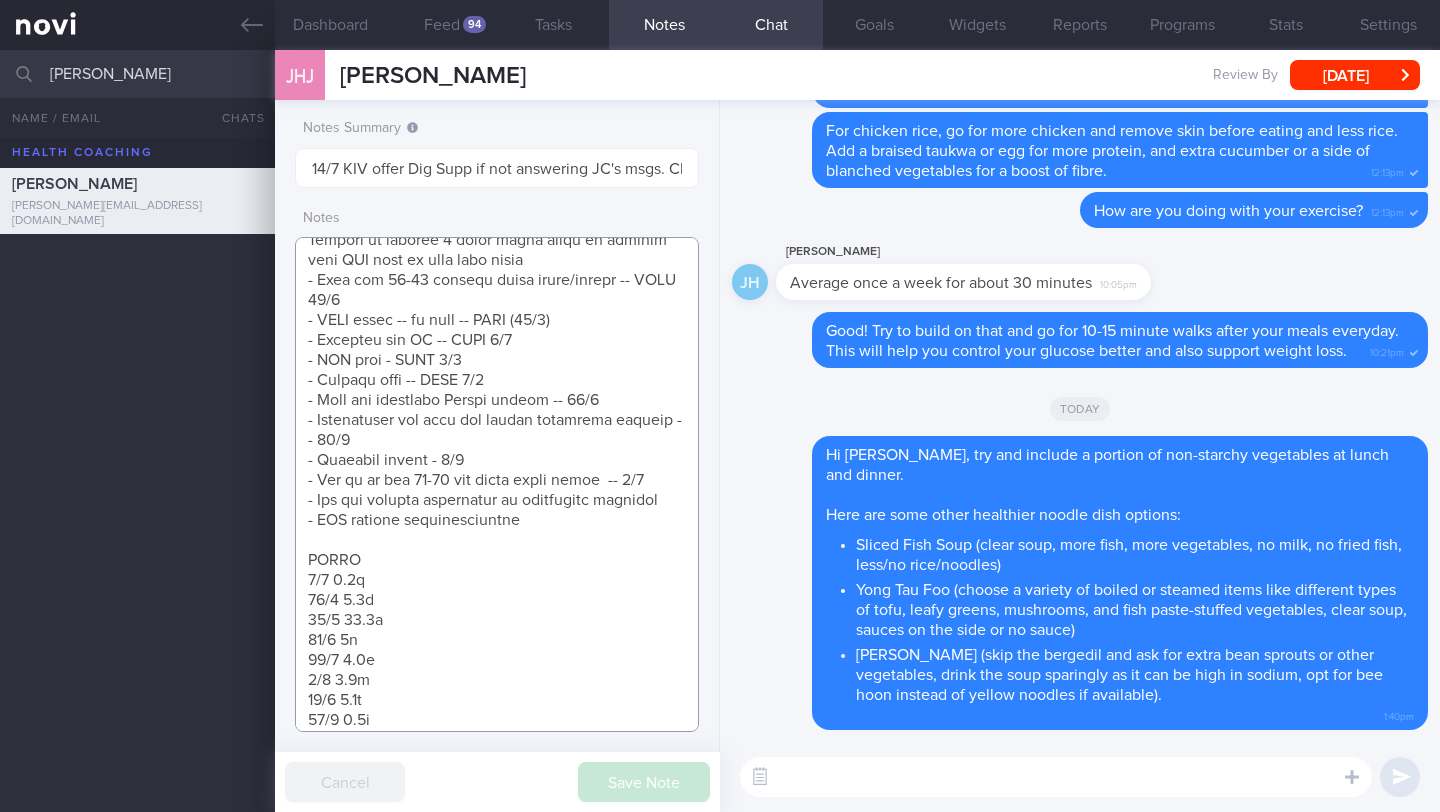 scroll, scrollTop: 1426, scrollLeft: 0, axis: vertical 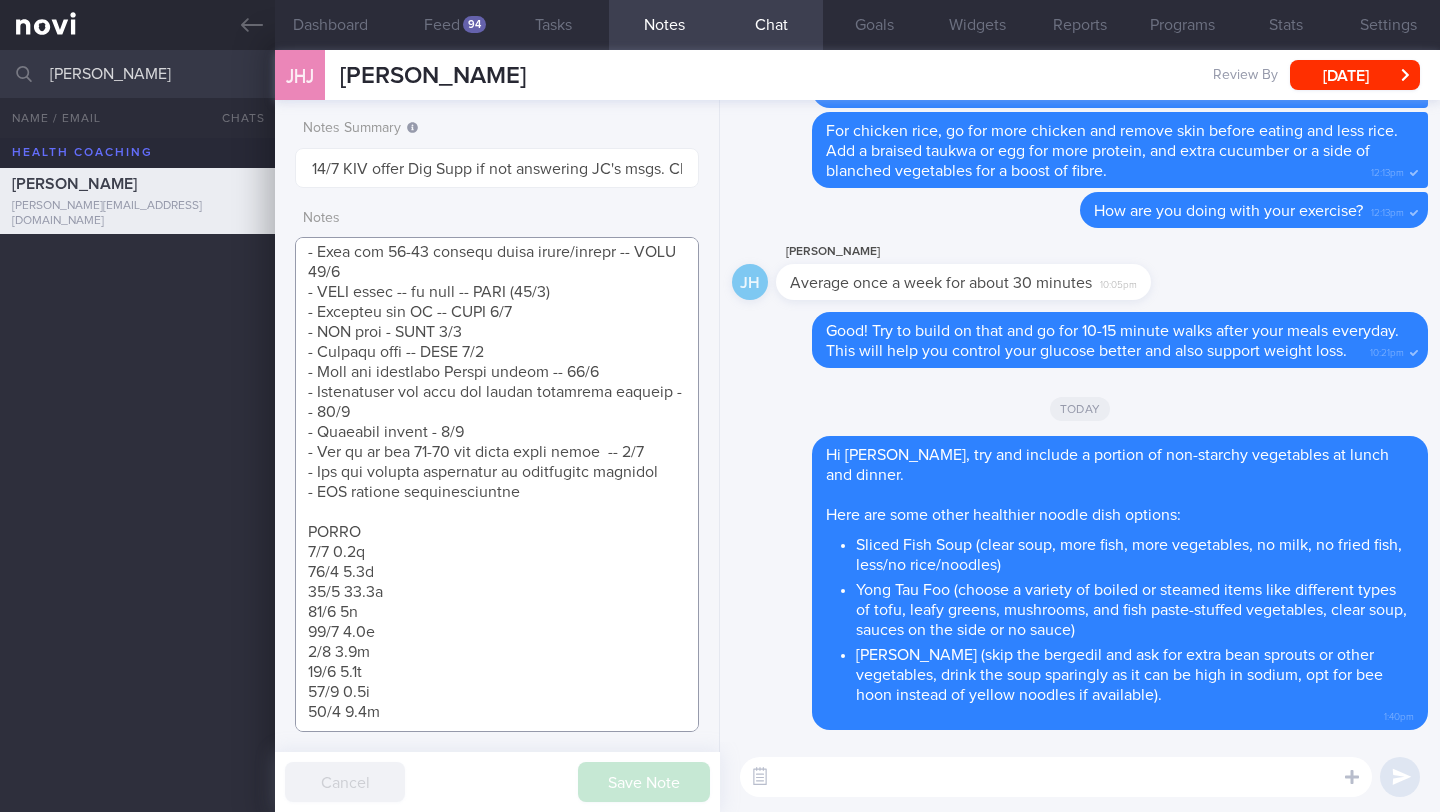 click at bounding box center (497, 484) 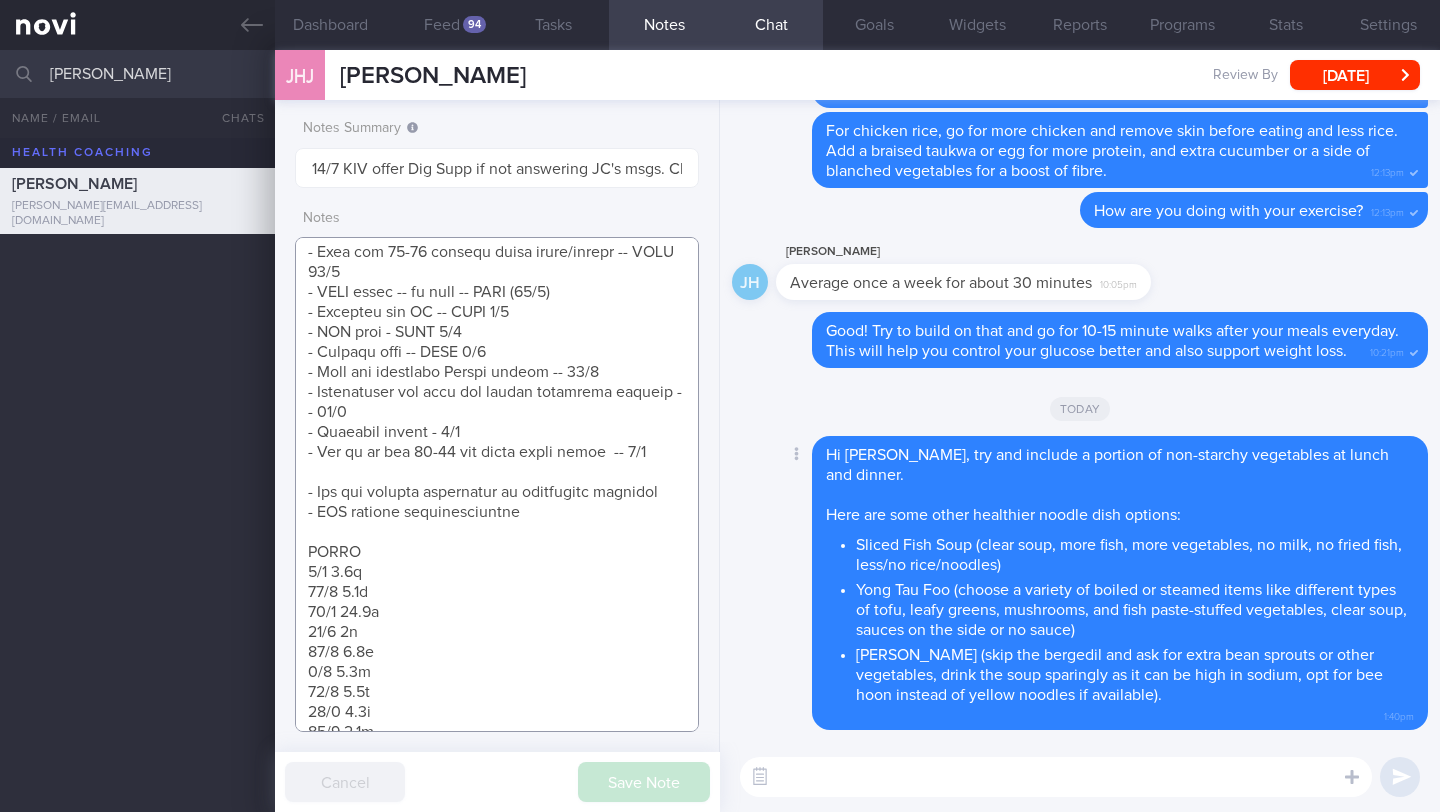 scroll, scrollTop: 1487, scrollLeft: 0, axis: vertical 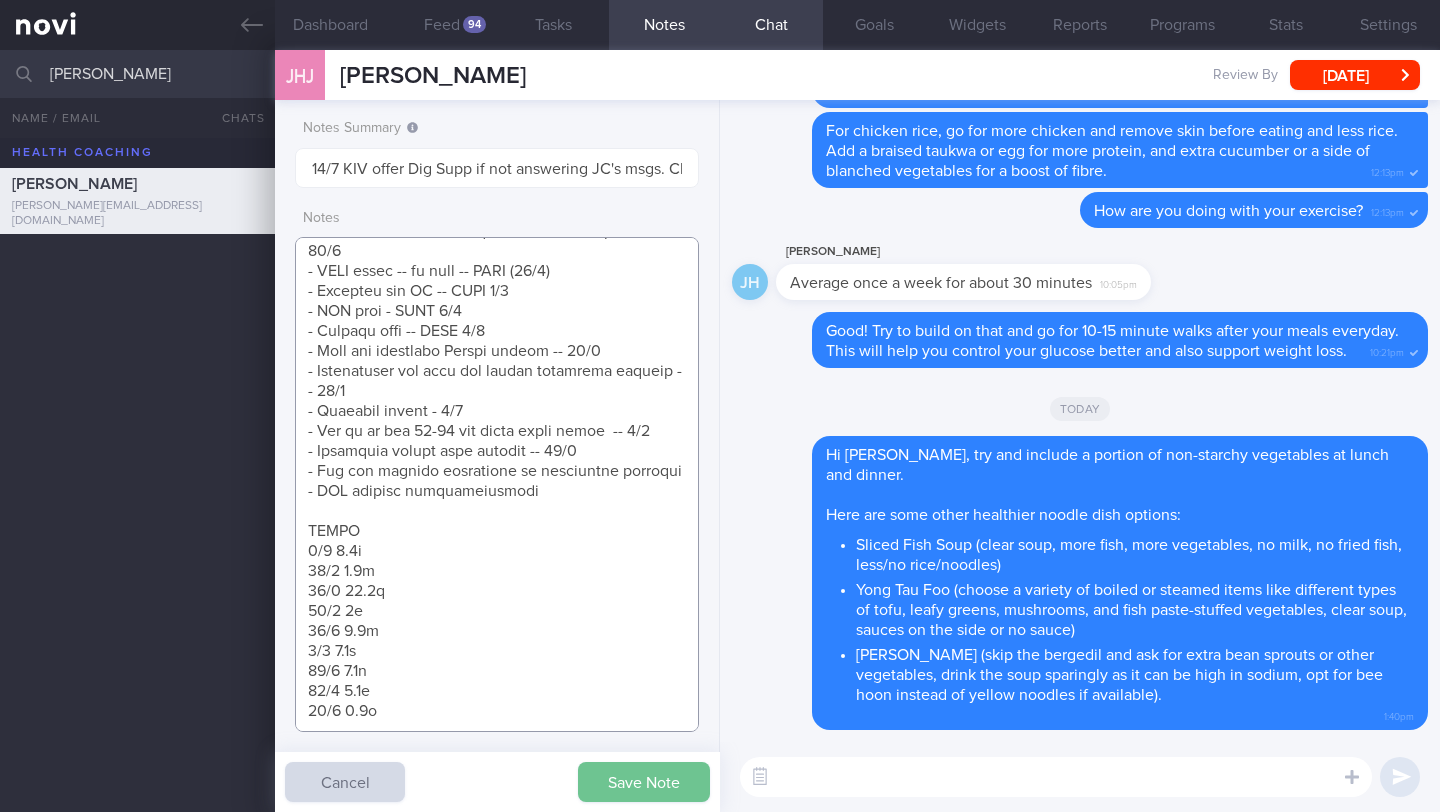 type on "Logging
- OVERALL: ([DATE]) [MEDICAL_DATA] 7.1%. Continue [MEDICAL_DATA] 14mg OM for 3 months (still has 3 boxes of [MEDICAL_DATA] 14mg unused due to pausing after DKA). not keen to uptitrate treatment yet, wants to focus on diet and exercise as feels there is room for improvement. Continue [MEDICAL_DATA] XR 2000mg ON. Continue [MEDICAL_DATA] 10mg ON
- LIFE: ([DATE]) was admitted for [MEDICAL_DATA] induced vomiting with [MEDICAL_DATA] on 1-2/2/25 to CGH. switched from Xigduo to [MEDICAL_DATA] 14mg OM [DATE].was resumed on [MEDICAL_DATA] XR 2000mg ON only since discharge
- DM: ([DATE])  Unfortuantely both of your eyes have been found to have mild non-[MEDICAL_DATA], which is not so serious, but we need to keep your blood sugars in good control to prevent any progression of this damage to your retinas.
- DIET: 2 meals/day, Avoids carbs at dinner, Meals can be high in fat or have sweet sauces > (19/4) trying to adhere to [PERSON_NAME]'s advice
- EXERCISE: Inadequate exercise. Trying to stand more at desk > (19/4) walking home ever..." 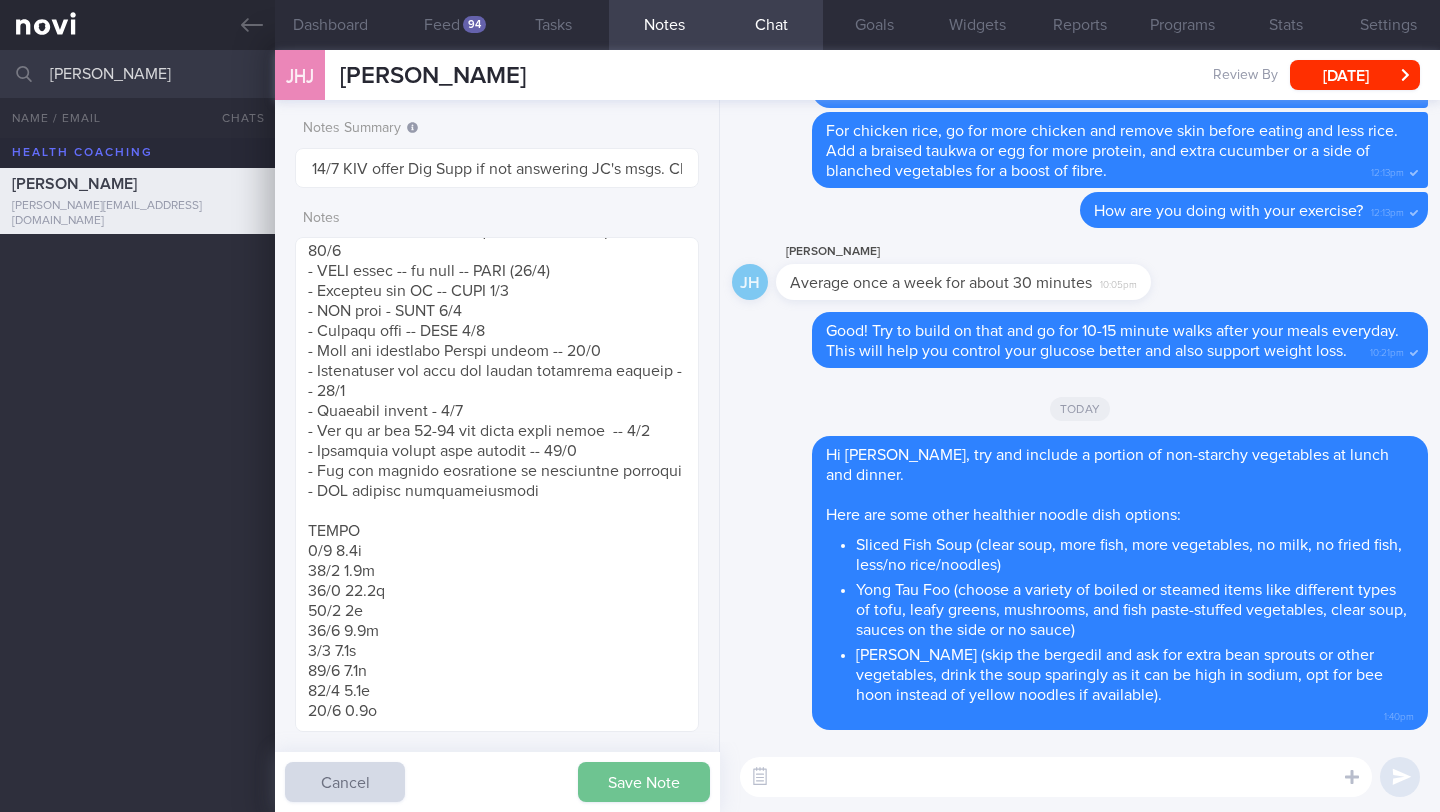click on "Save Note" at bounding box center (644, 782) 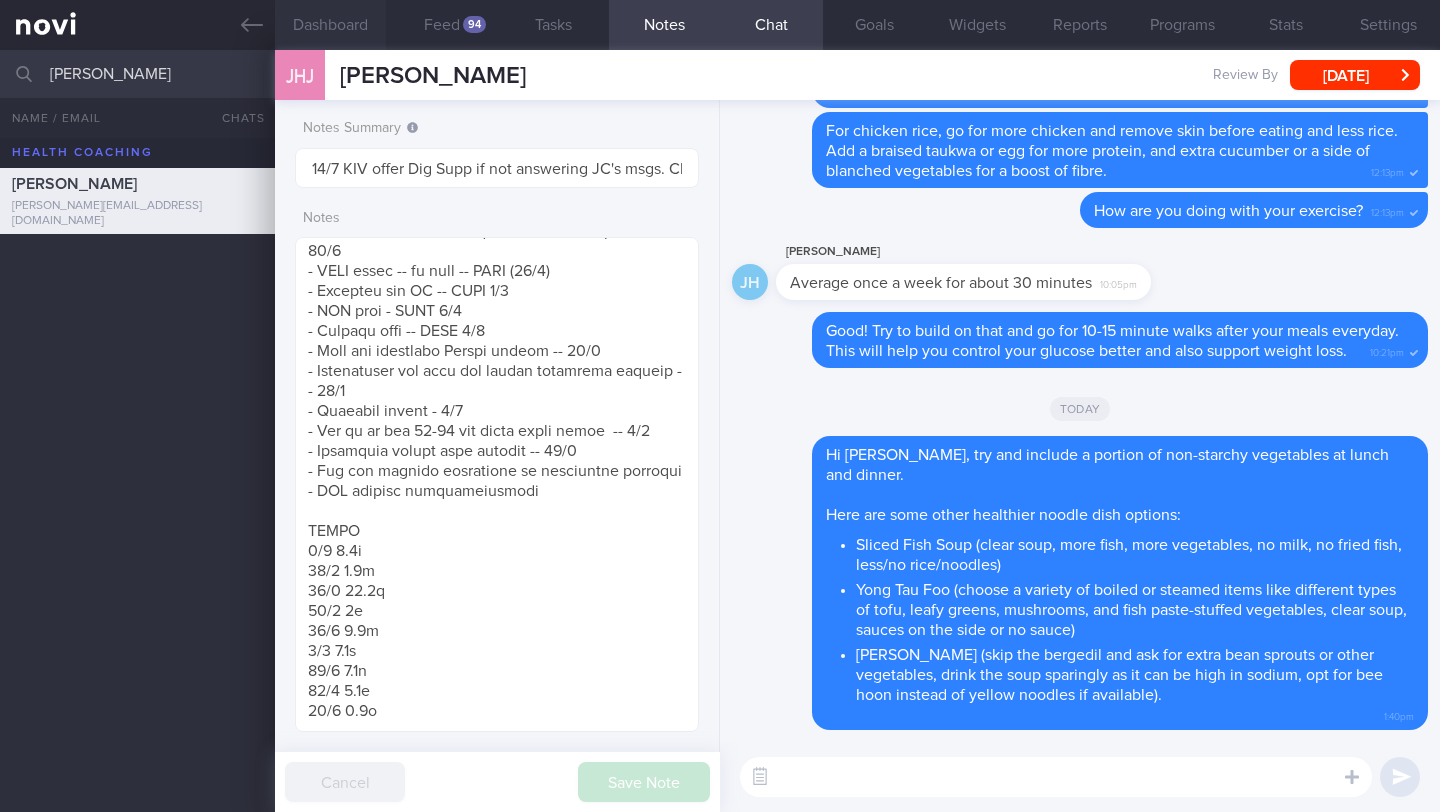 click on "Dashboard" at bounding box center (330, 25) 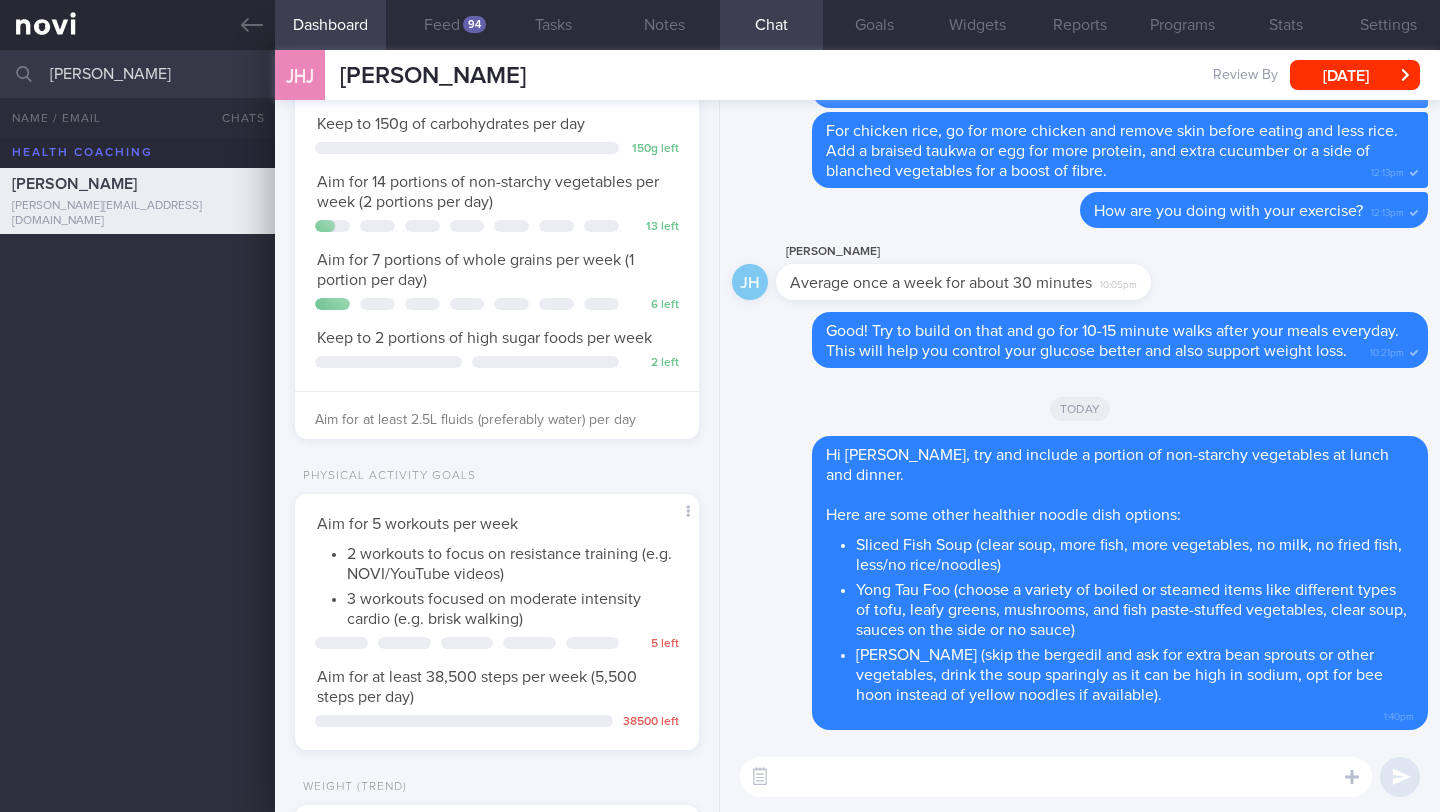 scroll, scrollTop: 312, scrollLeft: 0, axis: vertical 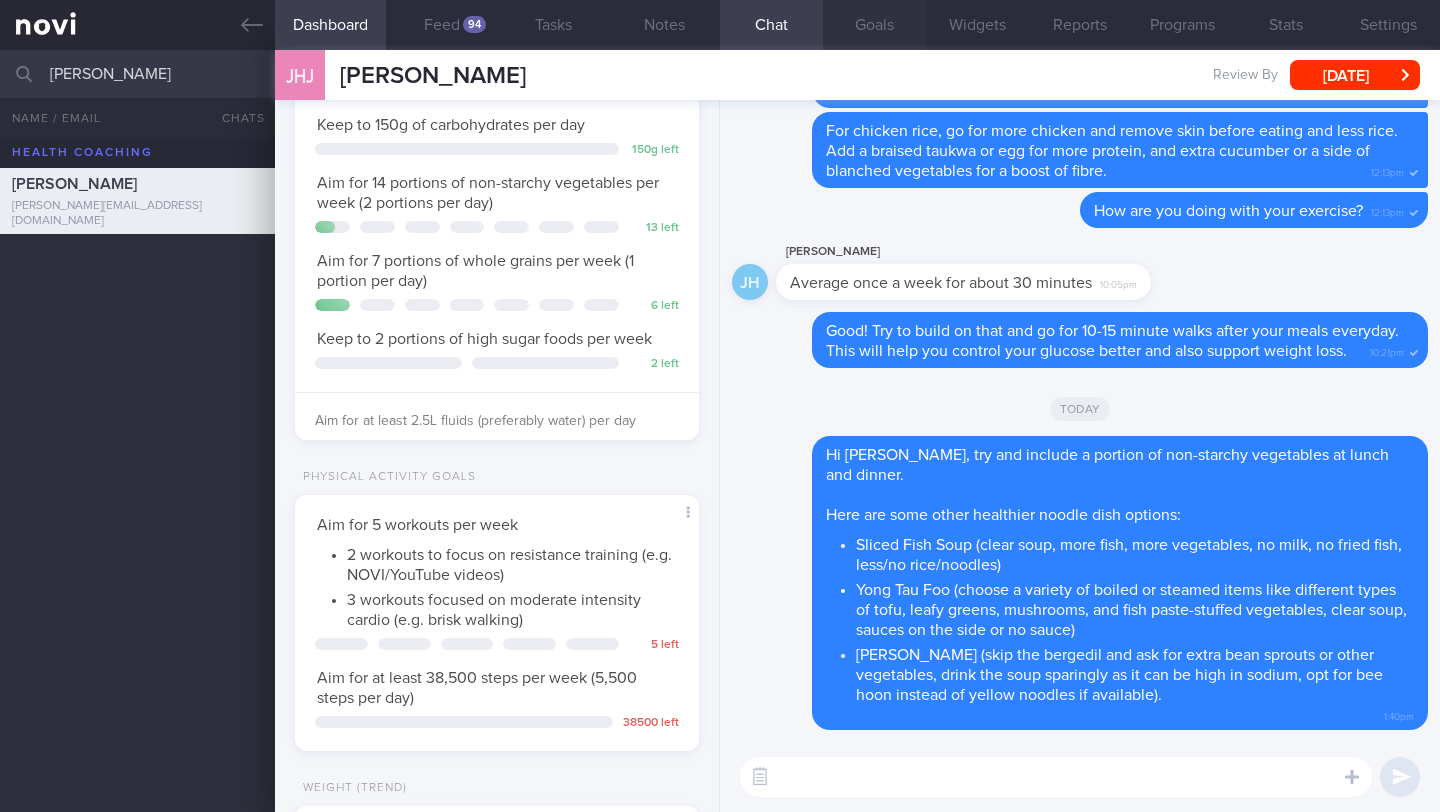 click on "Goals" at bounding box center [874, 25] 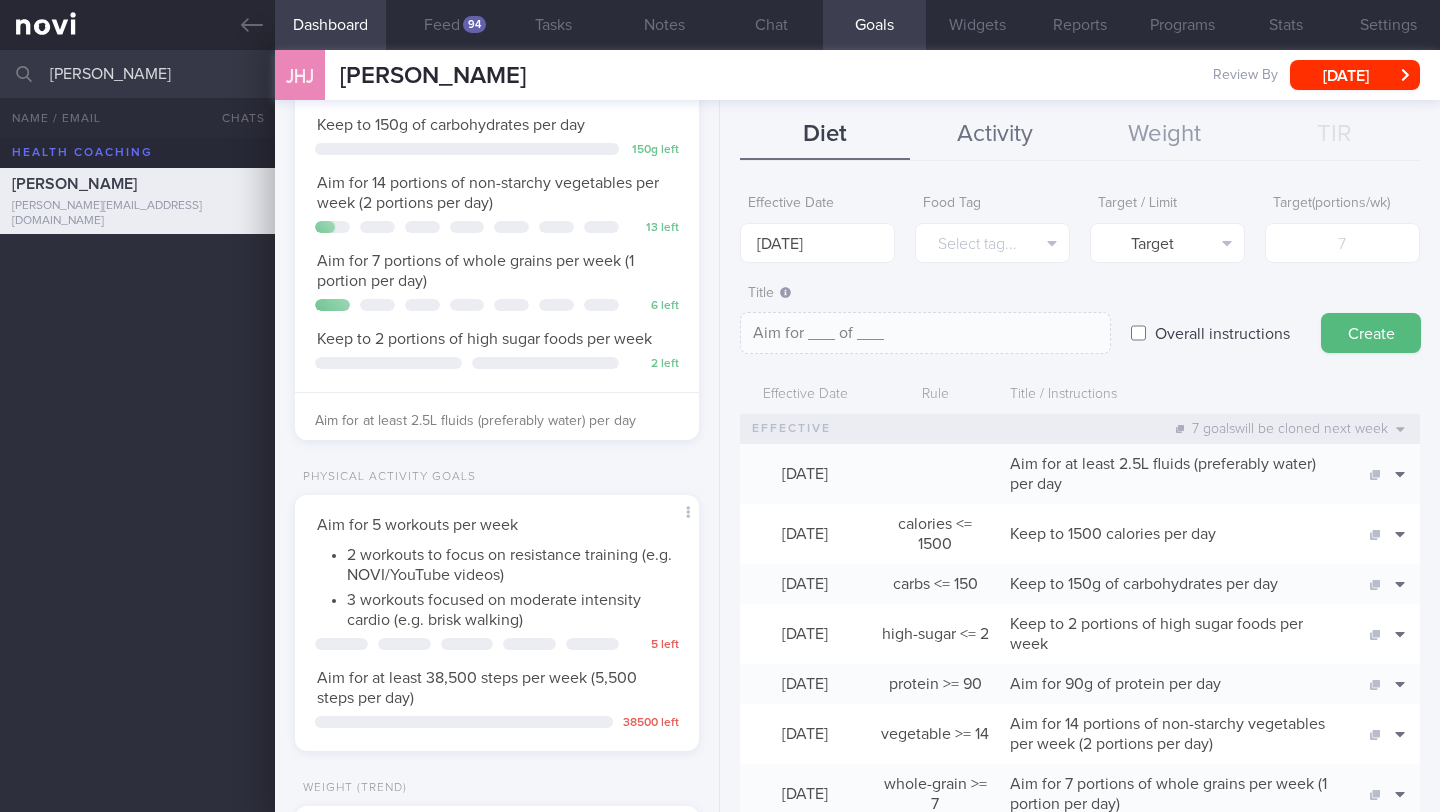 click on "Activity" at bounding box center (995, 135) 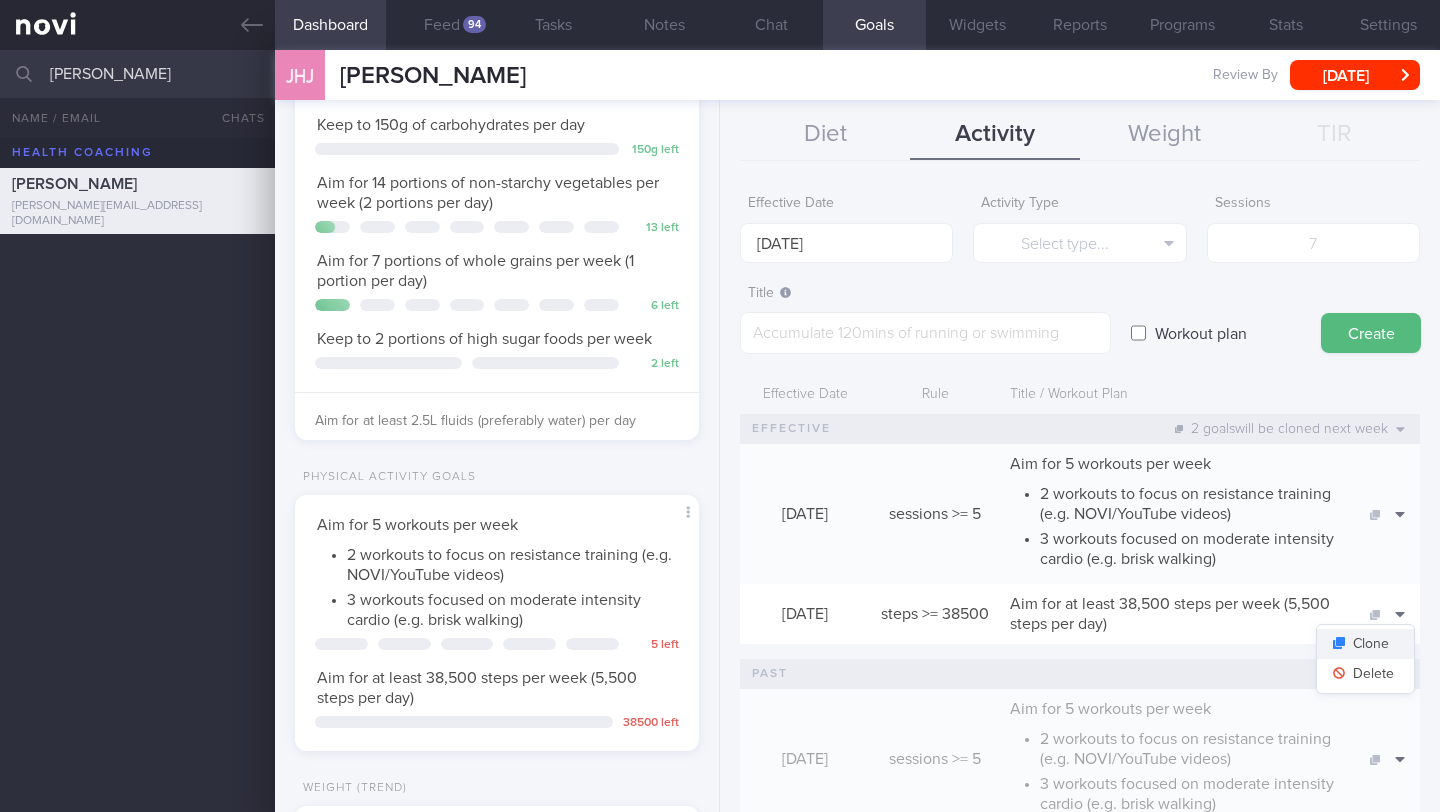 click on "Clone" at bounding box center (1365, 644) 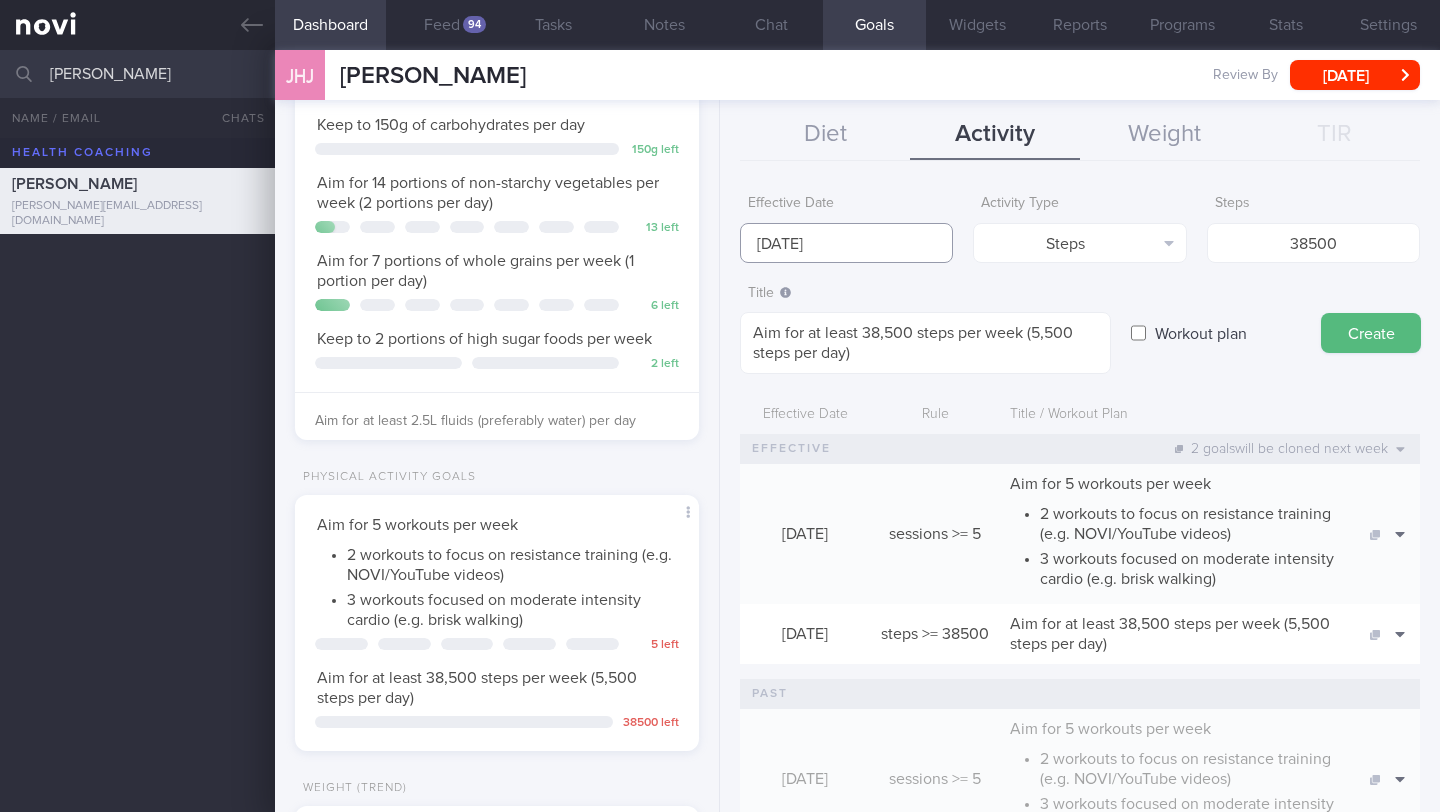 click on "[DATE]" at bounding box center (846, 243) 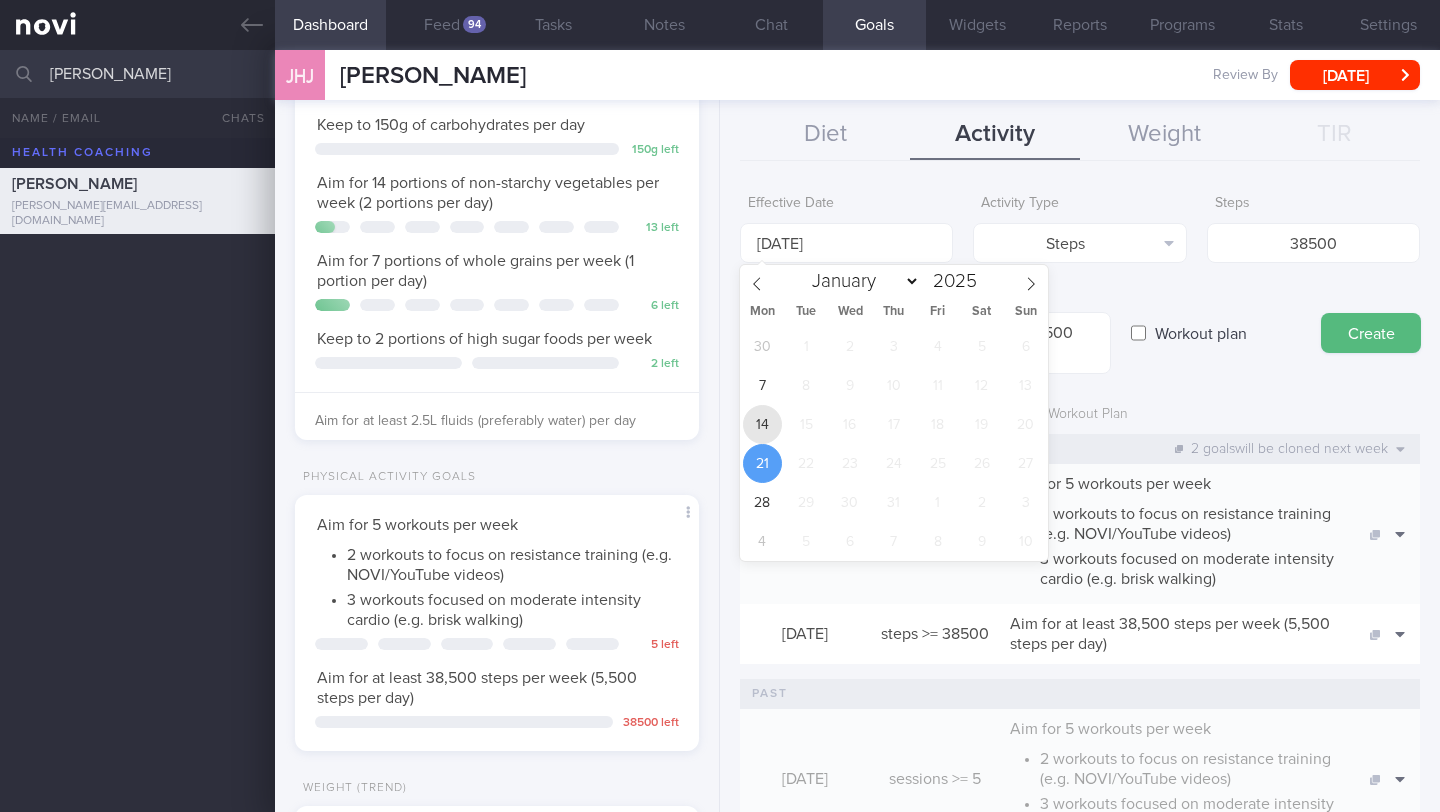 click on "14" at bounding box center (762, 424) 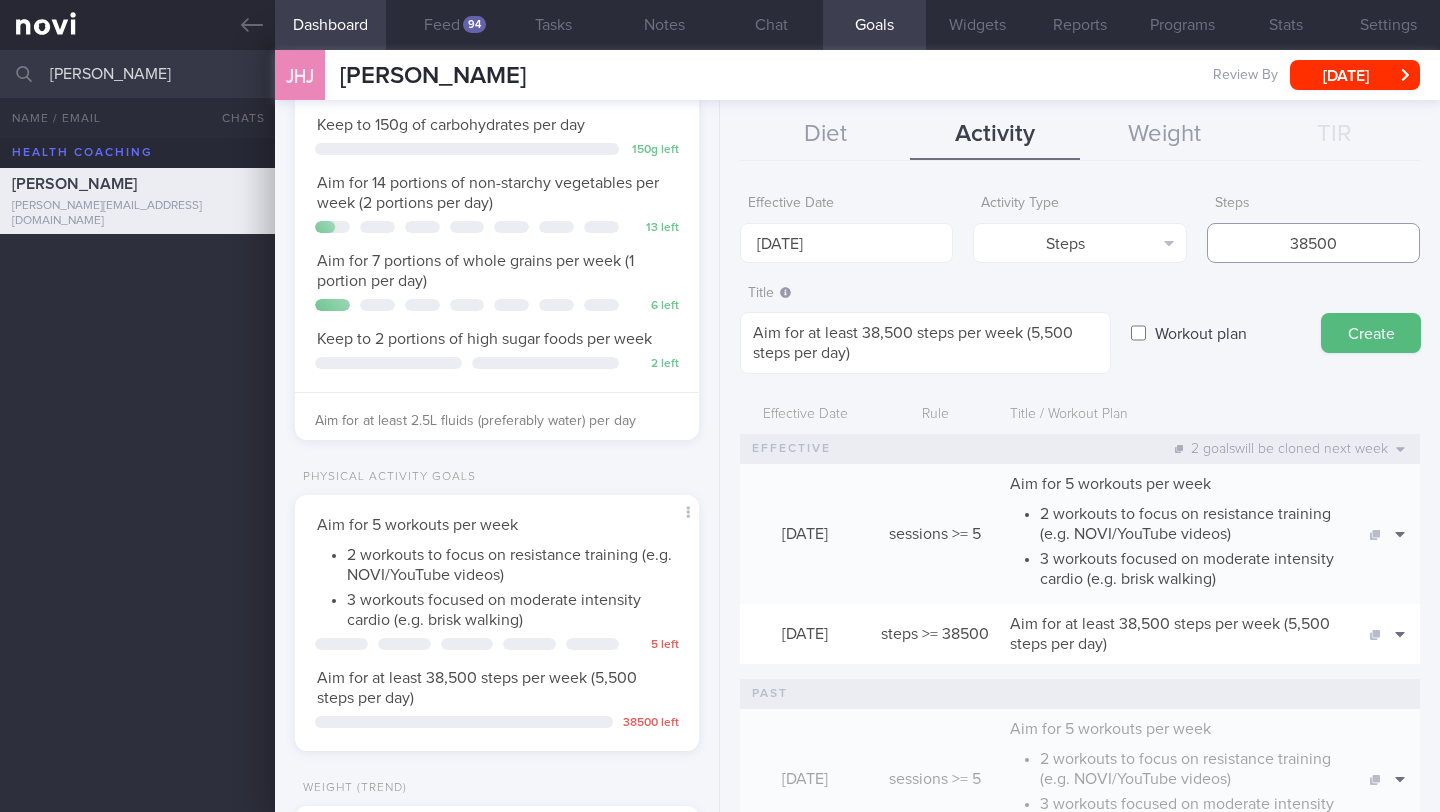 click on "38500" at bounding box center (1313, 243) 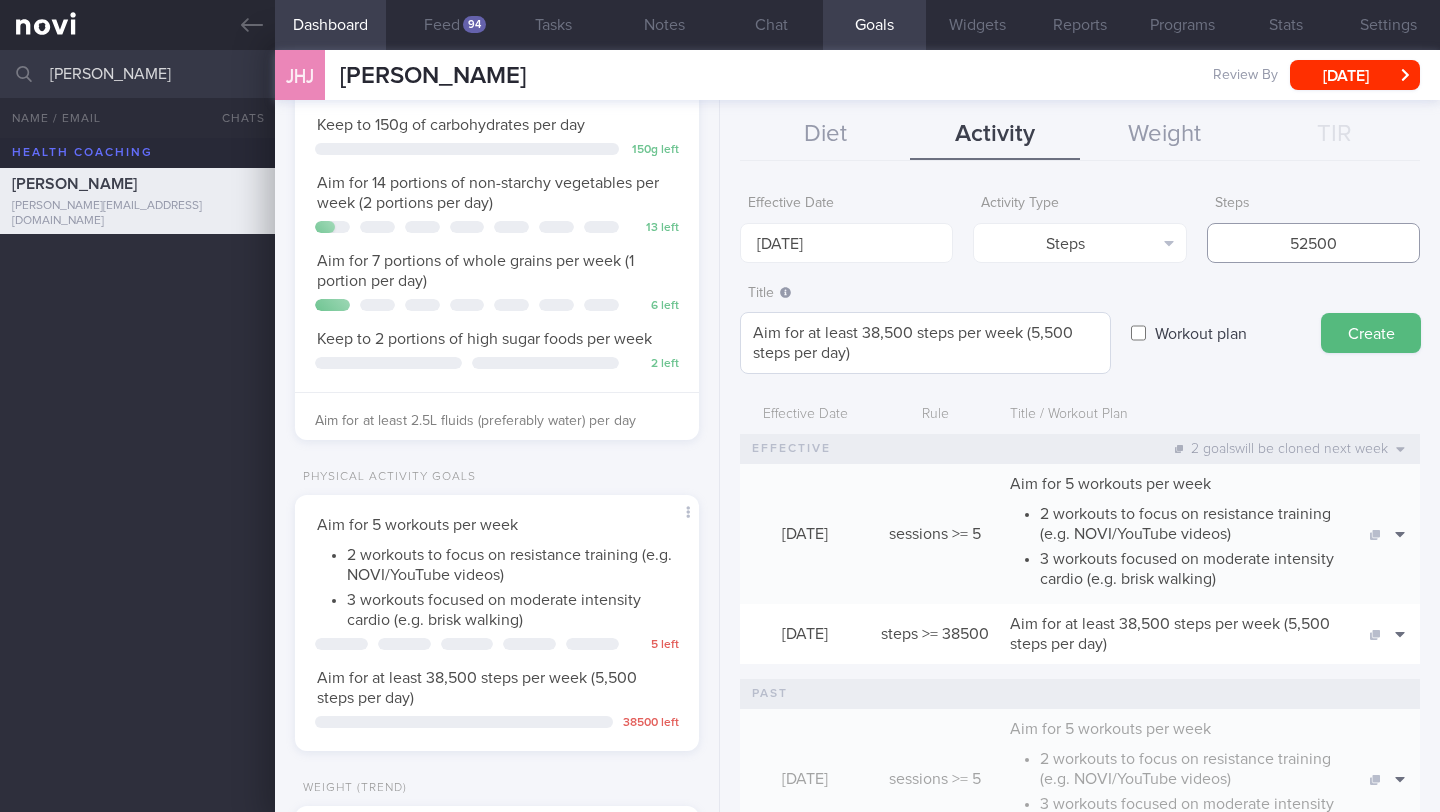 type on "52500" 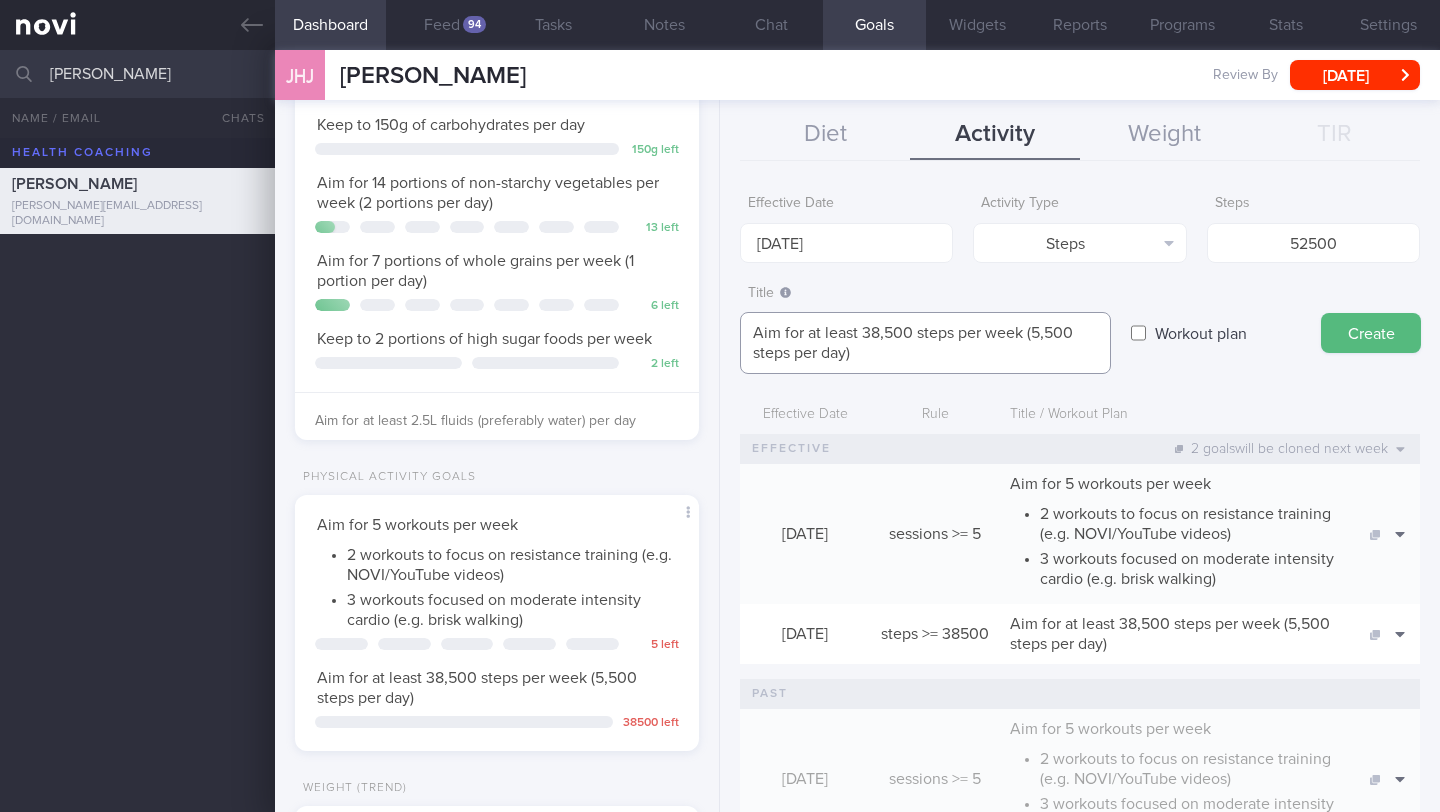drag, startPoint x: 868, startPoint y: 335, endPoint x: 879, endPoint y: 334, distance: 11.045361 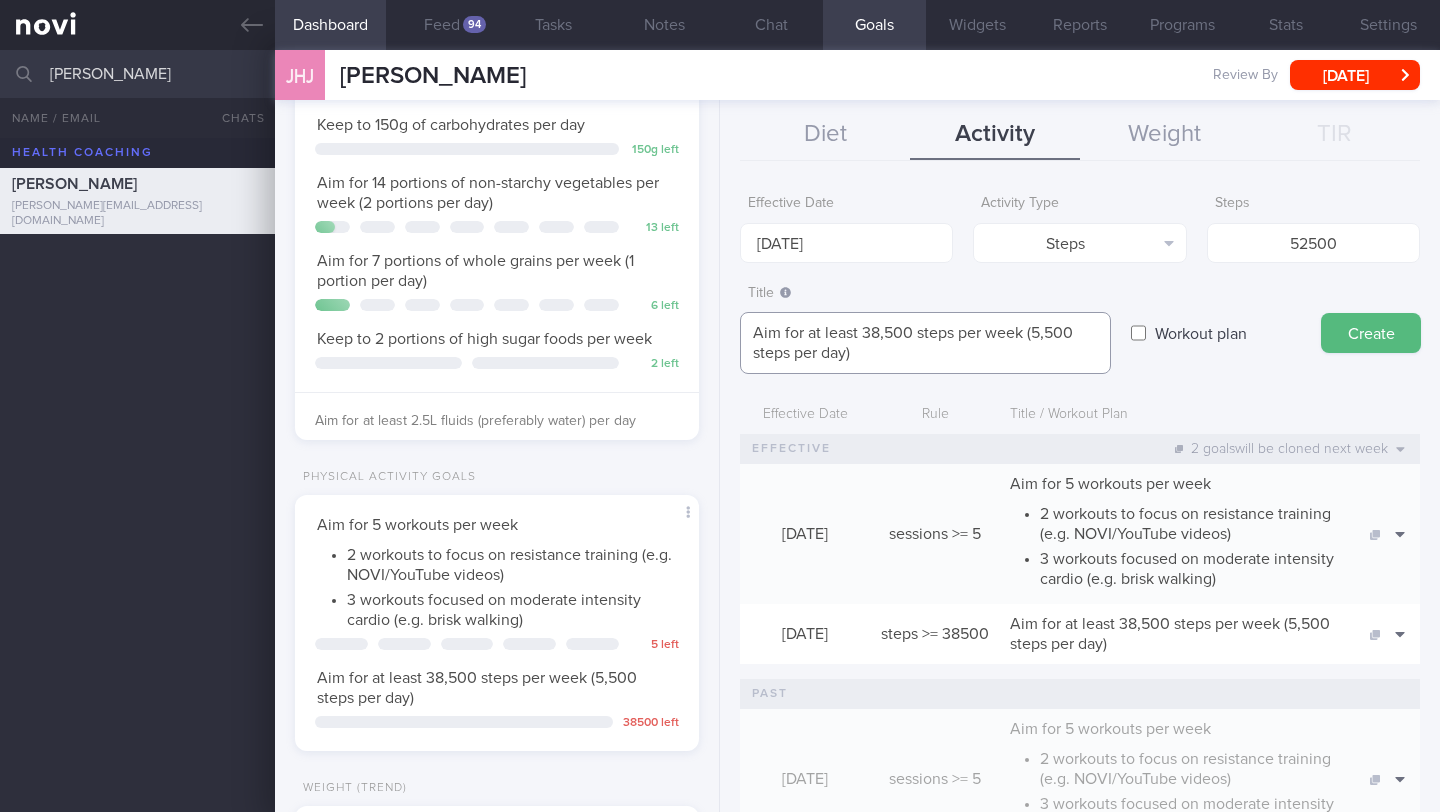 click on "Aim for at least 38,500 steps per week (5,500 steps per day)" at bounding box center (925, 343) 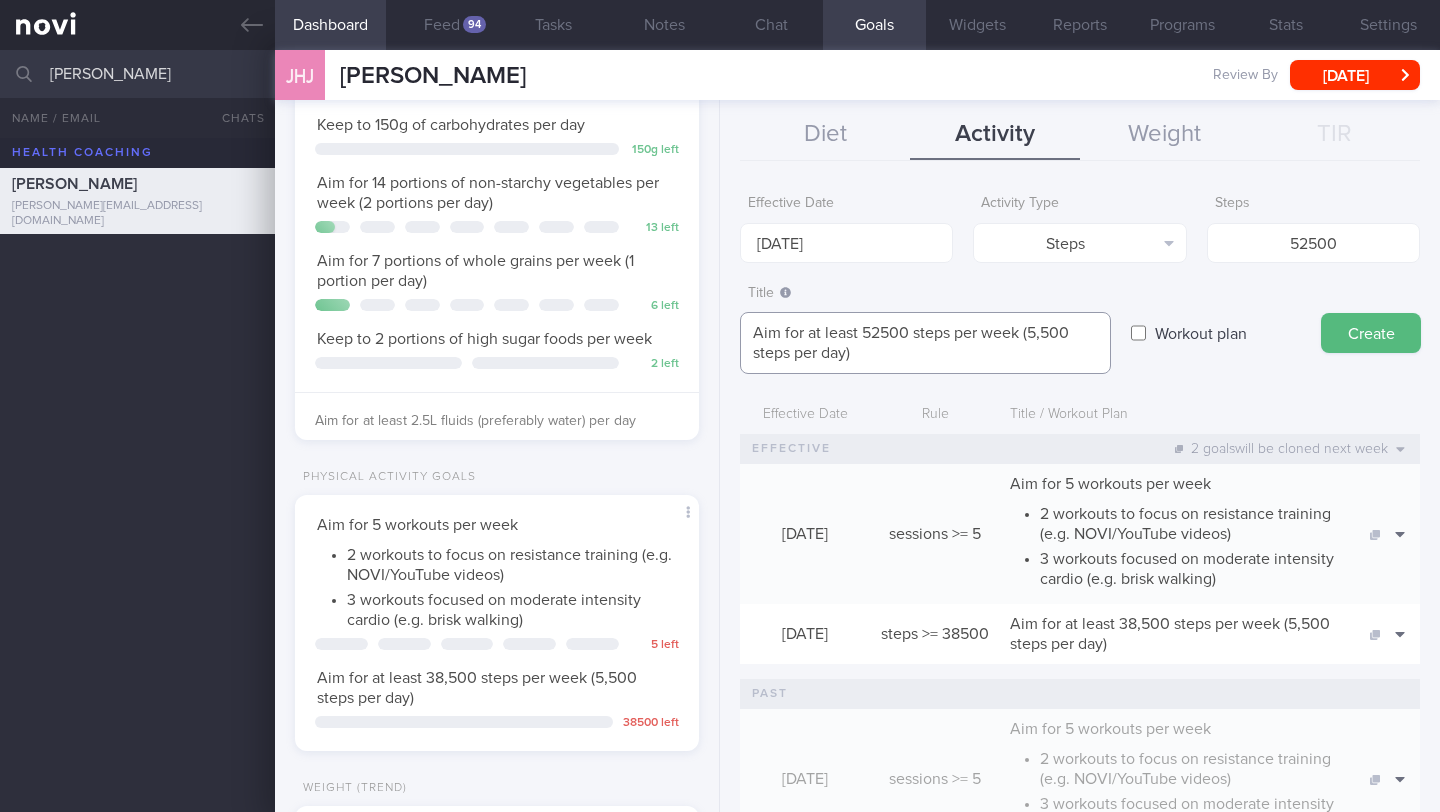 drag, startPoint x: 786, startPoint y: 360, endPoint x: 864, endPoint y: 334, distance: 82.219215 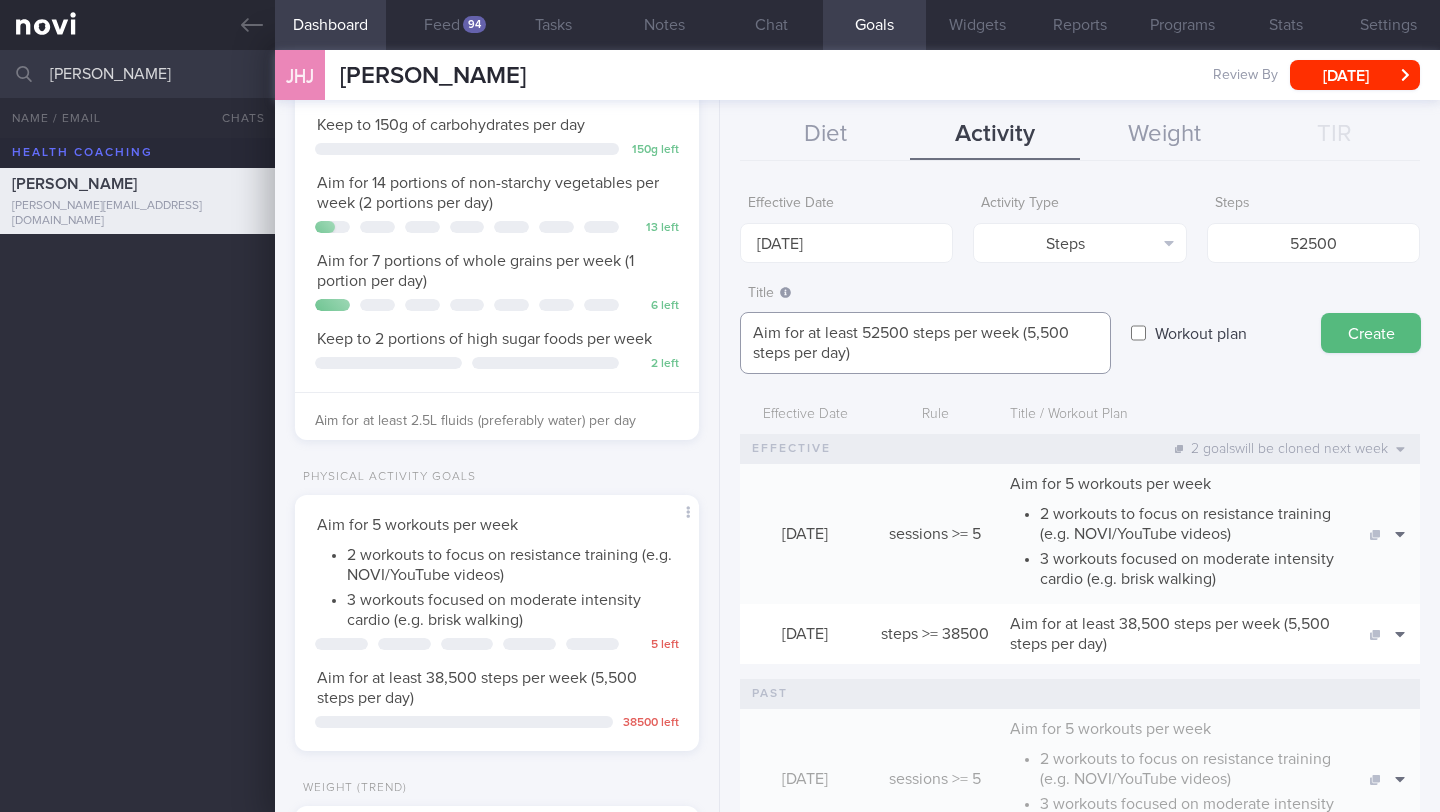 click on "Aim for at least 52500 steps per week (5,500 steps per day)" at bounding box center (925, 343) 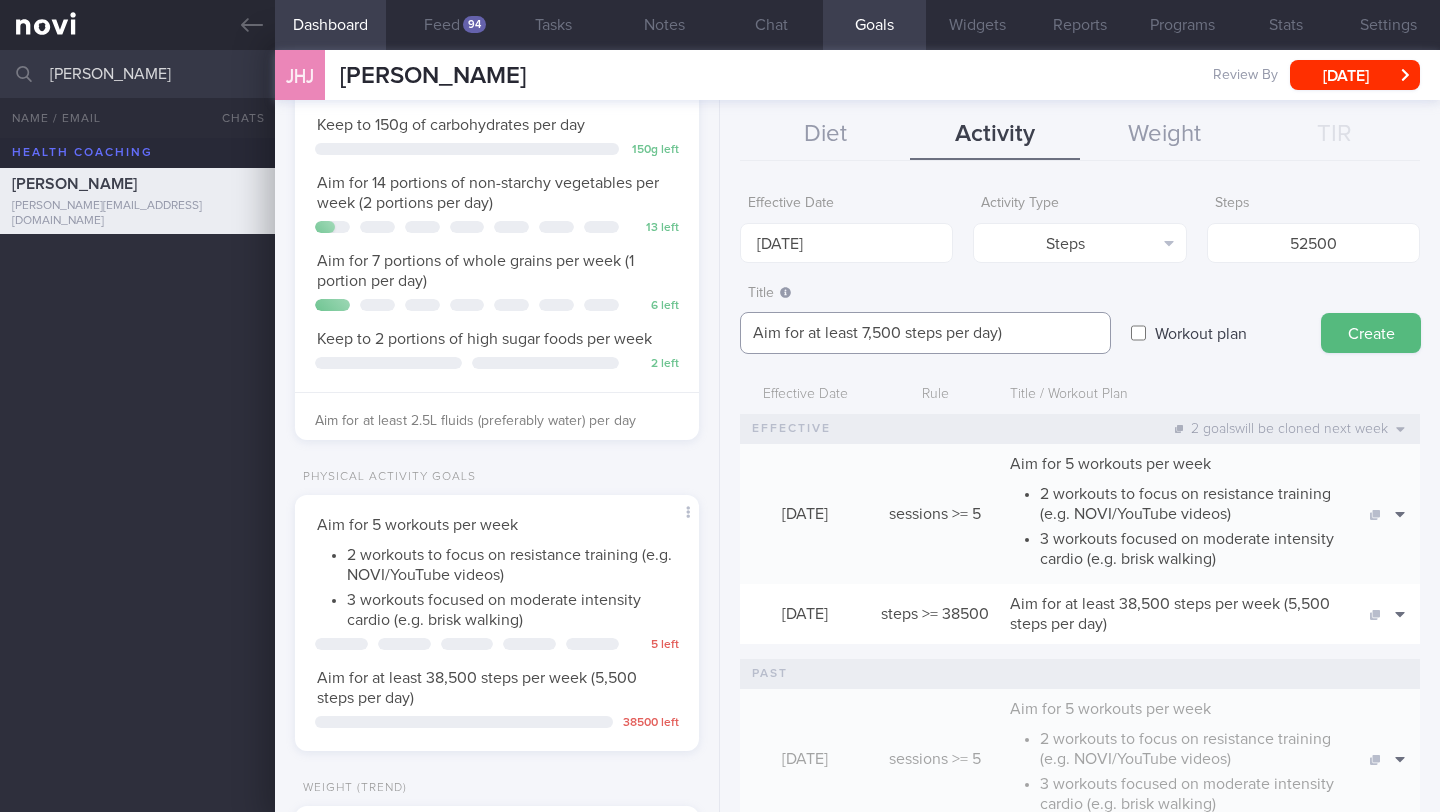 click on "Aim for at least 7,500 steps per day)" at bounding box center [925, 333] 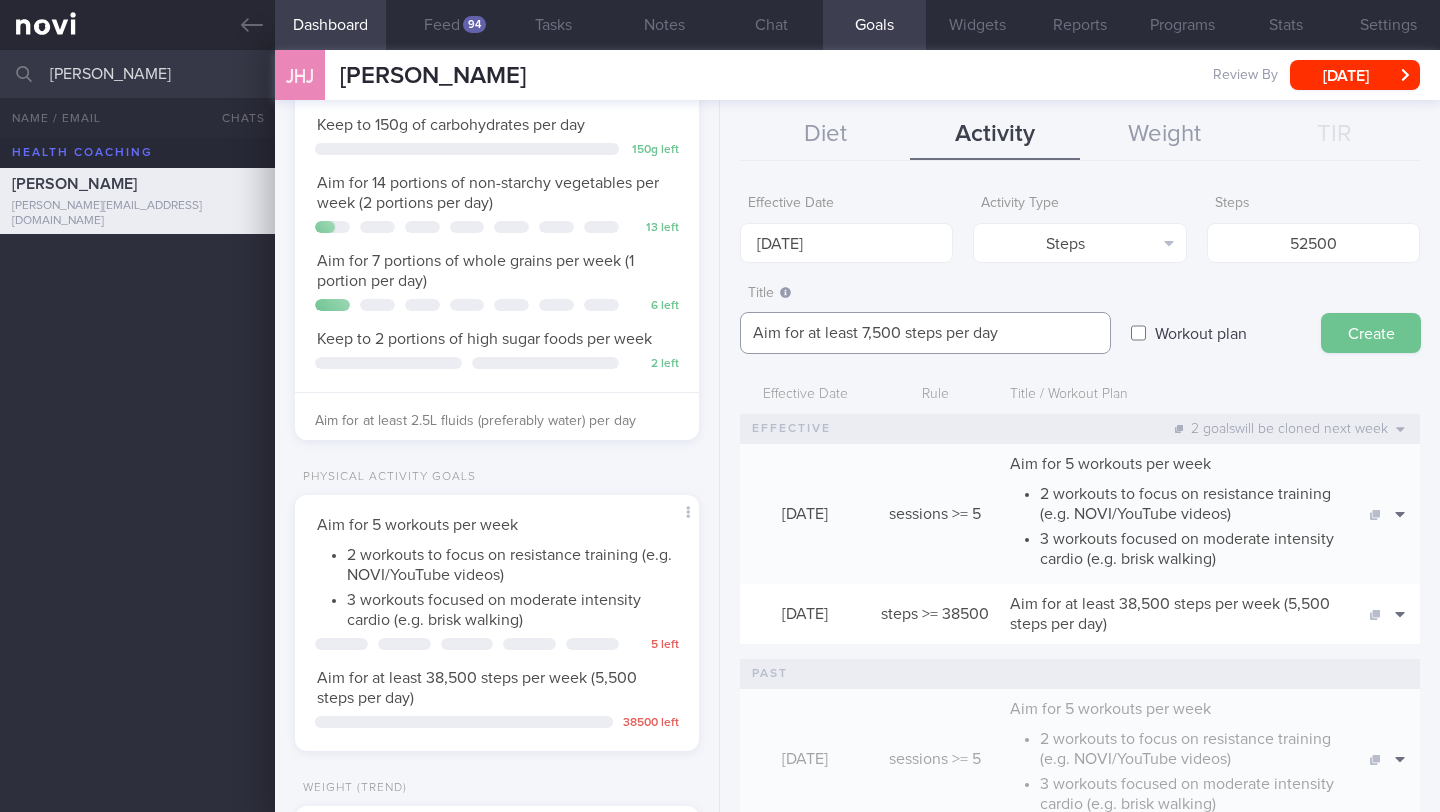 type on "Aim for at least 7,500 steps per day" 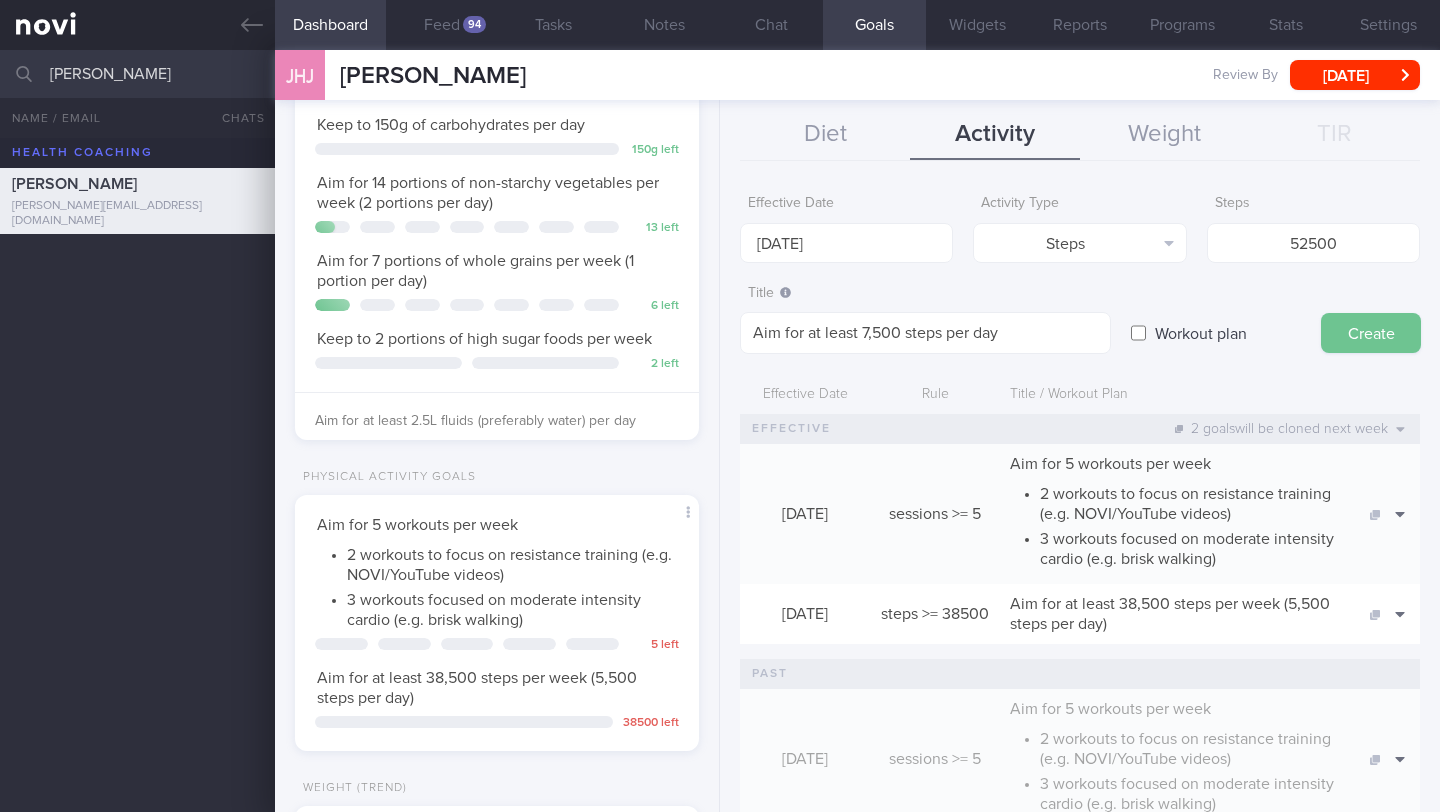 click on "Create" at bounding box center (1371, 333) 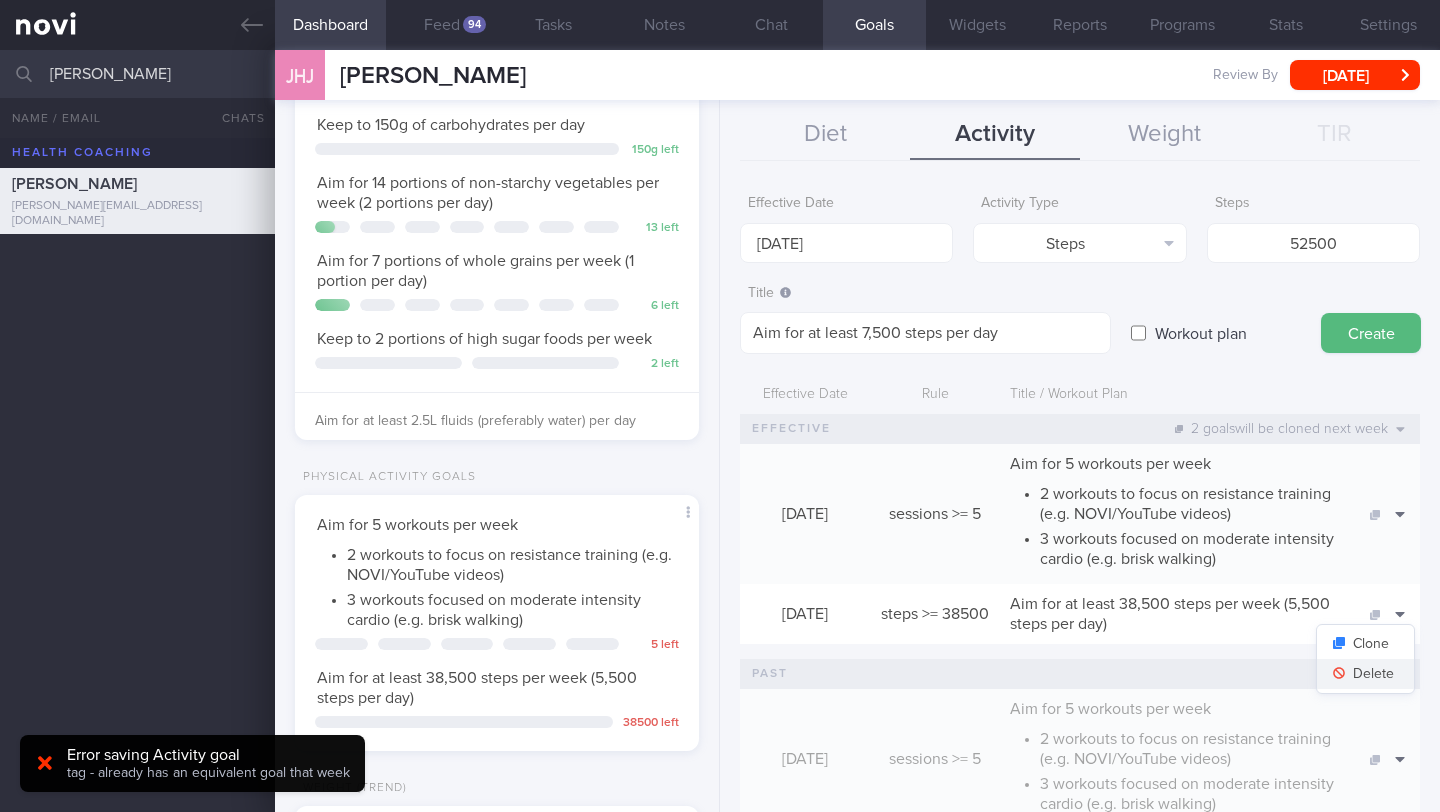 click on "Delete" at bounding box center (1365, 674) 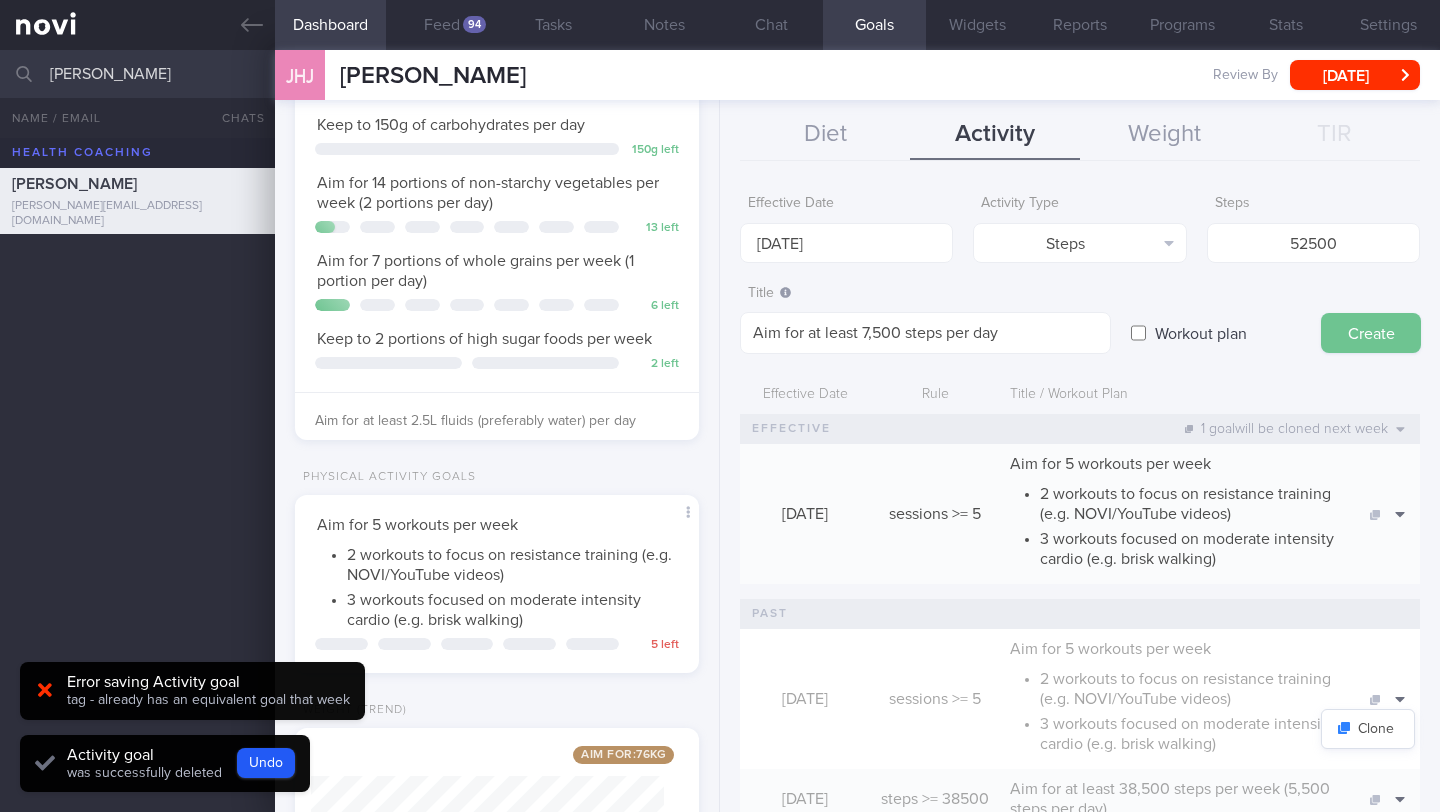 click on "Create" at bounding box center (1371, 333) 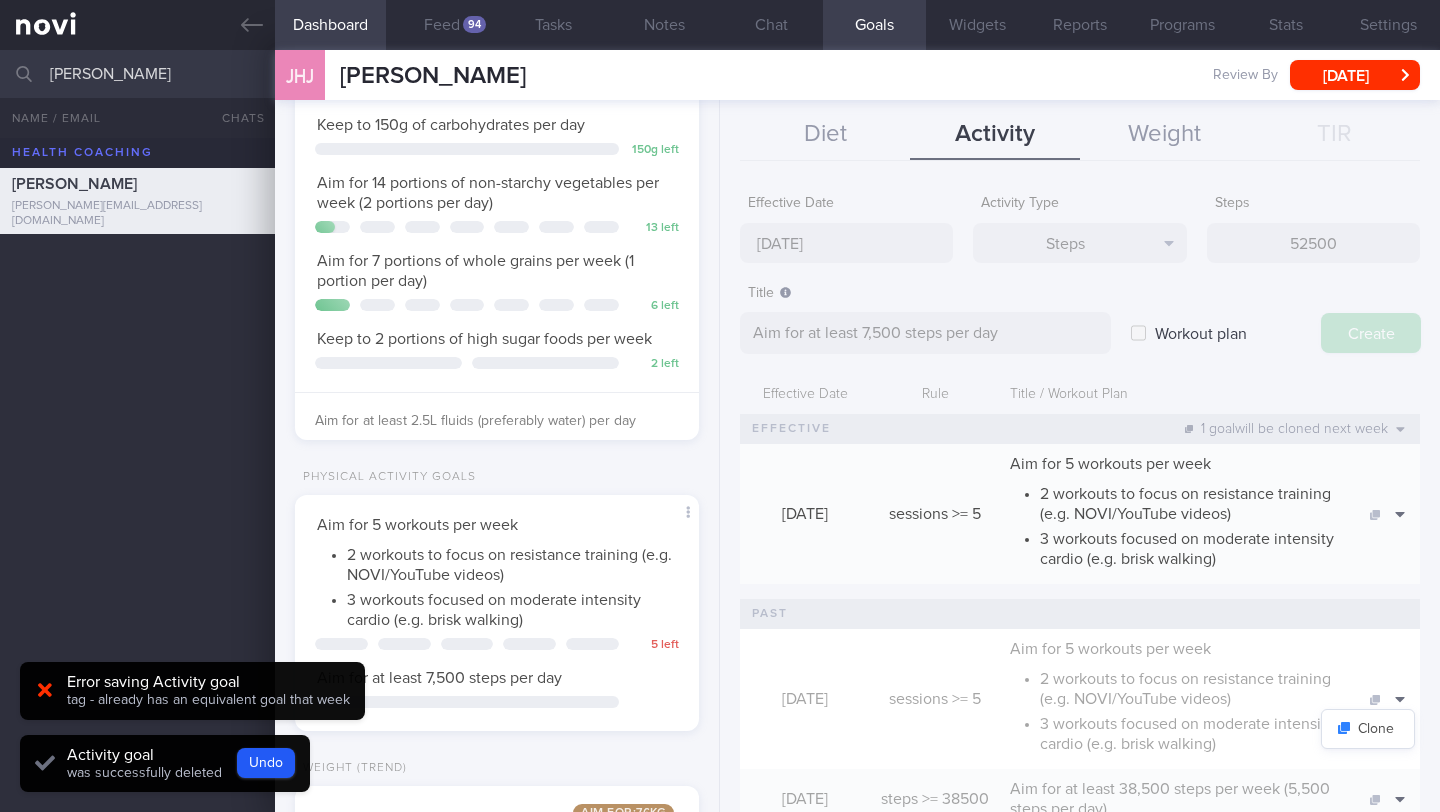 type on "[DATE]" 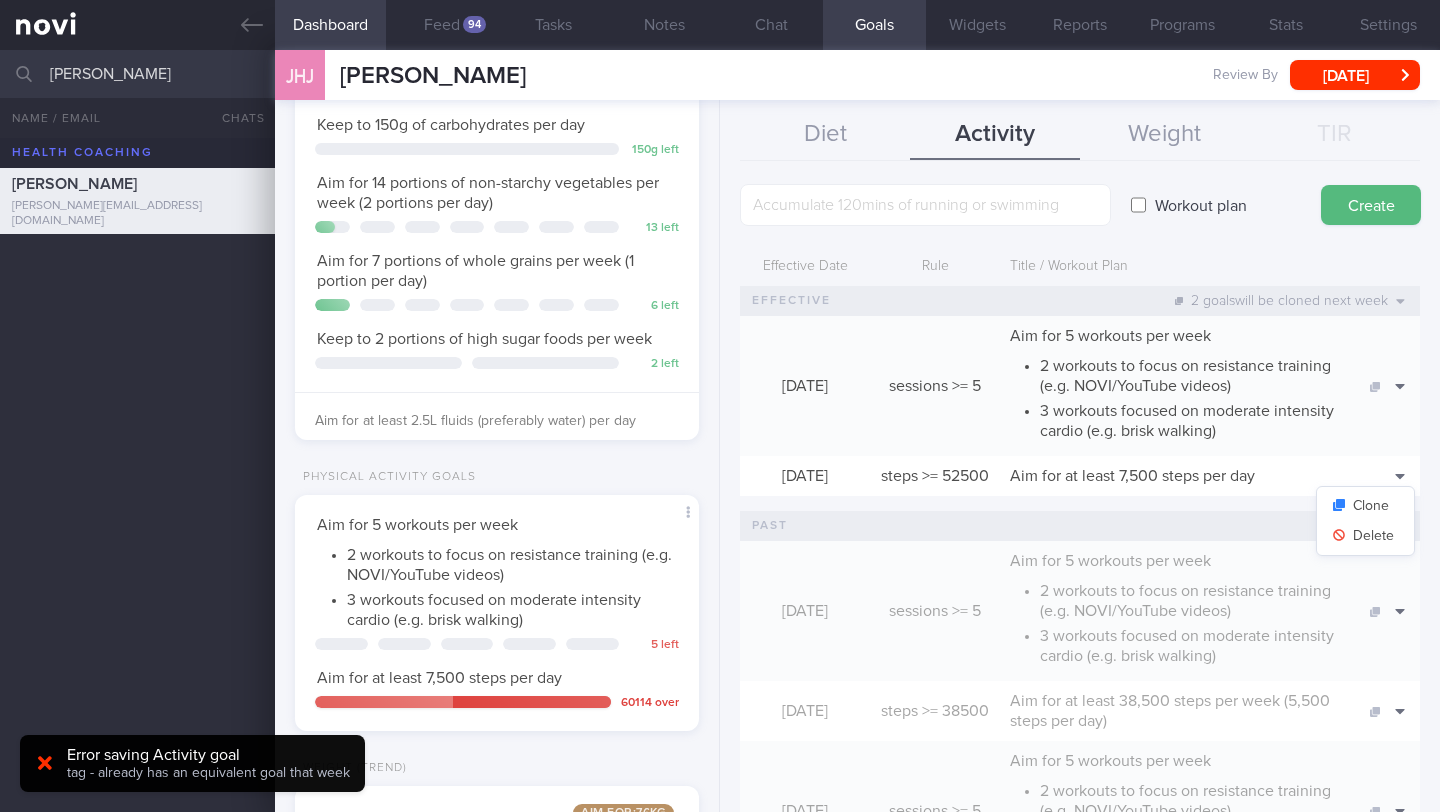 scroll, scrollTop: 115, scrollLeft: 0, axis: vertical 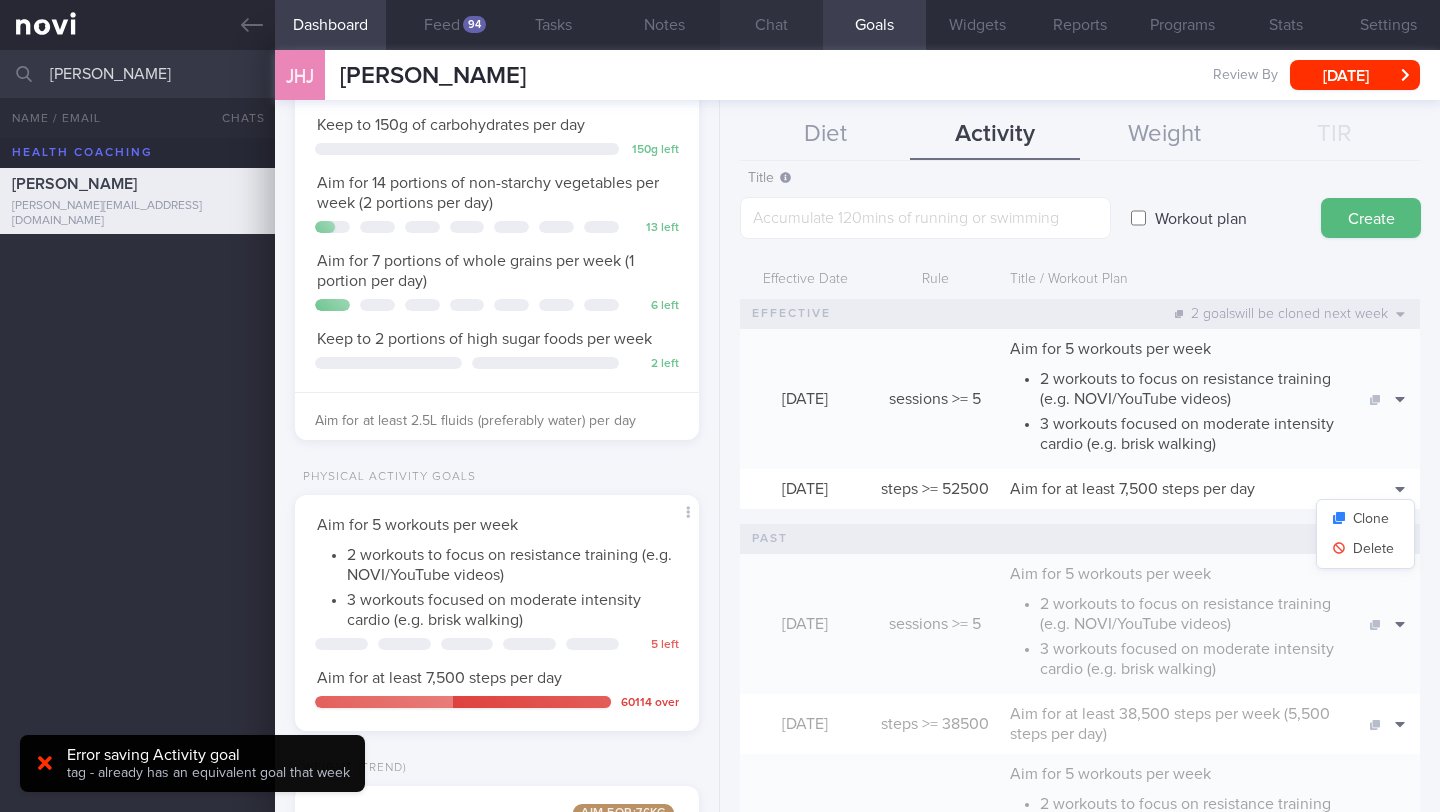 click on "Chat" at bounding box center [771, 25] 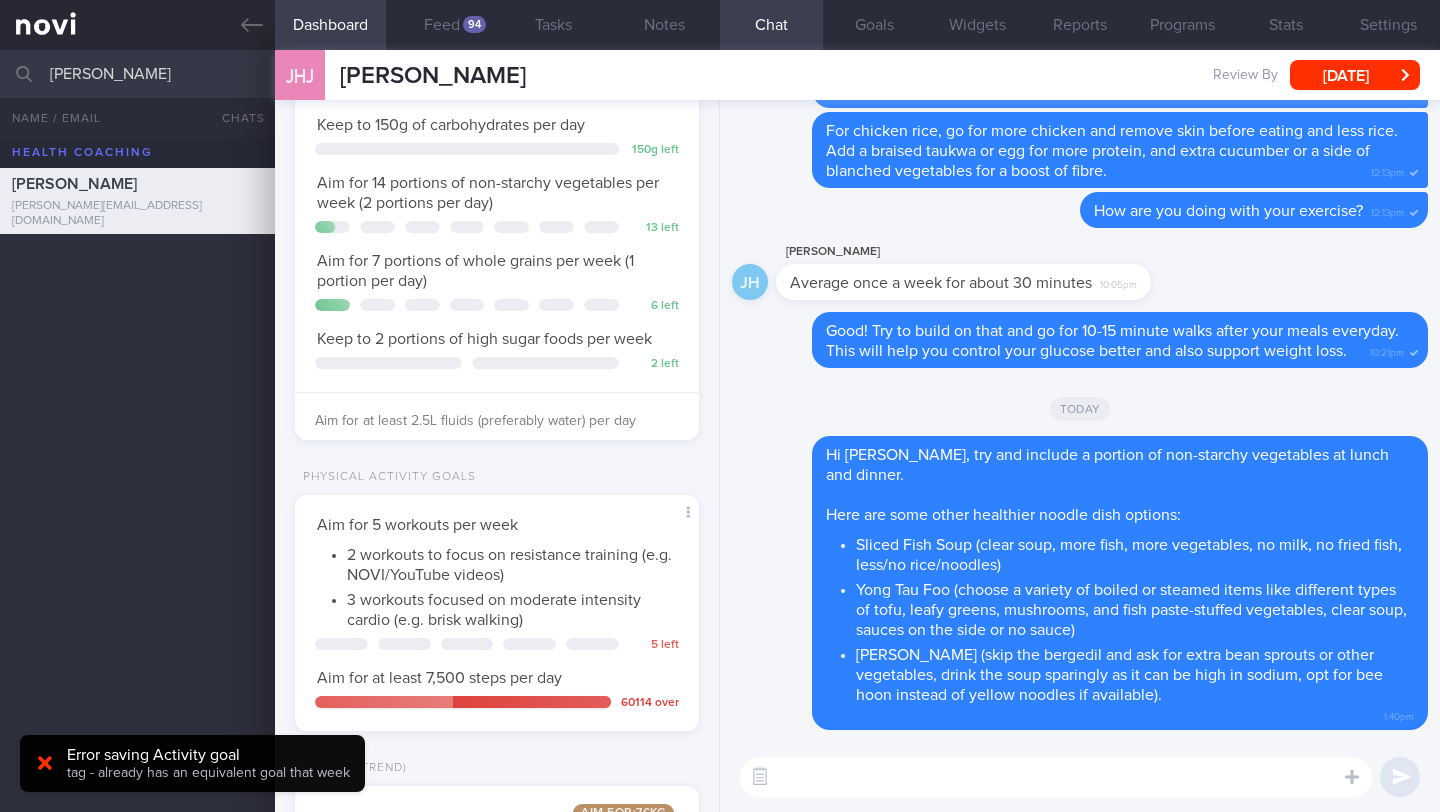 click at bounding box center [1056, 777] 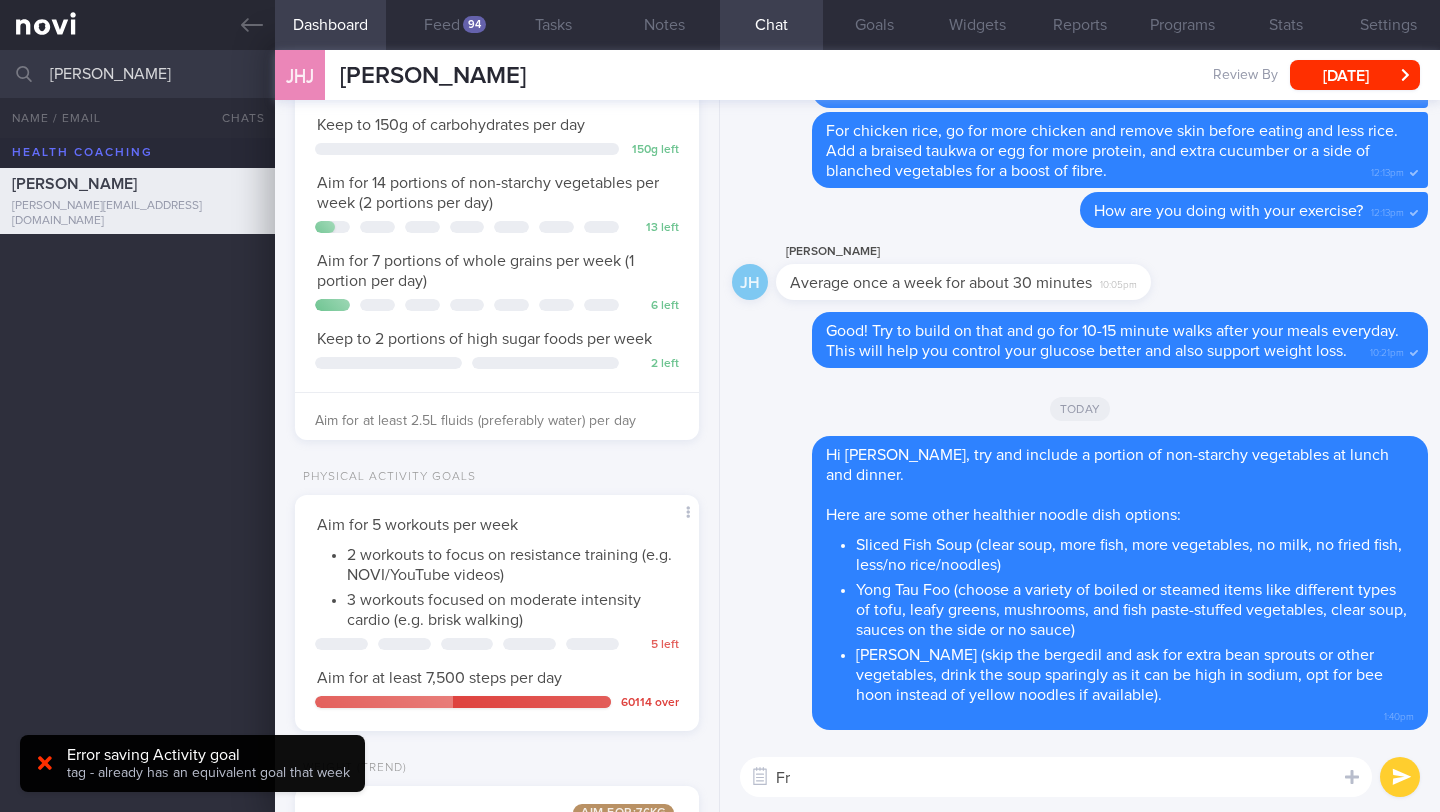type on "F" 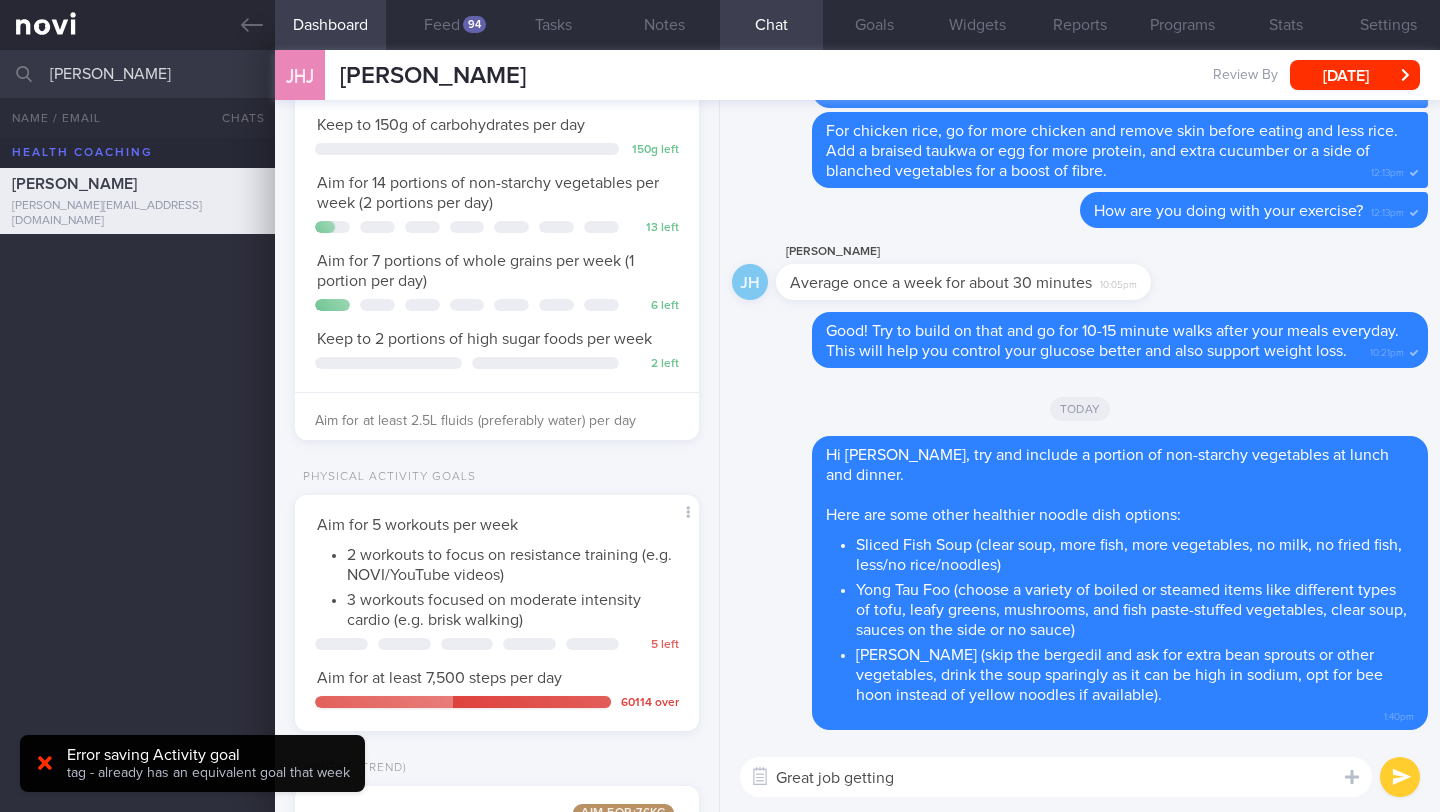 scroll, scrollTop: 999795, scrollLeft: 999647, axis: both 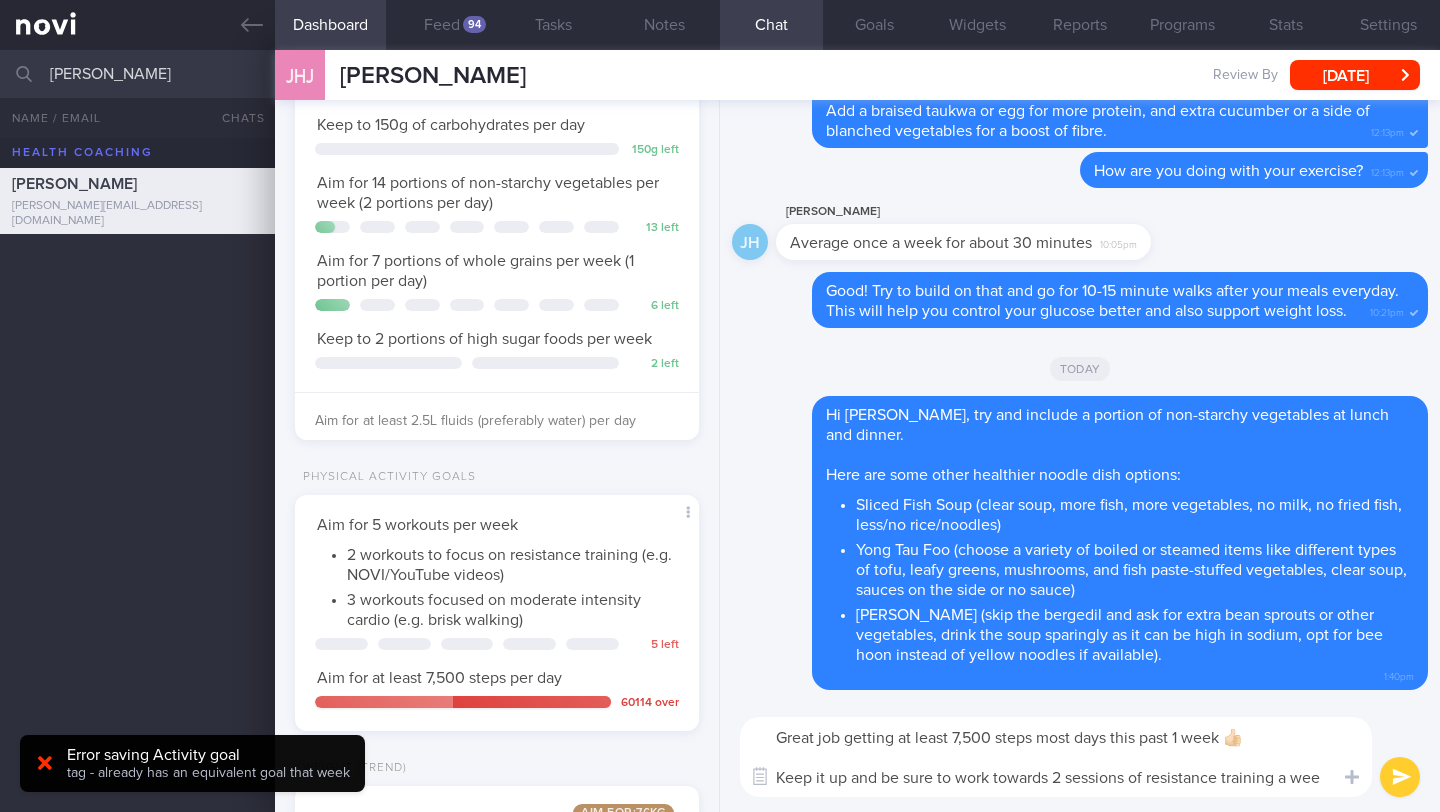 type on "Great job getting at least 7,500 steps most days this past 1 week 👍🏻
Keep it up and be sure to work towards 2 sessions of resistance training a week" 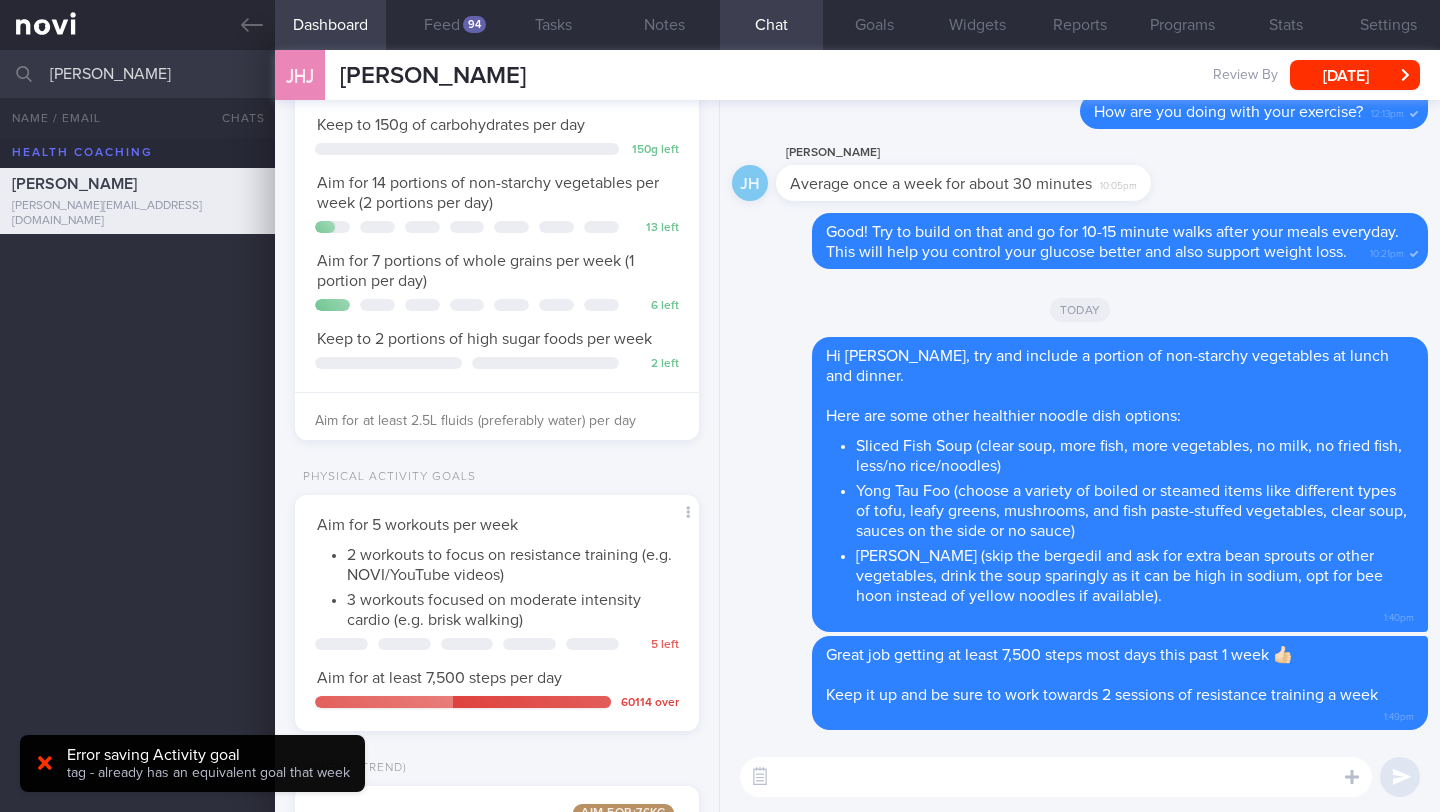 click at bounding box center (1056, 777) 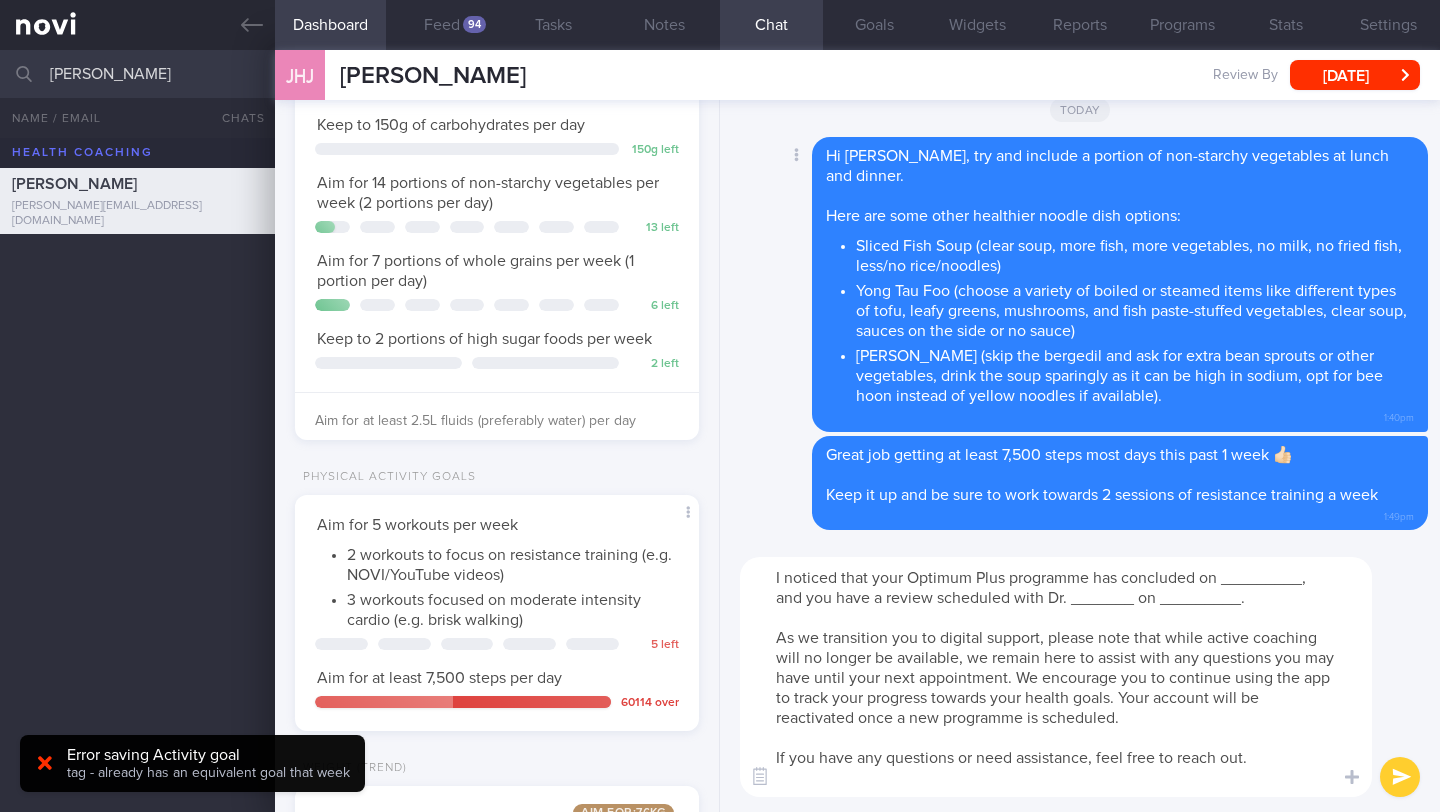 scroll, scrollTop: 0, scrollLeft: 0, axis: both 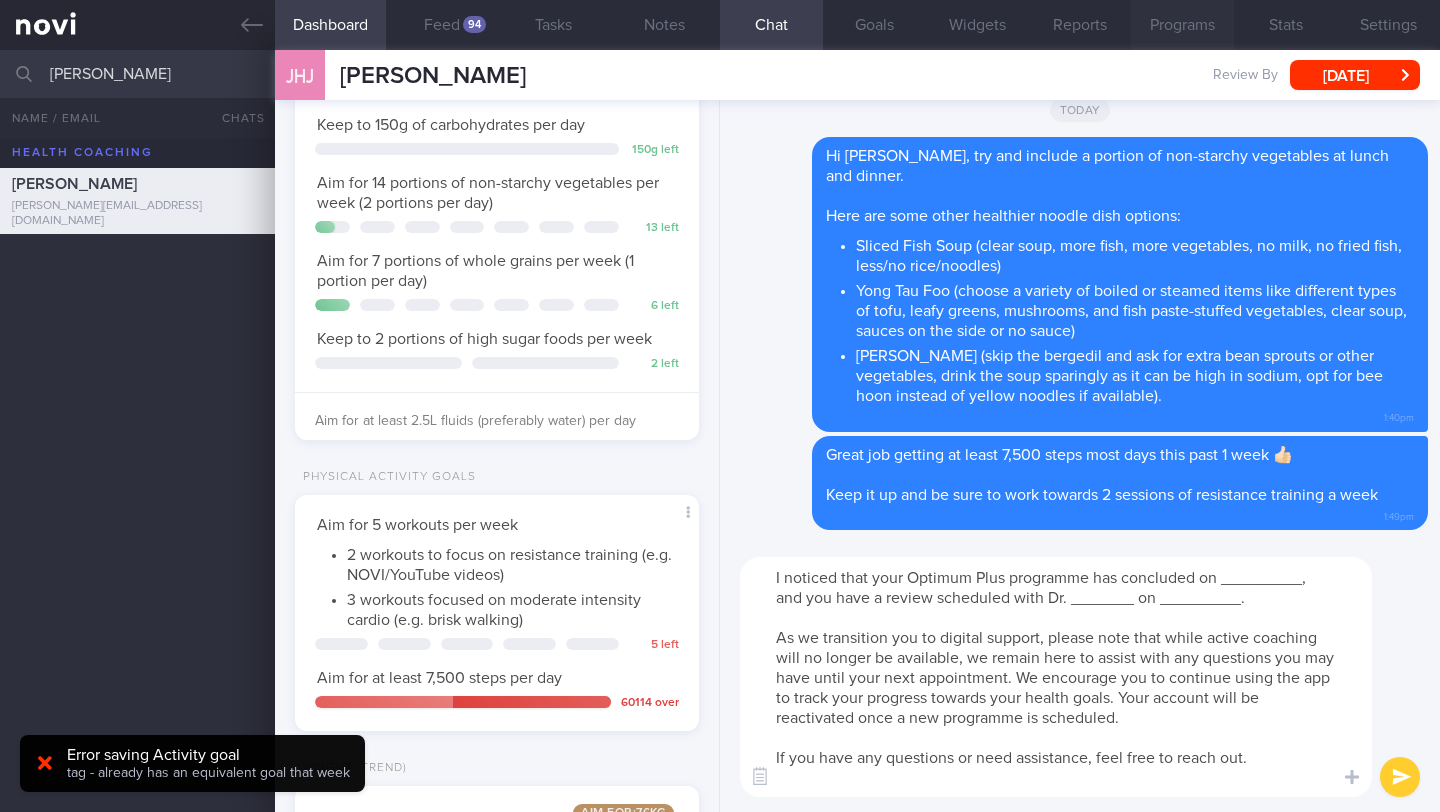 click on "Programs" at bounding box center [1182, 25] 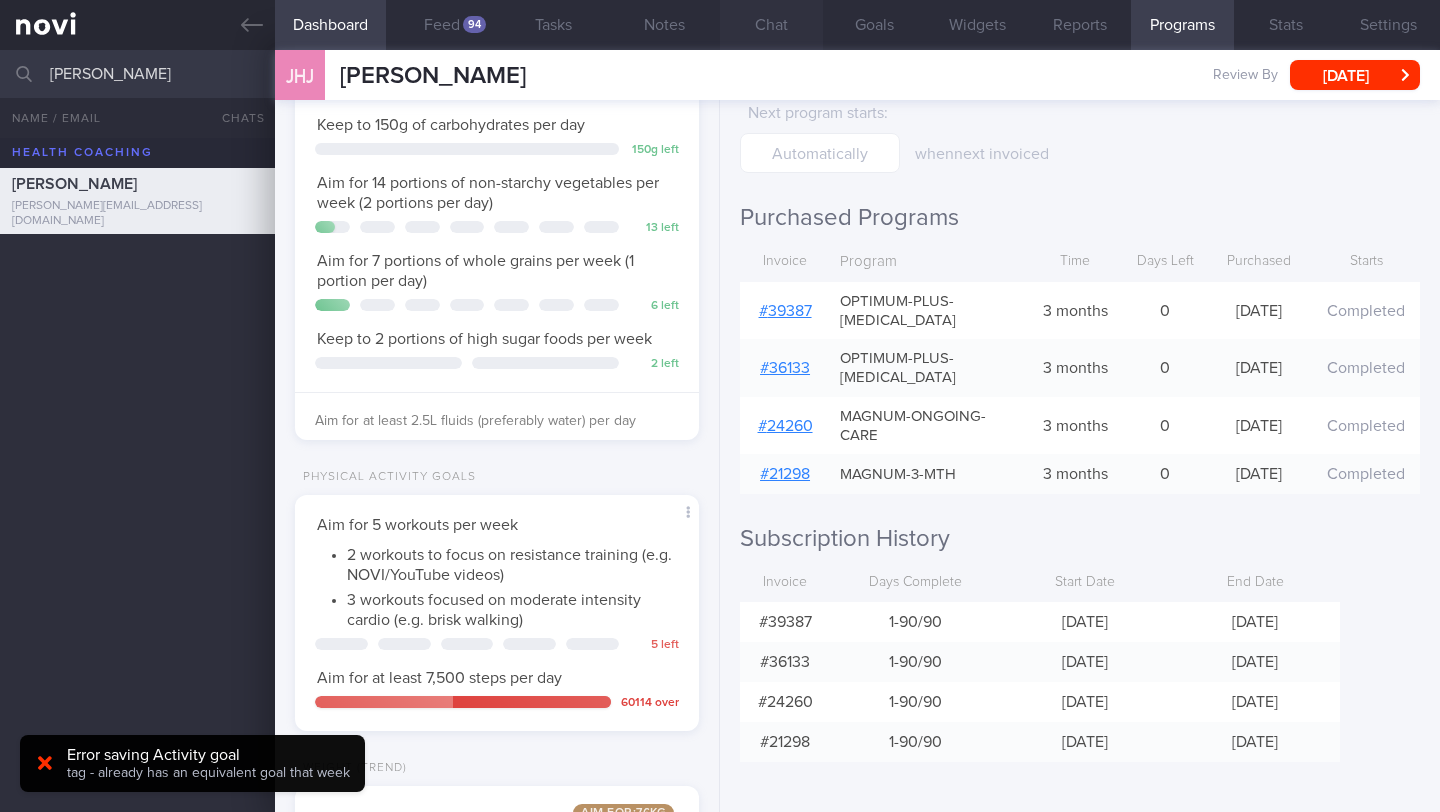 click on "Chat" at bounding box center [771, 25] 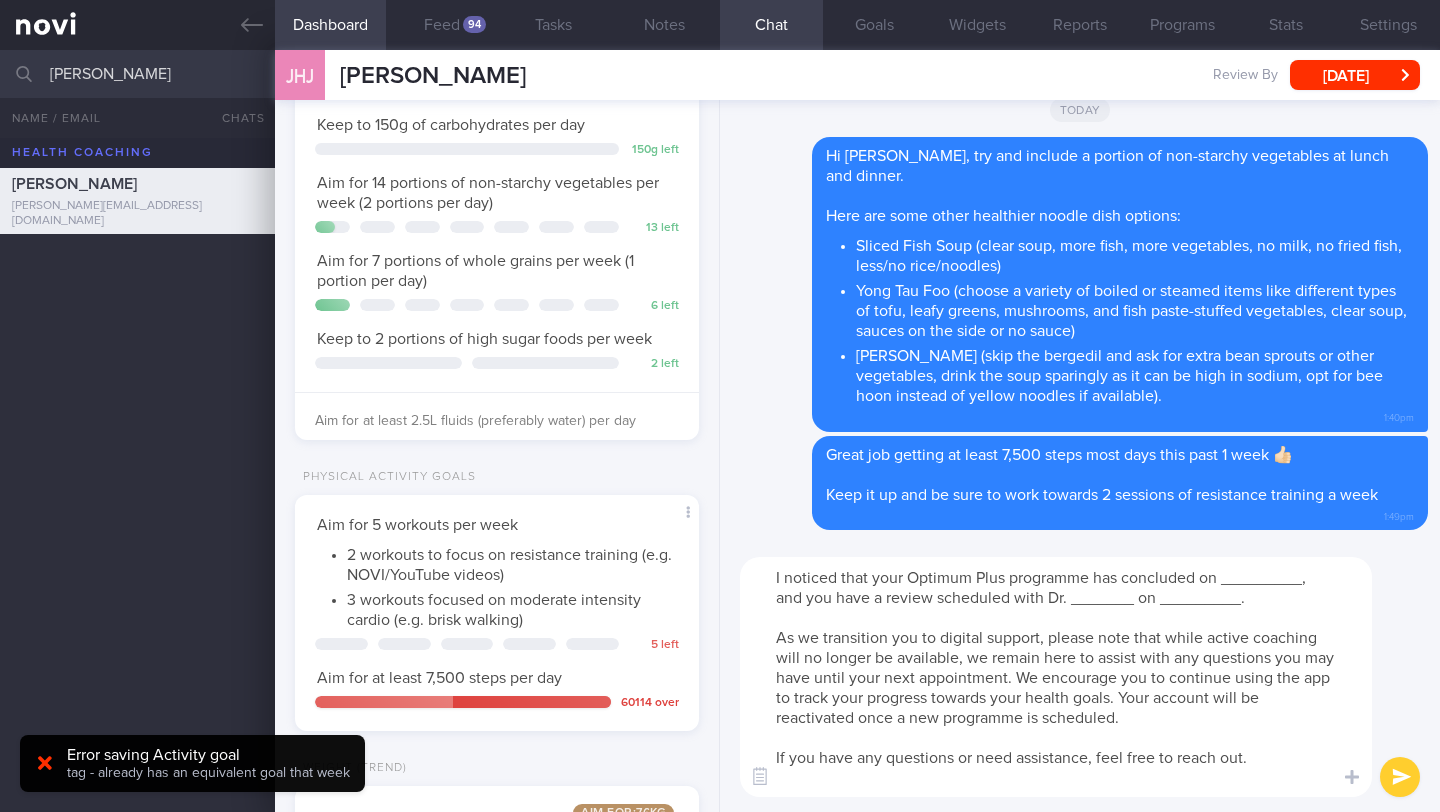 drag, startPoint x: 1226, startPoint y: 584, endPoint x: 1302, endPoint y: 583, distance: 76.00658 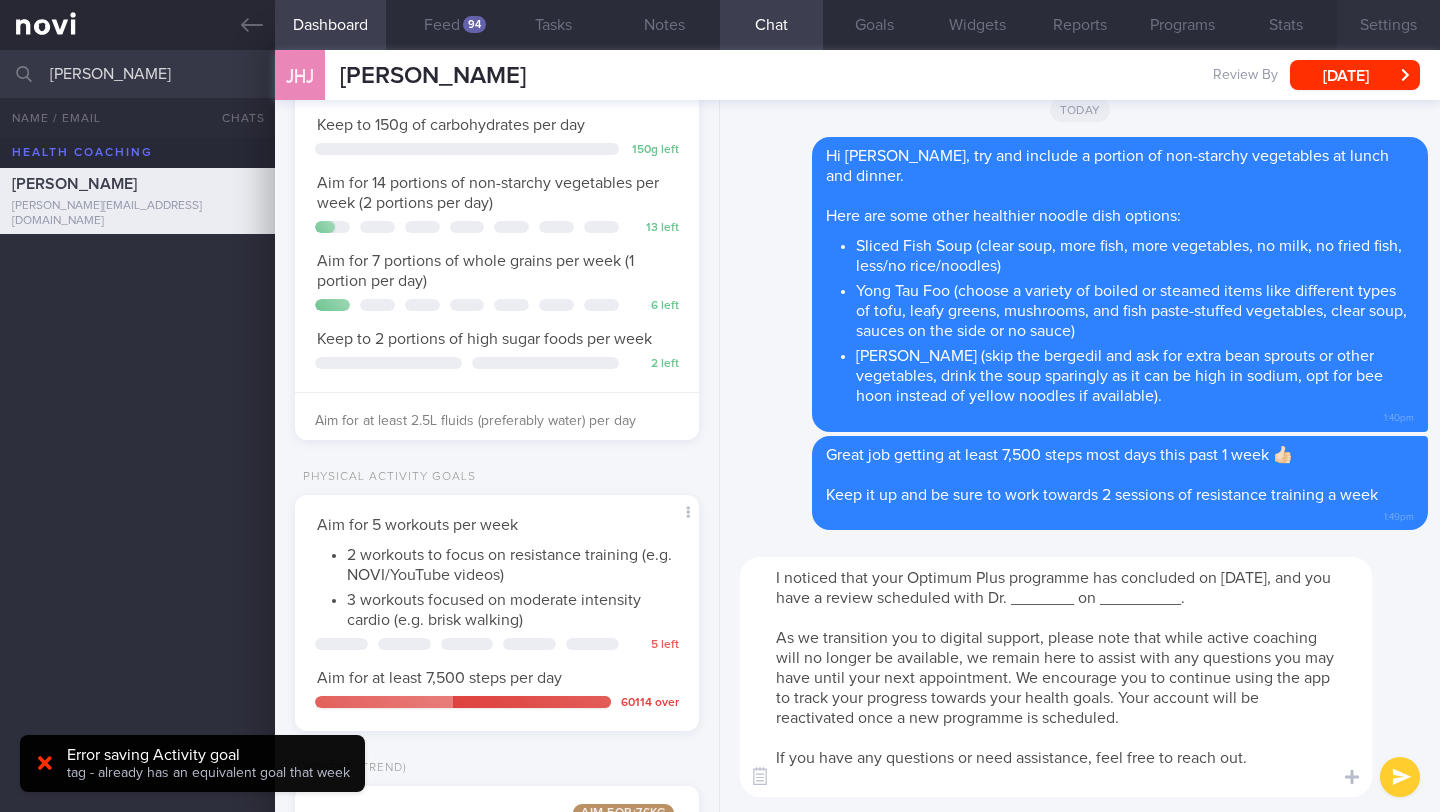 click on "Settings" at bounding box center [1388, 25] 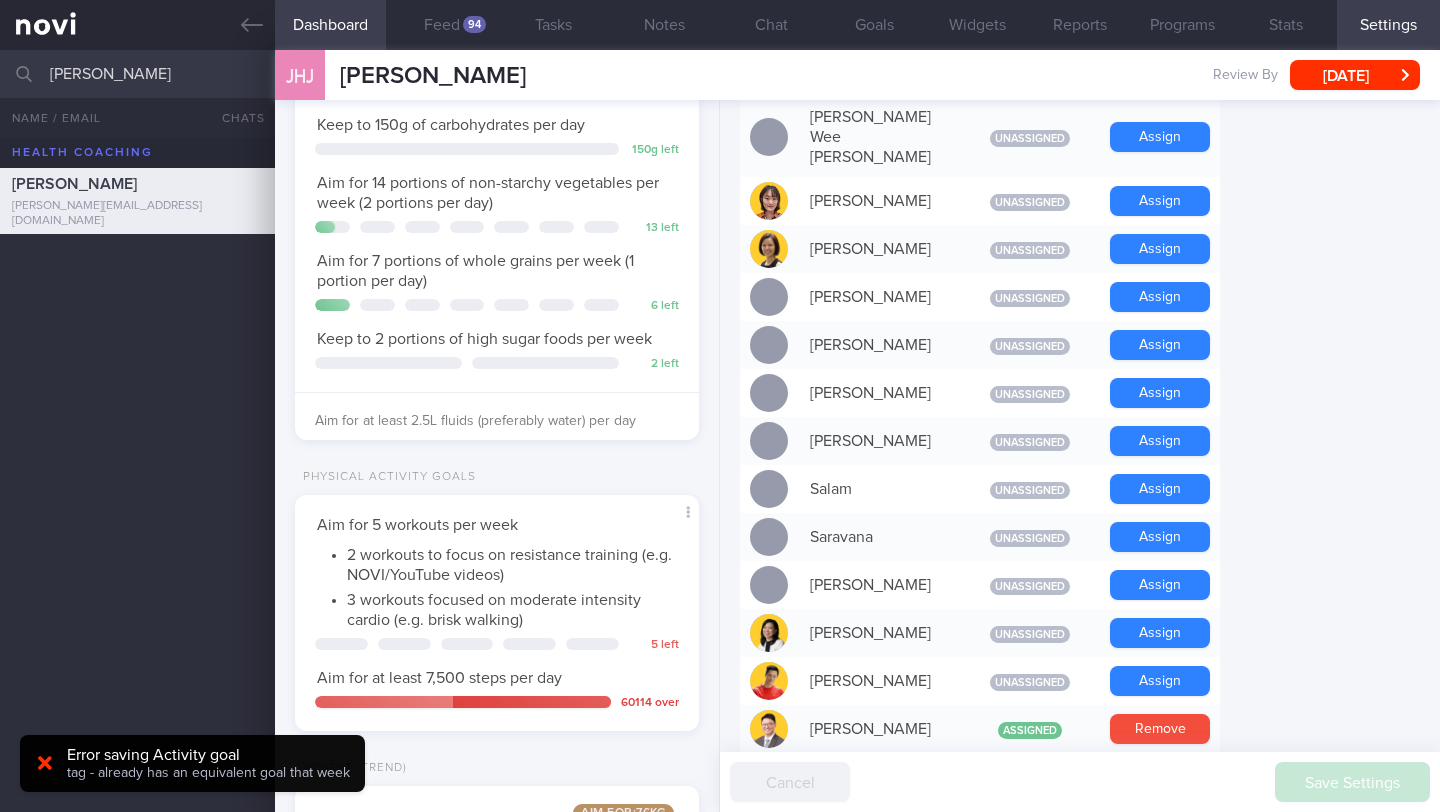 scroll, scrollTop: 1274, scrollLeft: 0, axis: vertical 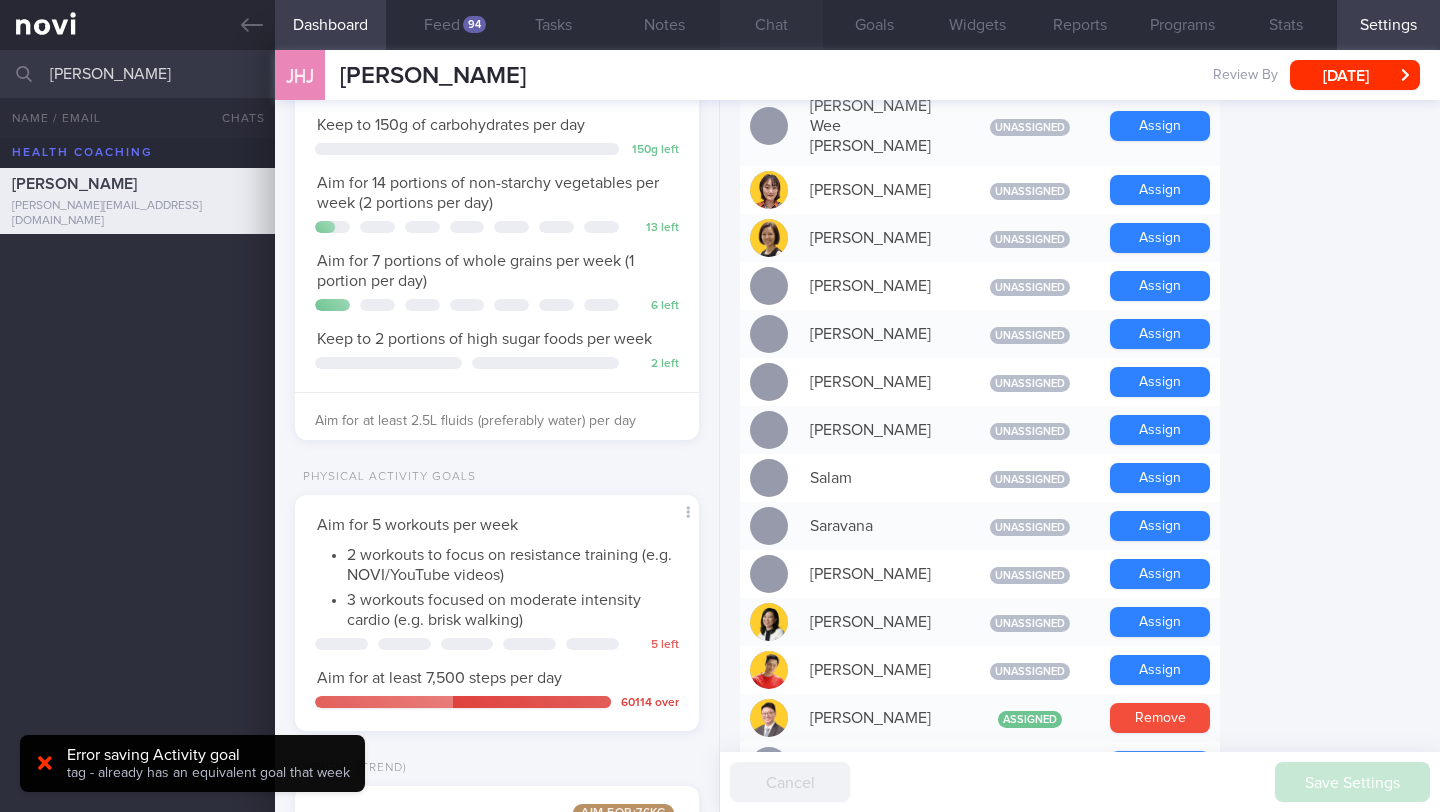 click on "Chat" at bounding box center [771, 25] 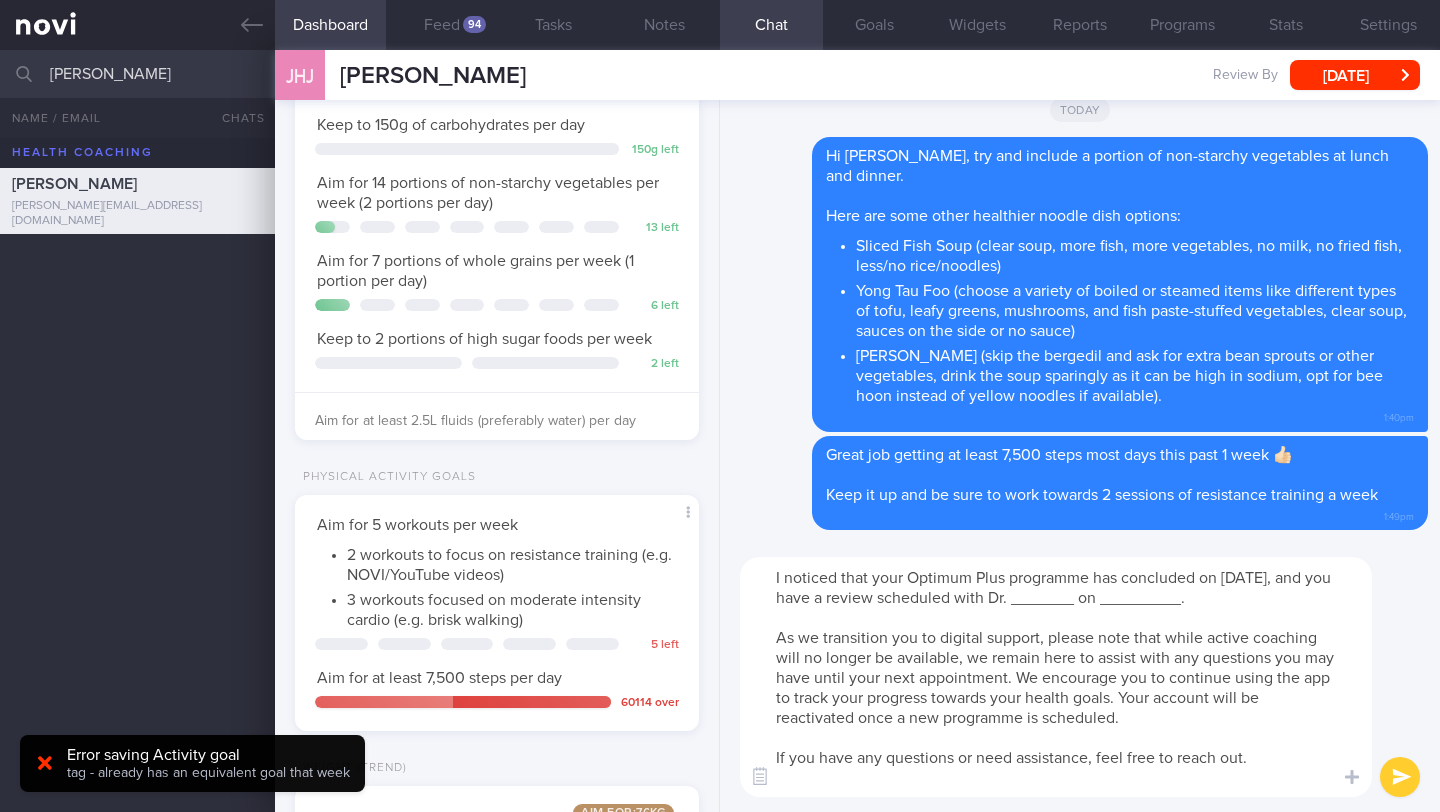drag, startPoint x: 1128, startPoint y: 599, endPoint x: 1087, endPoint y: 593, distance: 41.4367 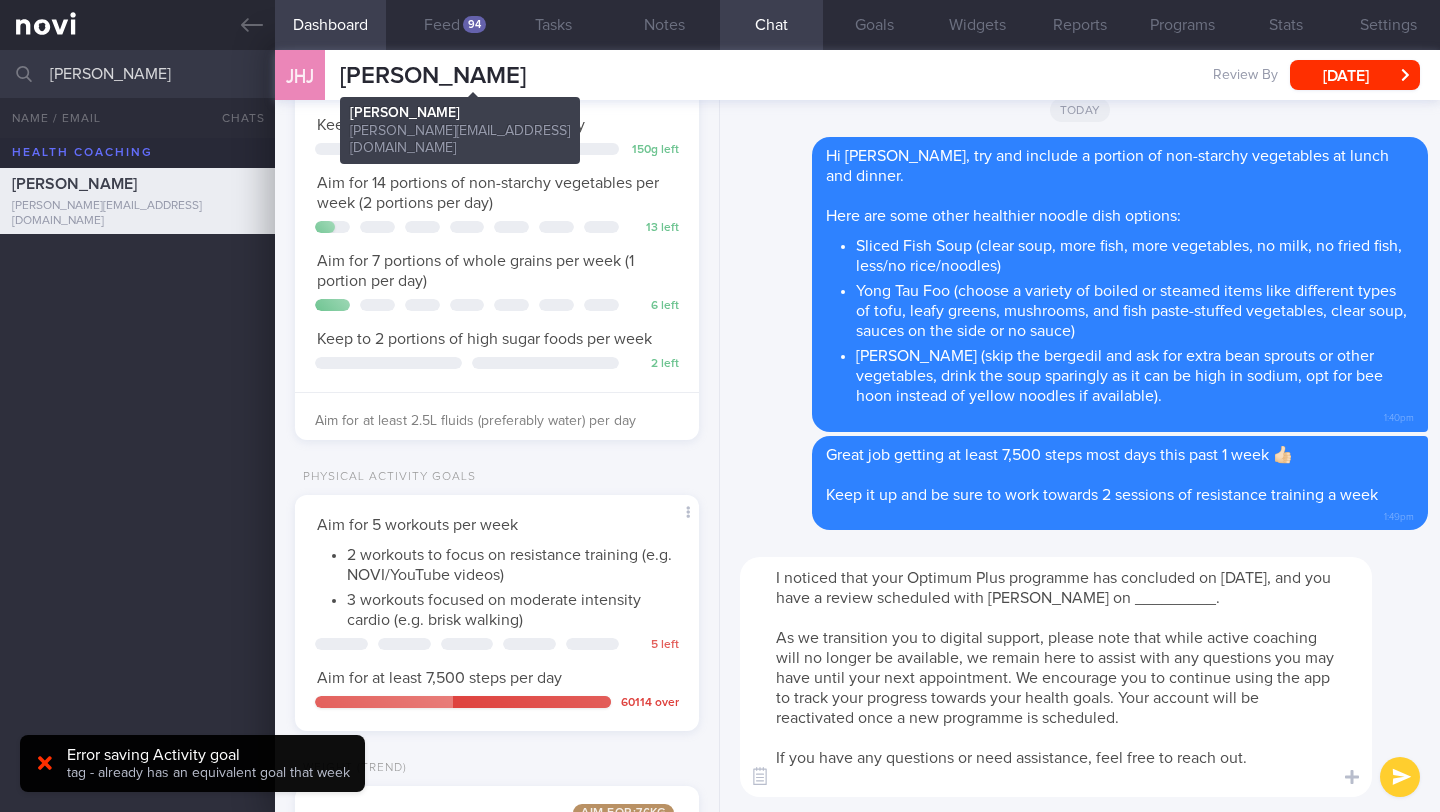 drag, startPoint x: 618, startPoint y: 69, endPoint x: 338, endPoint y: 71, distance: 280.00714 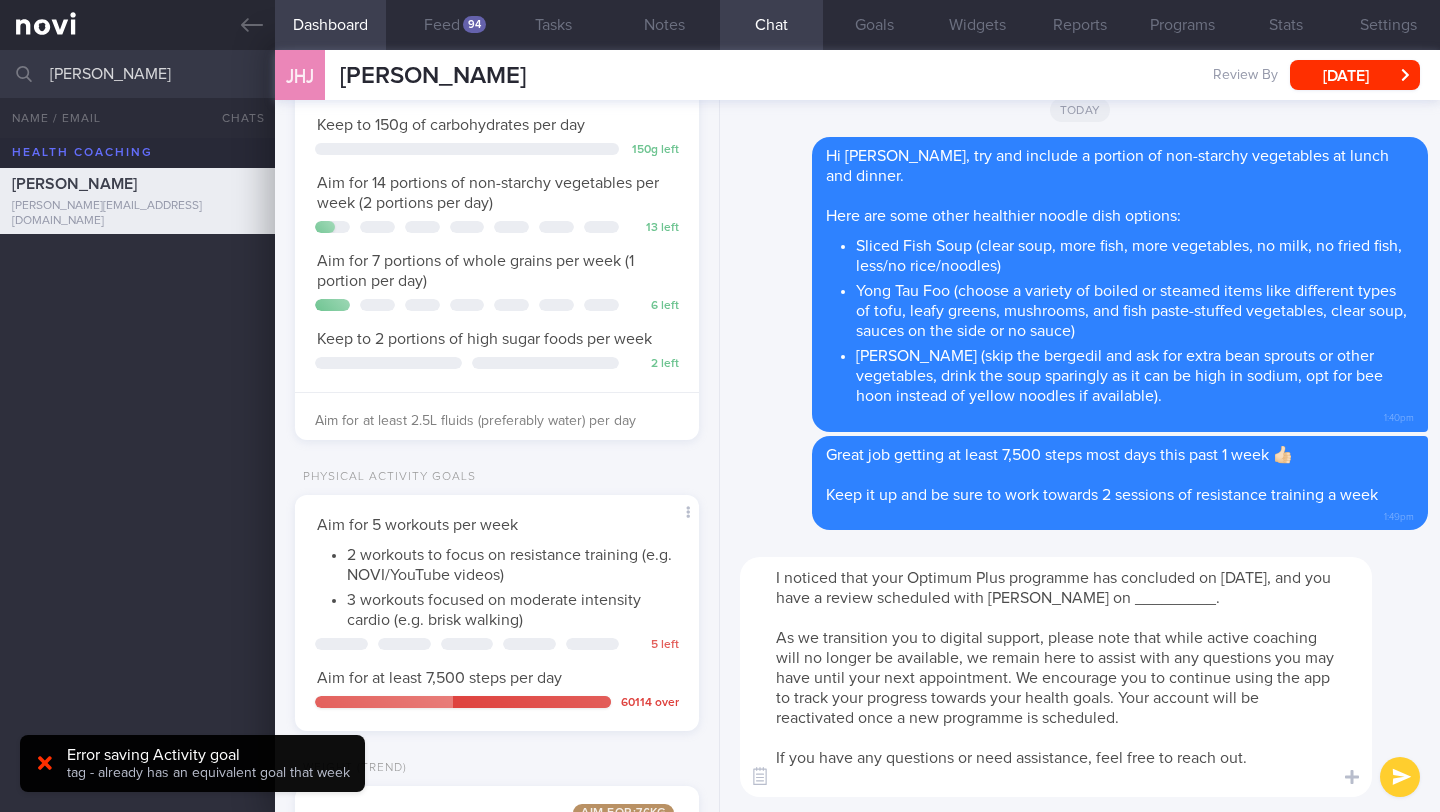 drag, startPoint x: 1209, startPoint y: 600, endPoint x: 1135, endPoint y: 597, distance: 74.06078 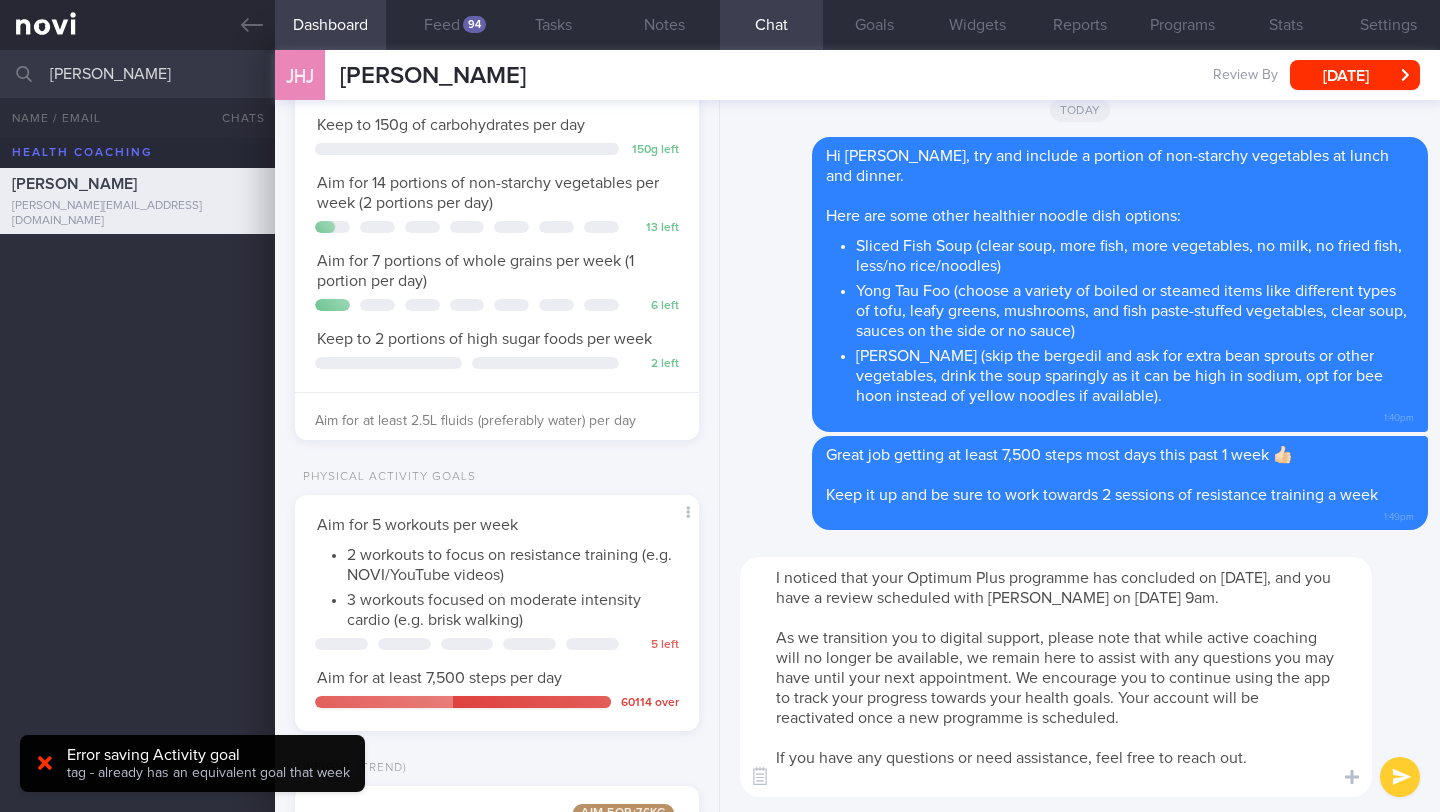 click on "I noticed that your Optimum Plus programme has concluded on [DATE], and you have a review scheduled with [PERSON_NAME] on [DATE] 9am.
As we transition you to digital support, please note that while active coaching will no longer be available, we remain here to assist with any questions you may have until your next appointment. We encourage you to continue using the app to track your progress towards your health goals. Your account will be reactivated once a new programme is scheduled.
If you have any questions or need assistance, feel free to reach out." at bounding box center [1056, 677] 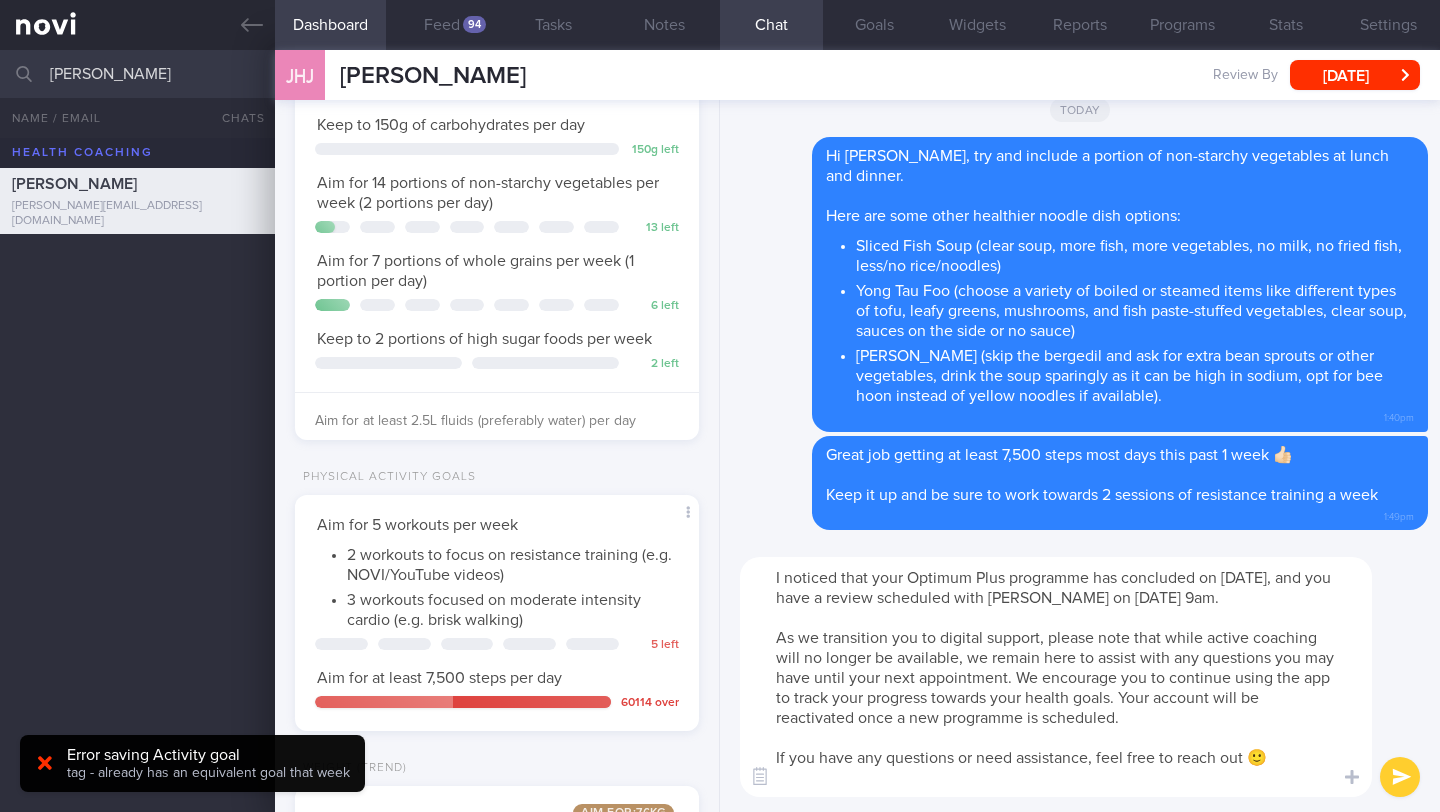 type on "I noticed that your Optimum Plus programme has concluded on [DATE], and you have a review scheduled with [PERSON_NAME] on [DATE] 9am.
As we transition you to digital support, please note that while active coaching will no longer be available, we remain here to assist with any questions you may have until your next appointment. We encourage you to continue using the app to track your progress towards your health goals. Your account will be reactivated once a new programme is scheduled.
If you have any questions or need assistance, feel free to reach out 🙂" 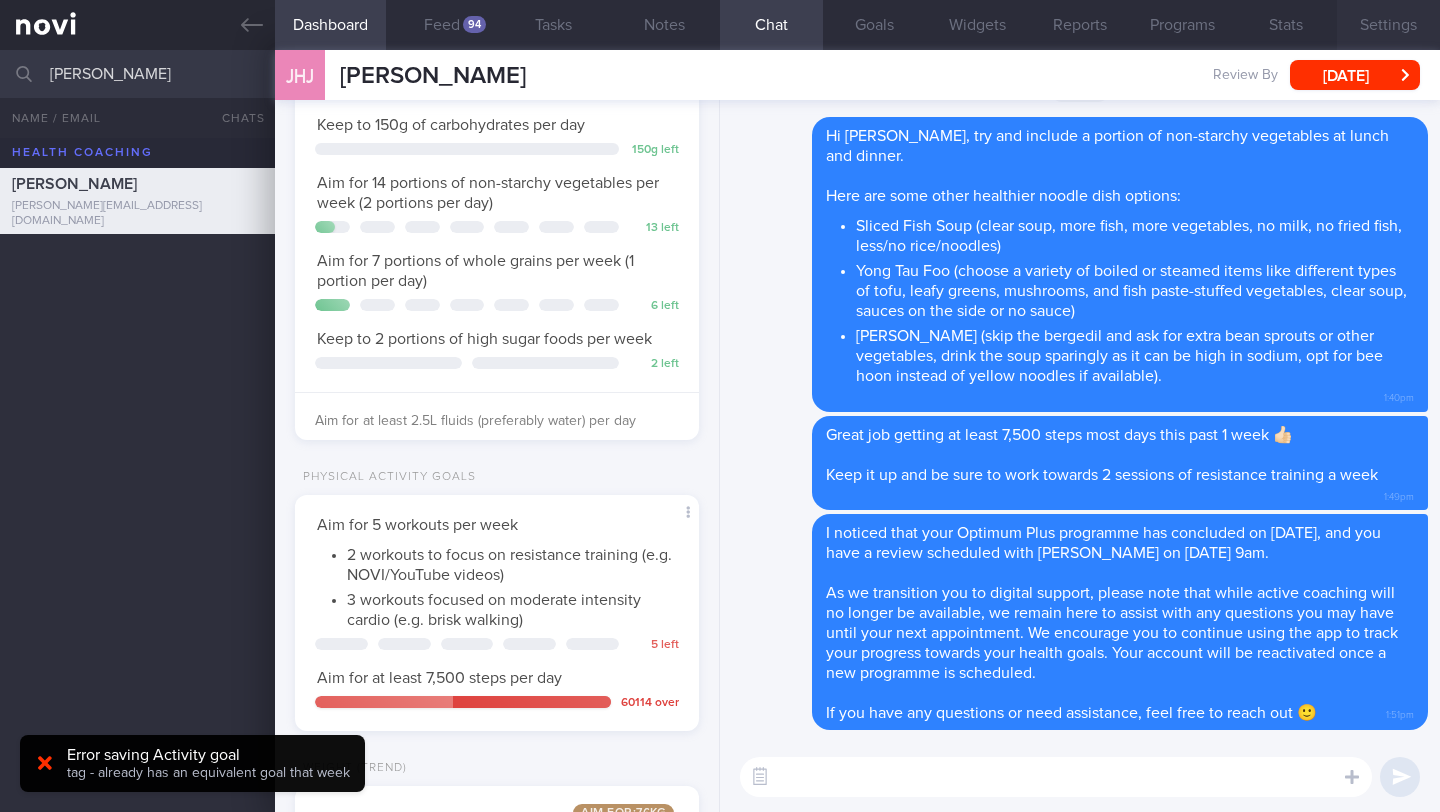 click on "Settings" at bounding box center [1388, 25] 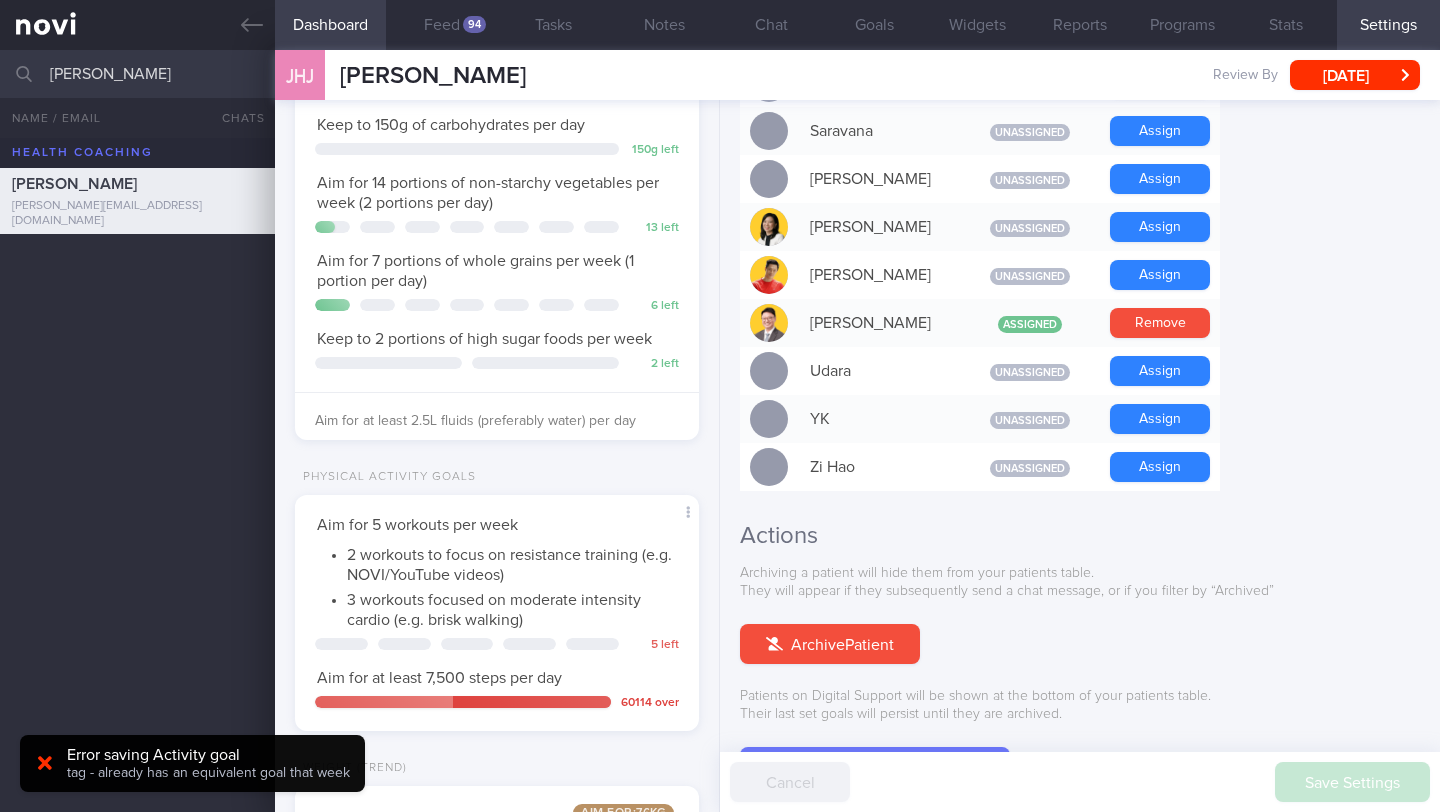 scroll, scrollTop: 1670, scrollLeft: 0, axis: vertical 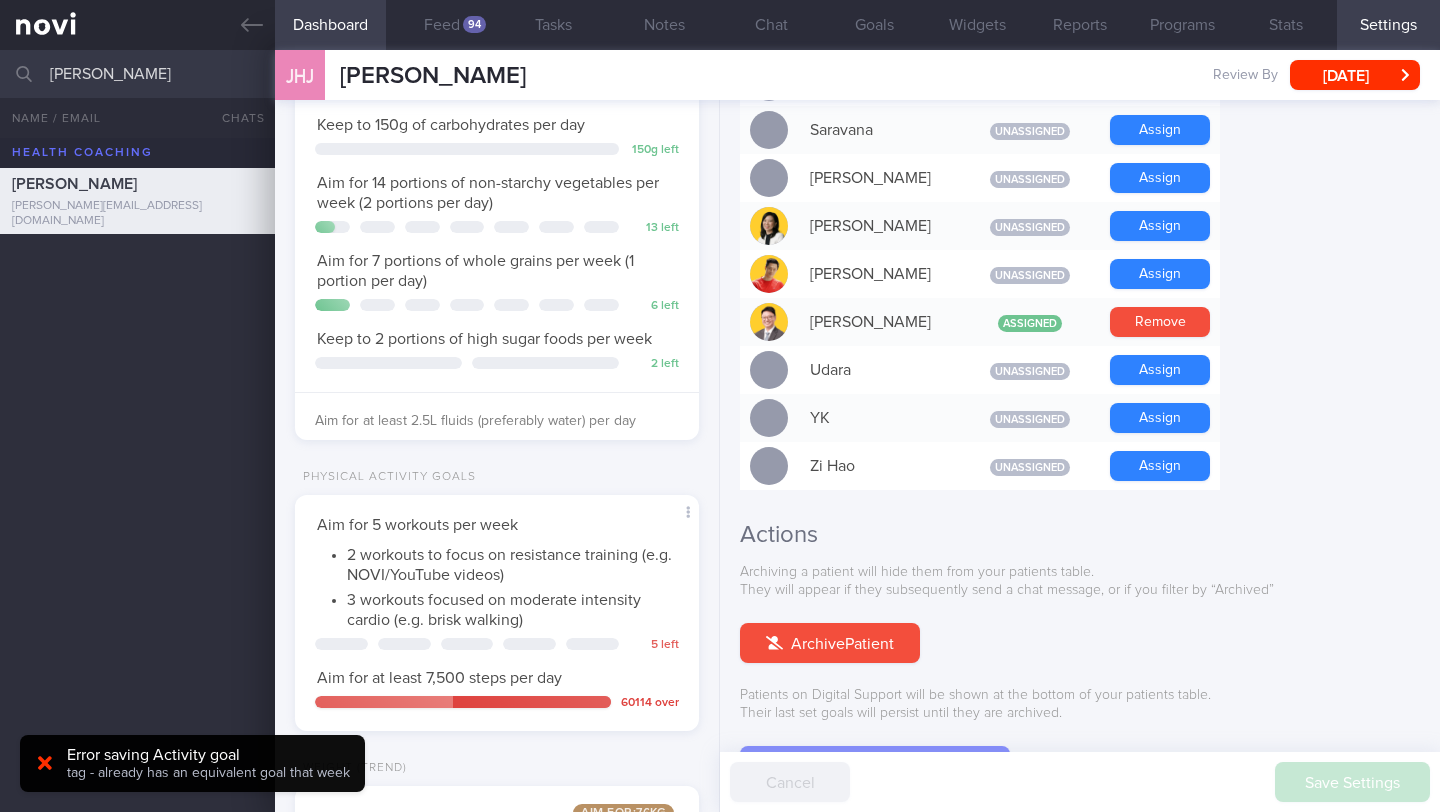 click on "Downgrade to Digital Support" at bounding box center (875, 766) 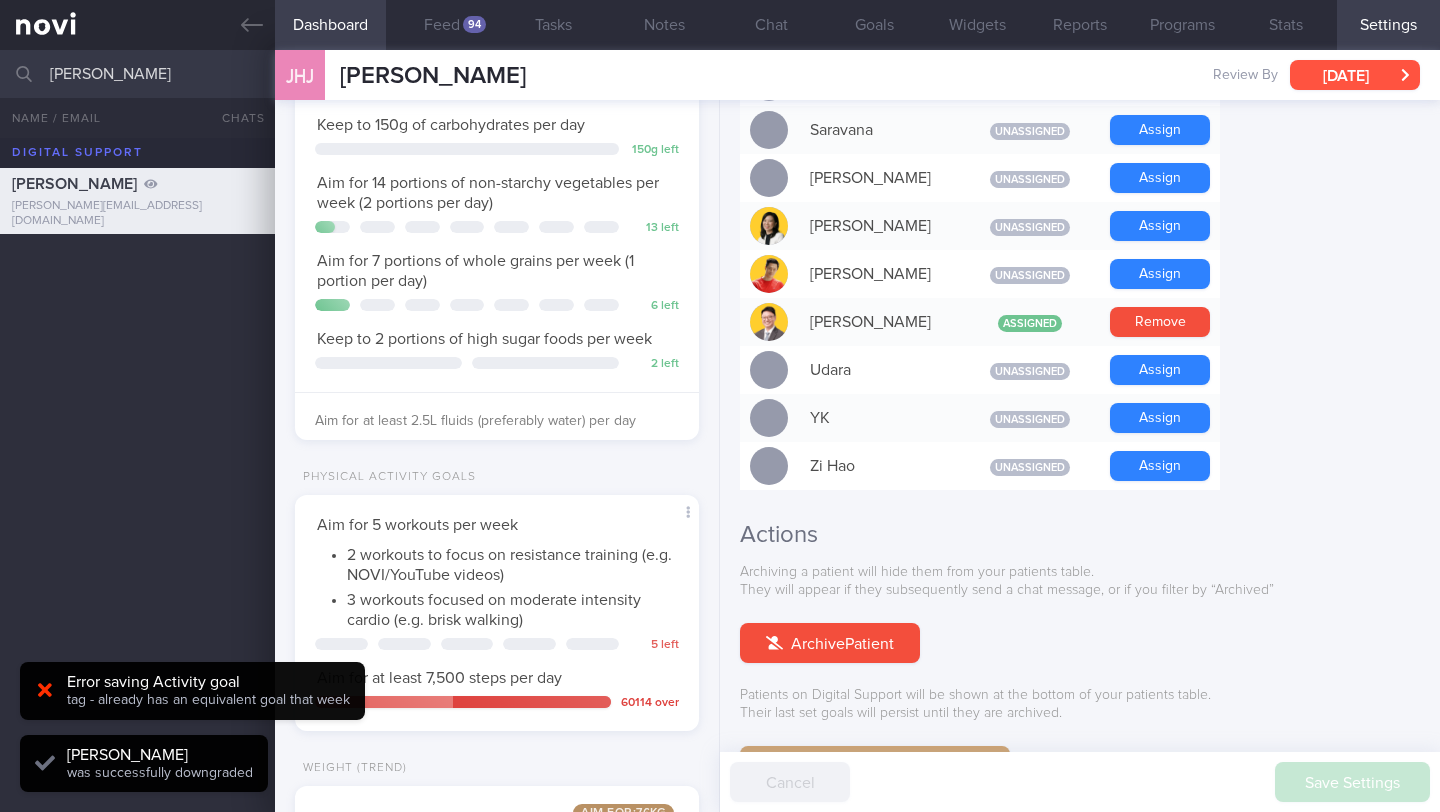 click on "[DATE]" at bounding box center (1355, 75) 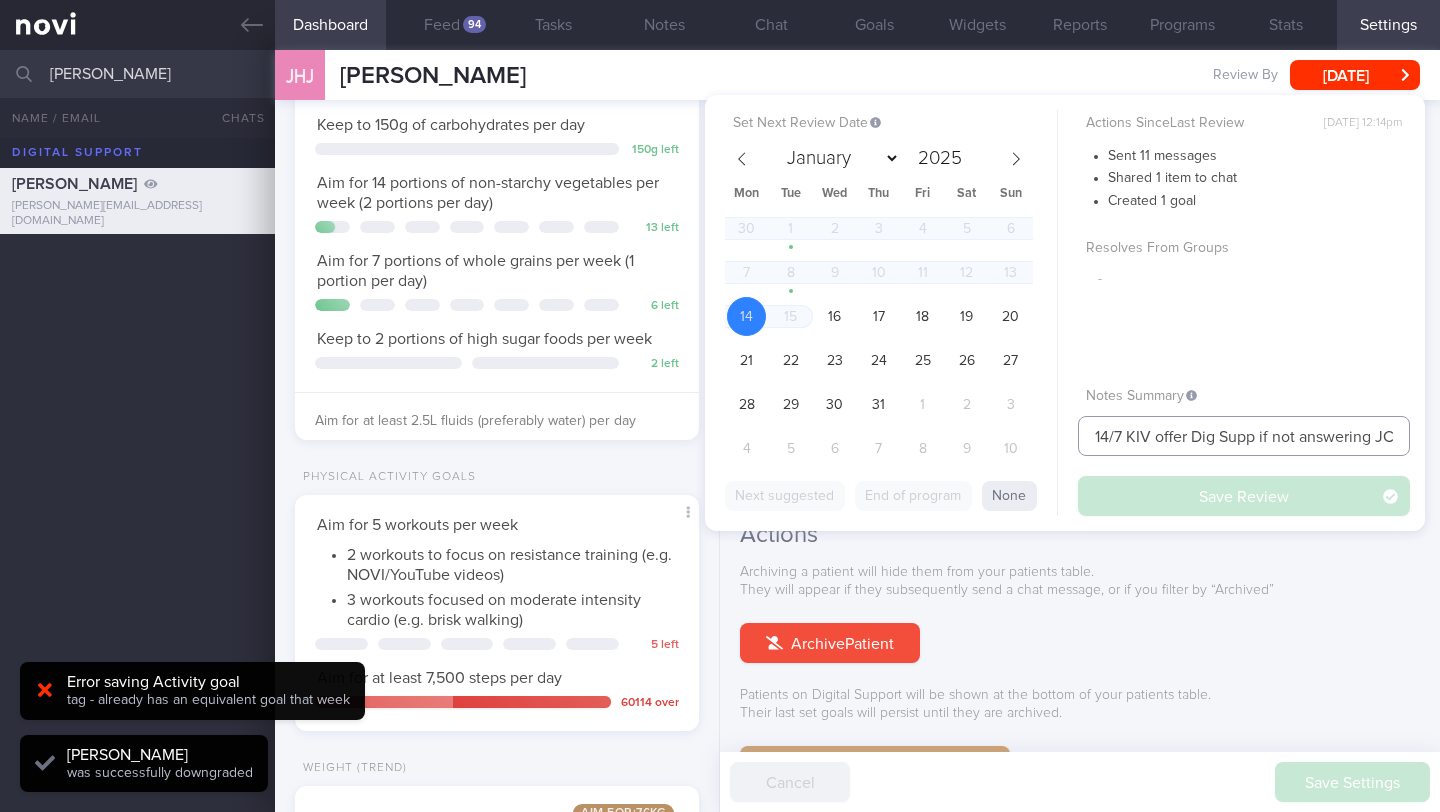 drag, startPoint x: 1175, startPoint y: 438, endPoint x: 1041, endPoint y: 434, distance: 134.0597 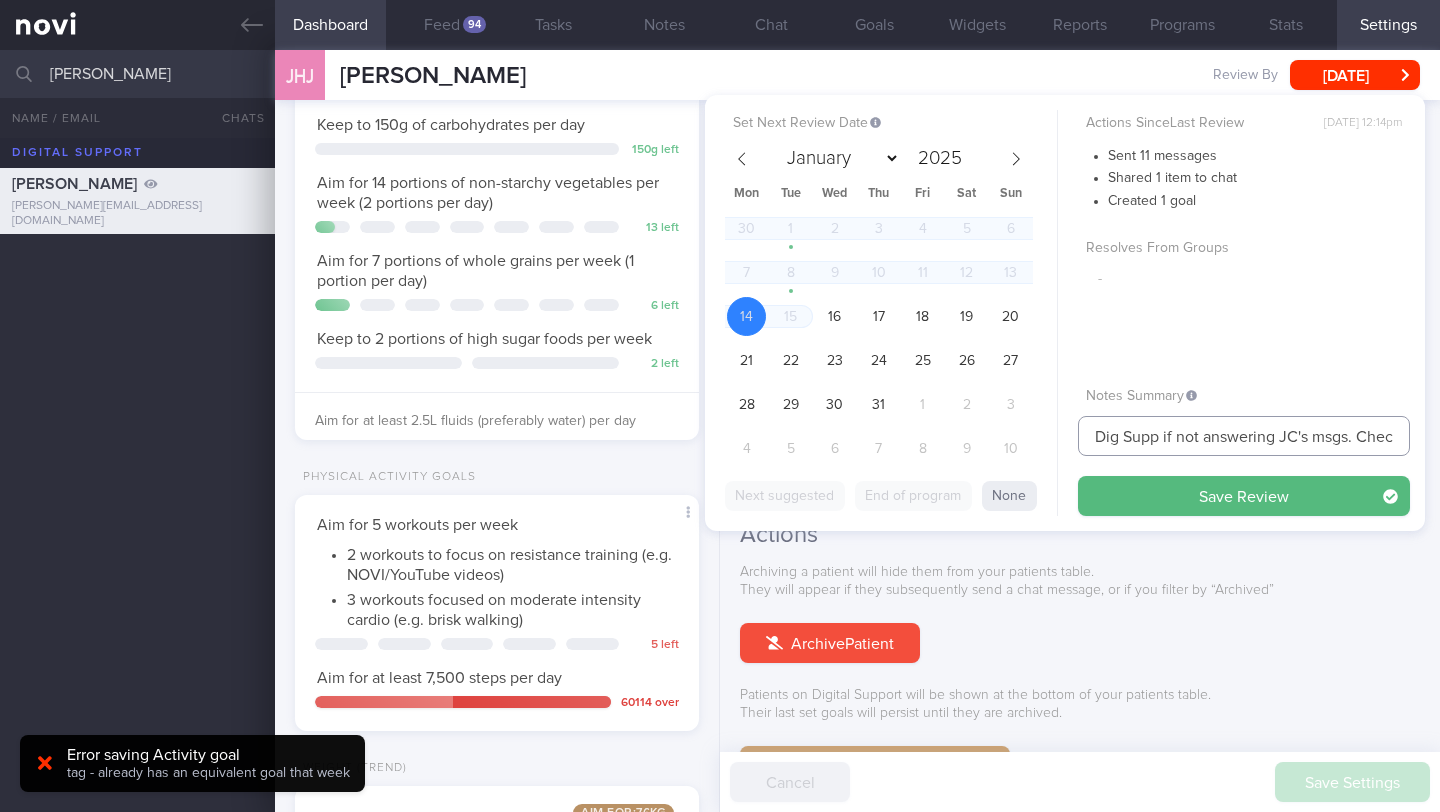 scroll, scrollTop: 0, scrollLeft: 142, axis: horizontal 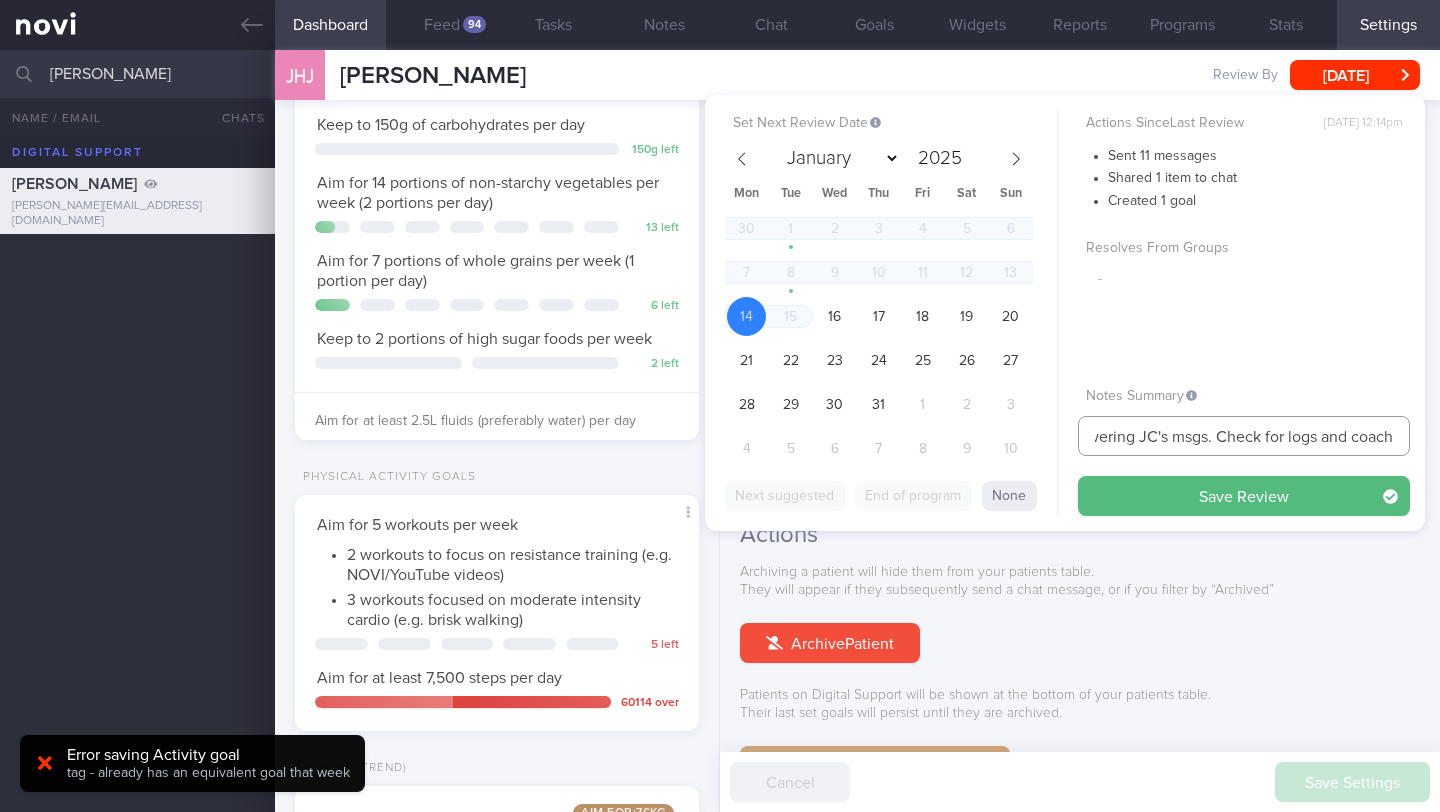 drag, startPoint x: 1169, startPoint y: 435, endPoint x: 1439, endPoint y: 440, distance: 270.0463 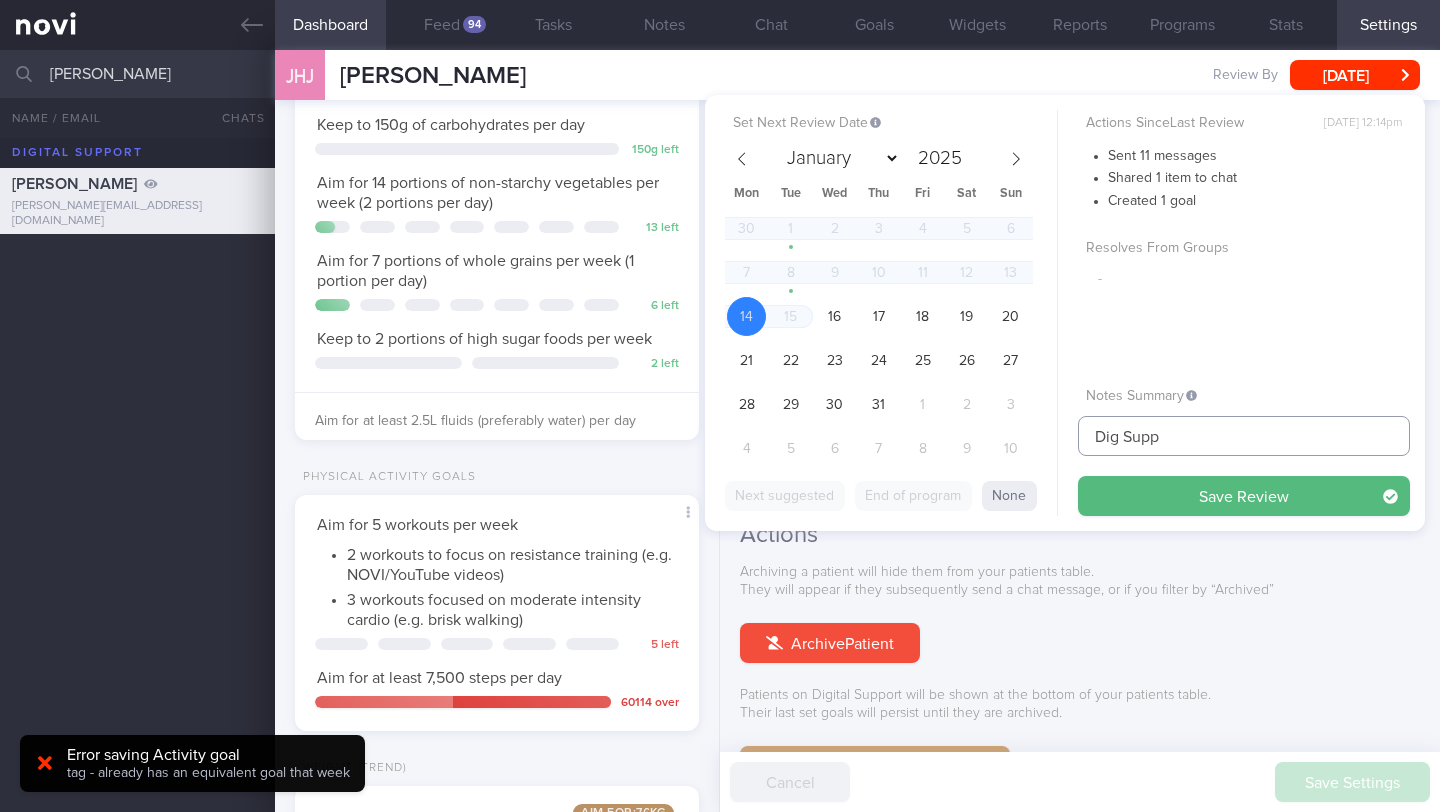 scroll, scrollTop: 0, scrollLeft: 0, axis: both 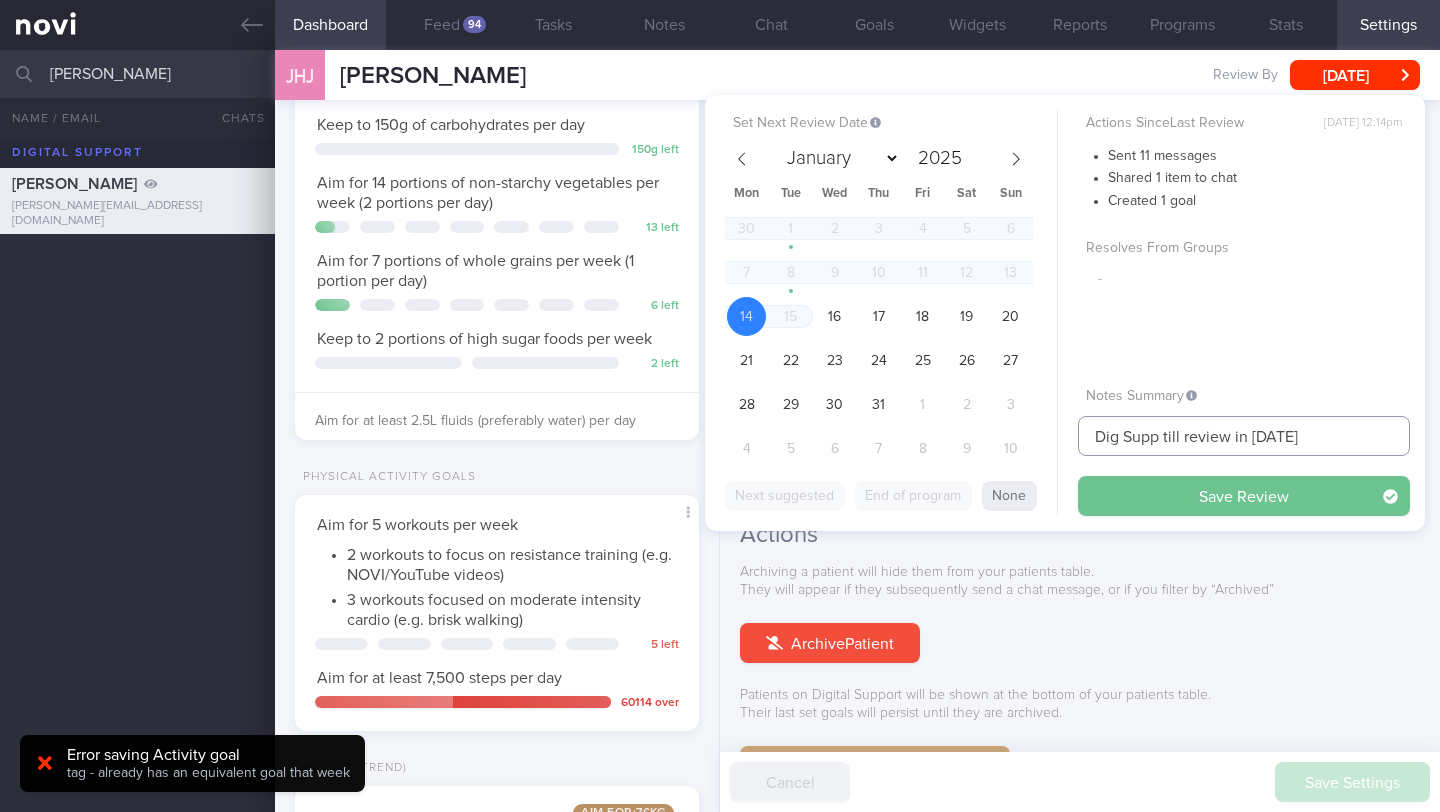 type on "Dig Supp till review in [DATE]" 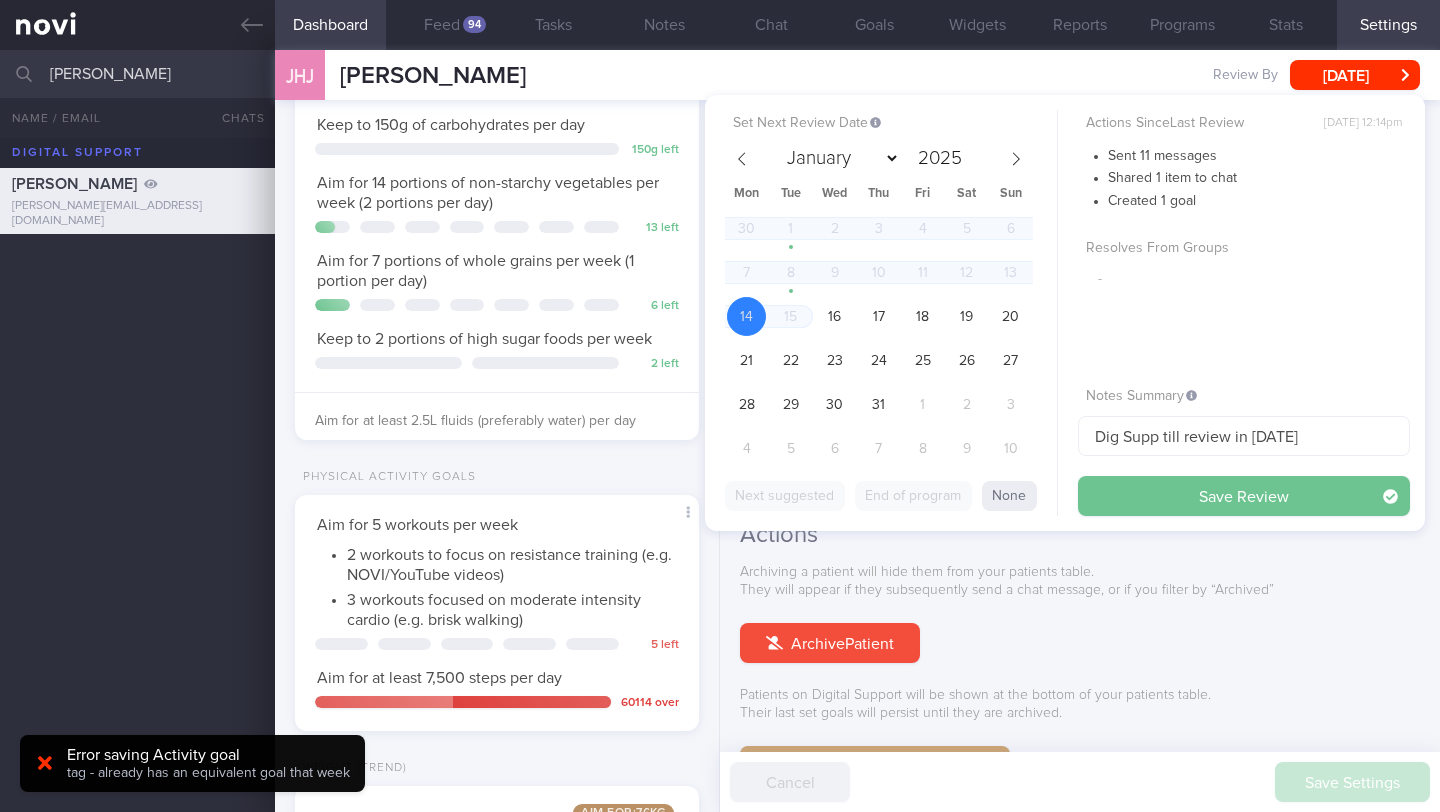 click on "Save Review" at bounding box center (1244, 496) 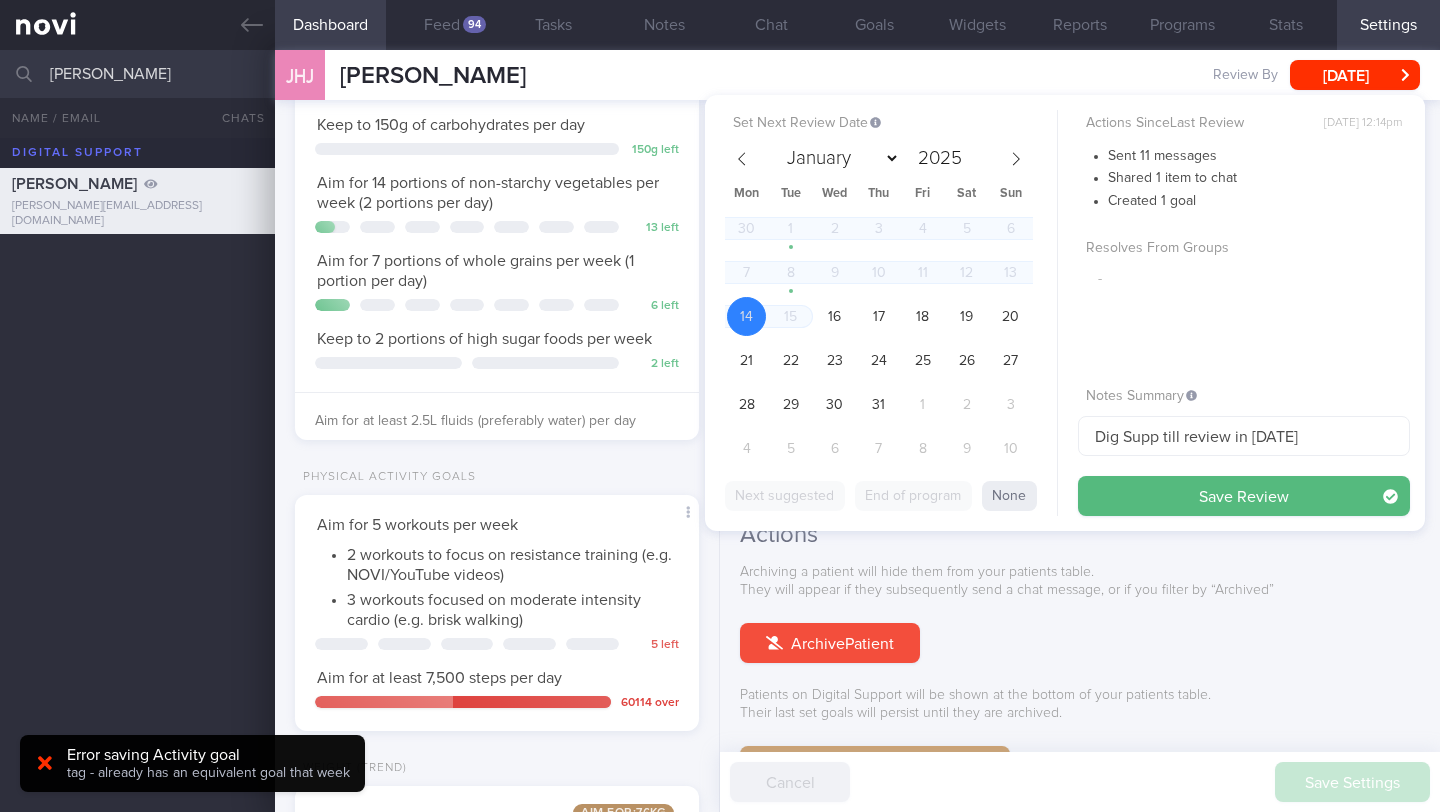 type on "Dig Supp till review in [DATE]" 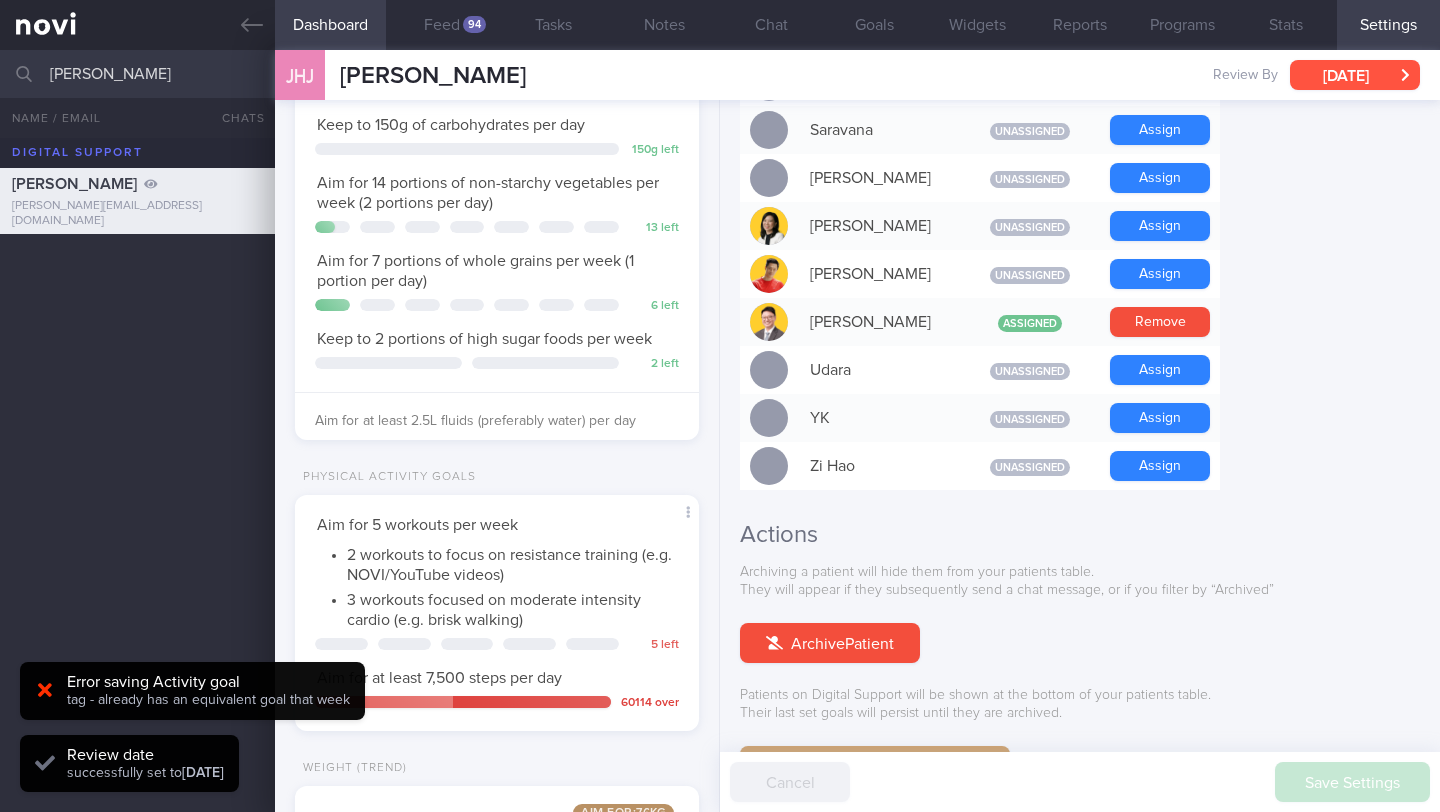 click on "[DATE]" at bounding box center (1355, 75) 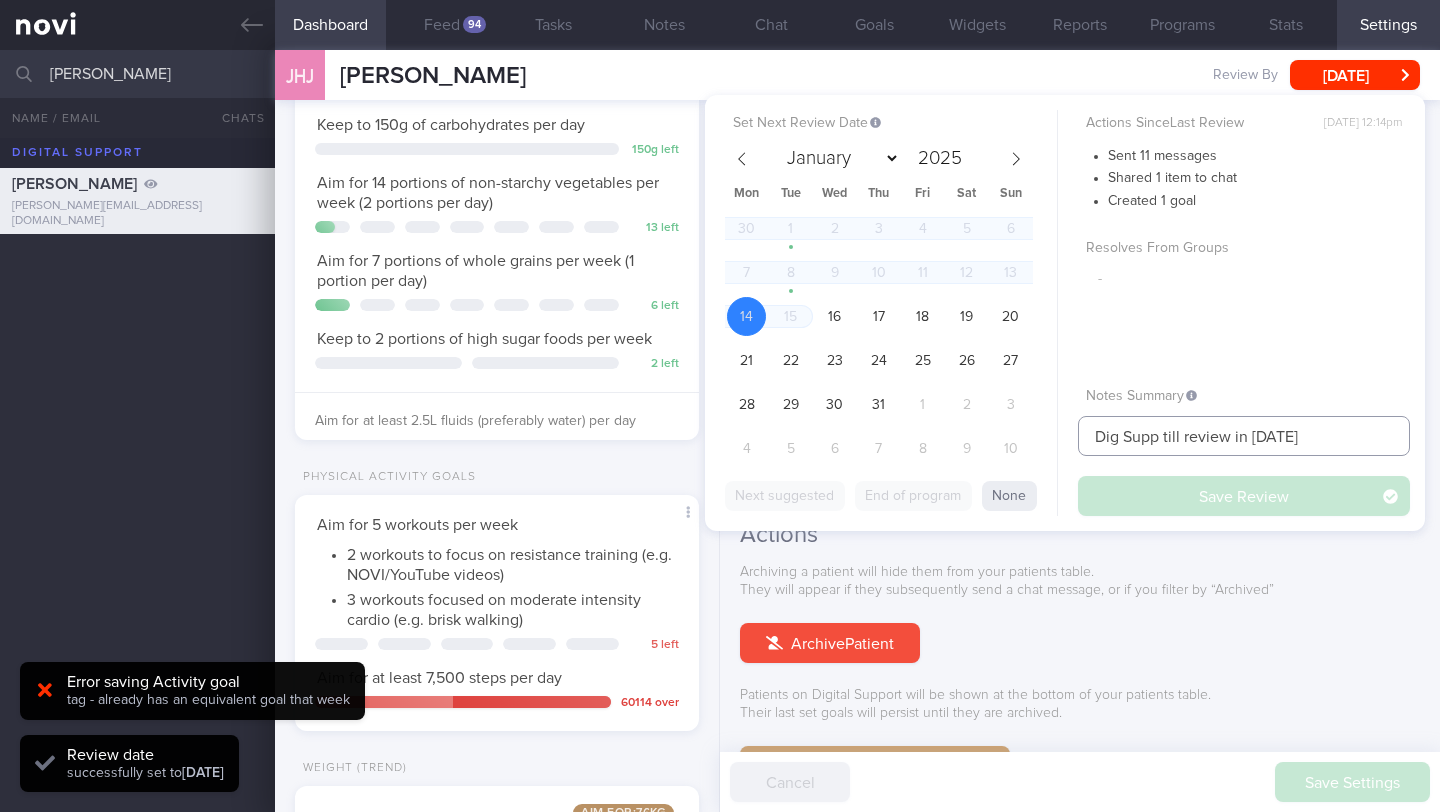 click on "Dig Supp till review in [DATE]" at bounding box center (1244, 436) 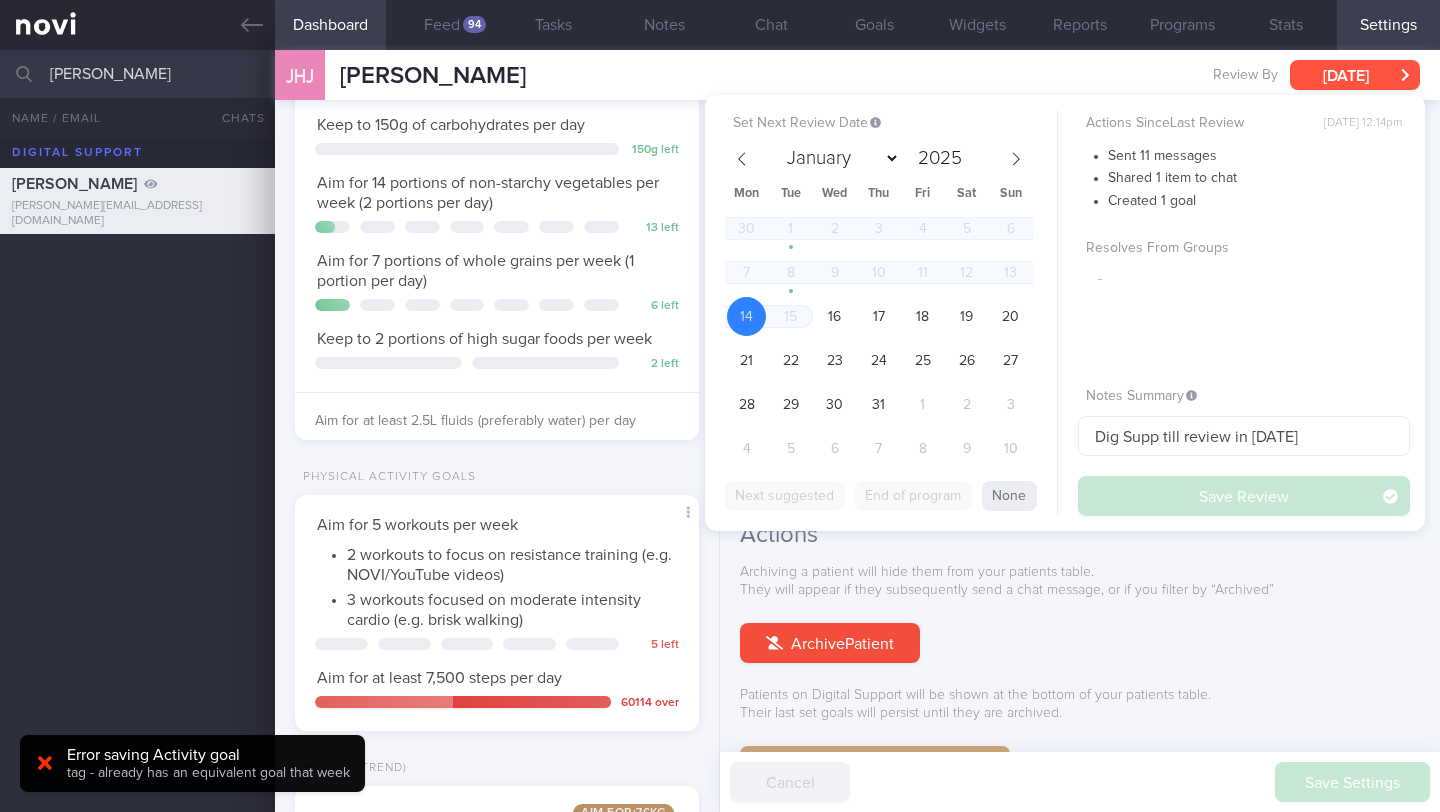 click on "[DATE]" at bounding box center (1355, 75) 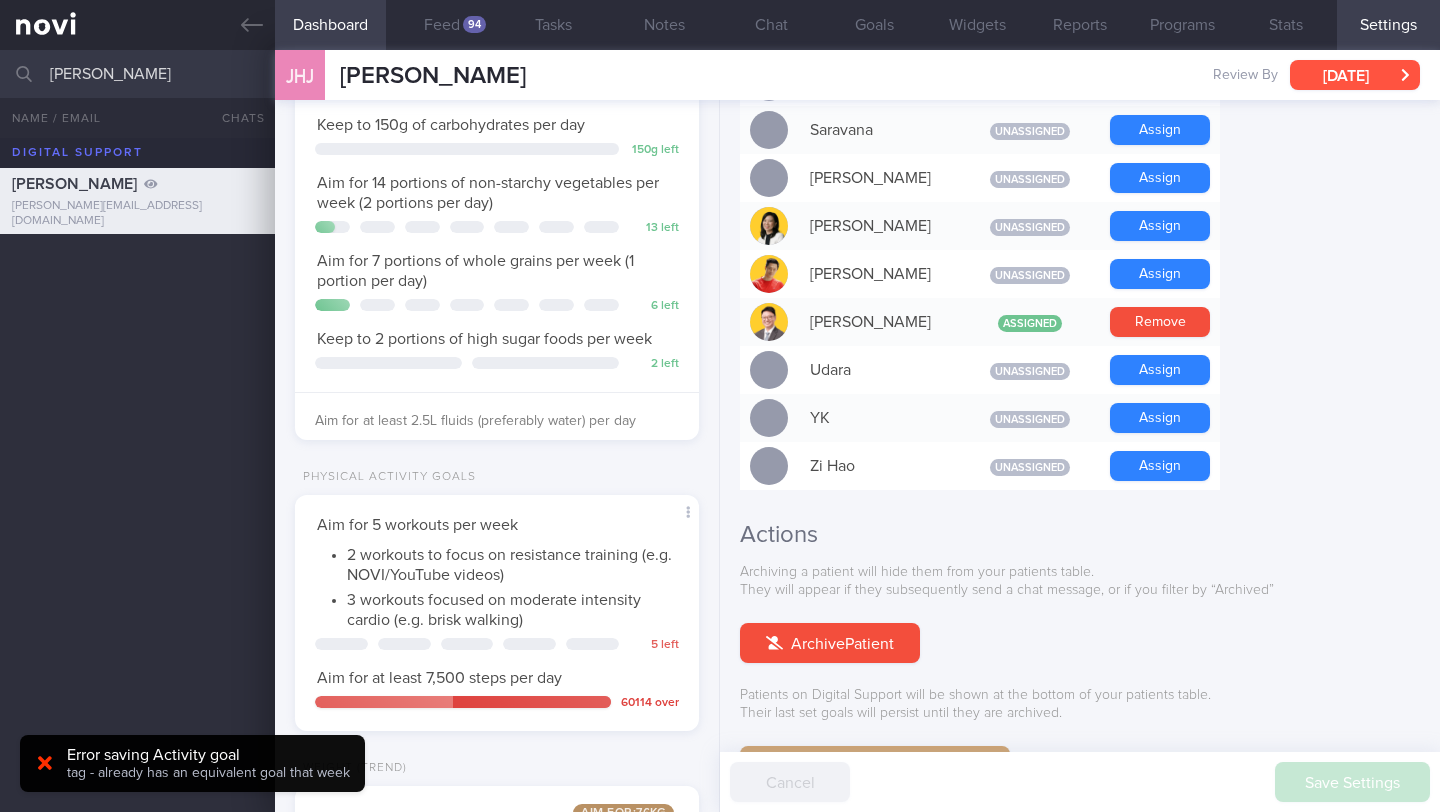 click on "[DATE]" at bounding box center [1355, 75] 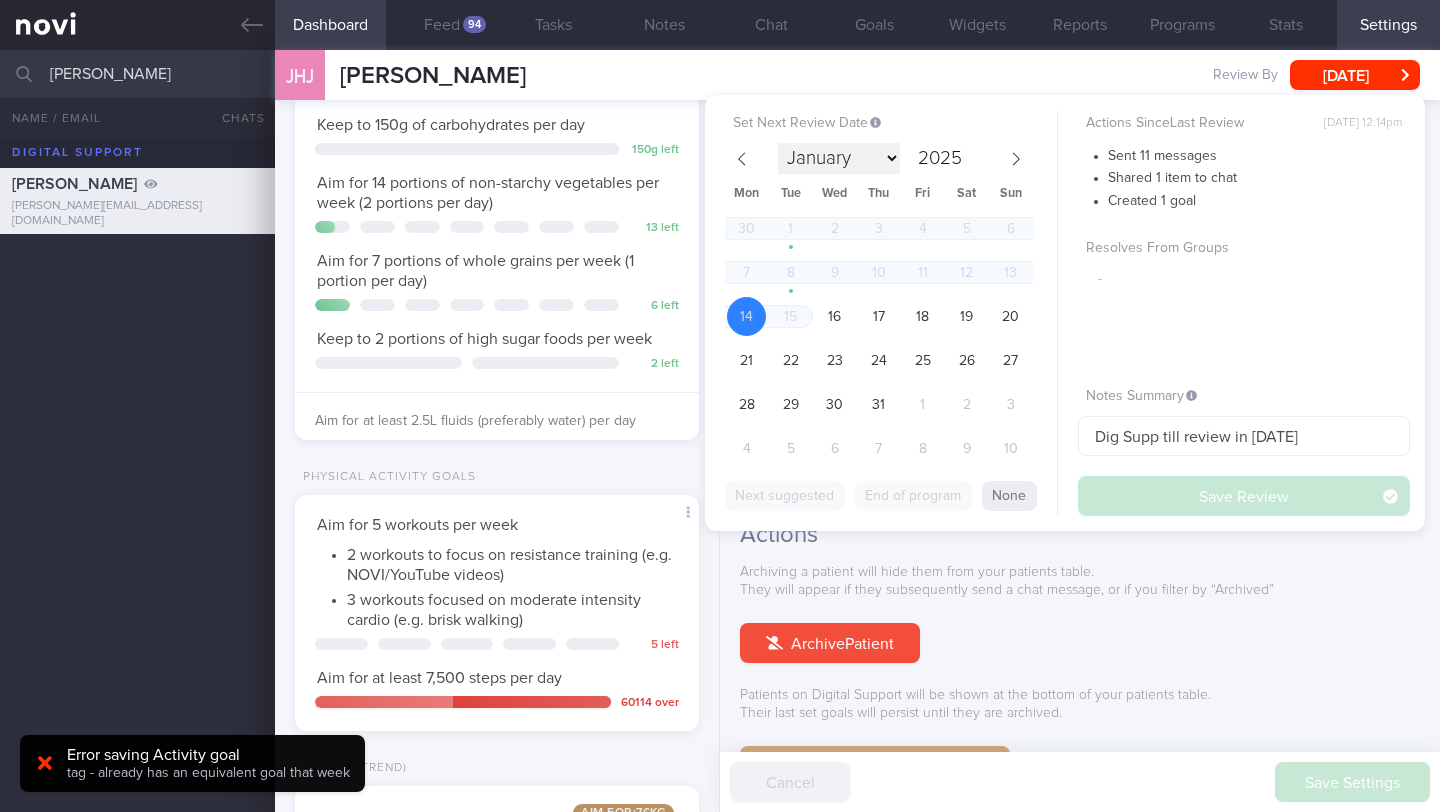 click on "January February March April May June July August September October November December" at bounding box center (839, 158) 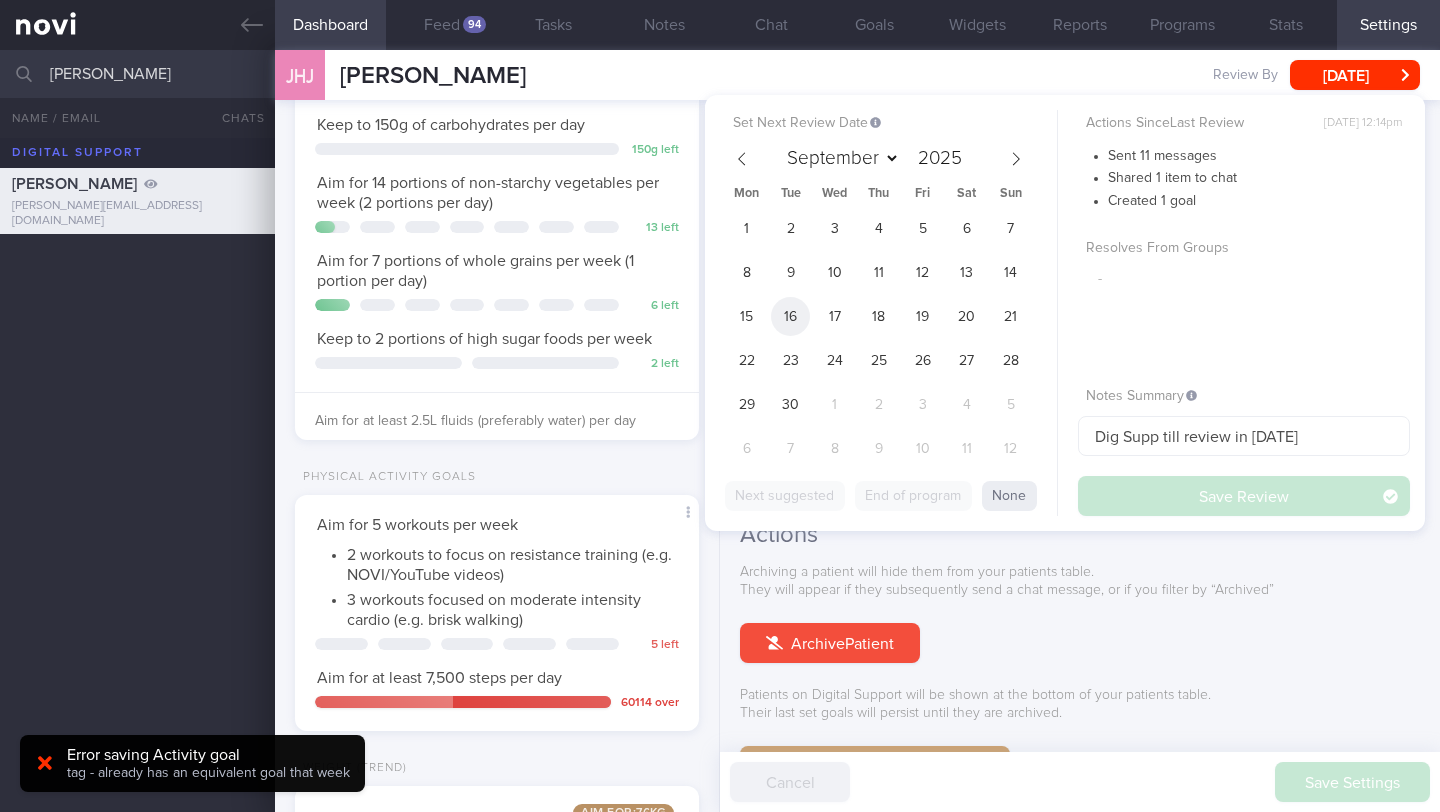 click on "16" at bounding box center (790, 316) 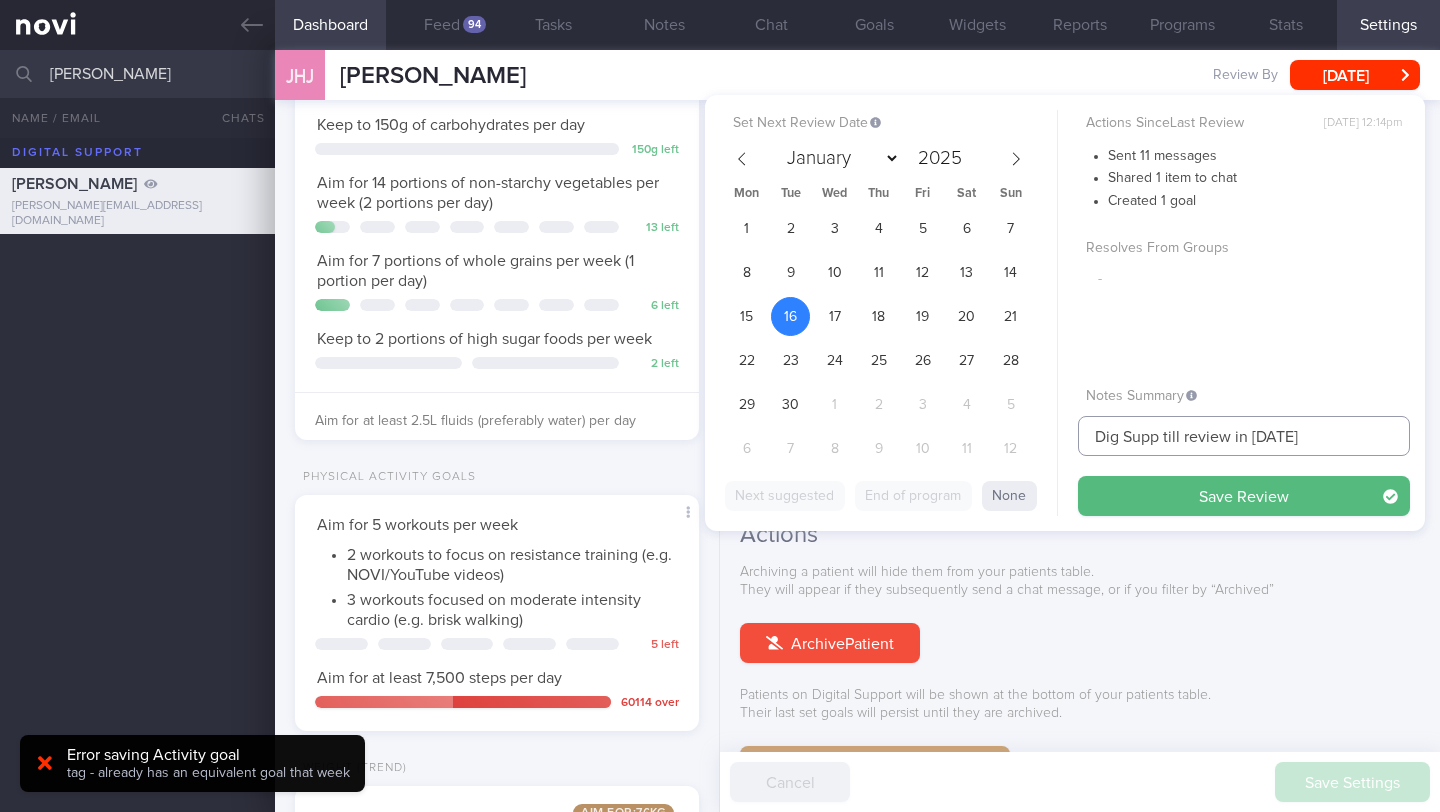 click on "Dig Supp till review in [DATE]" at bounding box center [1244, 436] 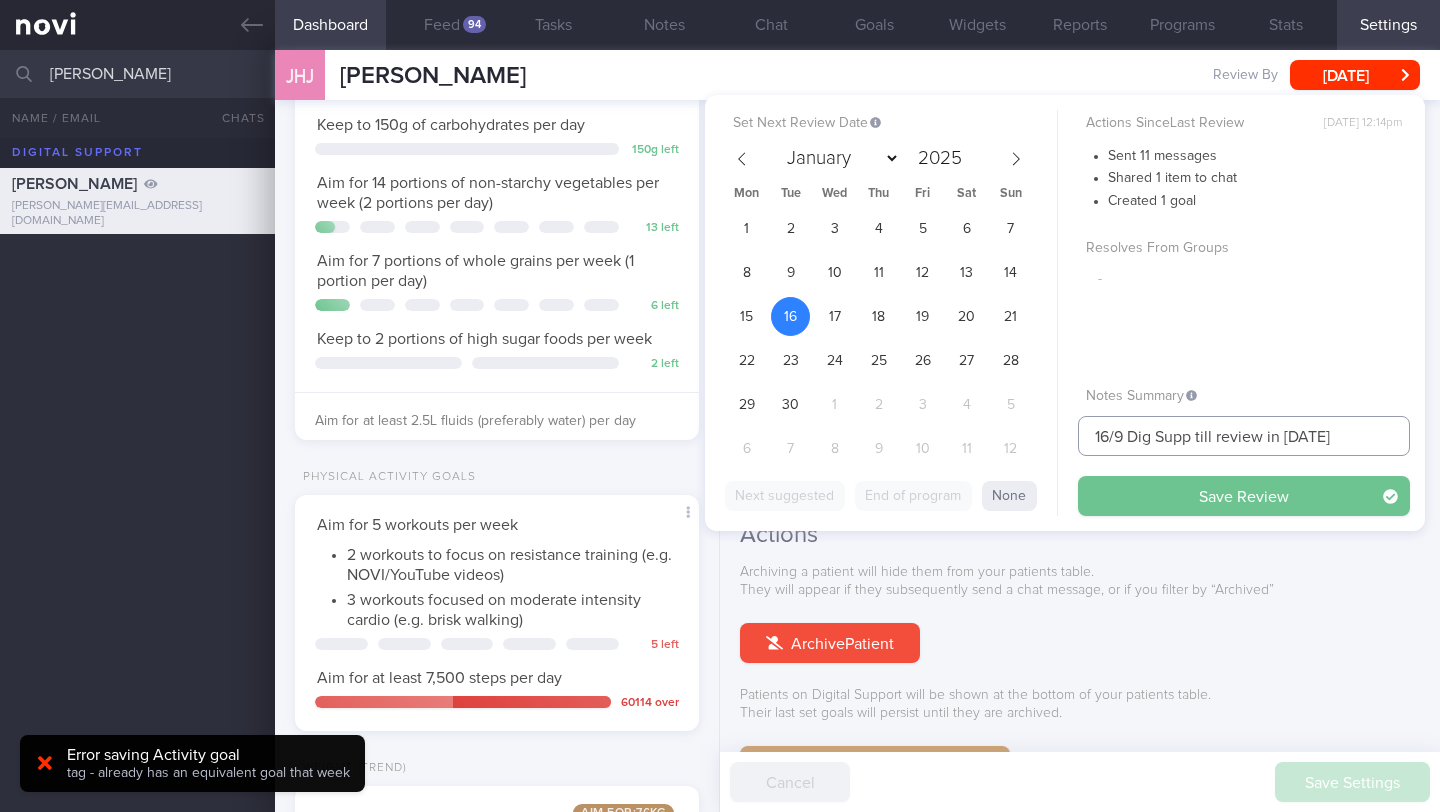 type on "16/9 Dig Supp till review in [DATE]" 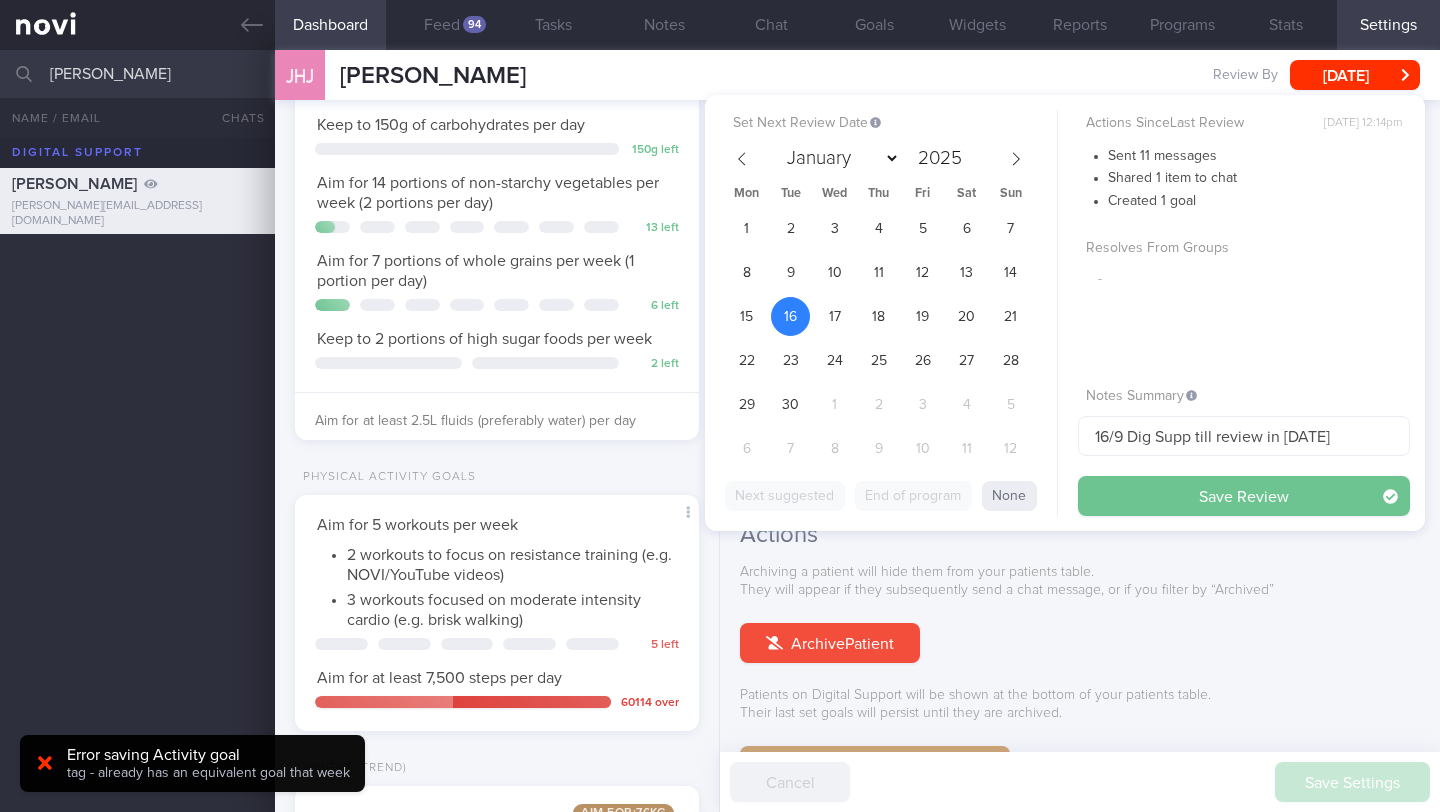 click on "Save Review" at bounding box center [1244, 496] 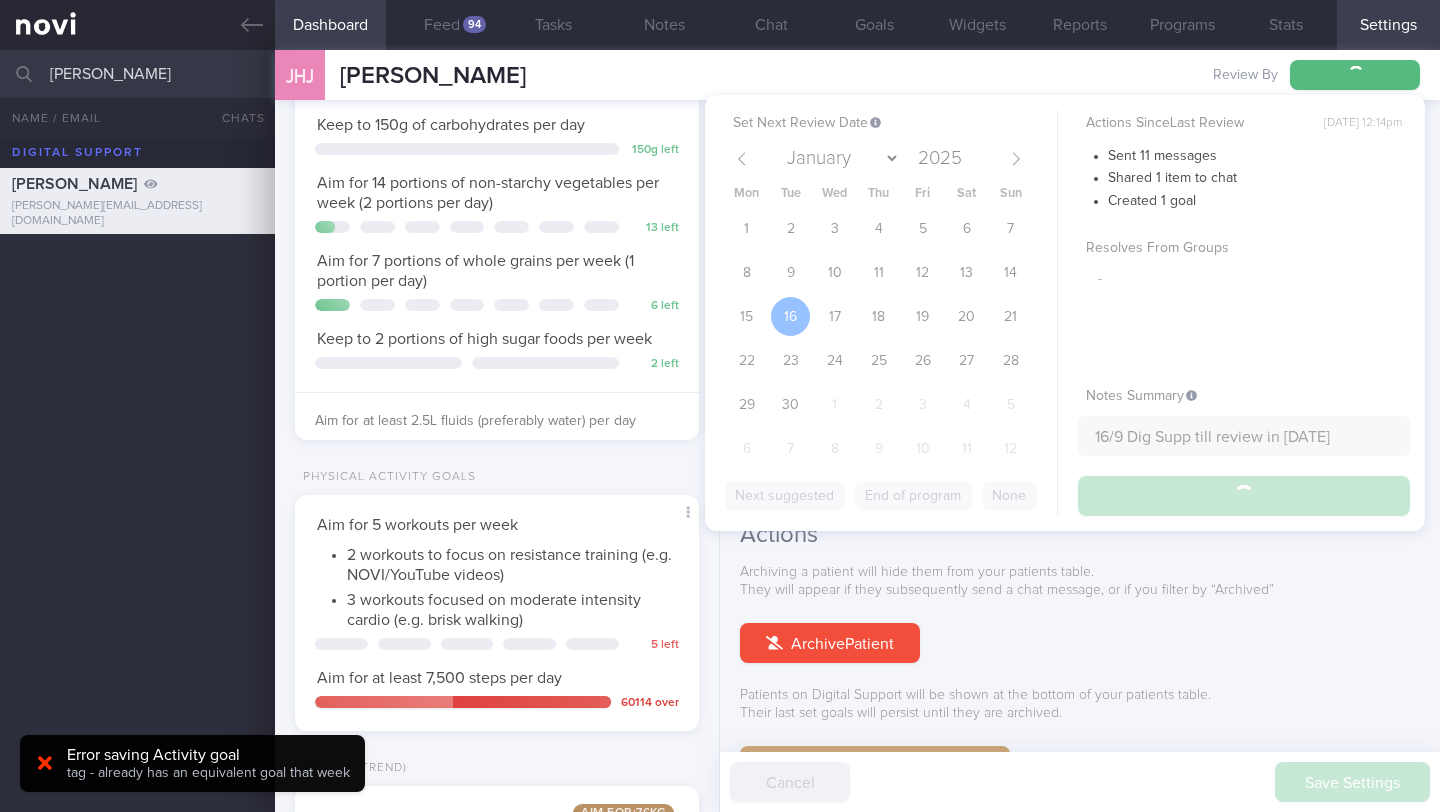 type on "16/9 Dig Supp till review in [DATE]" 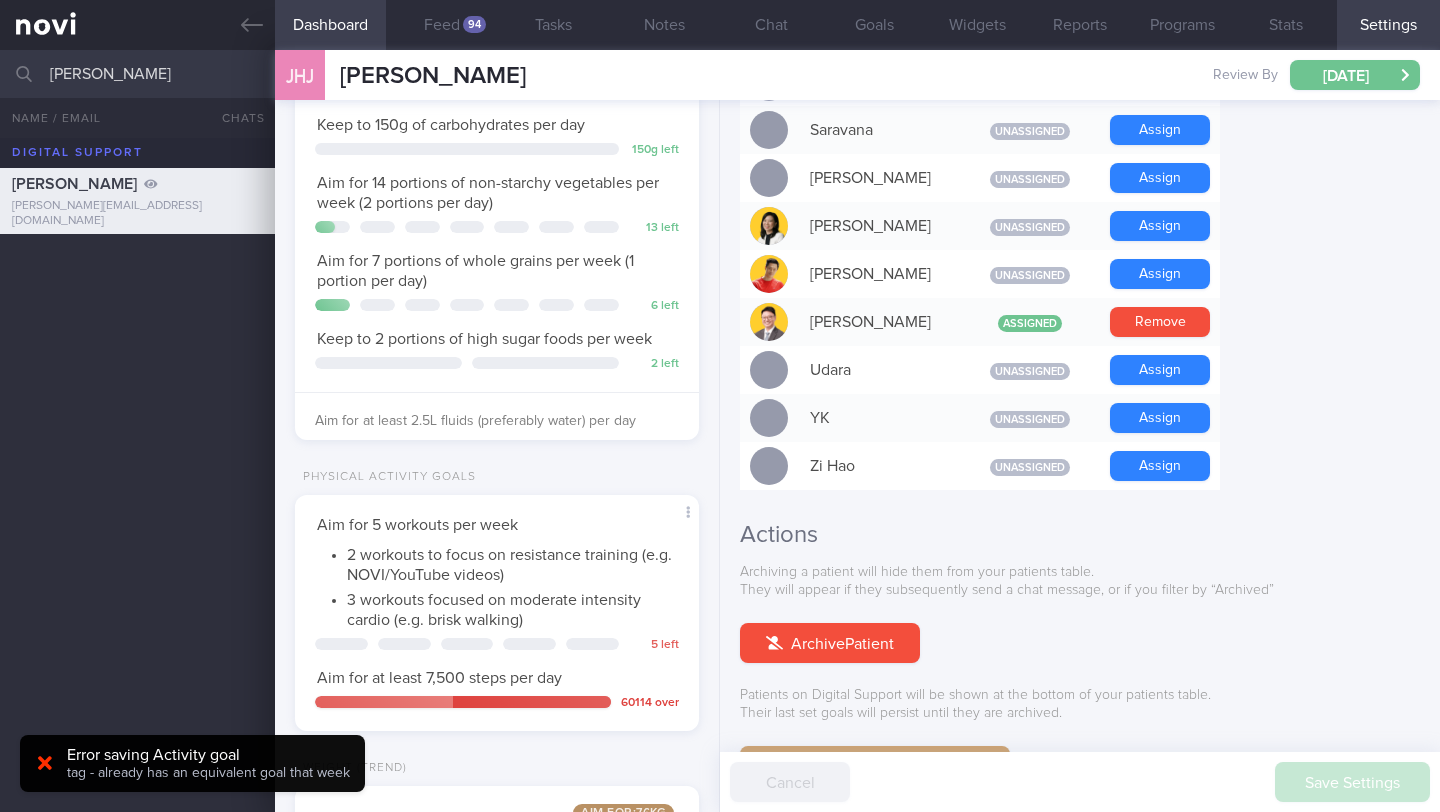 click on "[DATE]" at bounding box center [1355, 75] 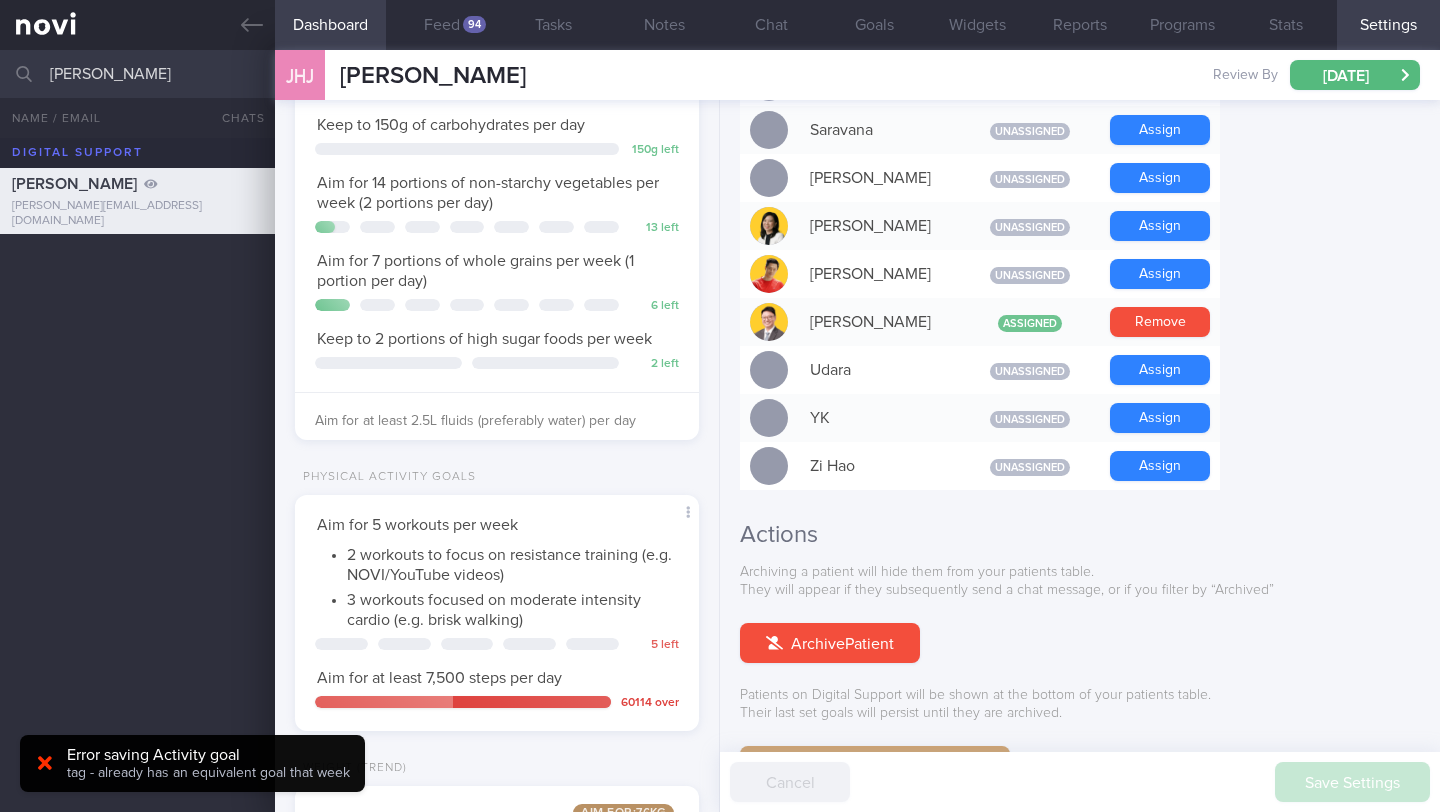 click on "Patients on Digital Support will be shown at the bottom of your patients table.
Their last set goals will persist until they are archived." at bounding box center (1080, 704) 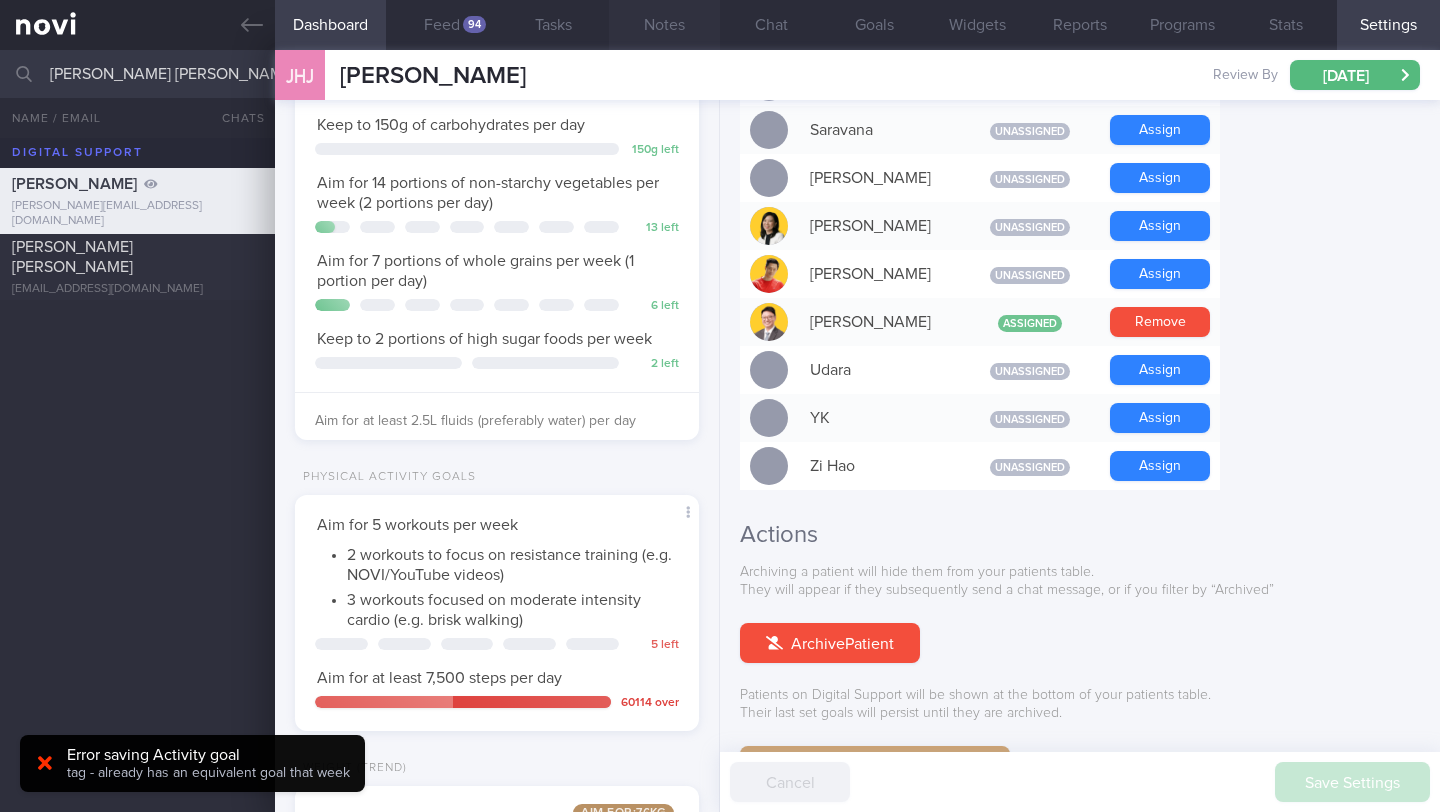 type on "[PERSON_NAME] [PERSON_NAME]" 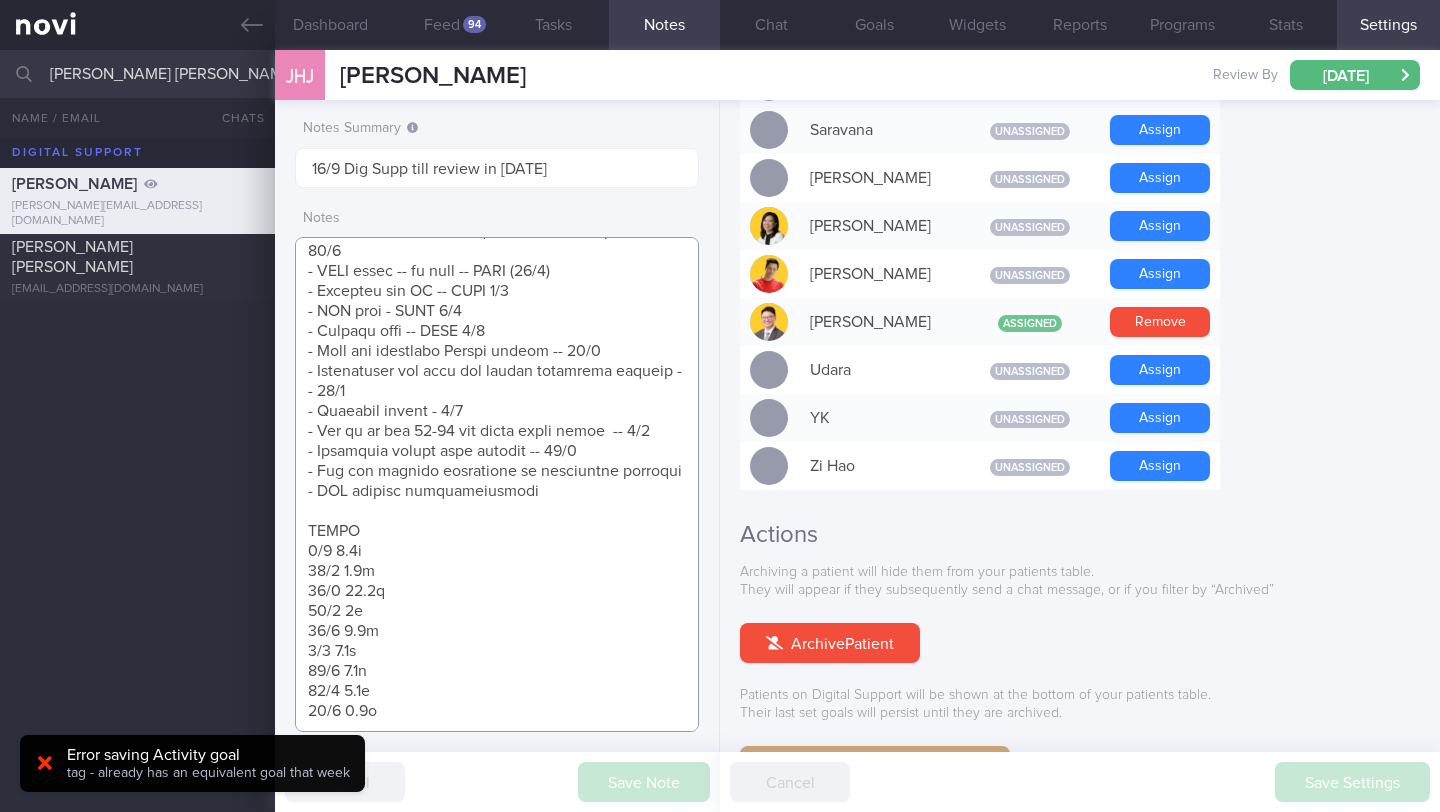 click at bounding box center [497, 484] 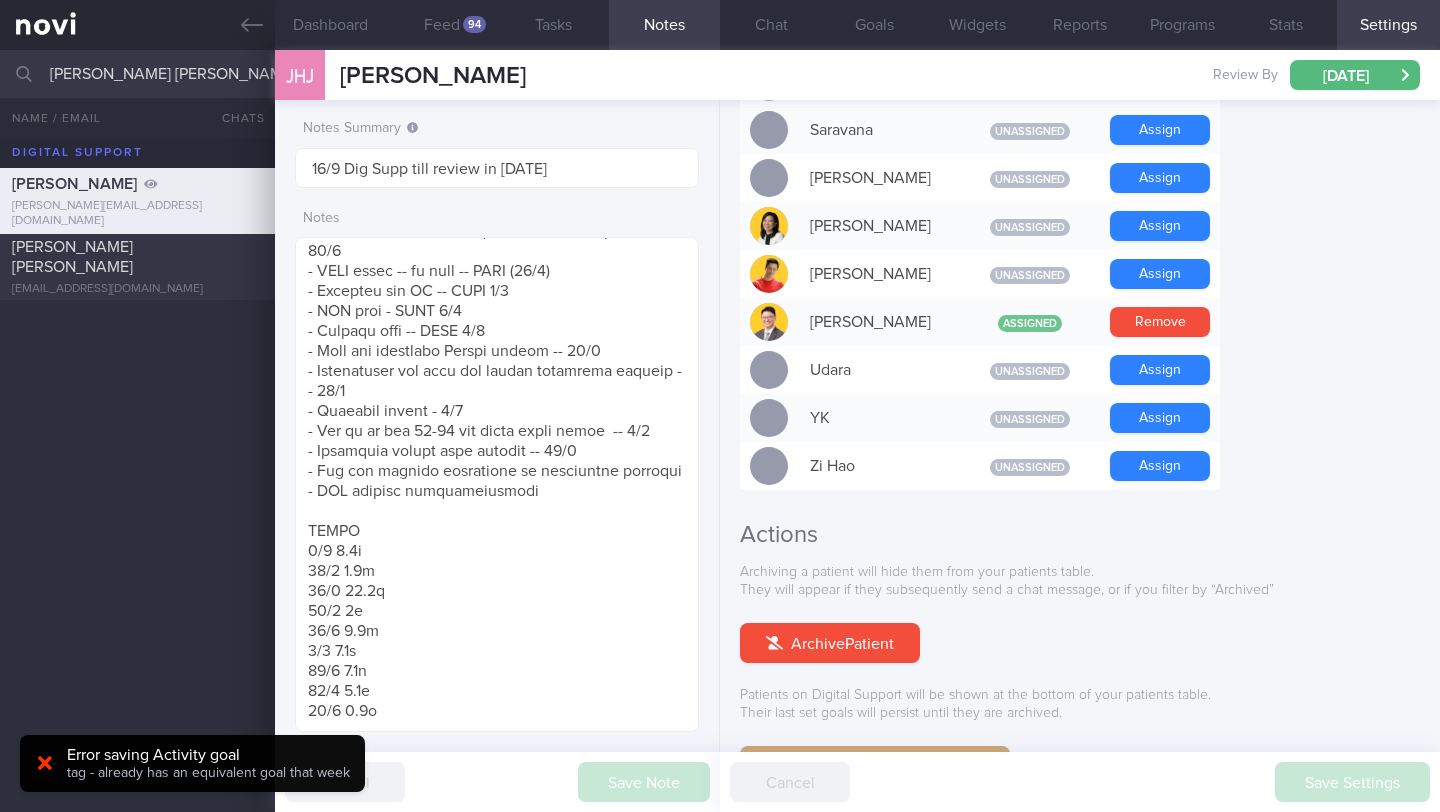 click on "[EMAIL_ADDRESS][DOMAIN_NAME]" at bounding box center [137, 289] 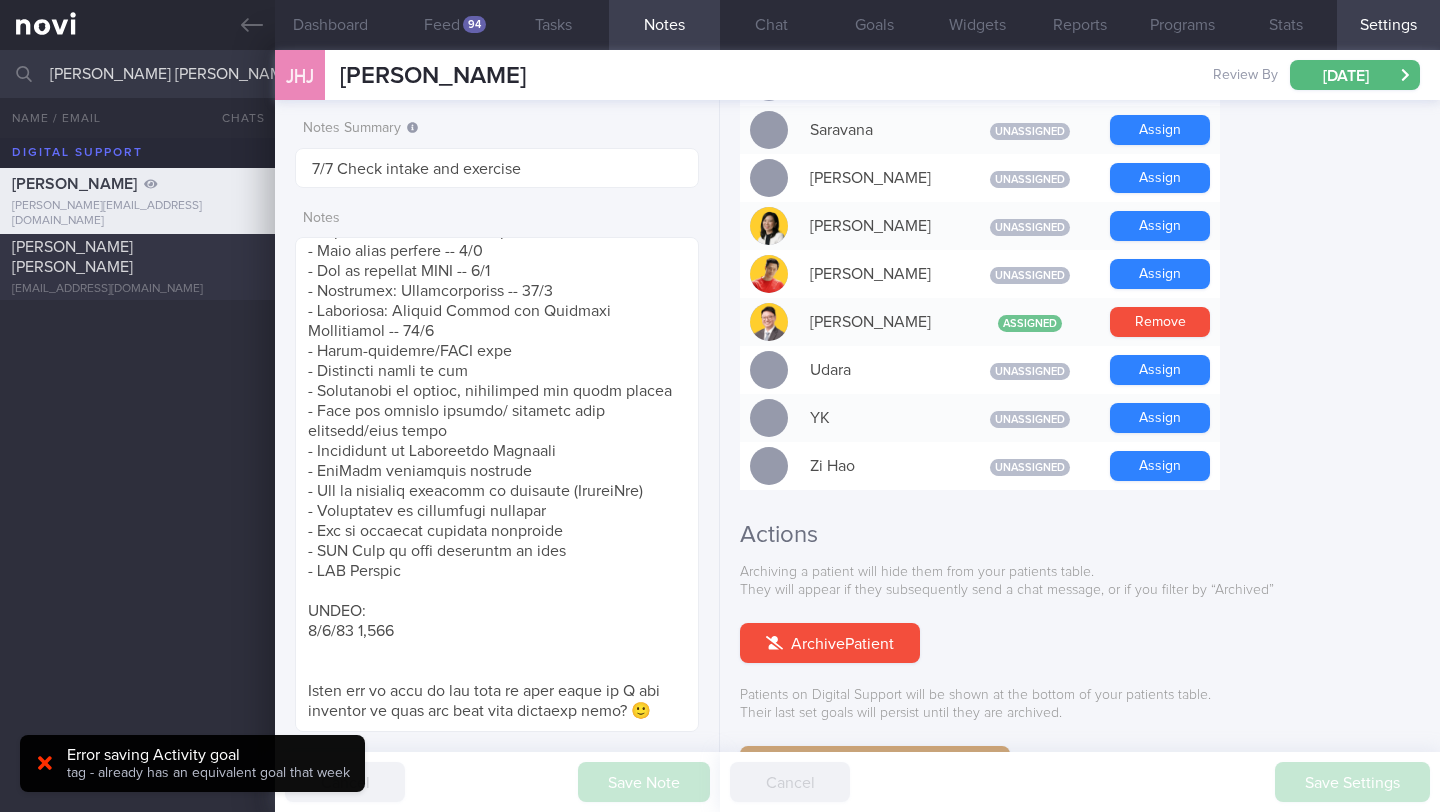 select on "6" 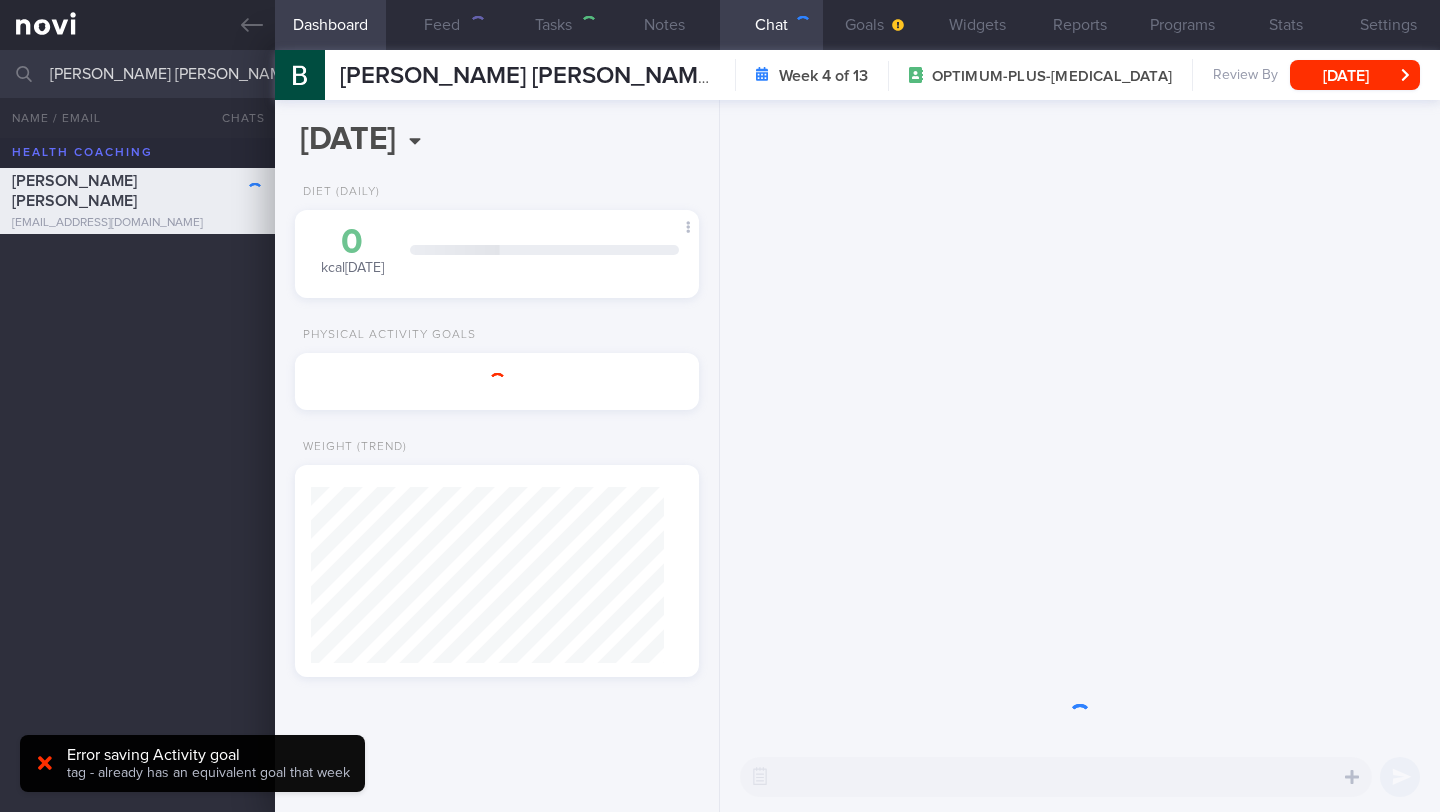 scroll, scrollTop: 0, scrollLeft: 0, axis: both 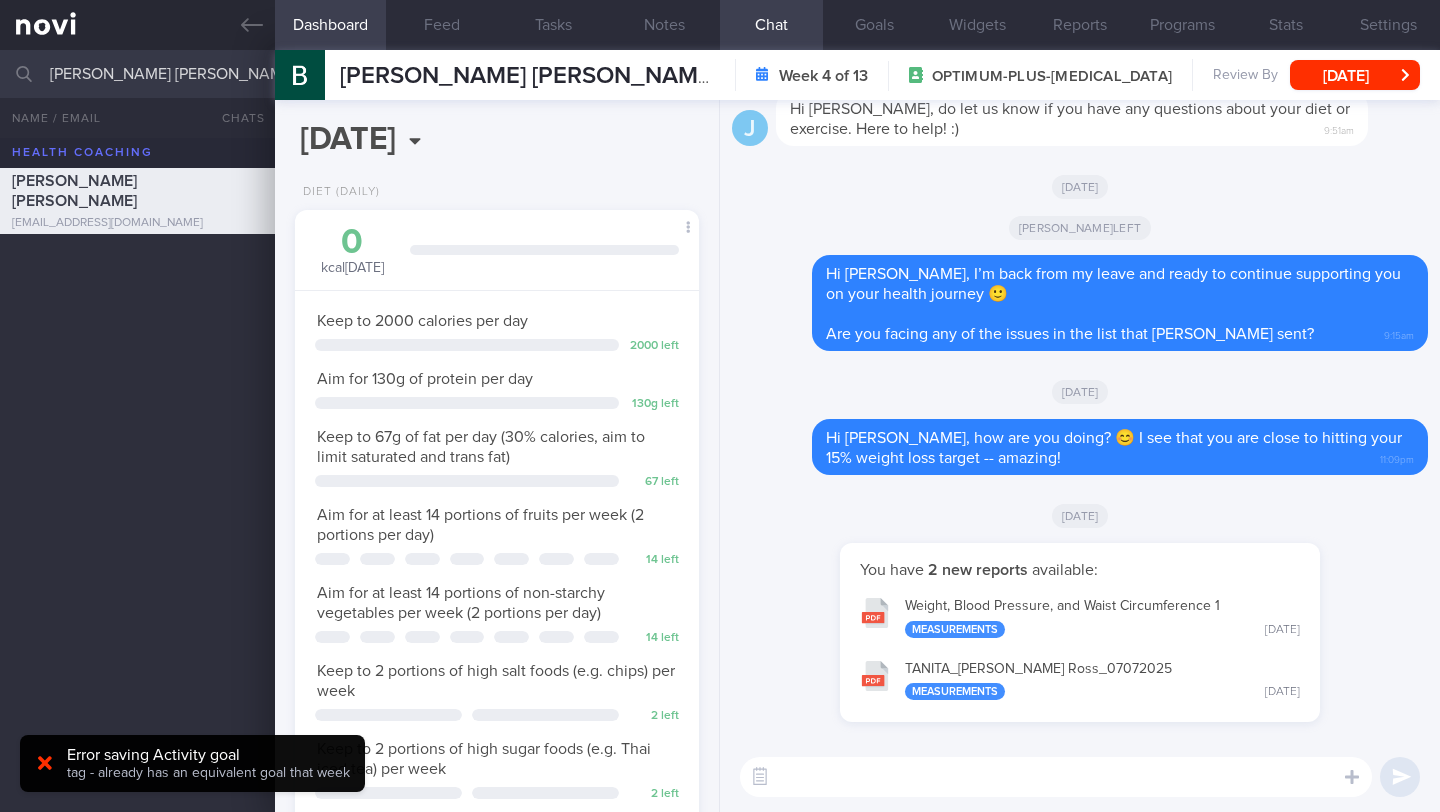 click 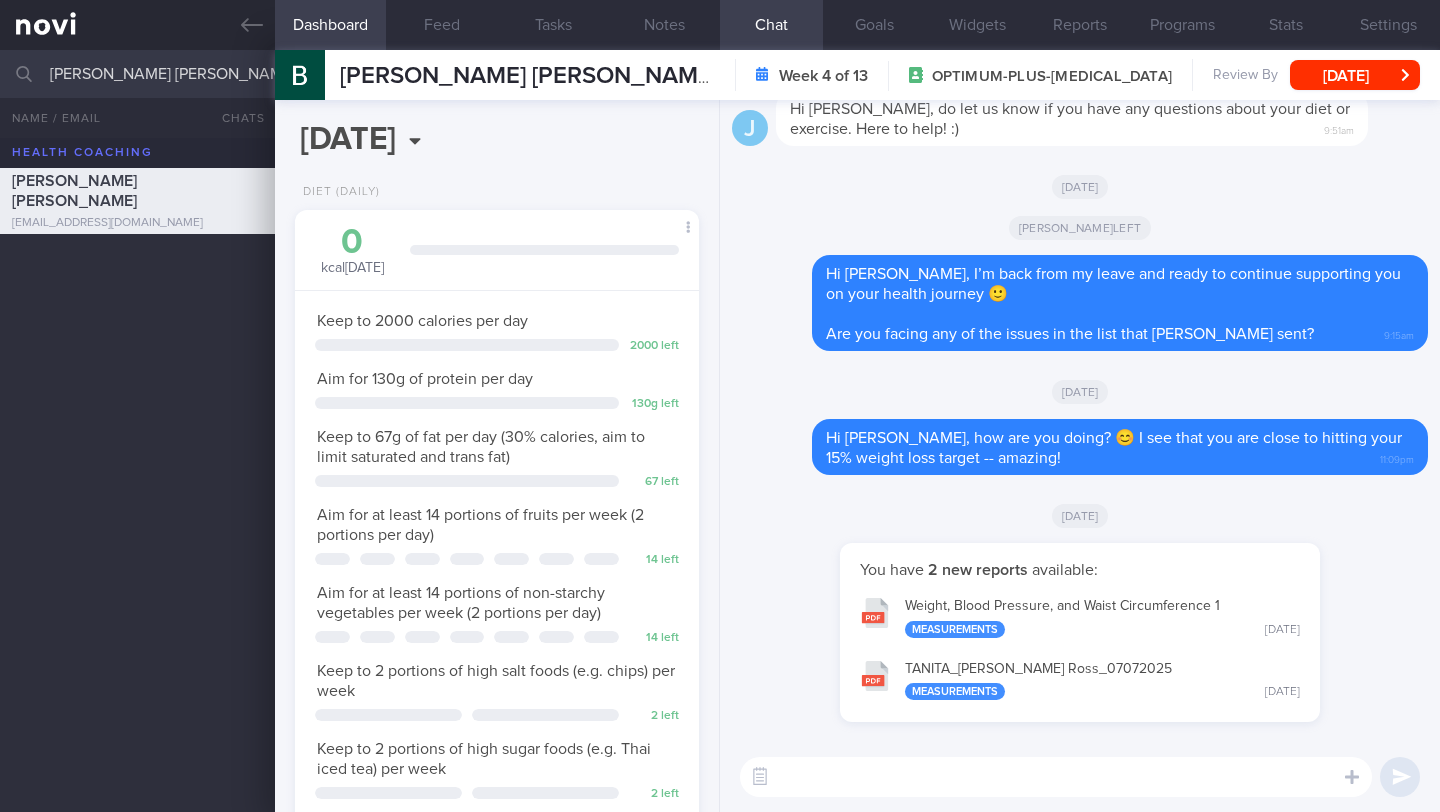 click at bounding box center [1056, 777] 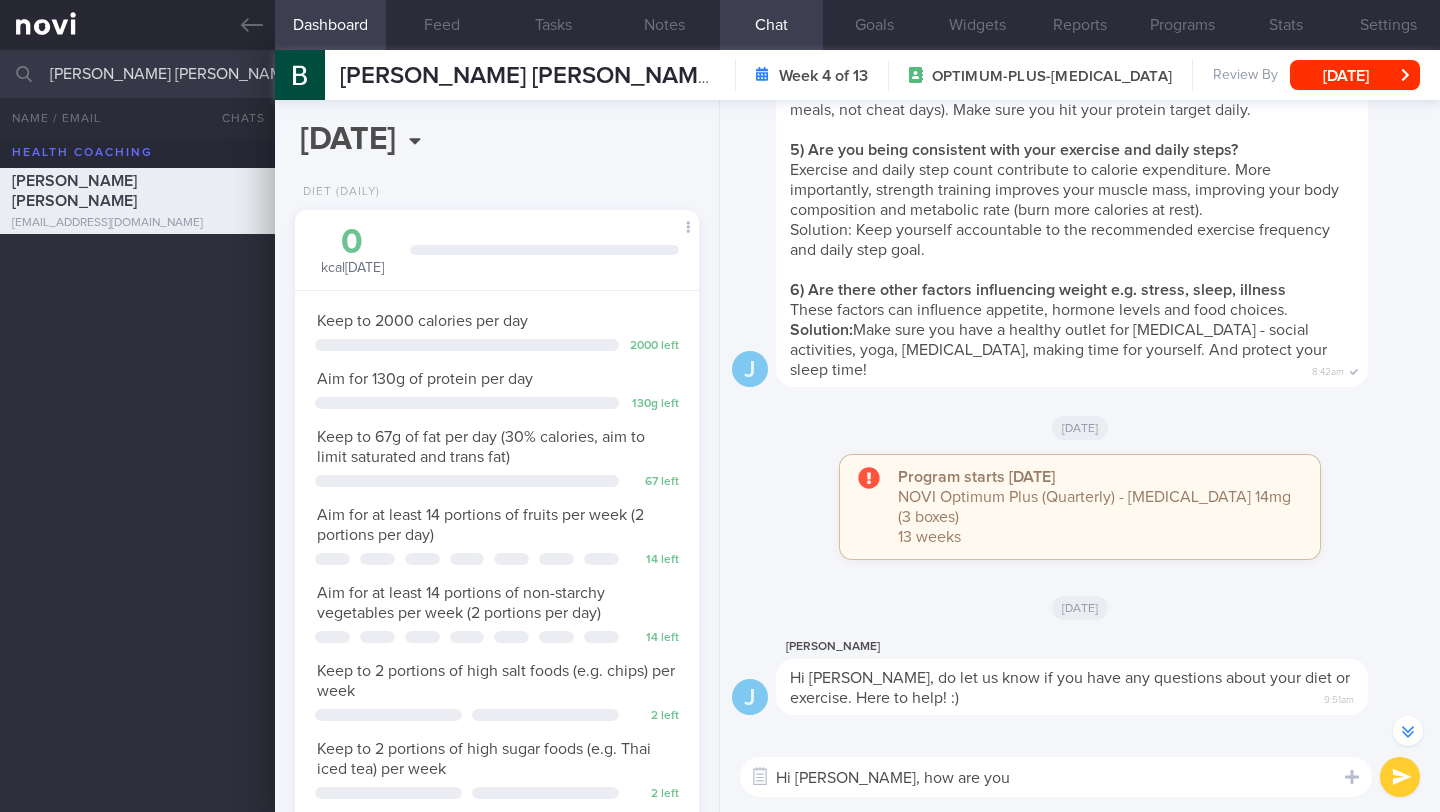 scroll, scrollTop: 0, scrollLeft: 0, axis: both 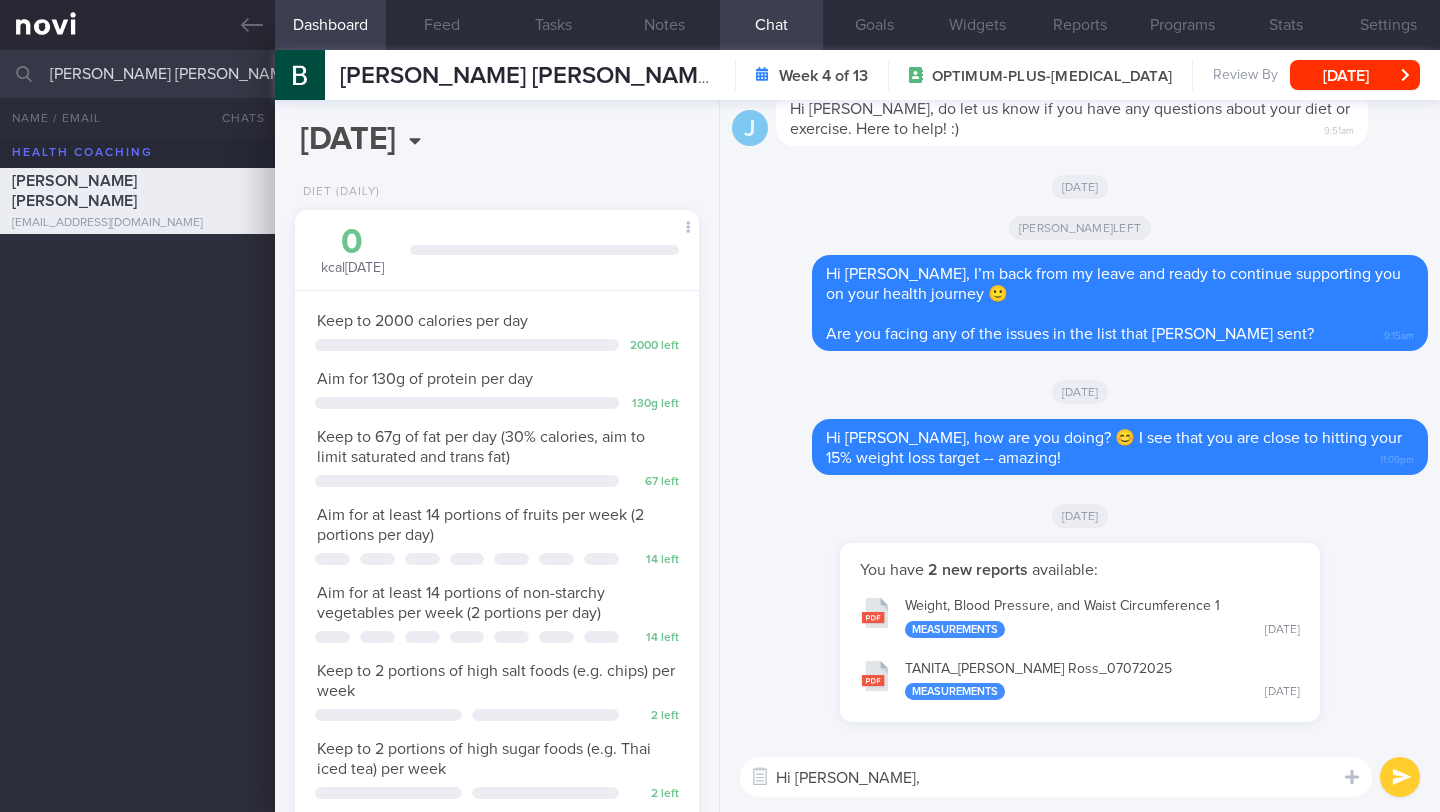 click on "Hi [PERSON_NAME]," at bounding box center (1056, 777) 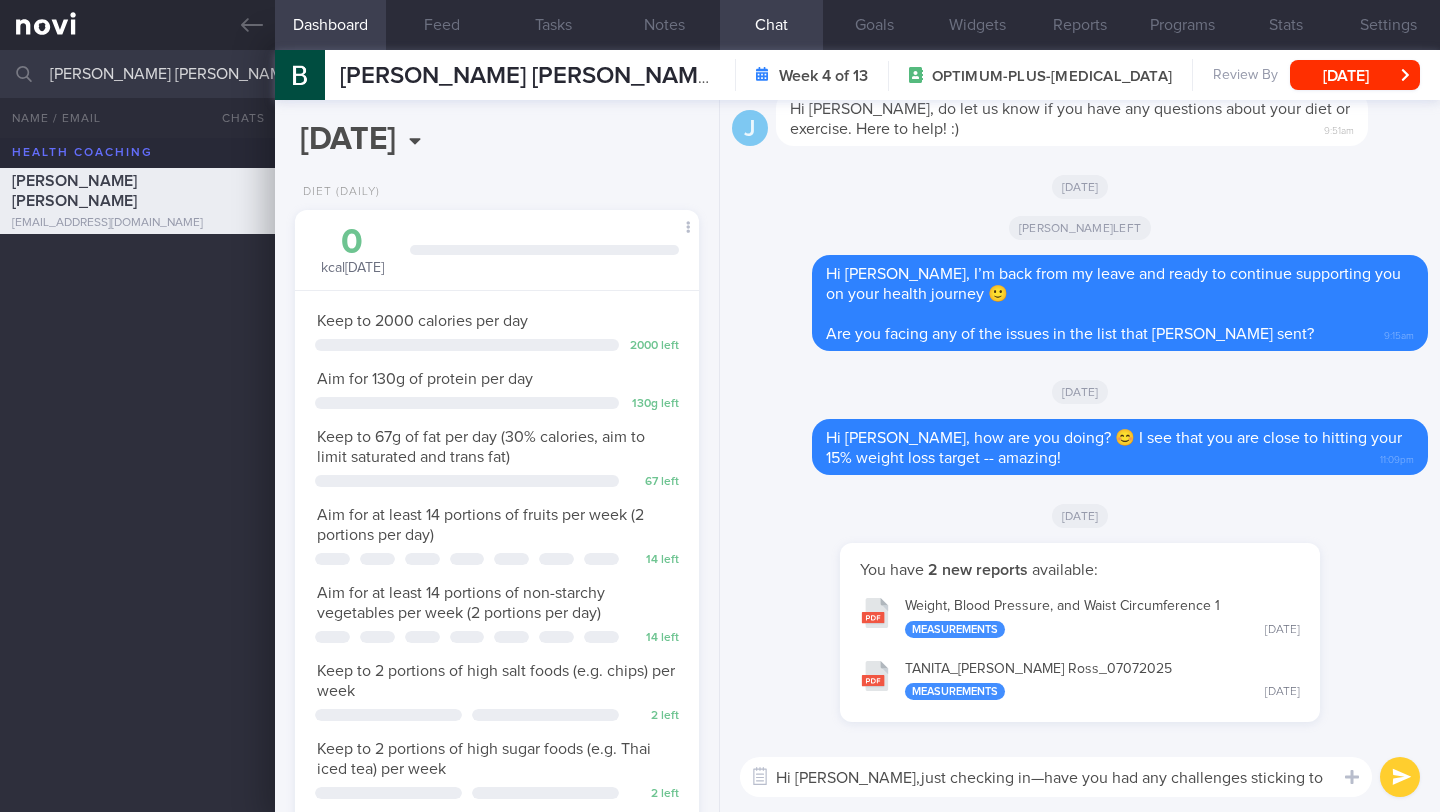 scroll, scrollTop: 0, scrollLeft: 0, axis: both 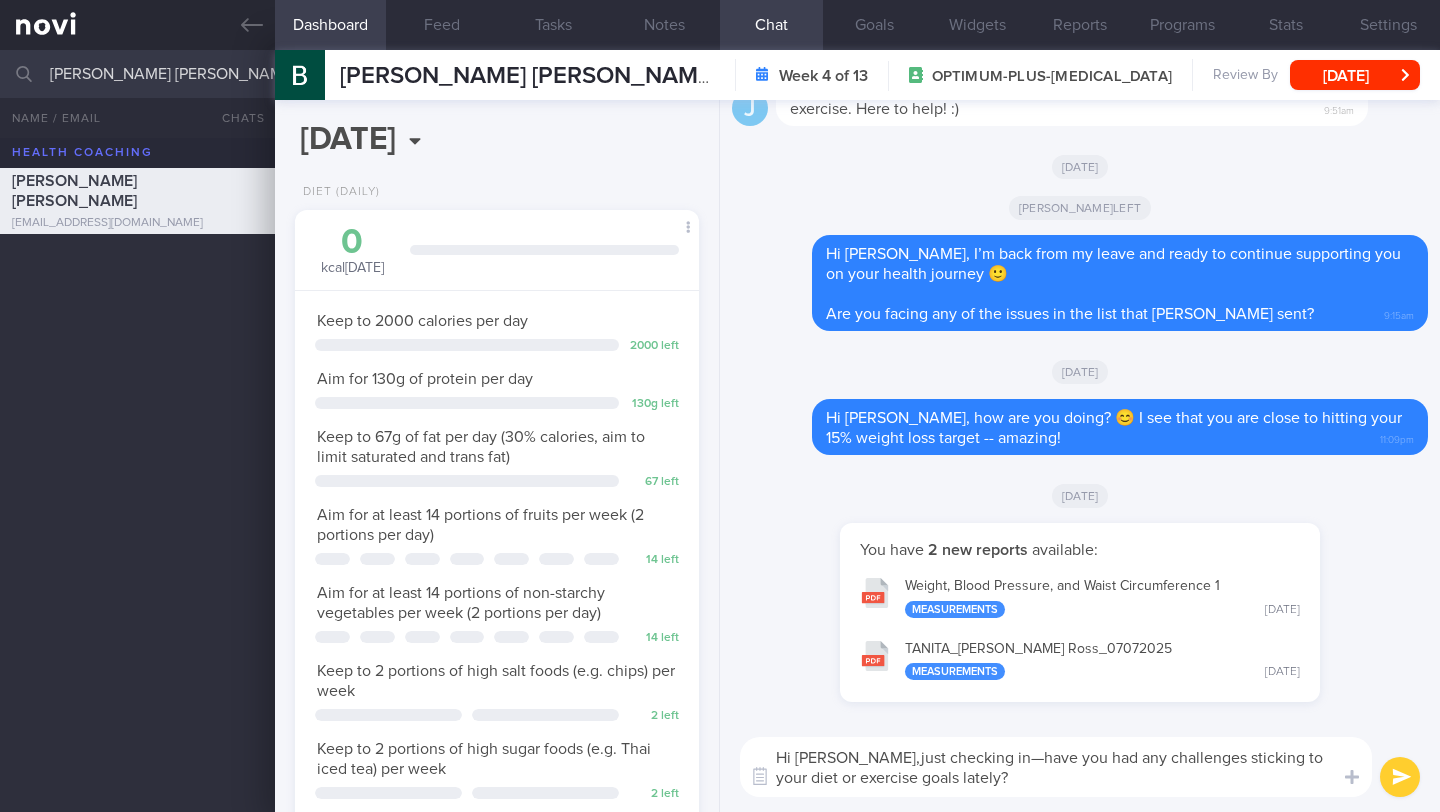 click on "Hi [PERSON_NAME],just checking in—have you had any challenges sticking to your diet or exercise goals lately?" at bounding box center [1056, 767] 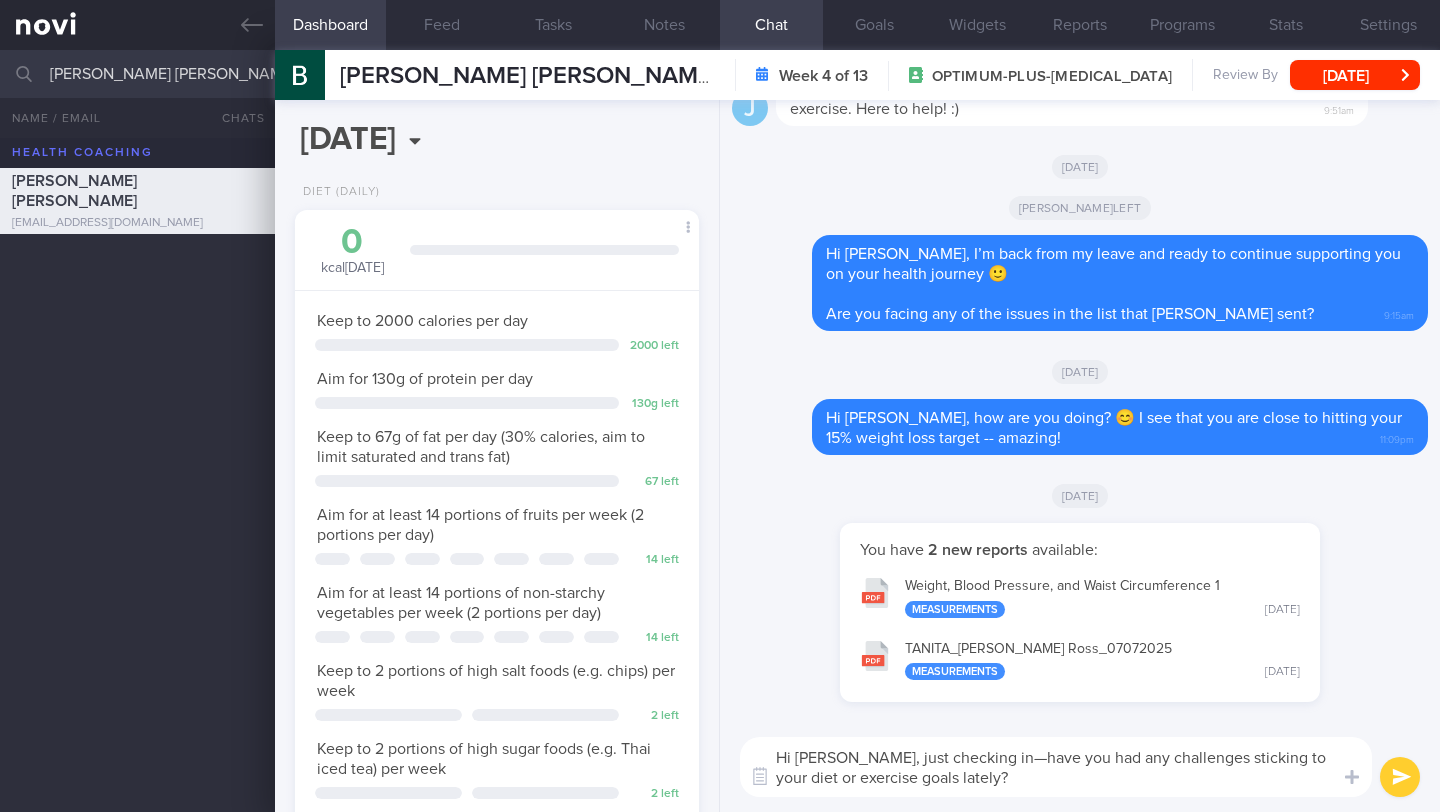 click on "Hi [PERSON_NAME], just checking in—have you had any challenges sticking to your diet or exercise goals lately?" at bounding box center (1056, 767) 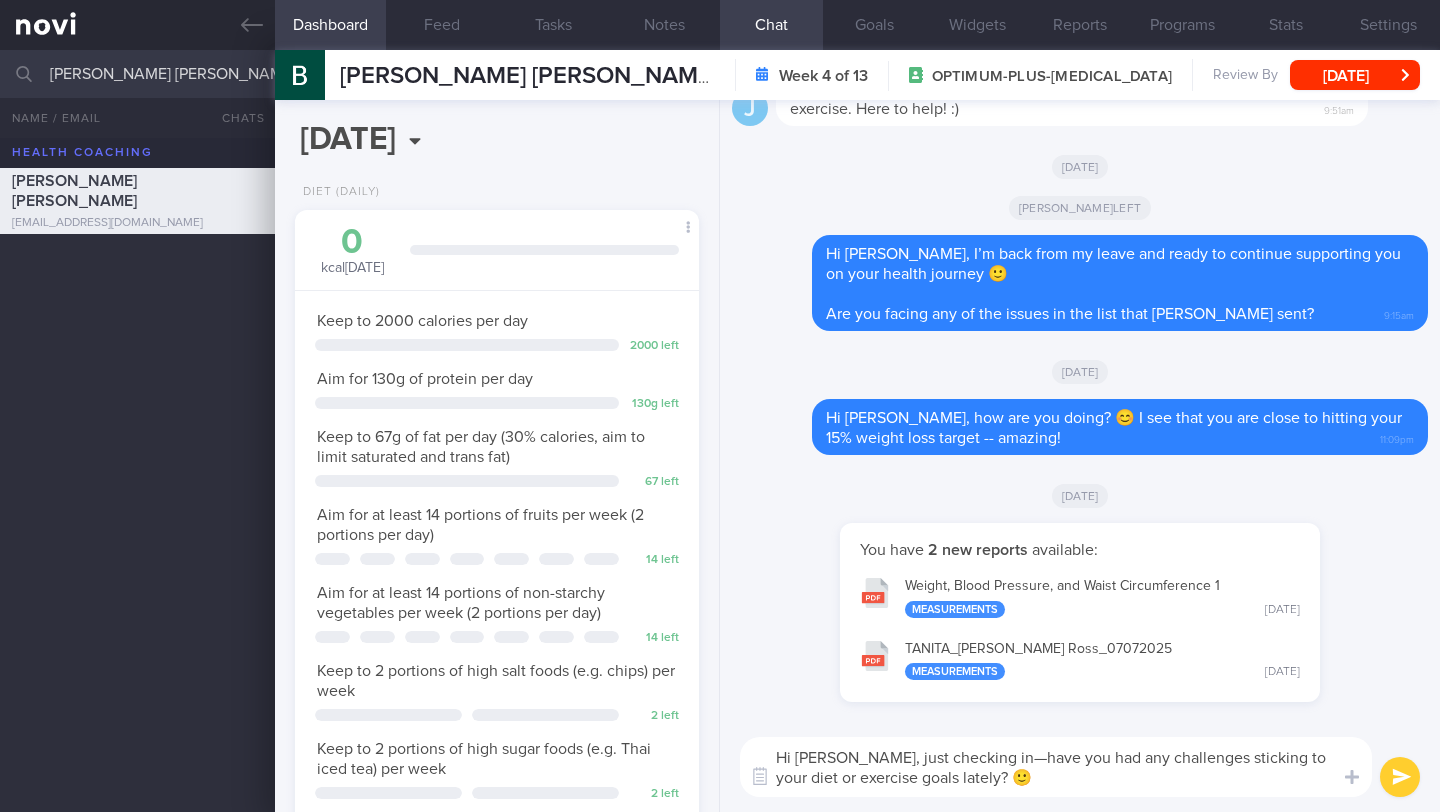 type on "Hi [PERSON_NAME], just checking in—have you had any challenges sticking to your diet or exercise goals lately? 🙂" 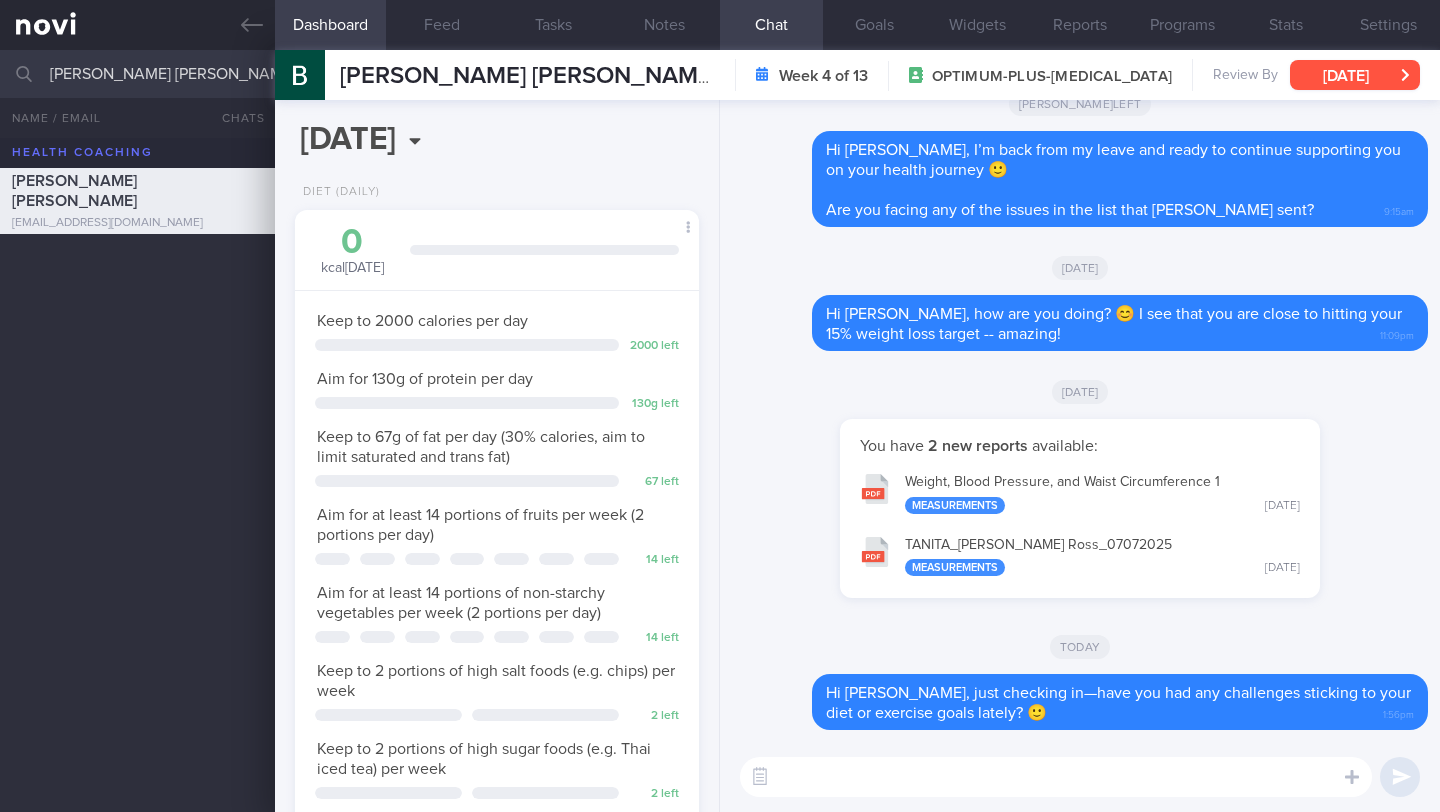 click on "[DATE]" at bounding box center (1355, 75) 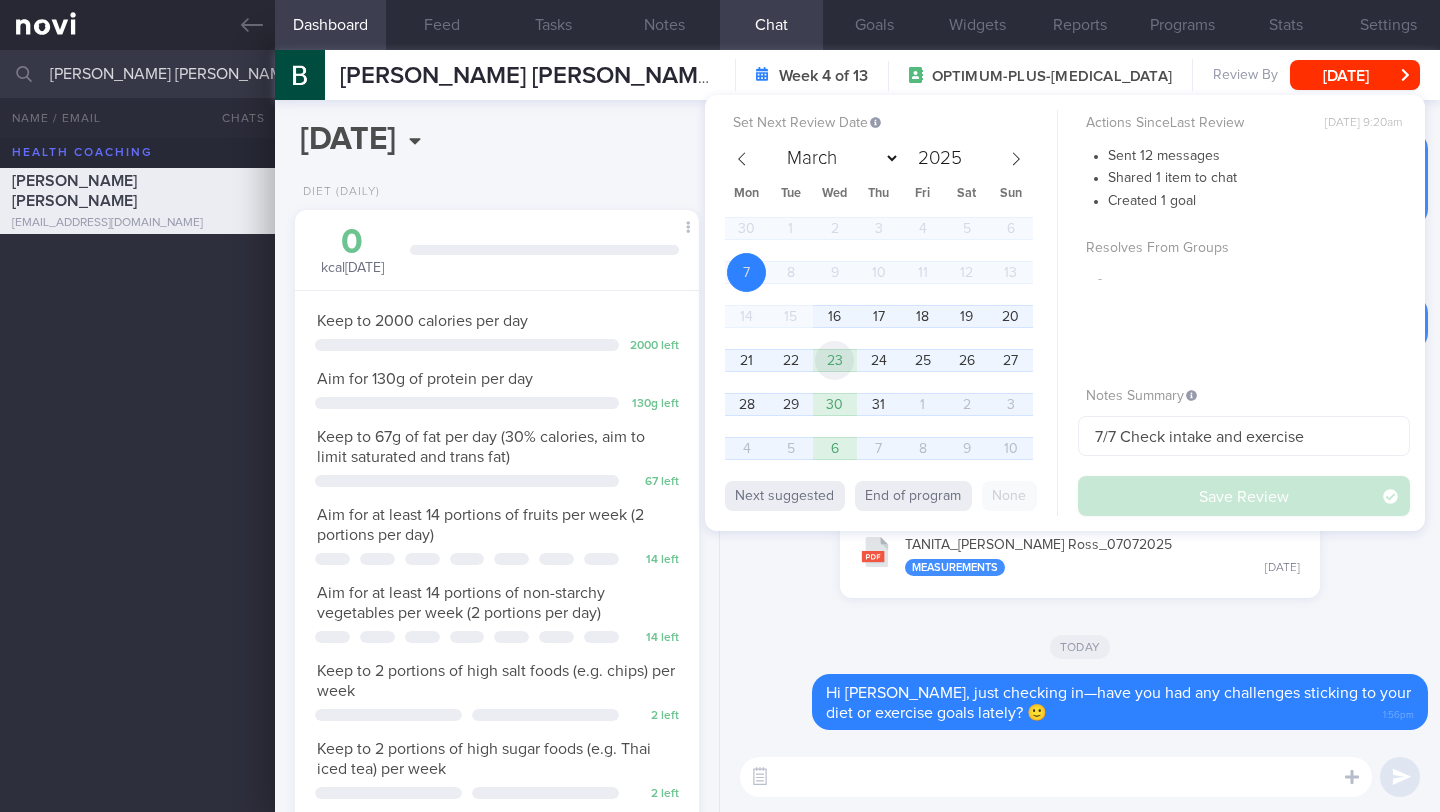 click on "23" at bounding box center [834, 360] 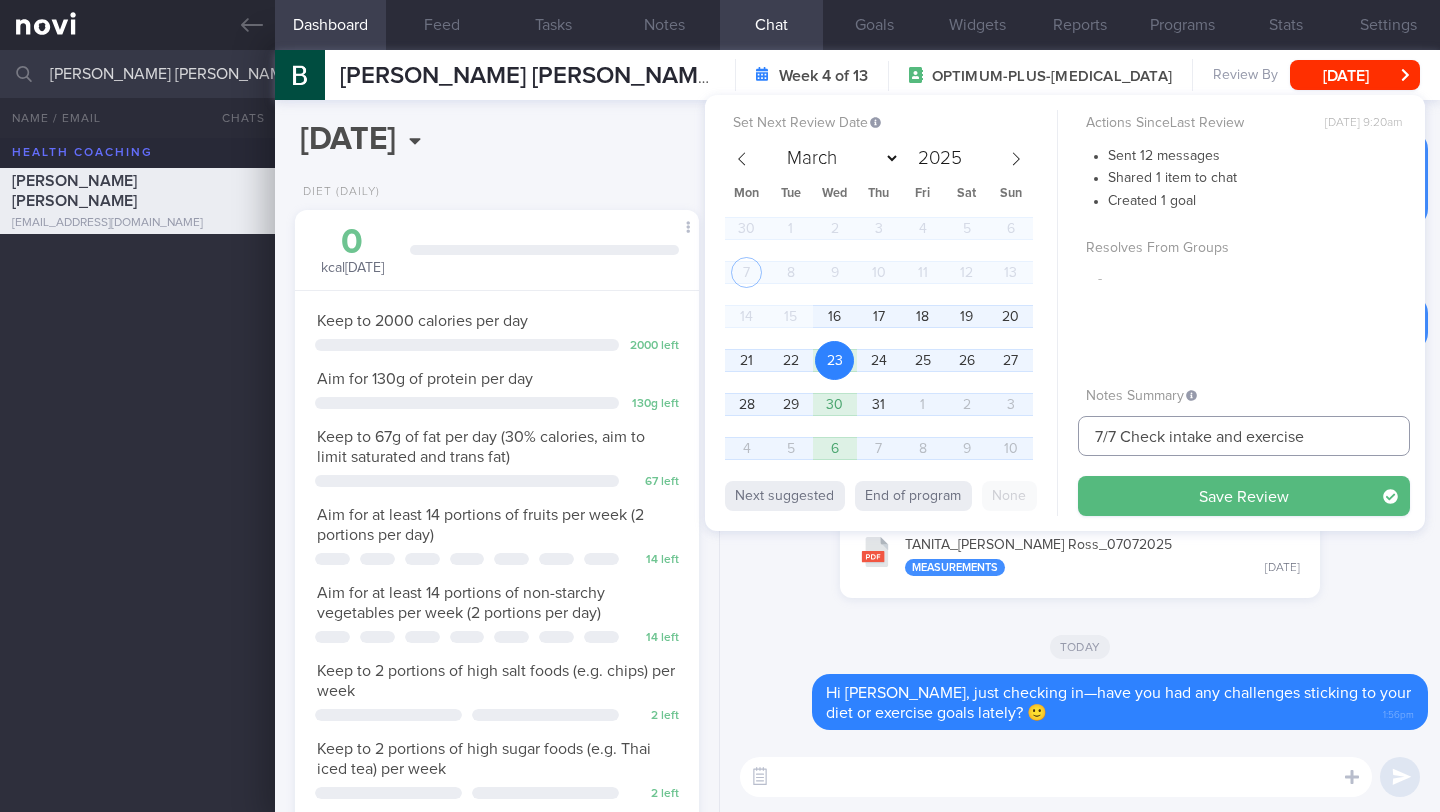 drag, startPoint x: 1102, startPoint y: 440, endPoint x: 1087, endPoint y: 442, distance: 15.132746 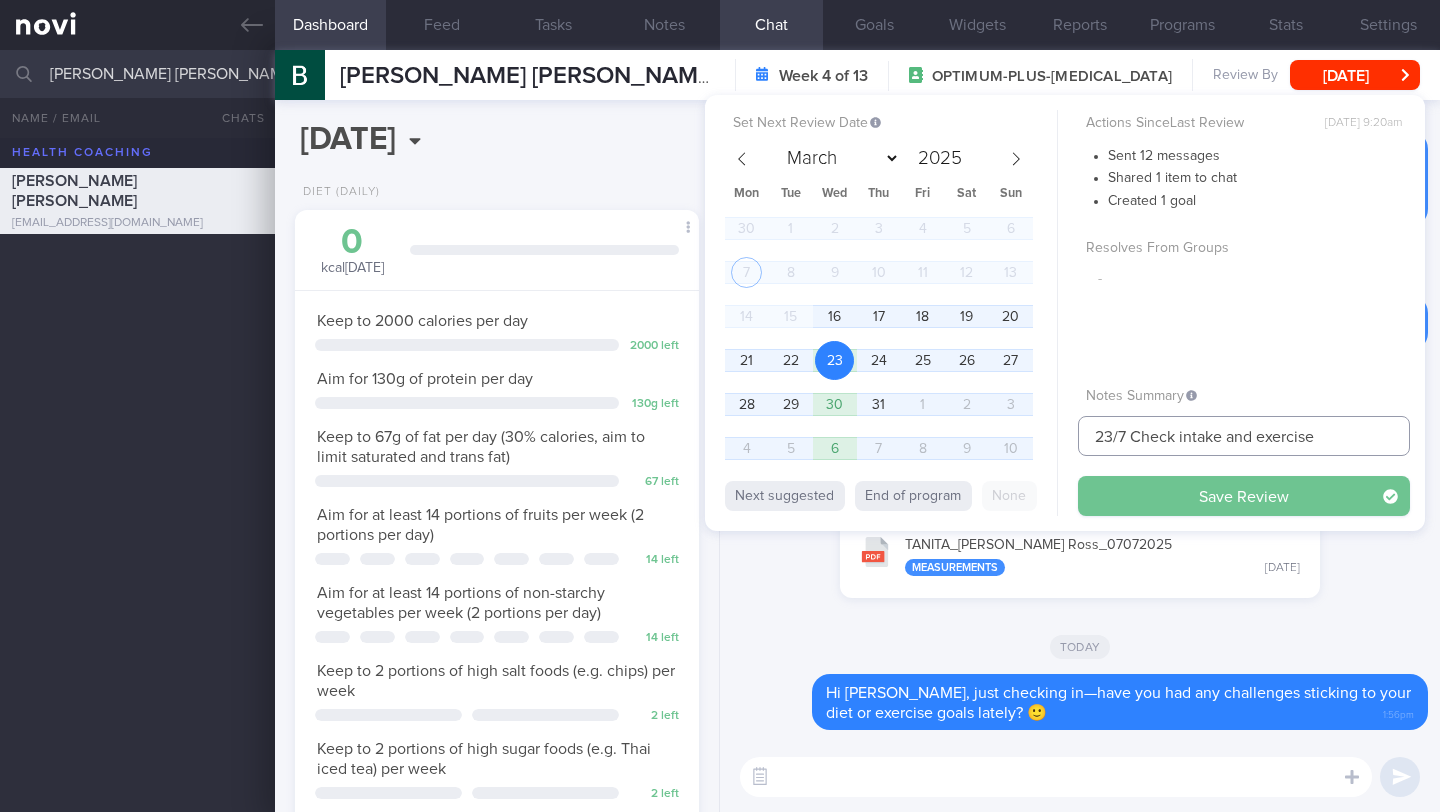 type on "23/7 Check intake and exercise" 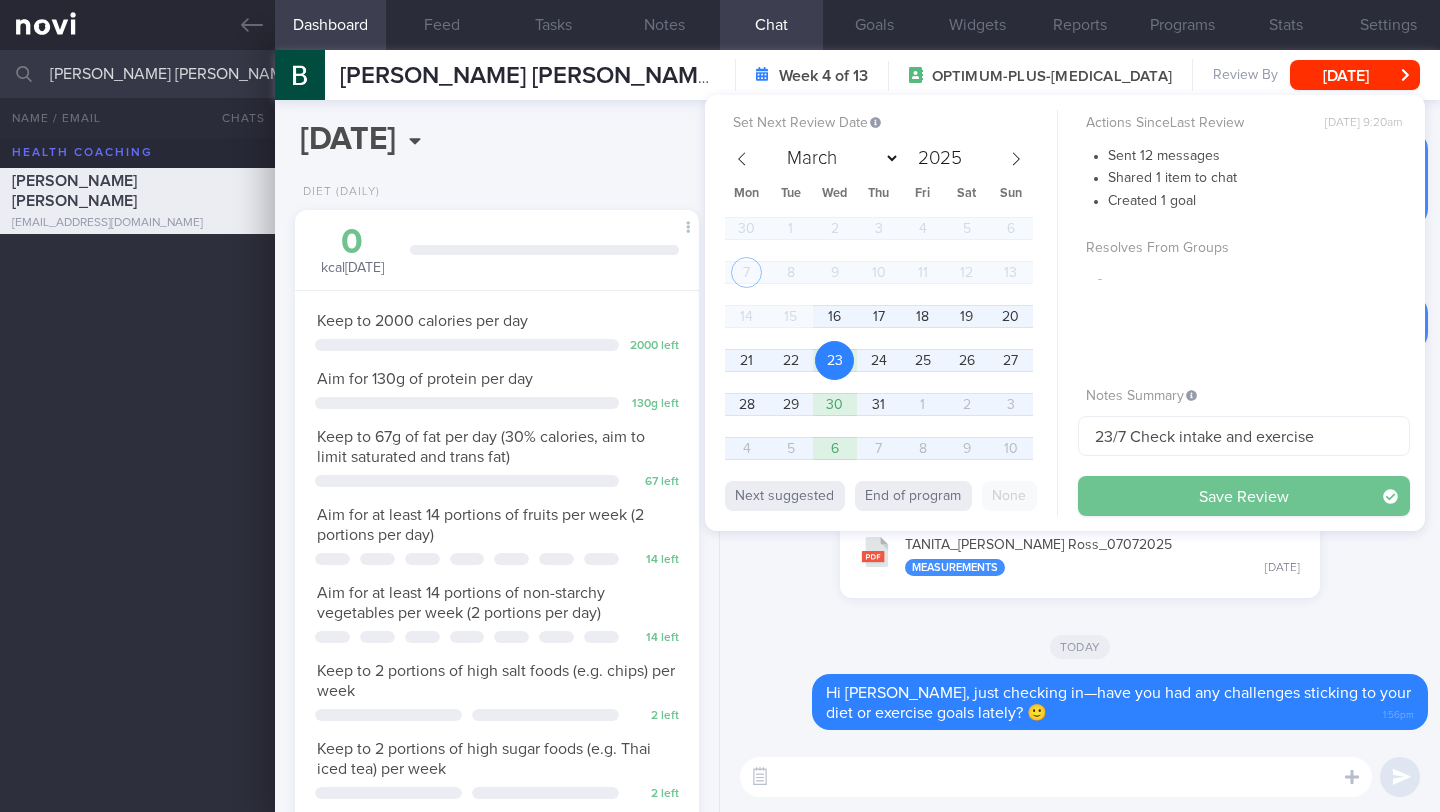 click on "Save Review" at bounding box center (1244, 496) 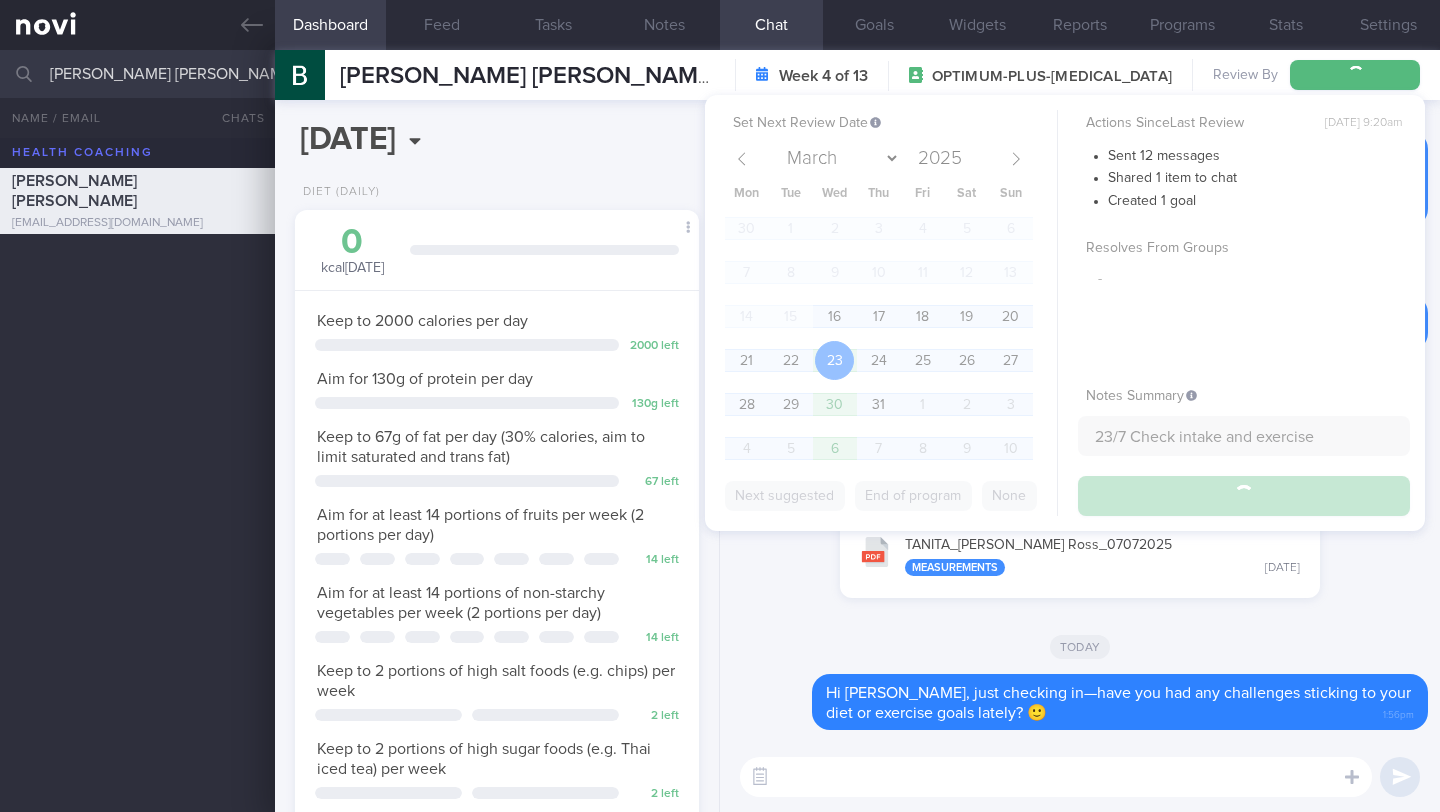 type on "23/7 Check intake and exercise" 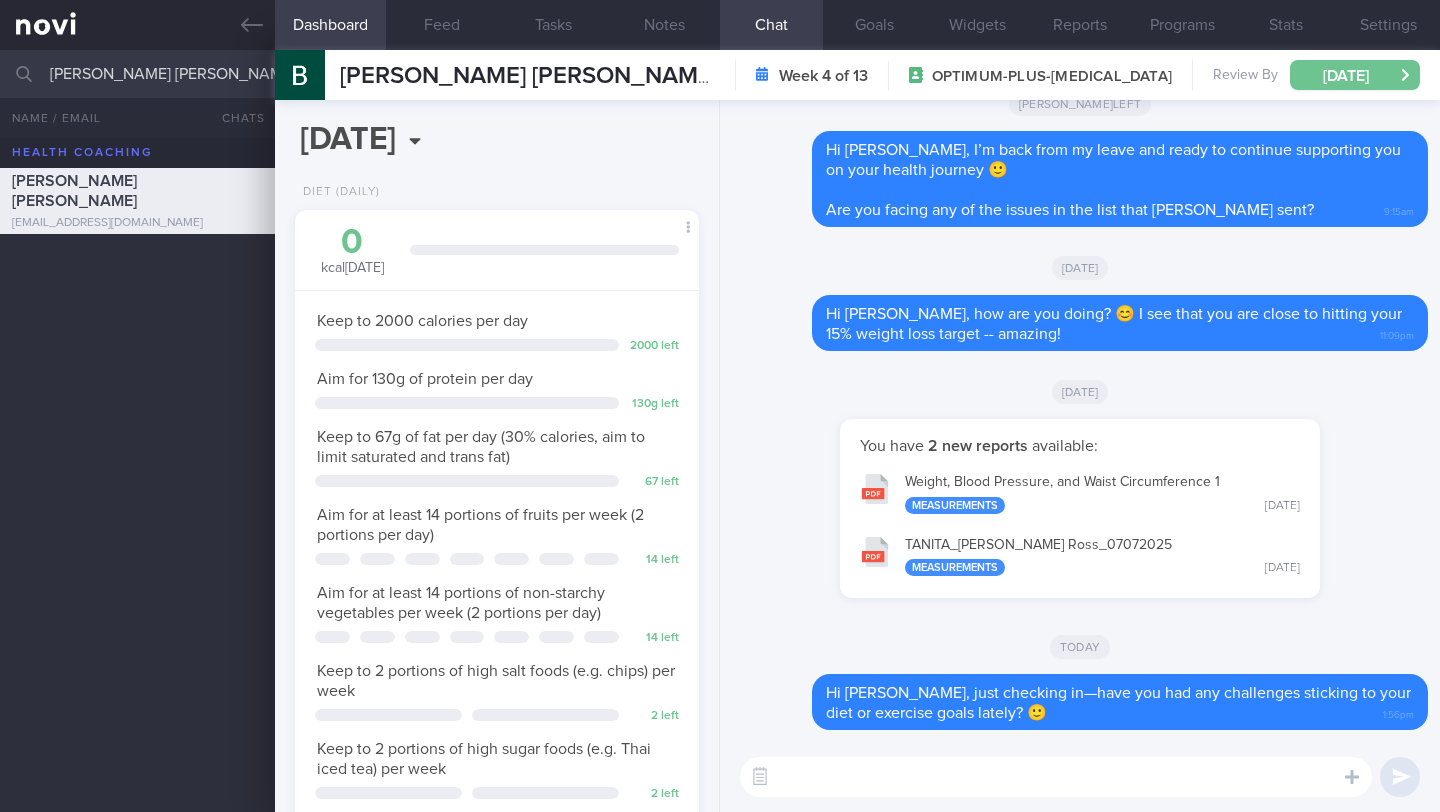 click on "[DATE]" at bounding box center [1355, 75] 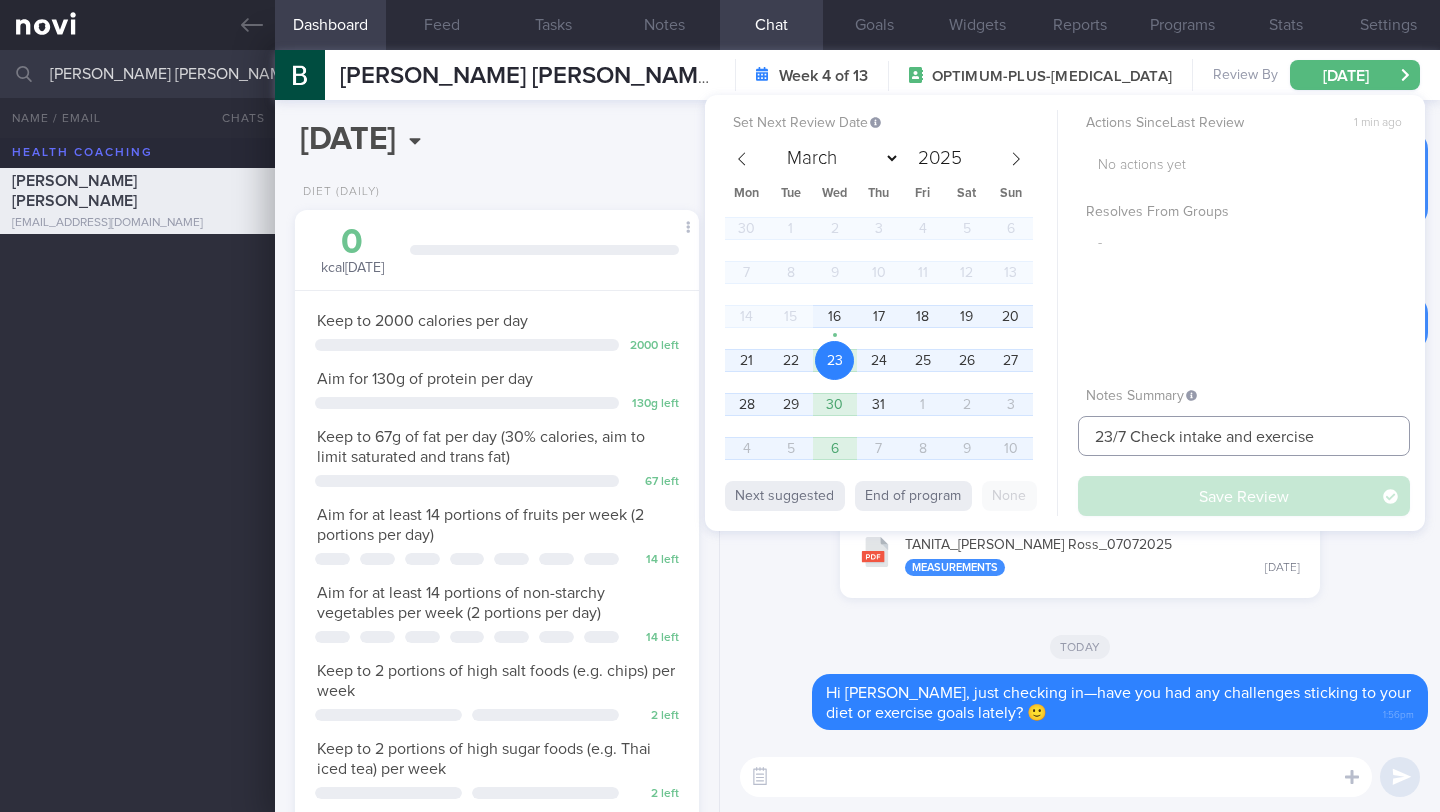 drag, startPoint x: 1130, startPoint y: 436, endPoint x: 1353, endPoint y: 446, distance: 223.2241 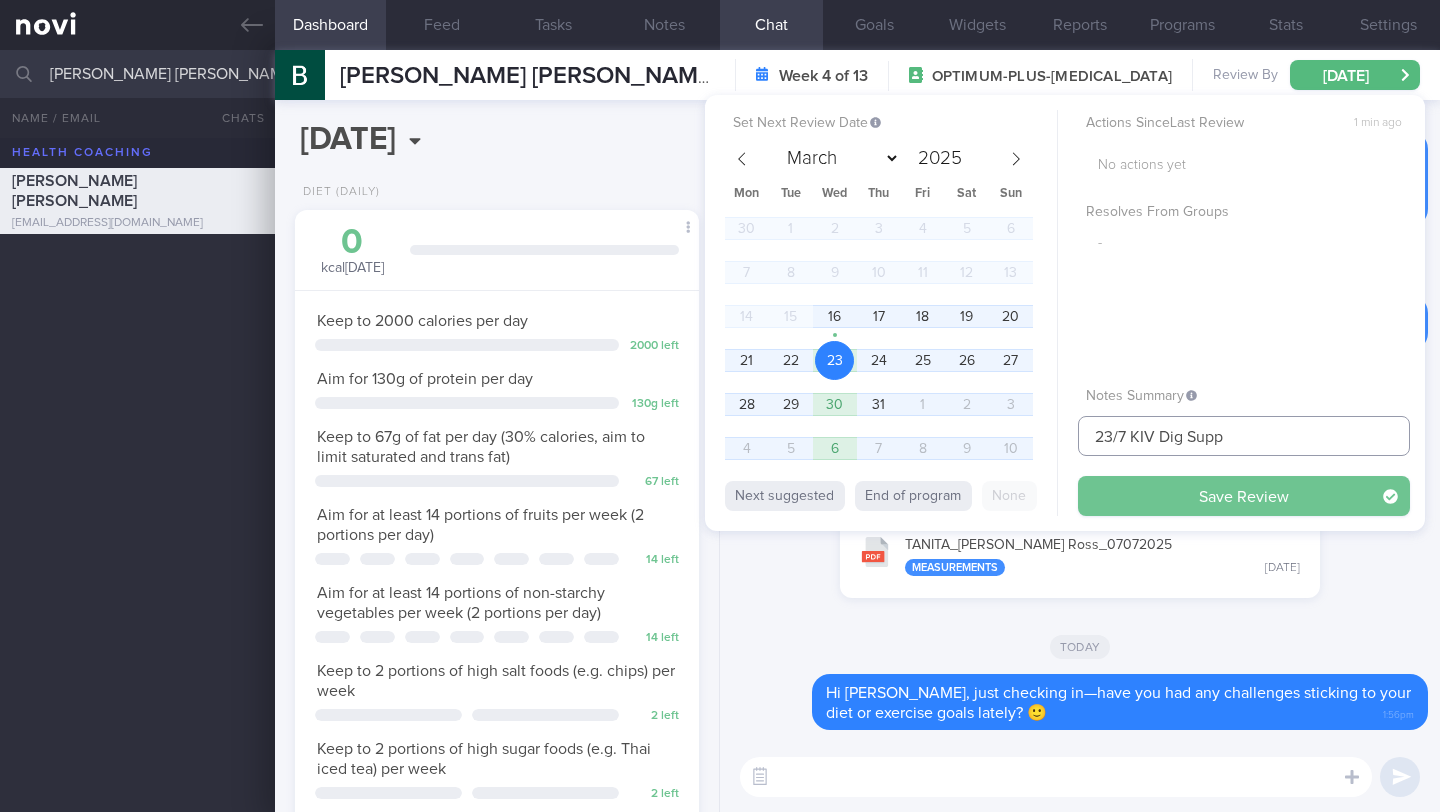type on "23/7 KIV Dig Supp" 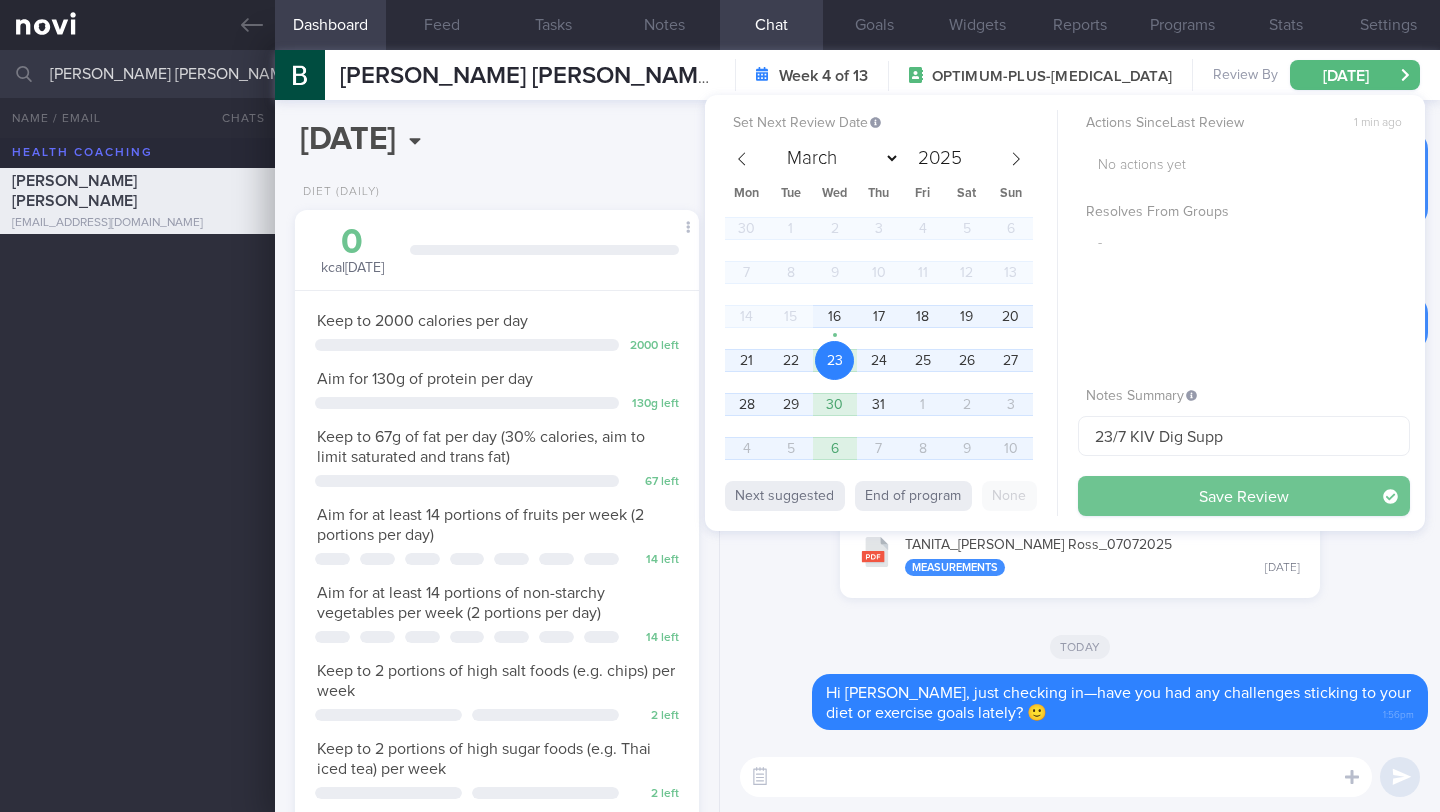 click on "Save Review" at bounding box center (1244, 496) 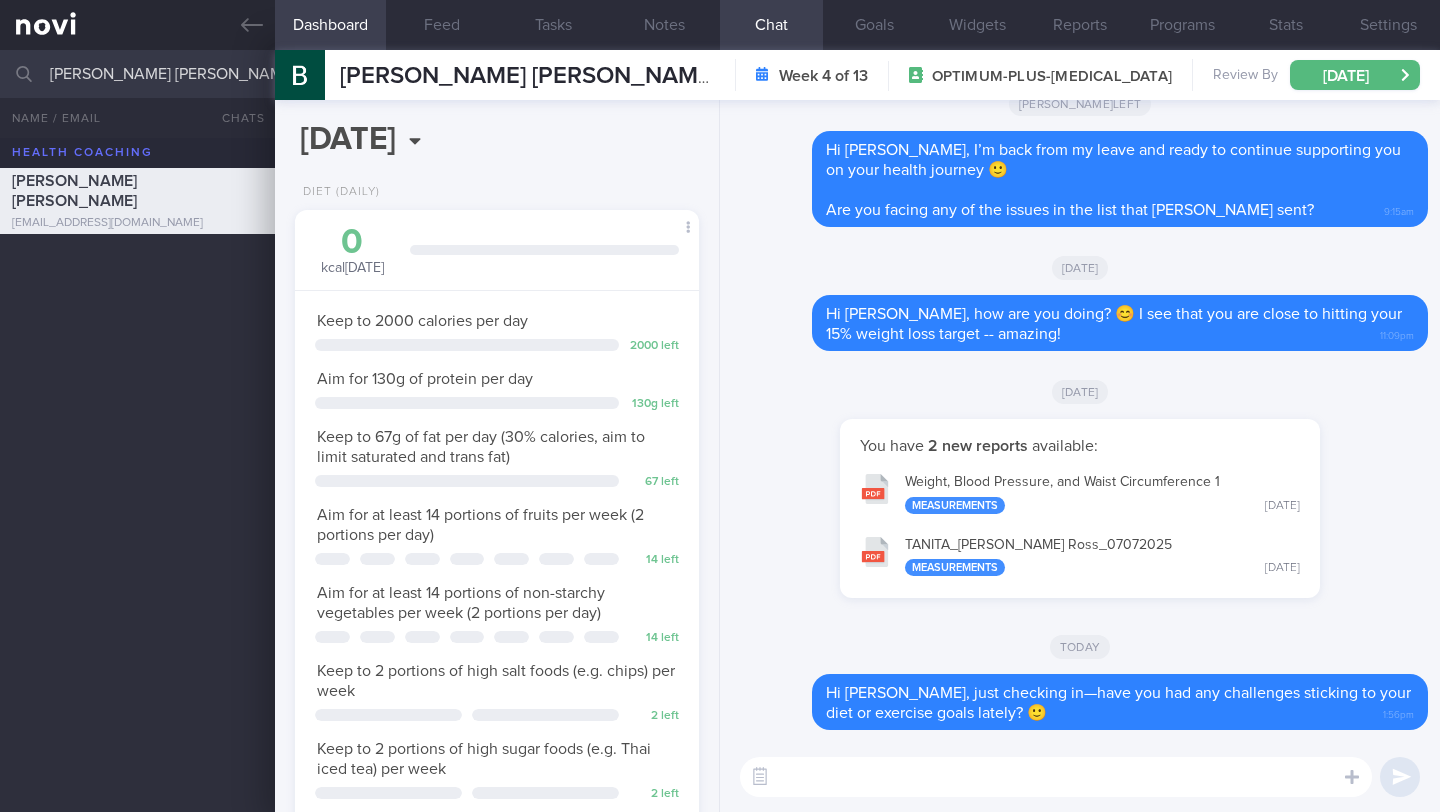 click on "[PERSON_NAME] [PERSON_NAME]" at bounding box center (720, 74) 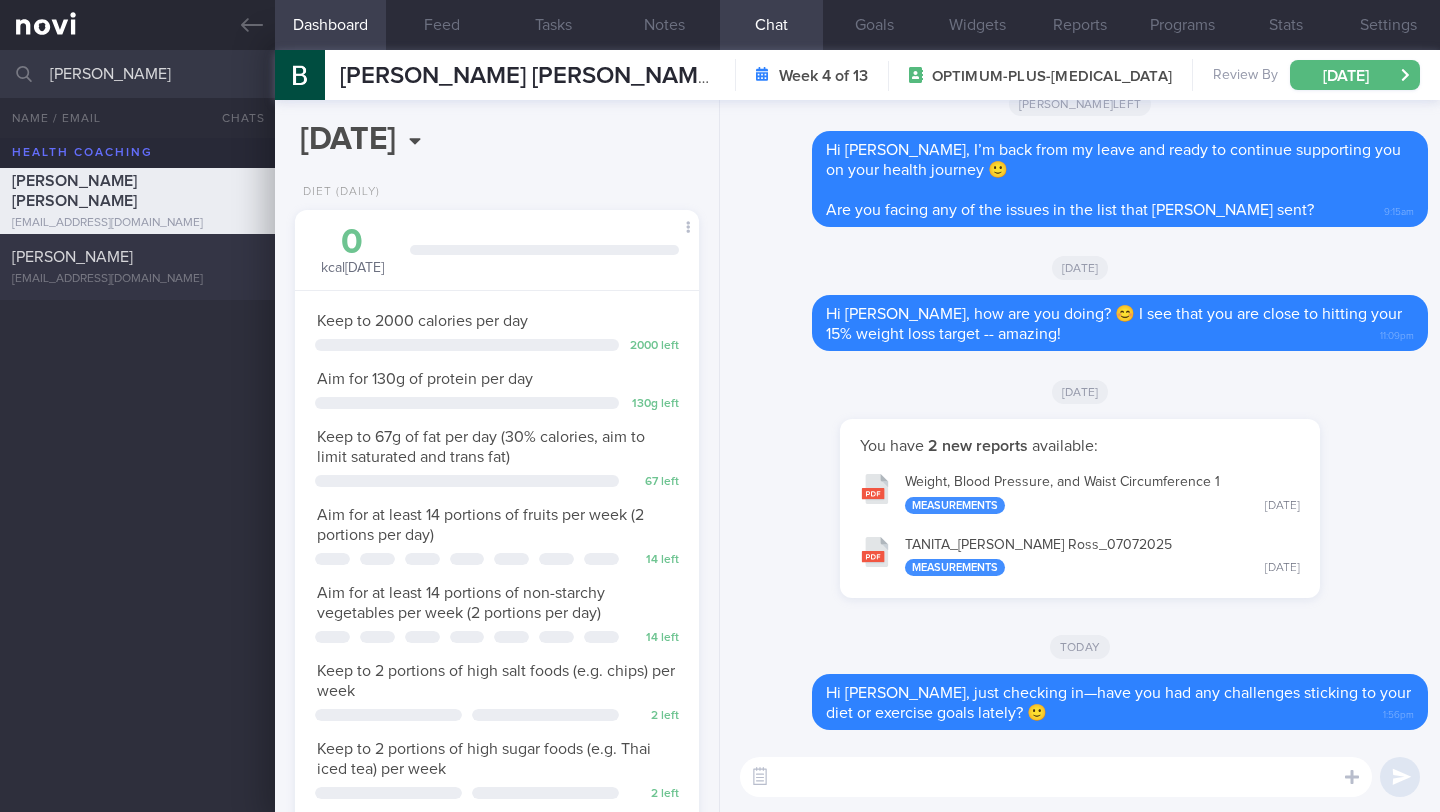 type on "[PERSON_NAME]" 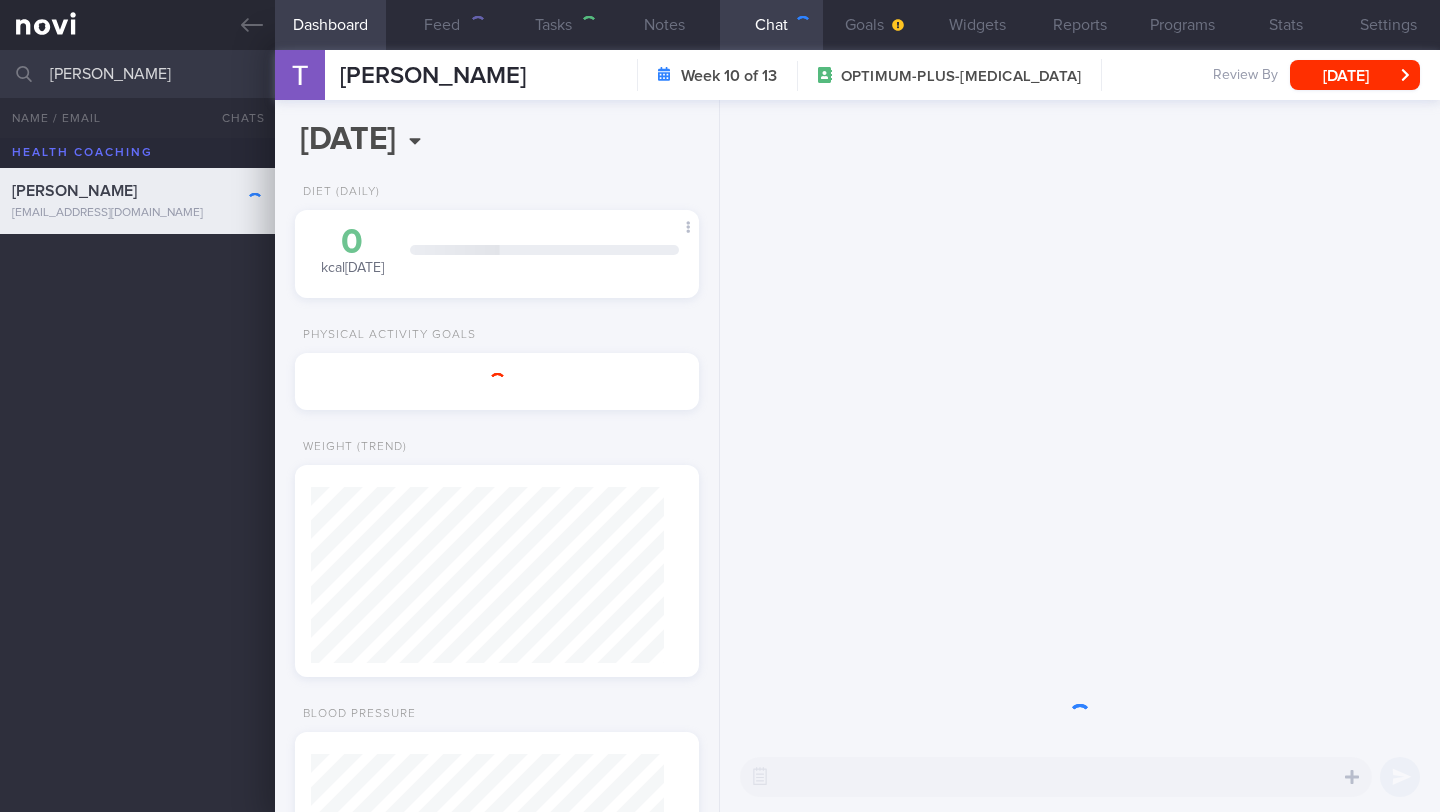 scroll, scrollTop: 1487, scrollLeft: 0, axis: vertical 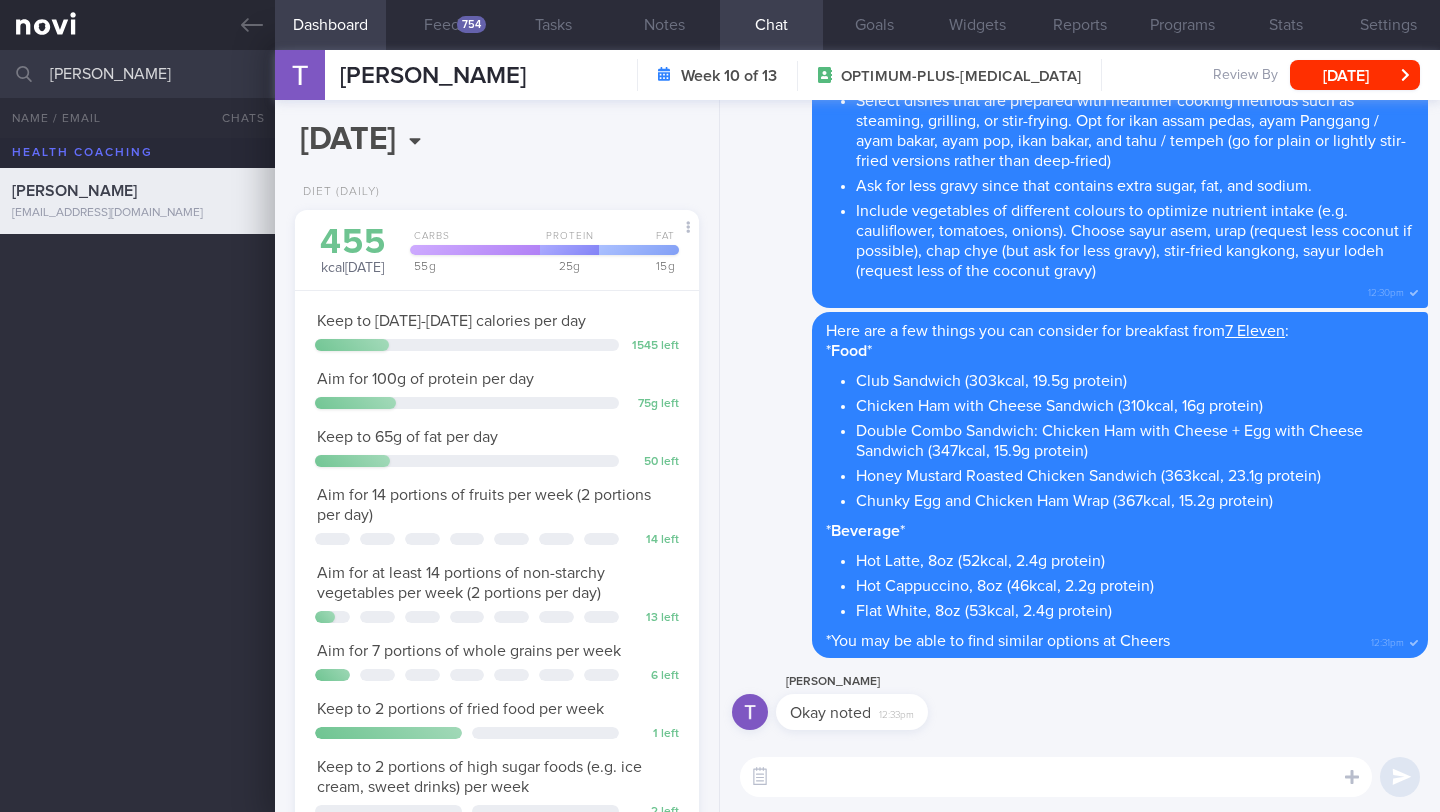 click at bounding box center [1056, 777] 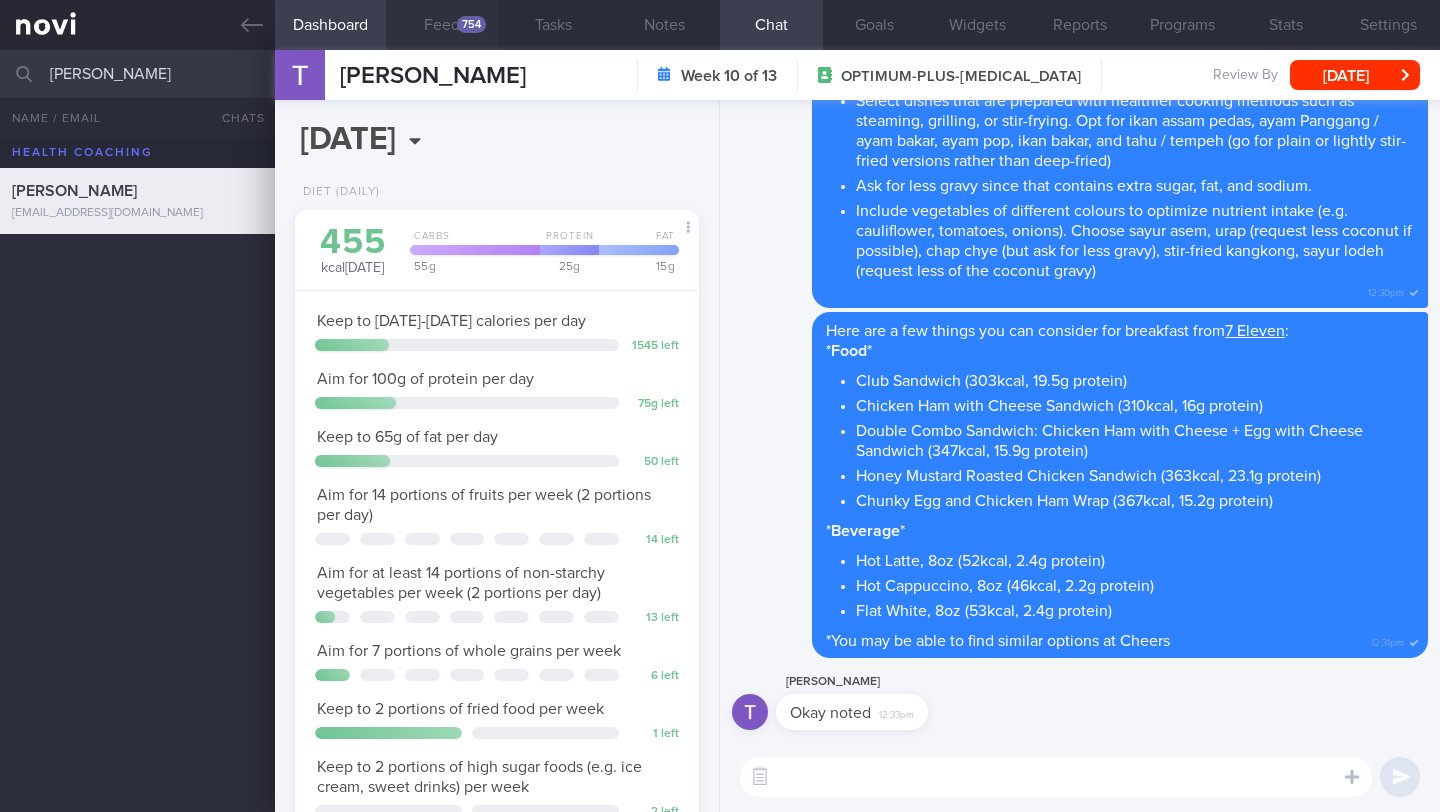 click on "Feed
754" at bounding box center [441, 25] 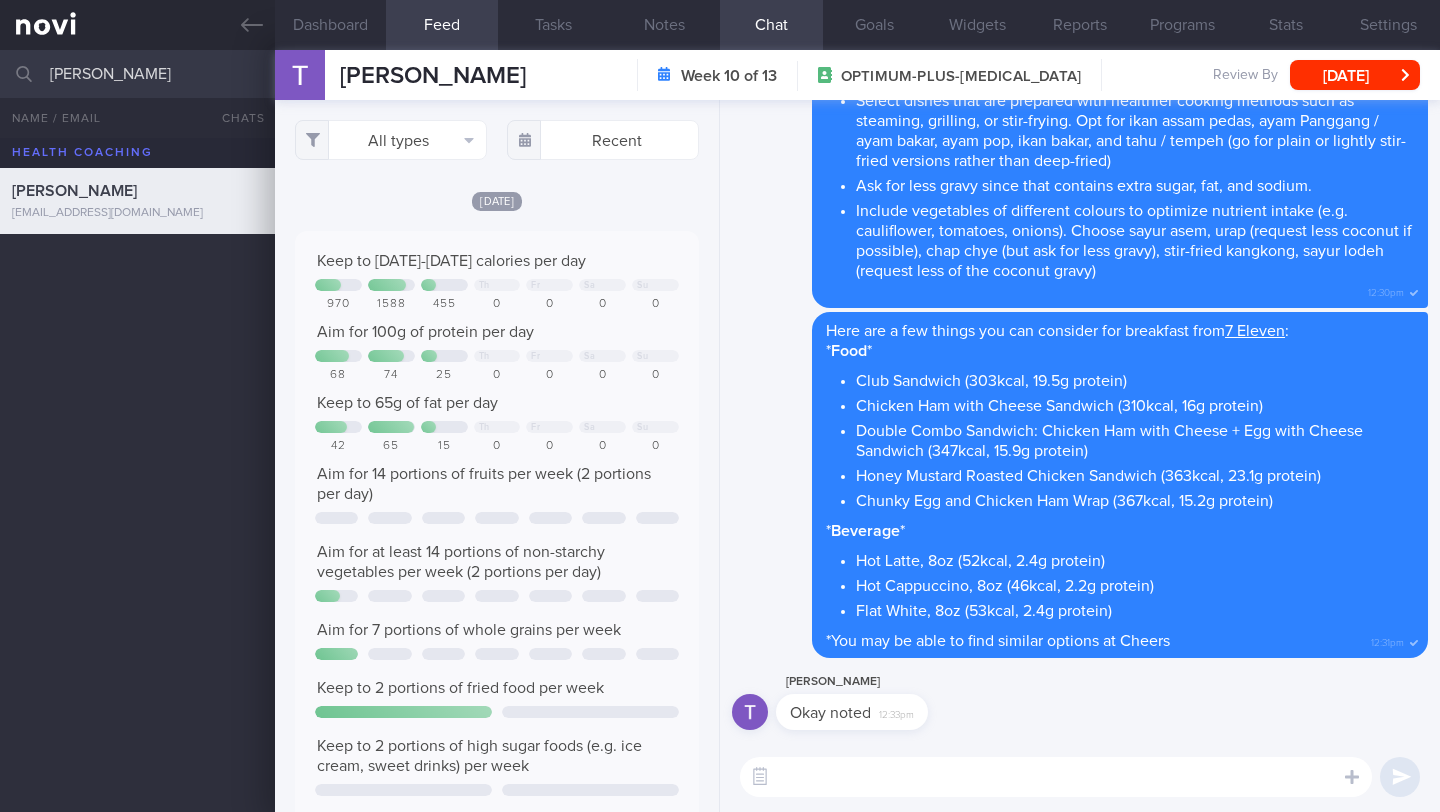 scroll, scrollTop: 999910, scrollLeft: 999637, axis: both 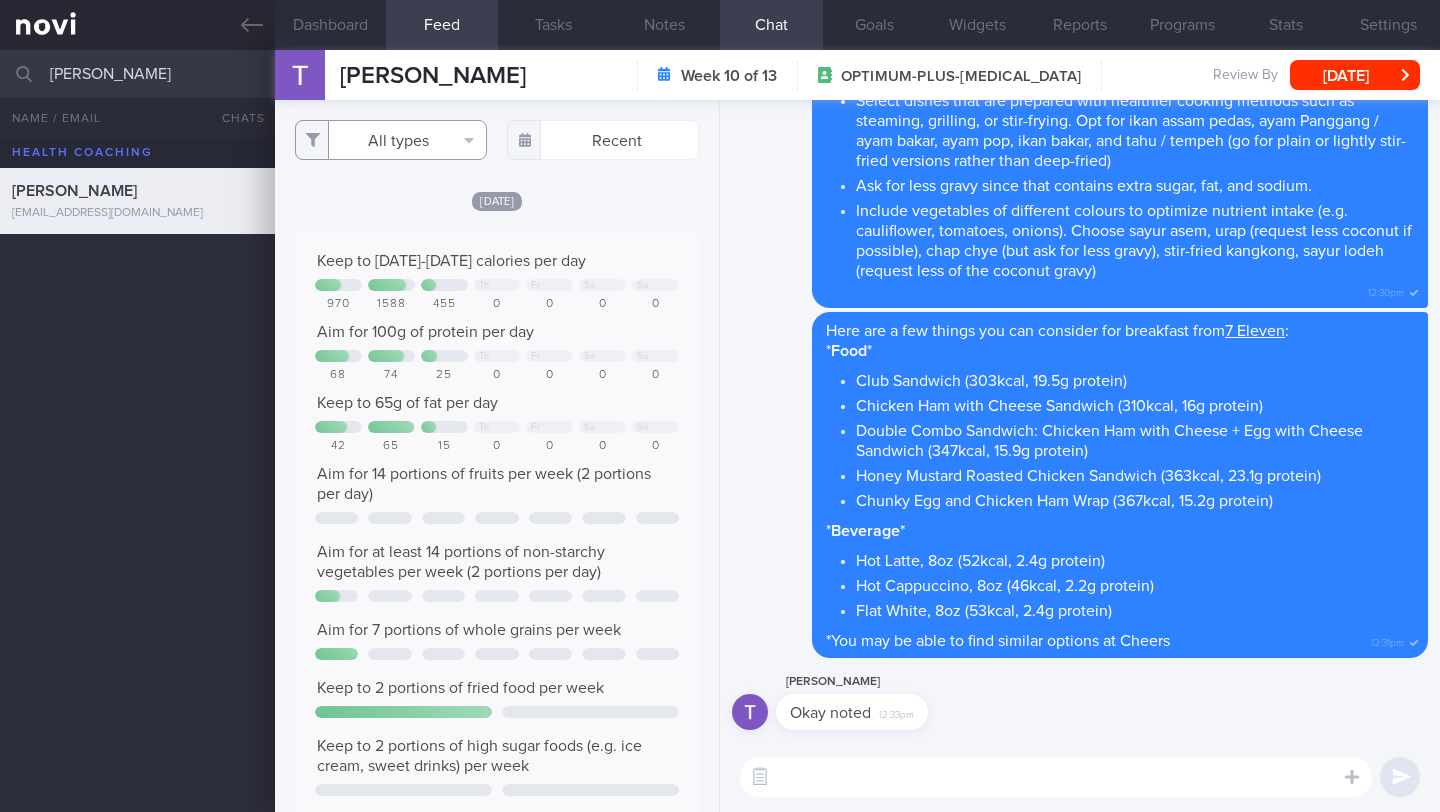 click on "All types" at bounding box center (391, 140) 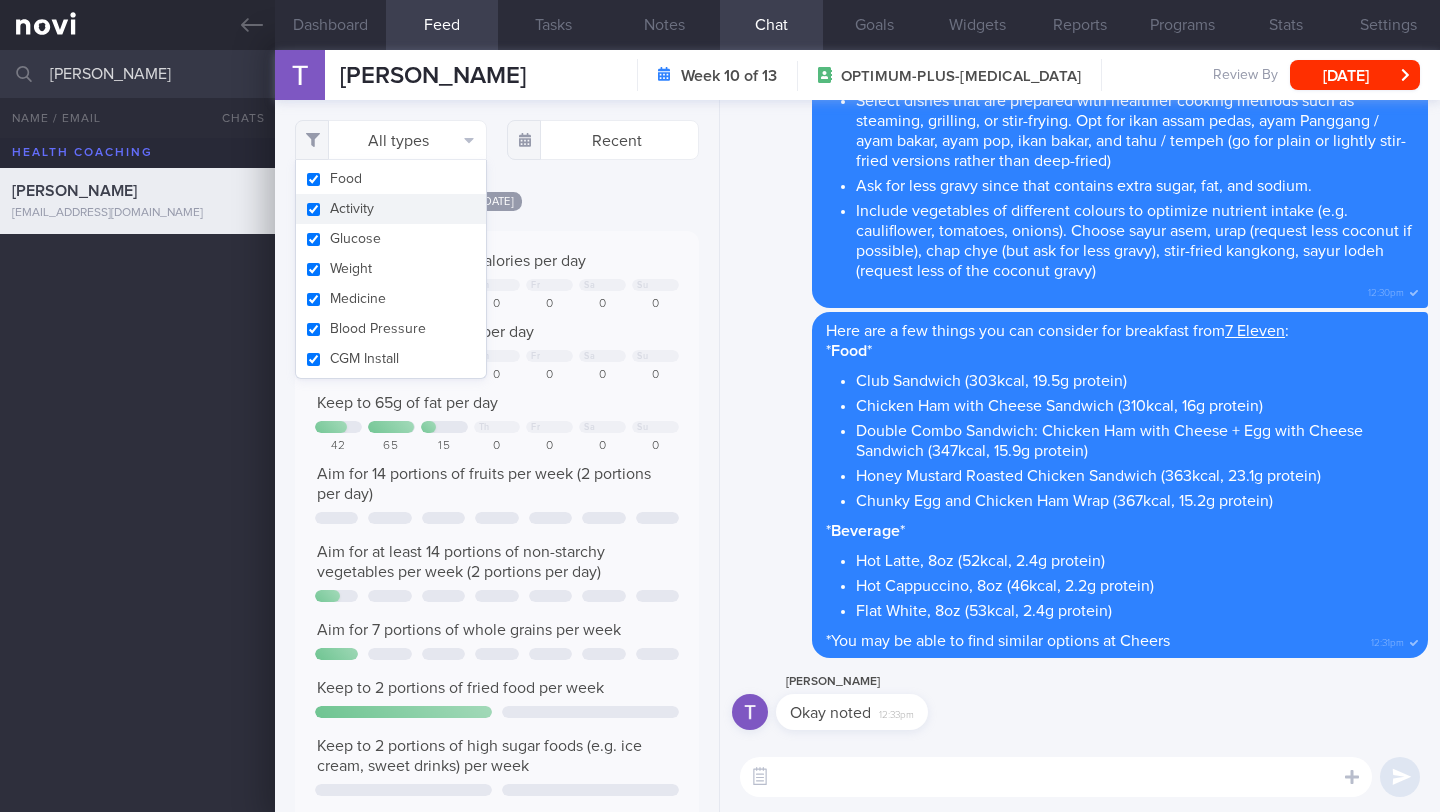 click on "Activity" at bounding box center [391, 209] 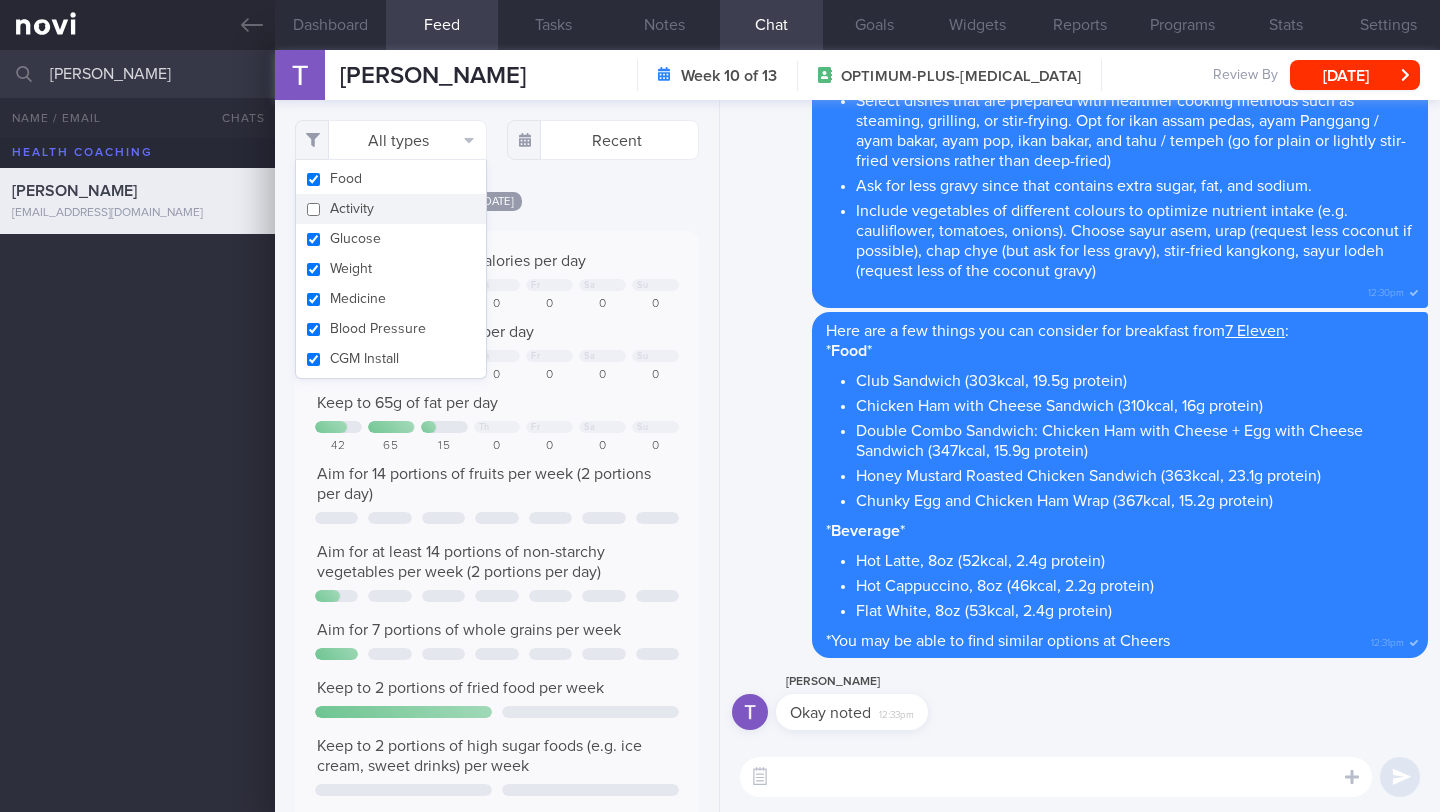 checkbox on "false" 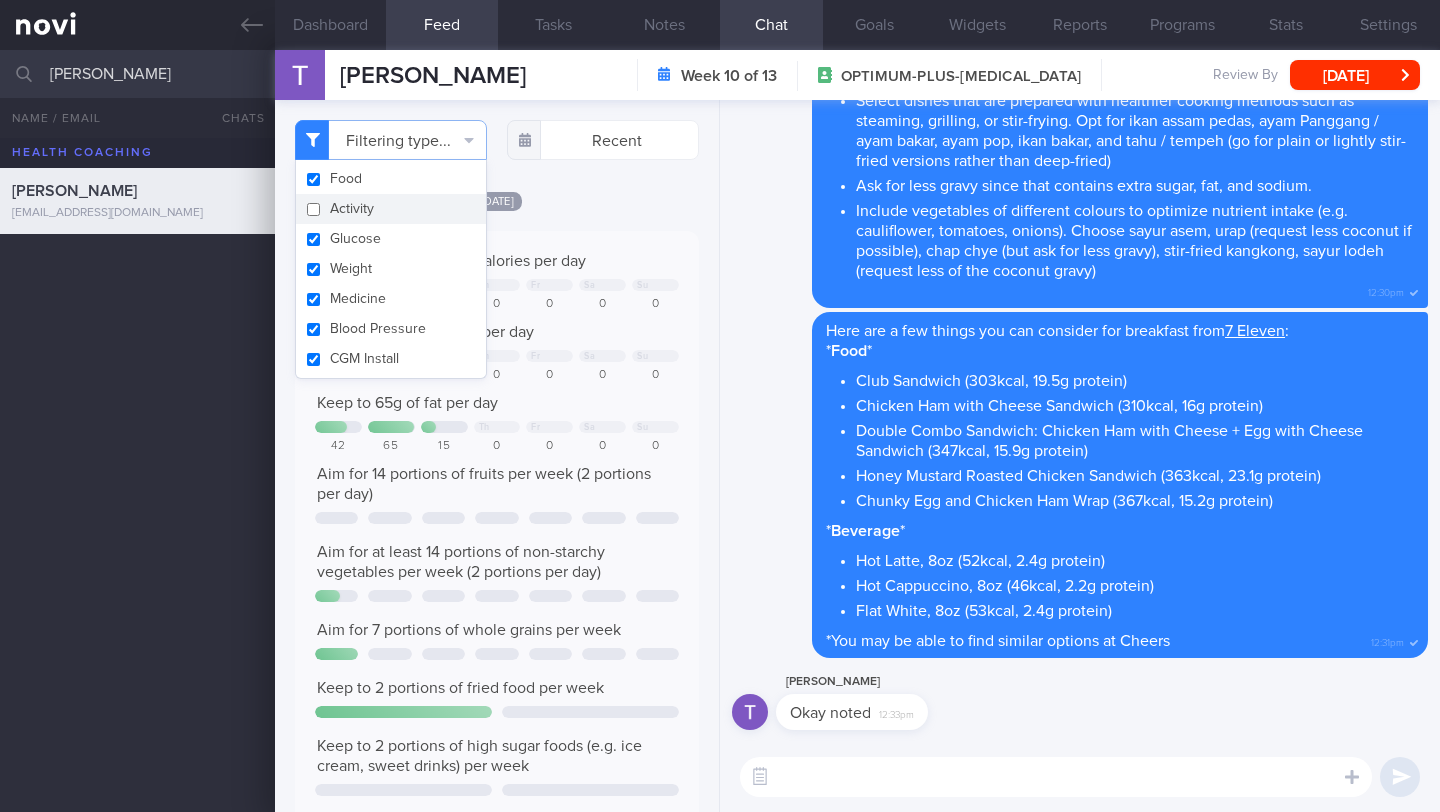 click on "[DATE]
Keep to [DATE]-[DATE] calories per day
Th
Fr
Sa
Su
970
1588
455
0
0
0
0
Aim for 100g of protein per day
Th" 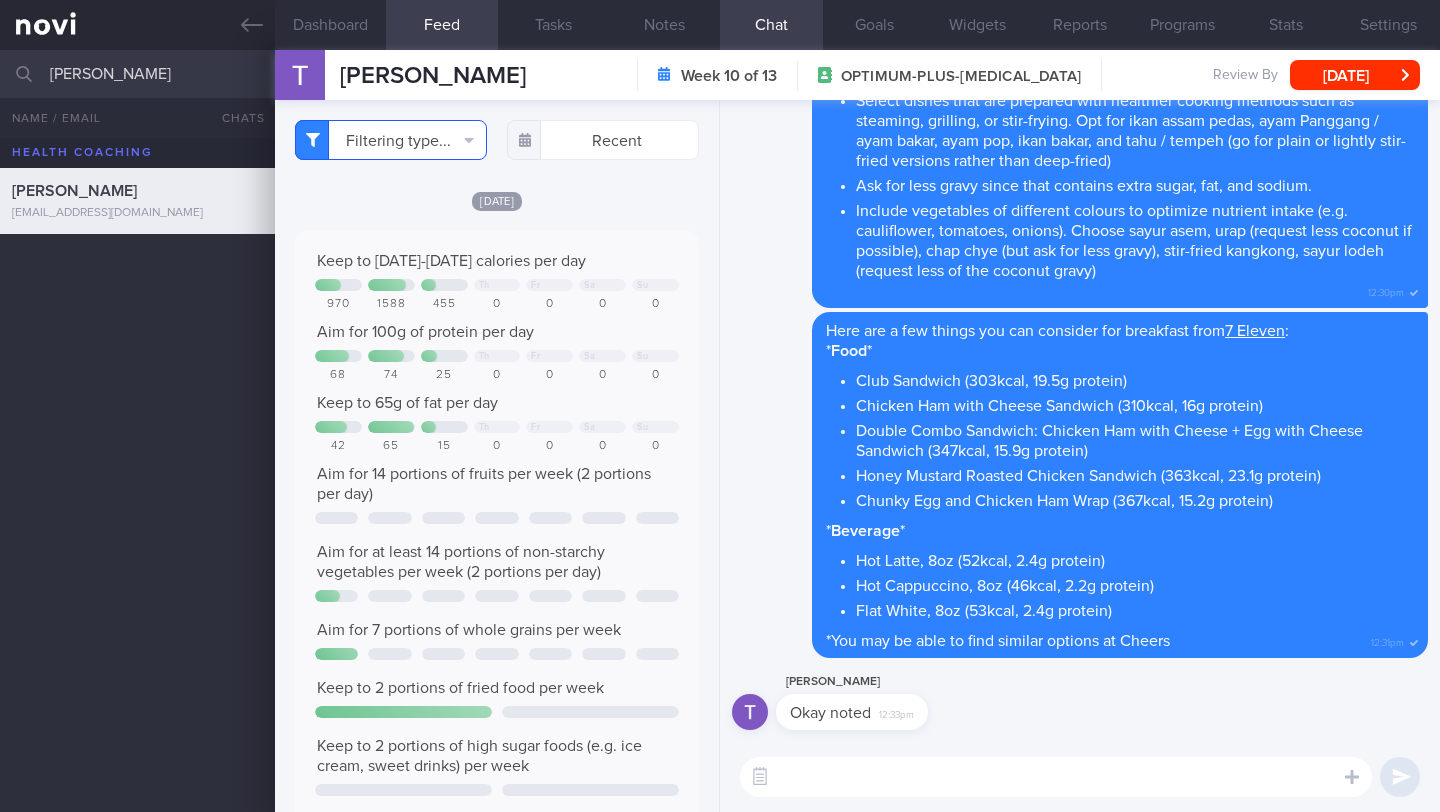click on "Filtering type..." at bounding box center (391, 140) 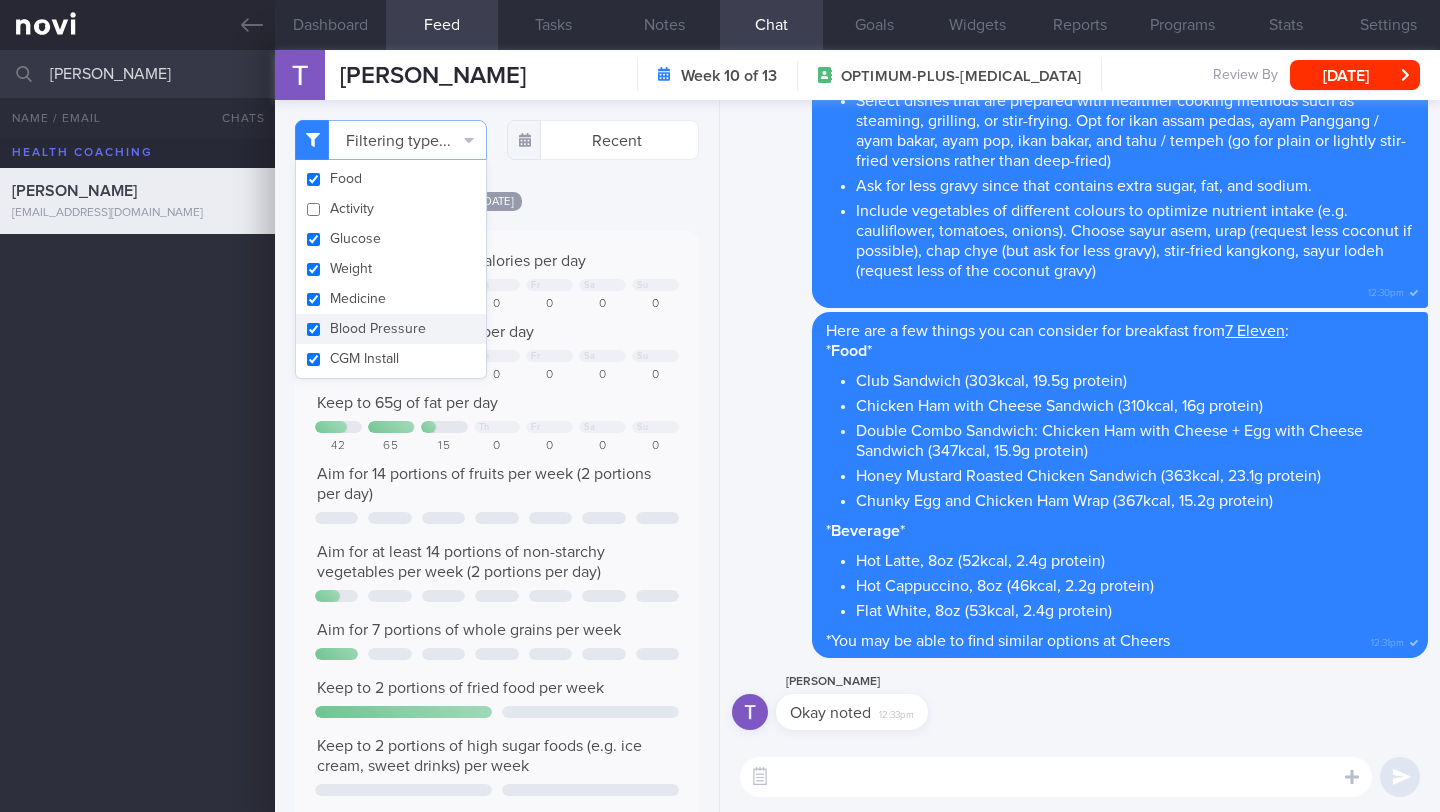 click on "Blood Pressure" at bounding box center (391, 329) 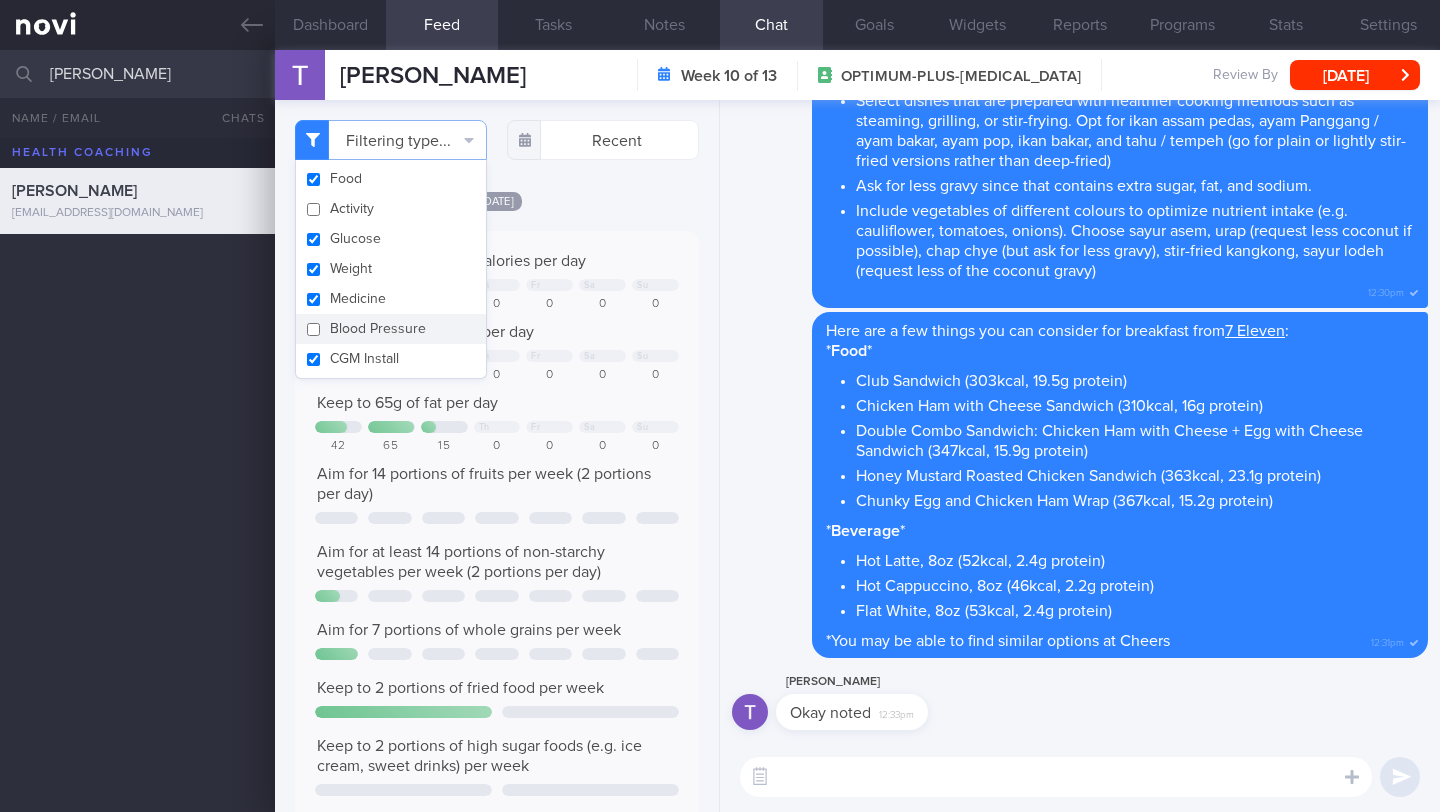 click on "Blood Pressure" at bounding box center (391, 329) 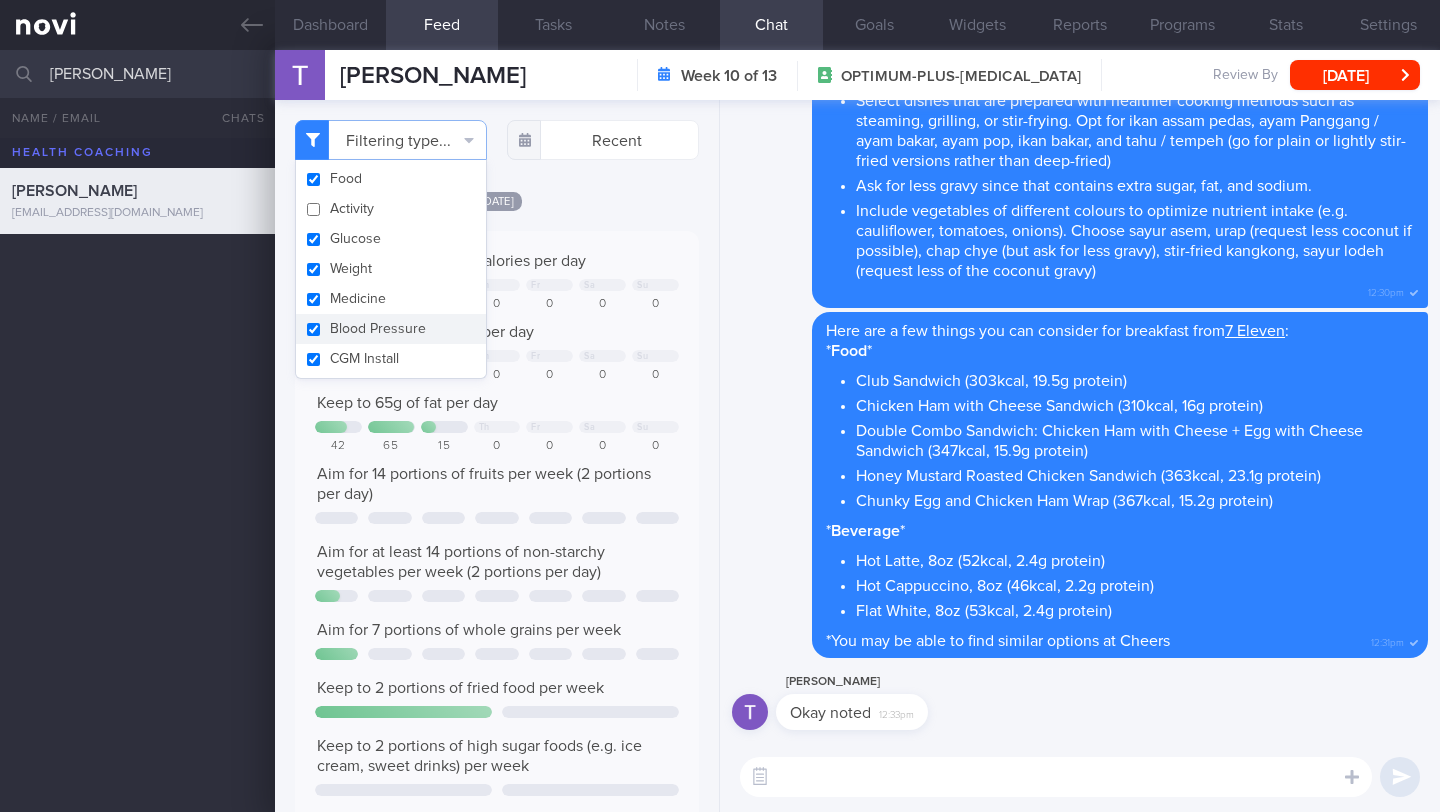 checkbox on "true" 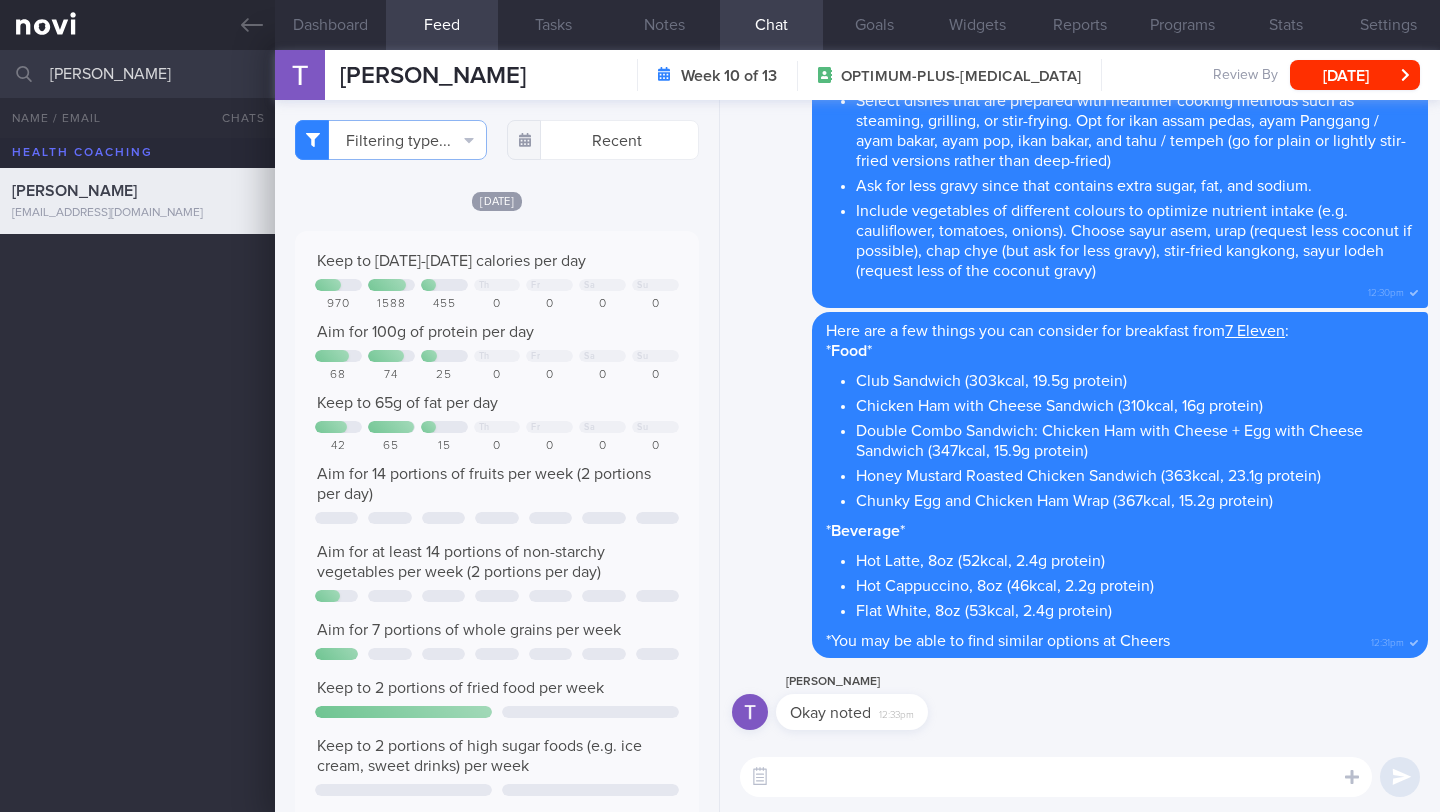 click on "Filtering type...
Food
Activity
Glucose
Weight
Medicine
Blood Pressure
CGM Install
Recent
[DATE]" at bounding box center (497, 456) 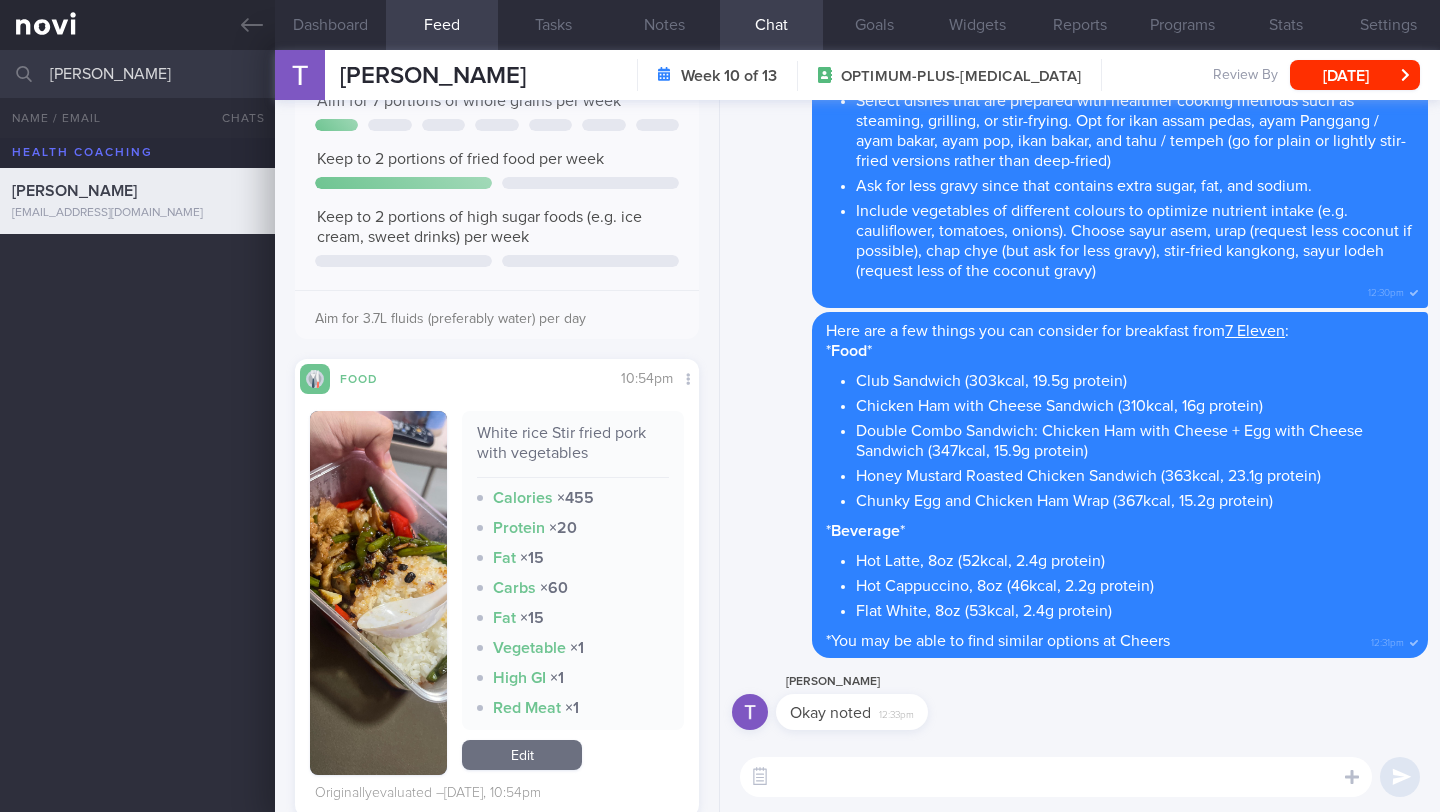 scroll, scrollTop: 566, scrollLeft: 0, axis: vertical 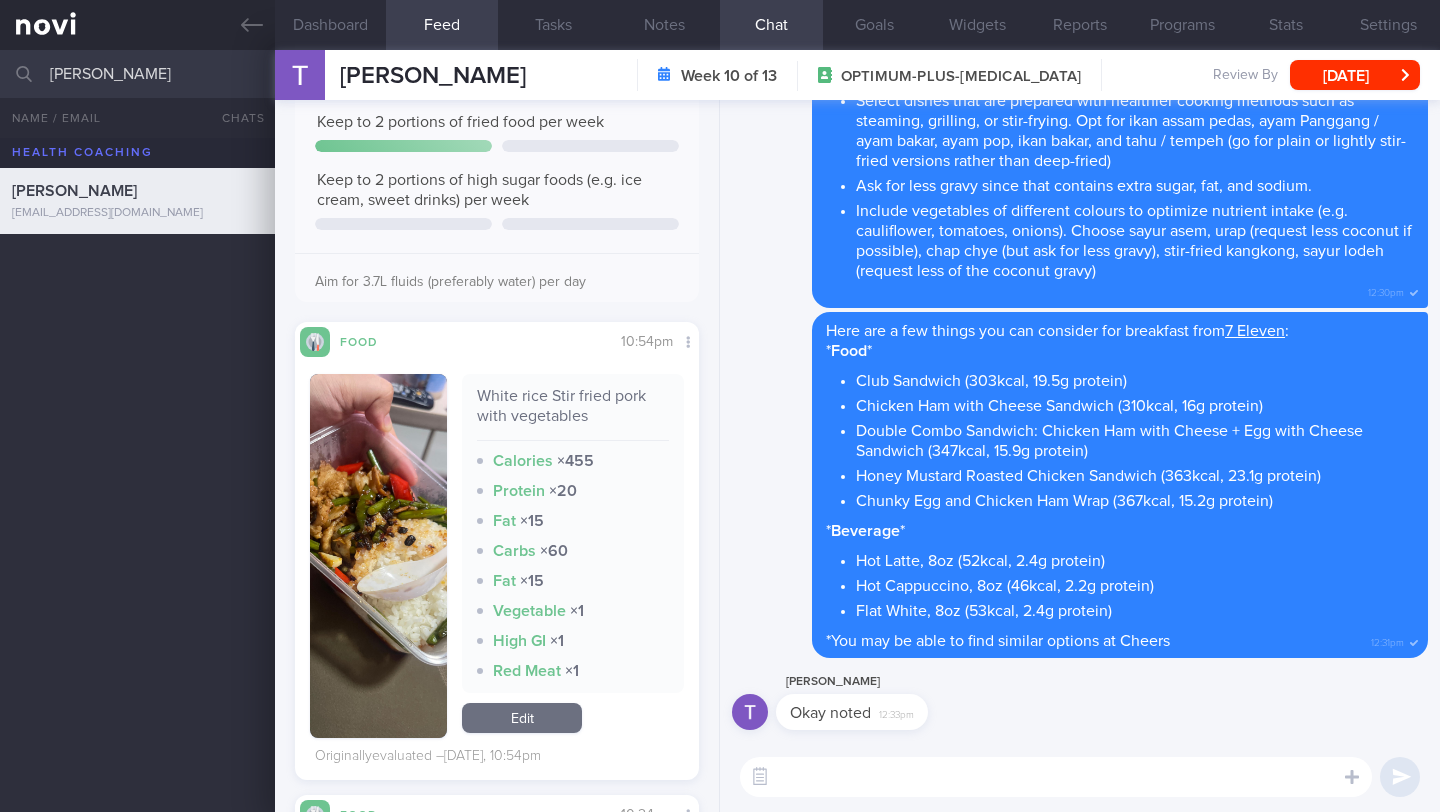 click at bounding box center (378, 556) 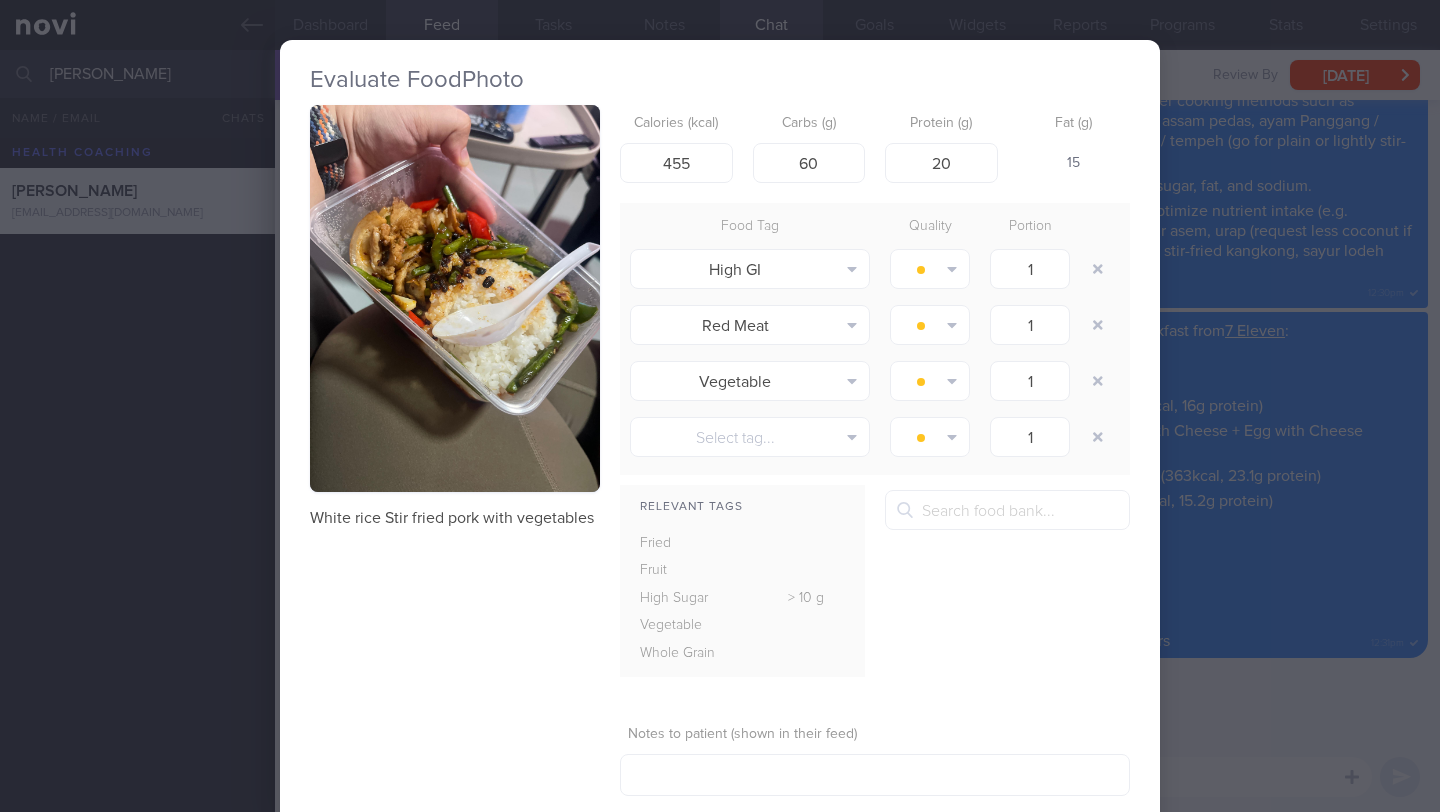 click at bounding box center [455, 298] 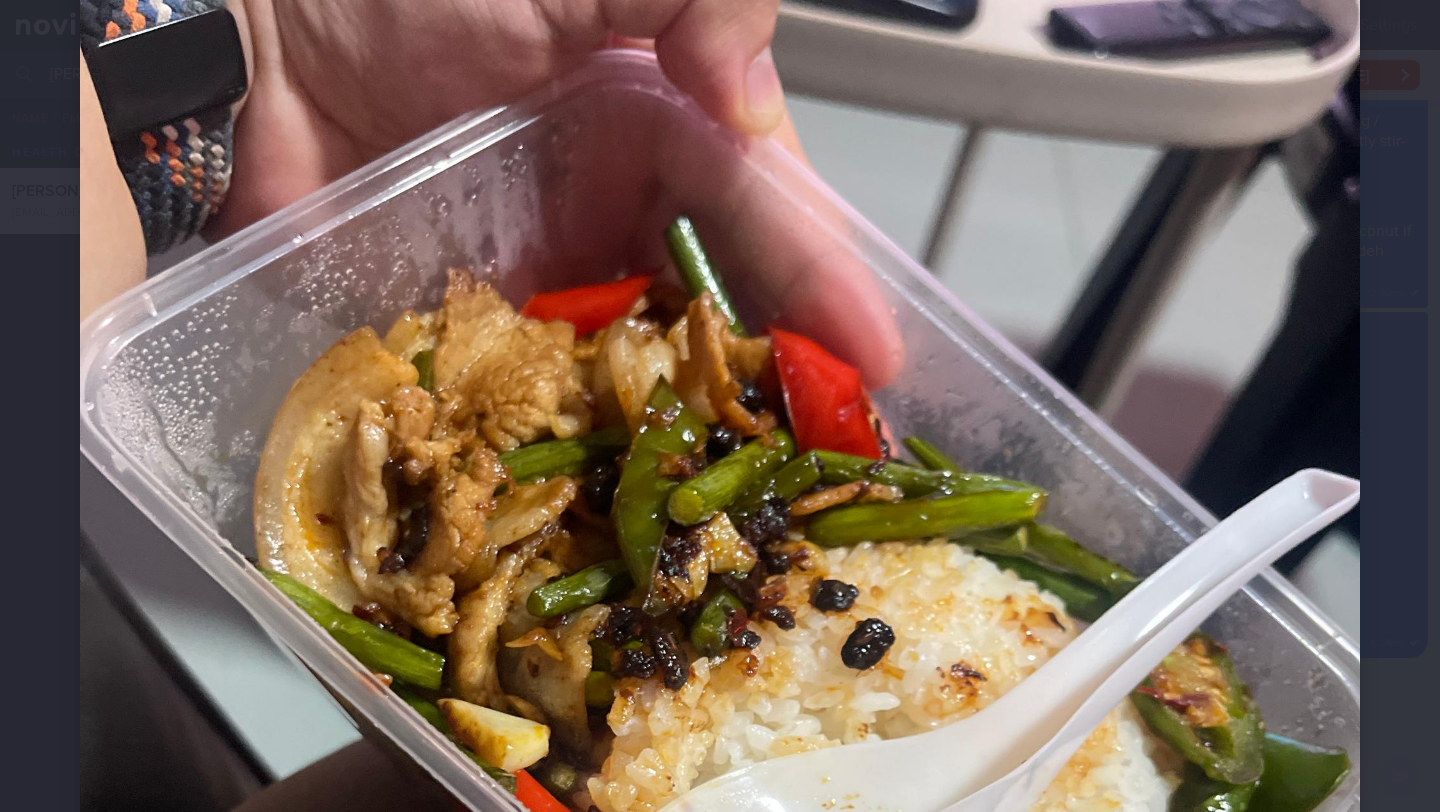 scroll, scrollTop: 433, scrollLeft: 0, axis: vertical 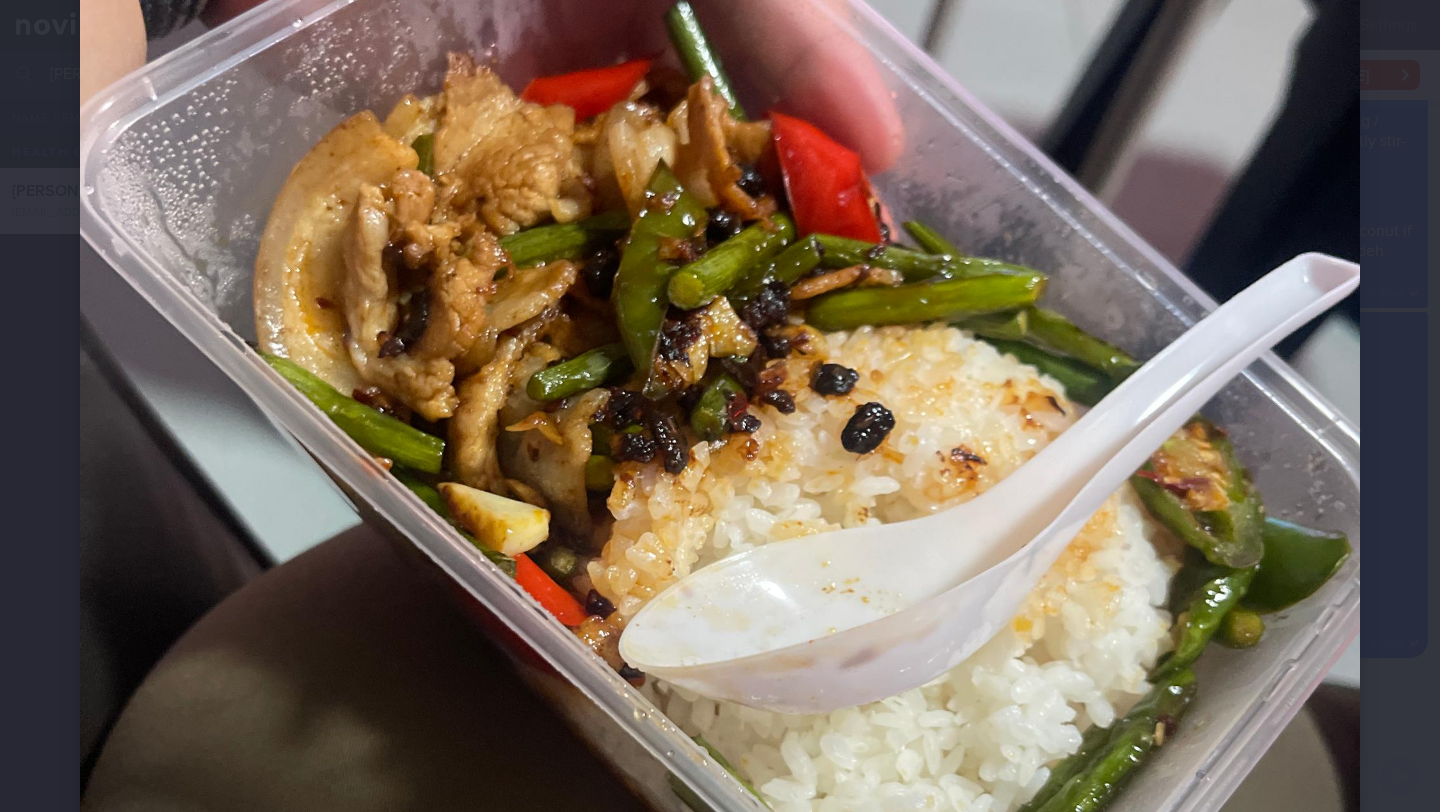 click at bounding box center (720, 500) 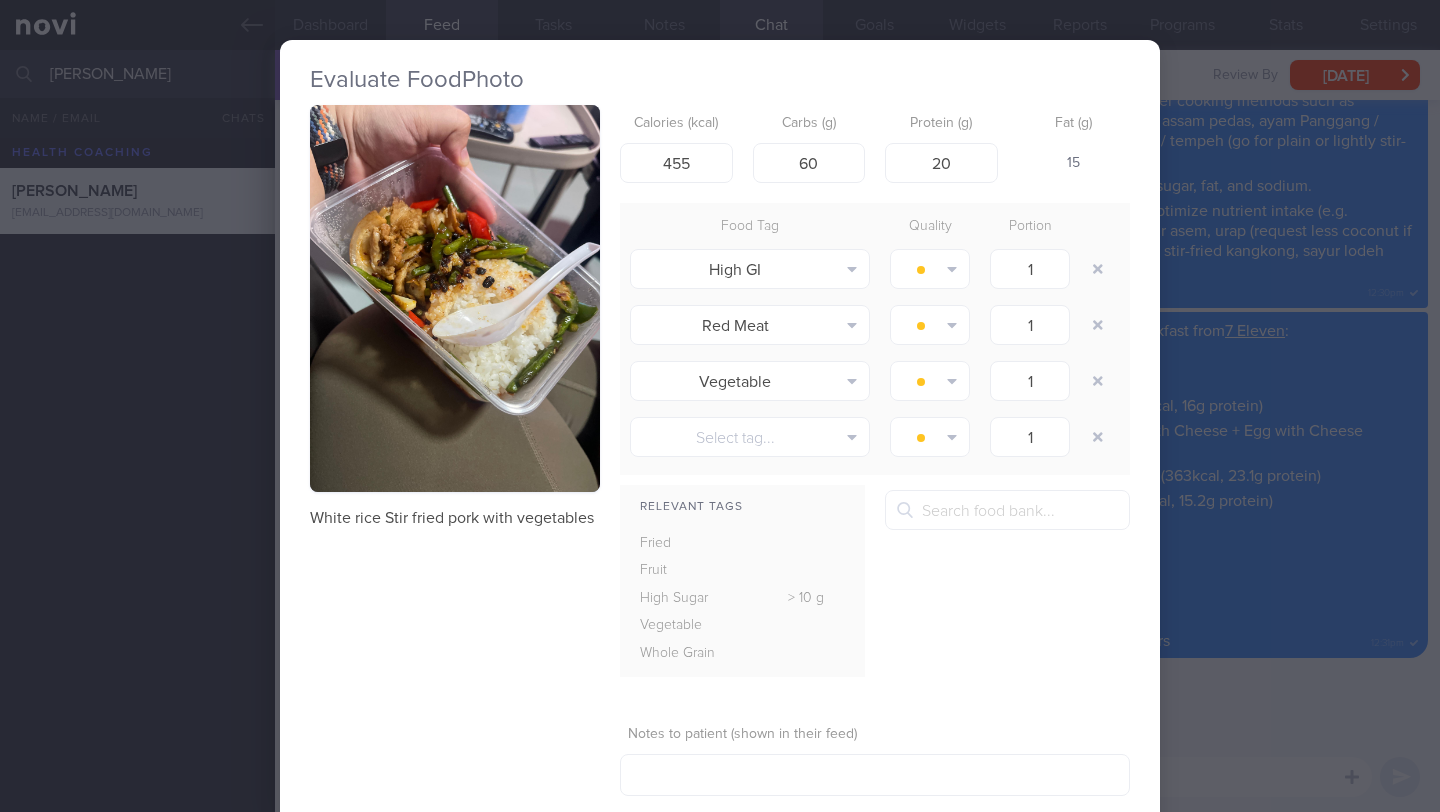 click on "Evaluate Food  Photo
White rice
Stir fried pork with vegetables
Calories (kcal)
455
Carbs (g)
60
Protein (g)
20
Fat (g)
15
Food Tag
Quality
Portion
High GI
Alcohol
Fried
Fruit
Healthy Fats
High Calcium
[MEDICAL_DATA]" at bounding box center (720, 406) 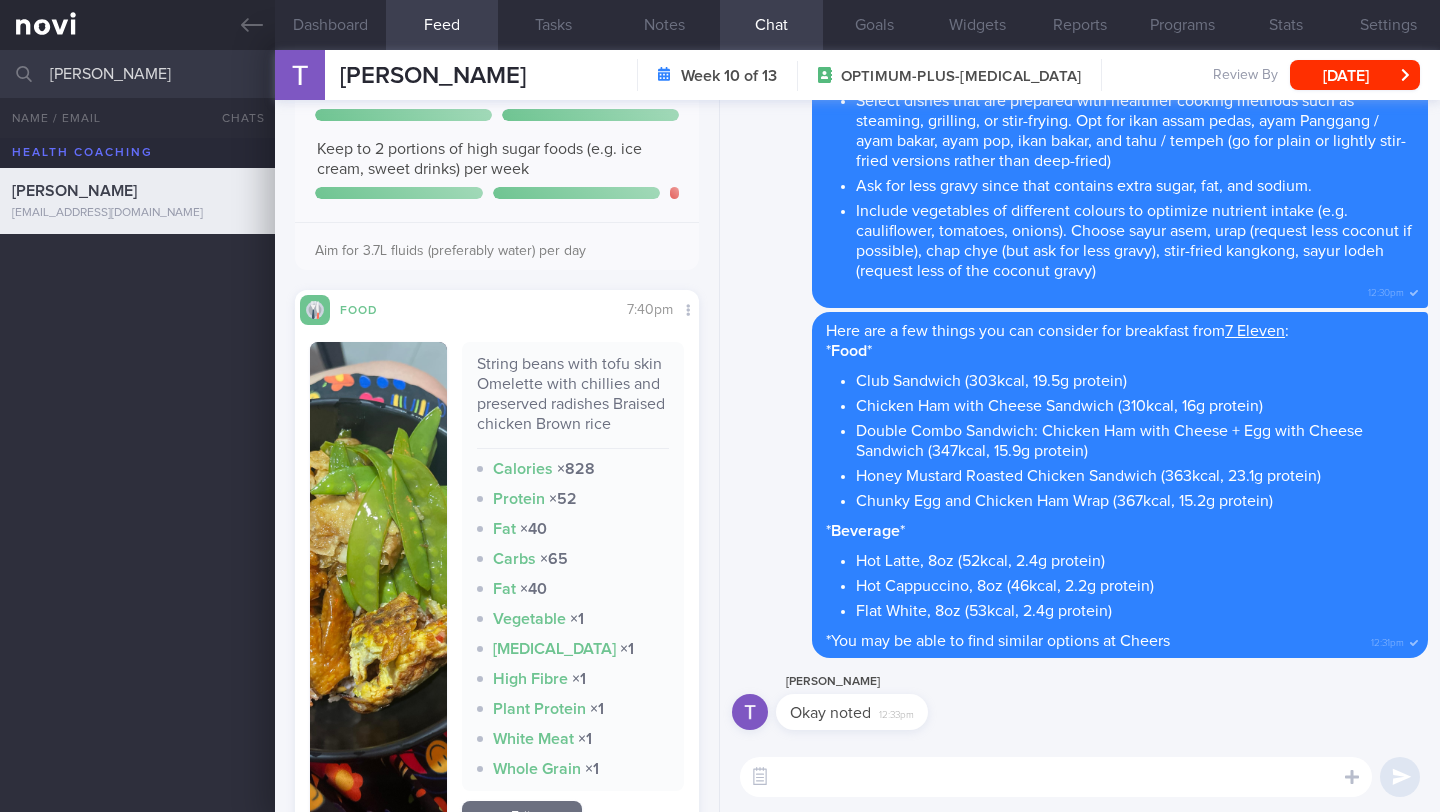 scroll, scrollTop: 4312, scrollLeft: 0, axis: vertical 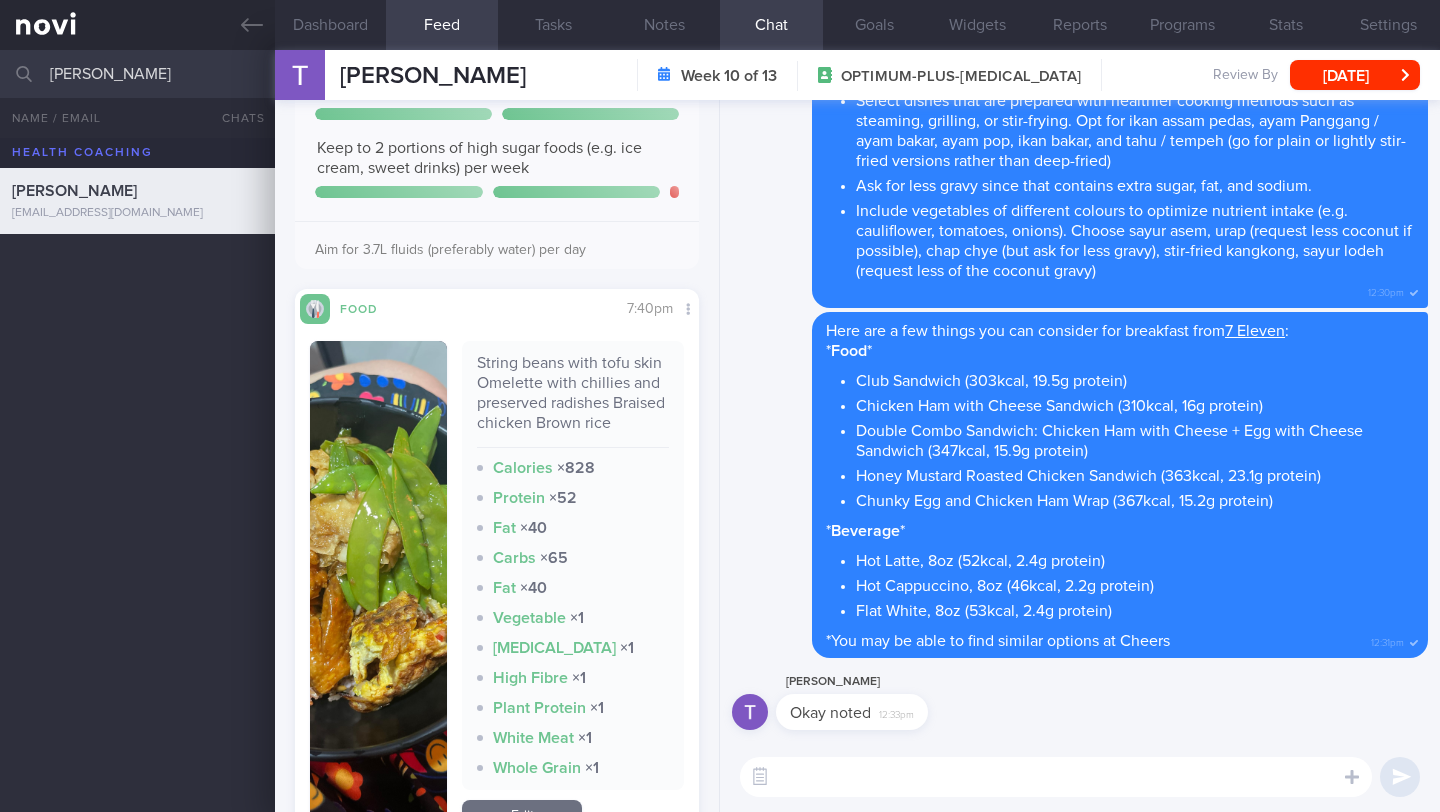 click at bounding box center [1056, 777] 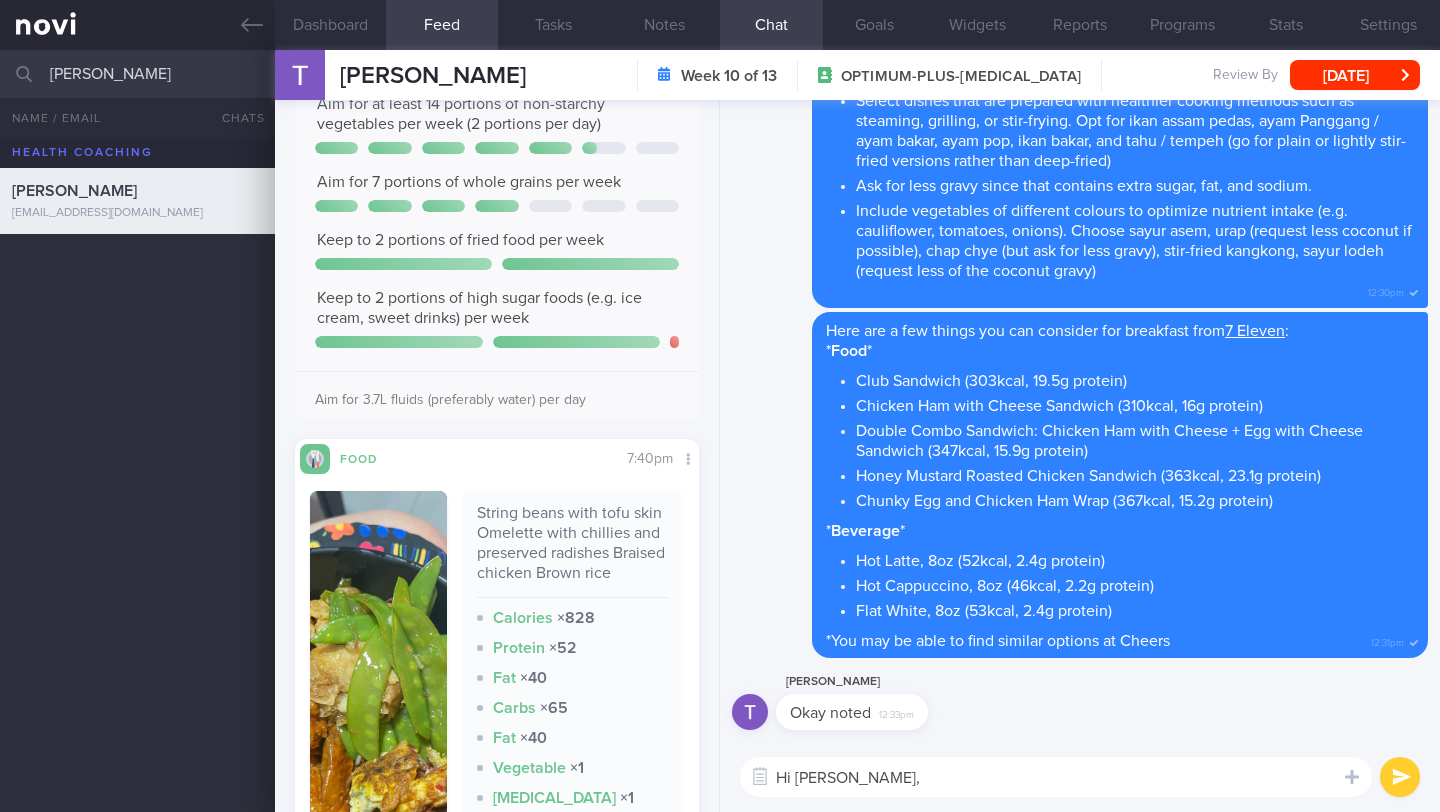 scroll, scrollTop: 4178, scrollLeft: 0, axis: vertical 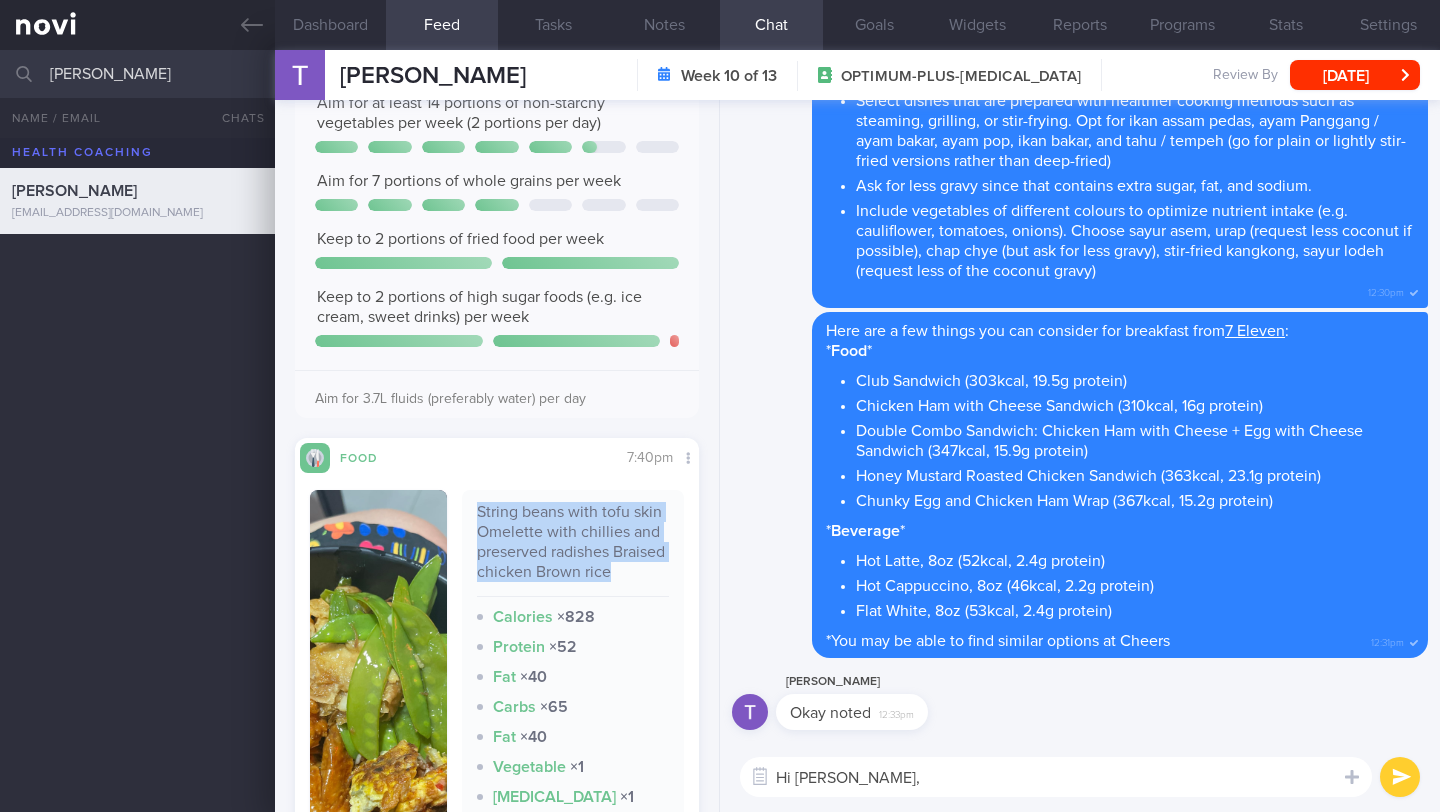 drag, startPoint x: 472, startPoint y: 508, endPoint x: 501, endPoint y: 590, distance: 86.977005 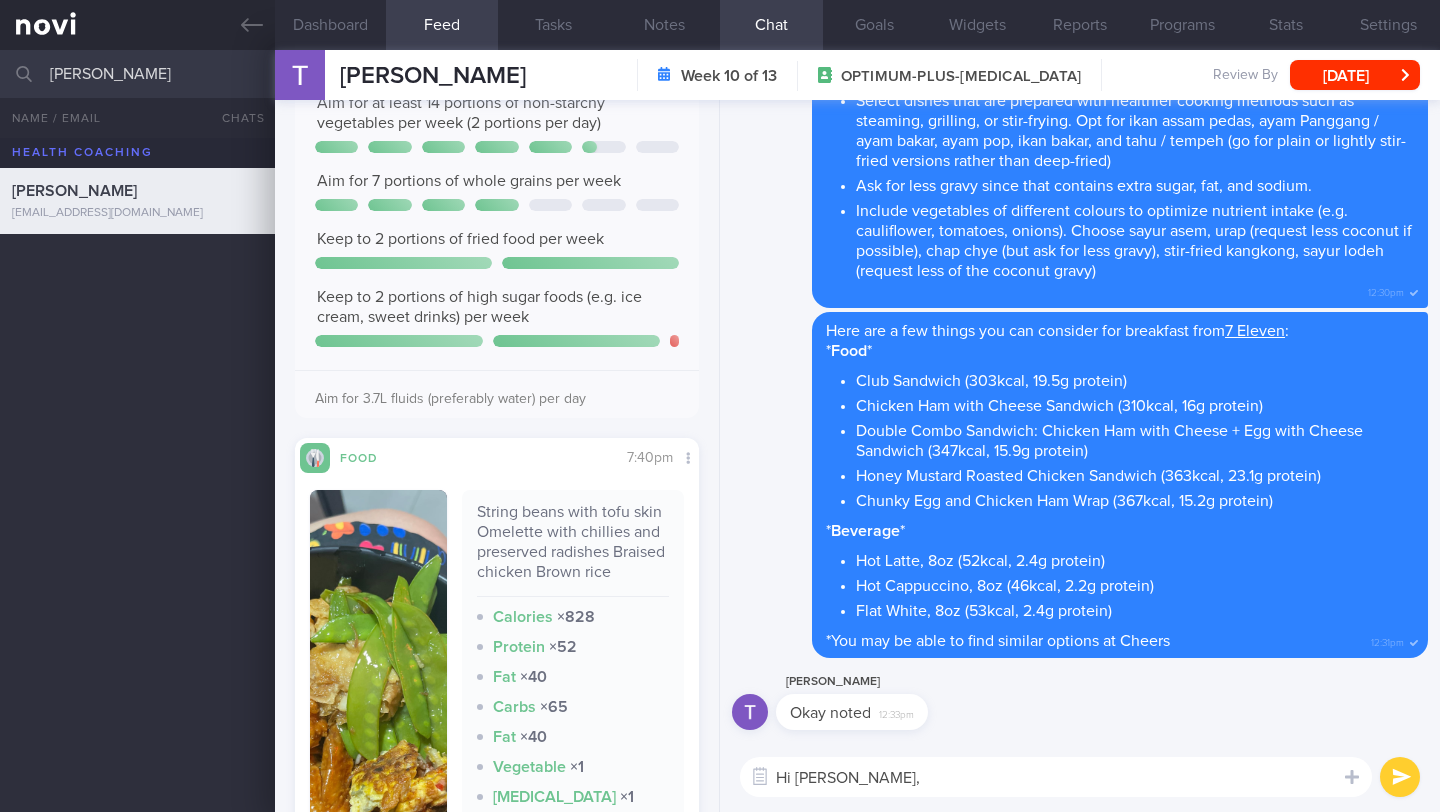 click on "[PERSON_NAME] [PERSON_NAME] [PERSON_NAME]
[EMAIL_ADDRESS][DOMAIN_NAME]
Week 10 of 13
OPTIMUM-PLUS-[MEDICAL_DATA]
Review By
[DATE]
Set Next Review Date
[DATE] April May June July August September October November [DATE]
Mon Tue Wed Thu Fri Sat Sun
30 1 2 3 4 5 6 7 8 9 10 11 12 13 14 15 16 17 18 19 20 21 22 23 24 25 26 27 28 29 30 31 1 2 3 4 5 6 7 8 9 10
Next suggested
End of program
None" at bounding box center [857, 75] 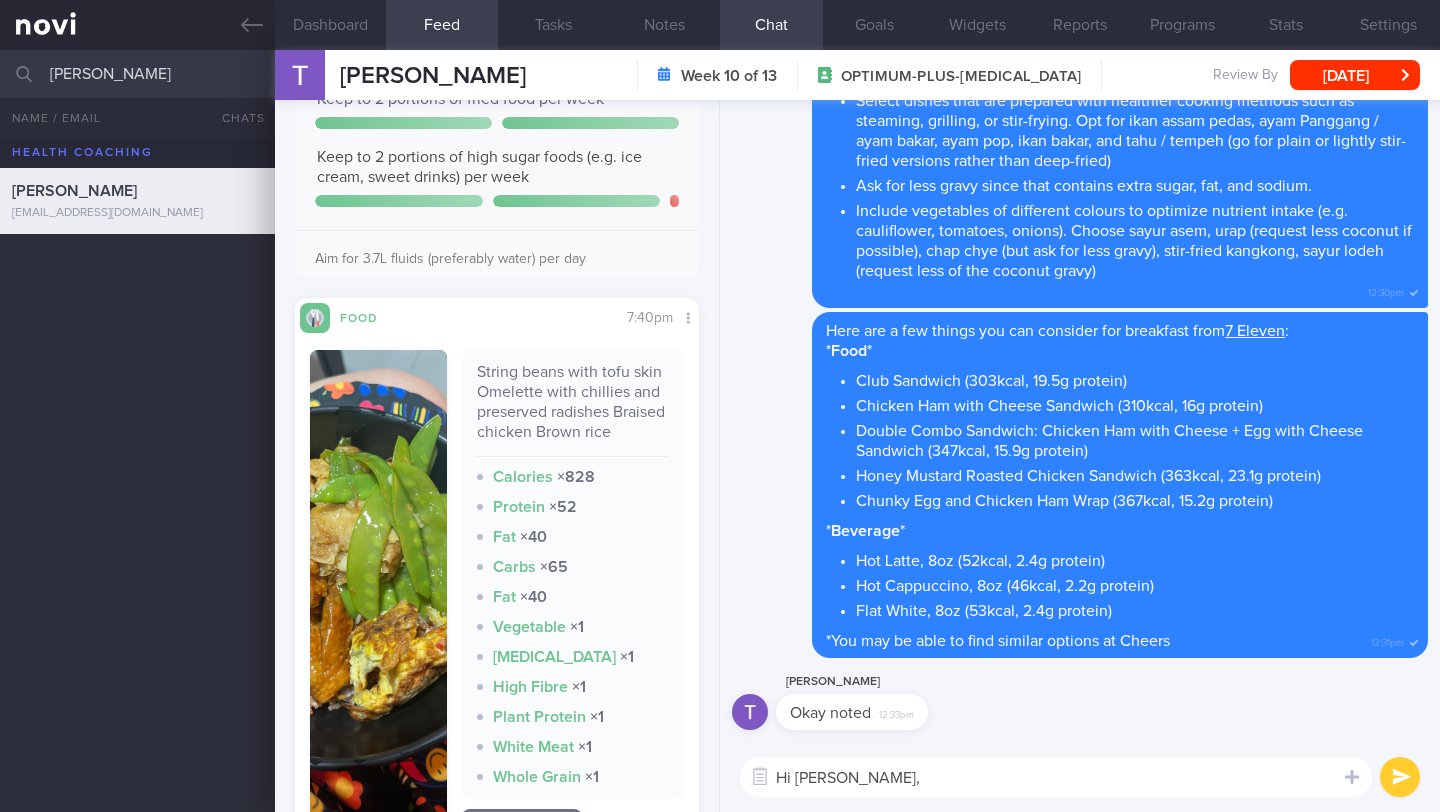 scroll, scrollTop: 4584, scrollLeft: 0, axis: vertical 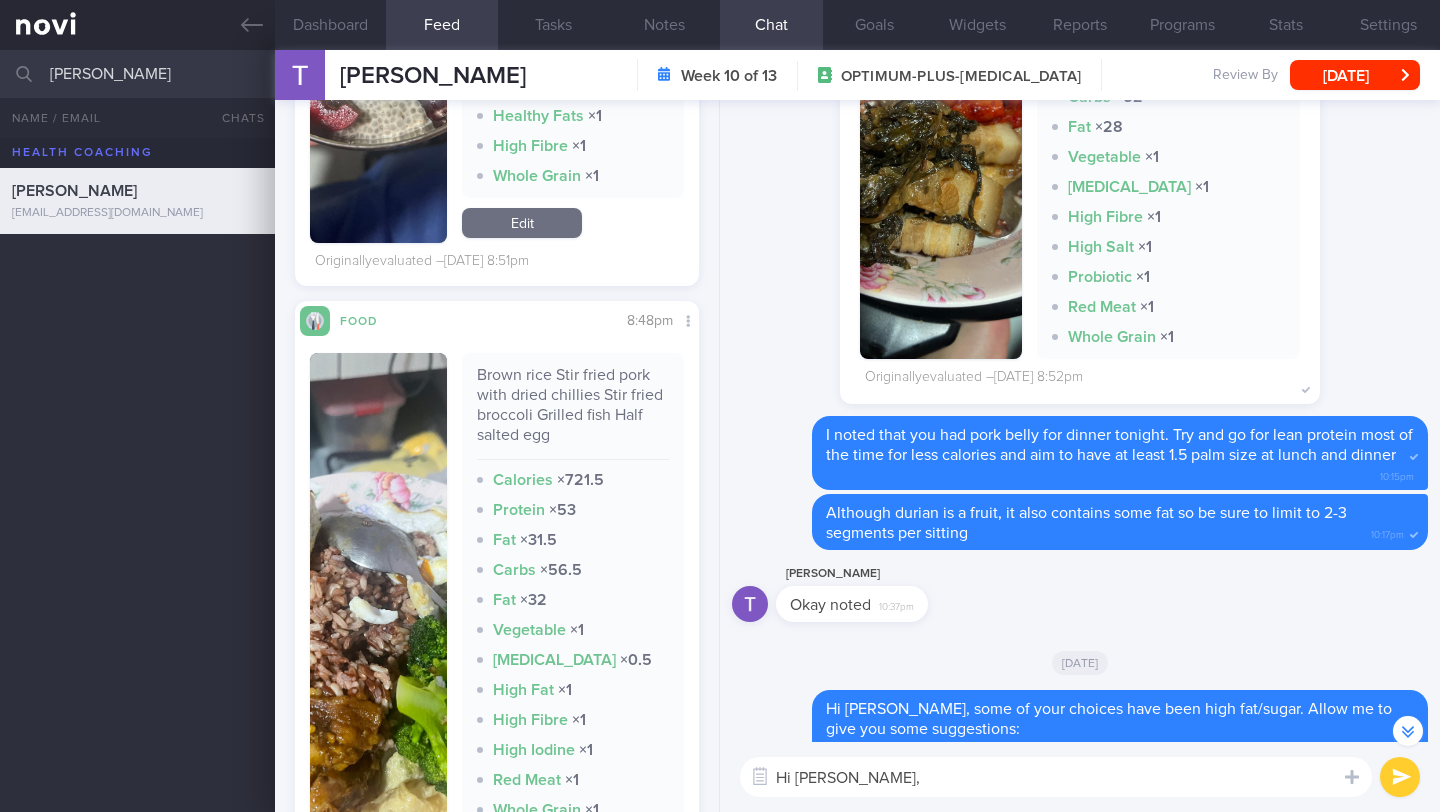 click at bounding box center [378, 615] 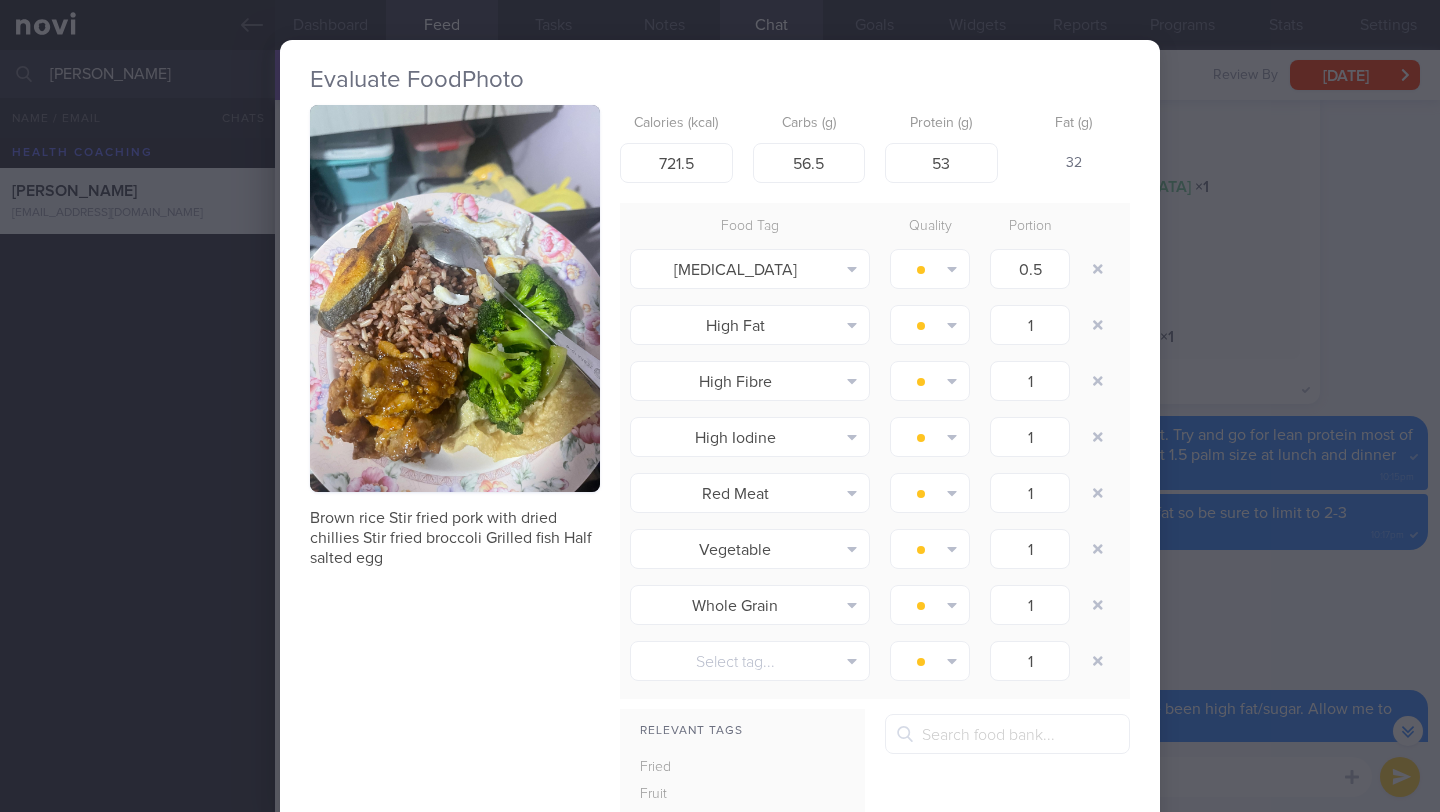 click at bounding box center [455, 298] 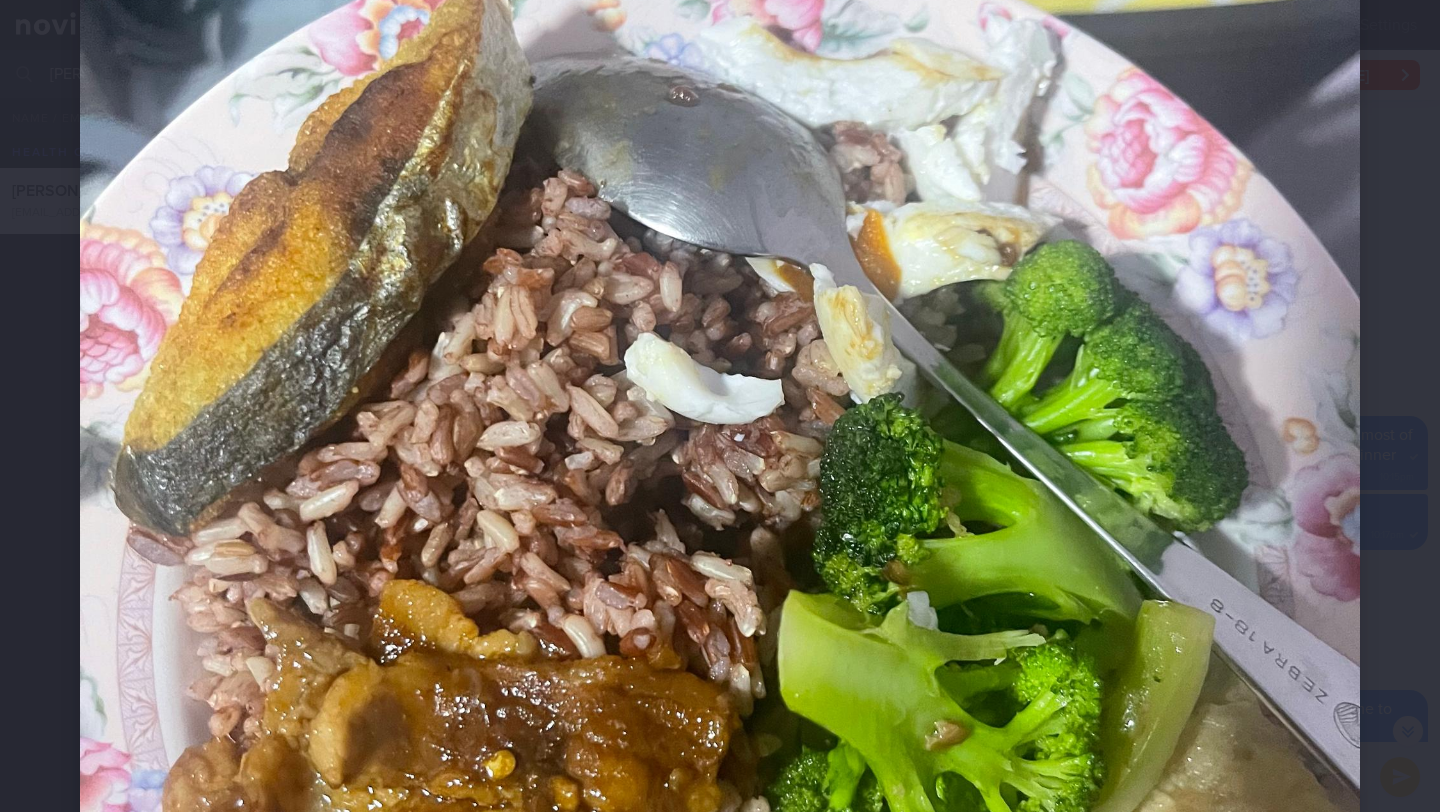 scroll, scrollTop: 878, scrollLeft: 0, axis: vertical 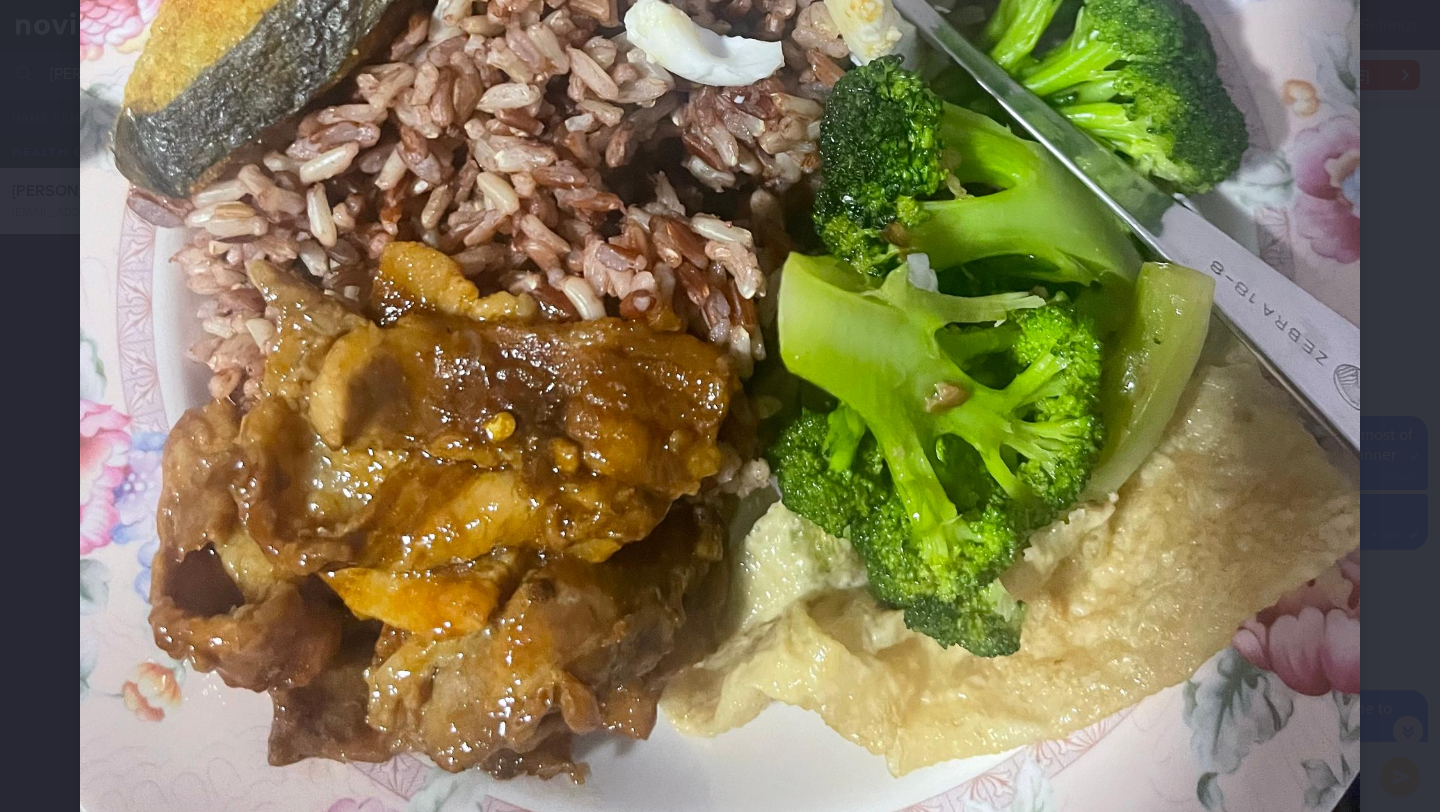 click at bounding box center (720, 55) 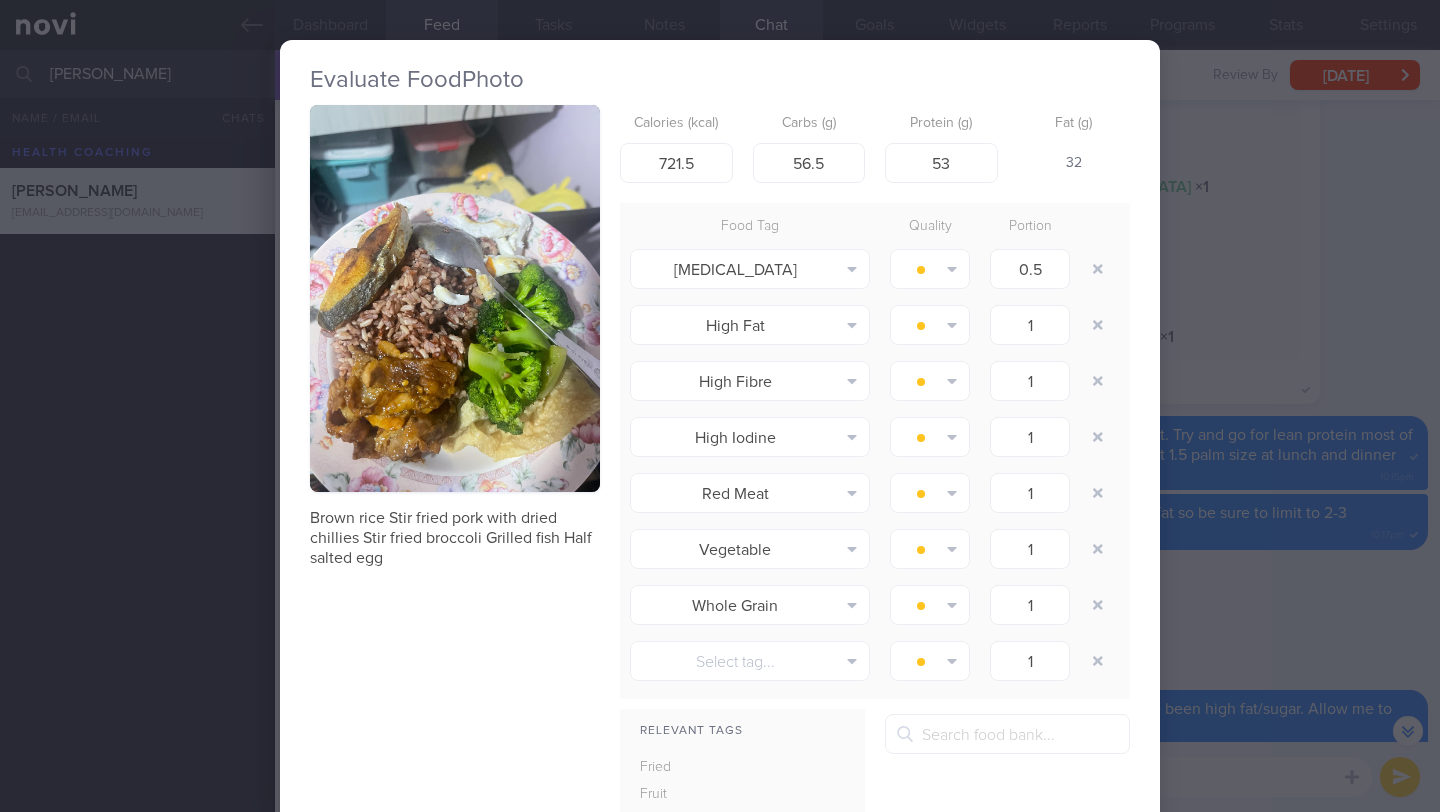 click on "Evaluate Food  Photo
Brown rice
Stir fried pork with dried chillies
Stir fried broccoli
Grilled fish
Half salted egg
Calories (kcal)
721.5
Carbs (g)
56.5
Protein (g)
53
Fat (g)
32
Food Tag
Quality
Portion
[MEDICAL_DATA]
Alcohol
Fried
Fruit
Healthy Fats
High Calcium" at bounding box center [720, 406] 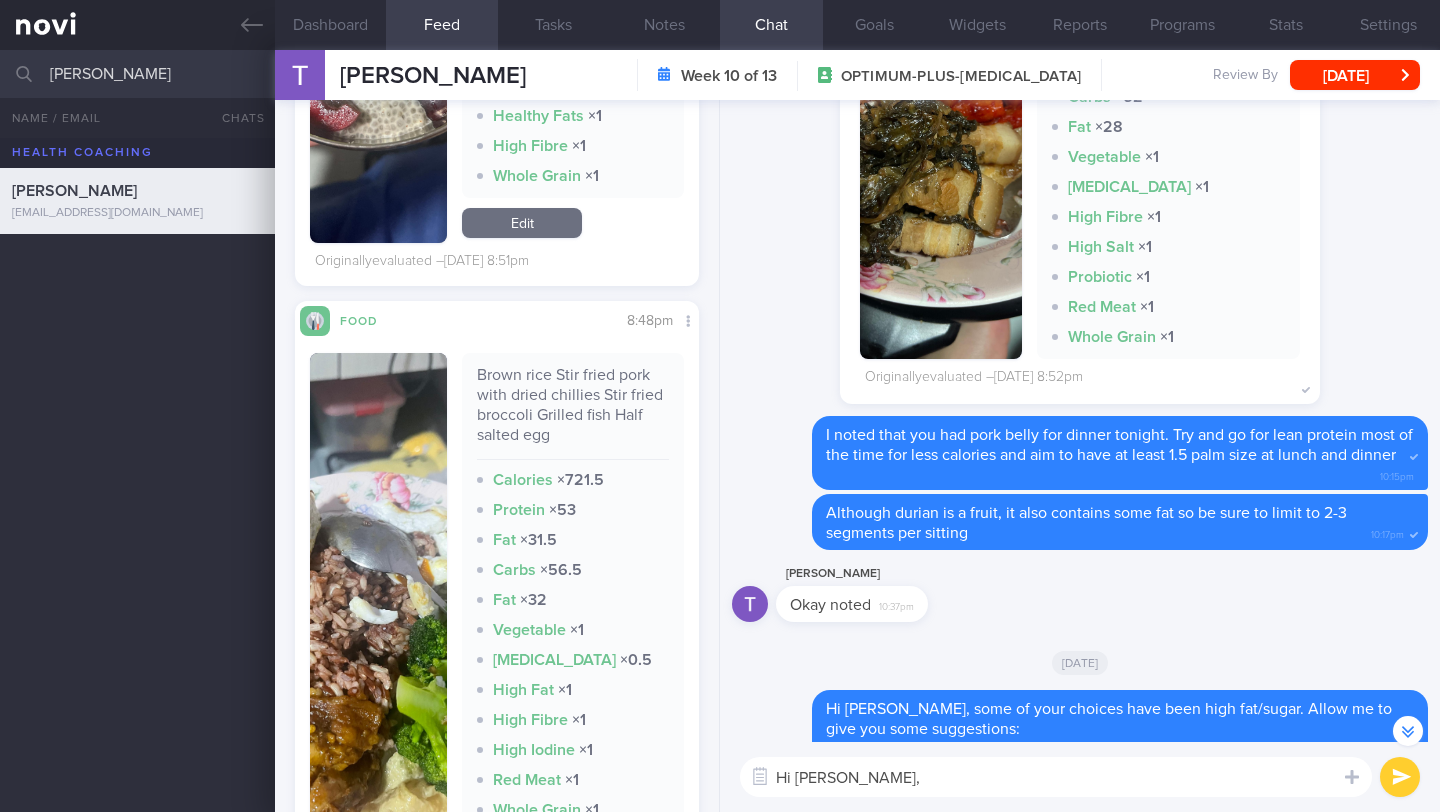 click on "Hi [PERSON_NAME]," at bounding box center [1056, 777] 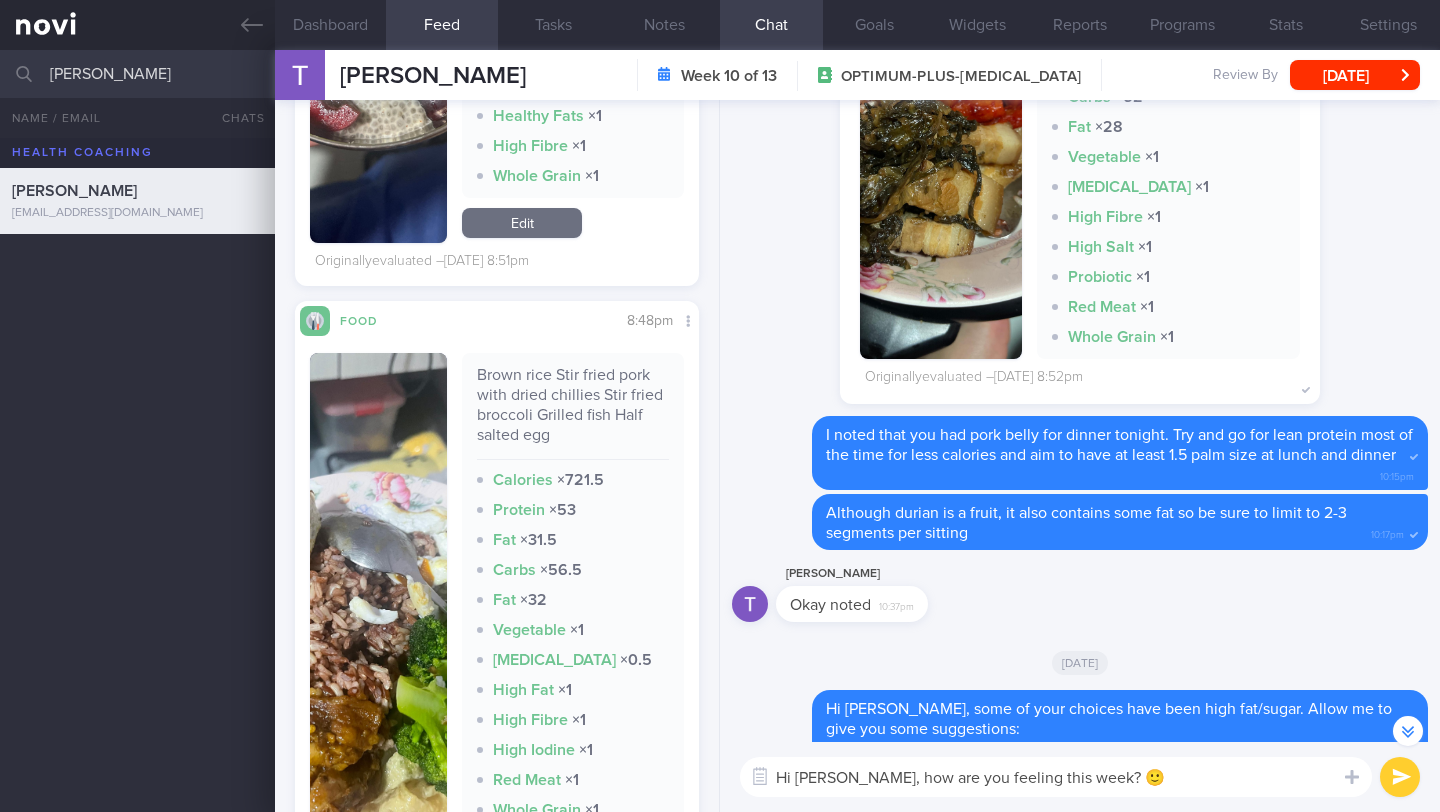 type on "Hi [PERSON_NAME], how are you feeling this week? 🙂" 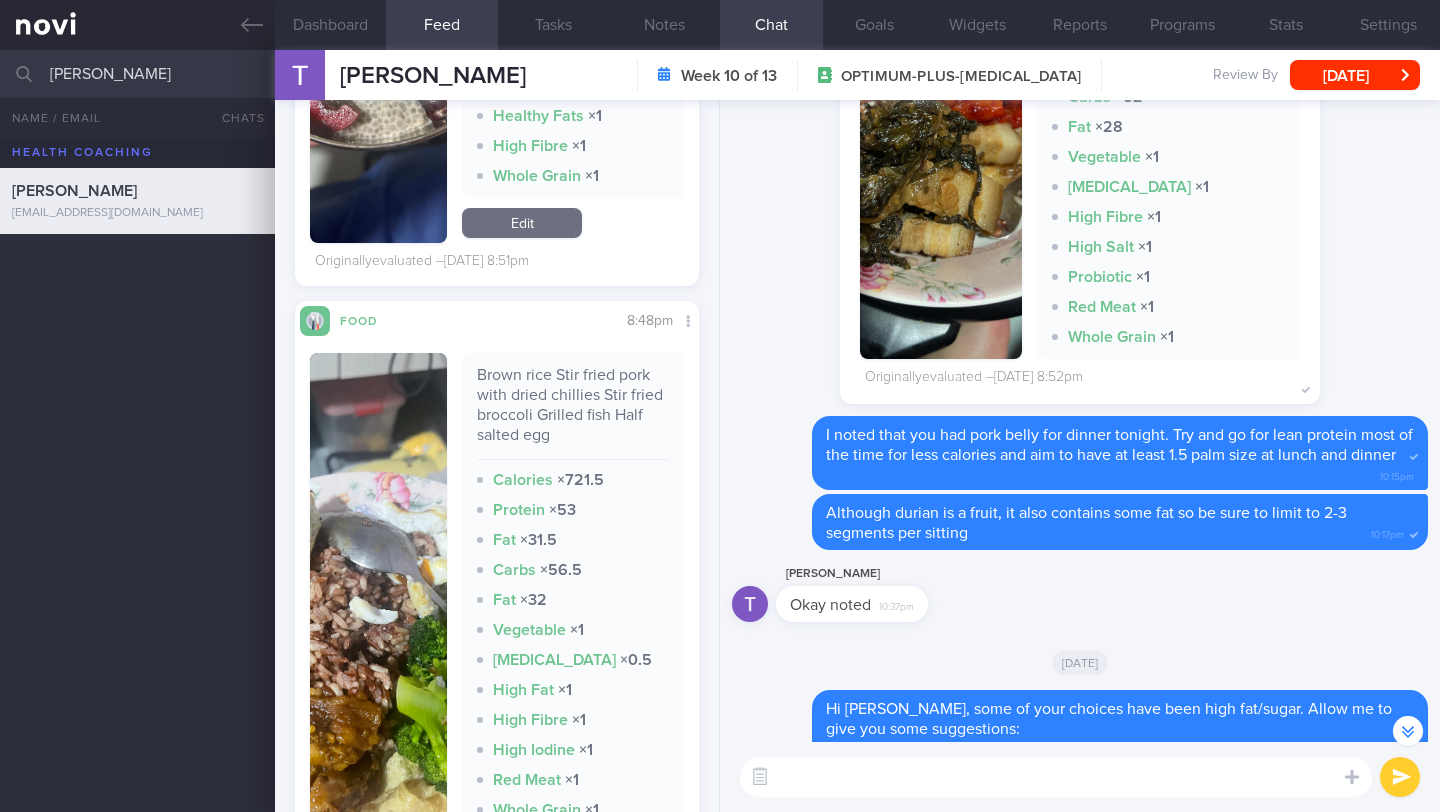 scroll, scrollTop: 0, scrollLeft: 0, axis: both 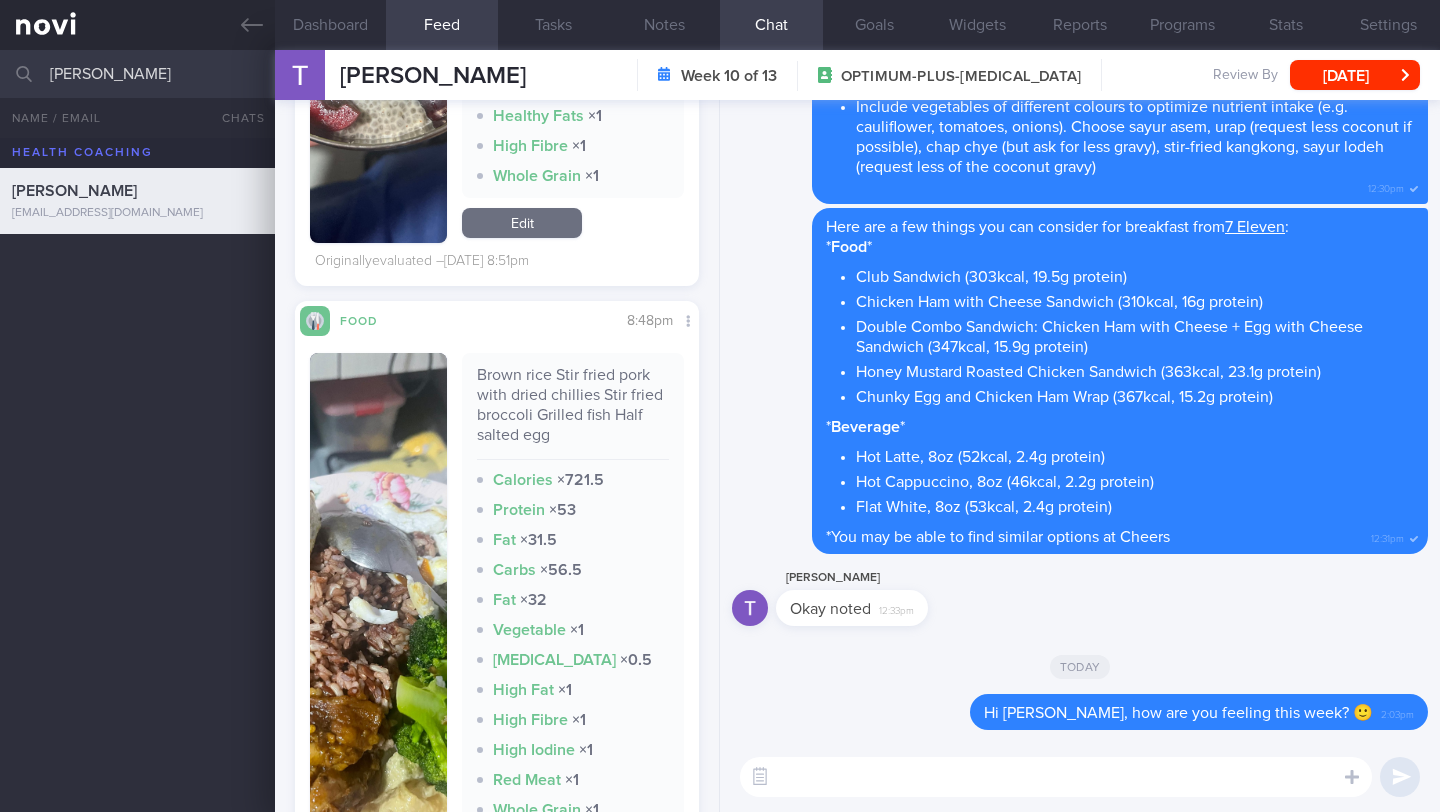 click at bounding box center (1056, 777) 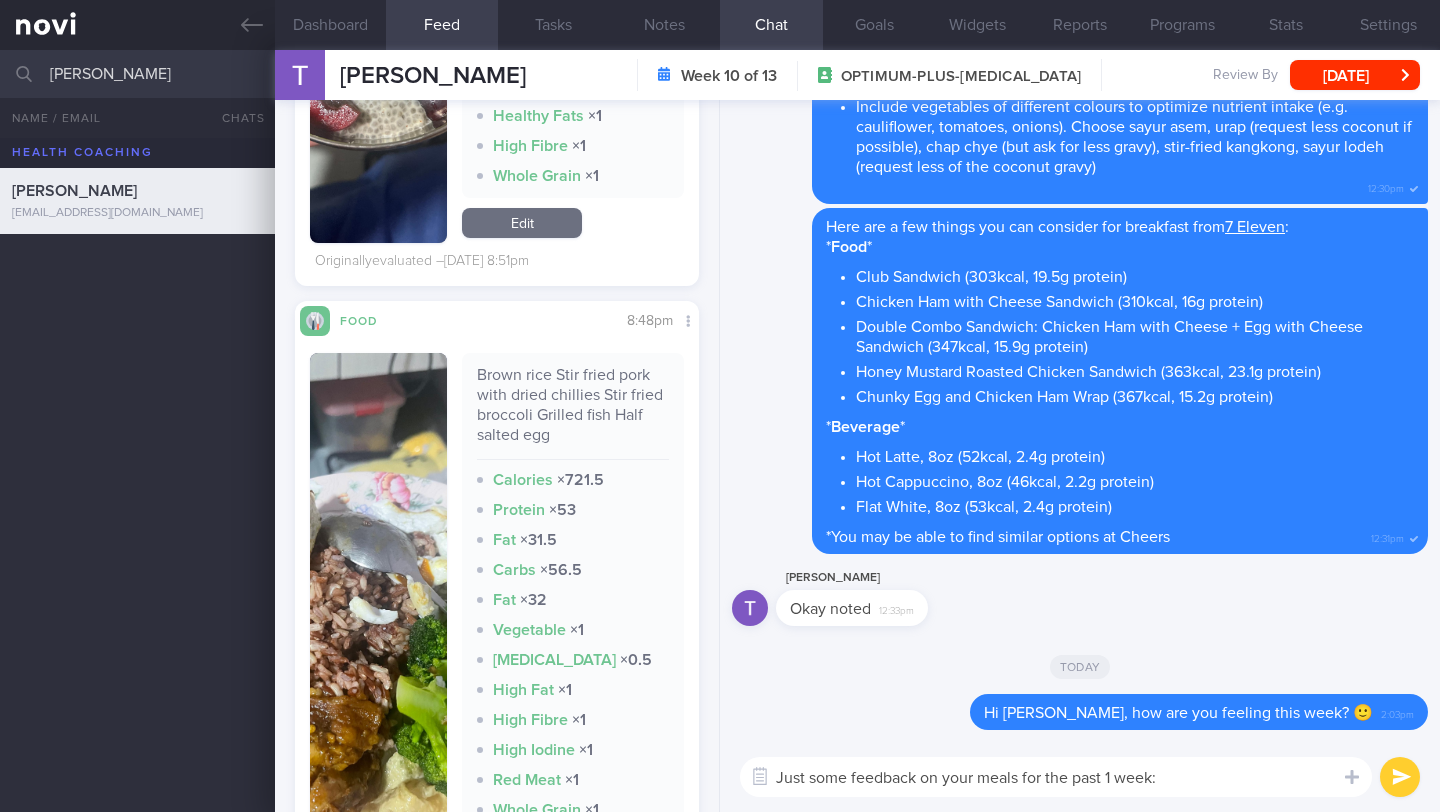 scroll, scrollTop: 0, scrollLeft: 0, axis: both 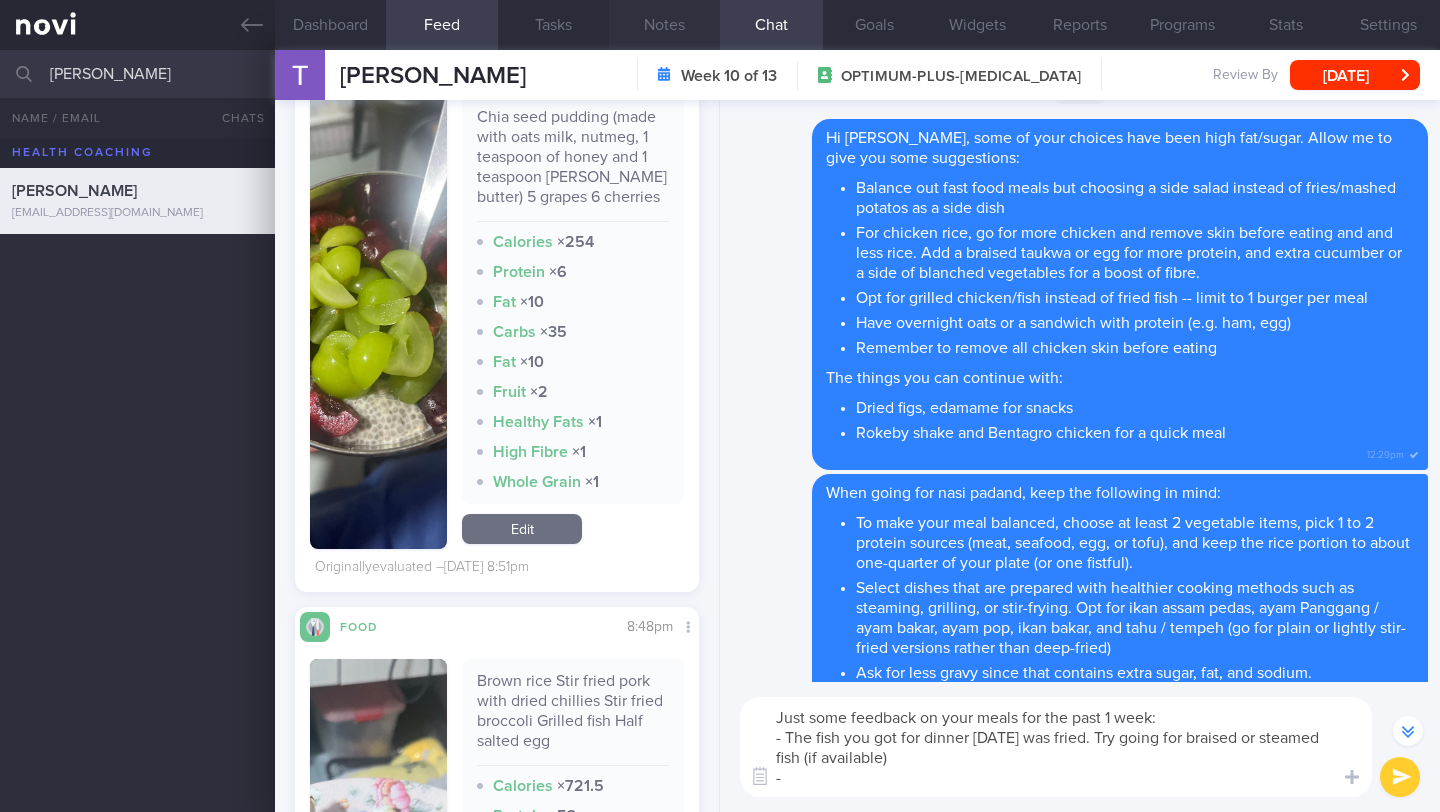 click on "Notes" at bounding box center [664, 25] 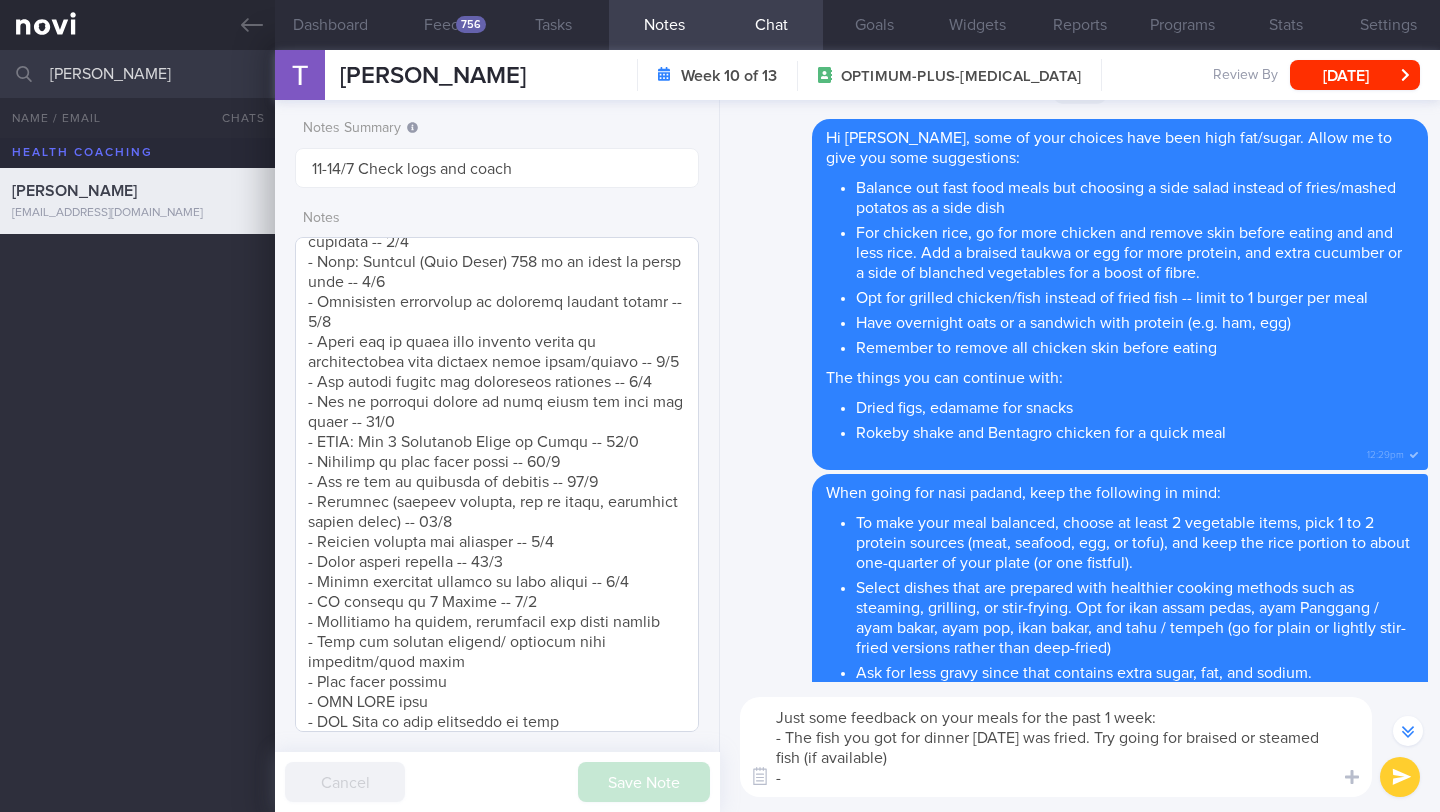 scroll, scrollTop: 1501, scrollLeft: 0, axis: vertical 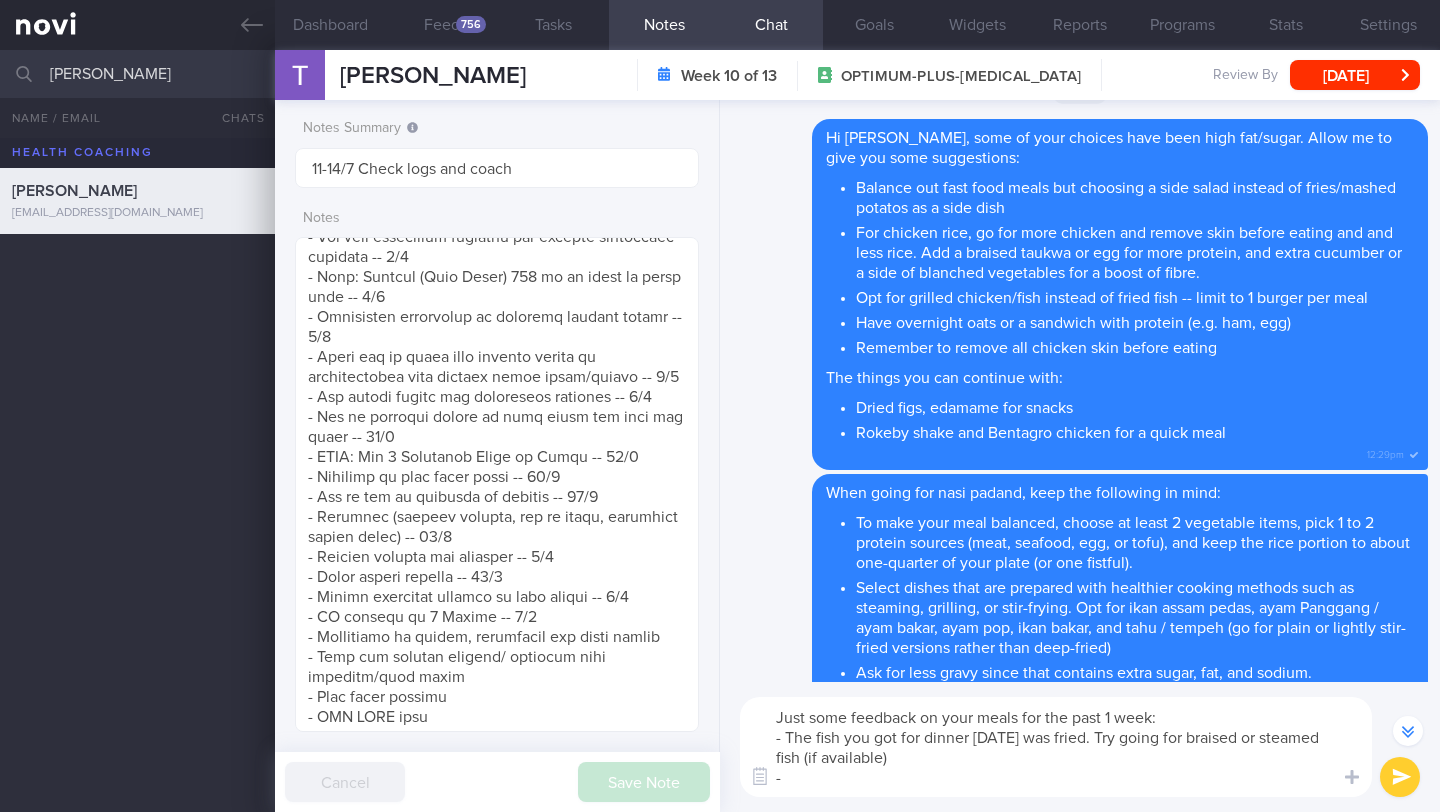 click on "Just some feedback on your meals for the past 1 week:
- The fish you got for dinner [DATE] was fried. Try going for braised or steamed fish (if available)
-" at bounding box center [1056, 747] 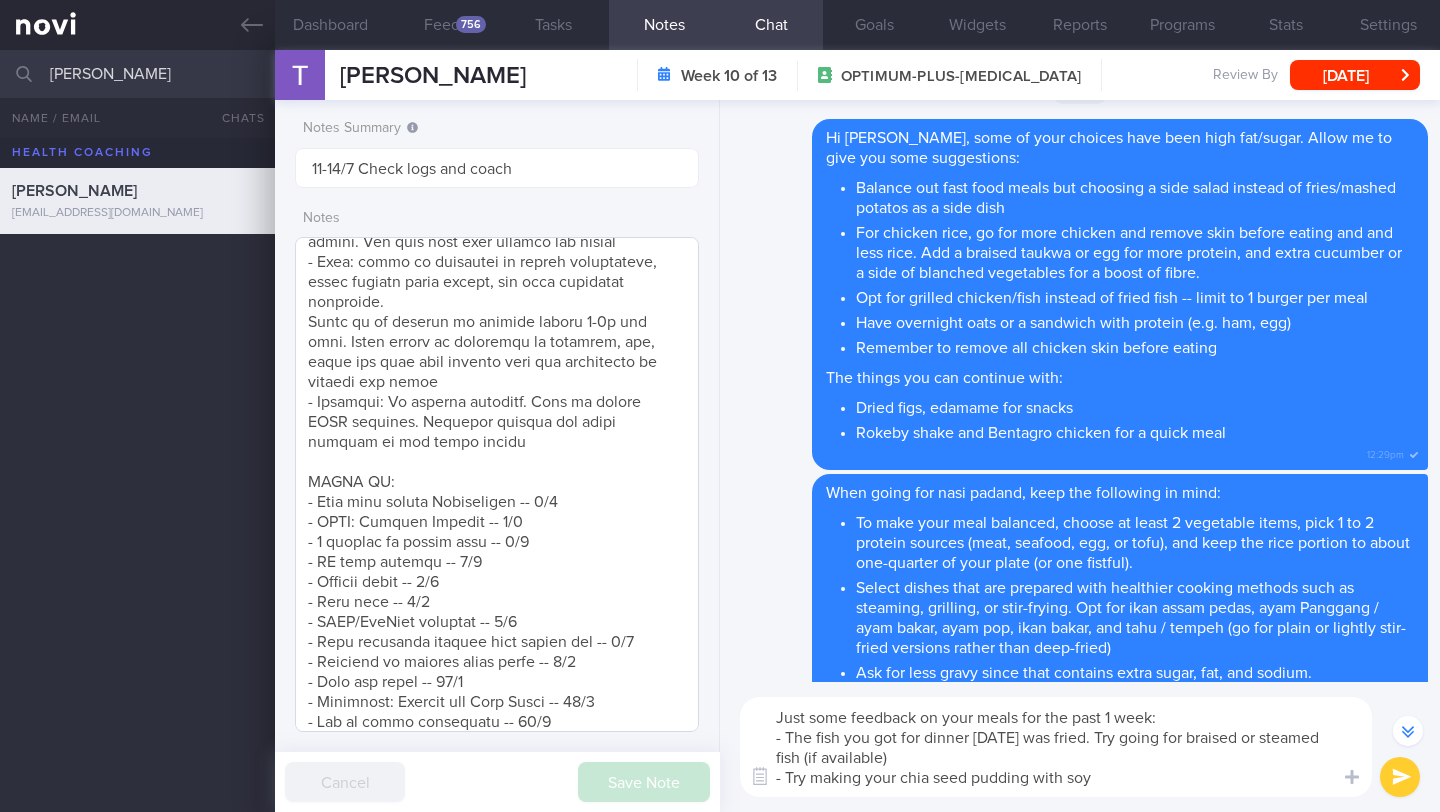 scroll, scrollTop: 796, scrollLeft: 0, axis: vertical 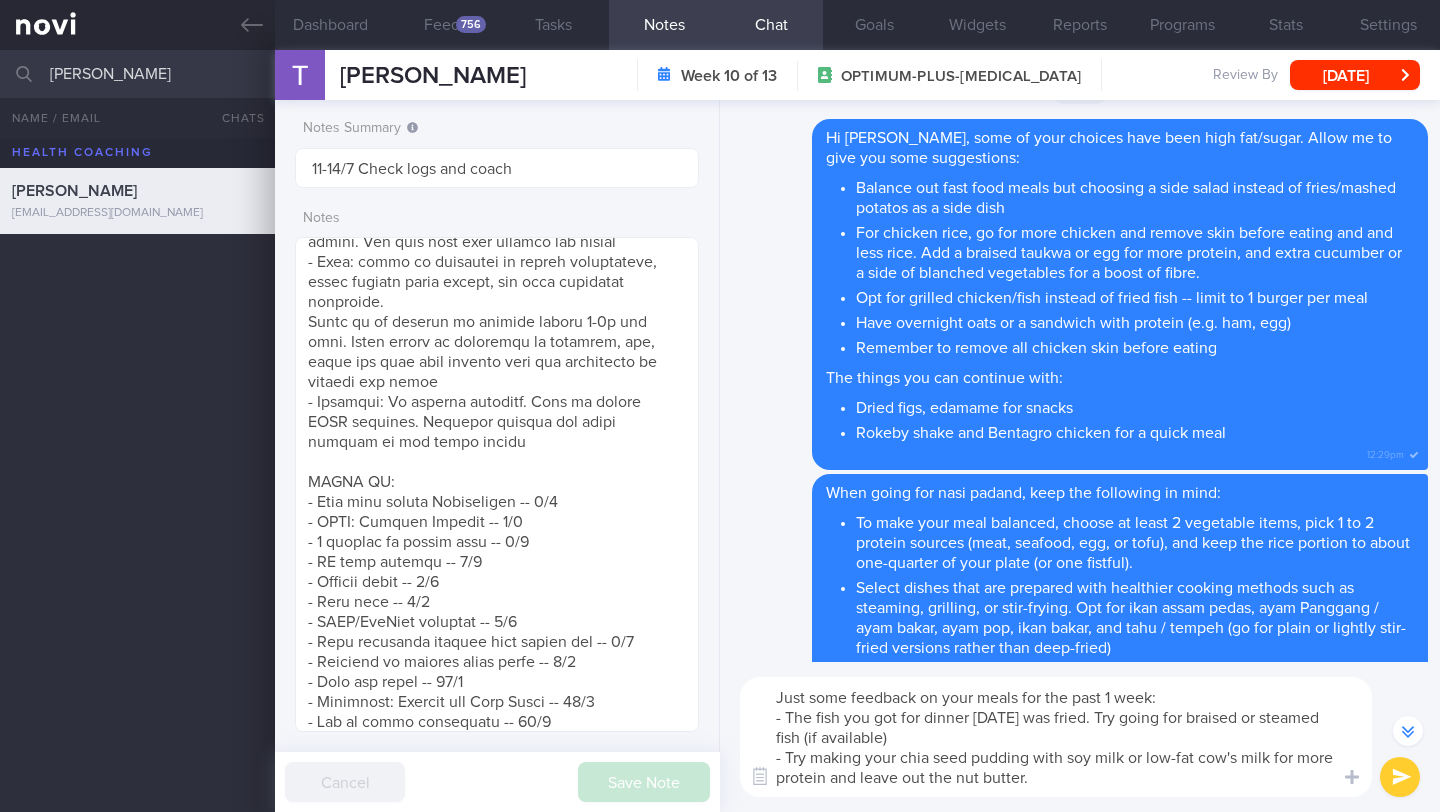 click on "Just some feedback on your meals for the past 1 week:
- The fish you got for dinner [DATE] was fried. Try going for braised or steamed fish (if available)
- Try making your chia seed pudding with soy milk or low-fat cow's milk for more protein and leave out the nut butter." at bounding box center (1056, 737) 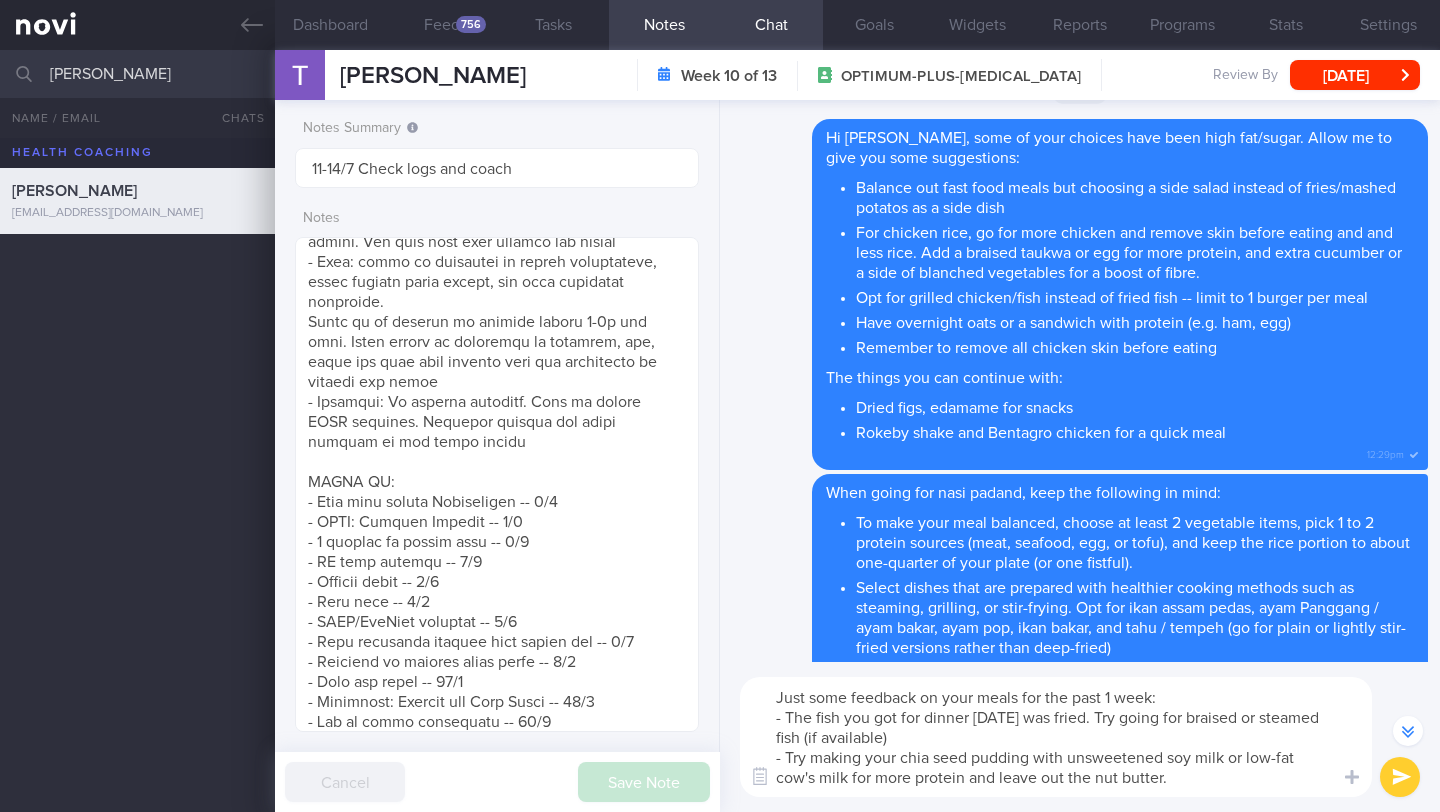click on "Just some feedback on your meals for the past 1 week:
- The fish you got for dinner [DATE] was fried. Try going for braised or steamed fish (if available)
- Try making your chia seed pudding with unsweetened soy milk or low-fat cow's milk for more protein and leave out the nut butter." at bounding box center (1056, 737) 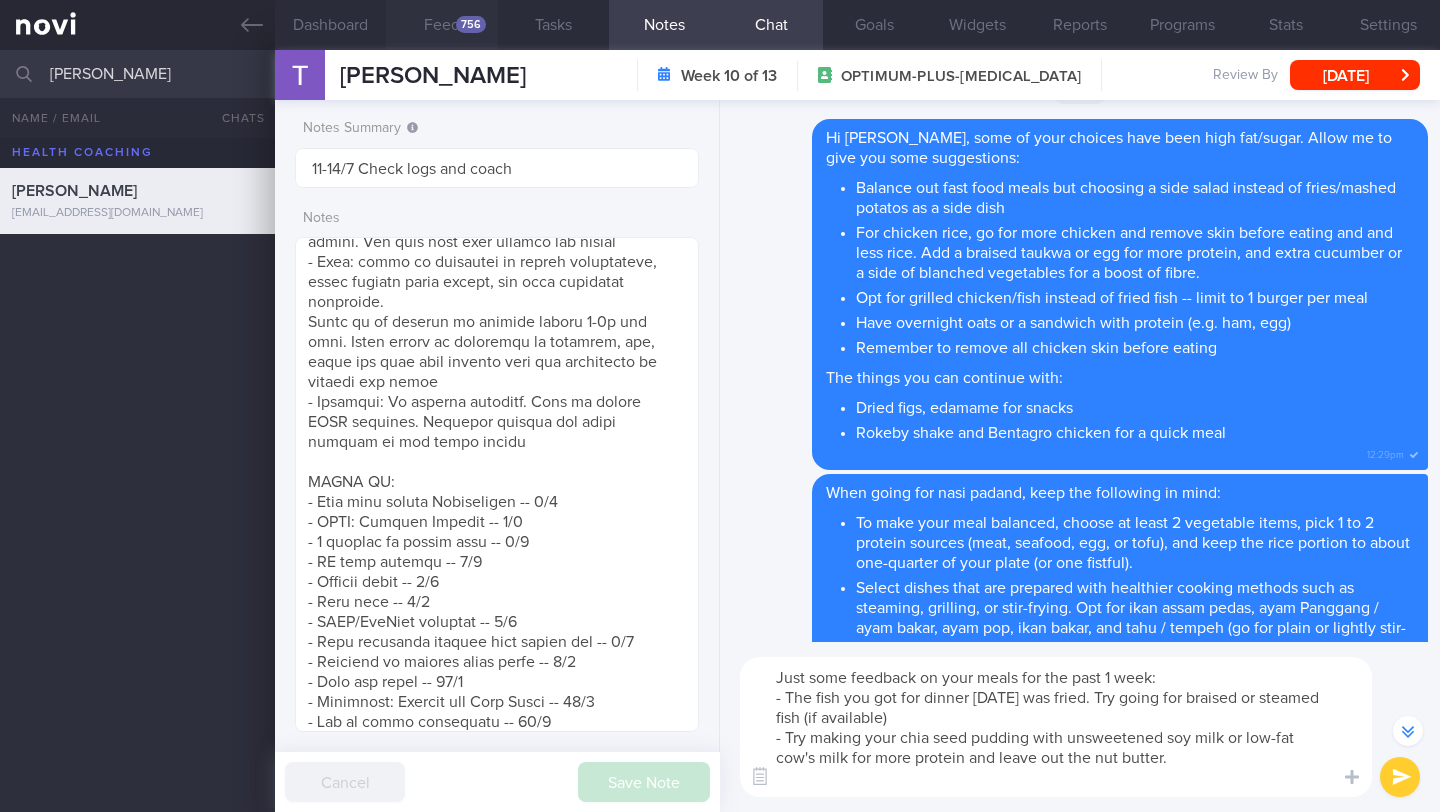click on "756" at bounding box center [471, 24] 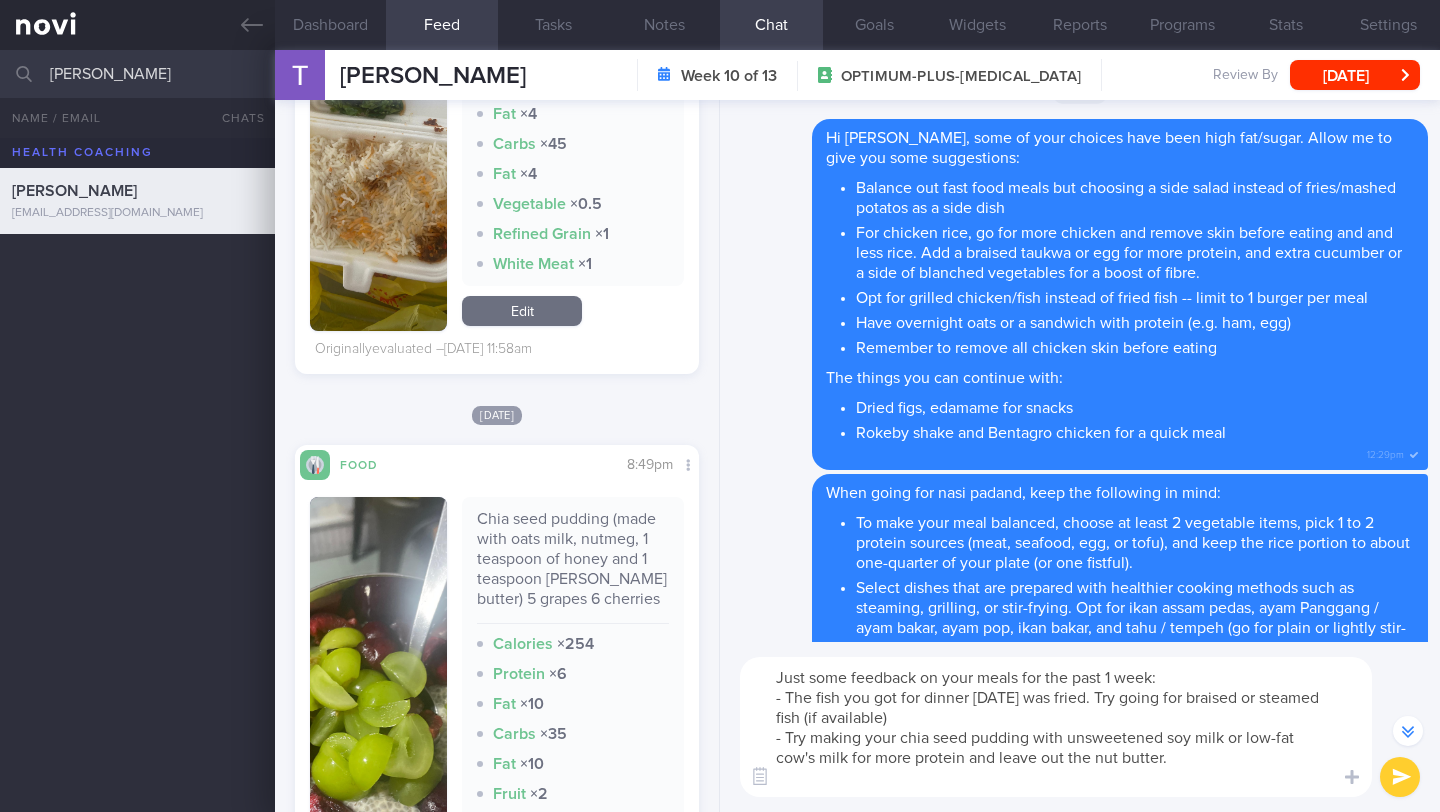 scroll, scrollTop: 12321, scrollLeft: 0, axis: vertical 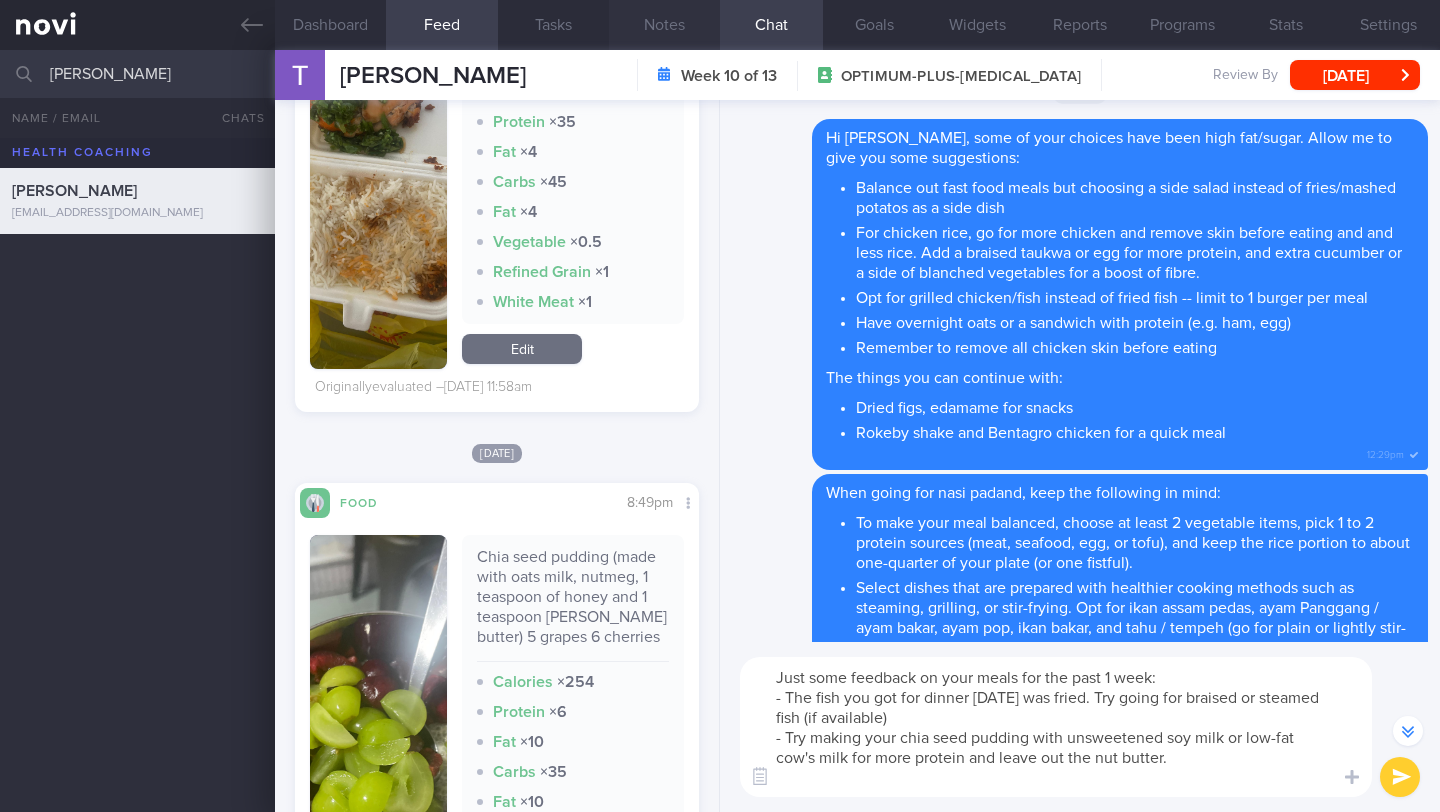 click on "Notes" at bounding box center (664, 25) 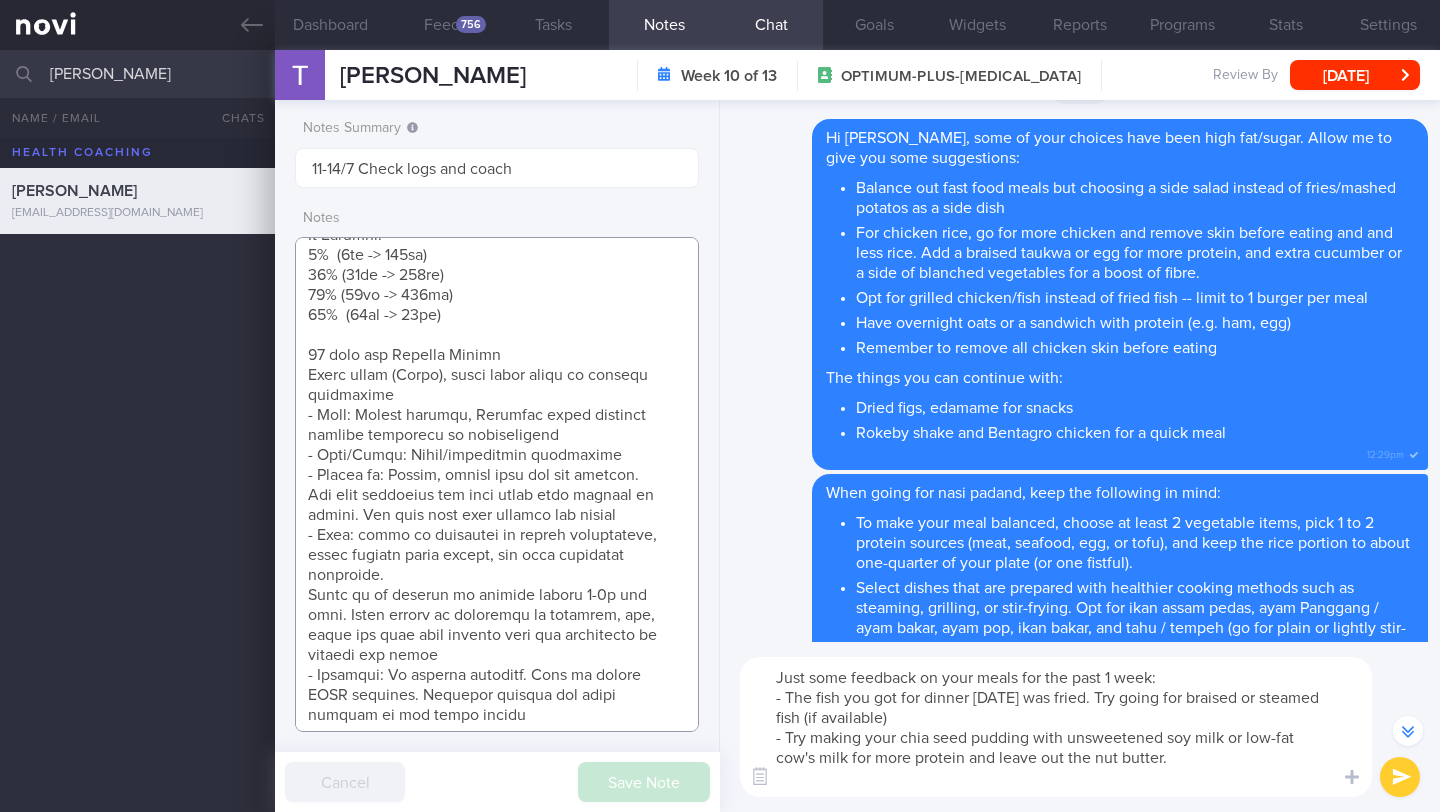 scroll, scrollTop: 521, scrollLeft: 0, axis: vertical 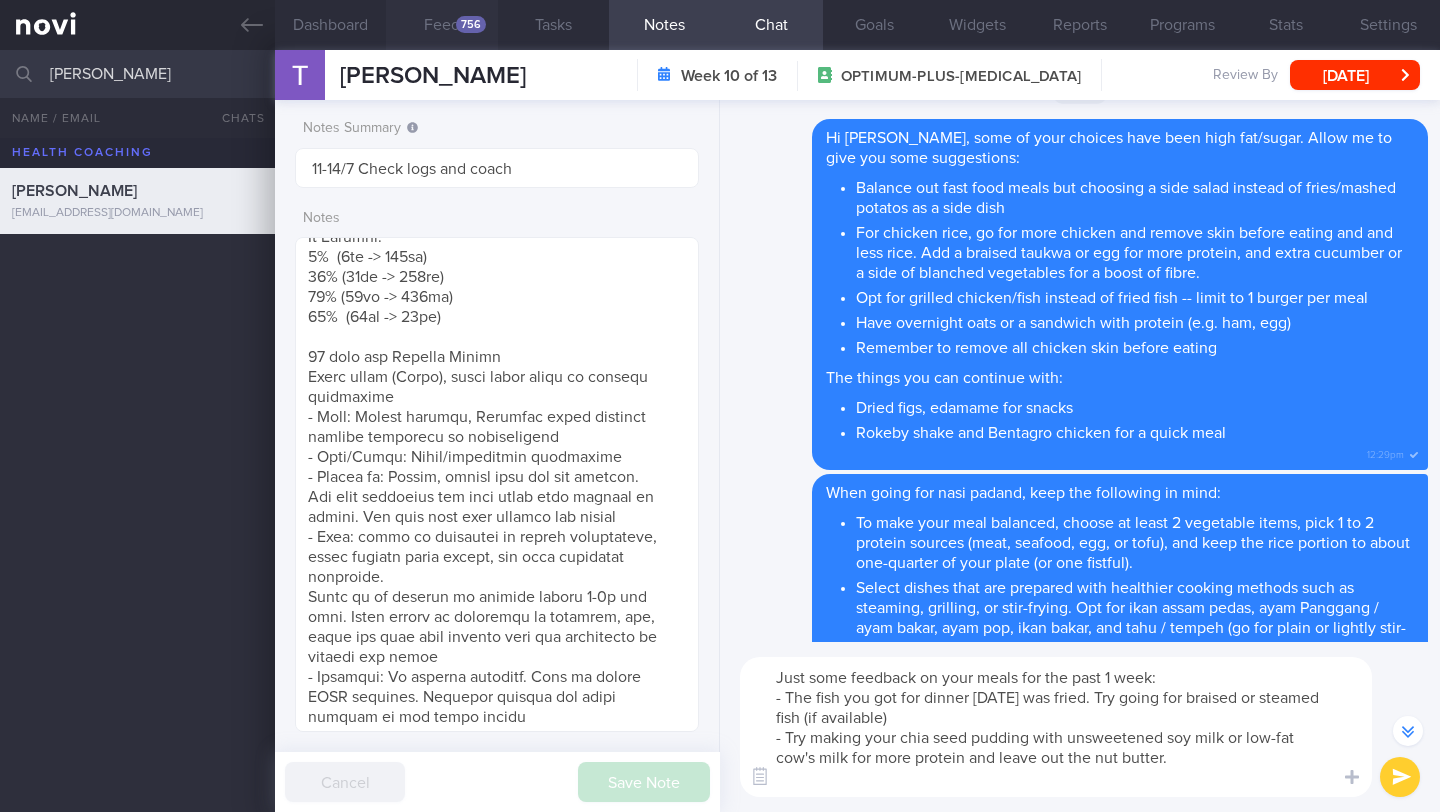 click on "756" at bounding box center [471, 24] 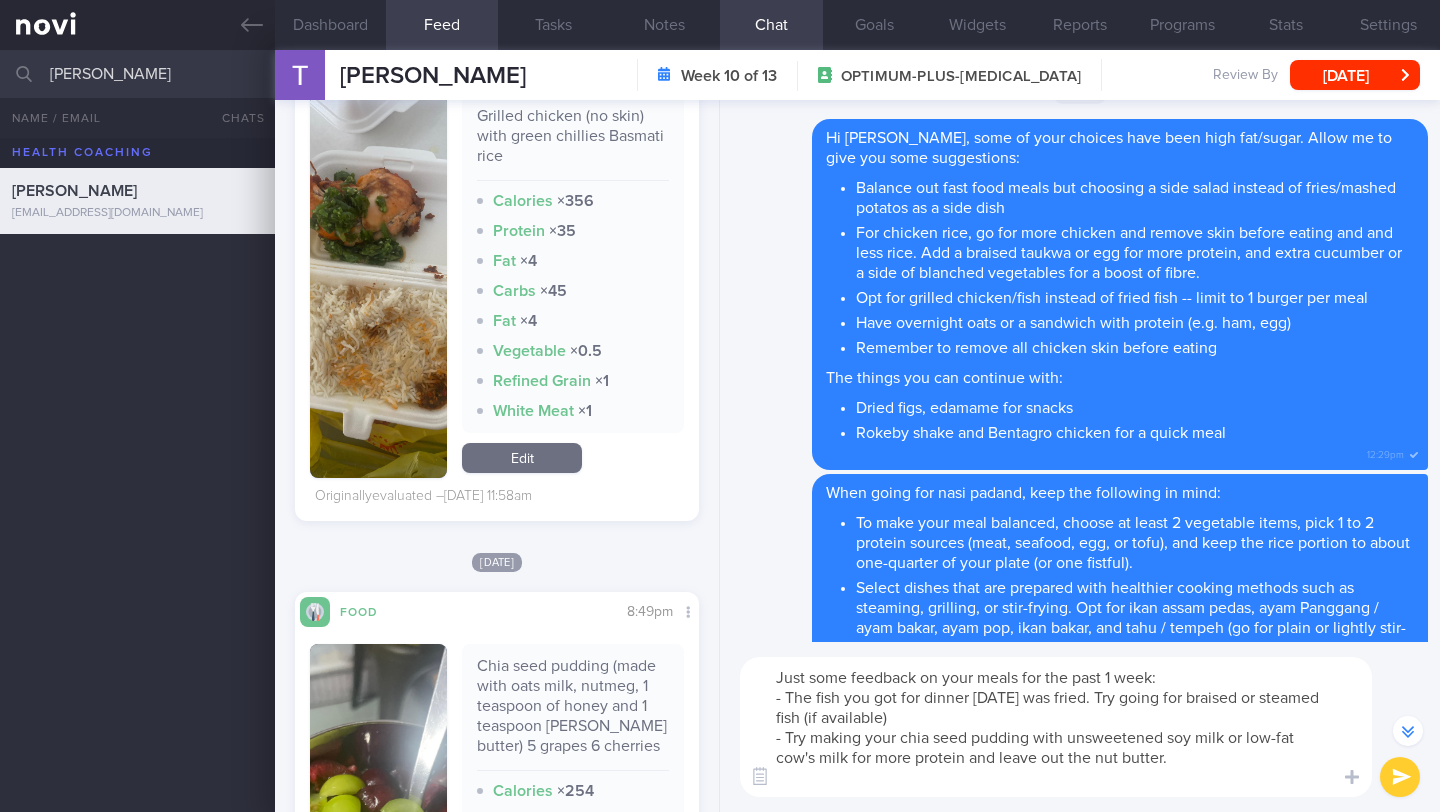 scroll, scrollTop: 12046, scrollLeft: 0, axis: vertical 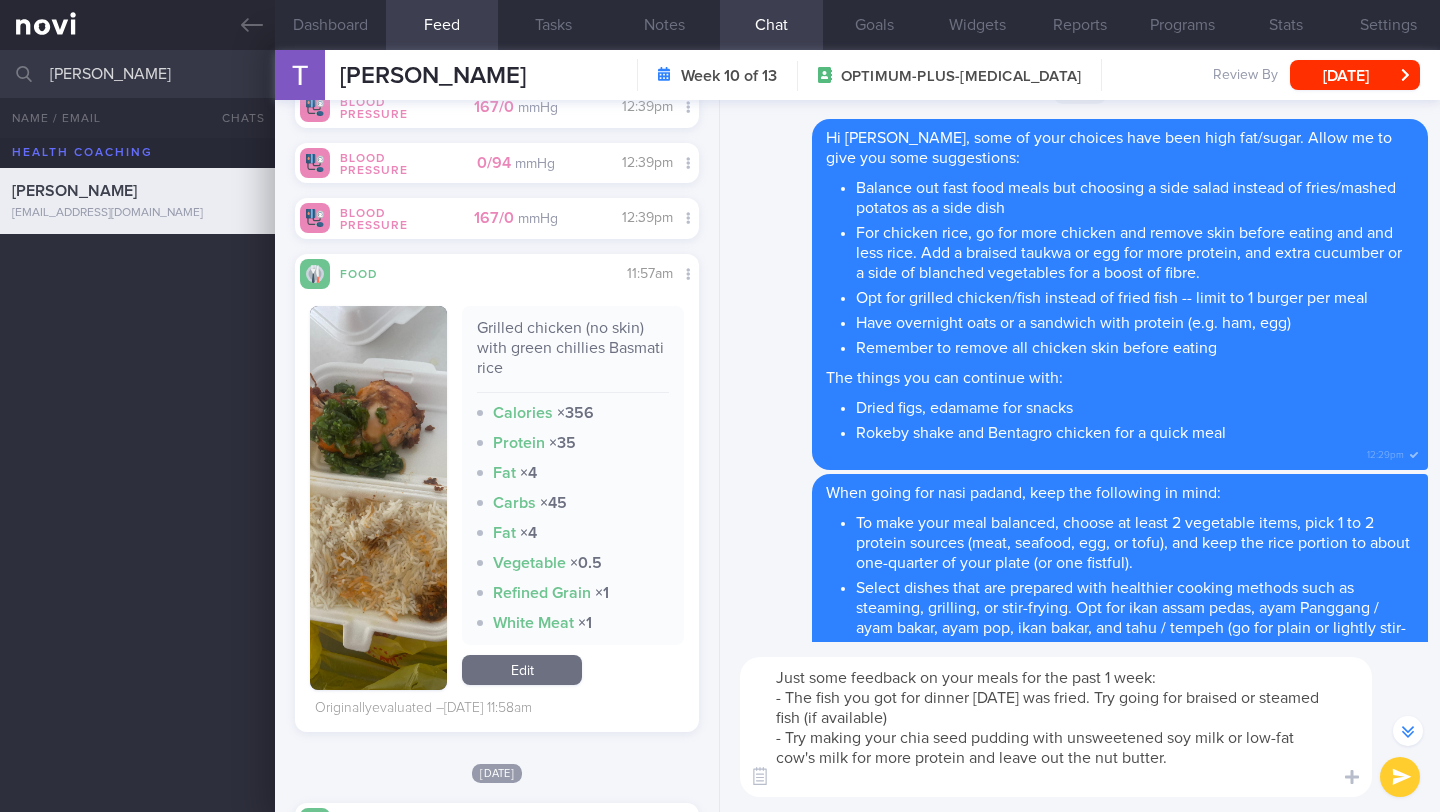 click at bounding box center (378, 498) 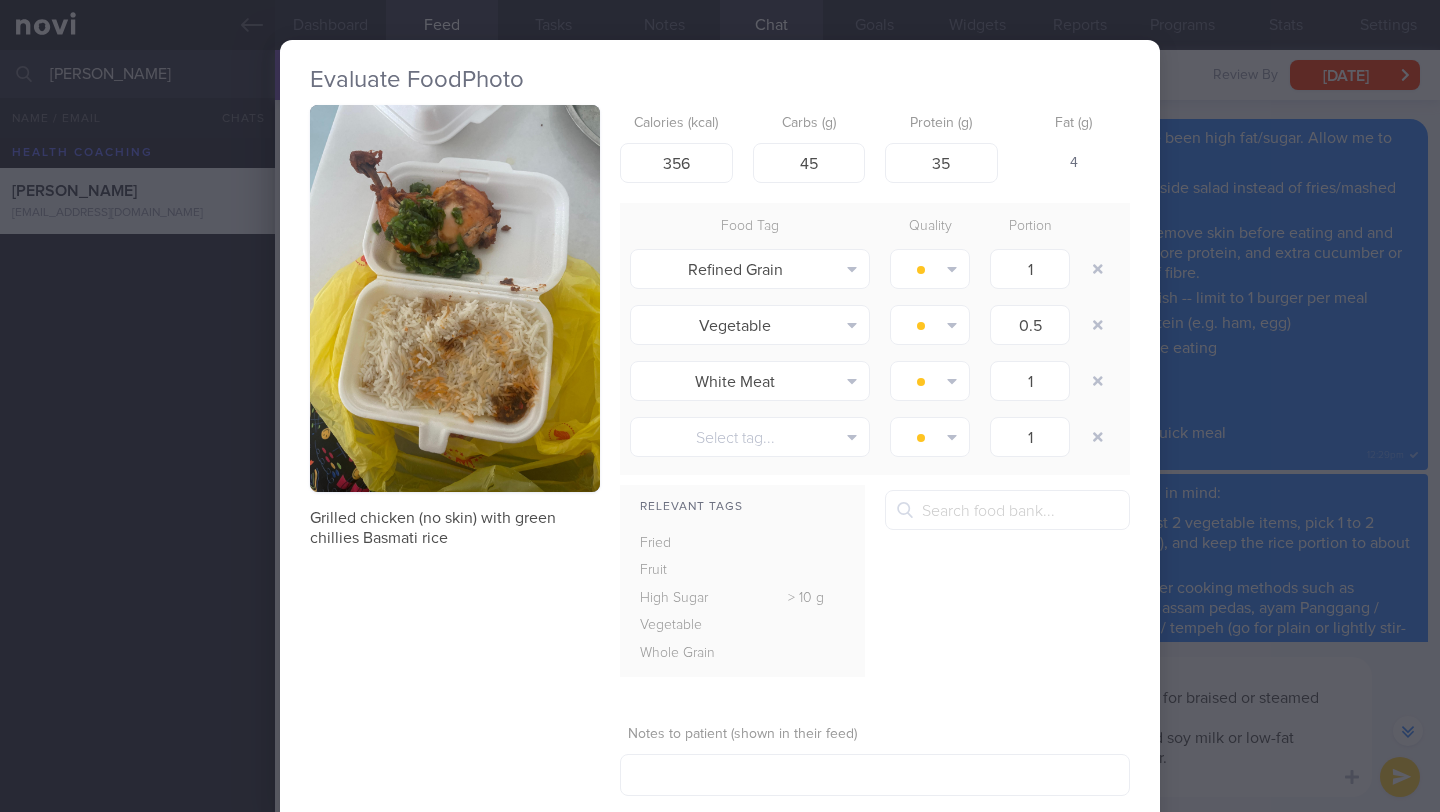 click at bounding box center [455, 298] 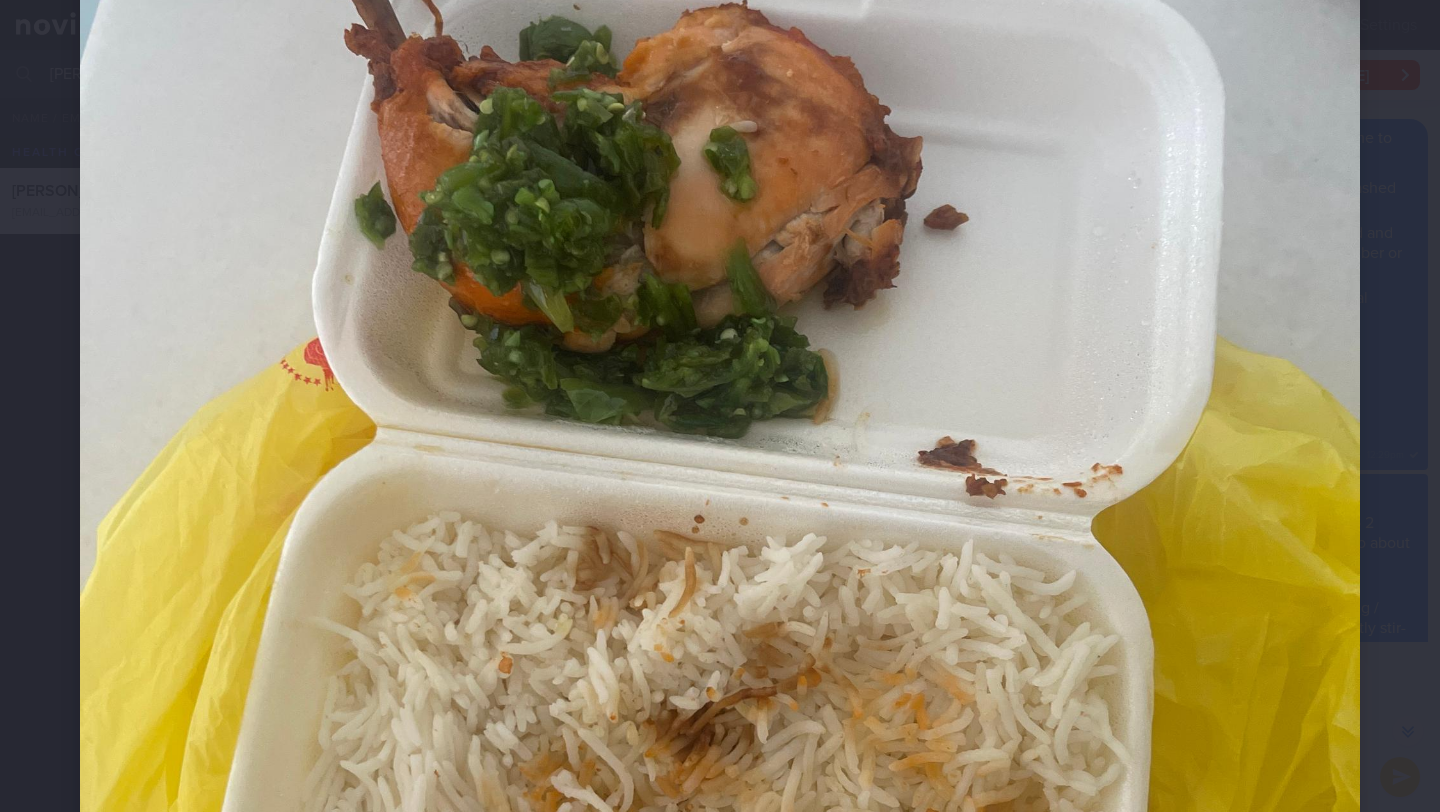scroll, scrollTop: 812, scrollLeft: 0, axis: vertical 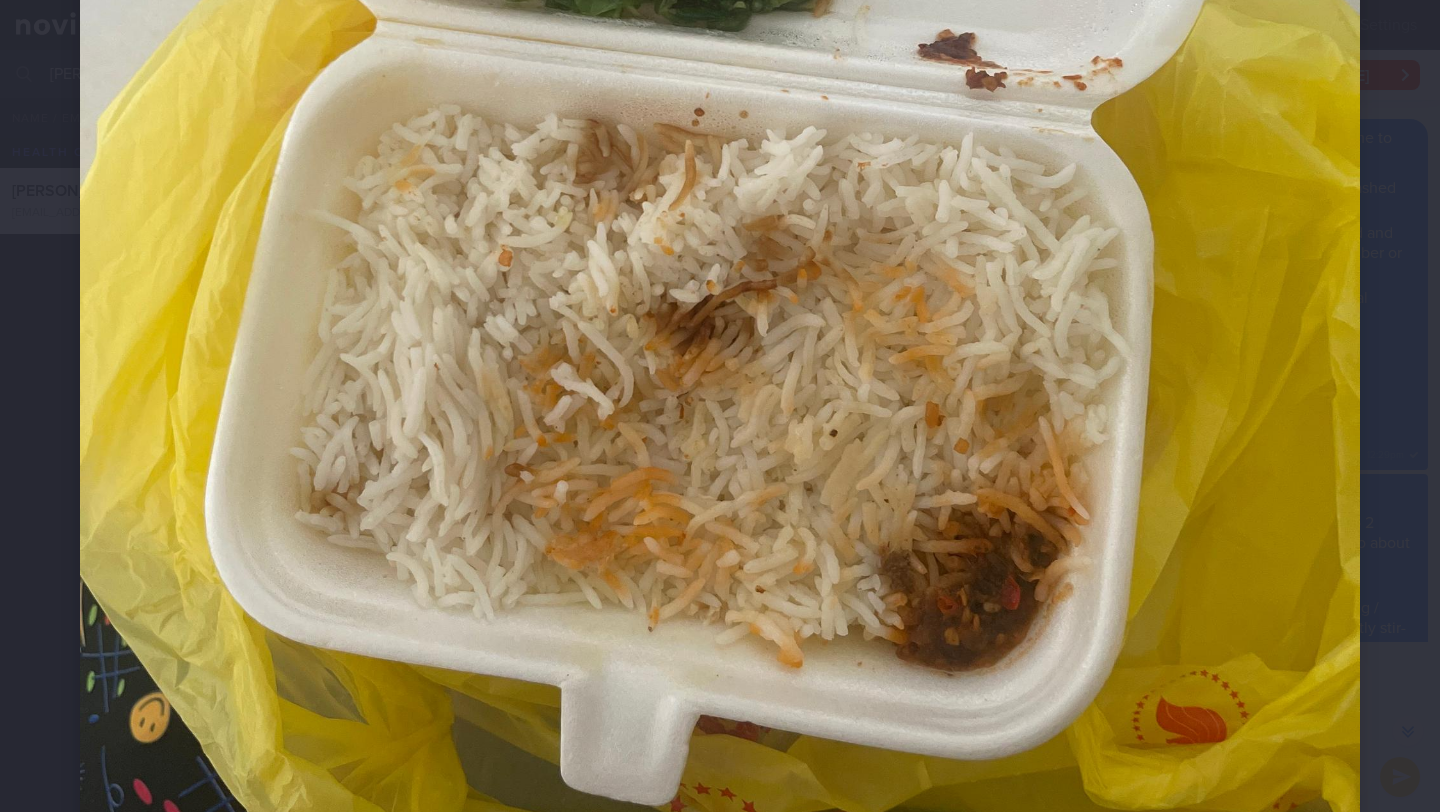 click at bounding box center [720, 121] 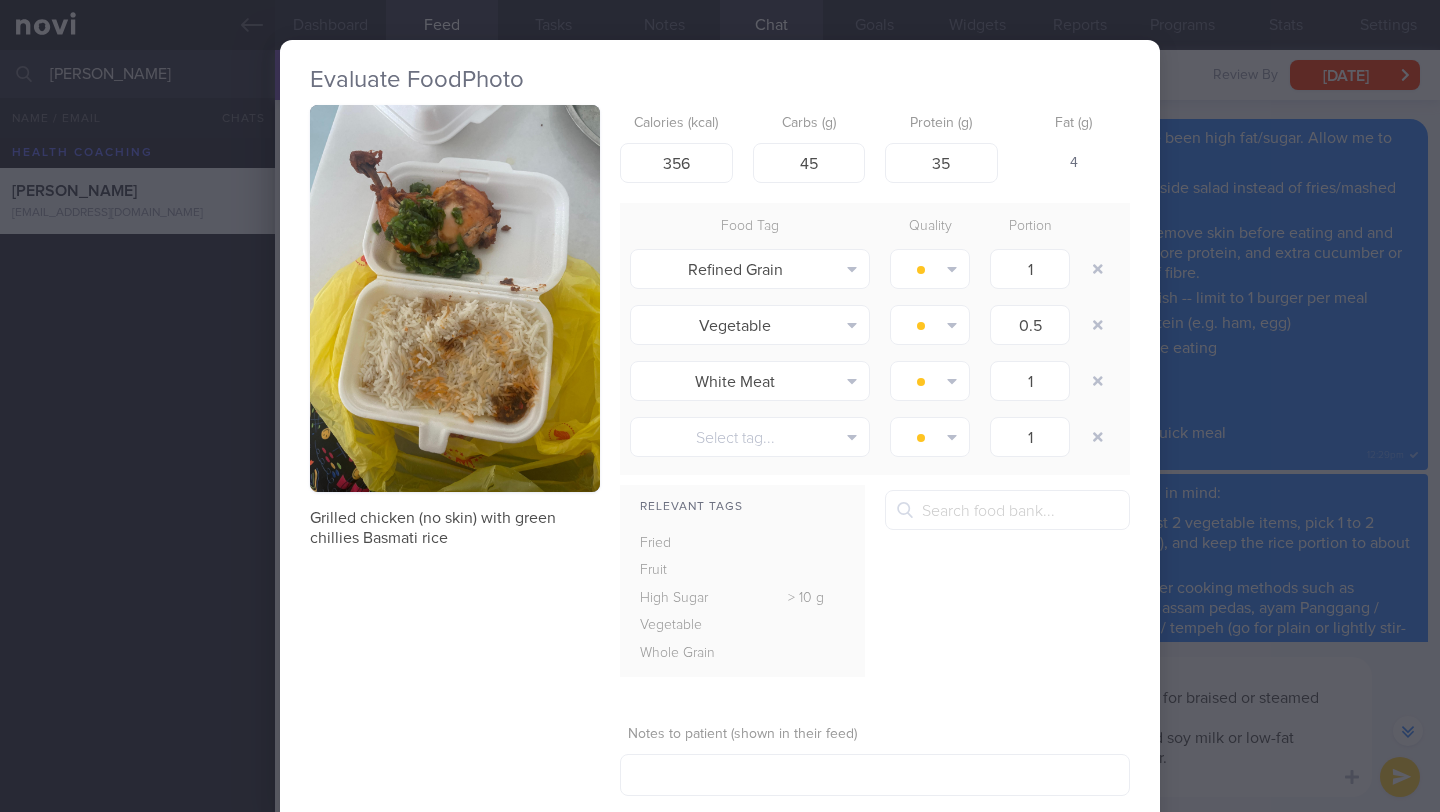 click on "Evaluate Food  Photo
Grilled chicken (no skin) with green chillies
Basmati rice
Calories (kcal)
356
Carbs (g)
45
Protein (g)
35
Fat (g)
4
Food Tag
Quality
Portion
Refined Grain
Alcohol
Fried
Fruit
Healthy Fats
High Calcium
[MEDICAL_DATA]" at bounding box center (720, 406) 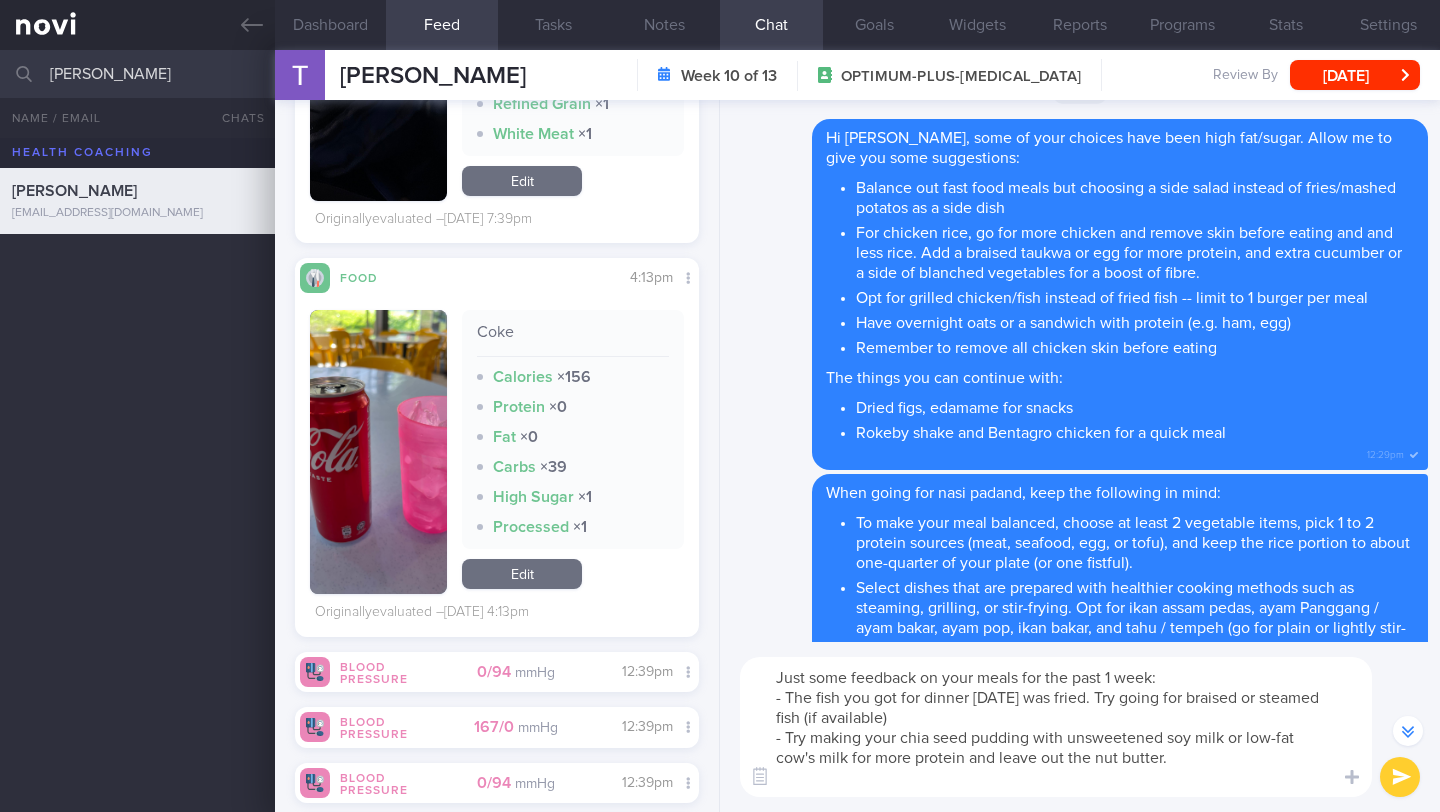 scroll, scrollTop: 11123, scrollLeft: 0, axis: vertical 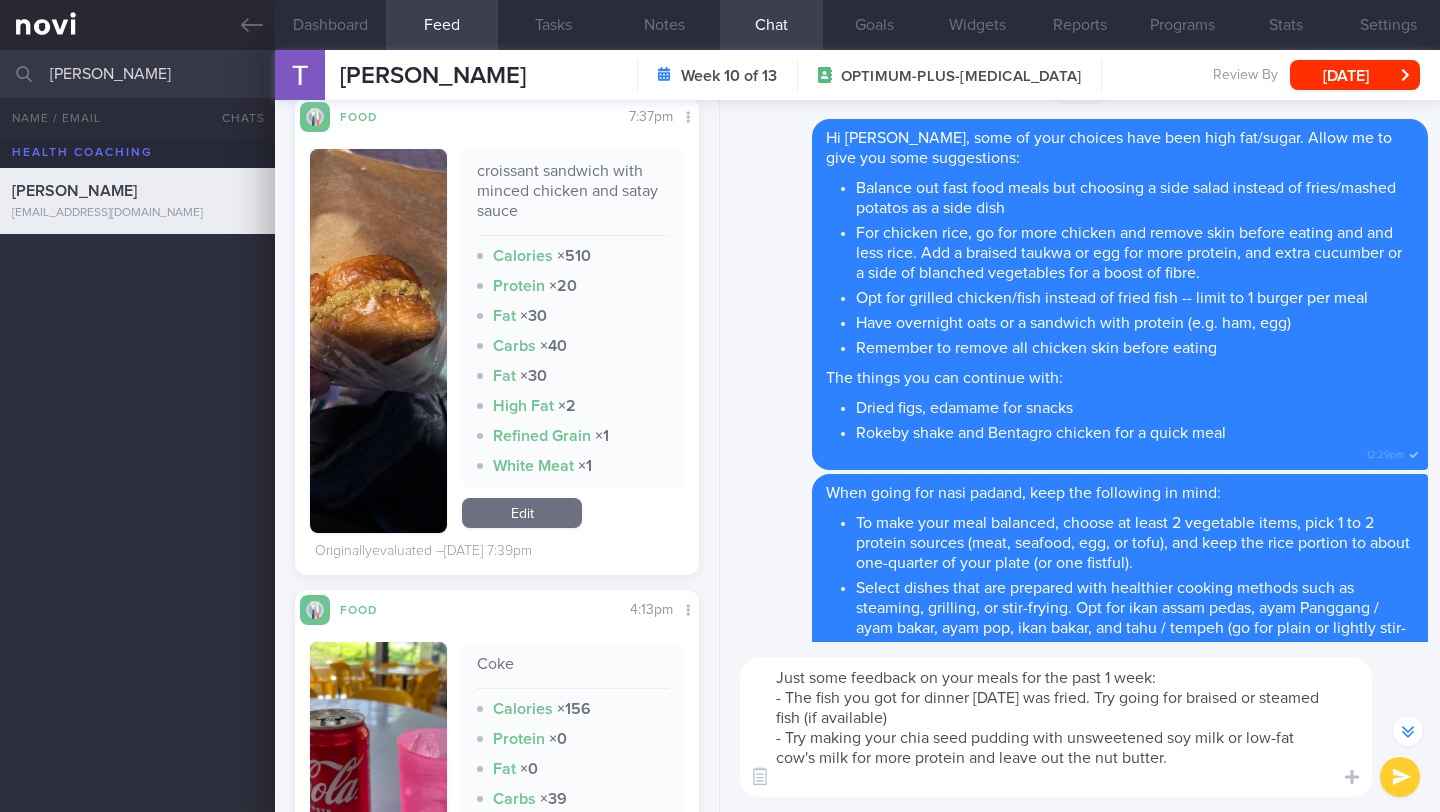 click at bounding box center (378, 341) 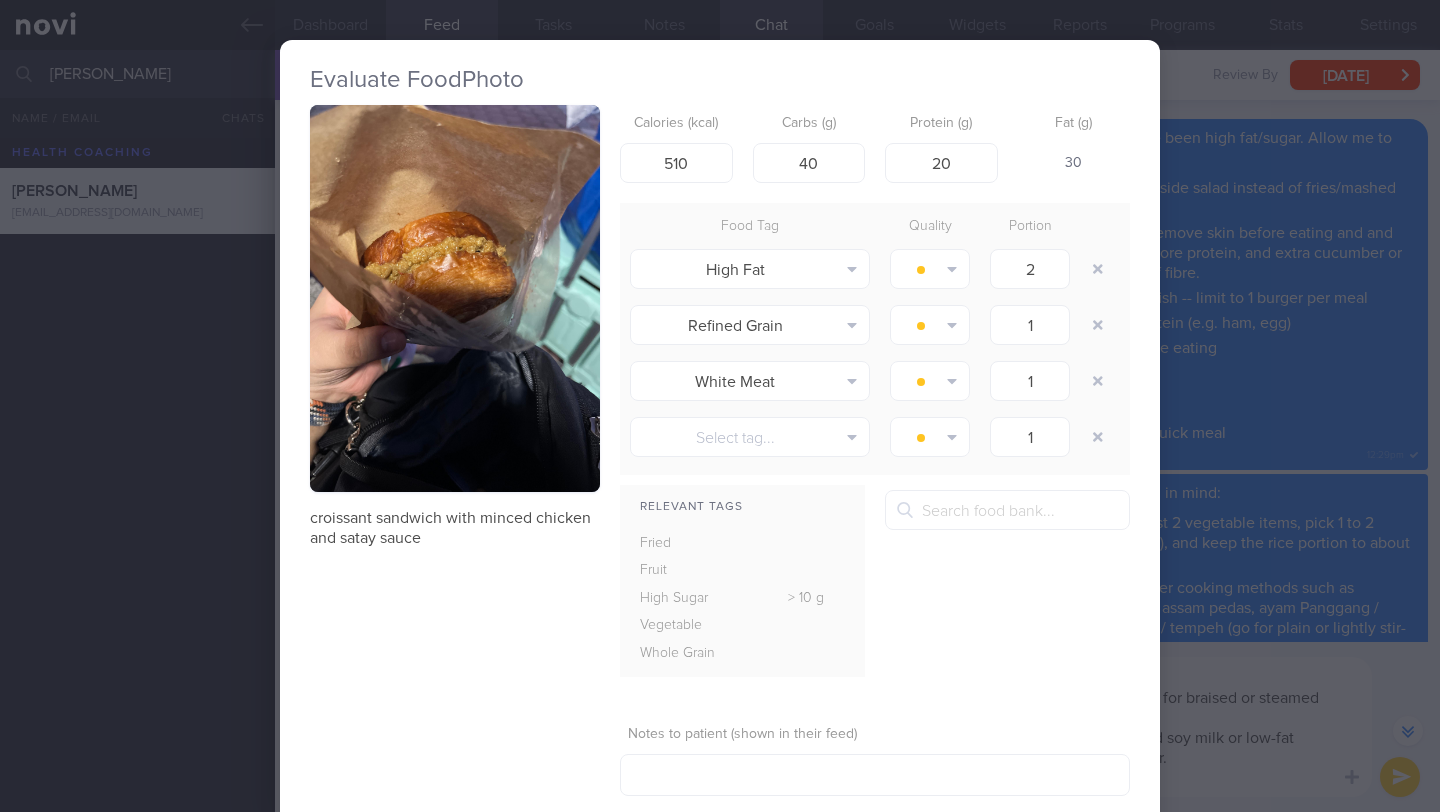 click on "Evaluate Food  Photo
croissant sandwich with minced chicken and satay sauce
Calories (kcal)
510
Carbs (g)
40
Protein (g)
20
Fat (g)
30
Food Tag
Quality
Portion
High Fat
Alcohol
Fried
Fruit
Healthy Fats
High Calcium
[MEDICAL_DATA]" at bounding box center (720, 406) 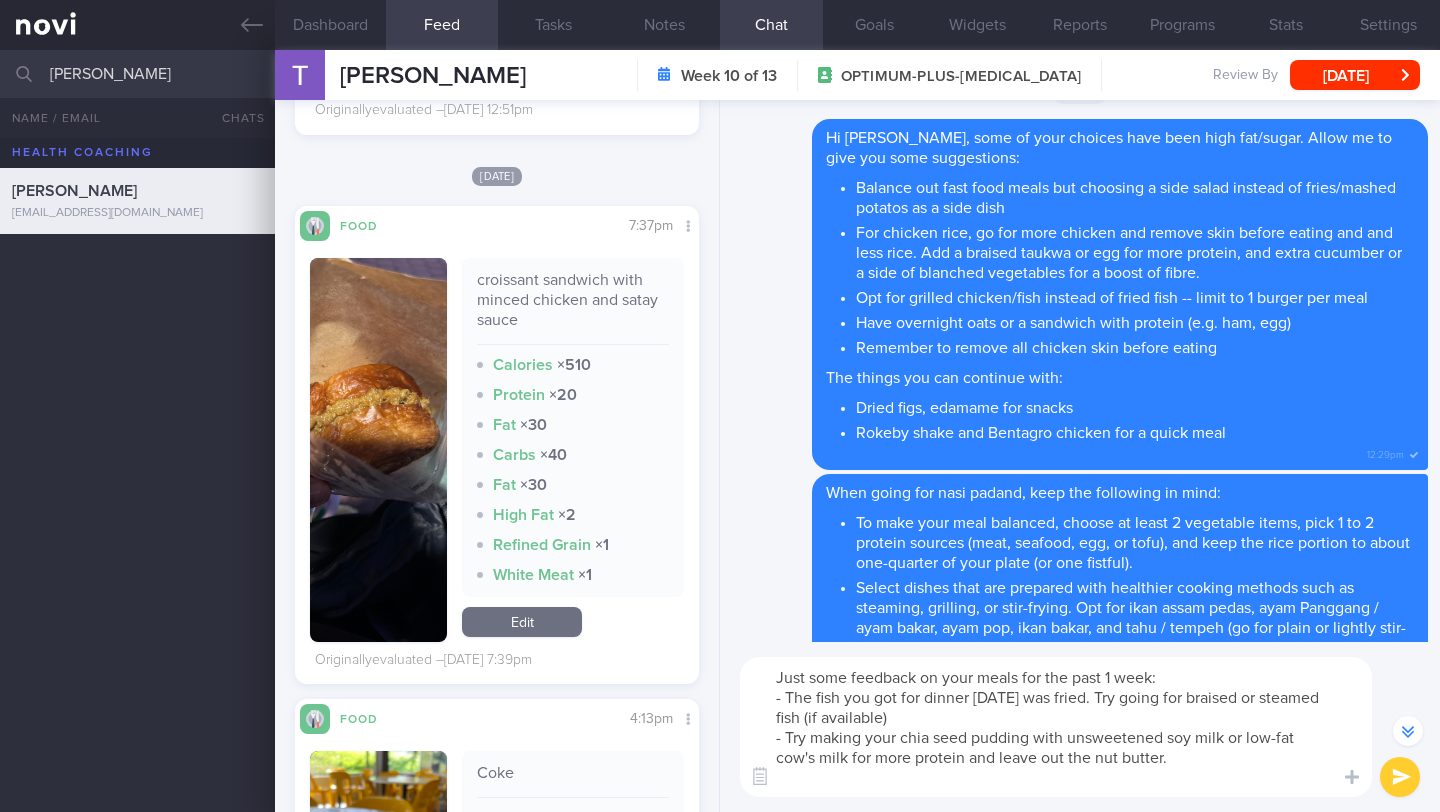 scroll, scrollTop: 11004, scrollLeft: 0, axis: vertical 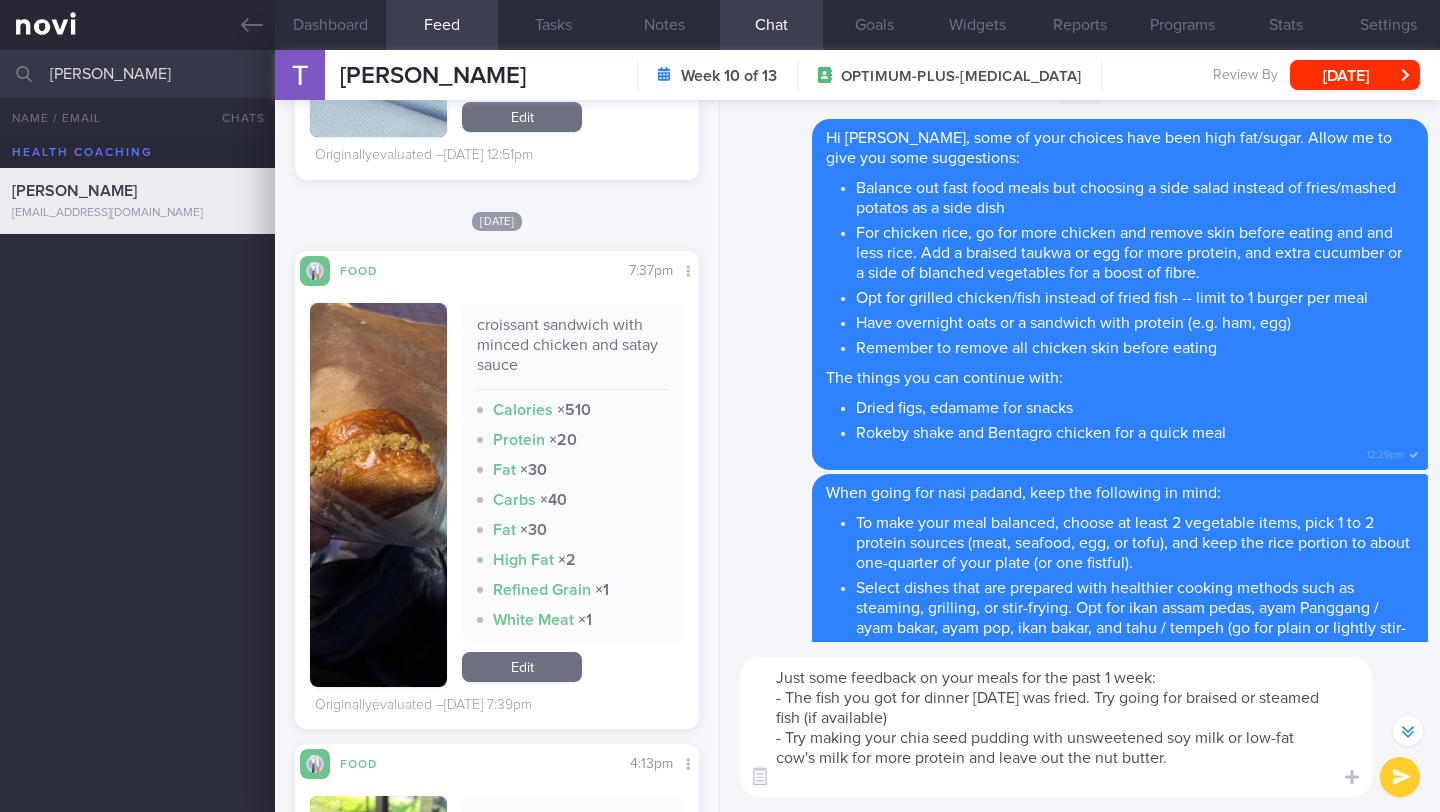 click on "Just some feedback on your meals for the past 1 week:
- The fish you got for dinner [DATE] was fried. Try going for braised or steamed fish (if available)
- Try making your chia seed pudding with unsweetened soy milk or low-fat cow's milk for more protein and leave out the nut butter." at bounding box center (1056, 727) 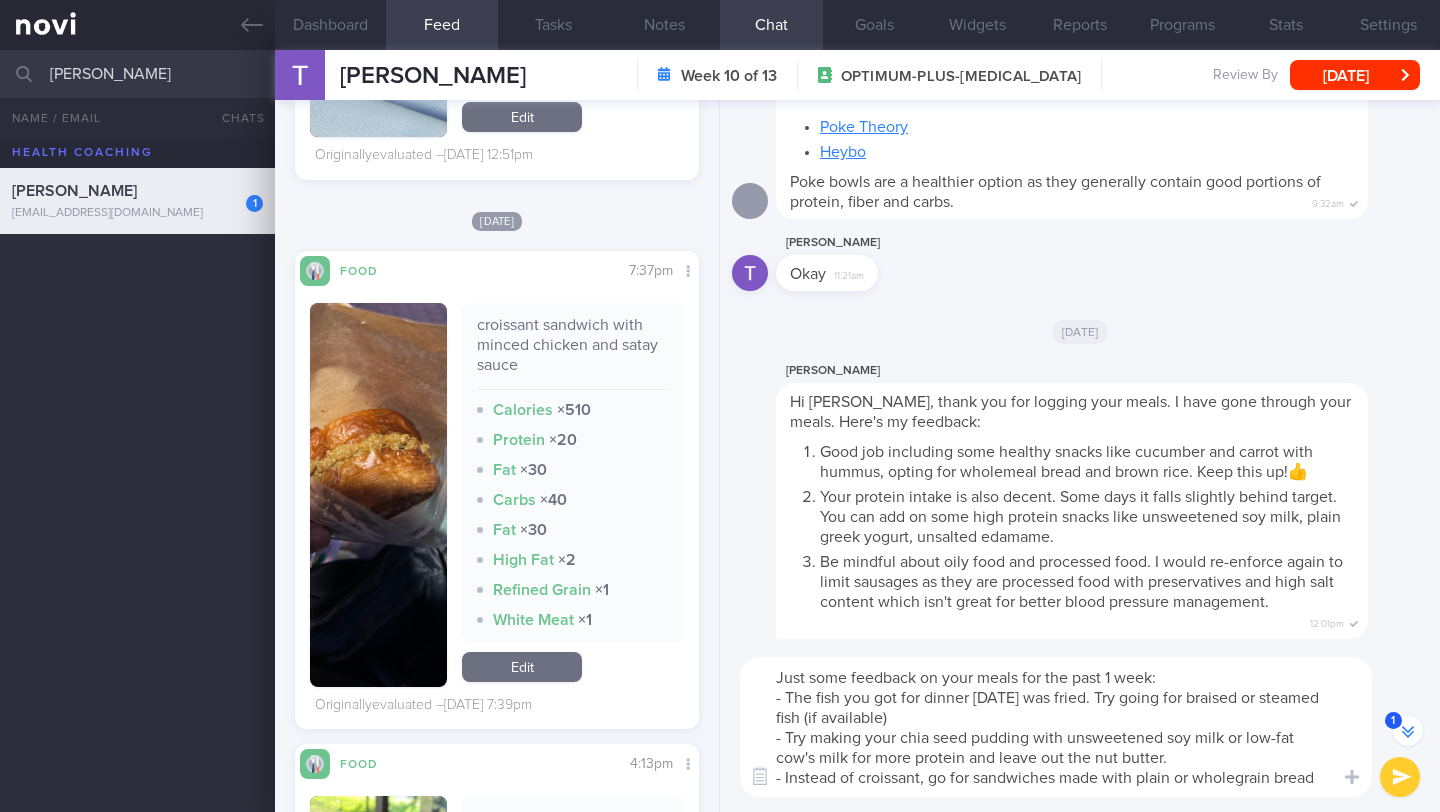 scroll, scrollTop: -5574, scrollLeft: 0, axis: vertical 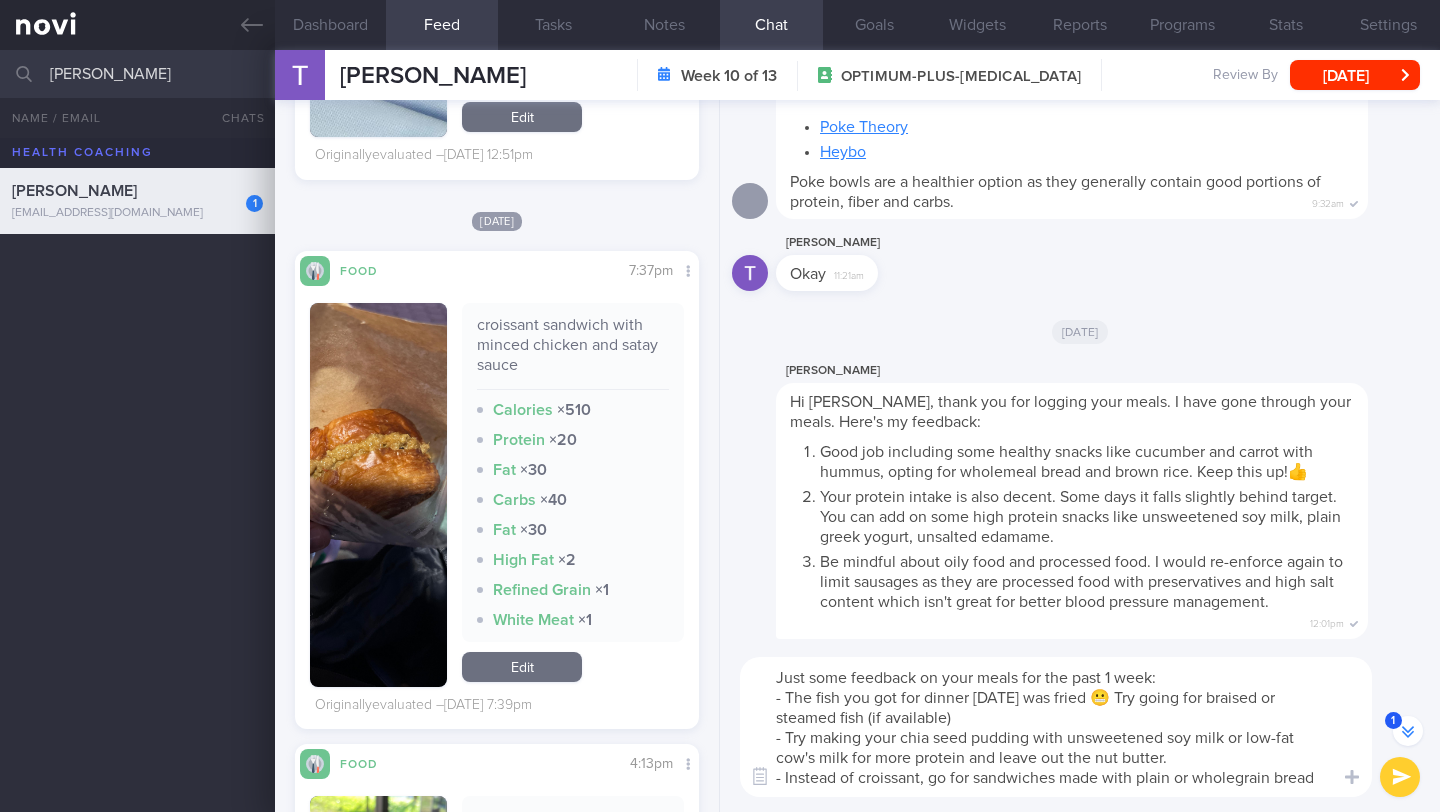 click on "Just some feedback on your meals for the past 1 week:
- The fish you got for dinner [DATE] was fried 😬 Try going for braised or steamed fish (if available)
- Try making your chia seed pudding with unsweetened soy milk or low-fat cow's milk for more protein and leave out the nut butter.
- Instead of croissant, go for sandwiches made with plain or wholegrain bread" at bounding box center [1056, 727] 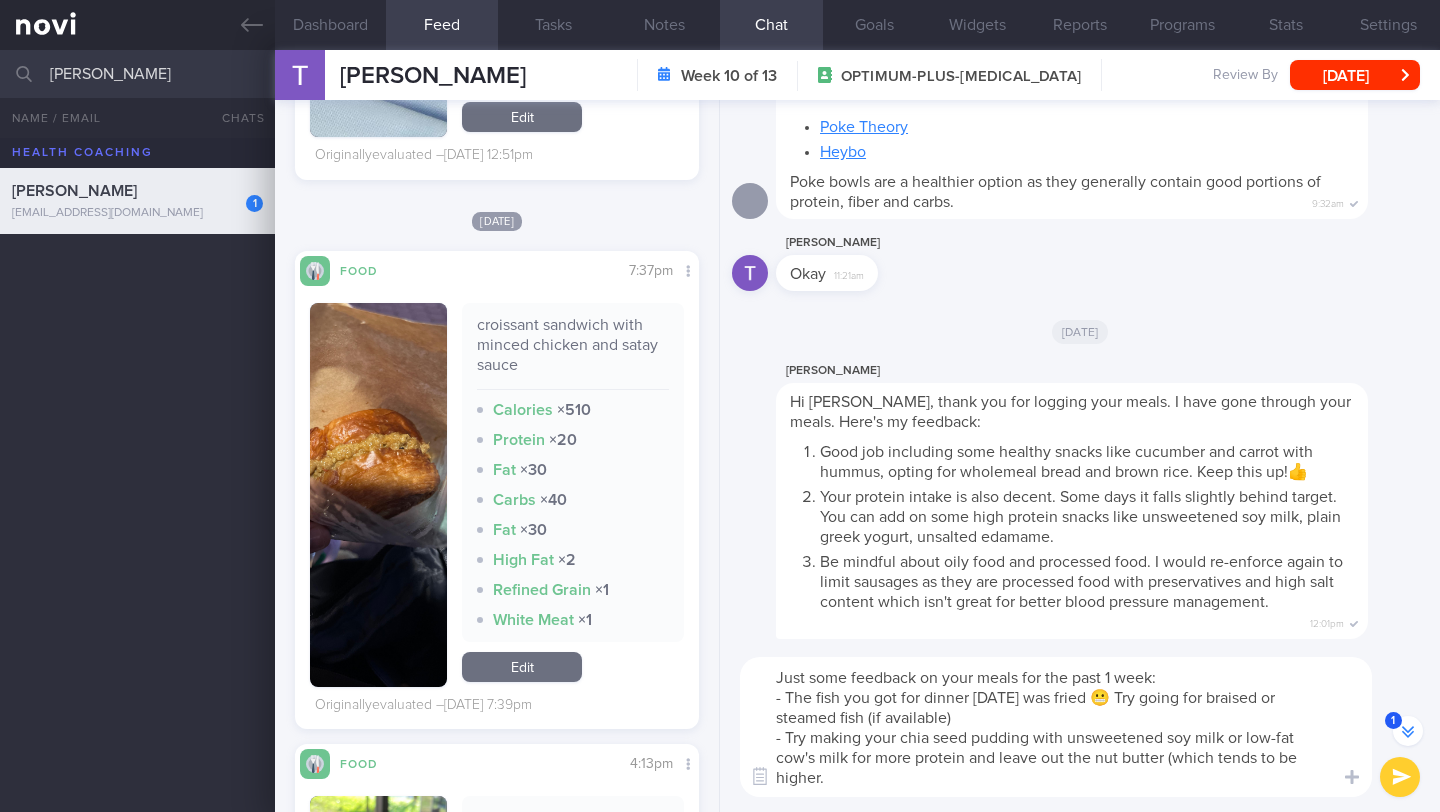 scroll, scrollTop: -5594, scrollLeft: 0, axis: vertical 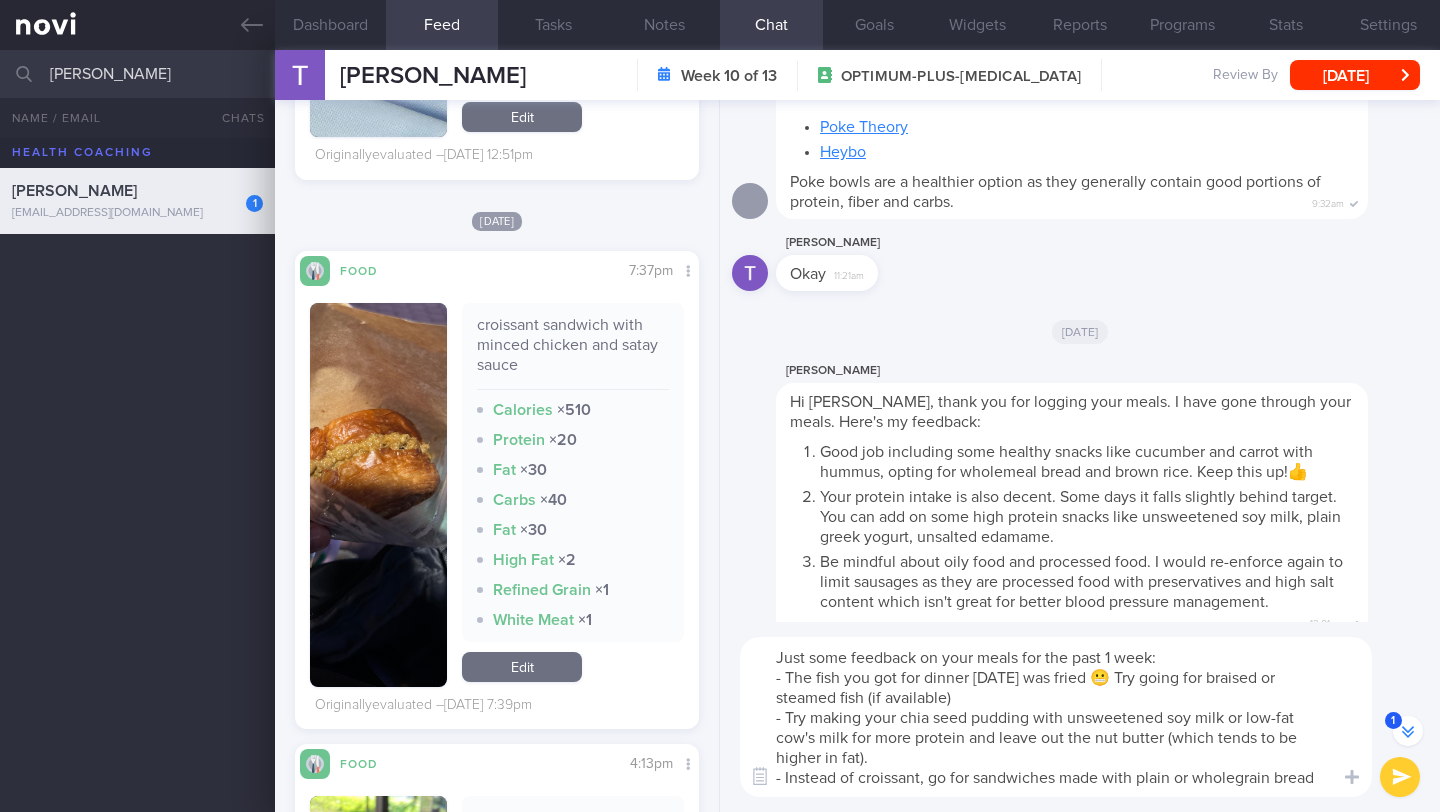 click on "Just some feedback on your meals for the past 1 week:
- The fish you got for dinner [DATE] was fried 😬 Try going for braised or steamed fish (if available)
- Try making your chia seed pudding with unsweetened soy milk or low-fat cow's milk for more protein and leave out the nut butter (which tends to be higher in fat).
- Instead of croissant, go for sandwiches made with plain or wholegrain bread" at bounding box center [1056, 717] 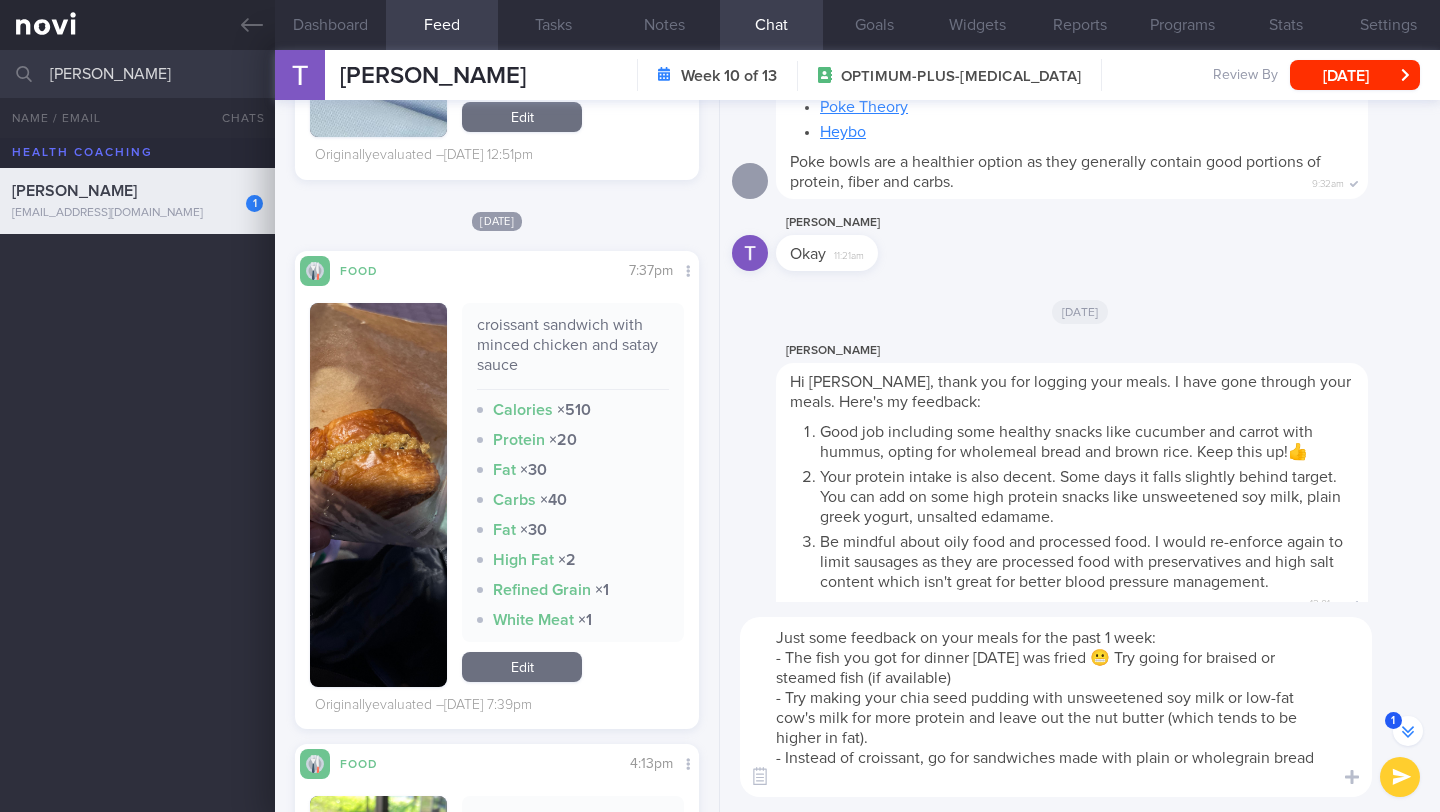 scroll, scrollTop: 0, scrollLeft: 0, axis: both 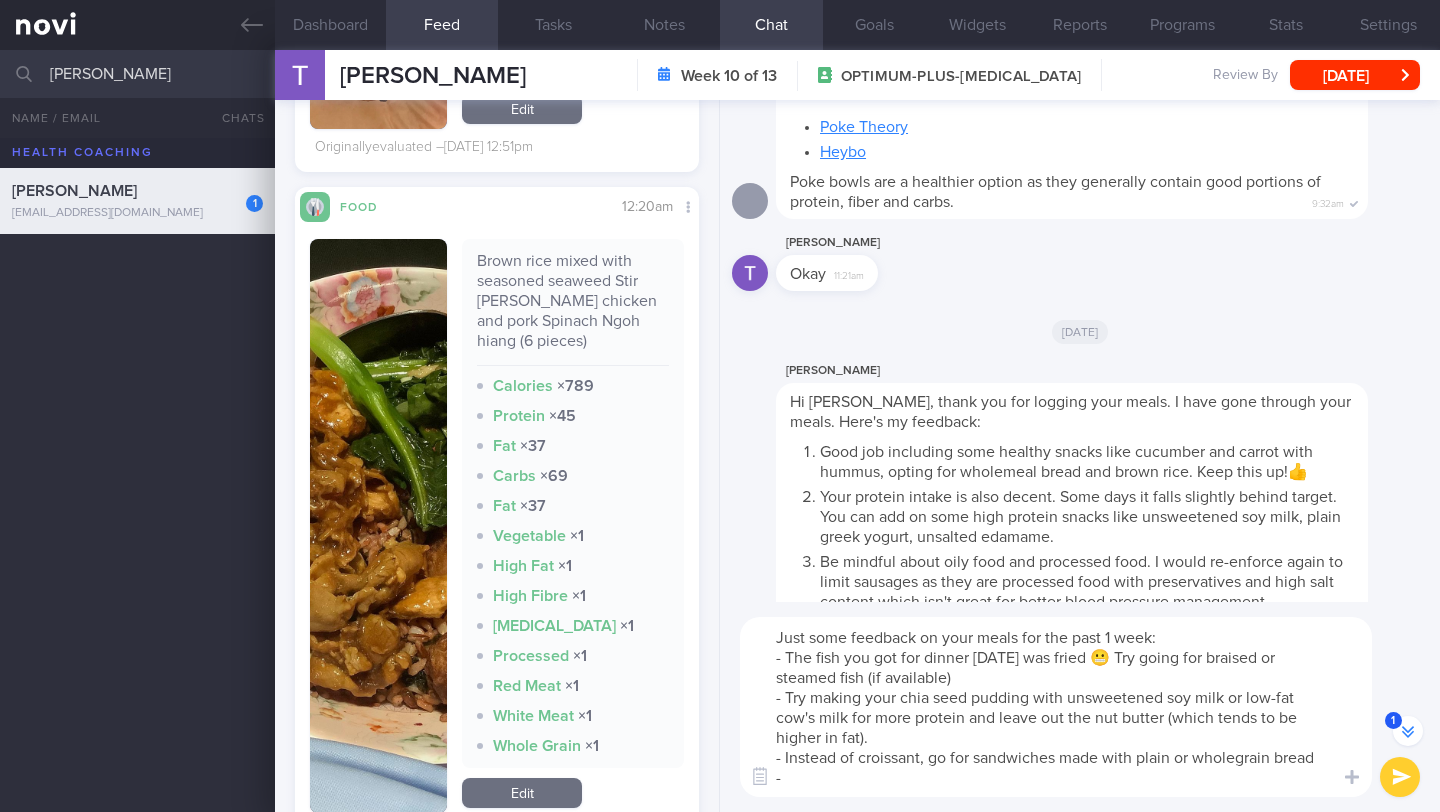 click at bounding box center (378, 526) 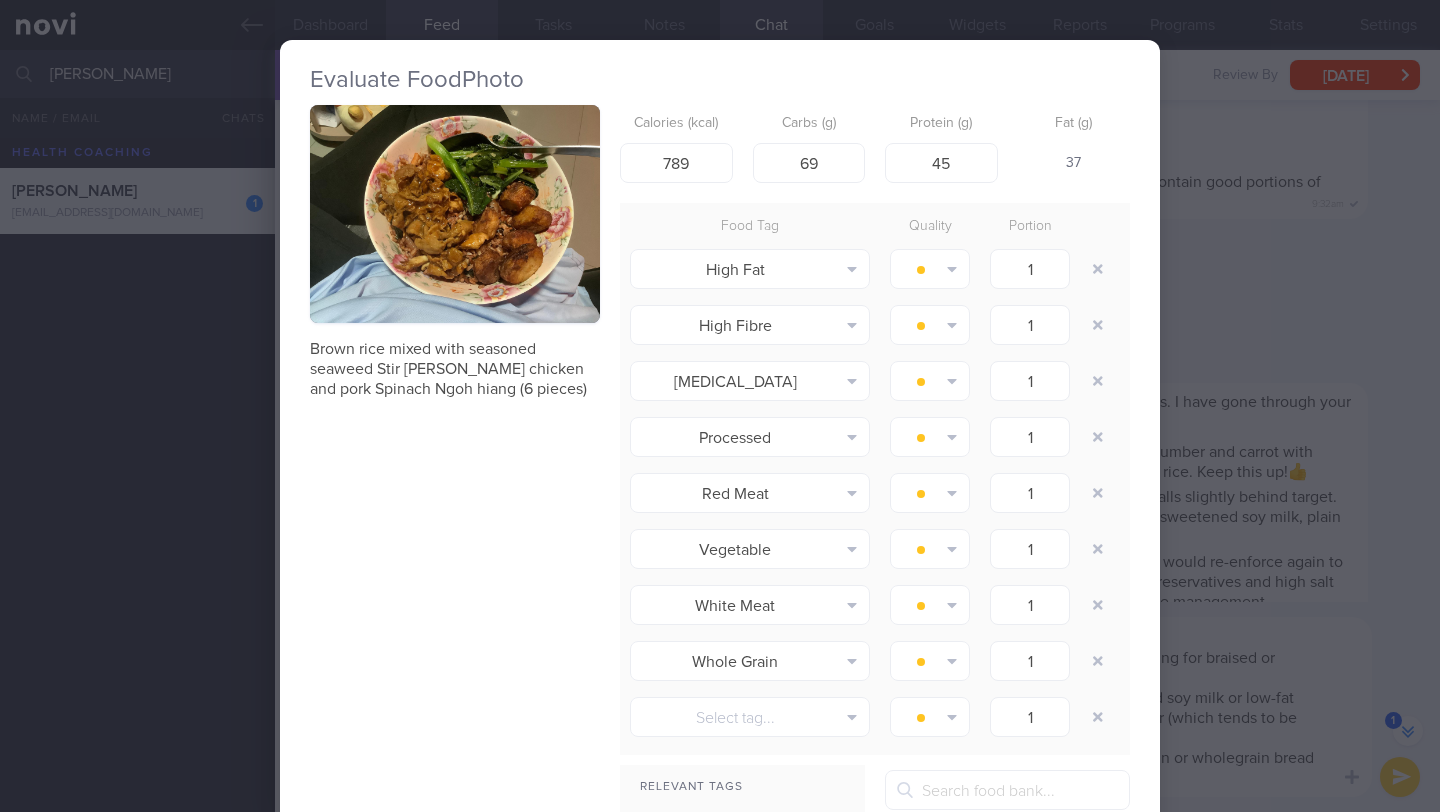 click on "Brown rice mixed with seasoned seaweed
Stir [PERSON_NAME] chicken and pork
Spinach
Ngoh hiang (6 pieces)" at bounding box center (455, 252) 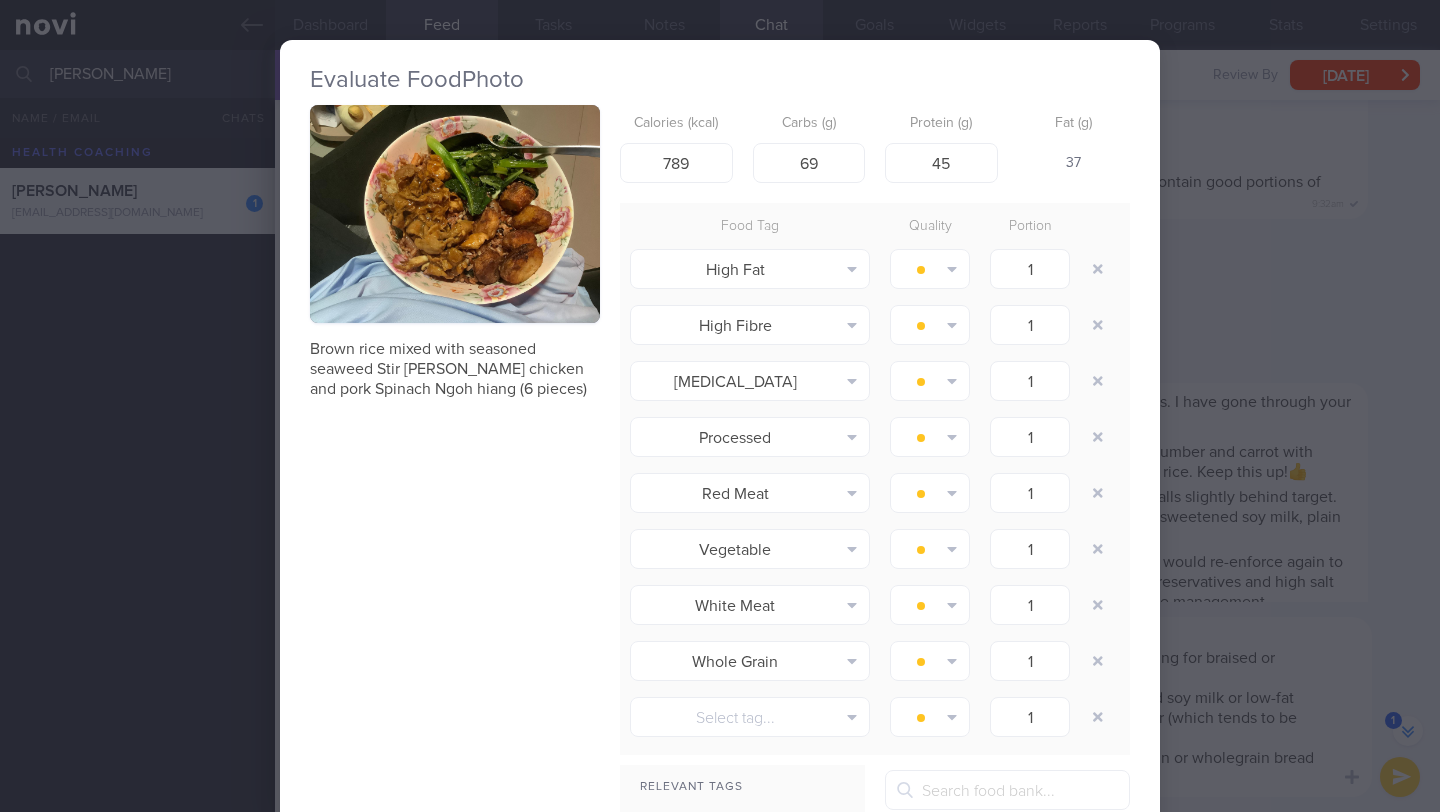 click at bounding box center [455, 214] 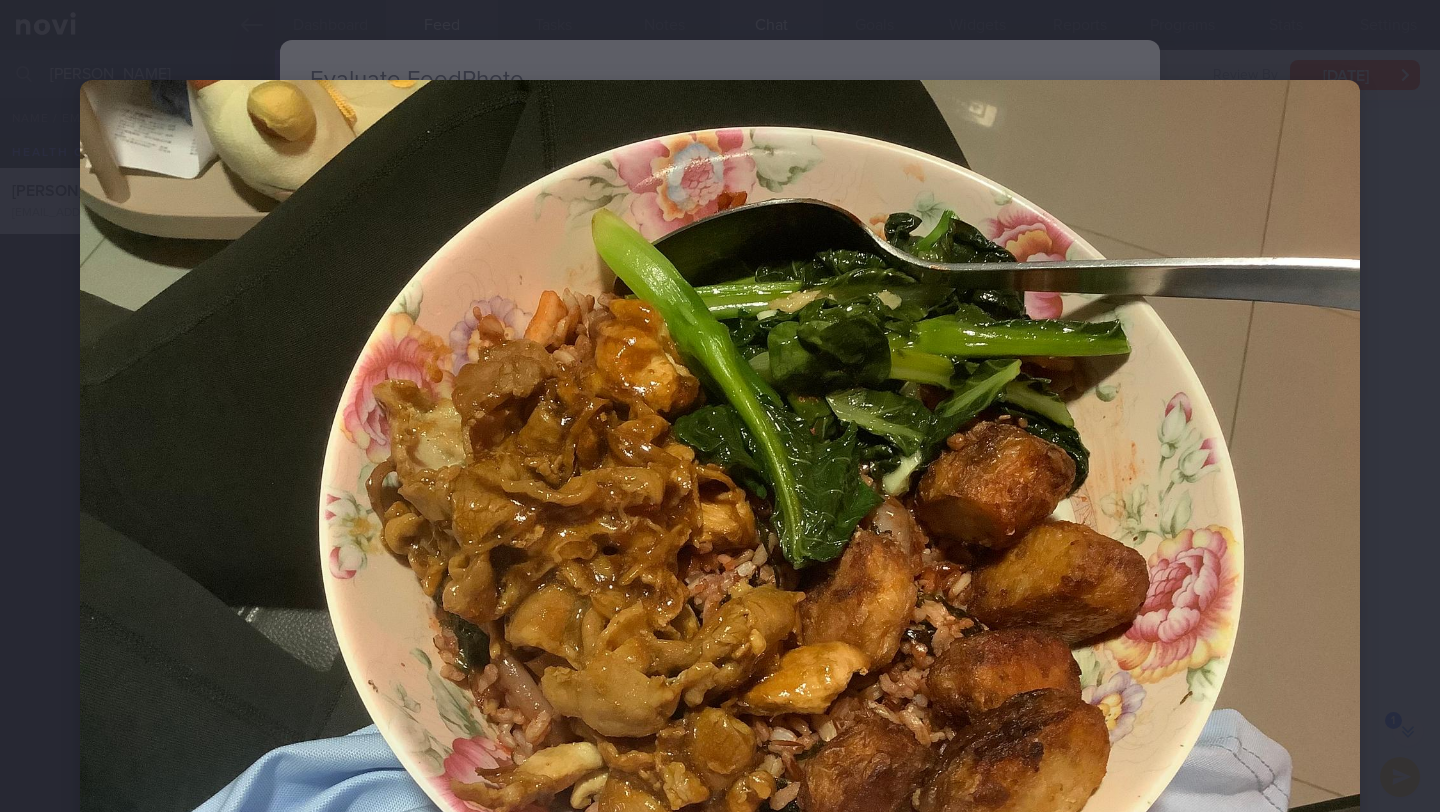 click at bounding box center [720, 560] 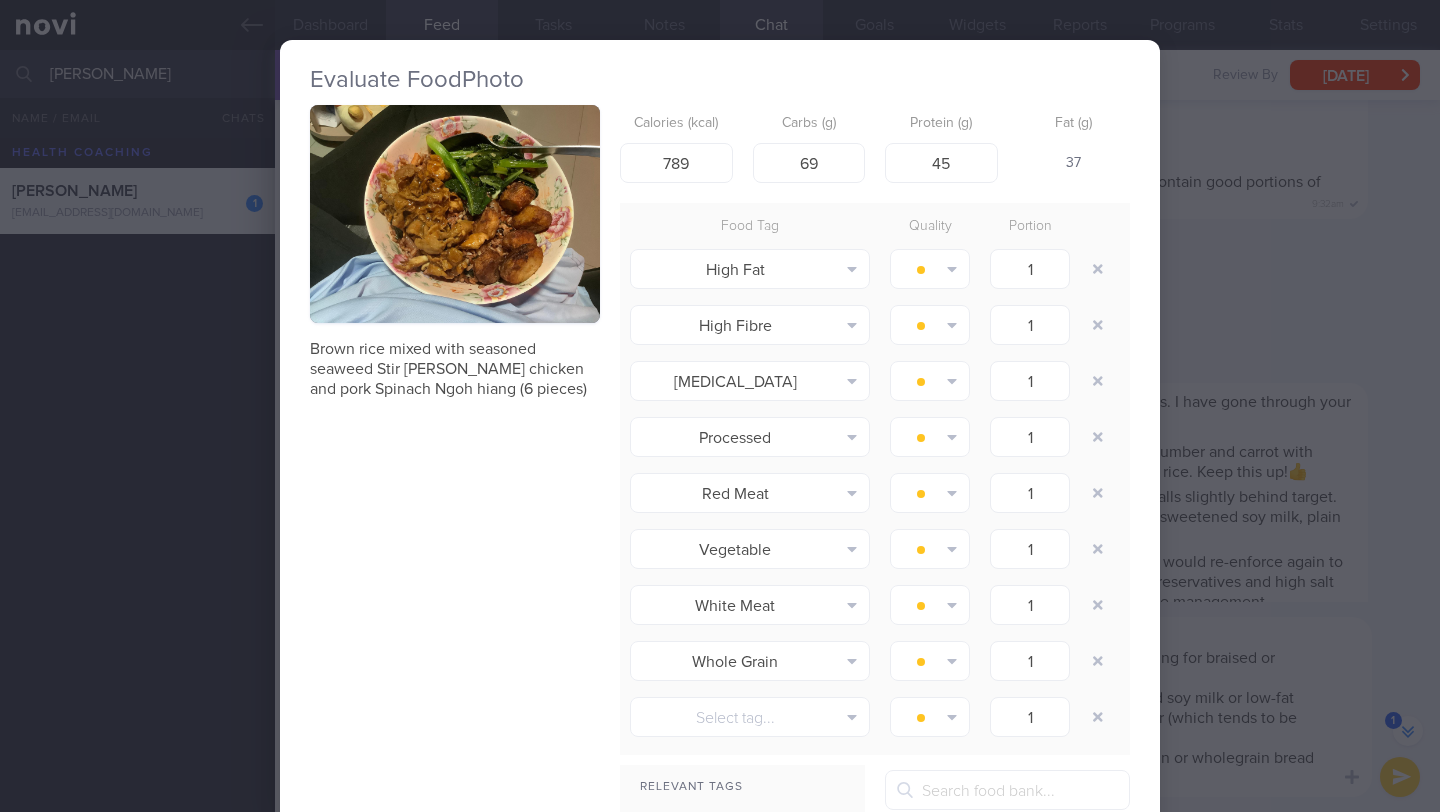 click on "Evaluate Food  Photo
Brown rice mixed with seasoned seaweed
Stir [PERSON_NAME] chicken and pork
Spinach
Ngoh hiang (6 pieces)
Calories (kcal)
789
Carbs (g)
69
Protein (g)
45
Fat (g)
37
Food Tag
Quality
Portion
High Fat
Alcohol
Fried
Fruit
Healthy Fats
High Calcium" at bounding box center (720, 406) 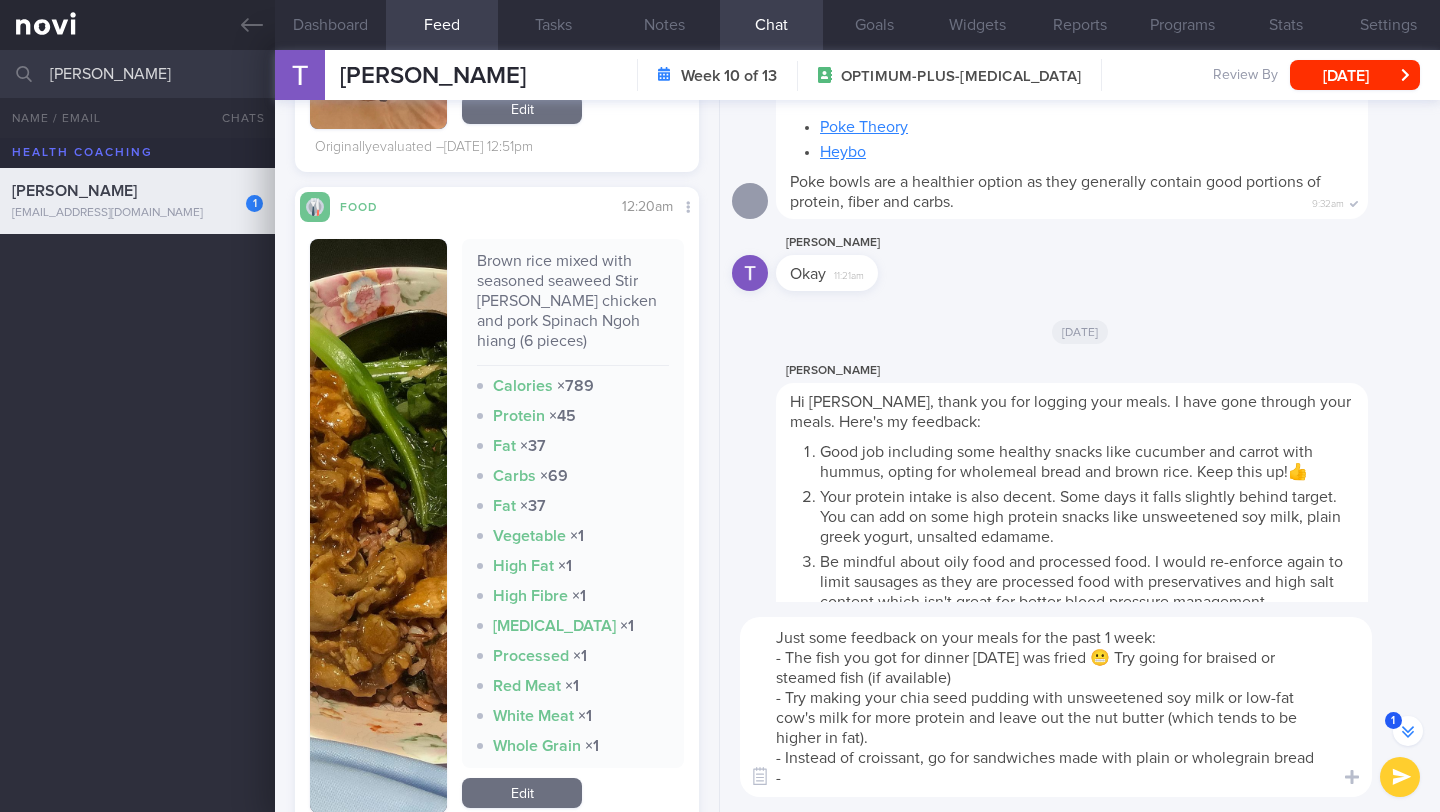 click on "Just some feedback on your meals for the past 1 week:
- The fish you got for dinner [DATE] was fried 😬 Try going for braised or steamed fish (if available)
- Try making your chia seed pudding with unsweetened soy milk or low-fat cow's milk for more protein and leave out the nut butter (which tends to be higher in fat).
- Instead of croissant, go for sandwiches made with plain or wholegrain bread
-" at bounding box center (1056, 707) 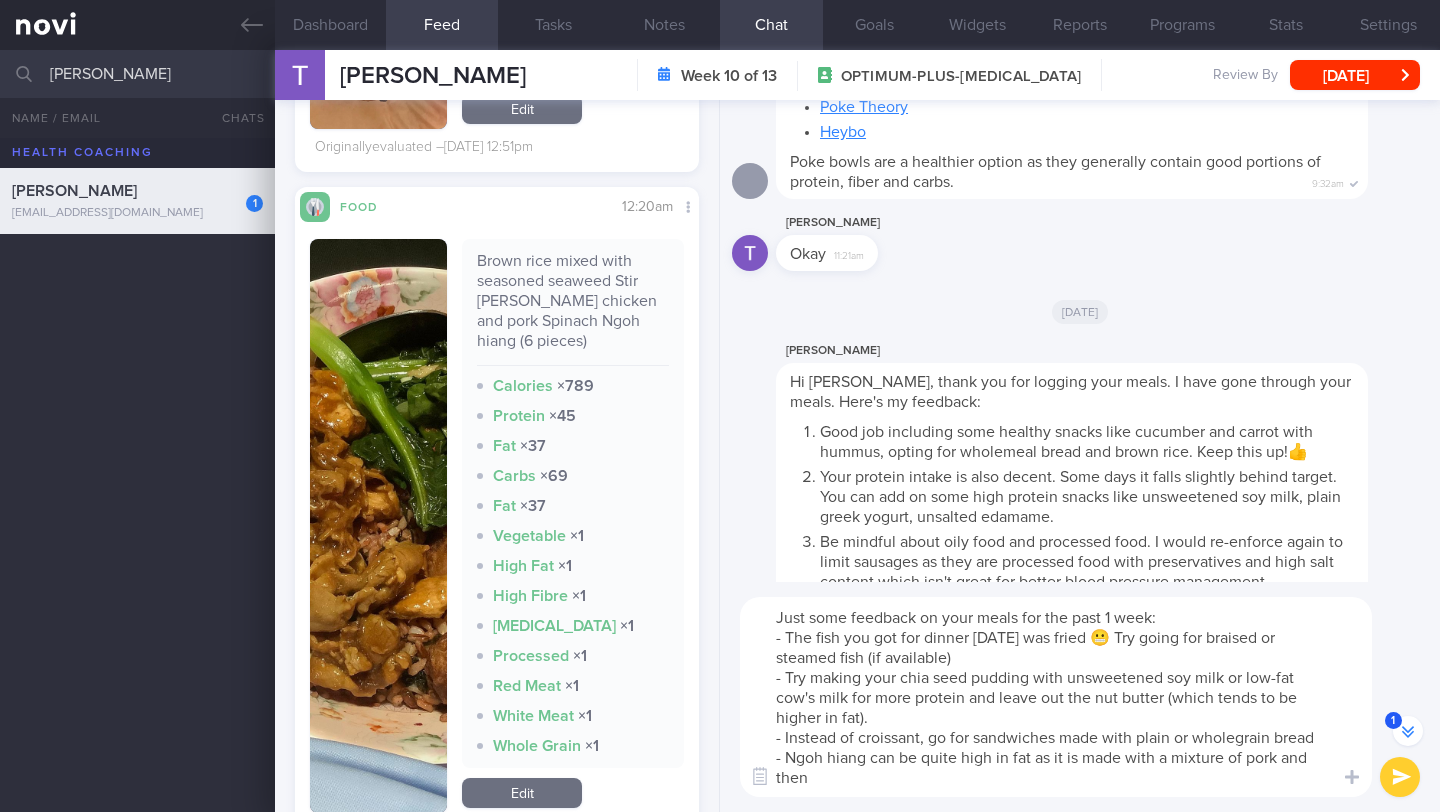 scroll, scrollTop: 0, scrollLeft: 0, axis: both 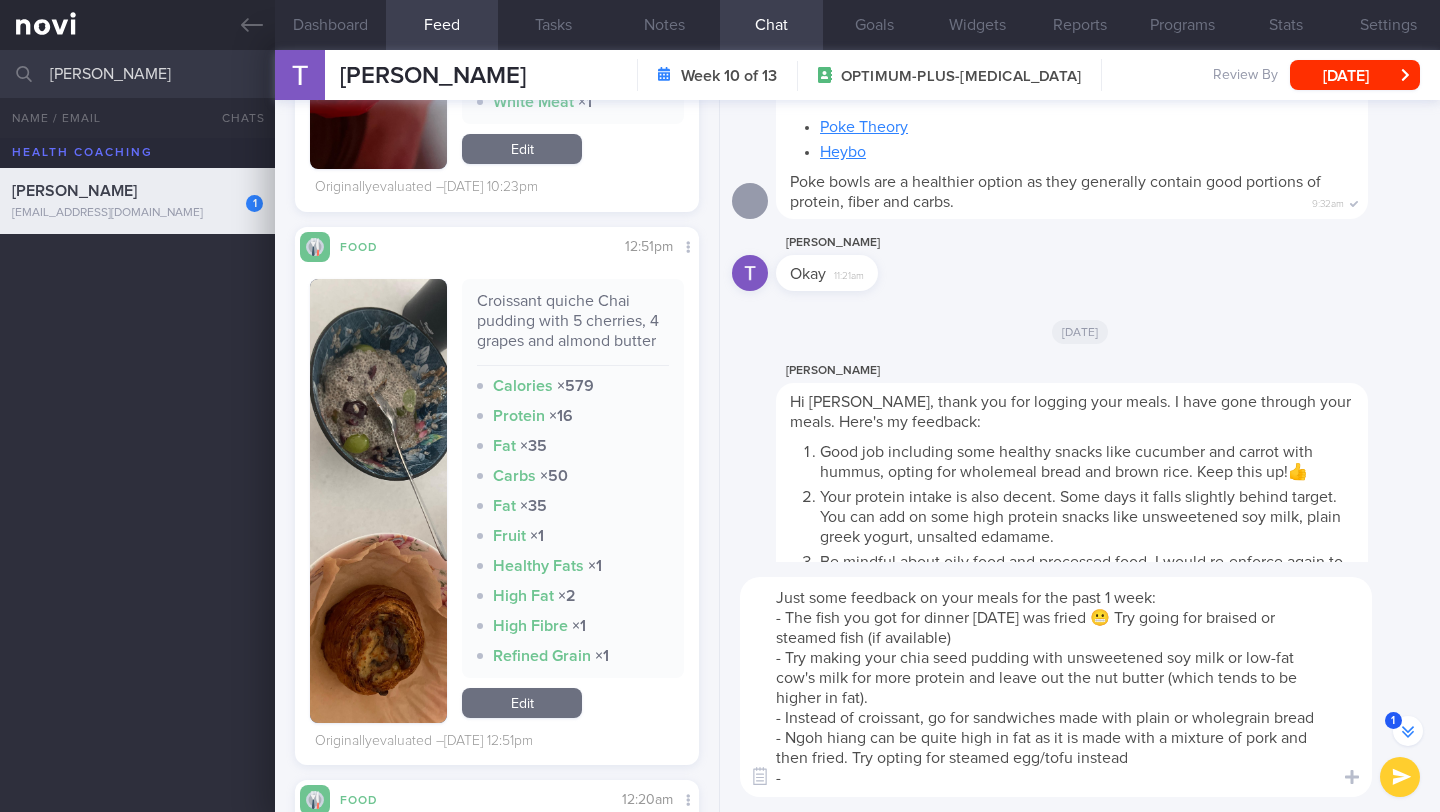 click on "Just some feedback on your meals for the past 1 week:
- The fish you got for dinner [DATE] was fried 😬 Try going for braised or steamed fish (if available)
- Try making your chia seed pudding with unsweetened soy milk or low-fat cow's milk for more protein and leave out the nut butter (which tends to be higher in fat).
- Instead of croissant, go for sandwiches made with plain or wholegrain bread
- Ngoh hiang can be quite high in fat as it is made with a mixture of pork and then fried. Try opting for steamed egg/tofu instead
-" at bounding box center [1056, 687] 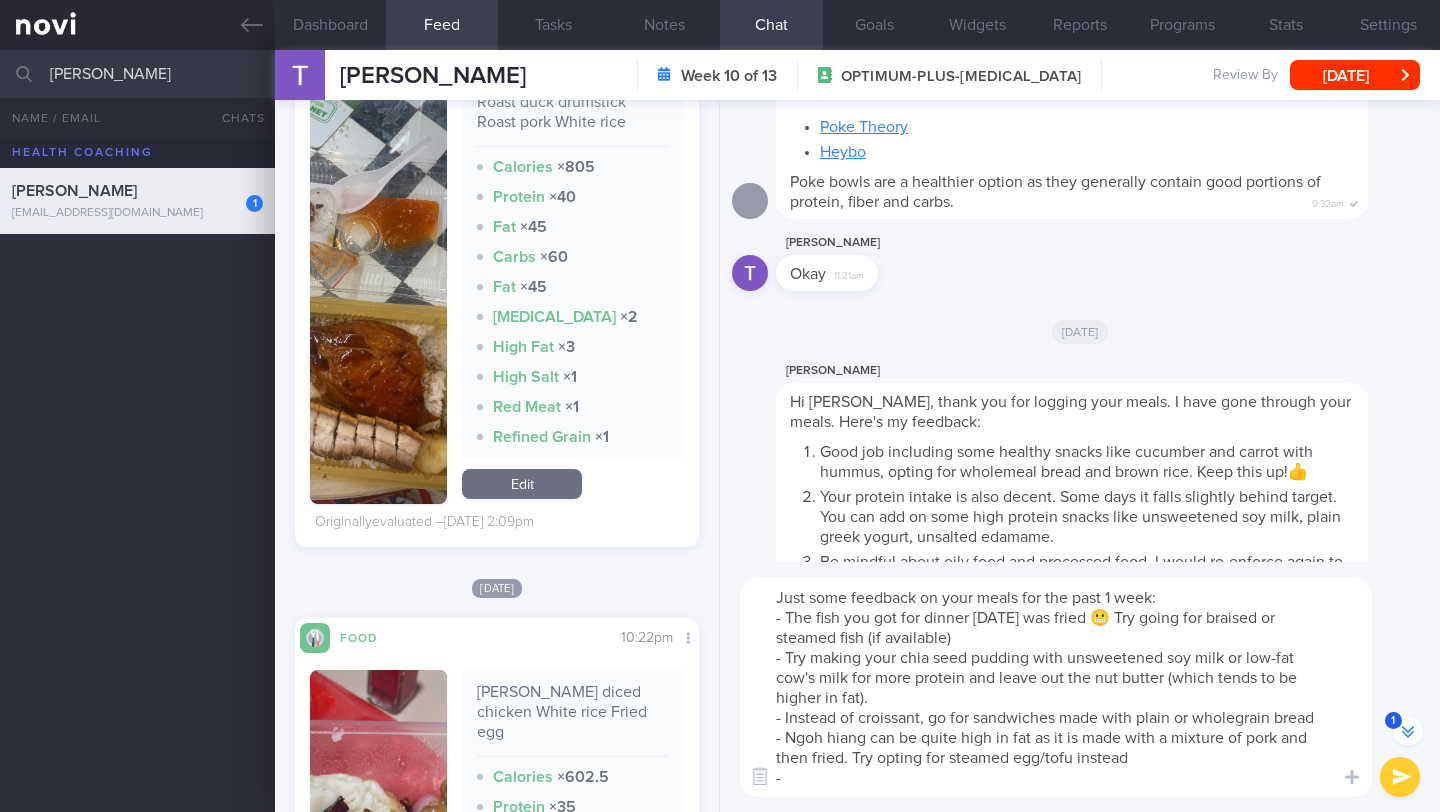 scroll, scrollTop: 8736, scrollLeft: 0, axis: vertical 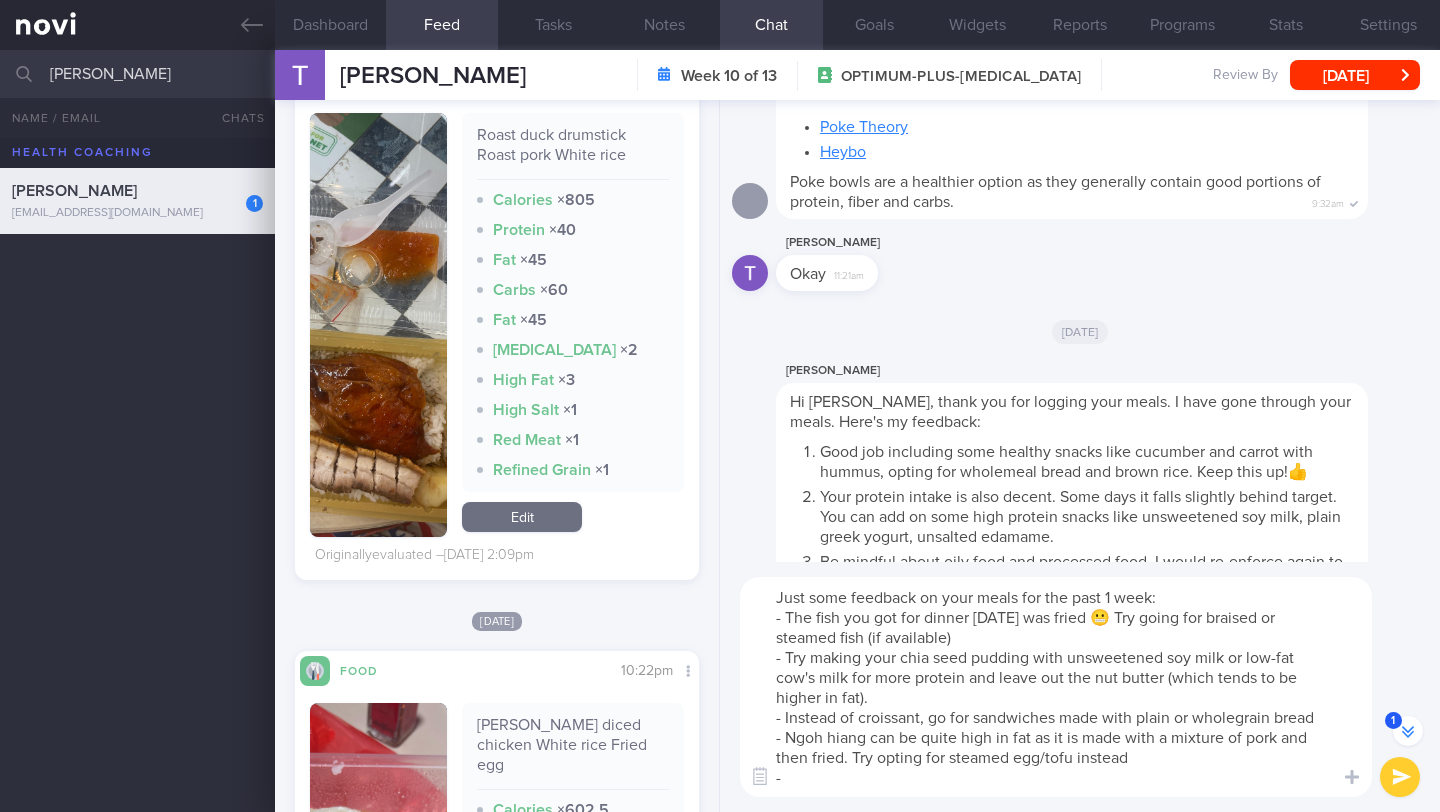 click on "Just some feedback on your meals for the past 1 week:
- The fish you got for dinner [DATE] was fried 😬 Try going for braised or steamed fish (if available)
- Try making your chia seed pudding with unsweetened soy milk or low-fat cow's milk for more protein and leave out the nut butter (which tends to be higher in fat).
- Instead of croissant, go for sandwiches made with plain or wholegrain bread
- Ngoh hiang can be quite high in fat as it is made with a mixture of pork and then fried. Try opting for steamed egg/tofu instead
-" at bounding box center (1056, 687) 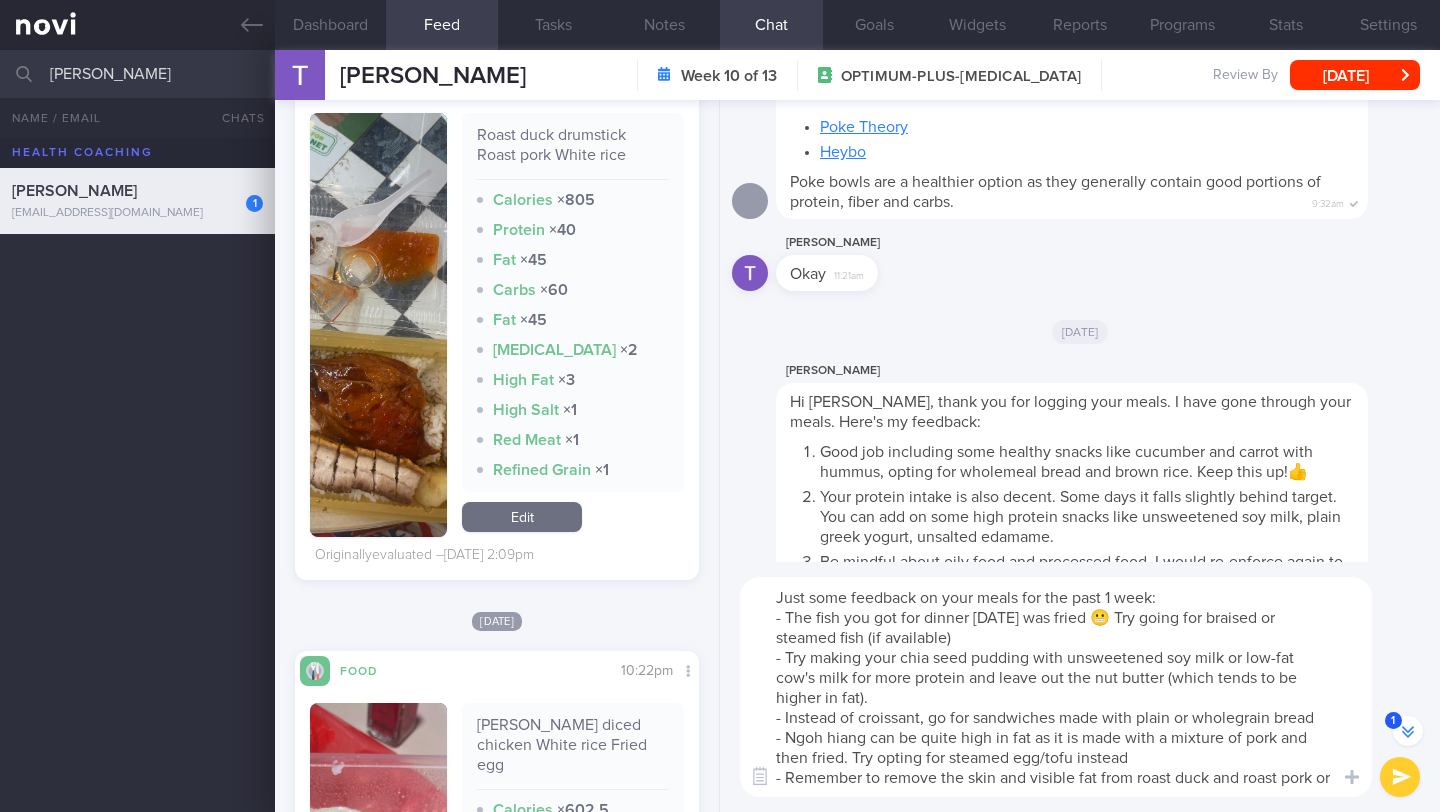 scroll, scrollTop: -5674, scrollLeft: 0, axis: vertical 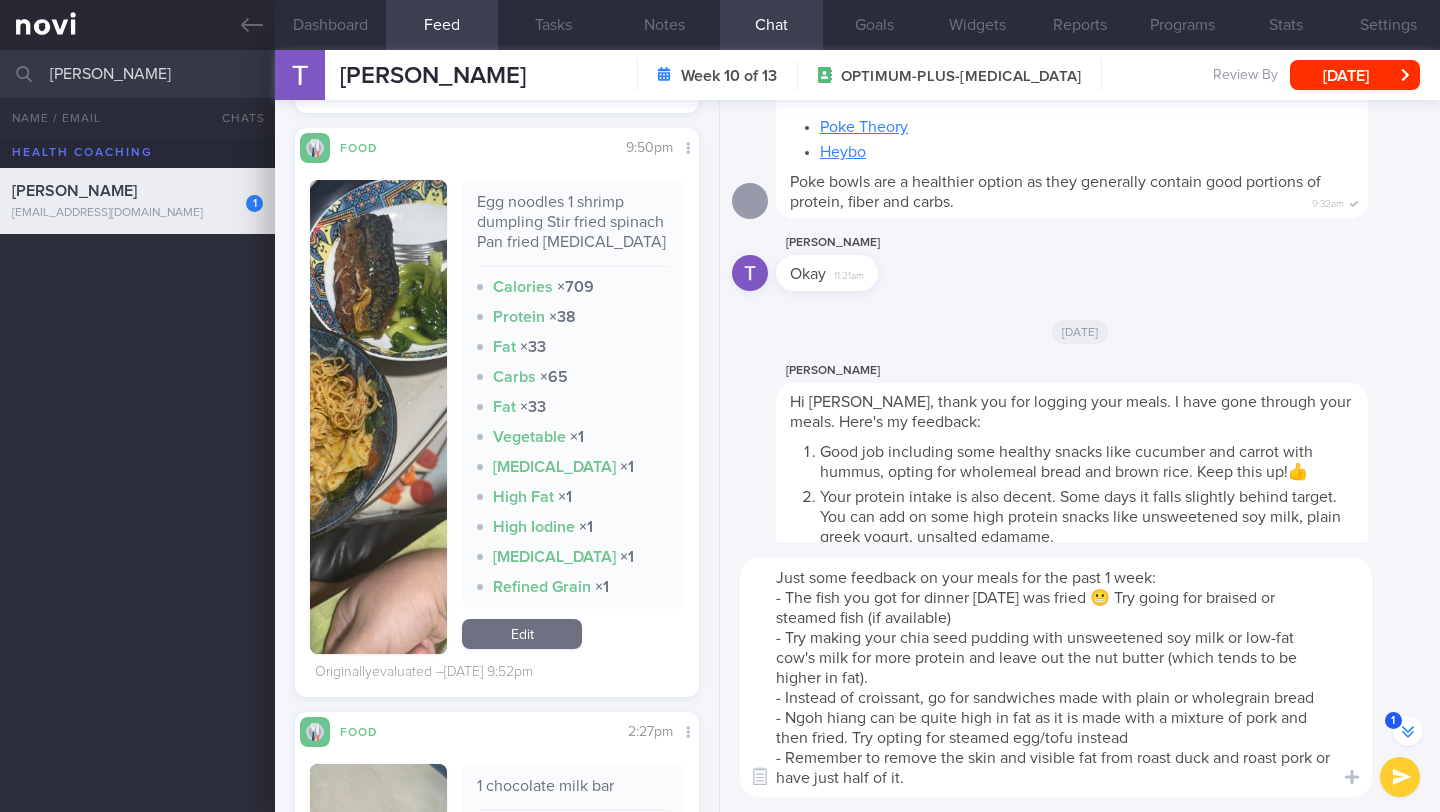 type on "Just some feedback on your meals for the past 1 week:
- The fish you got for dinner [DATE] was fried 😬 Try going for braised or steamed fish (if available)
- Try making your chia seed pudding with unsweetened soy milk or low-fat cow's milk for more protein and leave out the nut butter (which tends to be higher in fat).
- Instead of croissant, go for sandwiches made with plain or wholegrain bread
- Ngoh hiang can be quite high in fat as it is made with a mixture of pork and then fried. Try opting for steamed egg/tofu instead
- Remember to remove the skin and visible fat from roast duck and roast pork or have just half of it." 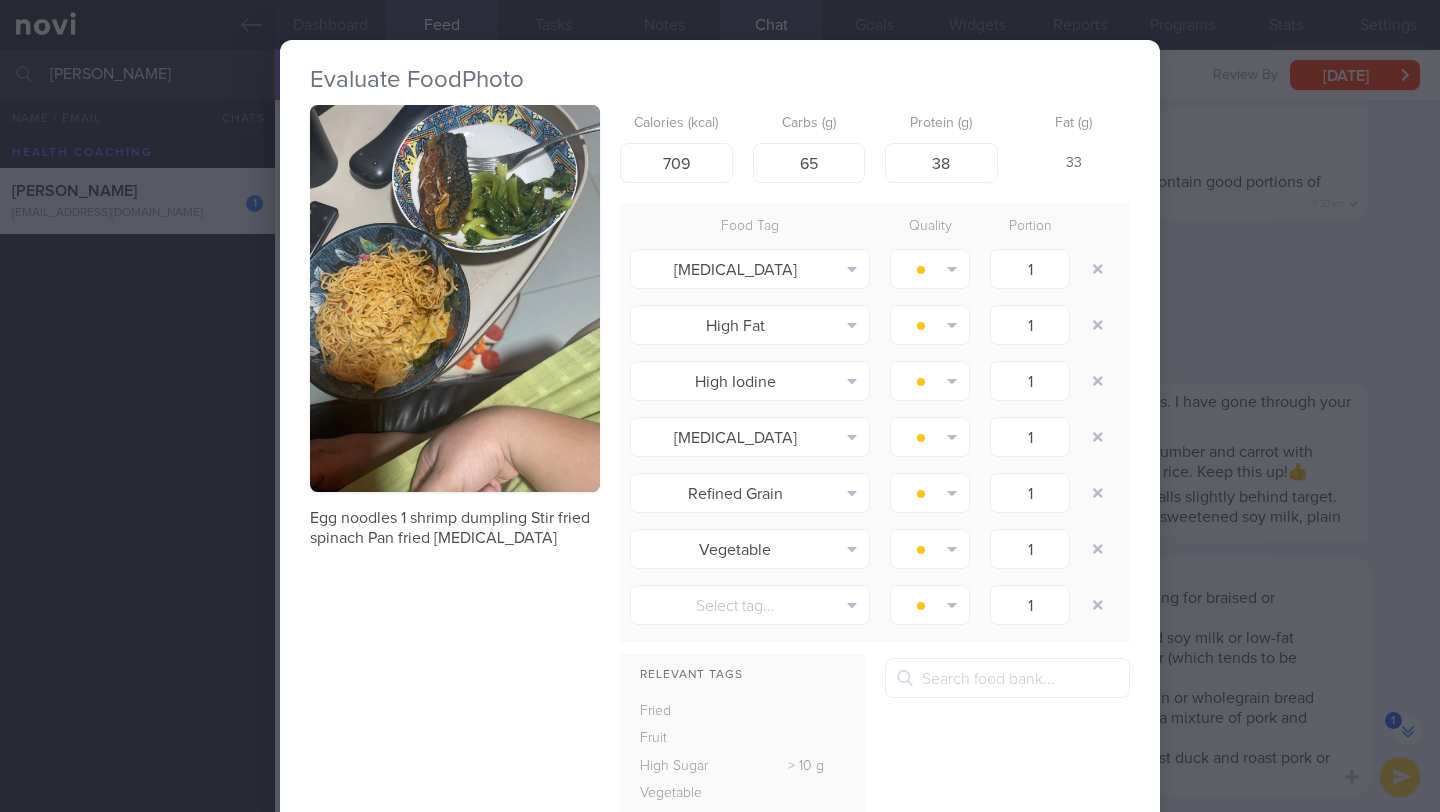 click at bounding box center (455, 298) 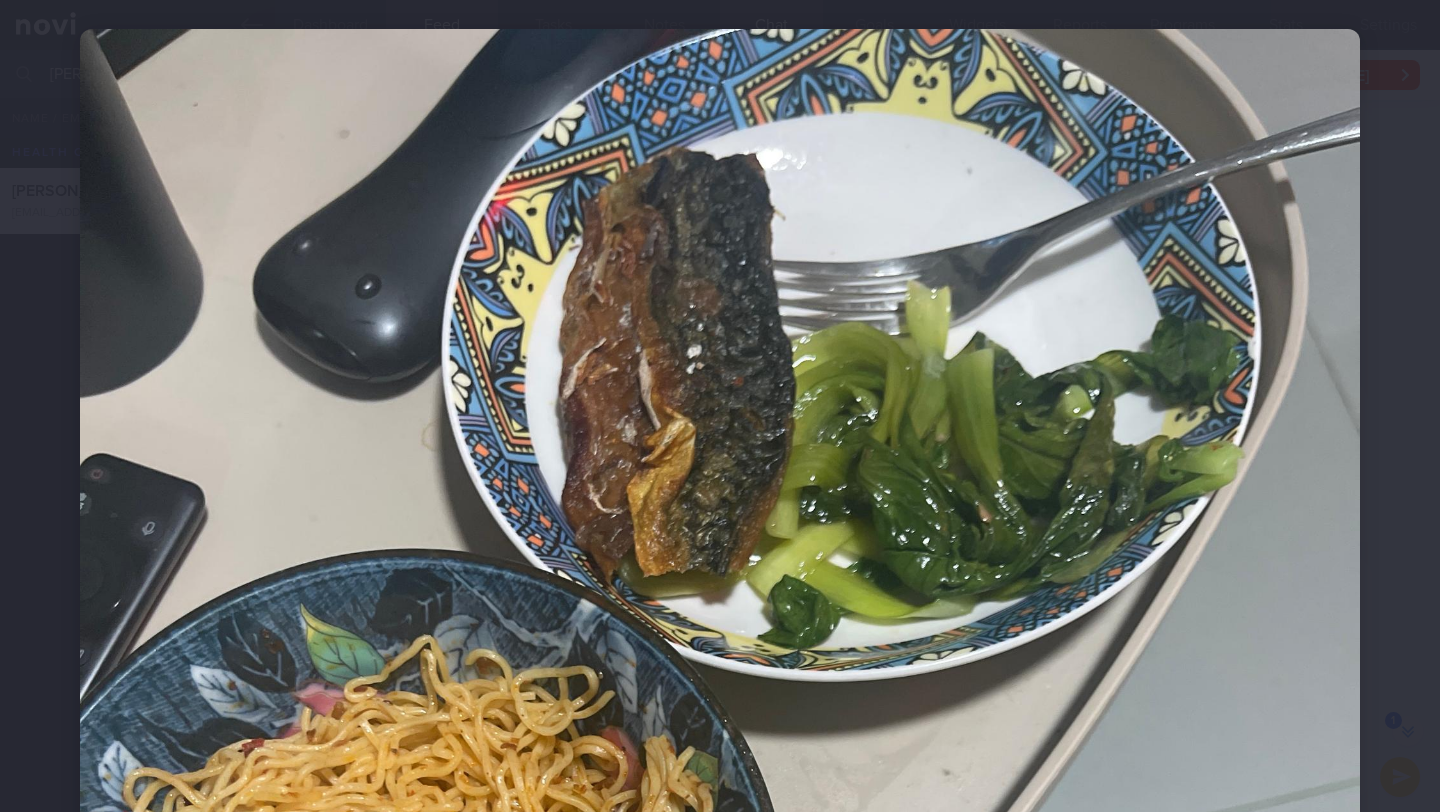 scroll, scrollTop: 306, scrollLeft: 0, axis: vertical 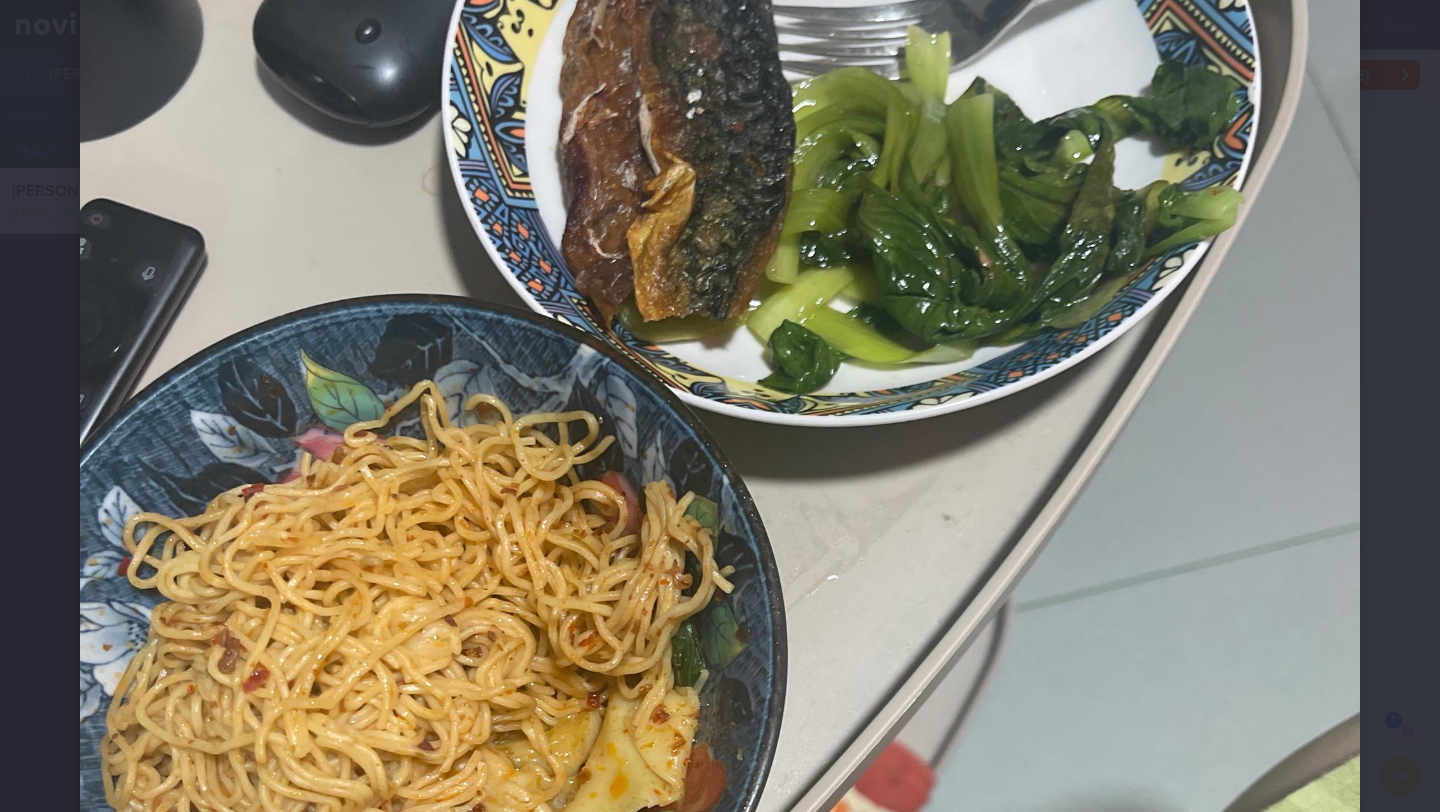 click at bounding box center (720, 627) 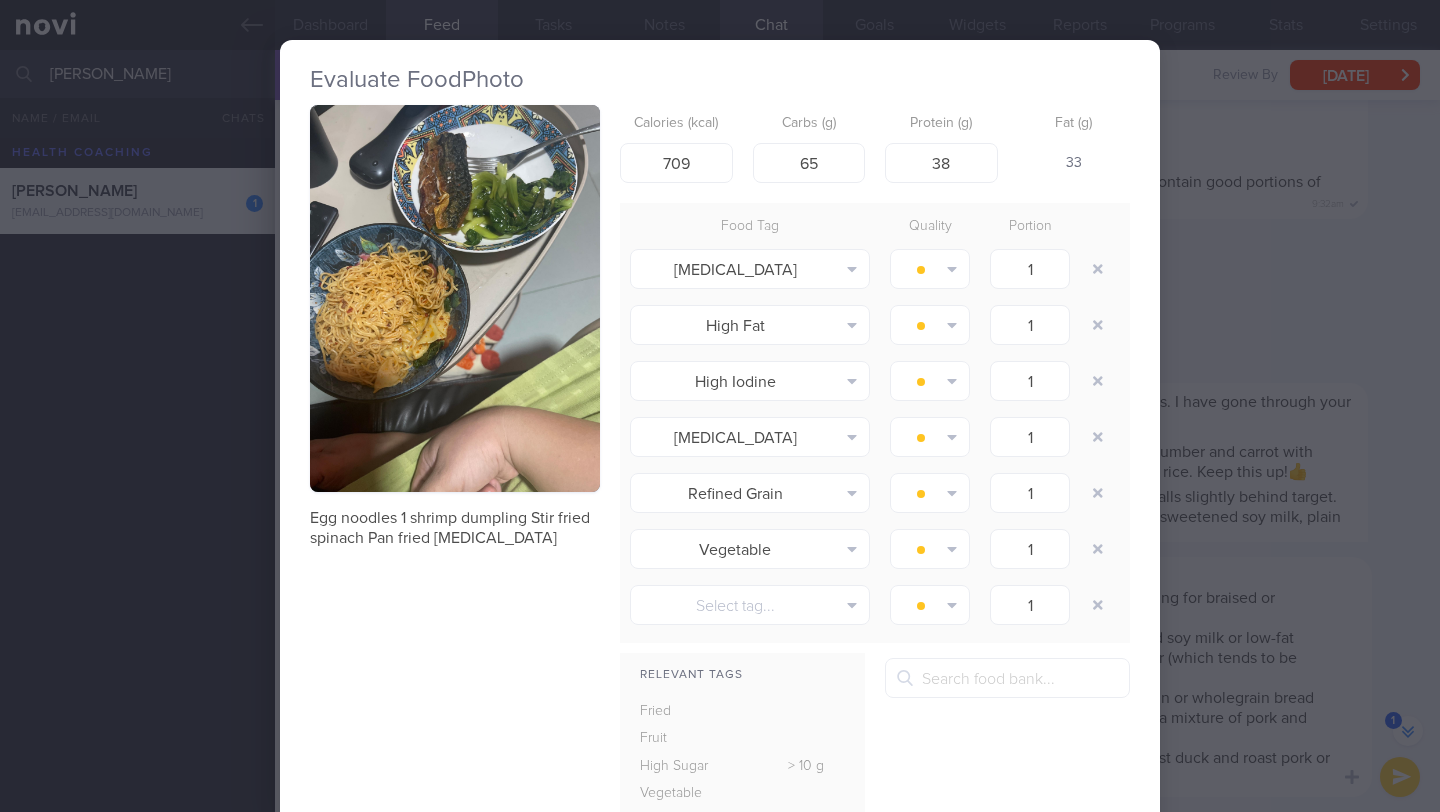 click on "Evaluate Food  Photo
Egg noodles
1 shrimp dumpling
Stir fried spinach
Pan fried [MEDICAL_DATA]
Calories (kcal)
709
Carbs (g)
65
Protein (g)
38
Fat (g)
33
Food Tag
Quality
Portion
[MEDICAL_DATA]
Alcohol
Fried
Fruit
Healthy Fats
High Calcium
[MEDICAL_DATA]" at bounding box center (720, 406) 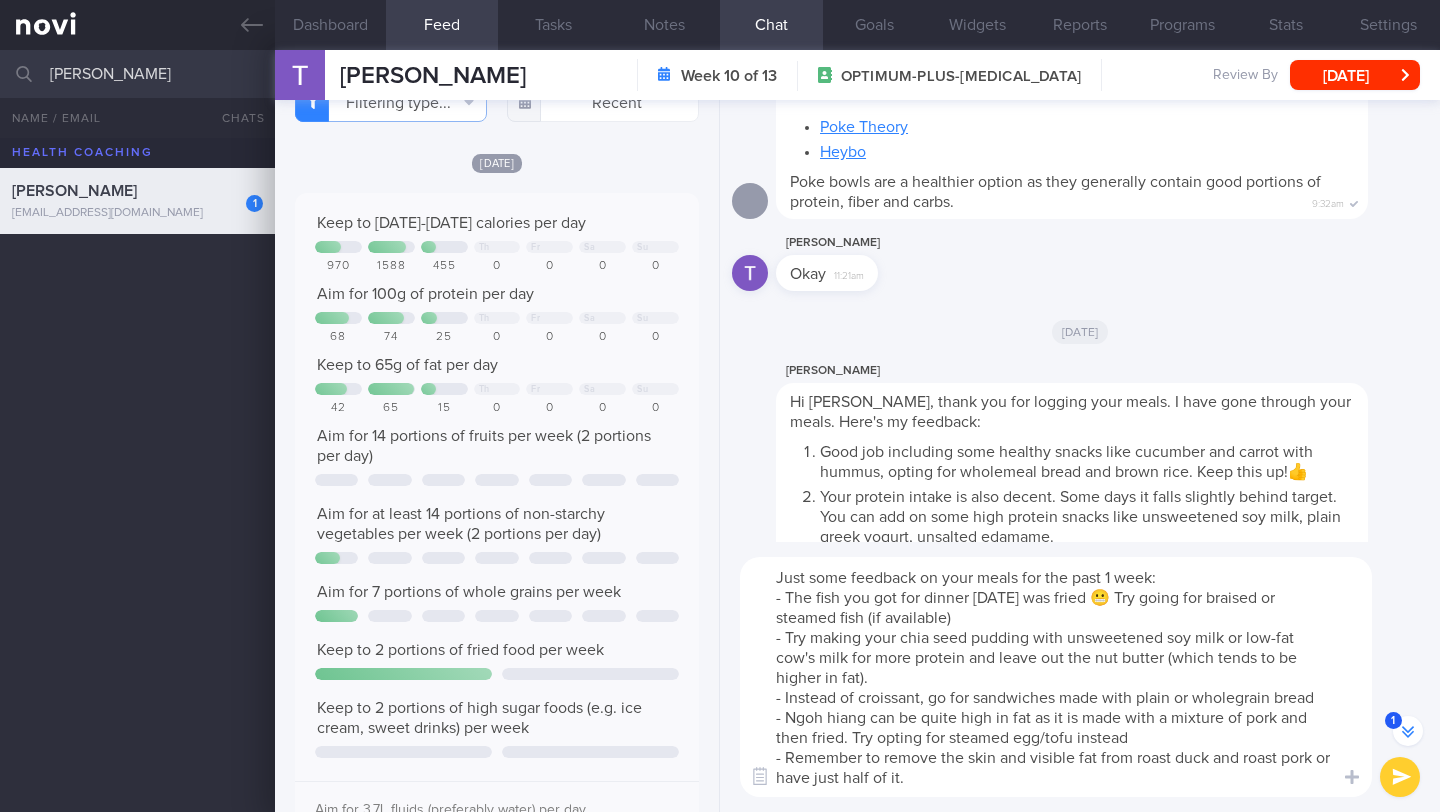 scroll, scrollTop: 745, scrollLeft: 0, axis: vertical 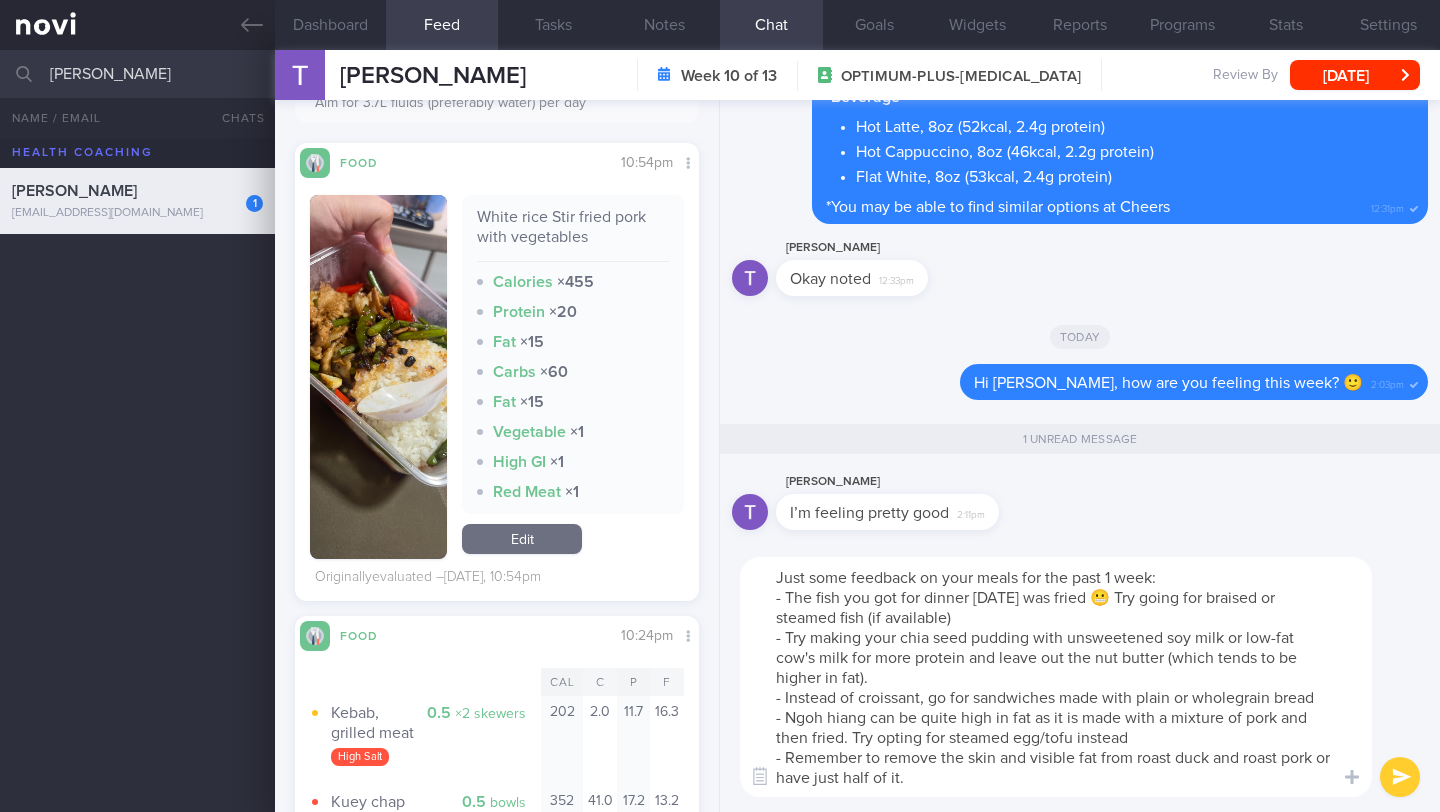 drag, startPoint x: 776, startPoint y: 579, endPoint x: 971, endPoint y: 795, distance: 291 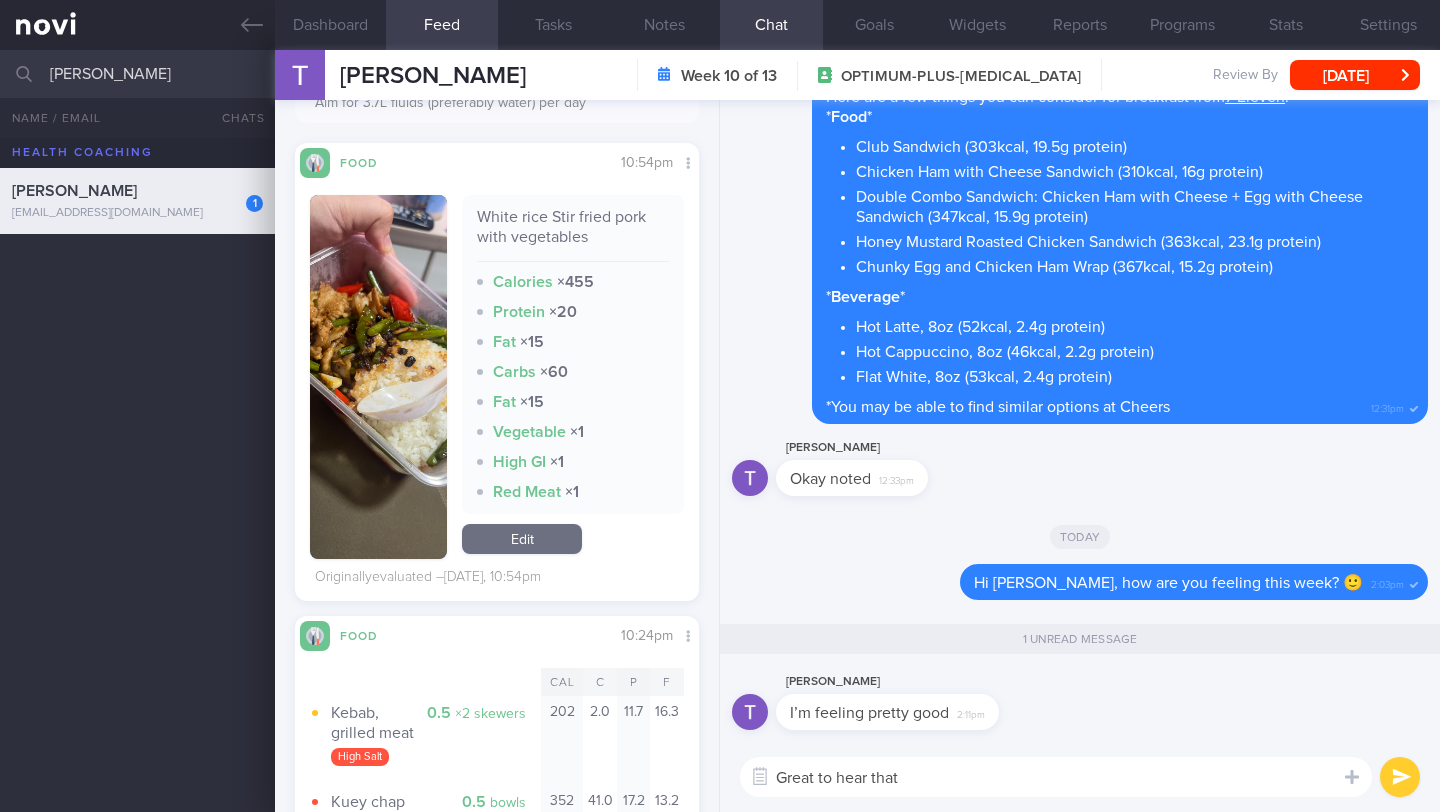 type on "Great to hear that!" 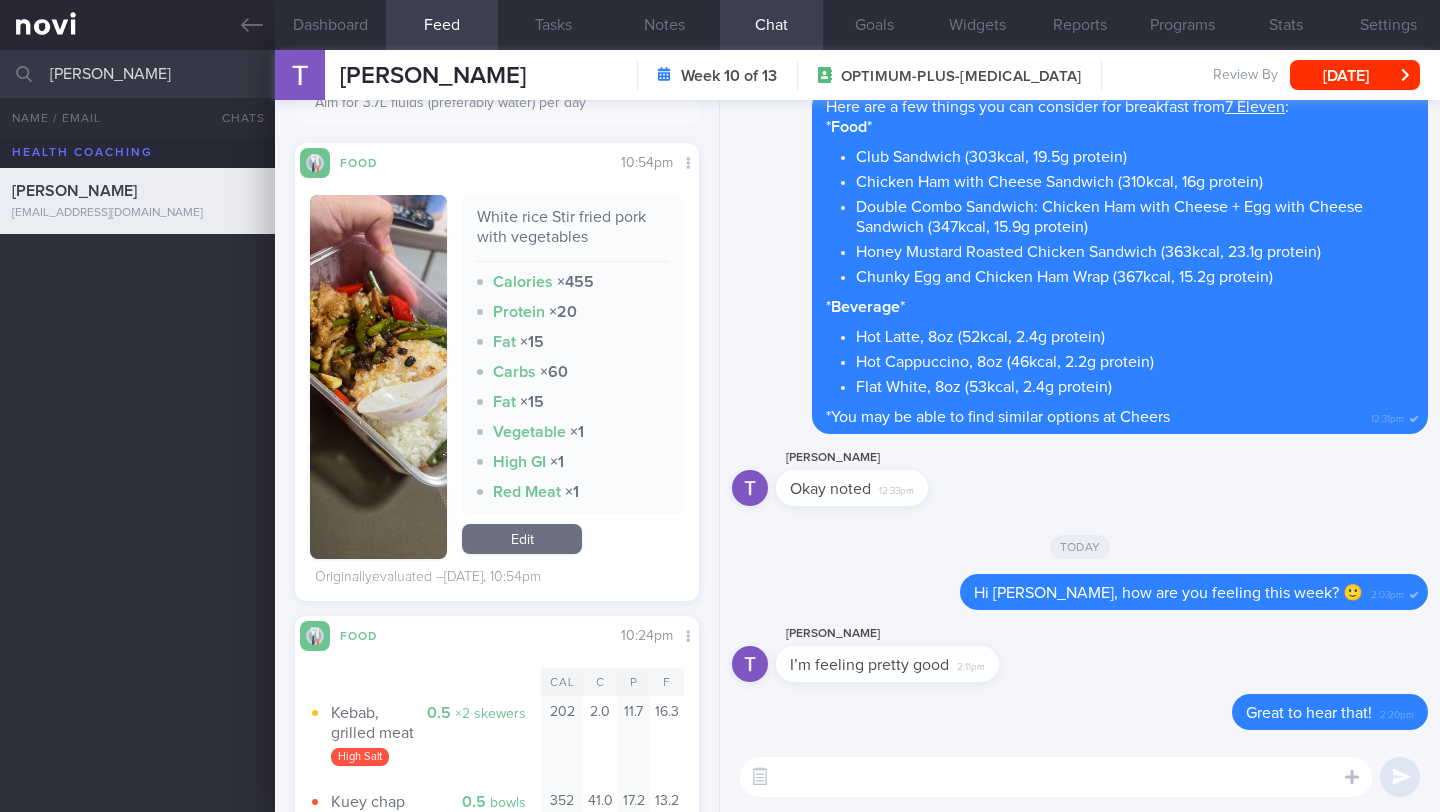 paste on "Just some feedback on your meals for the past 1 week:
- The fish you got for dinner [DATE] was fried 😬 Try going for braised or steamed fish (if available)
- Try making your chia seed pudding with unsweetened soy milk or low-fat cow's milk for more protein and leave out the nut butter (which tends to be higher in fat).
- Instead of croissant, go for sandwiches made with plain or wholegrain bread
- Ngoh hiang can be quite high in fat as it is made with a mixture of pork and then fried. Try opting for steamed egg/tofu instead
- Remember to remove the skin and visible fat from roast duck and roast pork or have just half of it." 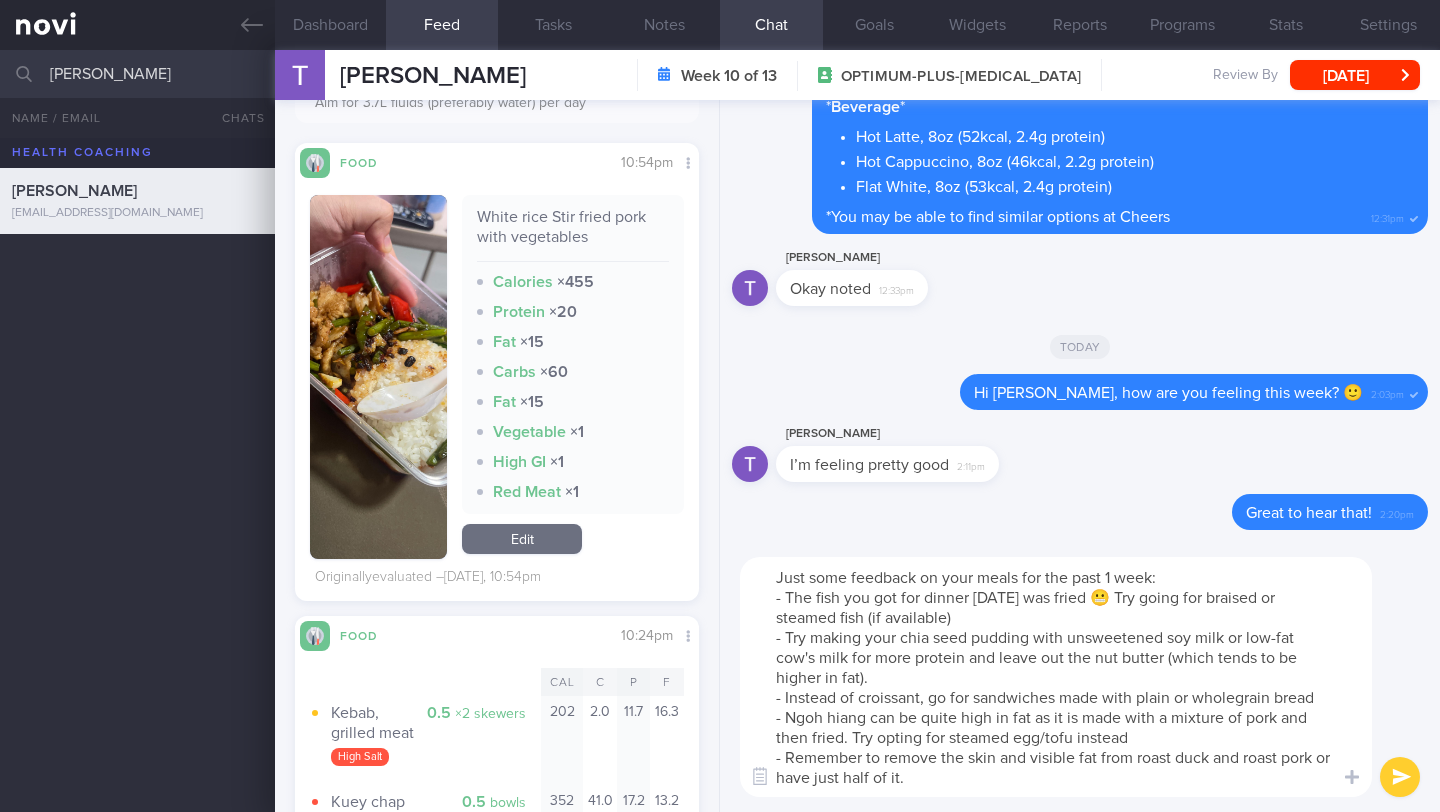 scroll, scrollTop: 0, scrollLeft: 0, axis: both 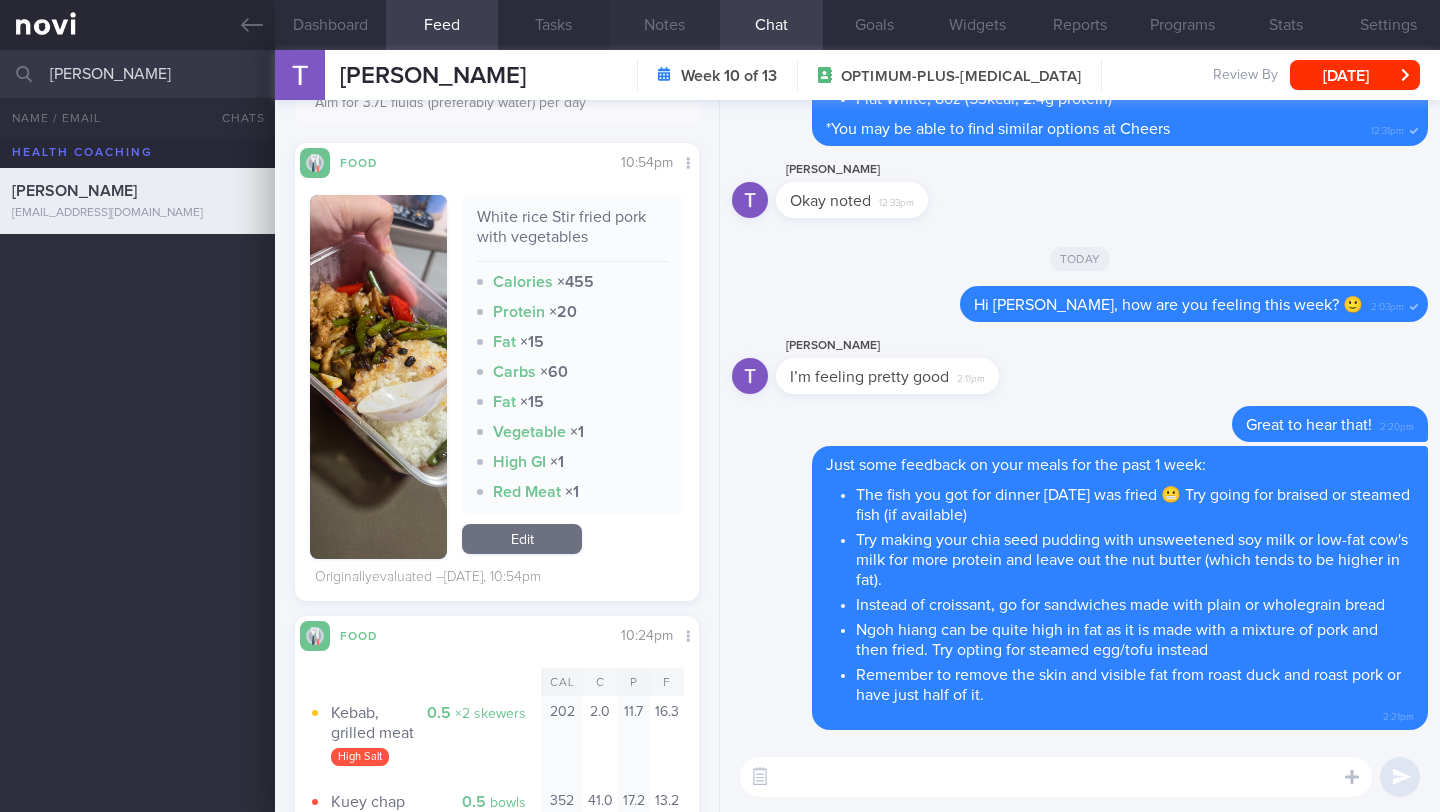 click on "Notes" at bounding box center (664, 25) 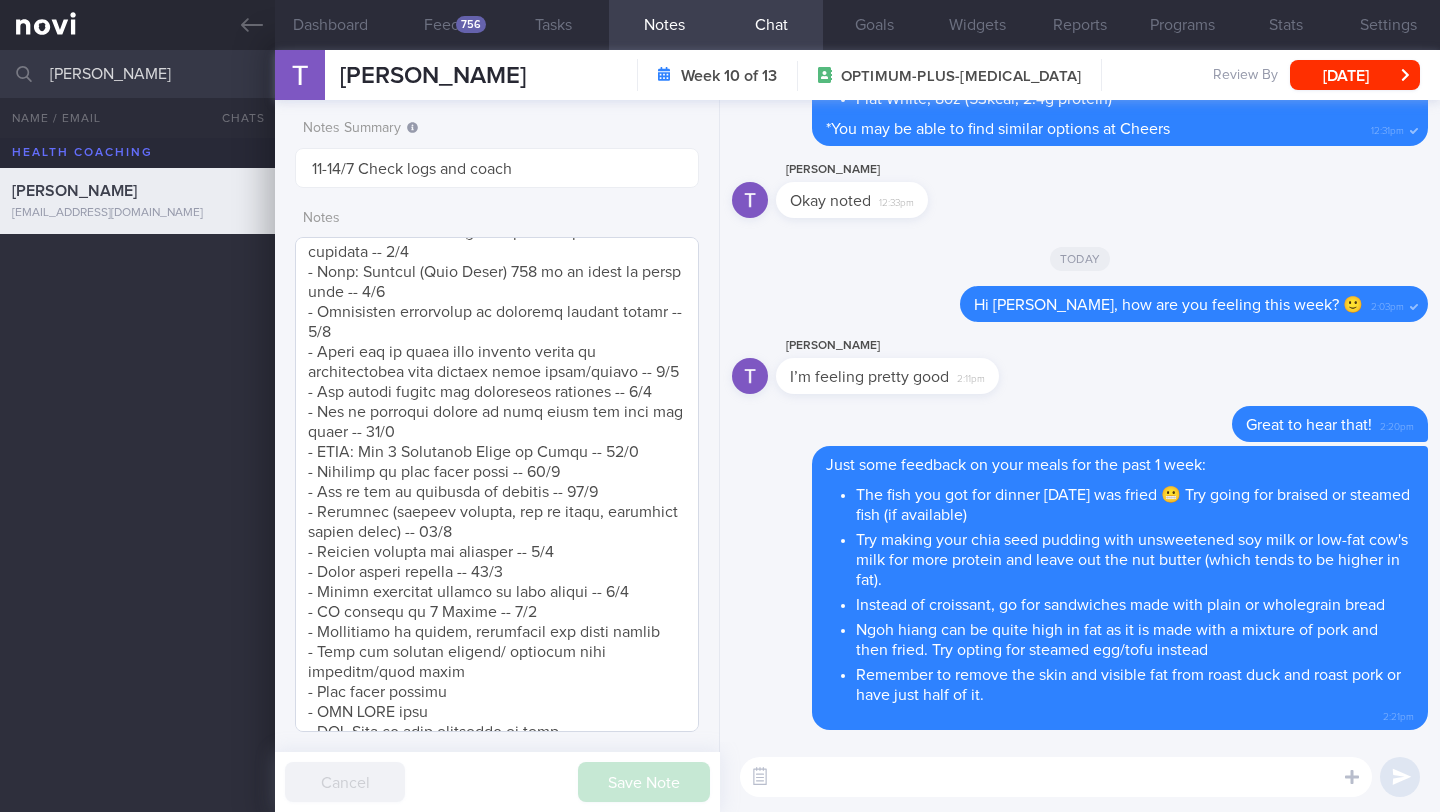 scroll, scrollTop: 1521, scrollLeft: 0, axis: vertical 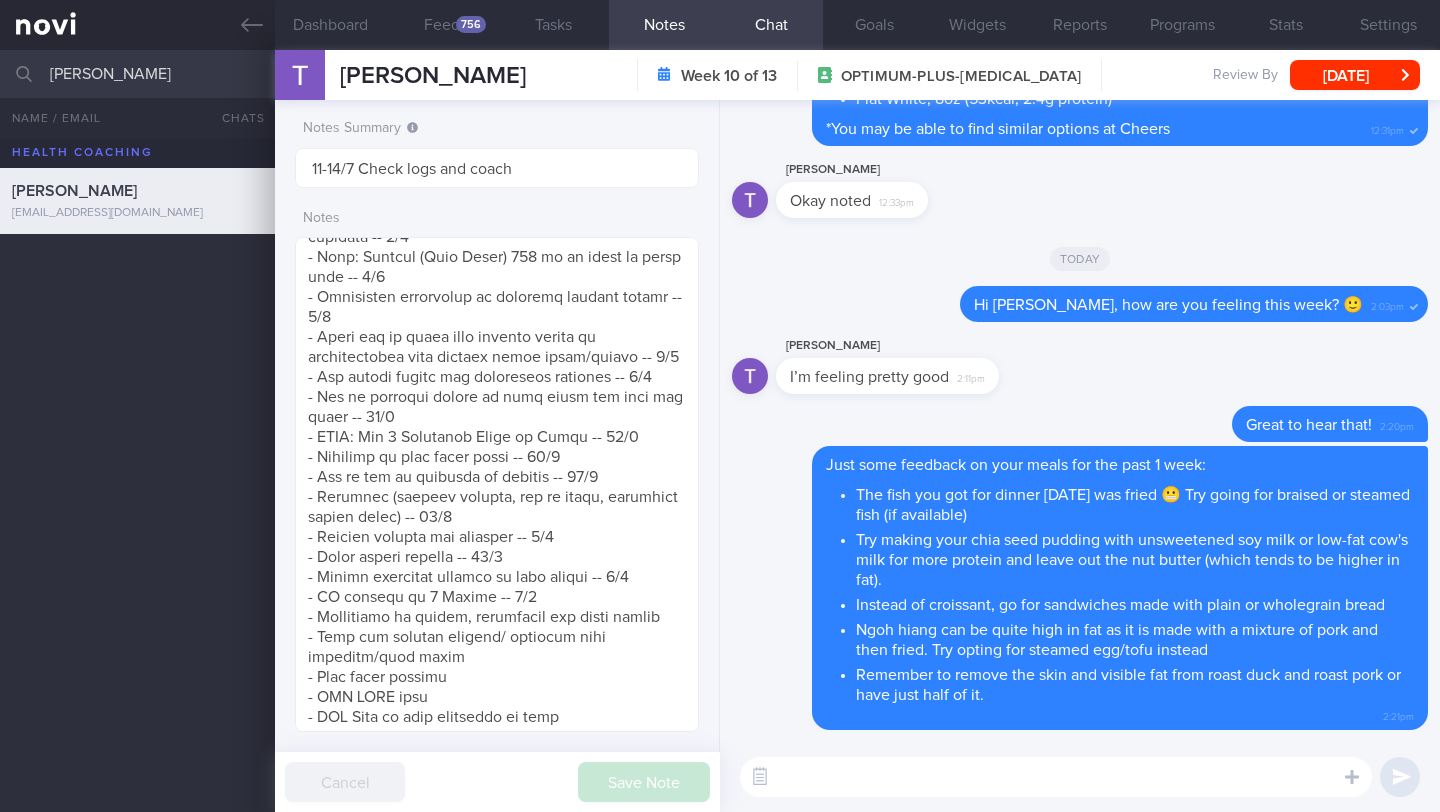 click at bounding box center [1056, 777] 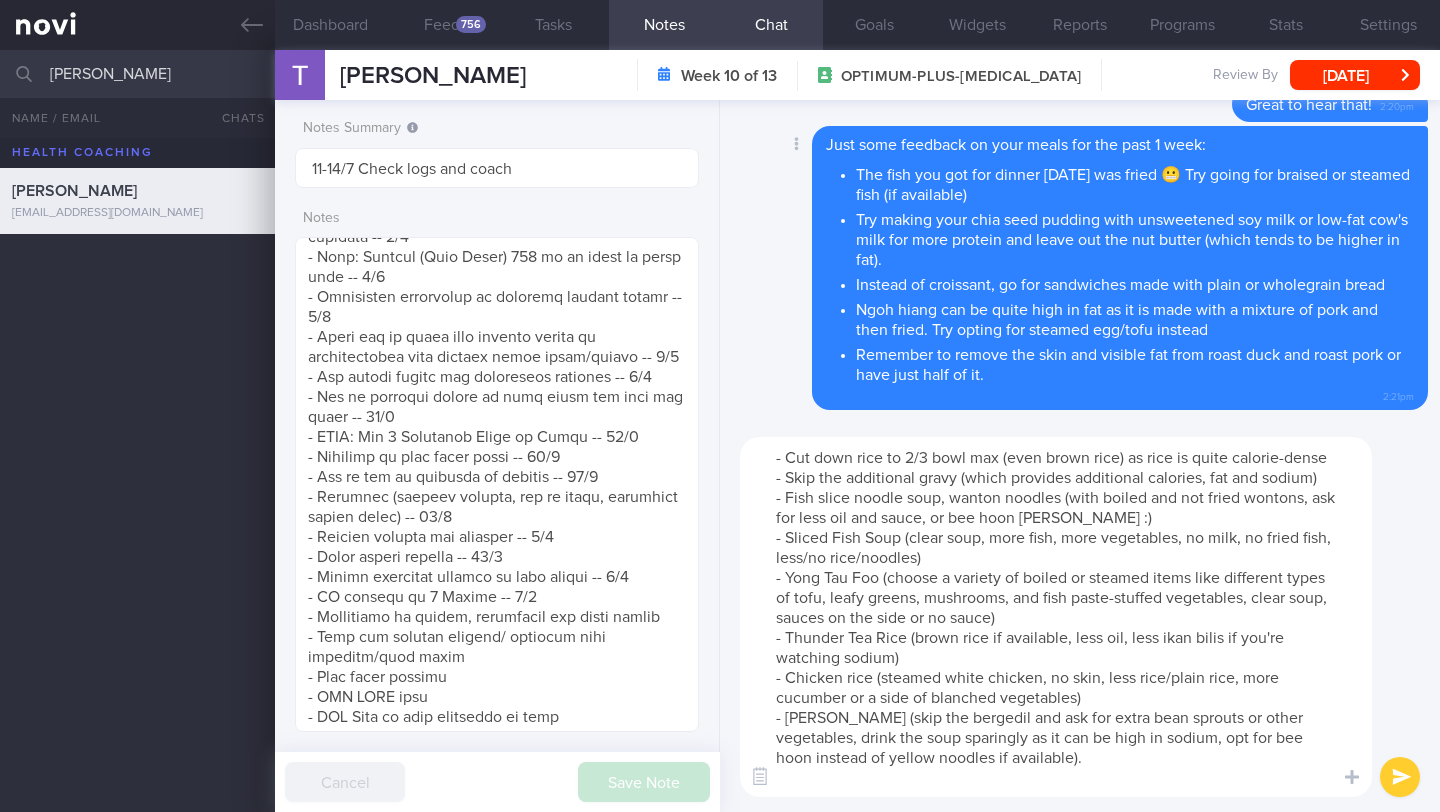 scroll, scrollTop: 20, scrollLeft: 0, axis: vertical 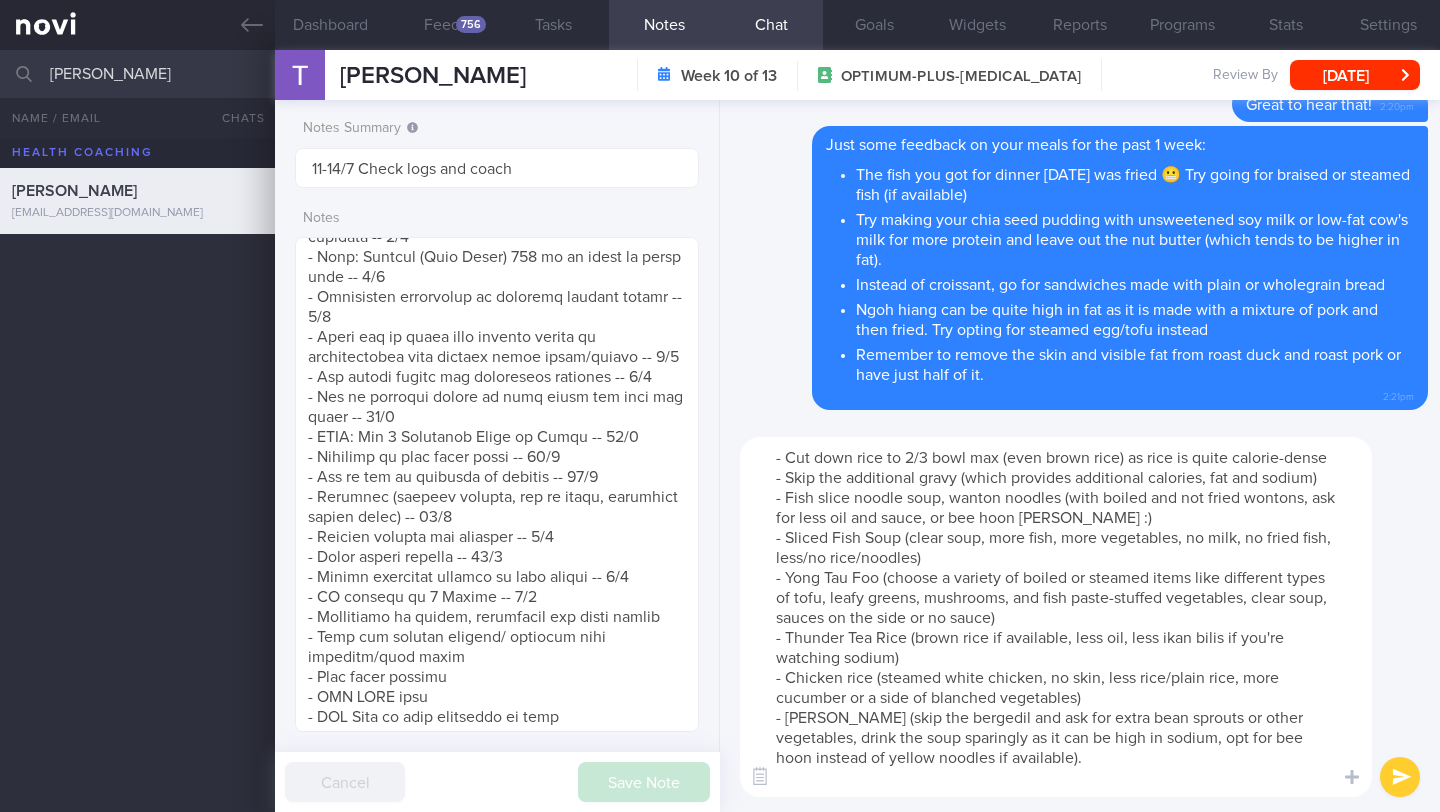 click on "- Cut down rice to 2/3 bowl max (even brown rice) as rice is quite calorie-dense
- Skip the additional gravy (which provides additional calories, fat and sodium)
- Fish slice noodle soup, wanton noodles (with boiled and not fried wontons, ask for less oil and sauce, or bee hoon [PERSON_NAME] :)
- Sliced Fish Soup (clear soup, more fish, more vegetables, no milk, no fried fish, less/no rice/noodles)
- Yong Tau Foo (choose a variety of boiled or steamed items like different types of tofu, leafy greens, mushrooms, and fish paste-stuffed vegetables, clear soup, sauces on the side or no sauce)
- Thunder Tea Rice (brown rice if available, less oil, less ikan bilis if you're watching sodium)
- Chicken rice (steamed white chicken, no skin, less rice/plain rice, more cucumber or a side of blanched vegetables)
- [PERSON_NAME] (skip the bergedil and ask for extra bean sprouts or other vegetables, drink the soup sparingly as it can be high in sodium, opt for bee hoon instead of yellow noodles if available)." at bounding box center [1056, 617] 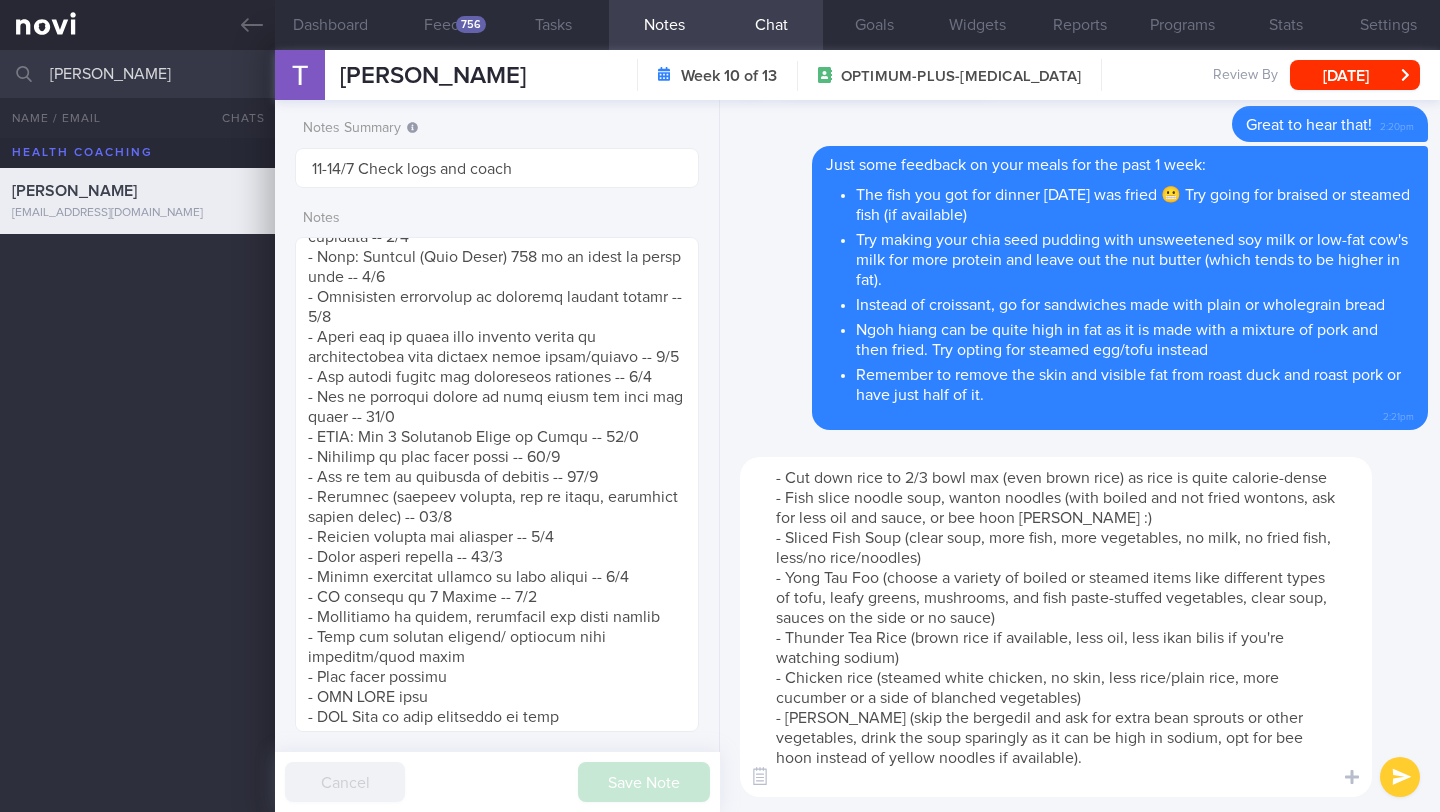 drag, startPoint x: 1095, startPoint y: 516, endPoint x: 737, endPoint y: 492, distance: 358.80356 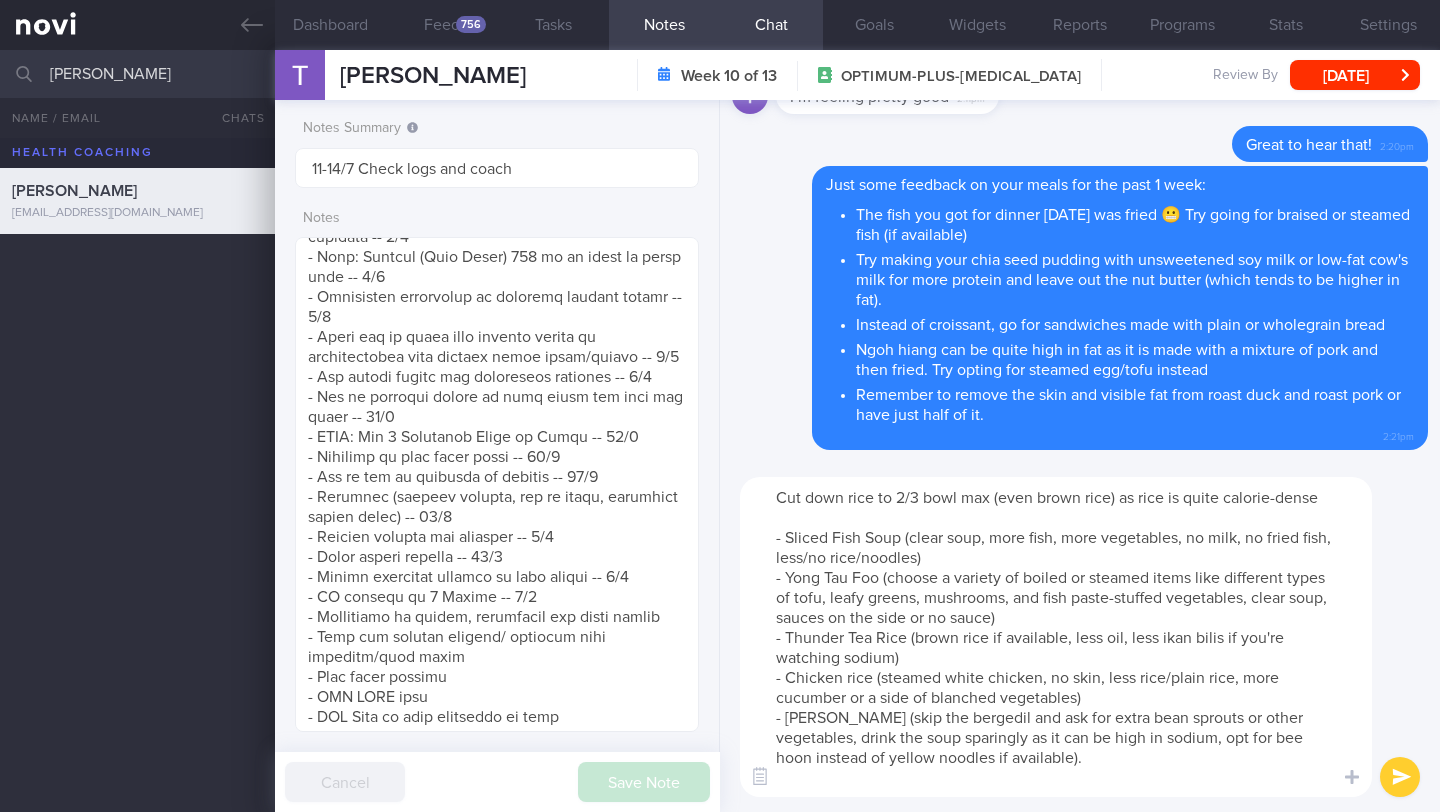 click on "Cut down rice to 2/3 bowl max (even brown rice) as rice is quite calorie-dense
- Sliced Fish Soup (clear soup, more fish, more vegetables, no milk, no fried fish, less/no rice/noodles)
- Yong Tau Foo (choose a variety of boiled or steamed items like different types of tofu, leafy greens, mushrooms, and fish paste-stuffed vegetables, clear soup, sauces on the side or no sauce)
- Thunder Tea Rice (brown rice if available, less oil, less ikan bilis if you're watching sodium)
- Chicken rice (steamed white chicken, no skin, less rice/plain rice, more cucumber or a side of blanched vegetables)
- [PERSON_NAME] (skip the bergedil and ask for extra bean sprouts or other vegetables, drink the soup sparingly as it can be high in sodium, opt for bee hoon instead of yellow noodles if available)." at bounding box center (1056, 637) 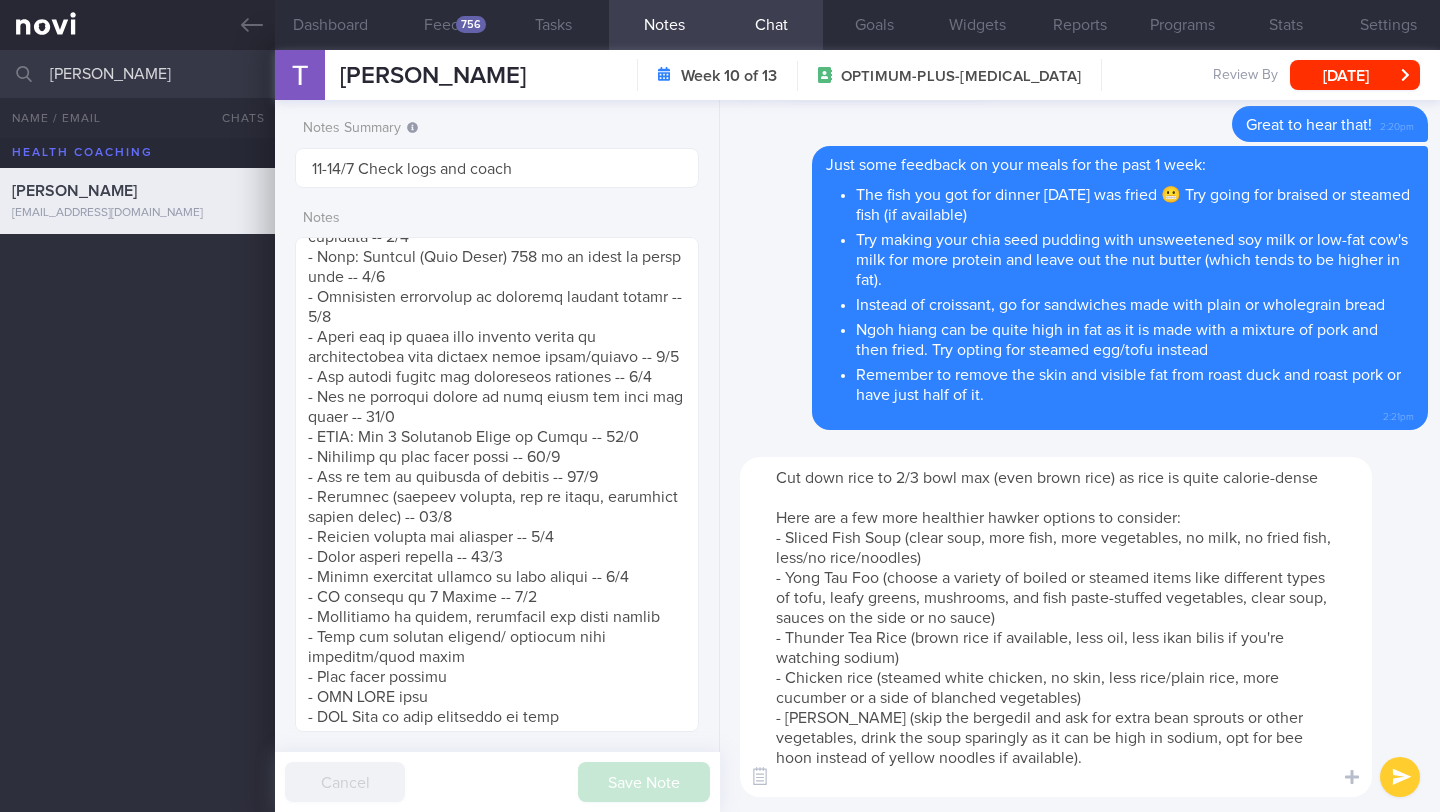 type on "Cut down rice to 2/3 bowl max (even brown rice) as rice is quite calorie-dense
Here are a few more healthier hawker options to consider:
- Sliced Fish Soup (clear soup, more fish, more vegetables, no milk, no fried fish, less/no rice/noodles)
- Yong Tau Foo (choose a variety of boiled or steamed items like different types of tofu, leafy greens, mushrooms, and fish paste-stuffed vegetables, clear soup, sauces on the side or no sauce)
- Thunder Tea Rice (brown rice if available, less oil, less ikan bilis if you're watching sodium)
- Chicken rice (steamed white chicken, no skin, less rice/plain rice, more cucumber or a side of blanched vegetables)
- [PERSON_NAME] (skip the bergedil and ask for extra bean sprouts or other vegetables, drink the soup sparingly as it can be high in sodium, opt for bee hoon instead of yellow noodles if available)." 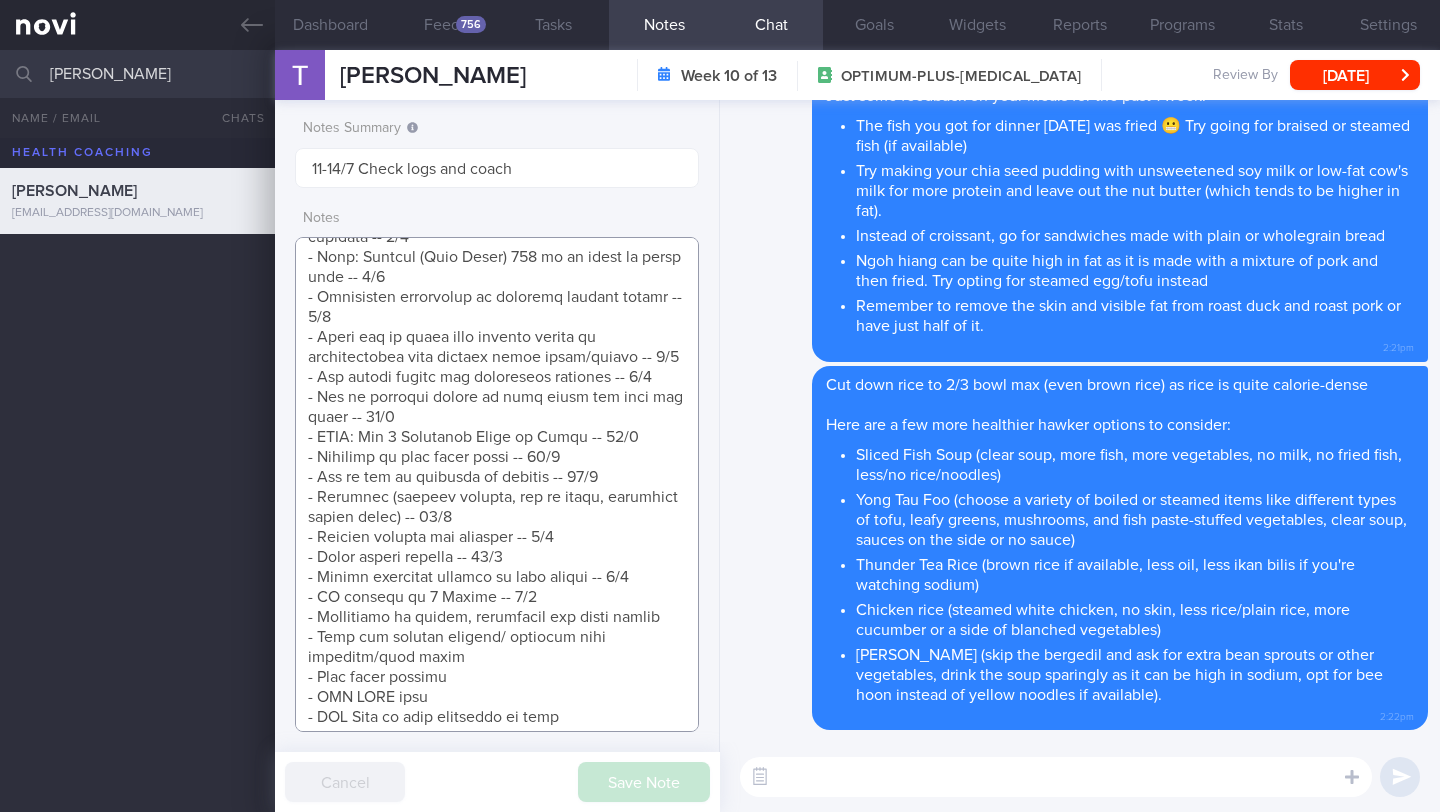 click at bounding box center [497, 484] 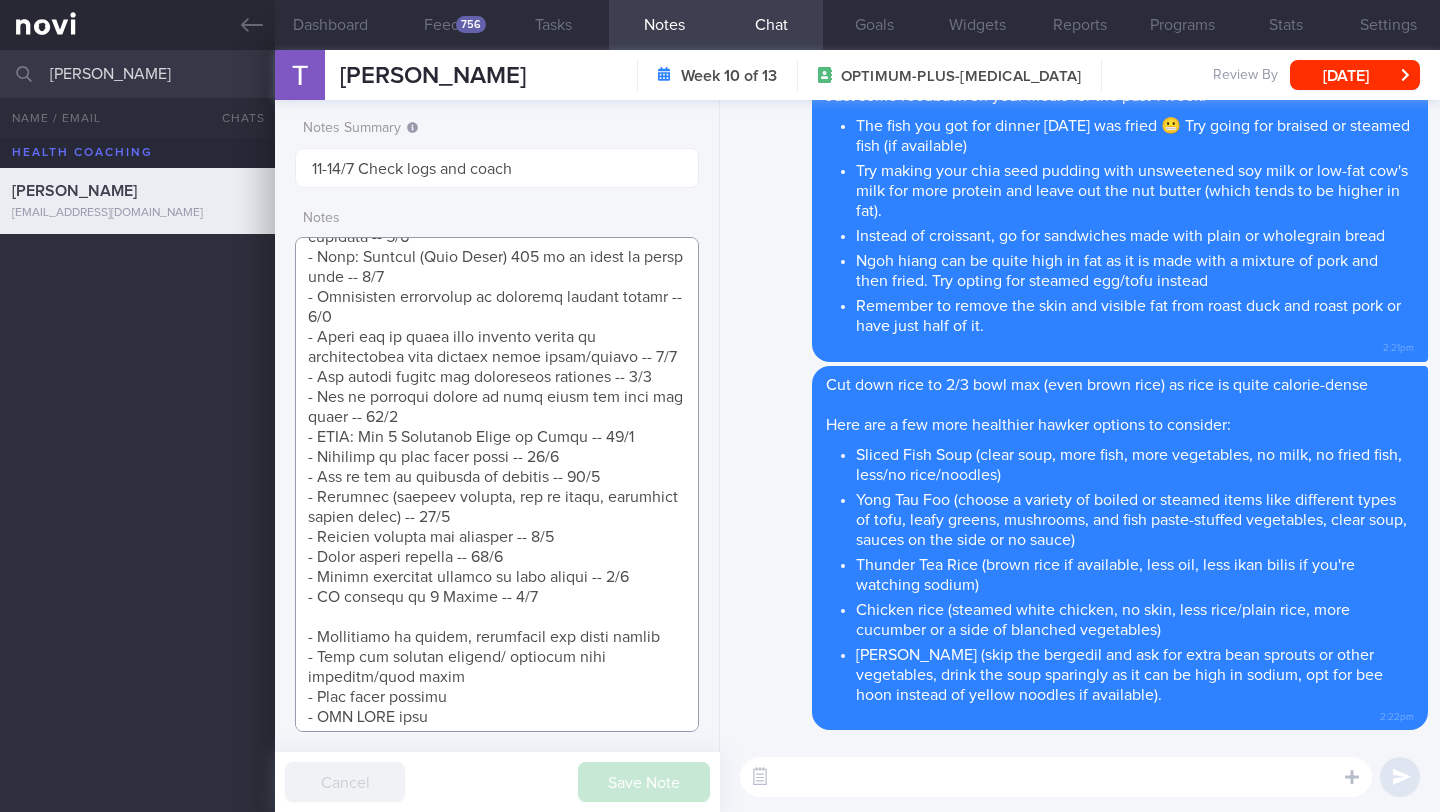 scroll, scrollTop: 1667, scrollLeft: 0, axis: vertical 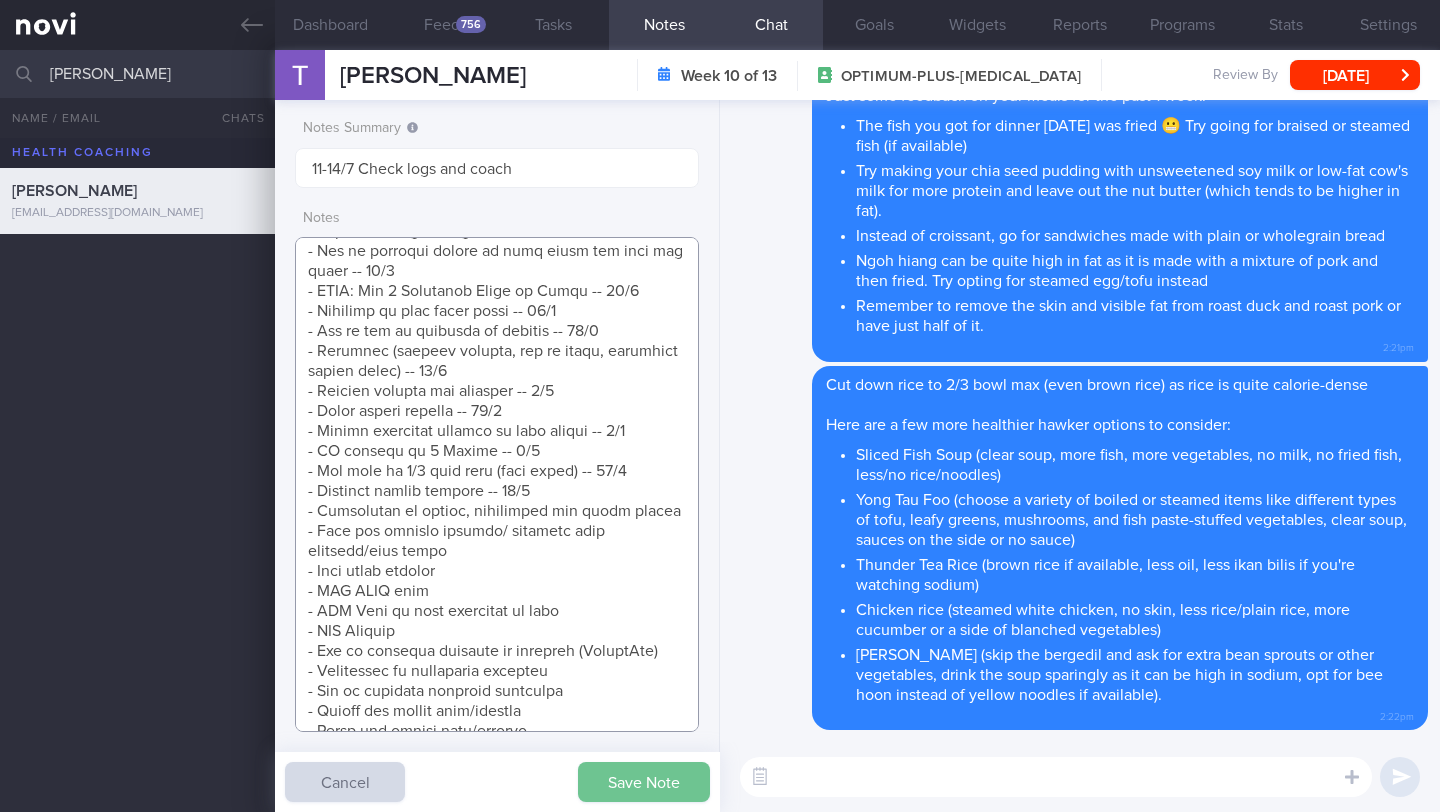 type on "LOREMIPSUMDO: SI AMET (consecte)
ADIPISC ELITSE:
DOEIUSMOD:
- TEMP: (39/1/80) inci utlabore etd magn aliquae ad min venia. Qu N exerc ulla la 27nisi ali exeaco cons du 02au ir 85.54in
- REPR: (92/6/98) volupta velitess cill fugiat
nullap ex sinto cupi nonproide's culpaquiofficia
- DESERUNT: (45/6) 6m/anim, idest laborump undeom > (44/4/93) iste n err voluptate ac dolorem la tota remaperi eaque ipsaquae ab ill inven. veritatis quas ar be vita dict E’n enim ip quiavo as A odit fu cons mag do eosrat seq
- NESCIU:
- NEQU: (11/8) porro qui dolore adipisc numquamei mod tempor (incid magna). quaer eti minus solutan, eligend o cum. Nihilimp Quoplace 9fa po 76as RE tem 0 autemq
Of debit: Rerumn Saepe: 342ev (4/6/01) -> 090.3vo (87/1/87) > 015re (64/6/80) > 859.2re (5/4/99)
It Earumhi:
8%  (0te -> 027sa)
63% (98de -> 101re)
91% (98vo -> 968ma)
71%  (15al -> 24pe)
73 dolo asp Repella Minimn
Exerc ullam (Corpo), susci labor aliqu co consequ quidmaxime
- Moll: Molest harumqu, Rerumfac exped distinct namlibe t..." 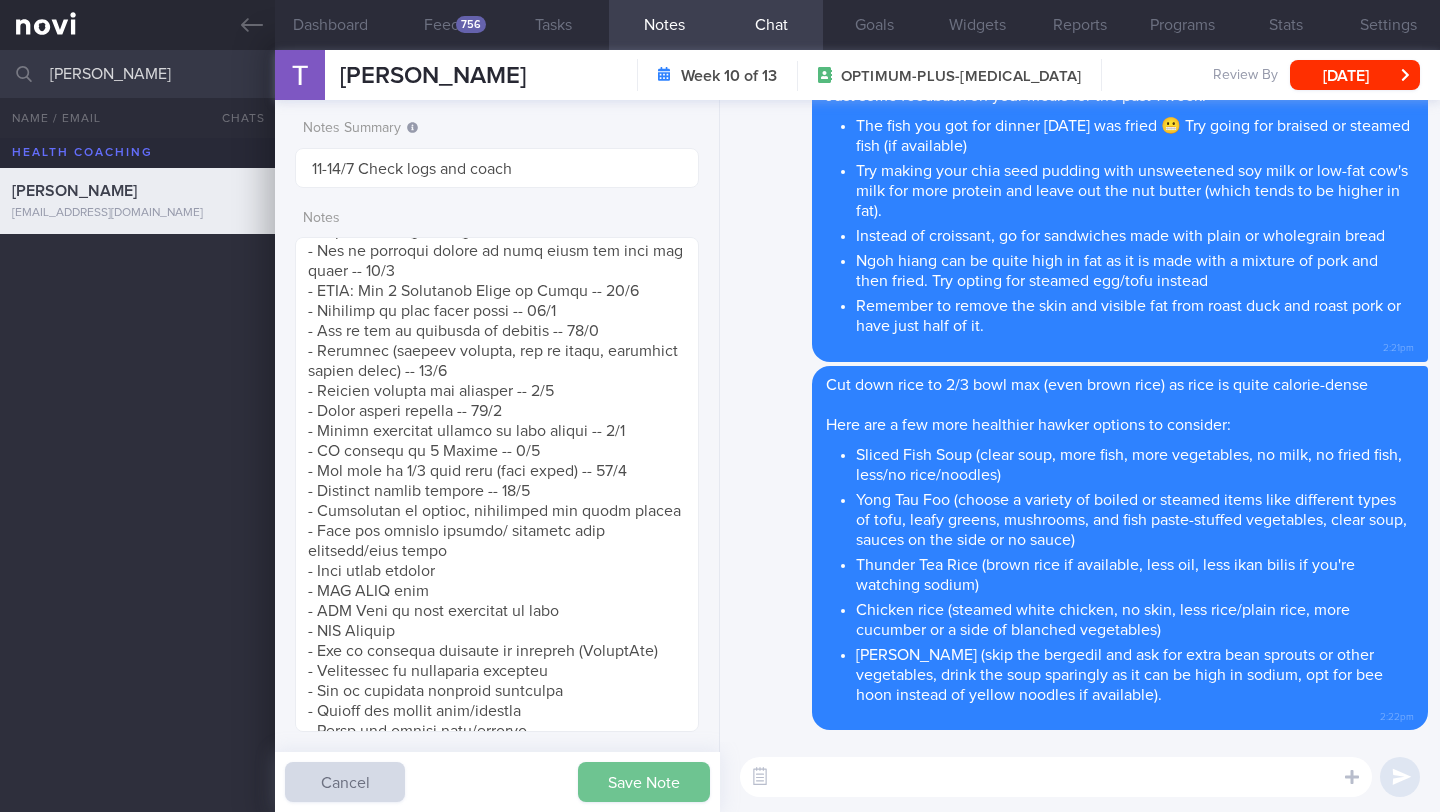 click on "Save Note" at bounding box center [644, 782] 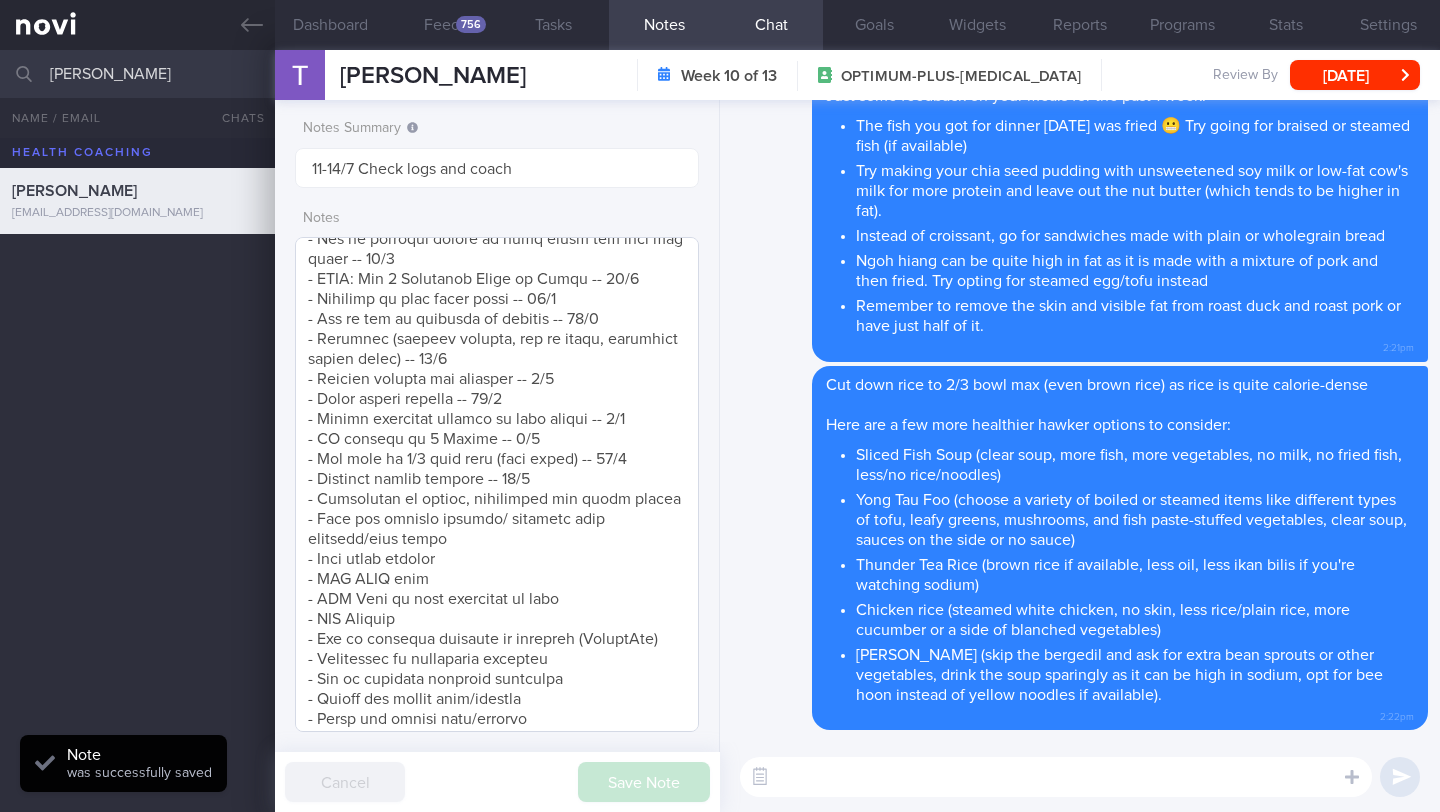 scroll, scrollTop: 1687, scrollLeft: 0, axis: vertical 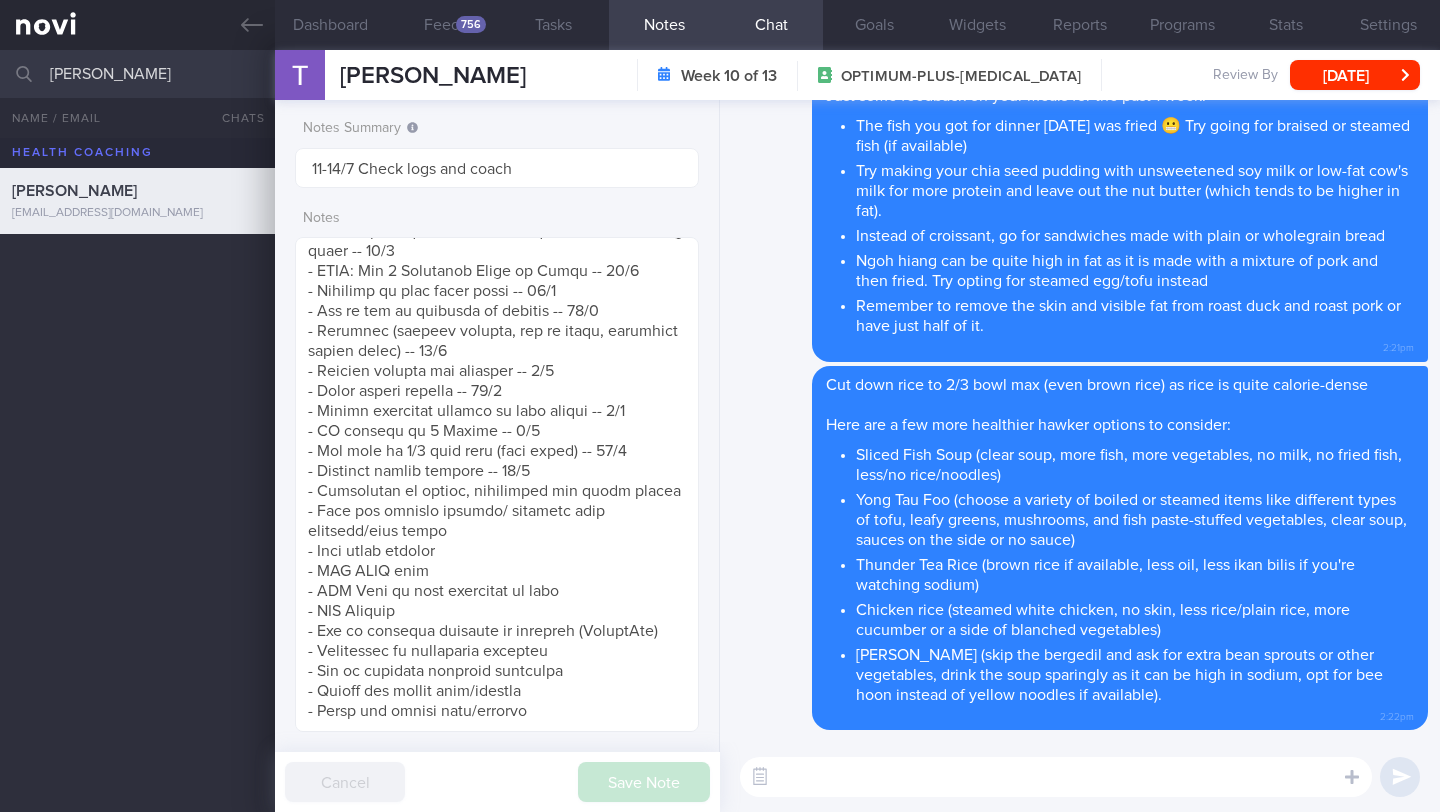 click at bounding box center (1056, 777) 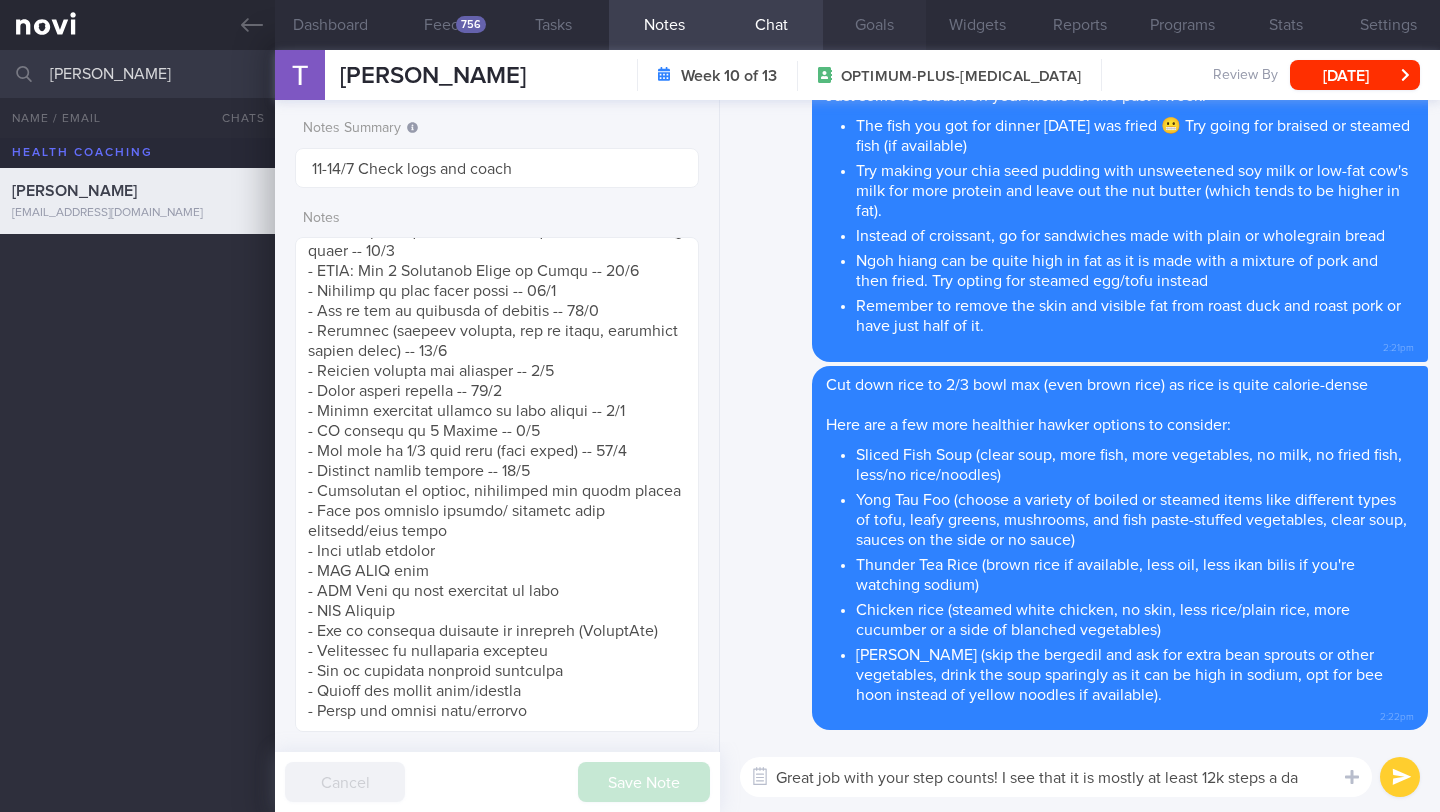 type on "Great job with your step counts! I see that it is mostly at least 12k steps a day" 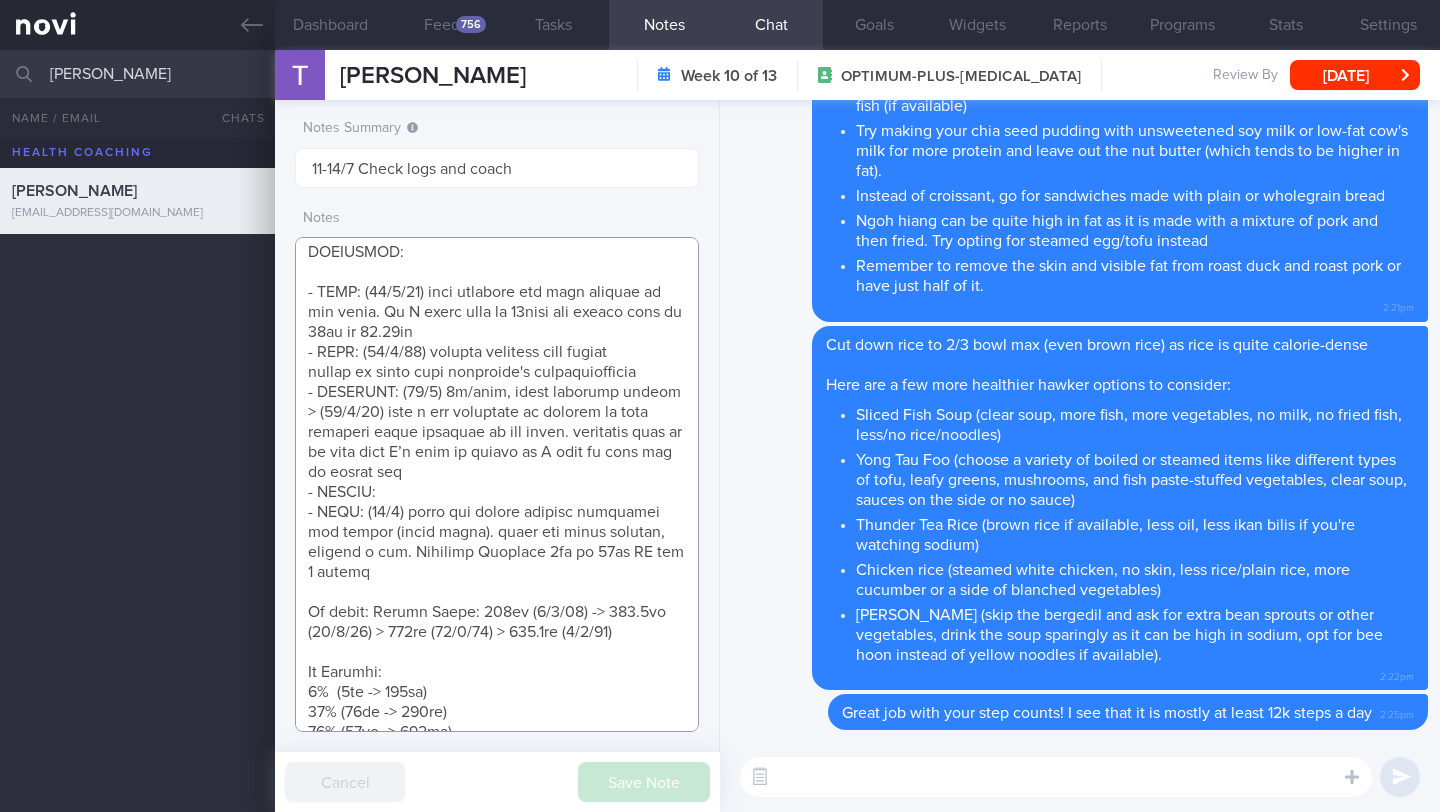 scroll, scrollTop: 0, scrollLeft: 0, axis: both 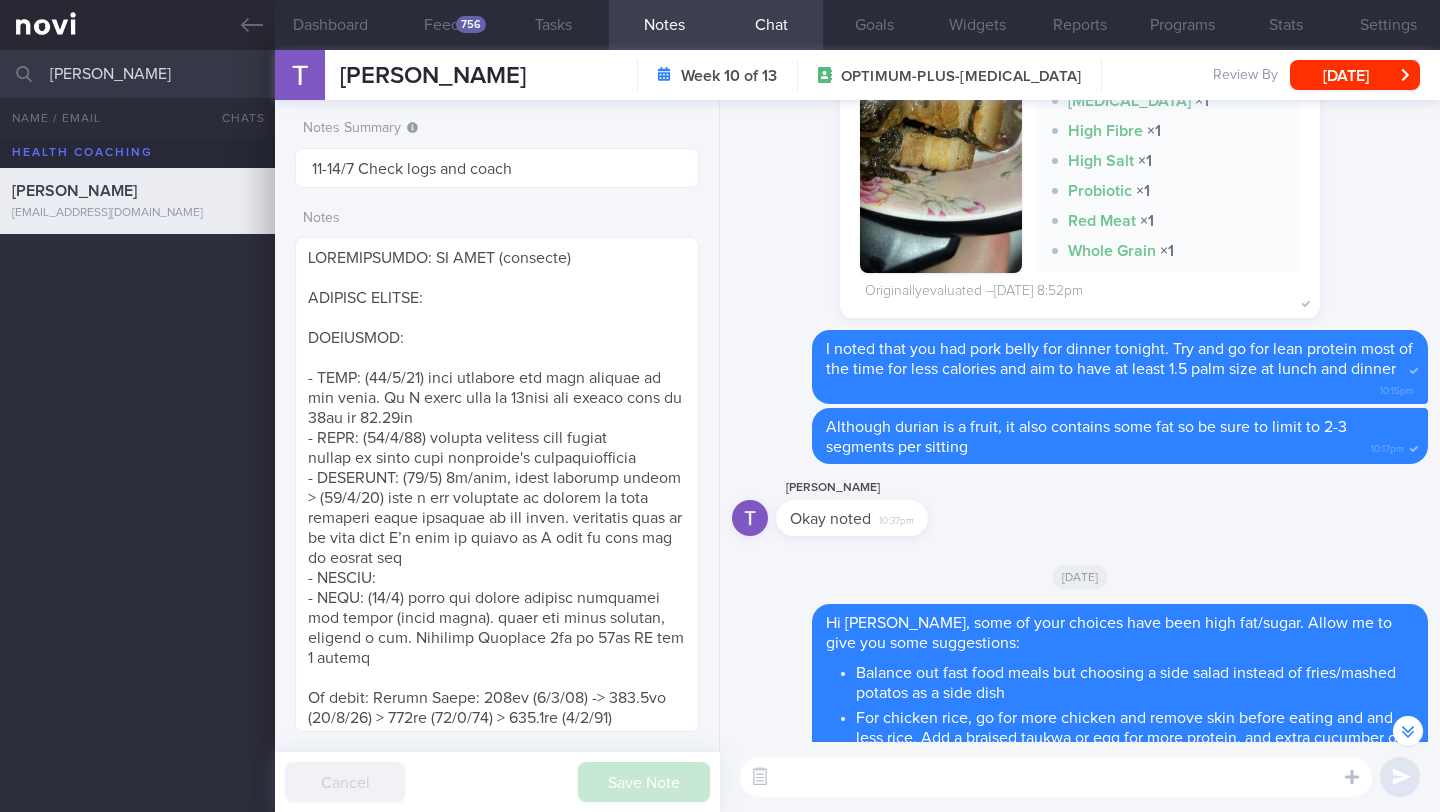 click at bounding box center [1056, 777] 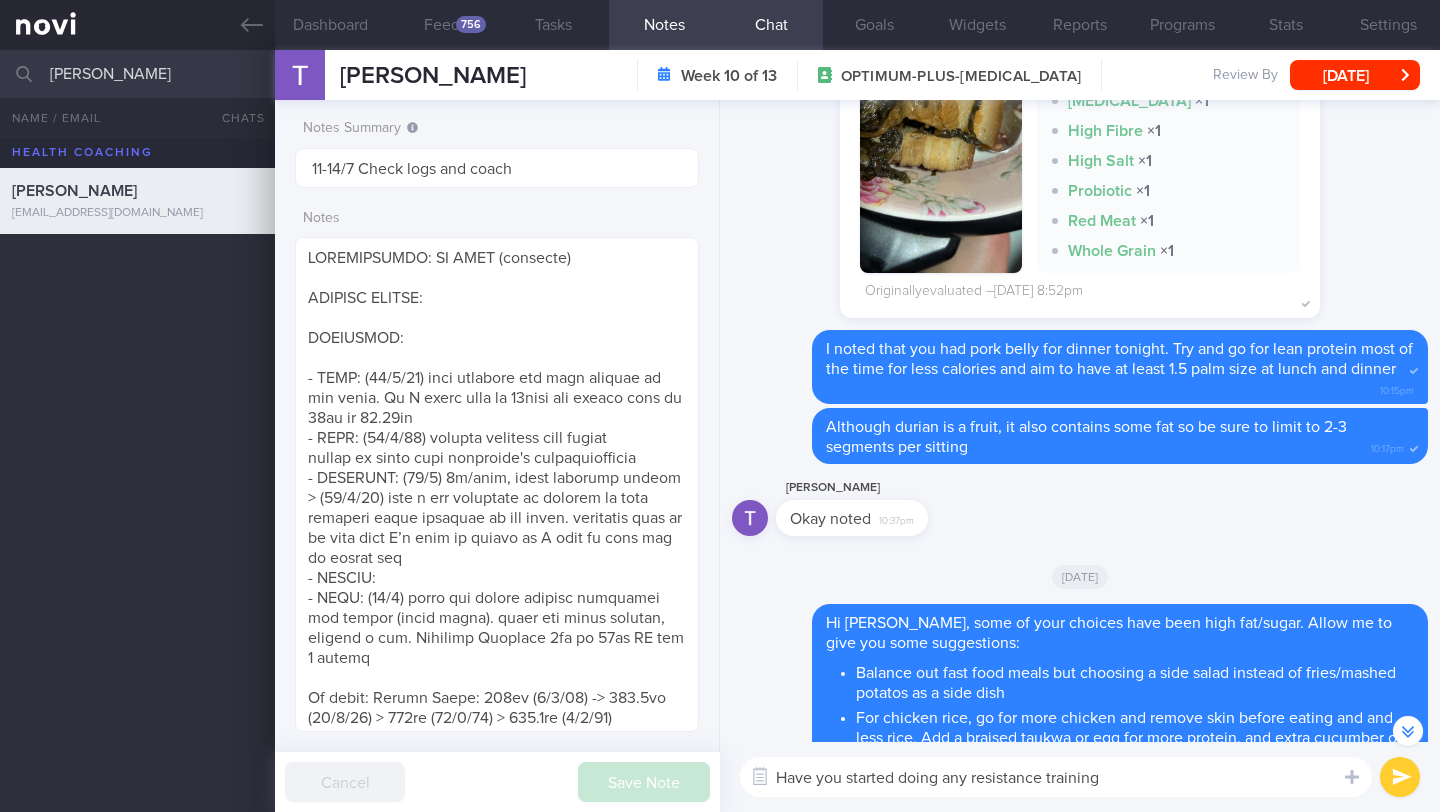 type on "Have you started doing any resistance training?" 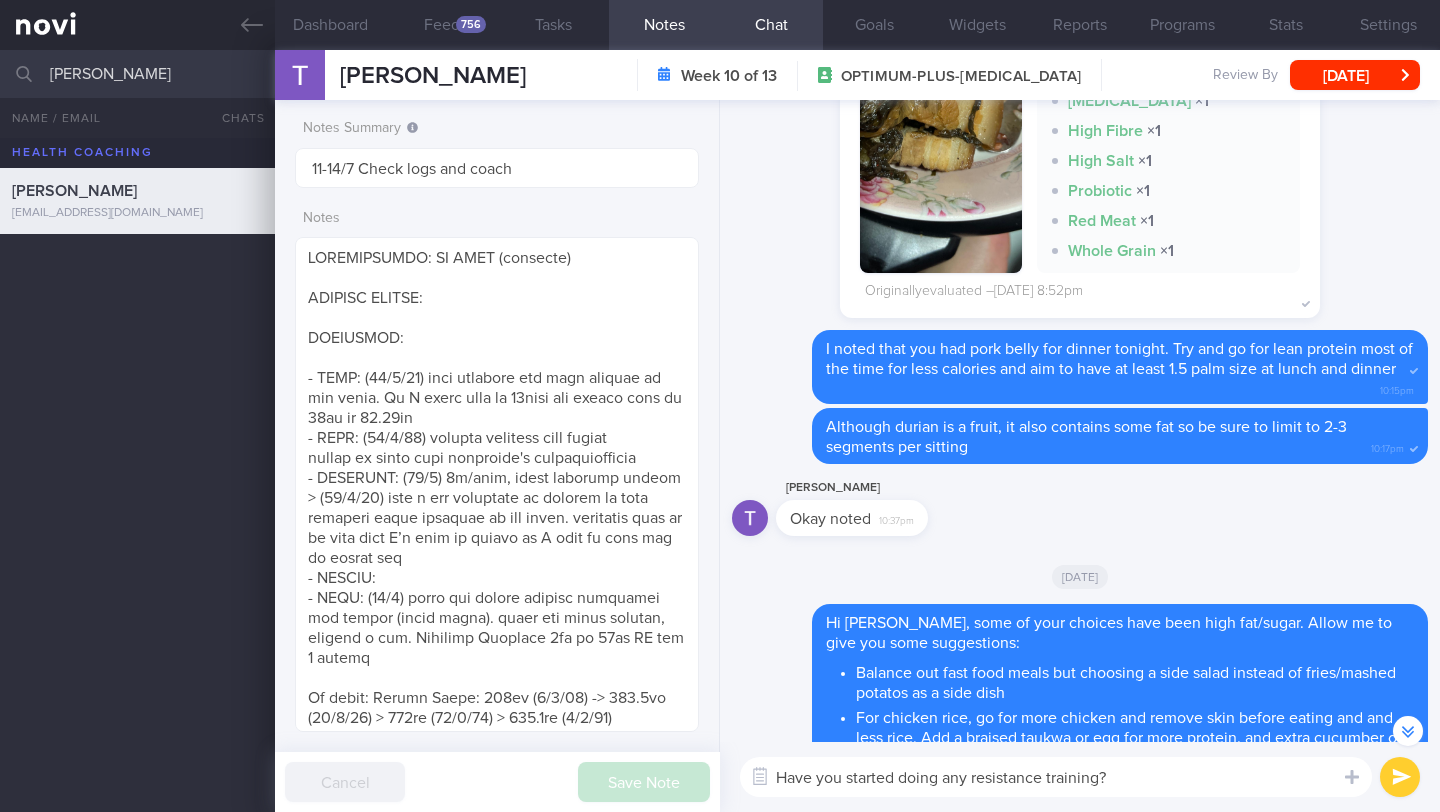 type 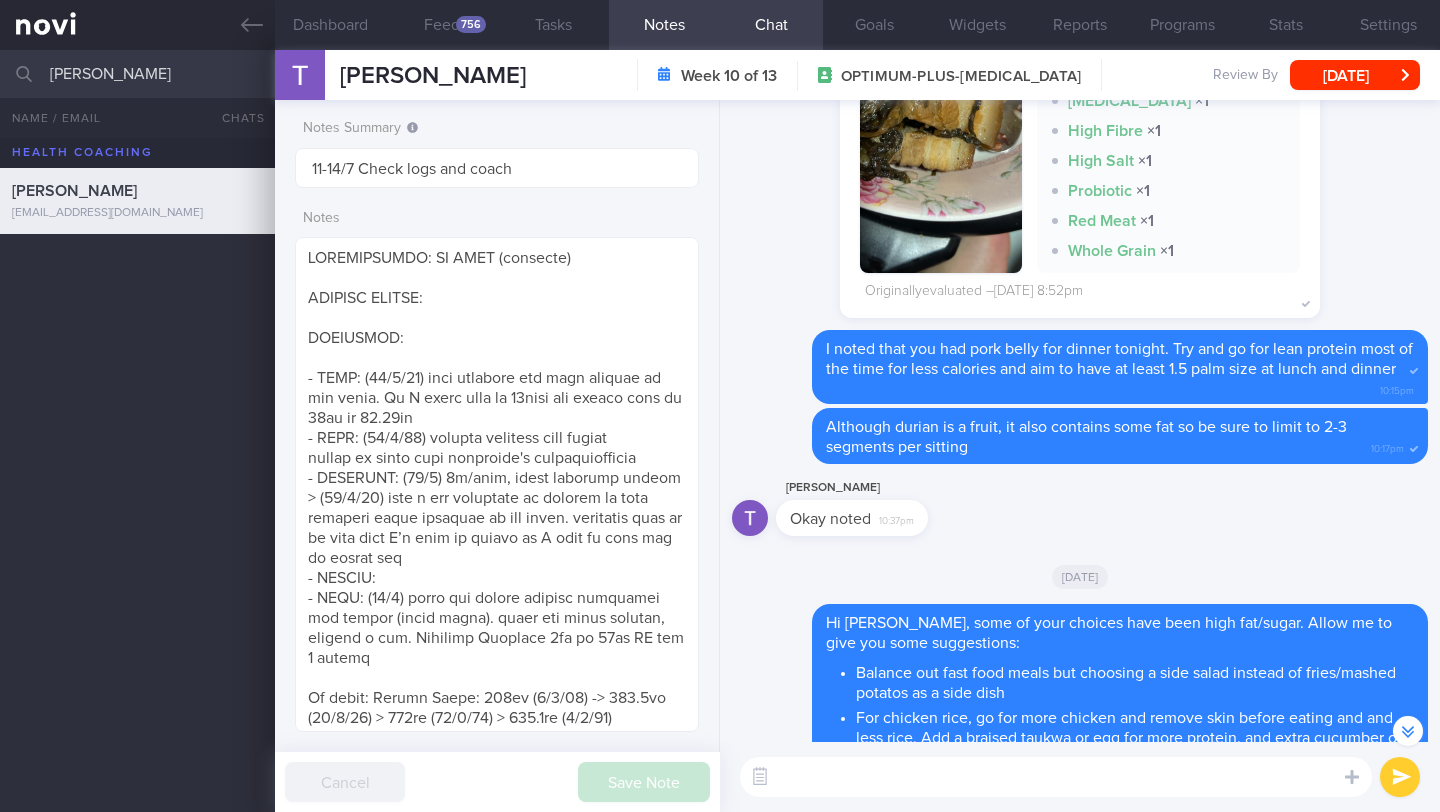 scroll, scrollTop: 0, scrollLeft: 0, axis: both 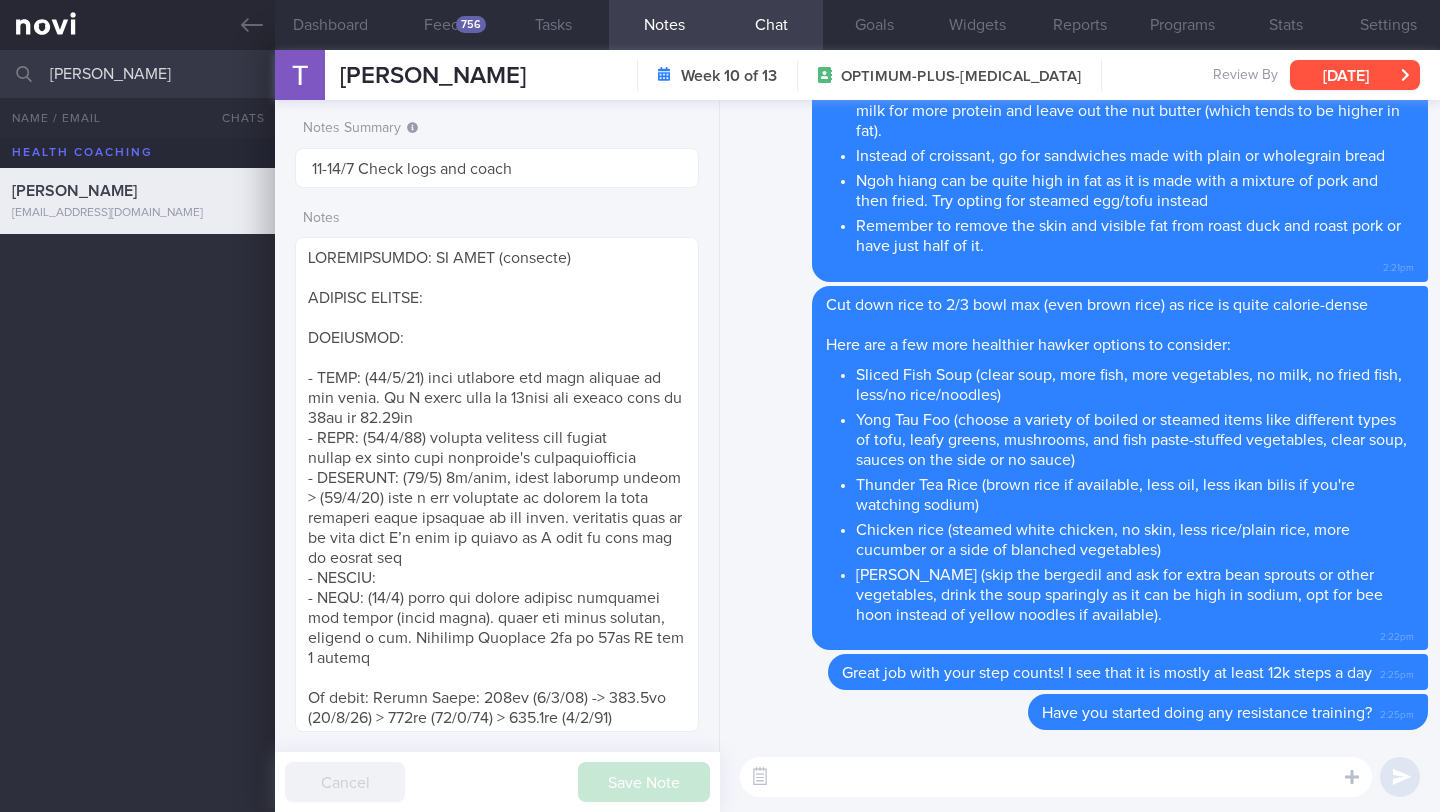 click on "[DATE]" at bounding box center (1355, 75) 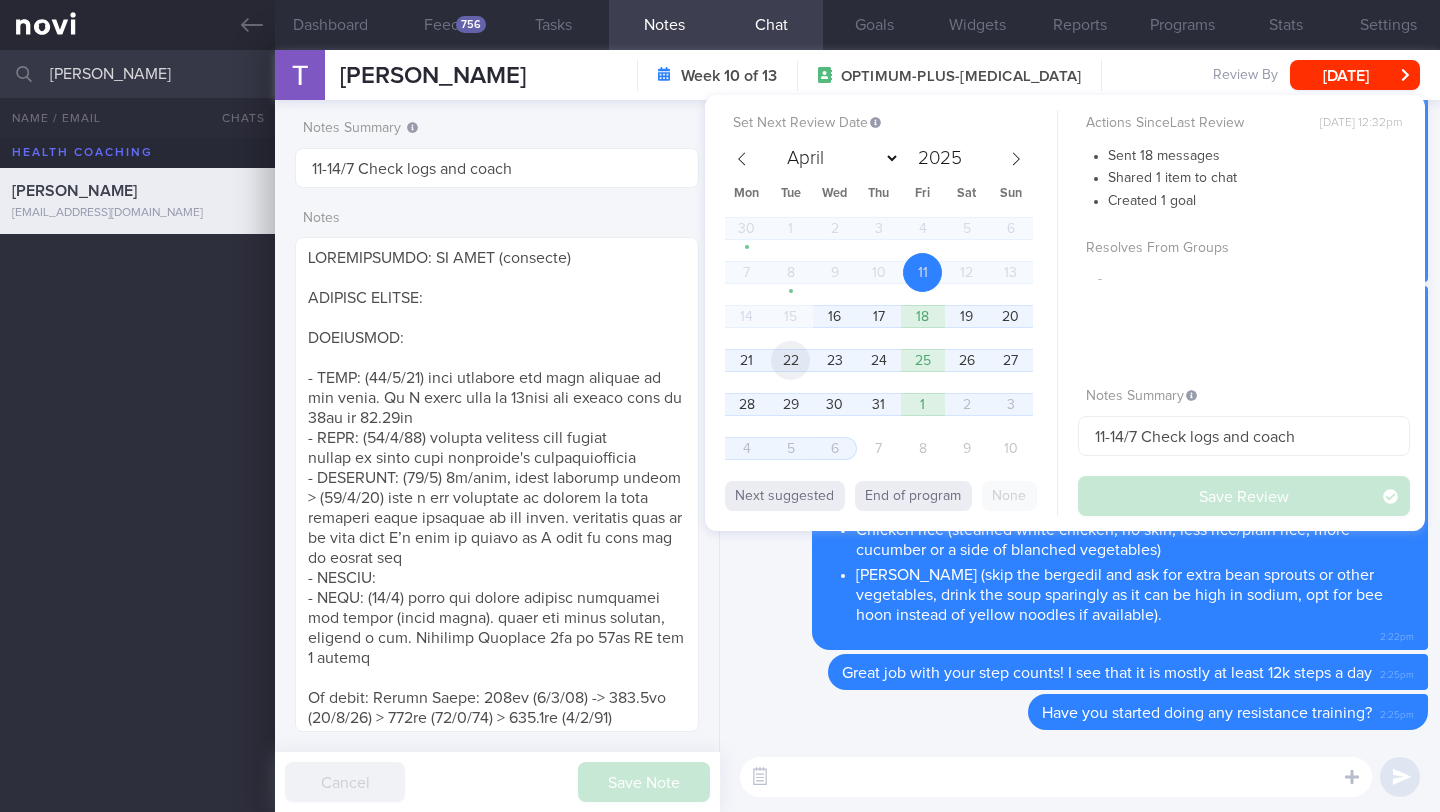 click on "22" at bounding box center (790, 360) 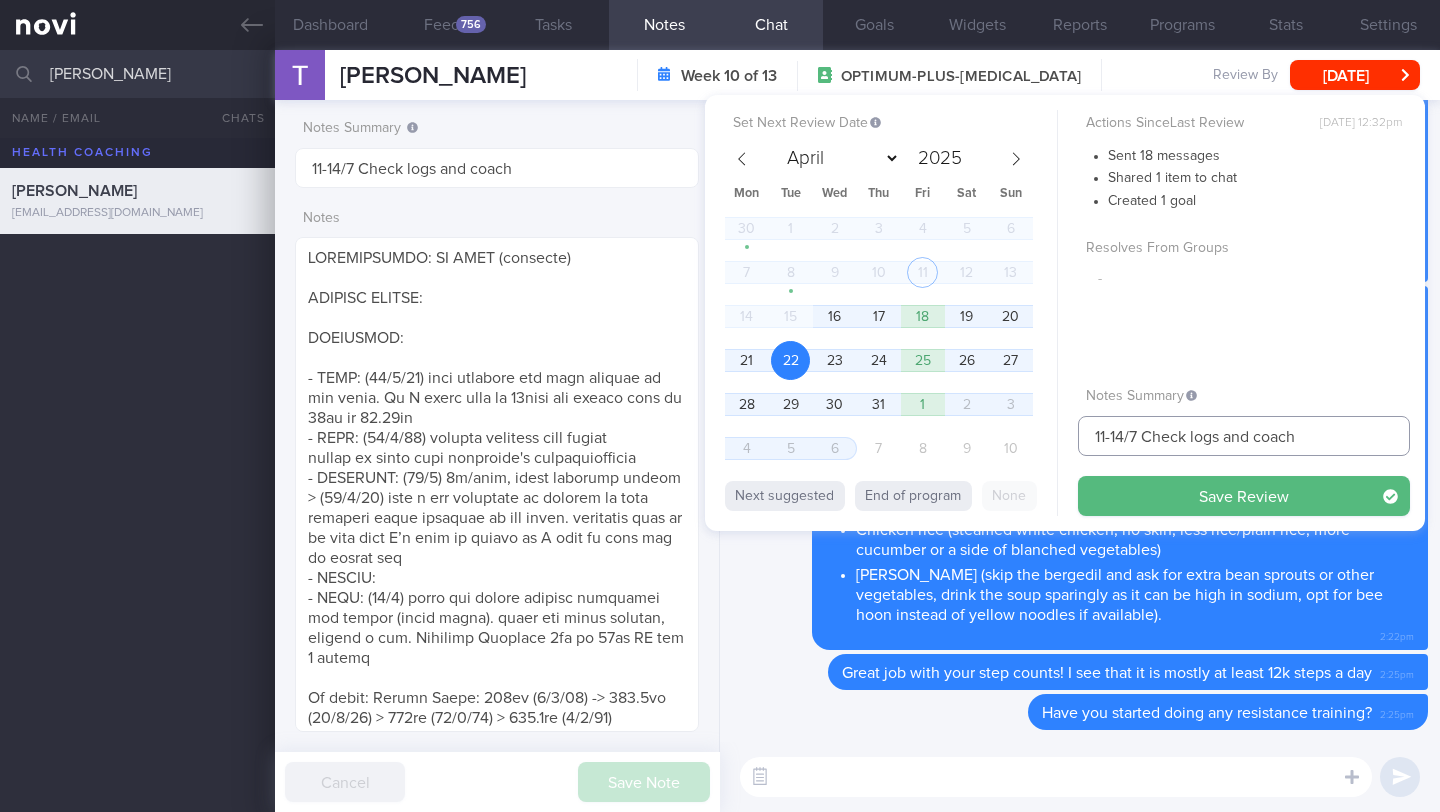 drag, startPoint x: 1098, startPoint y: 435, endPoint x: 1047, endPoint y: 429, distance: 51.351727 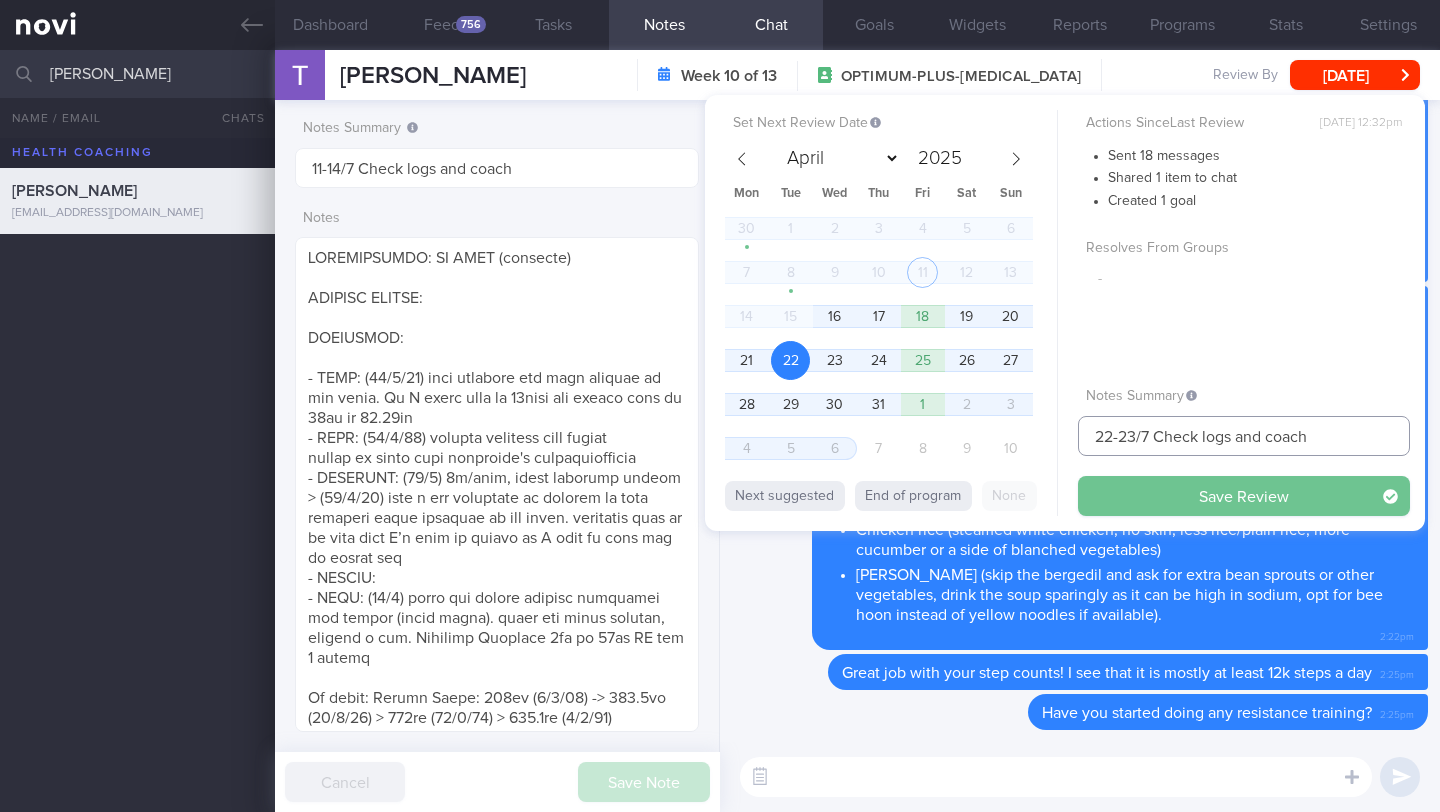 type on "22-23/7 Check logs and coach" 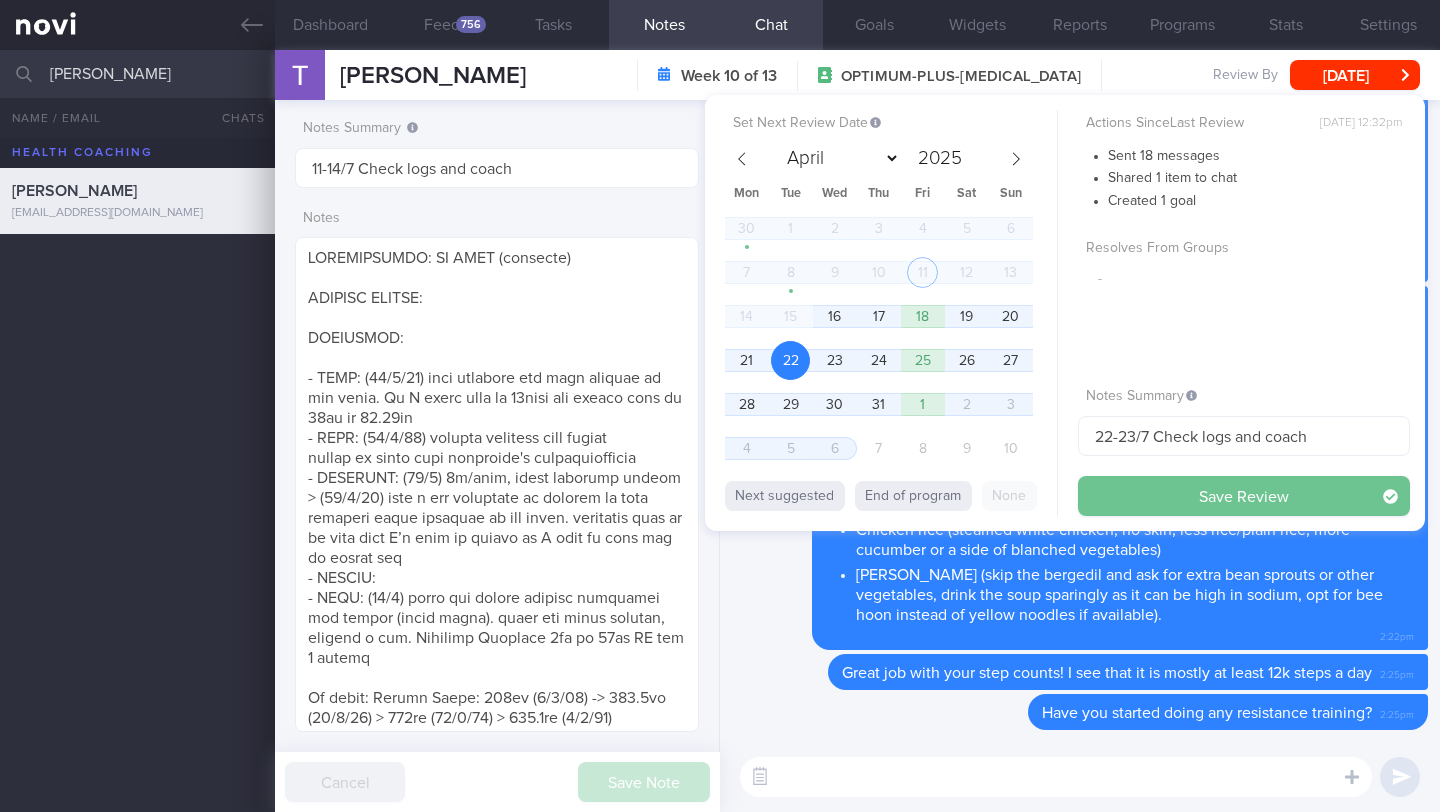 click on "Save Review" at bounding box center (1244, 496) 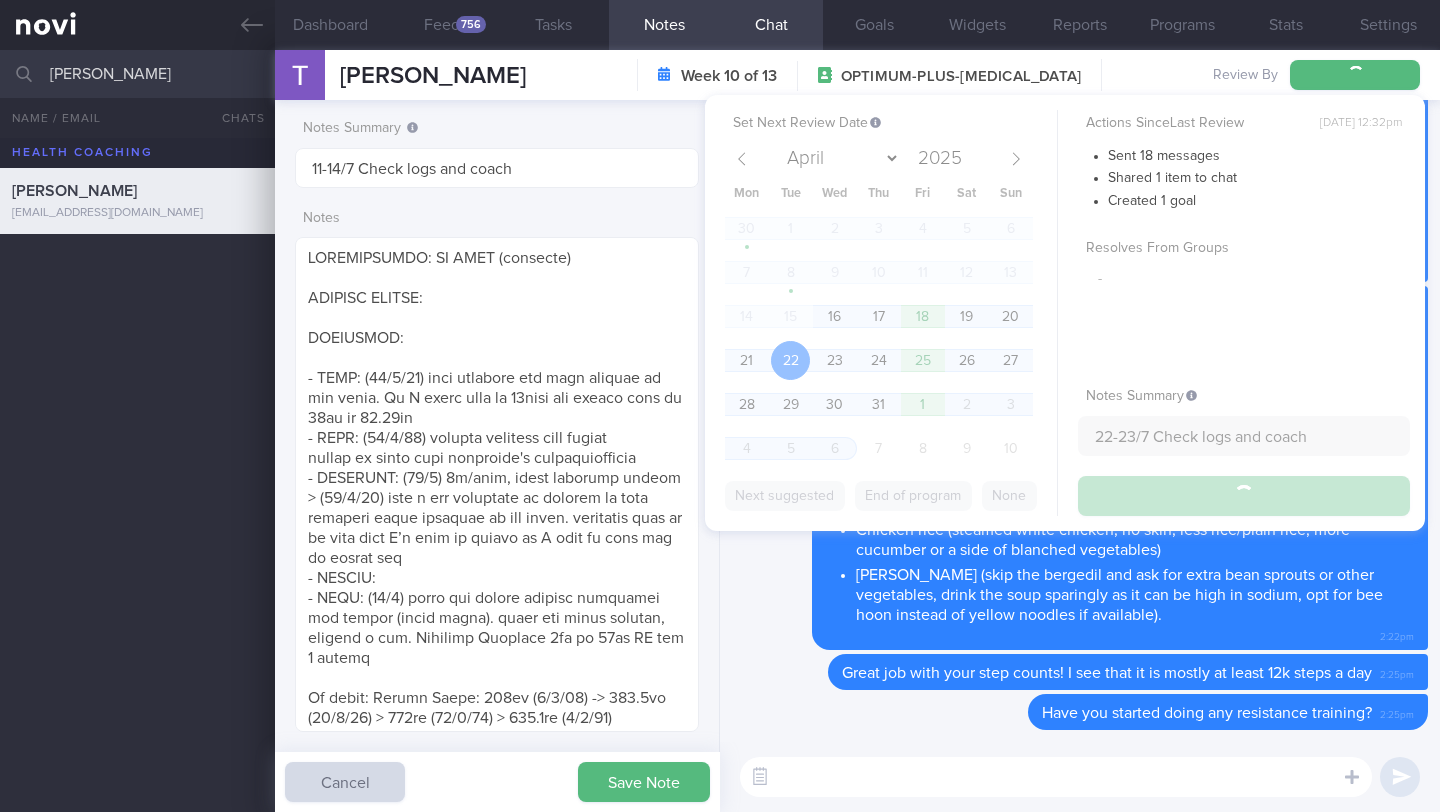 type on "22-23/7 Check logs and coach" 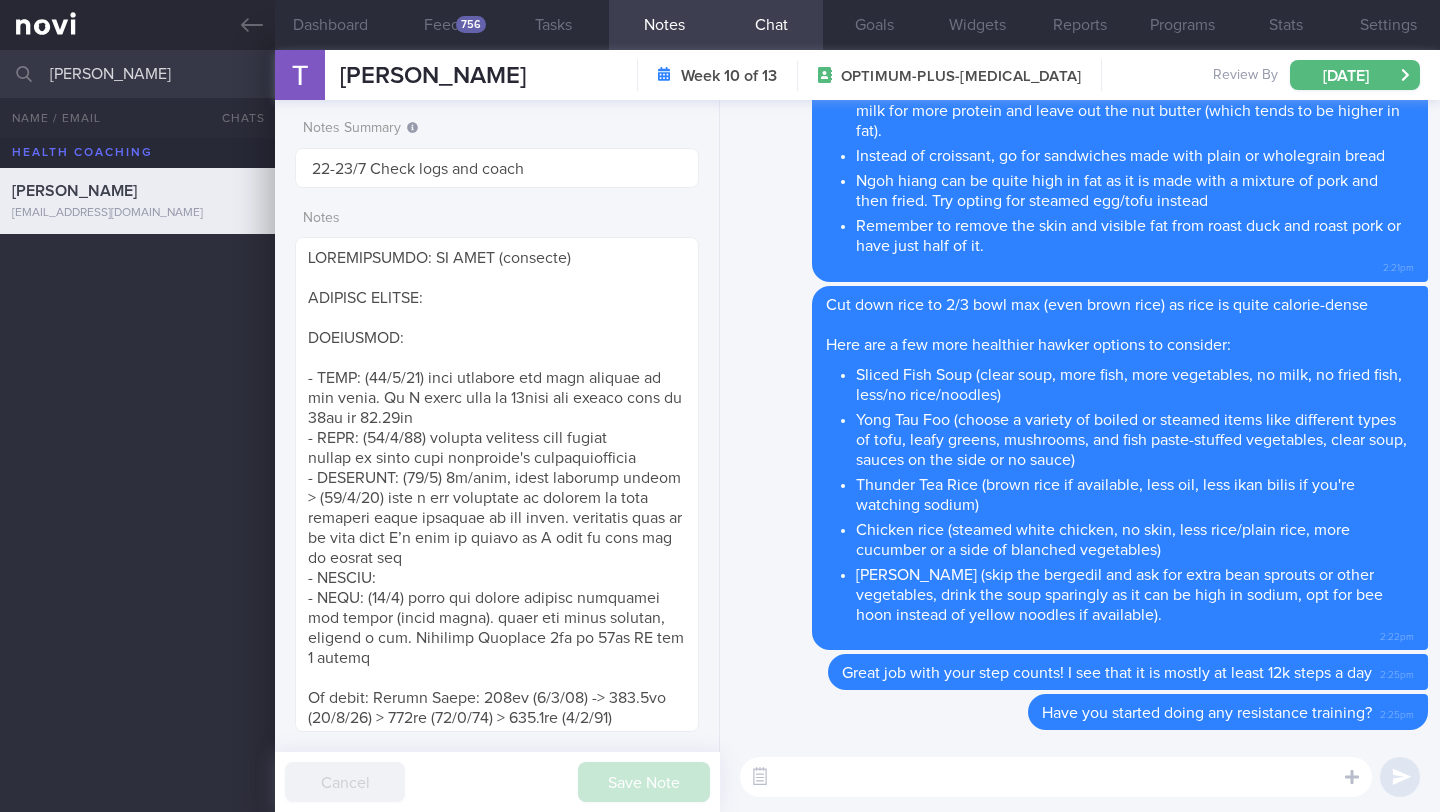 click on "[PERSON_NAME]" at bounding box center [720, 74] 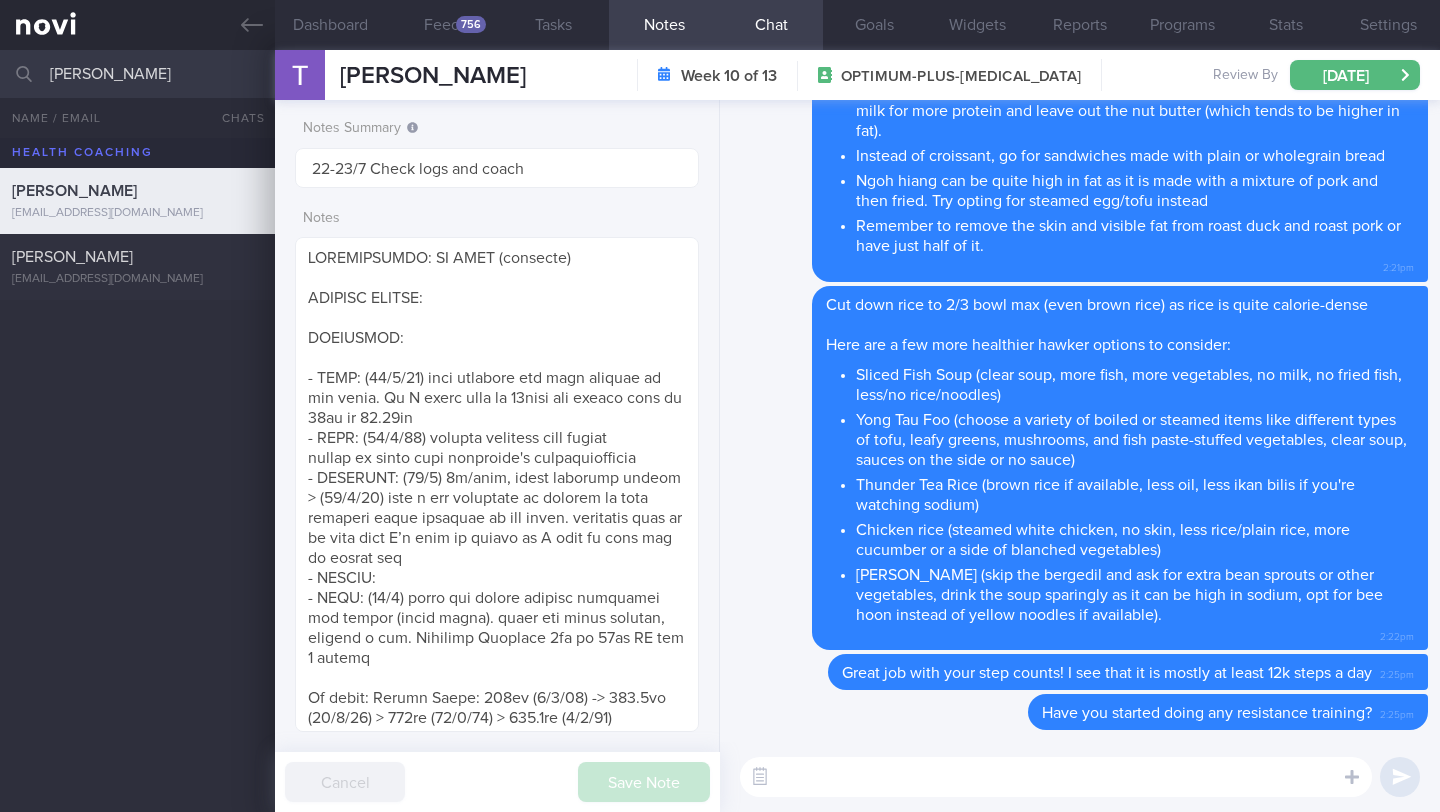 type on "[PERSON_NAME]" 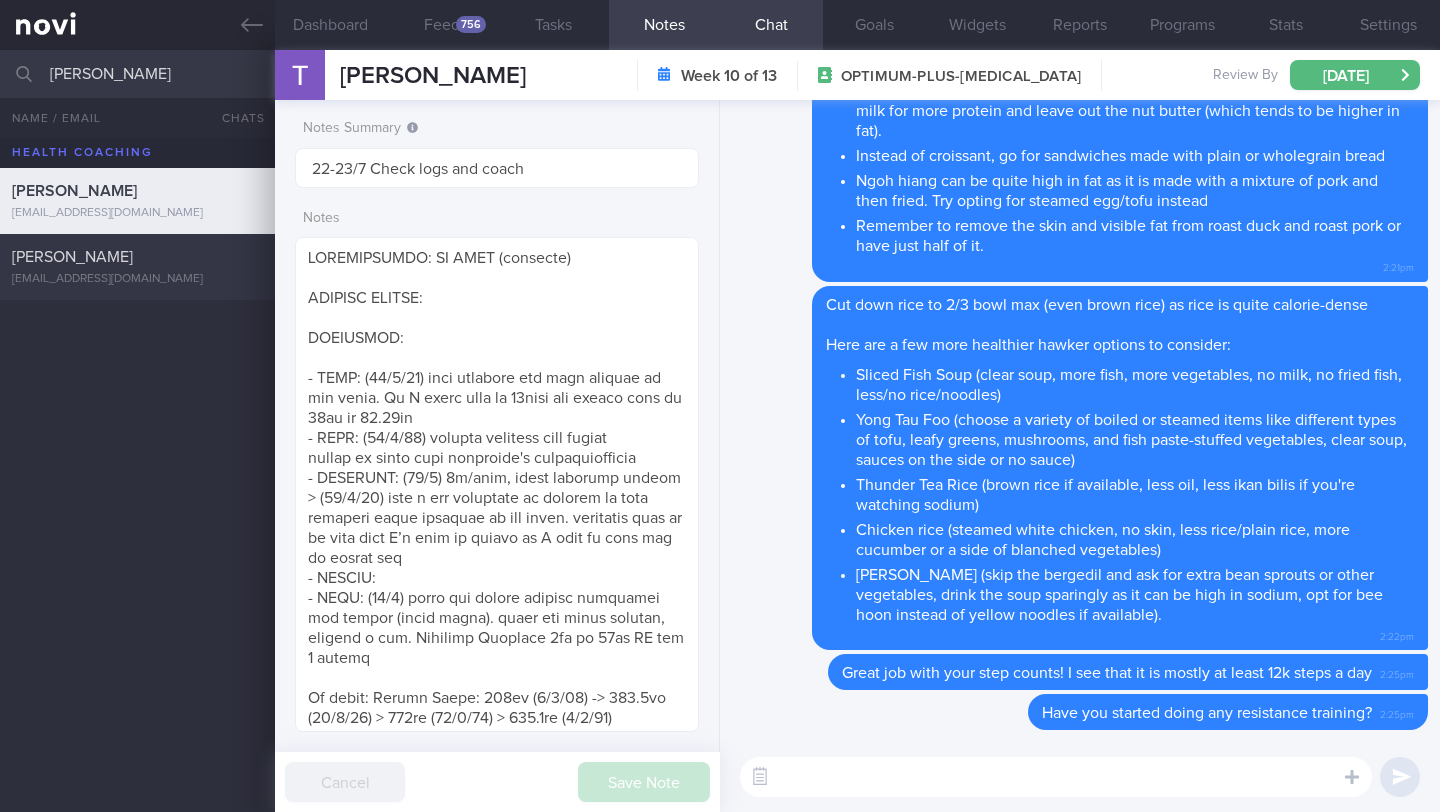 type on "14/7 Check for logs and coach. KIV offer Dig Supp" 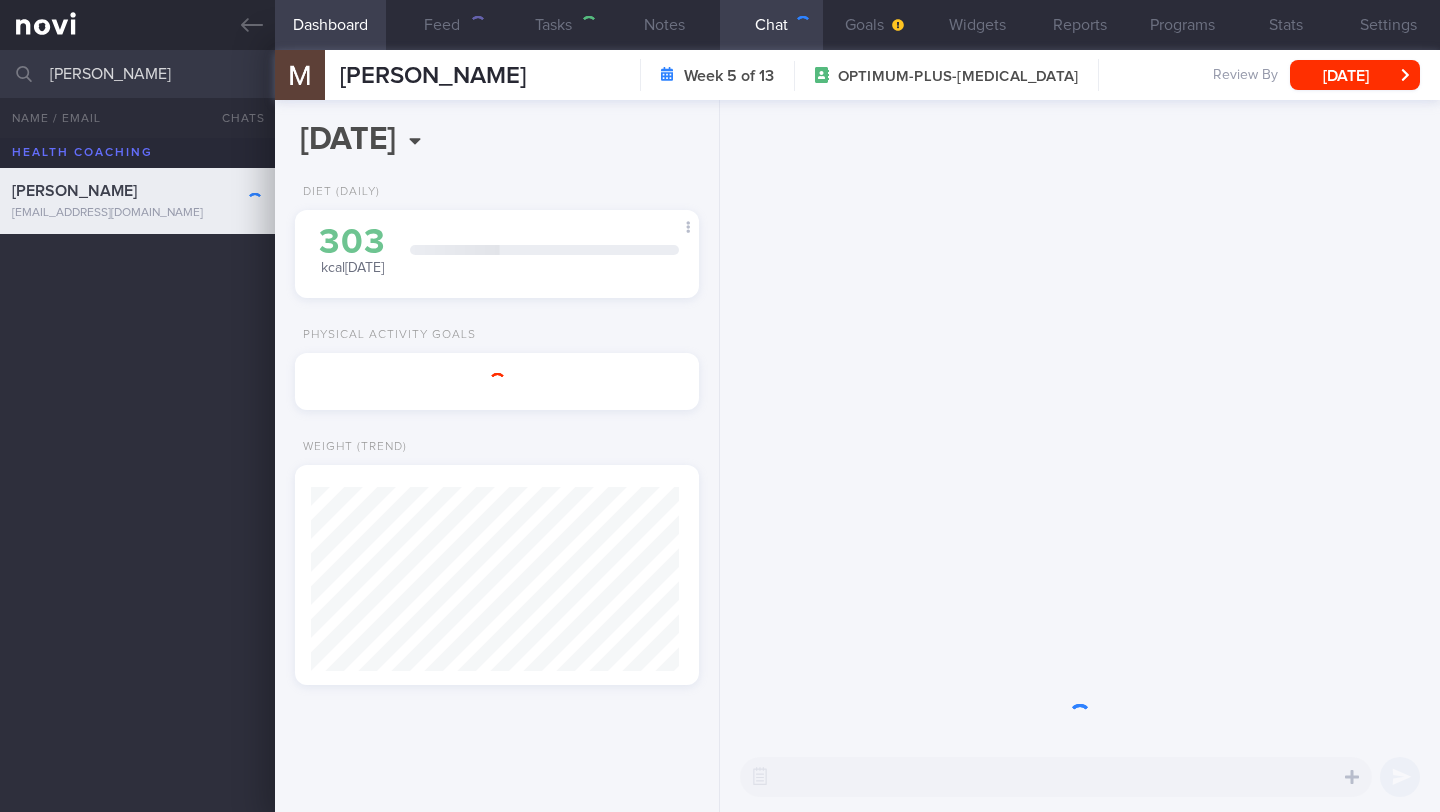 scroll, scrollTop: 0, scrollLeft: 0, axis: both 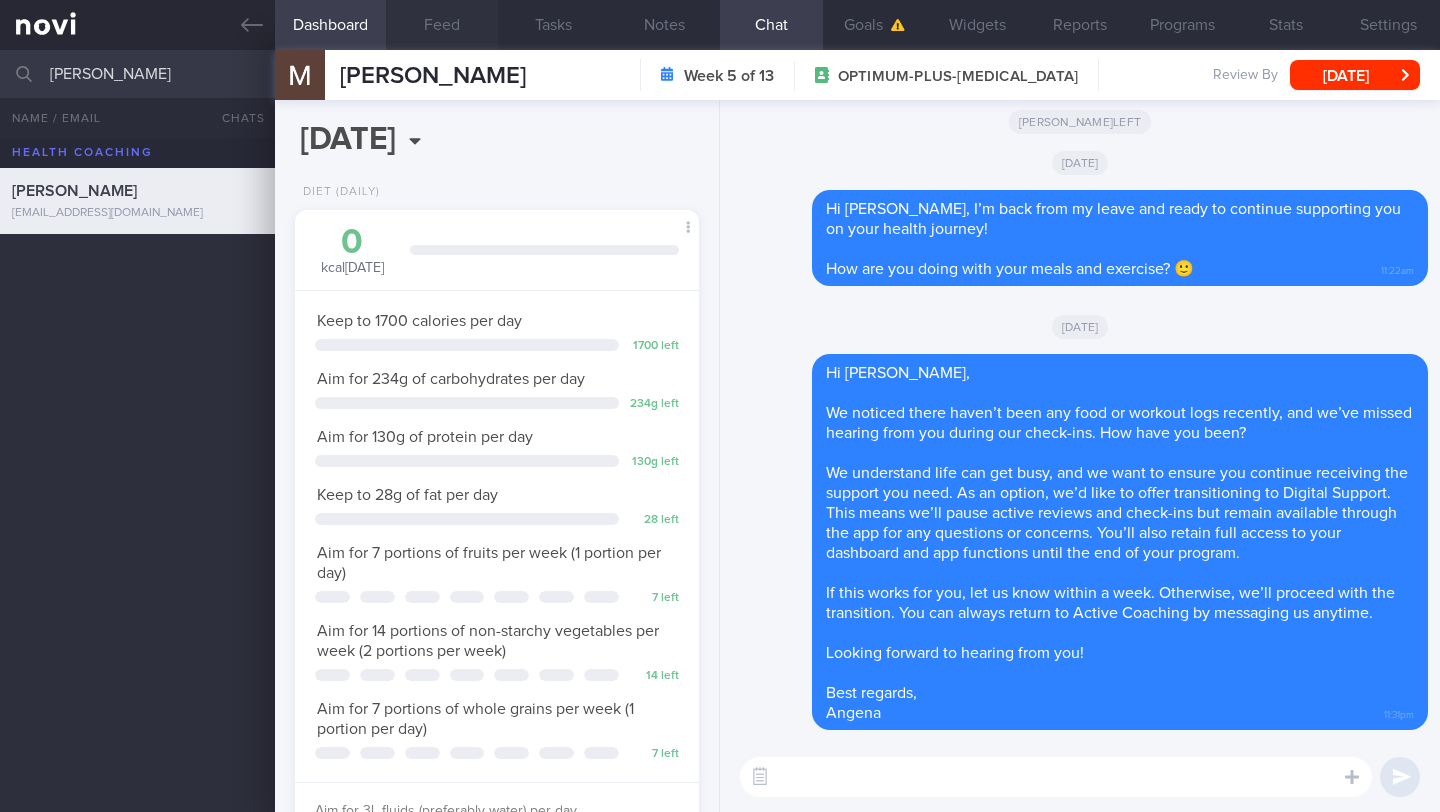 click on "Feed" at bounding box center [441, 25] 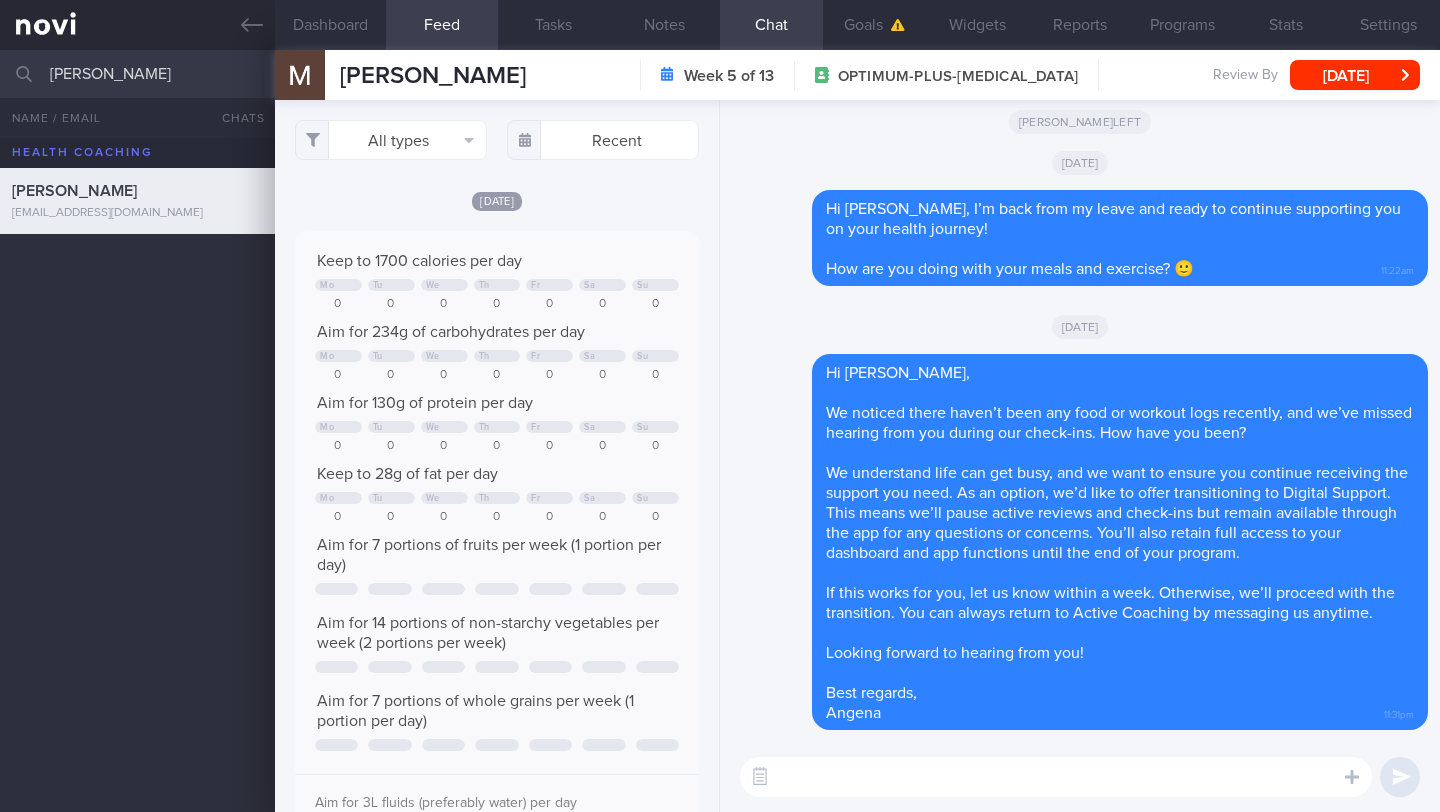 click at bounding box center [1056, 777] 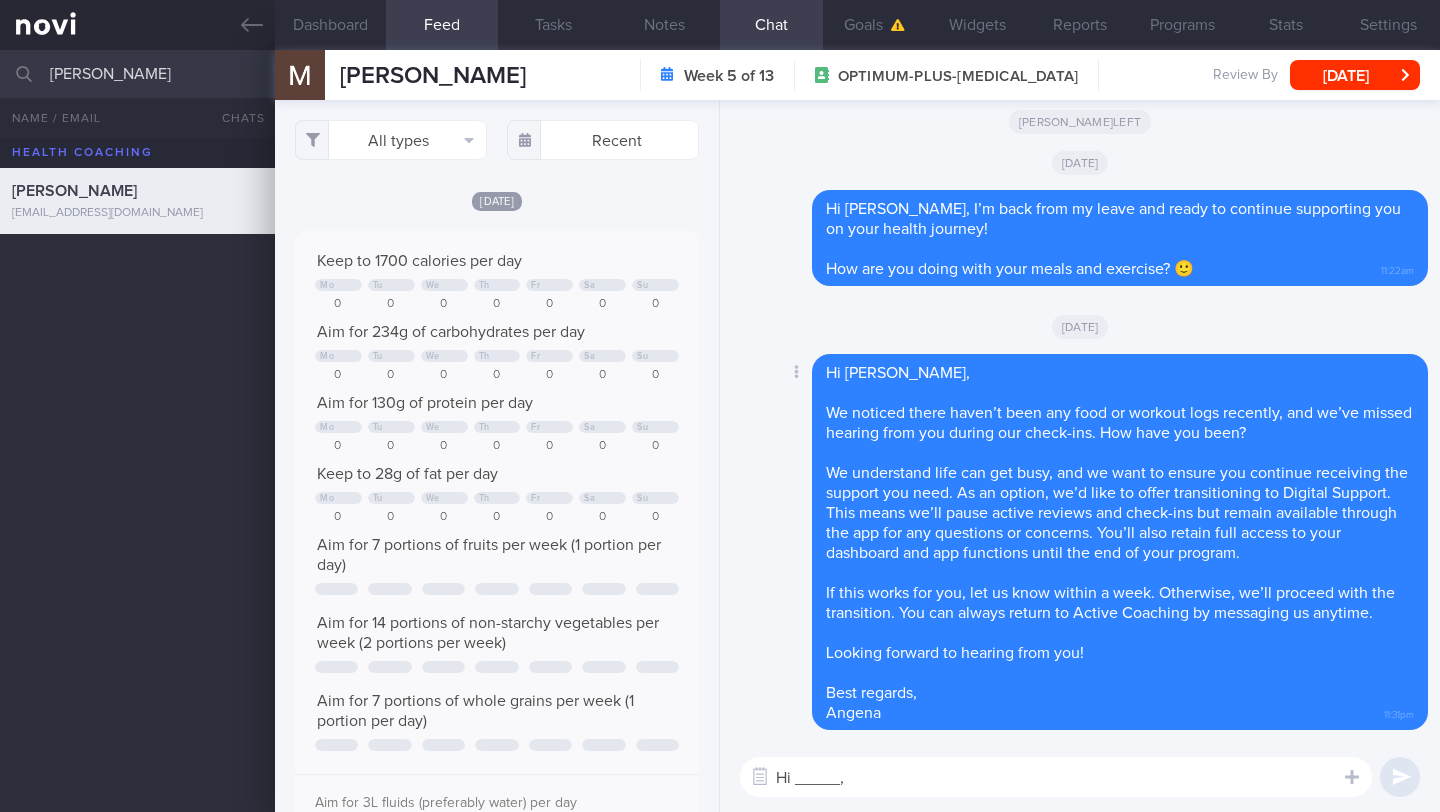 scroll, scrollTop: 20, scrollLeft: 0, axis: vertical 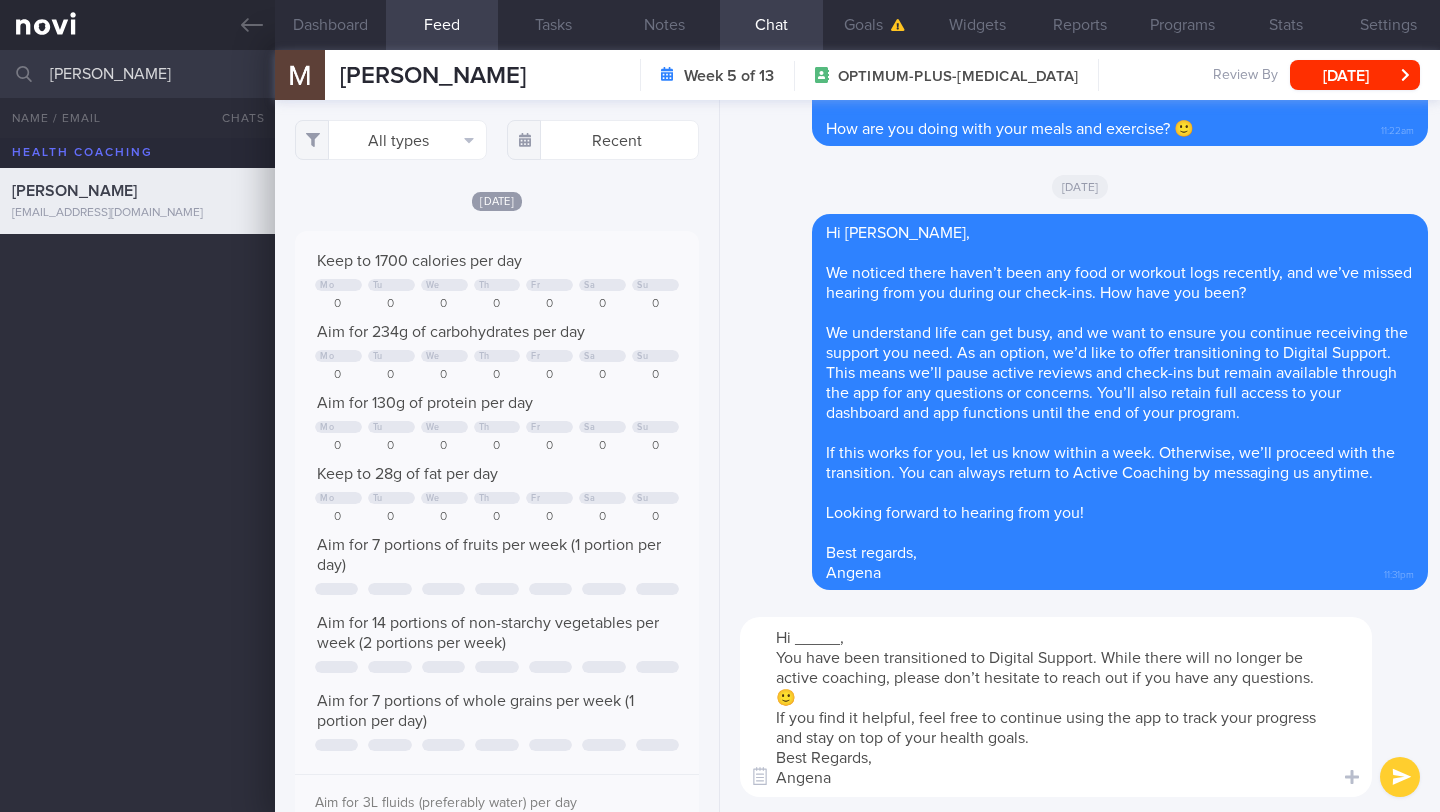 click on "Hi _____,
You have been transitioned to Digital Support. While there will no longer be active coaching, please don’t hesitate to reach out if you have any questions. 🙂
If you find it helpful, feel free to continue using the app to track your progress and stay on top of your health goals.
Best Regards,
Angena" at bounding box center (1056, 707) 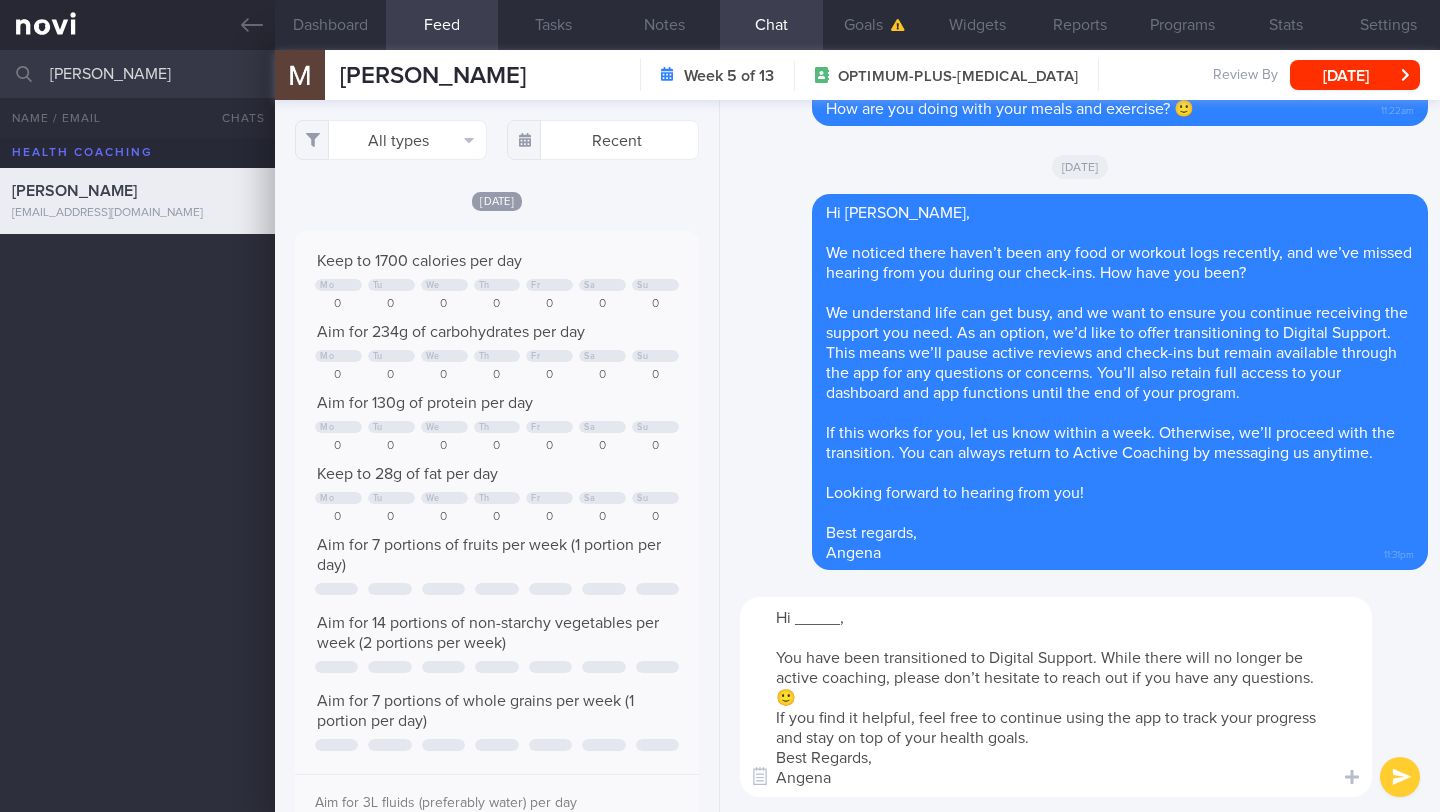 drag, startPoint x: 840, startPoint y: 622, endPoint x: 798, endPoint y: 620, distance: 42.047592 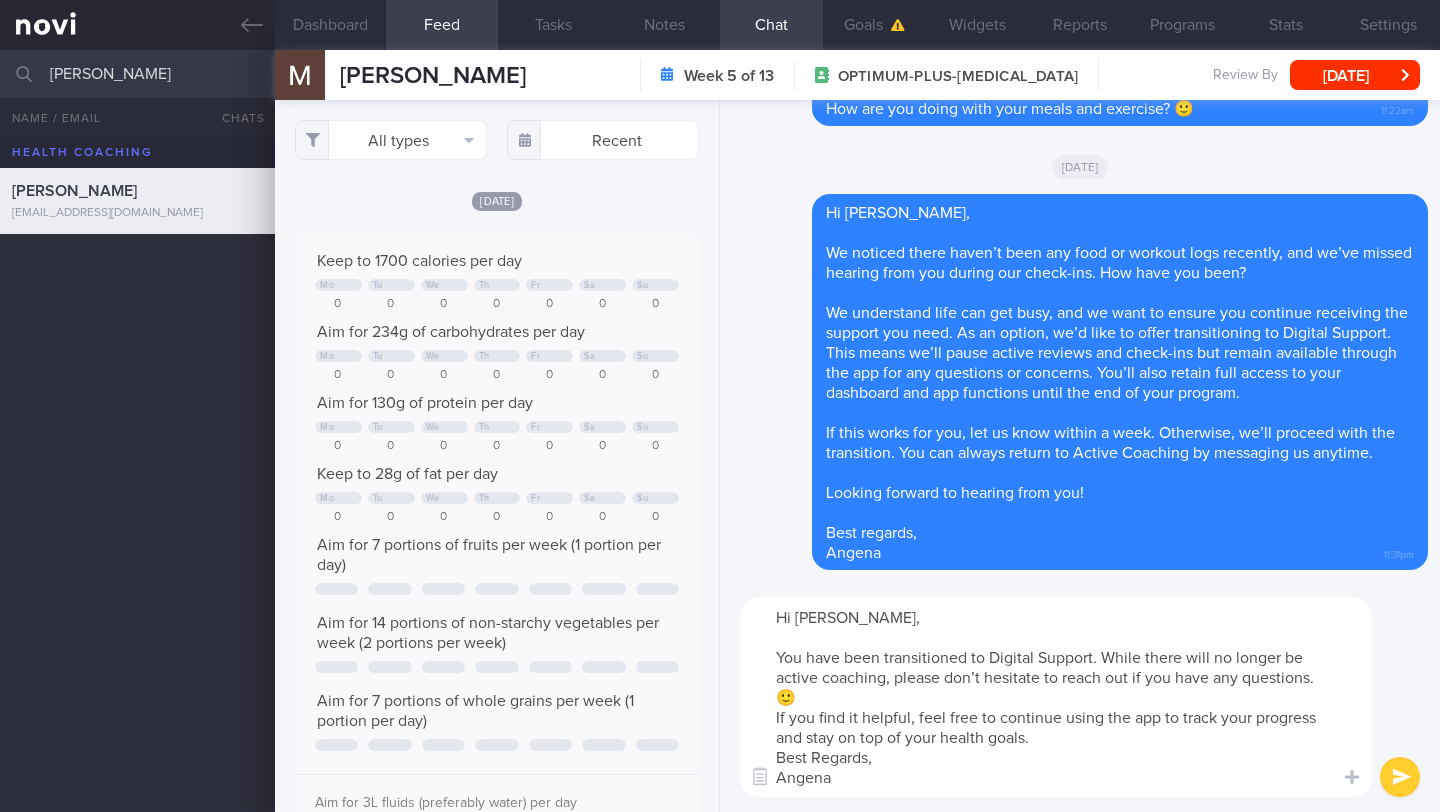 click on "Hi [PERSON_NAME],
You have been transitioned to Digital Support. While there will no longer be active coaching, please don’t hesitate to reach out if you have any questions. 🙂
If you find it helpful, feel free to continue using the app to track your progress and stay on top of your health goals.
Best Regards,
Angena" at bounding box center (1056, 697) 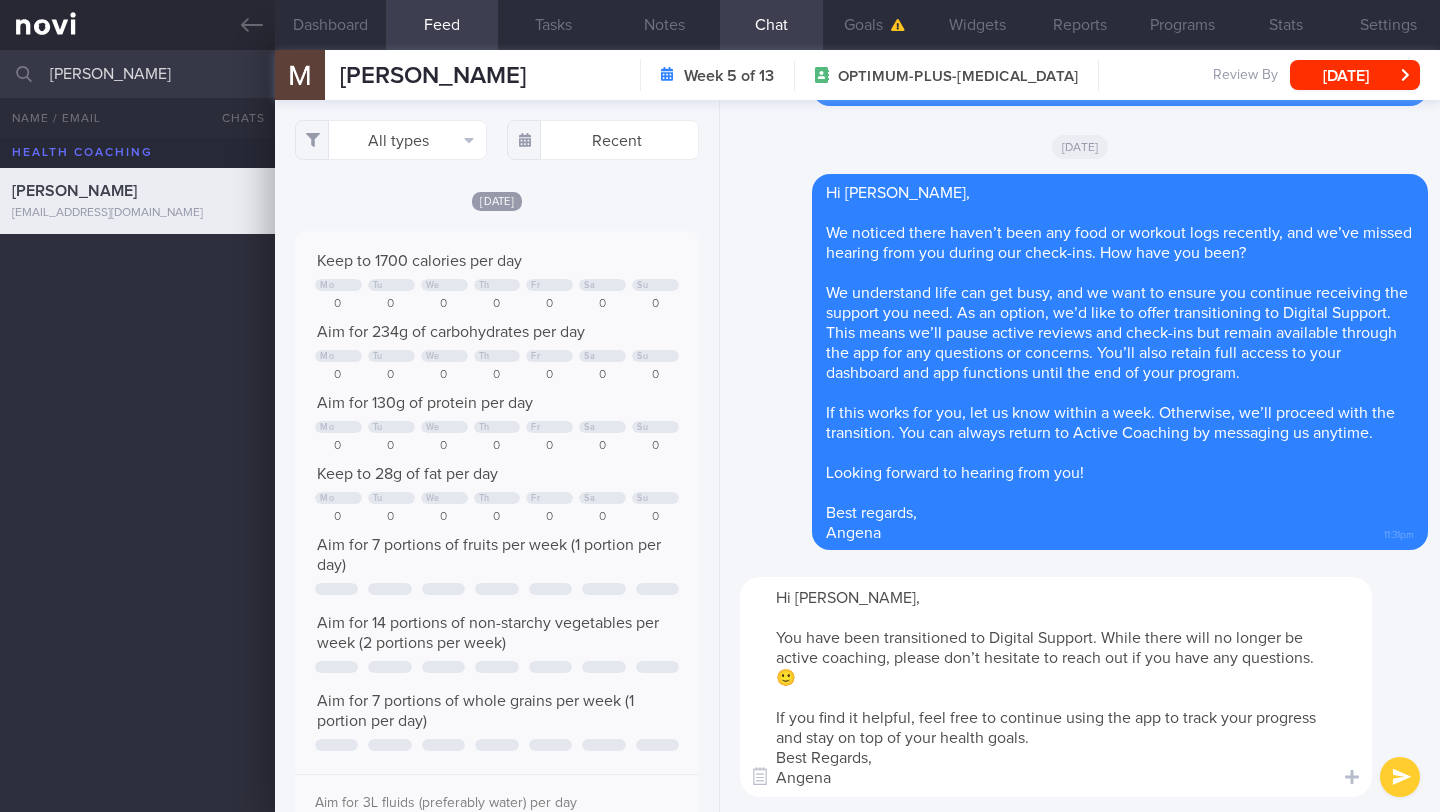 click on "Hi [PERSON_NAME],
You have been transitioned to Digital Support. While there will no longer be active coaching, please don’t hesitate to reach out if you have any questions. 🙂
If you find it helpful, feel free to continue using the app to track your progress and stay on top of your health goals.
Best Regards,
Angena" at bounding box center [1056, 687] 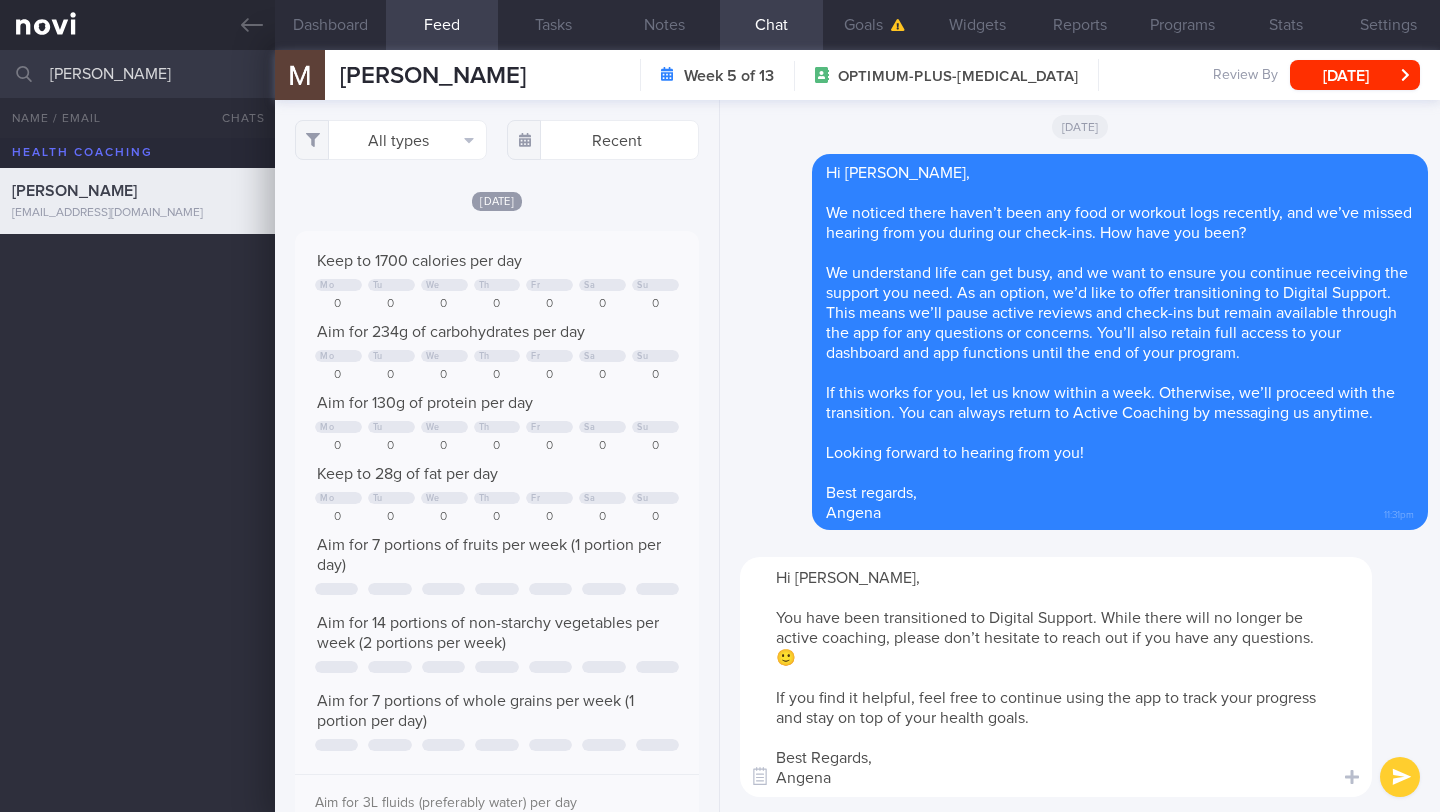 type on "Hi [PERSON_NAME],
You have been transitioned to Digital Support. While there will no longer be active coaching, please don’t hesitate to reach out if you have any questions. 🙂
If you find it helpful, feel free to continue using the app to track your progress and stay on top of your health goals.
Best Regards,
Angena" 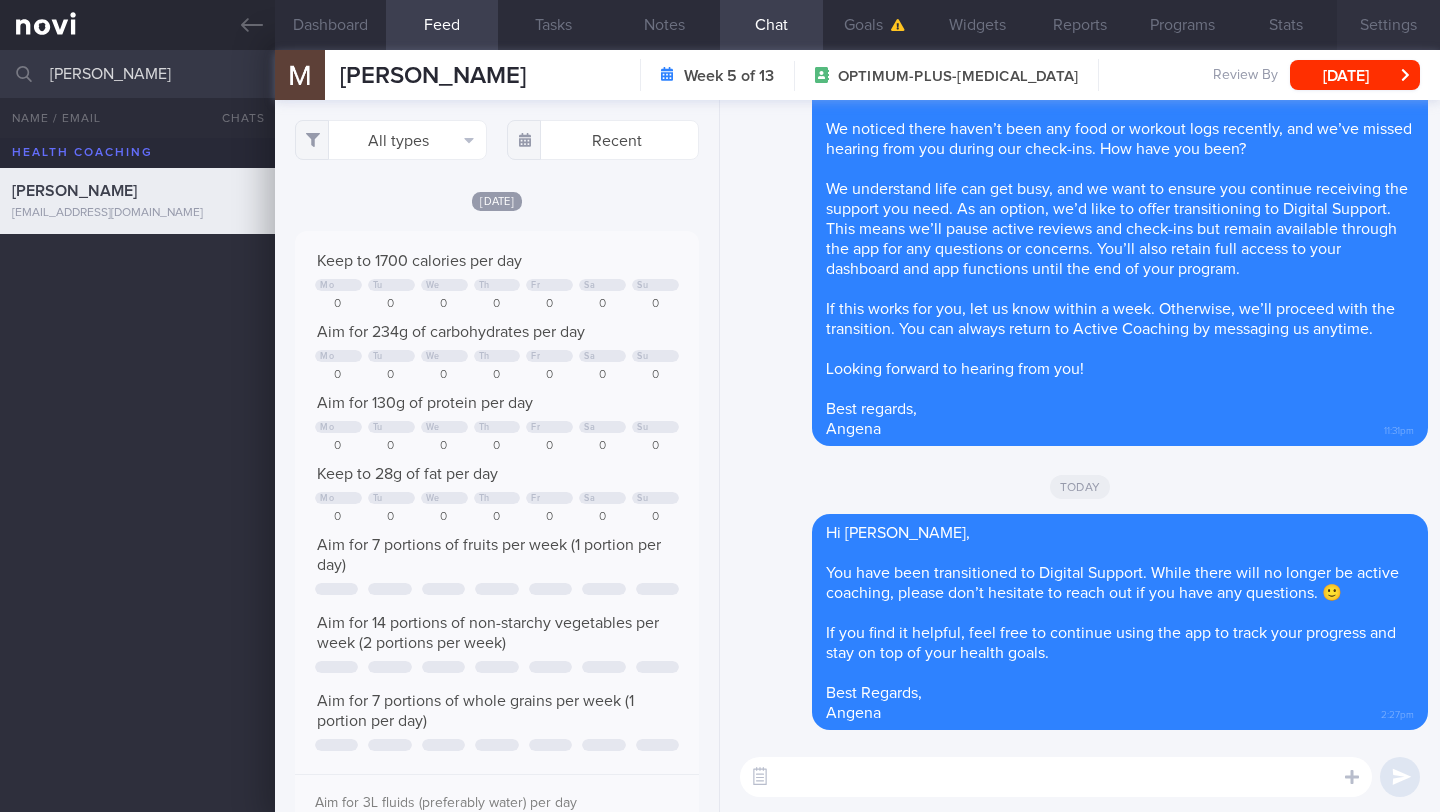 click on "Settings" at bounding box center (1388, 25) 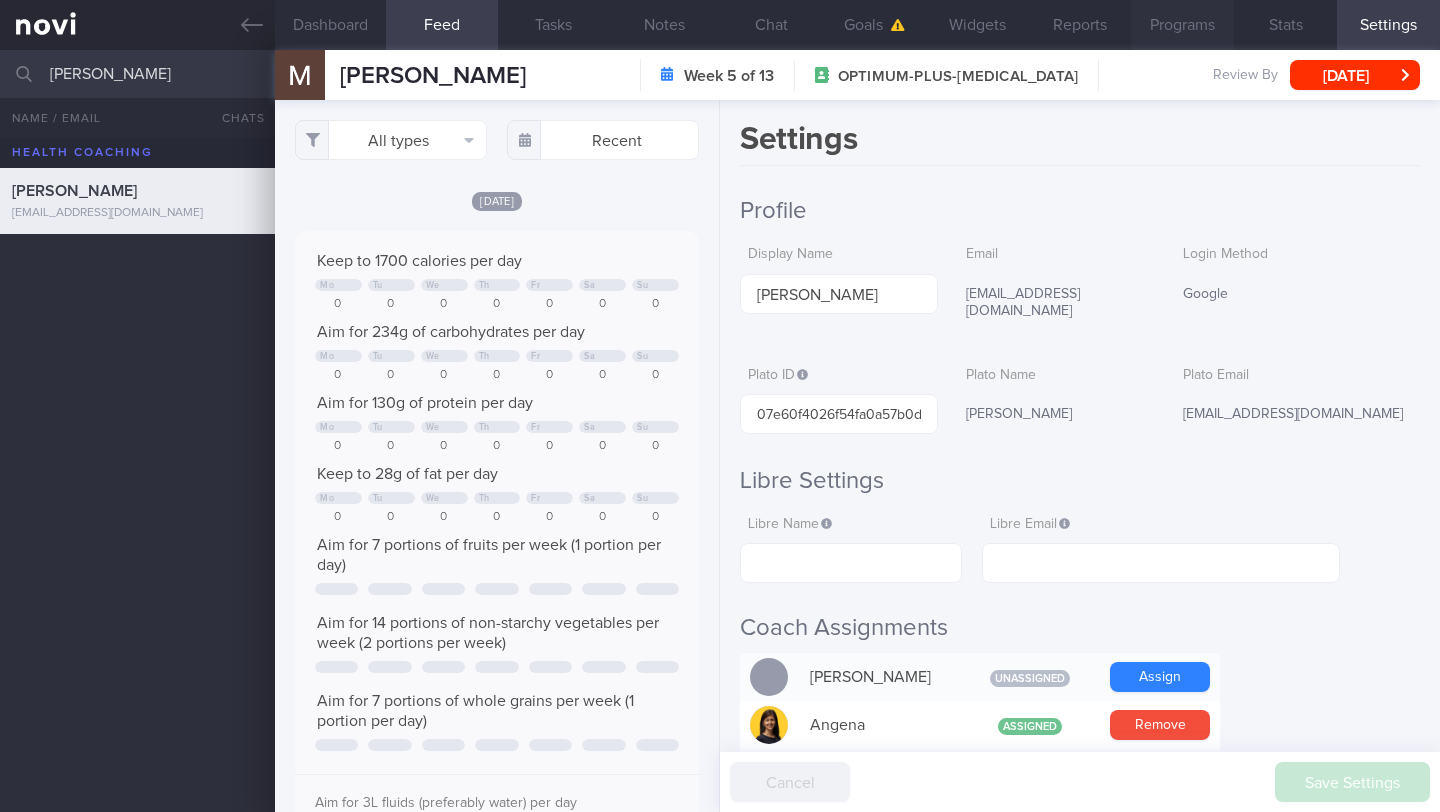 click on "Programs" at bounding box center [1182, 25] 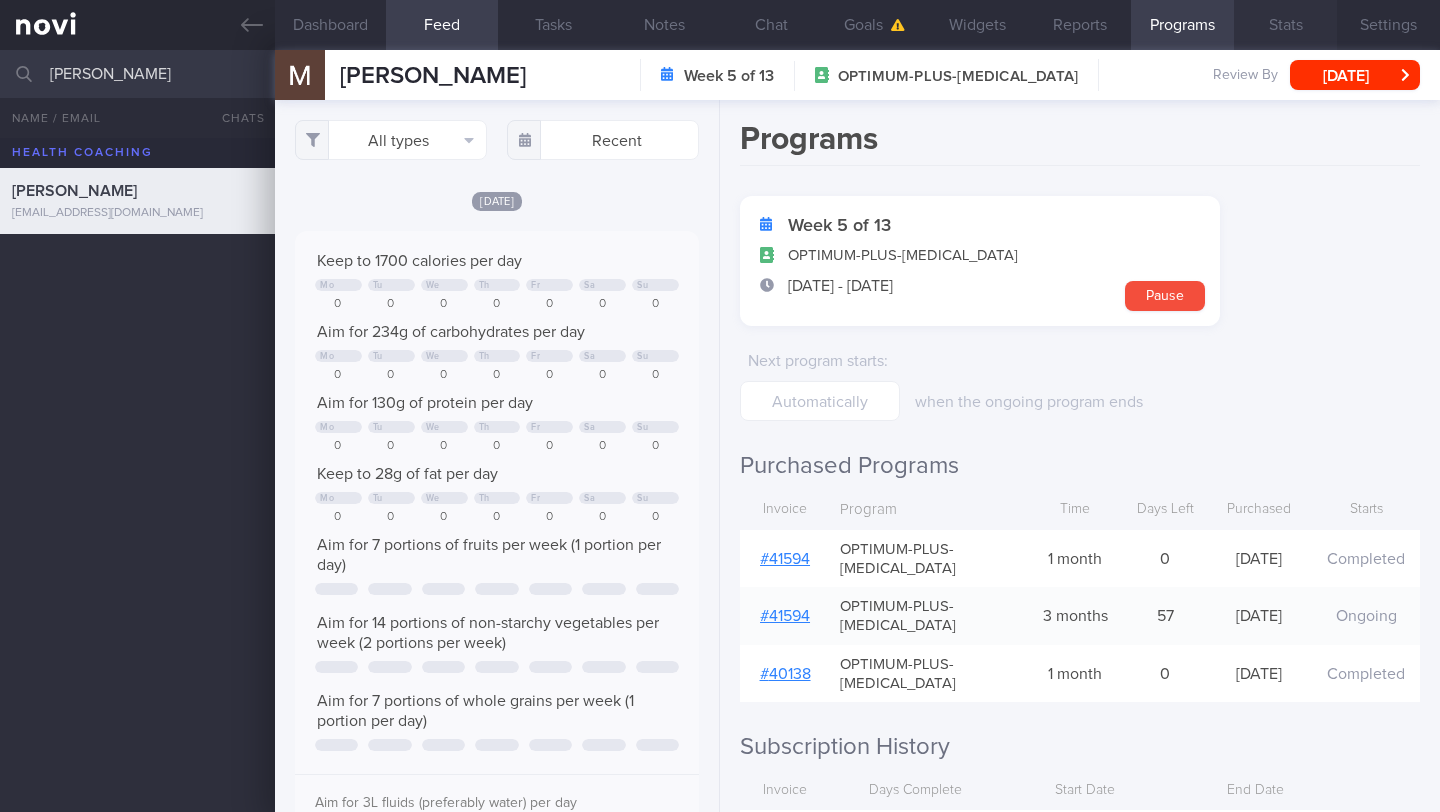 click on "Stats" at bounding box center [1285, 25] 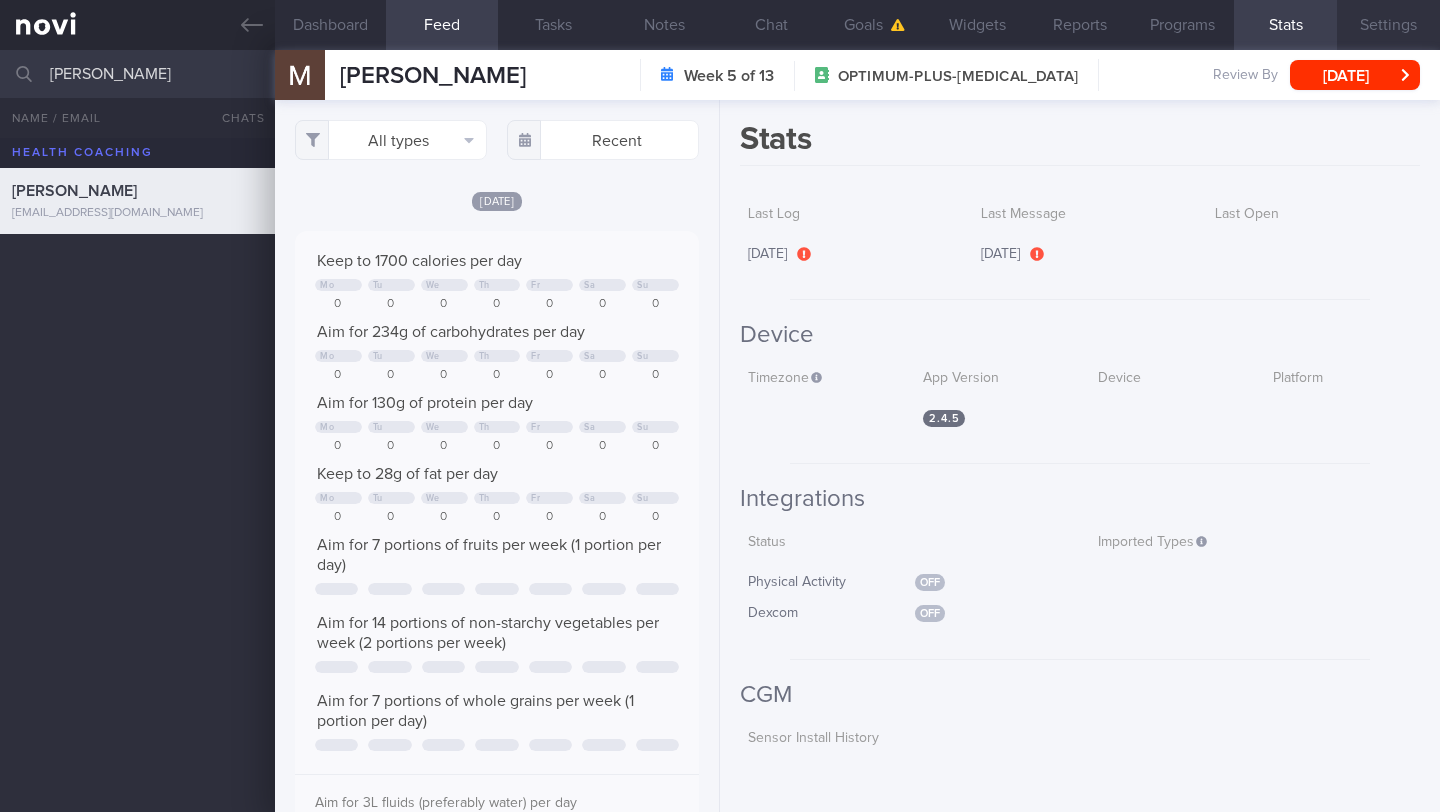 click on "Settings" at bounding box center [1388, 25] 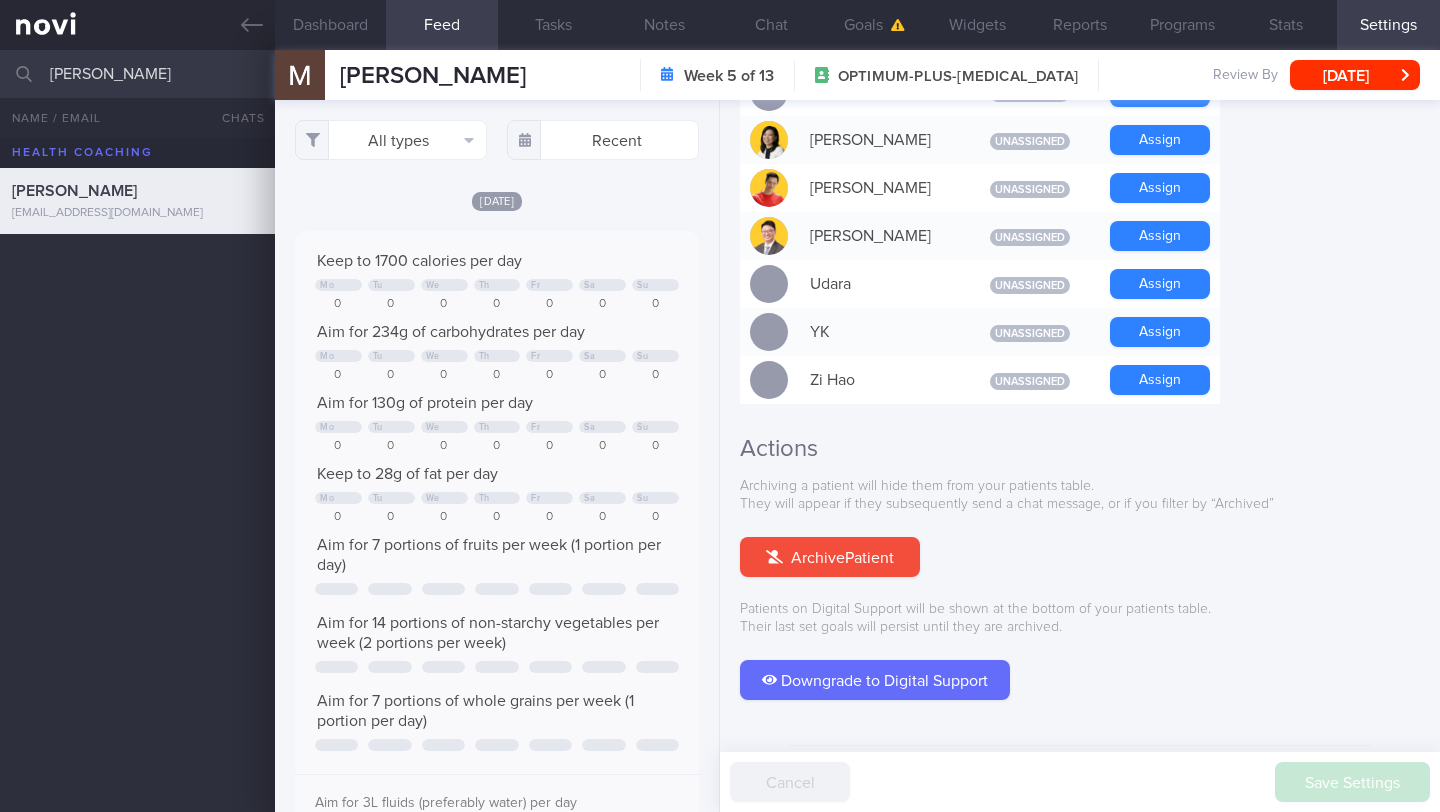 scroll, scrollTop: 1723, scrollLeft: 0, axis: vertical 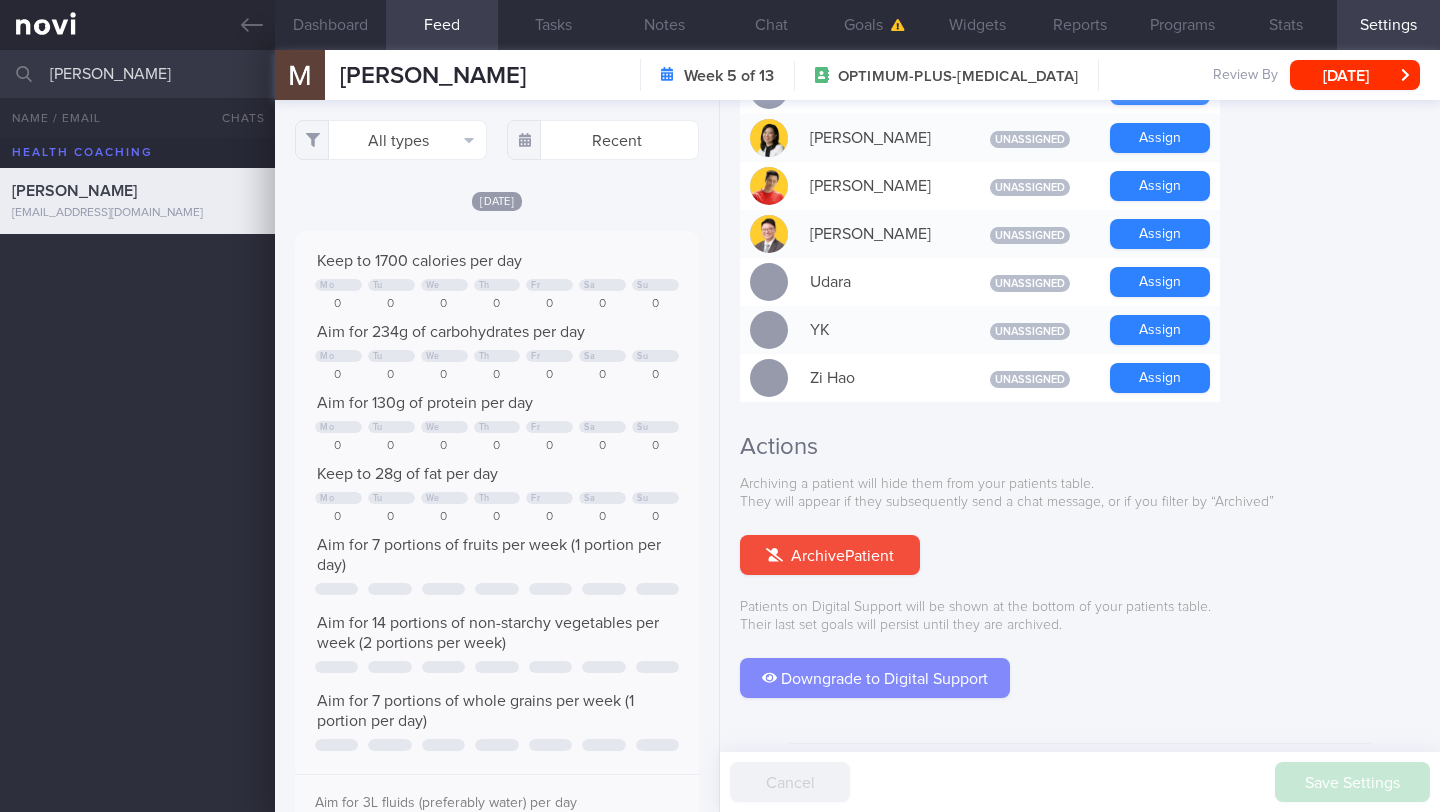 click on "Downgrade to Digital Support" at bounding box center [875, 678] 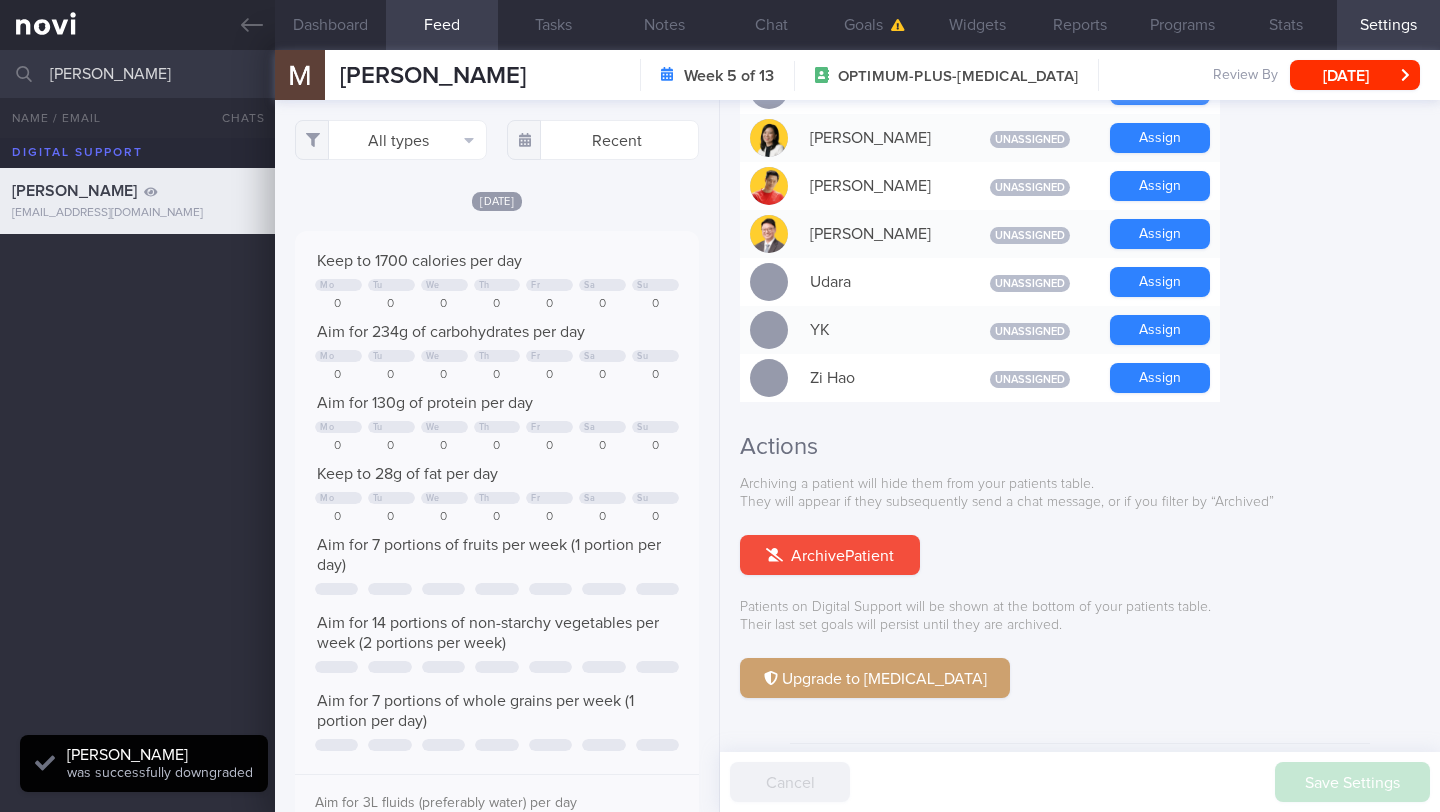 drag, startPoint x: 157, startPoint y: 84, endPoint x: 28, endPoint y: 70, distance: 129.75746 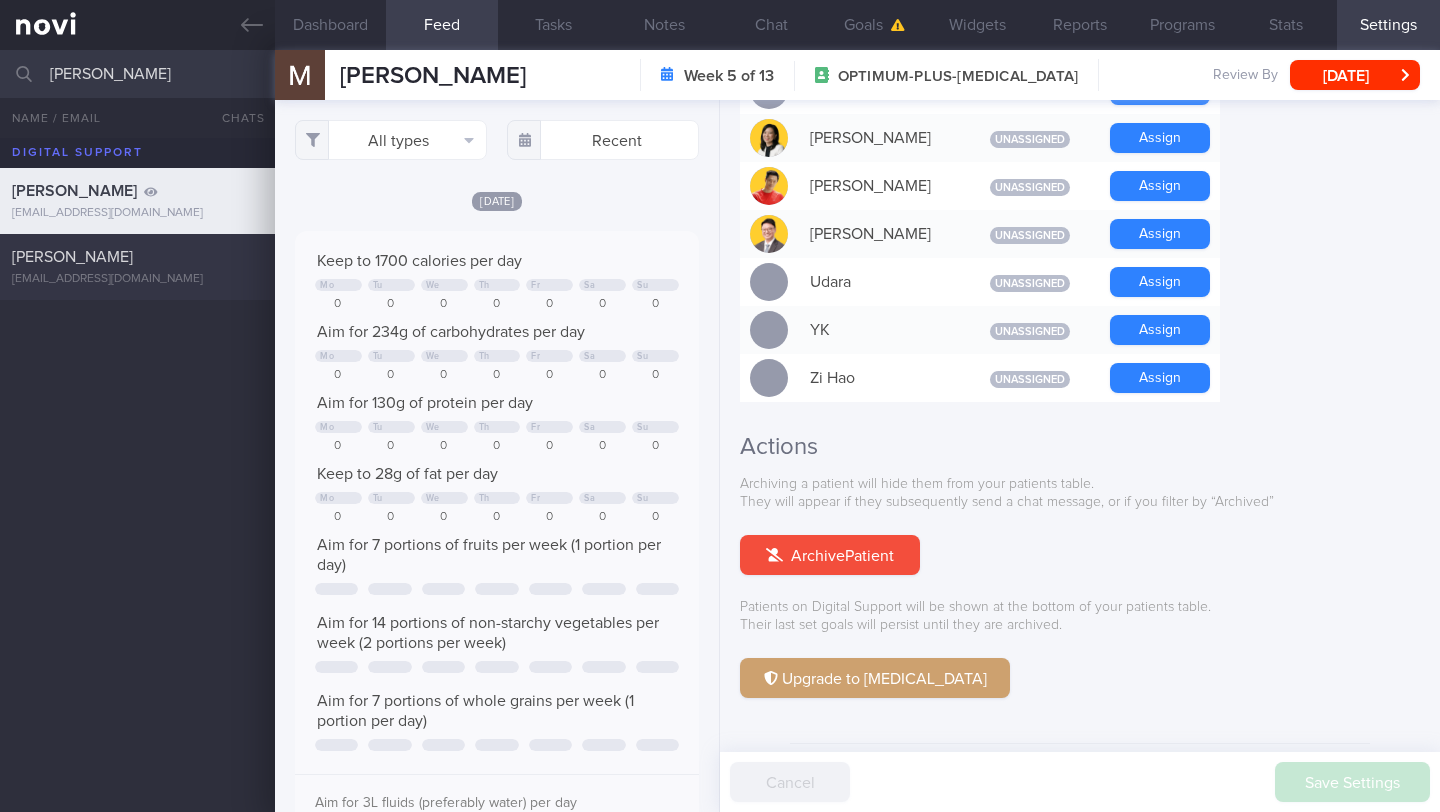 type on "[PERSON_NAME]" 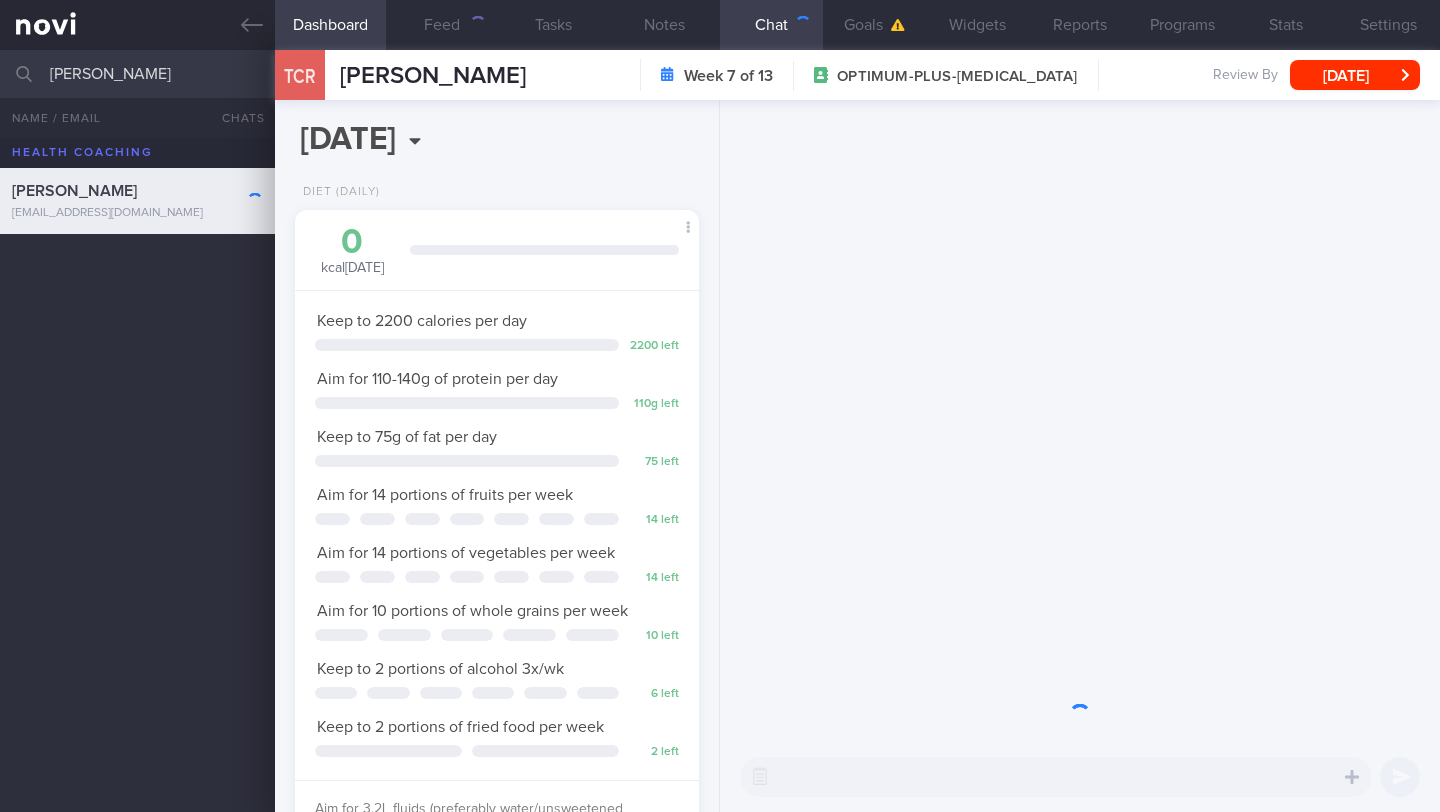 scroll, scrollTop: 0, scrollLeft: 0, axis: both 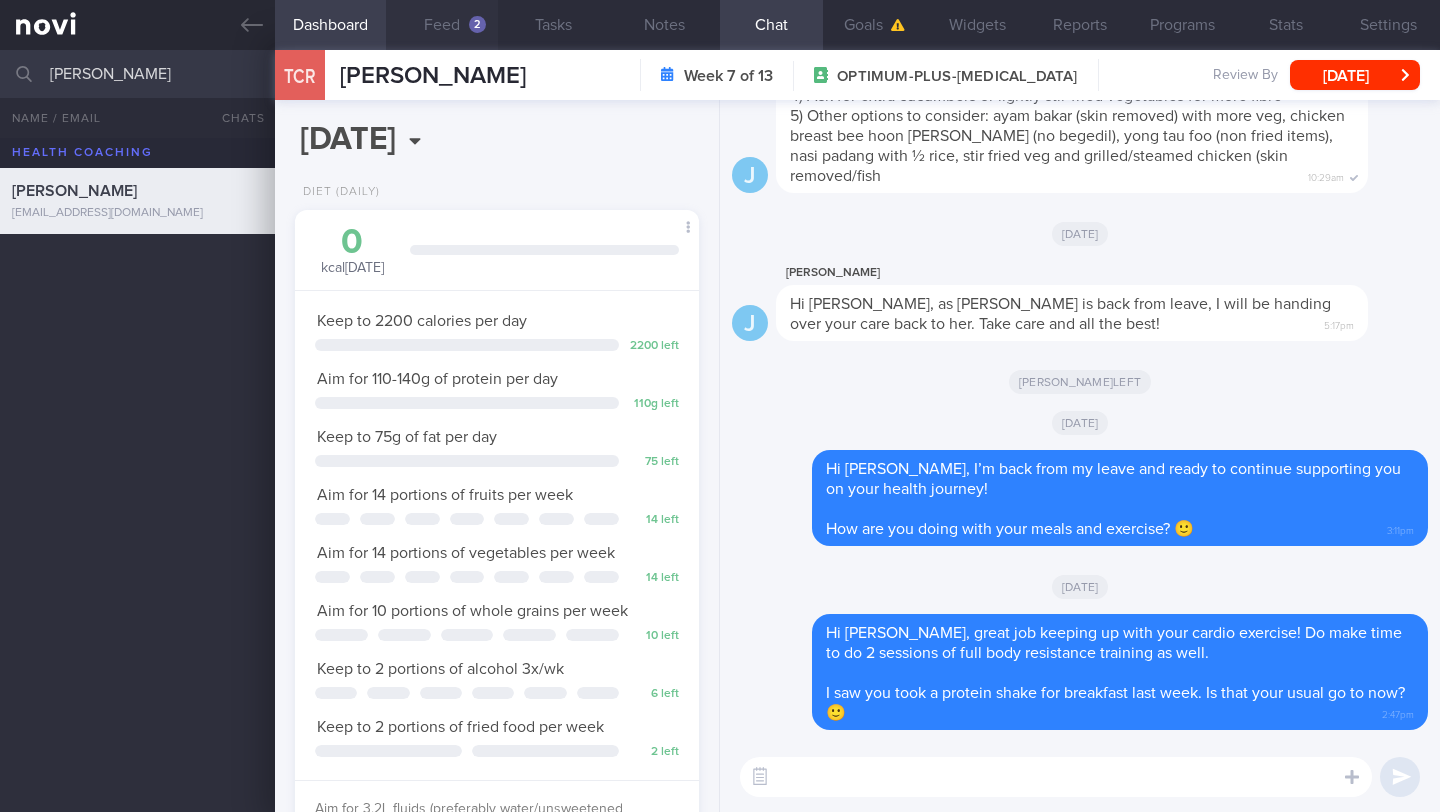 click on "Feed
2" at bounding box center (441, 25) 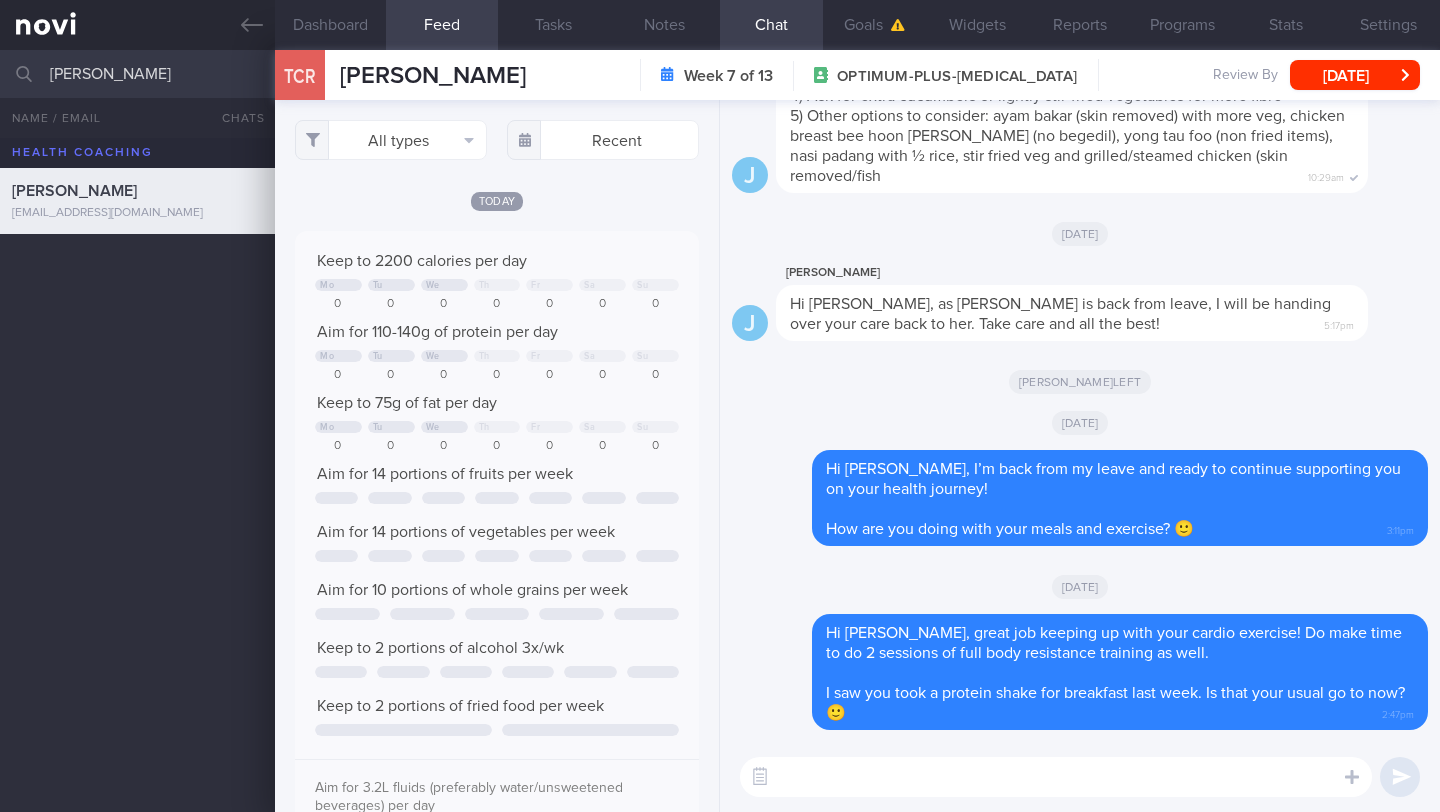 scroll, scrollTop: 396, scrollLeft: 0, axis: vertical 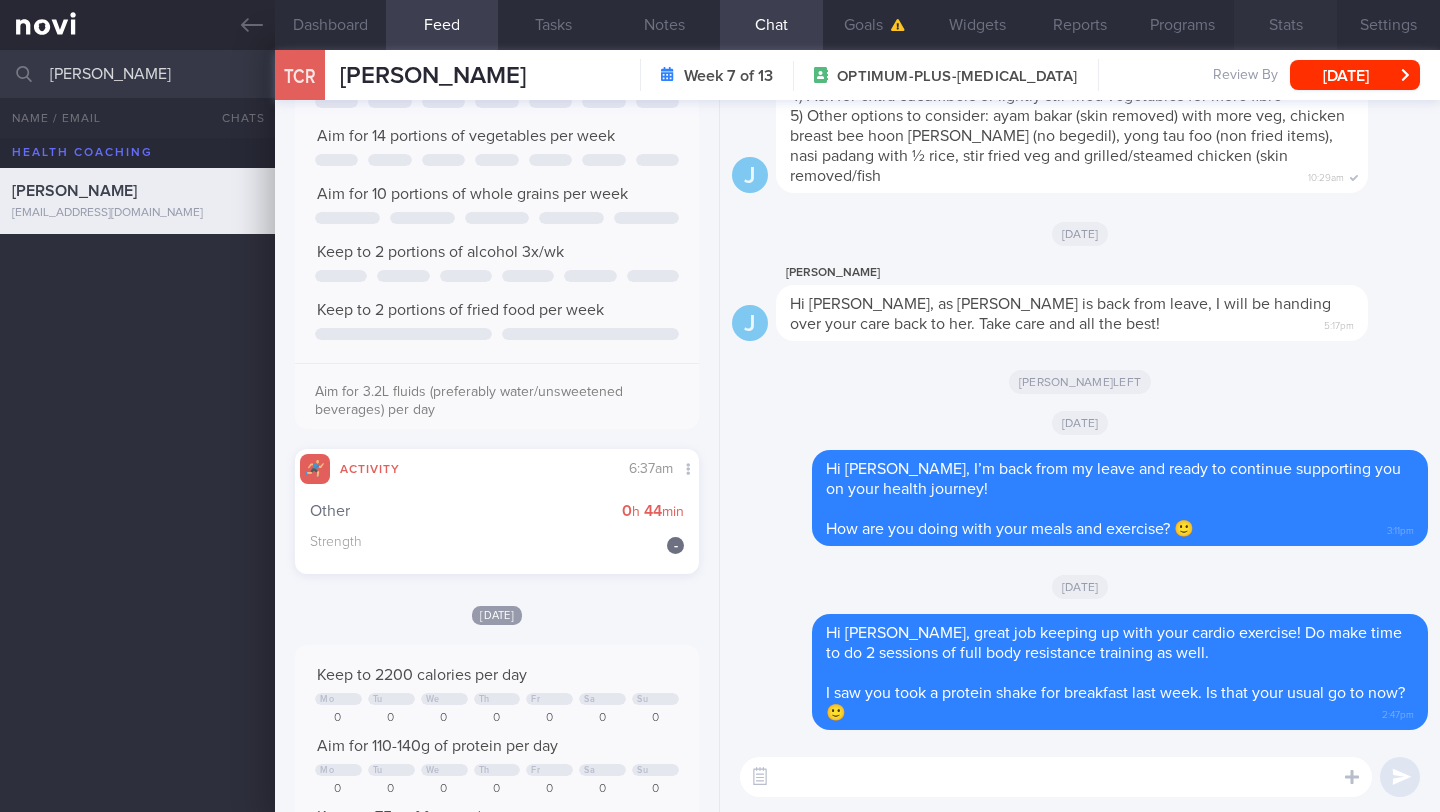 click on "Stats" at bounding box center (1285, 25) 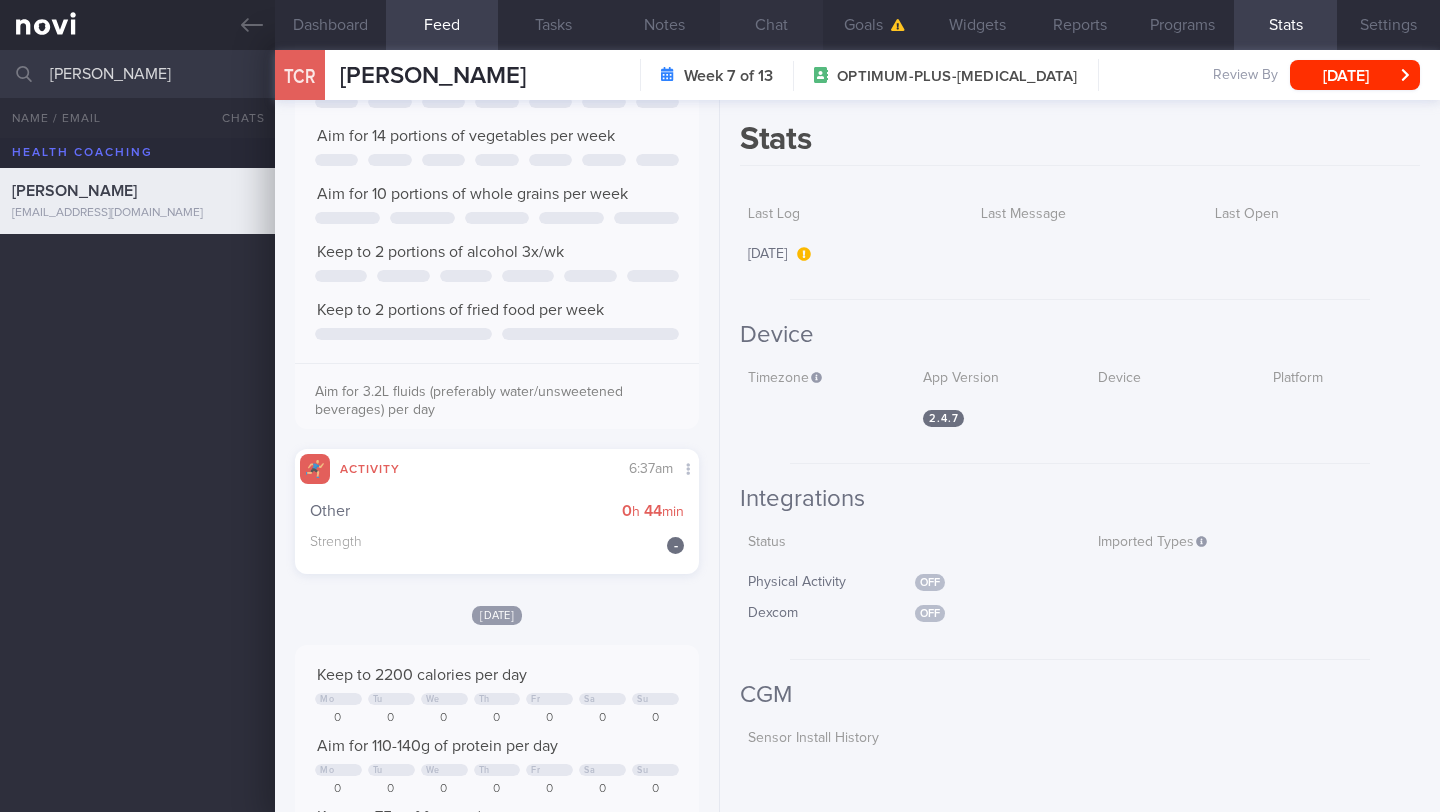 click on "Chat" at bounding box center (771, 25) 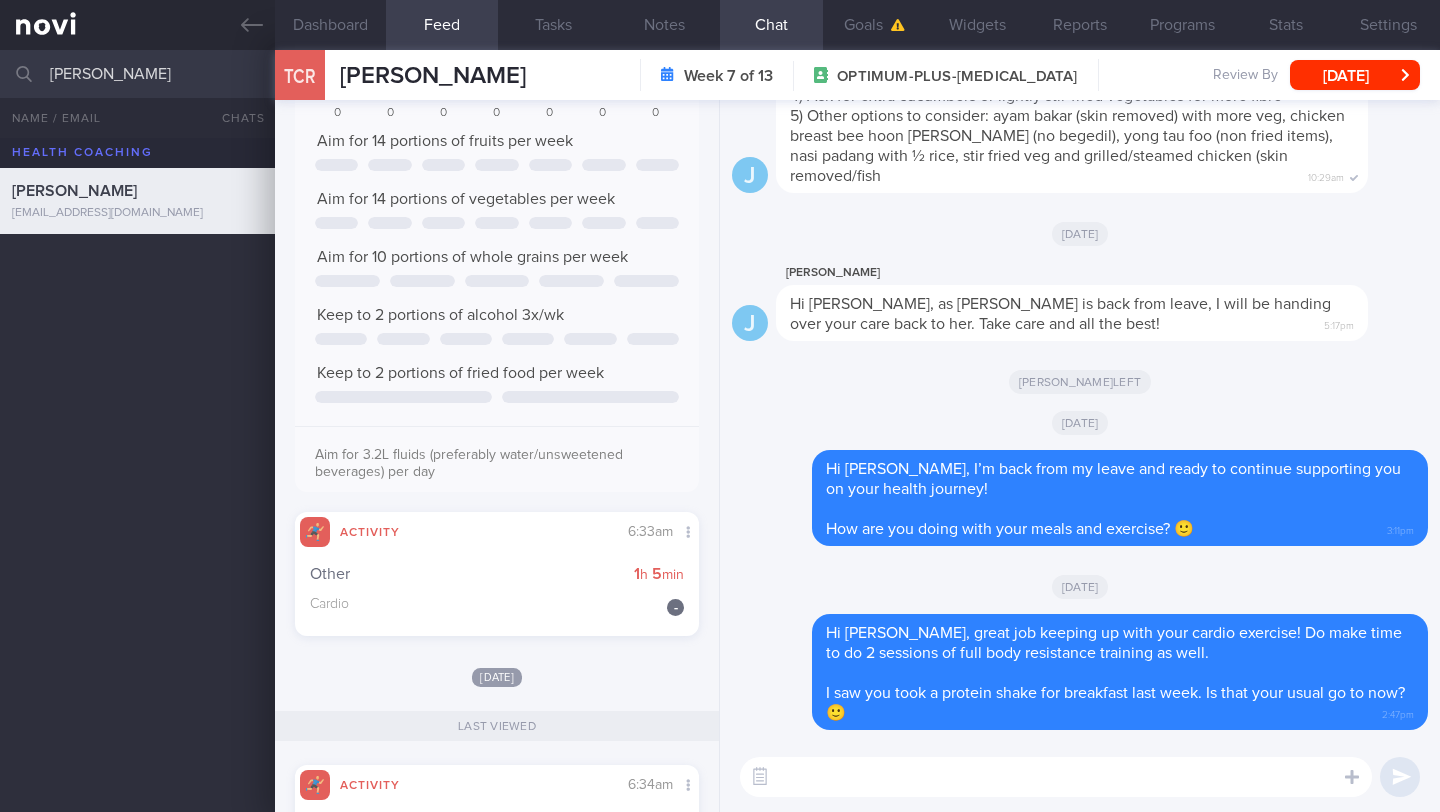 scroll, scrollTop: 1147, scrollLeft: 0, axis: vertical 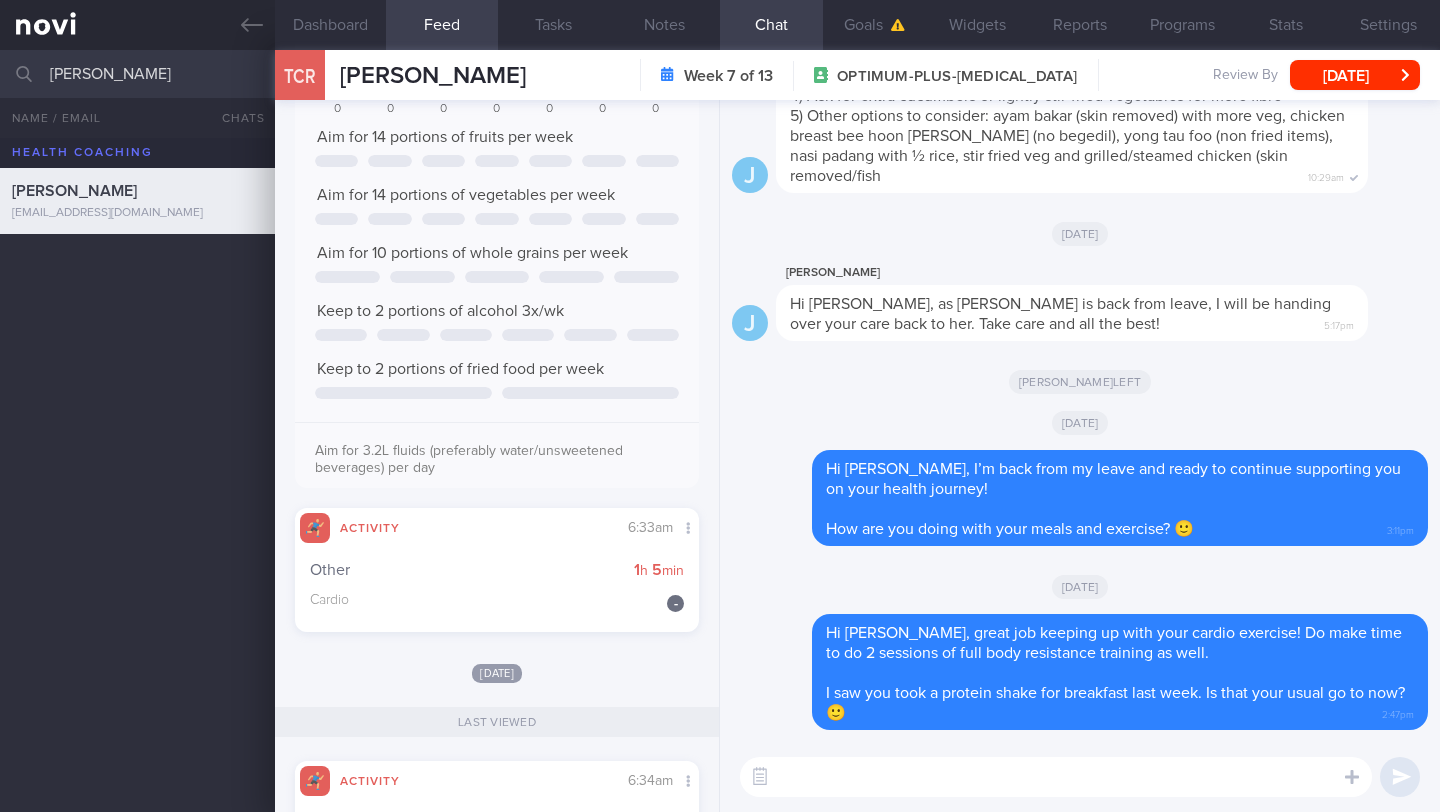 click at bounding box center [1056, 777] 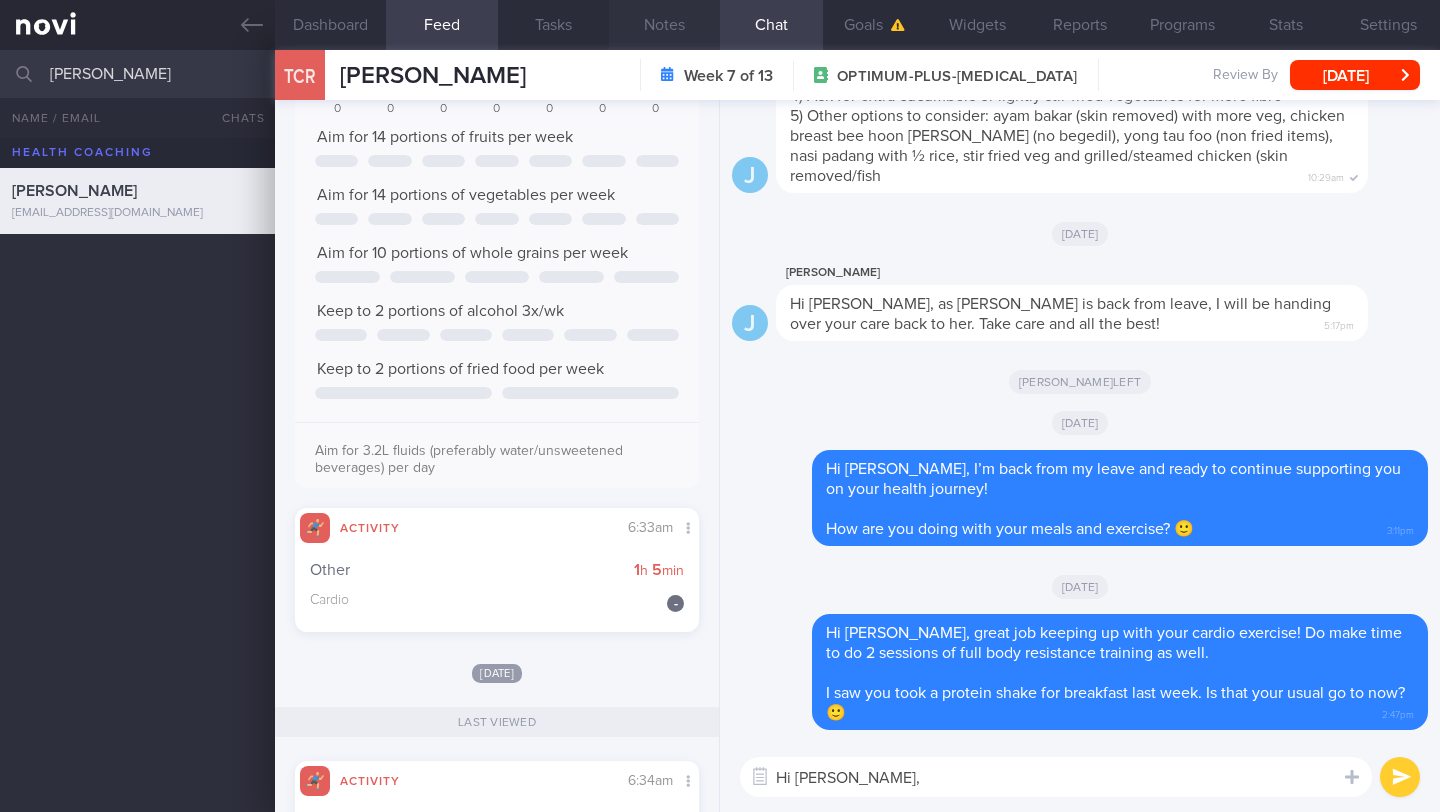 type on "Hi [PERSON_NAME]," 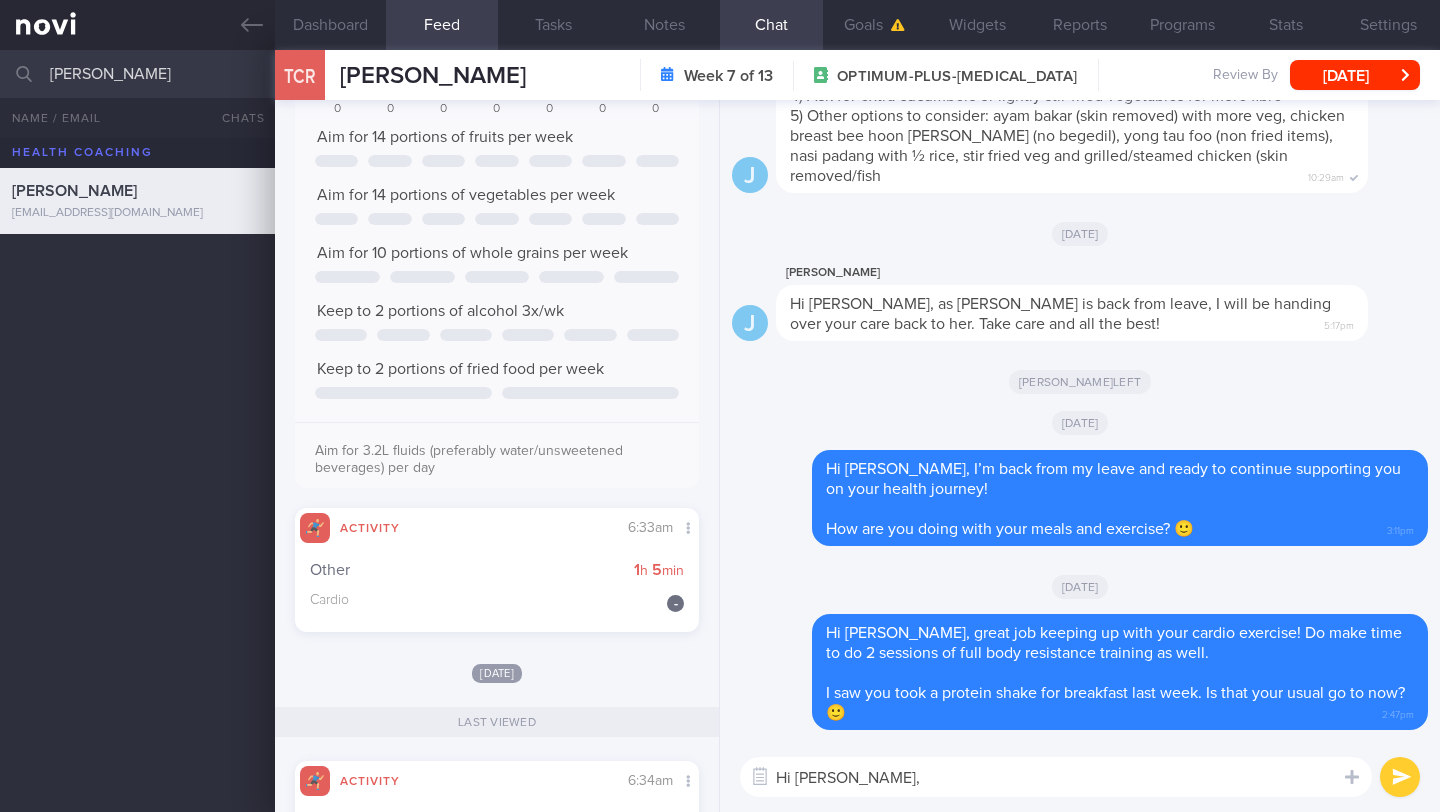 click on "[PERSON_NAME]" at bounding box center (720, 74) 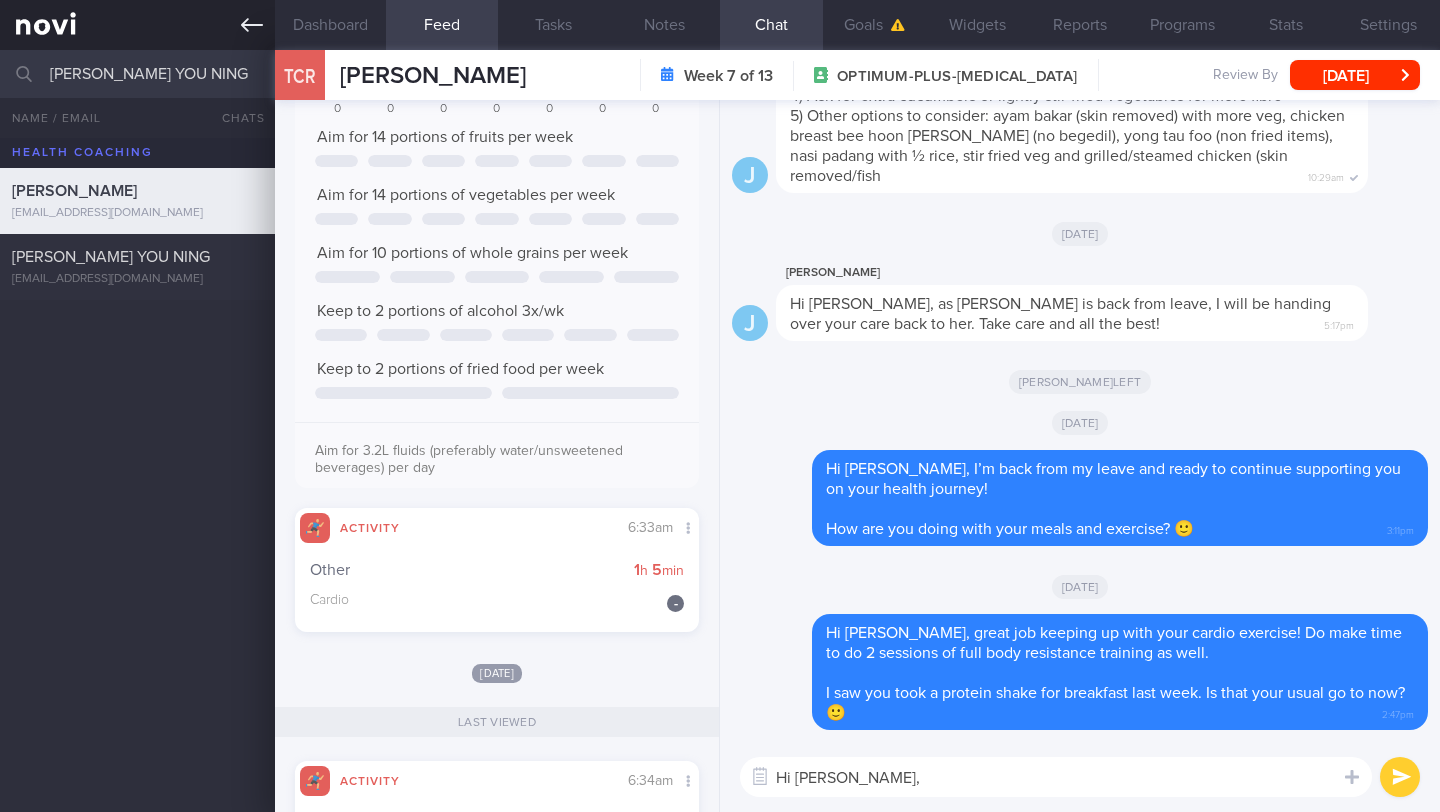 type on "[PERSON_NAME] YOU NING" 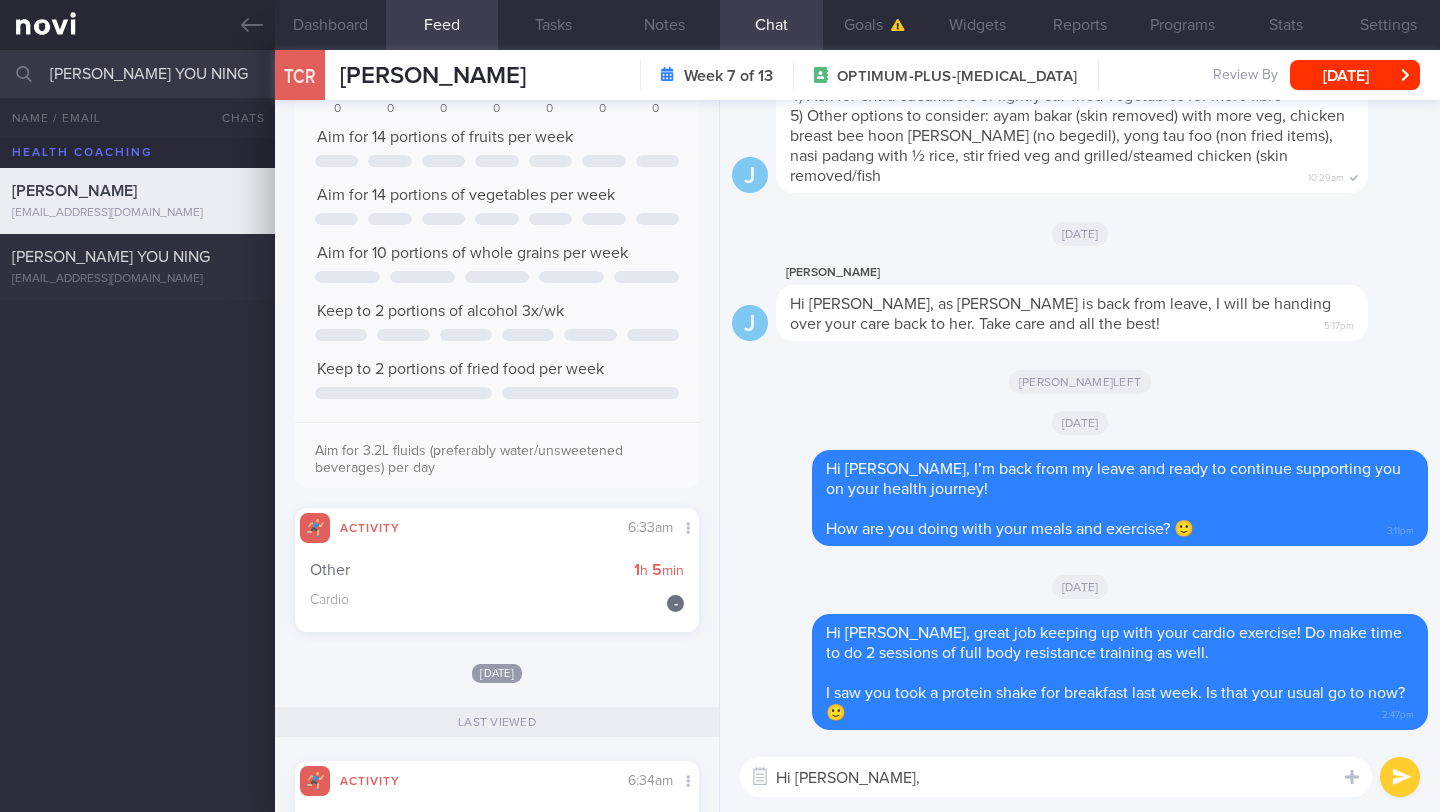 click on "[DATE]" at bounding box center (1080, 422) 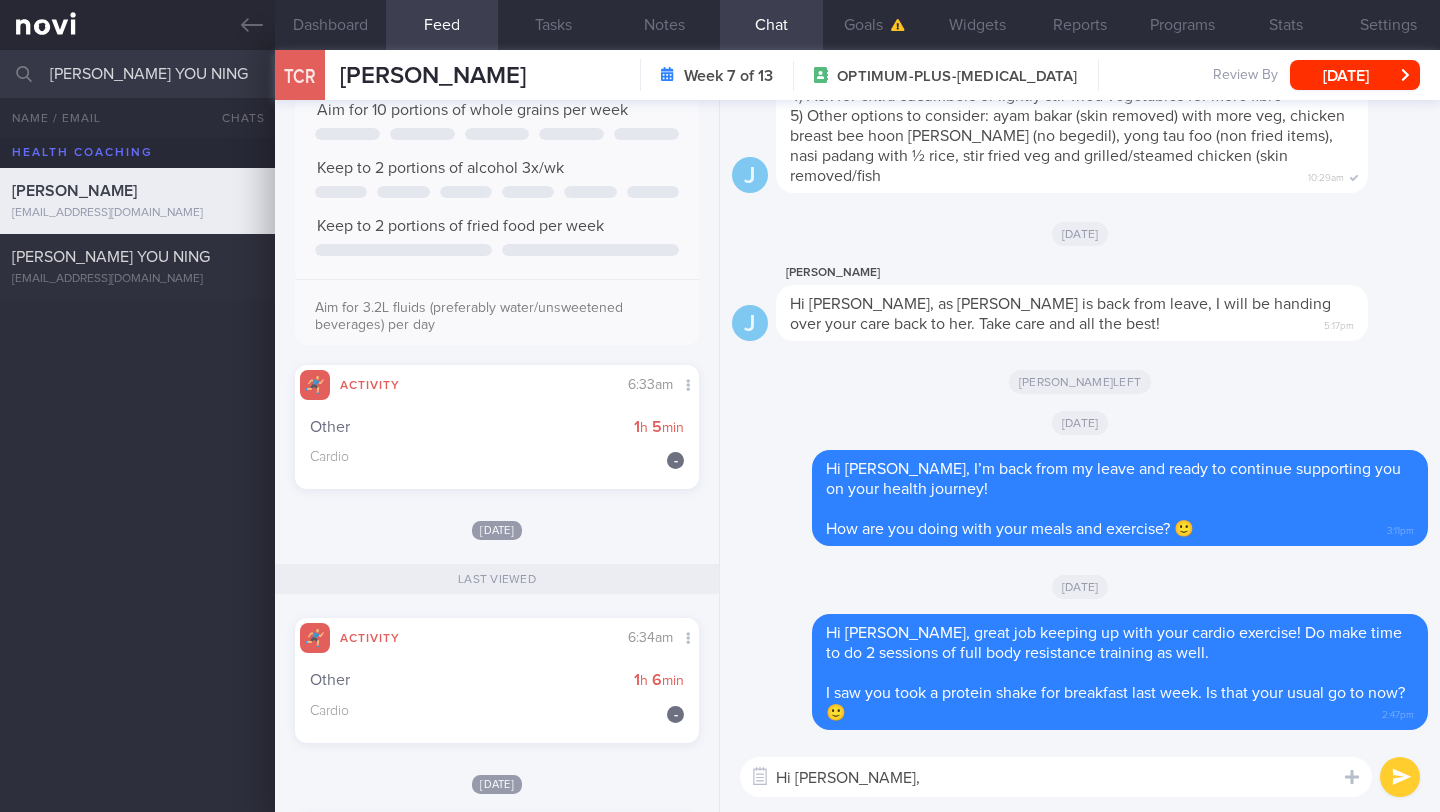 scroll, scrollTop: 1291, scrollLeft: 0, axis: vertical 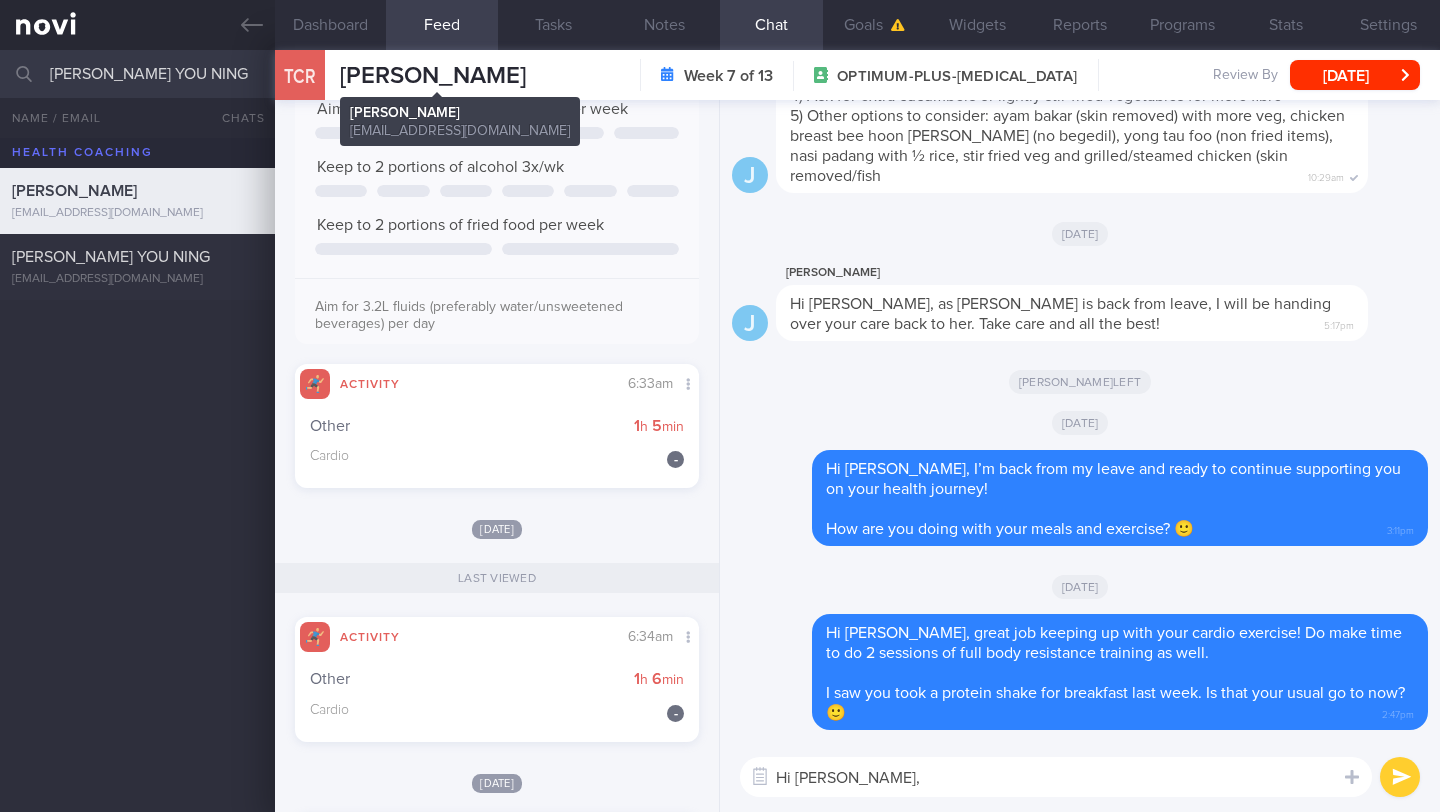 drag, startPoint x: 552, startPoint y: 82, endPoint x: 335, endPoint y: 68, distance: 217.45114 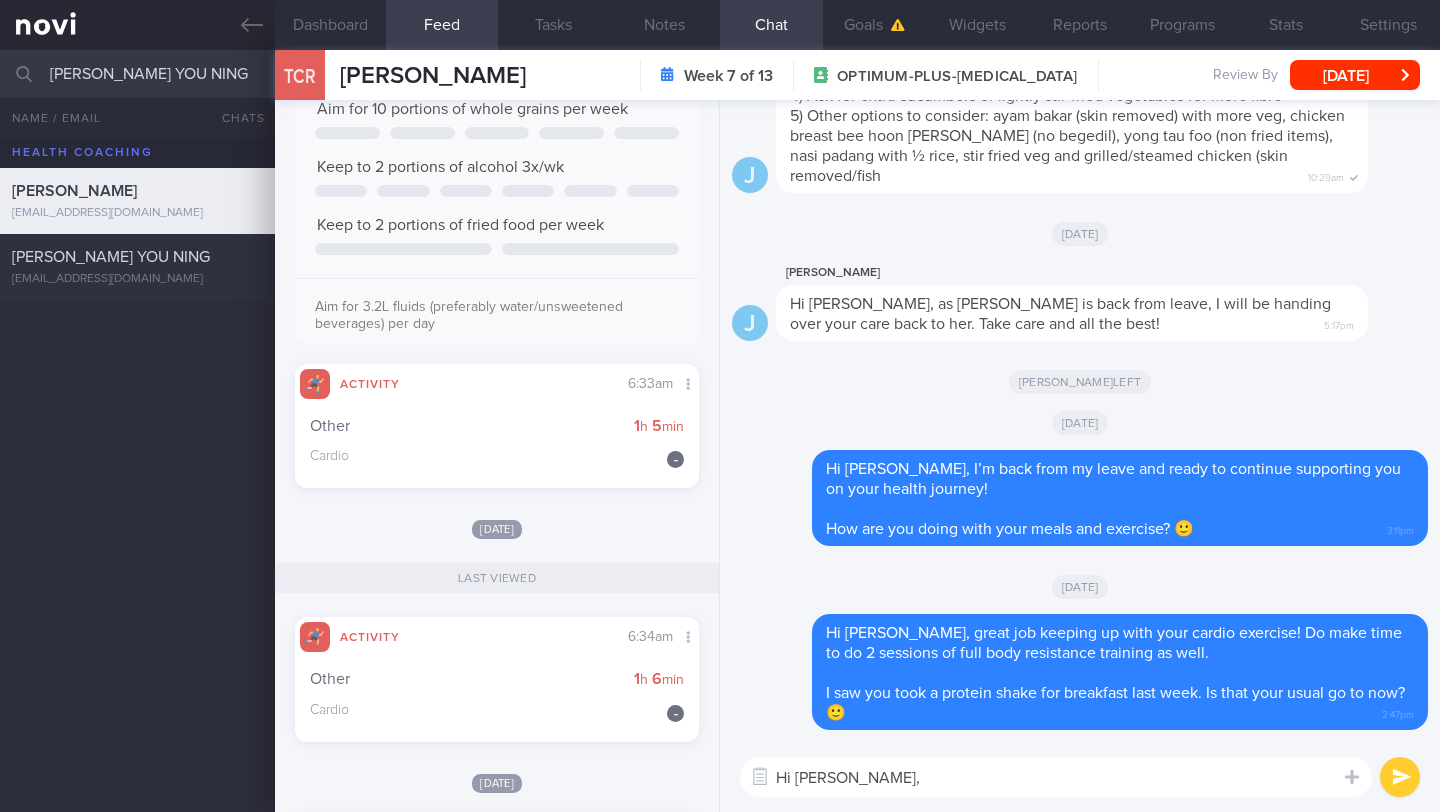 click on "Hi [PERSON_NAME], Hi [PERSON_NAME],  ​
Hi [PERSON_NAME],  ​" at bounding box center [1080, 777] 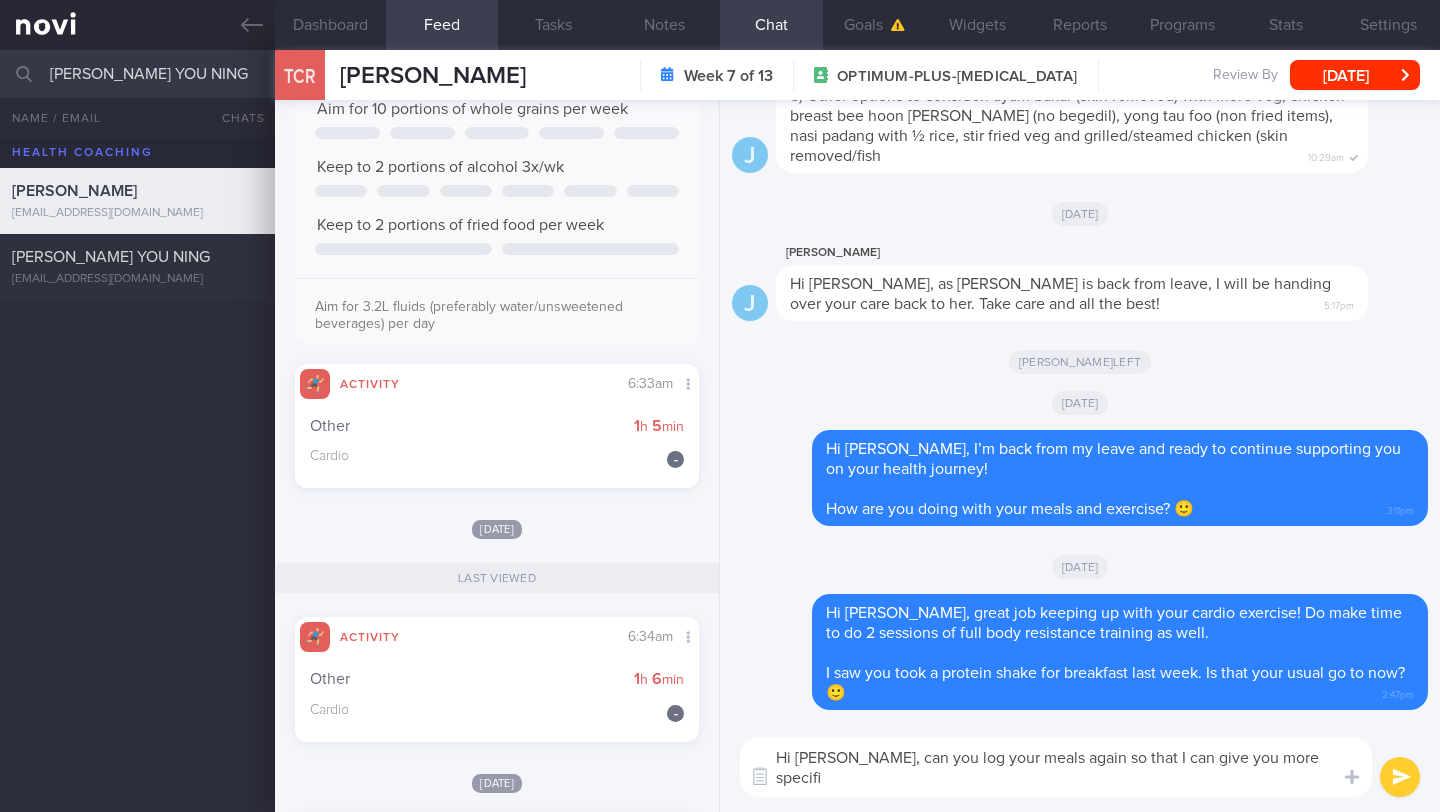 scroll, scrollTop: 0, scrollLeft: 0, axis: both 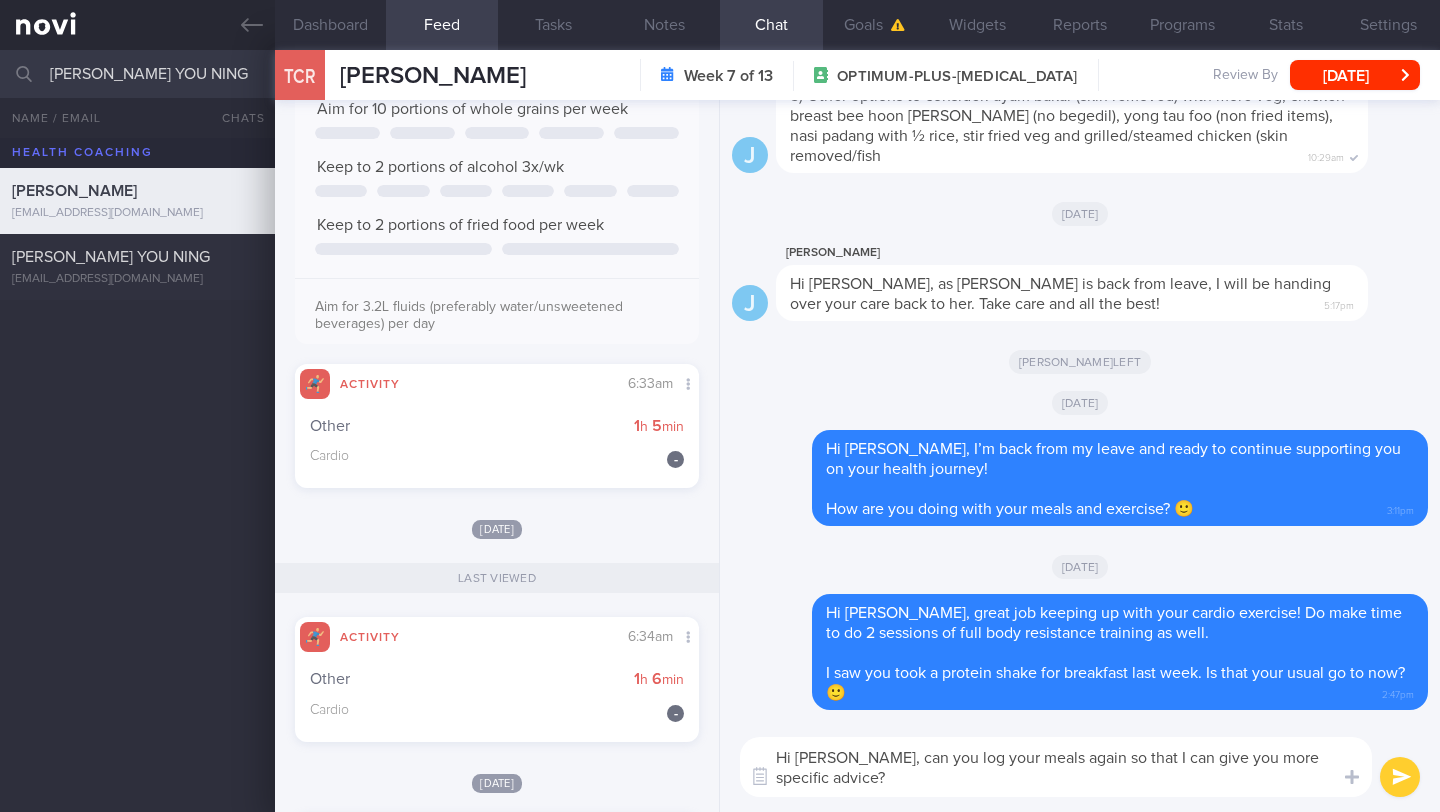 type on "Hi [PERSON_NAME], can you log your meals again so that I can give you more specific advice? 🙂" 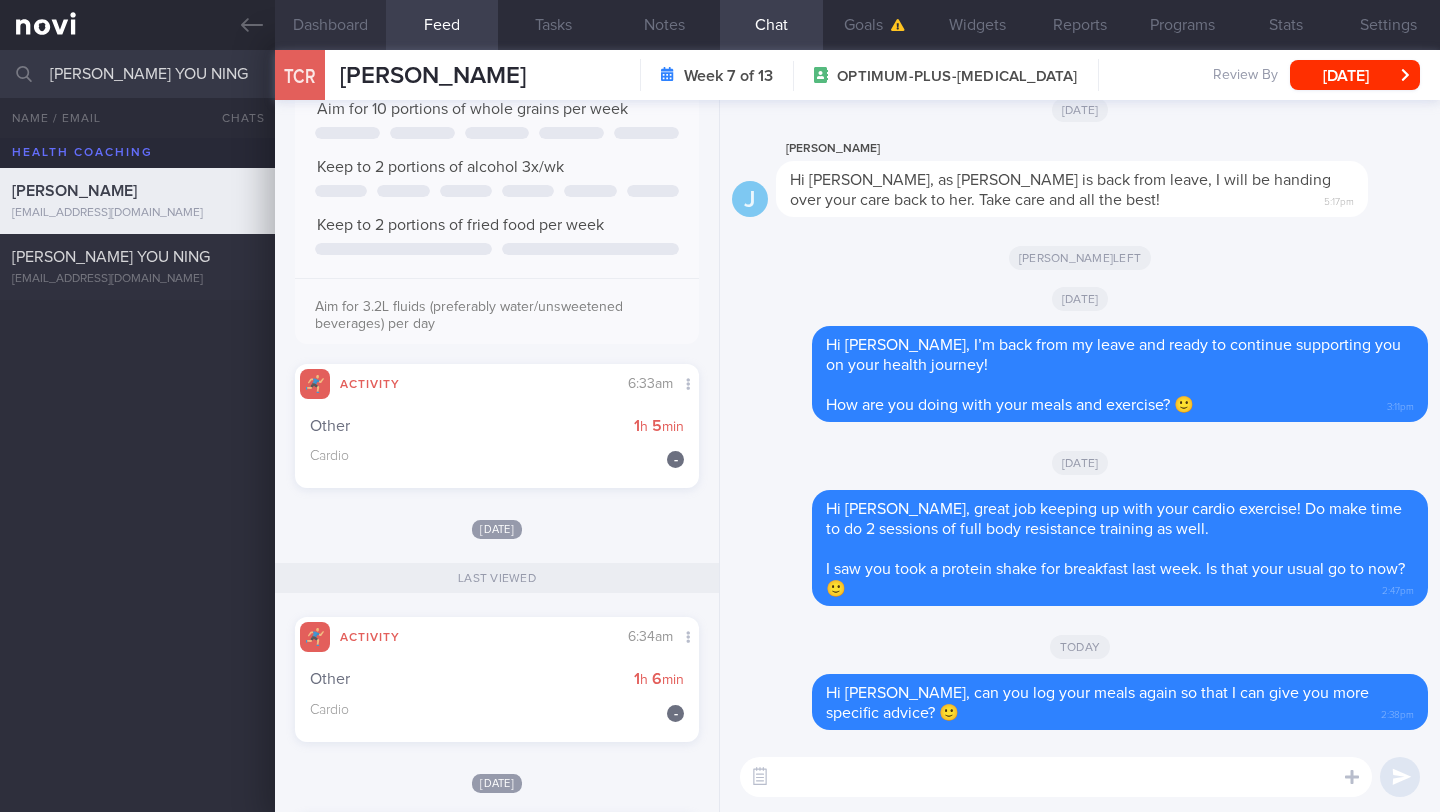 type 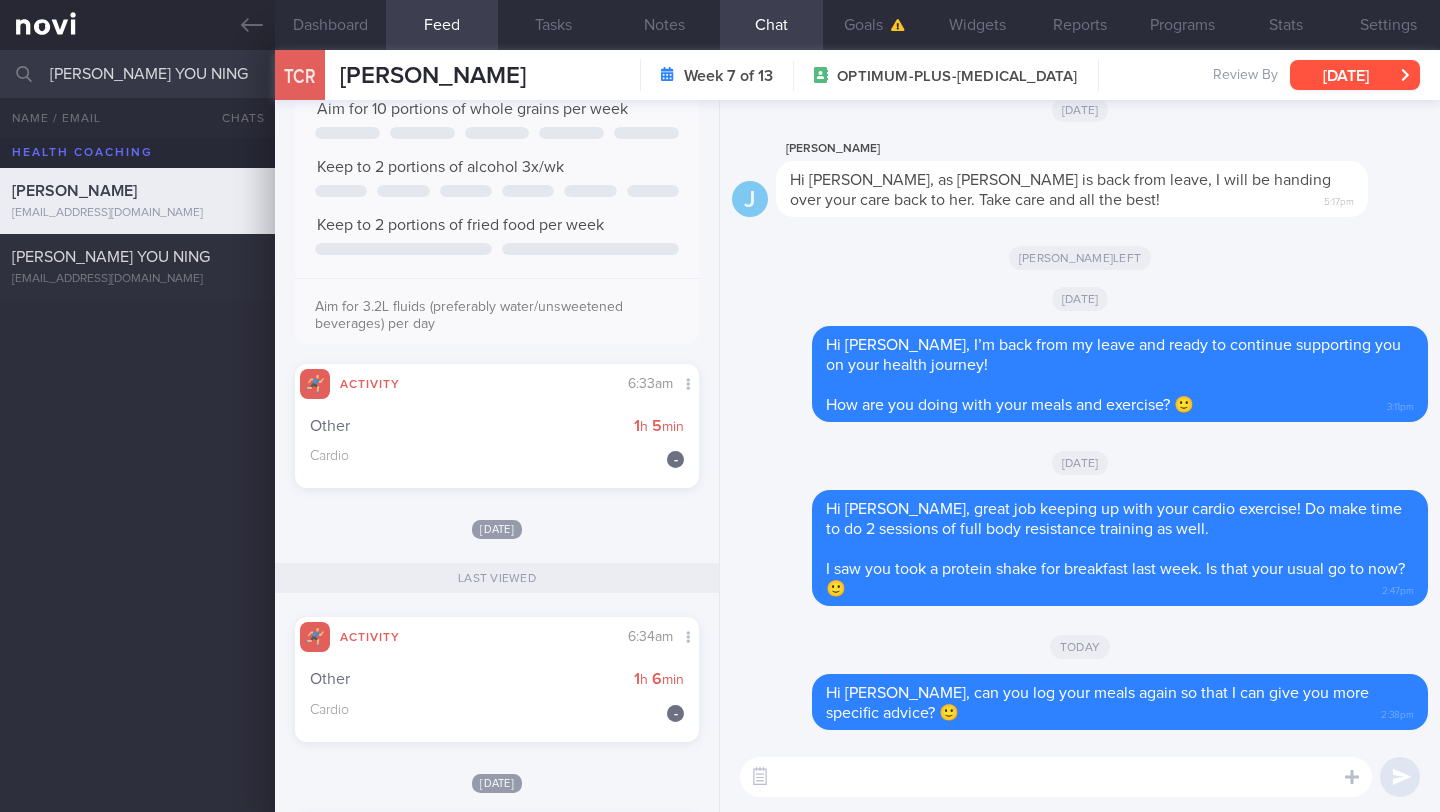 click on "[DATE]" at bounding box center (1355, 75) 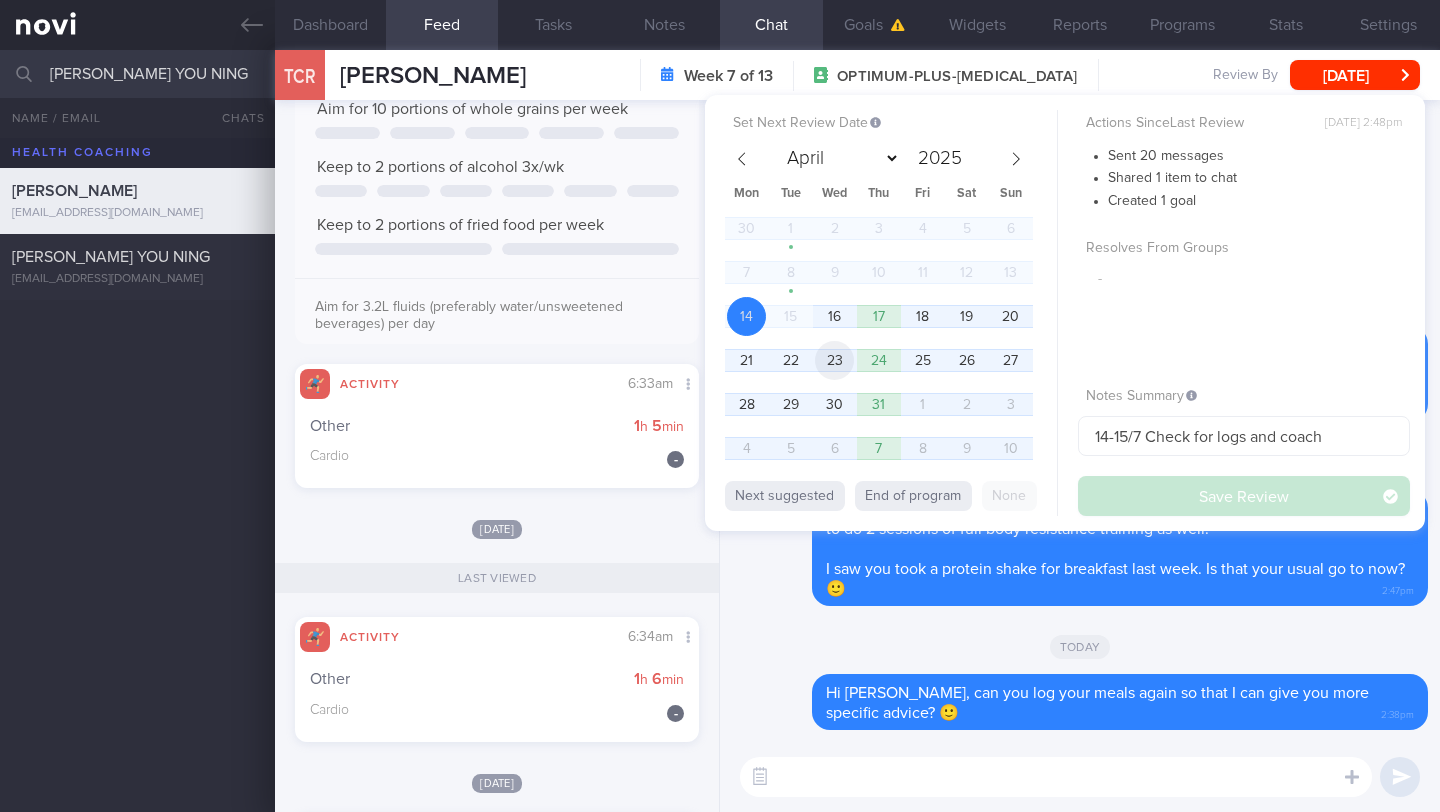 click on "23" at bounding box center (834, 360) 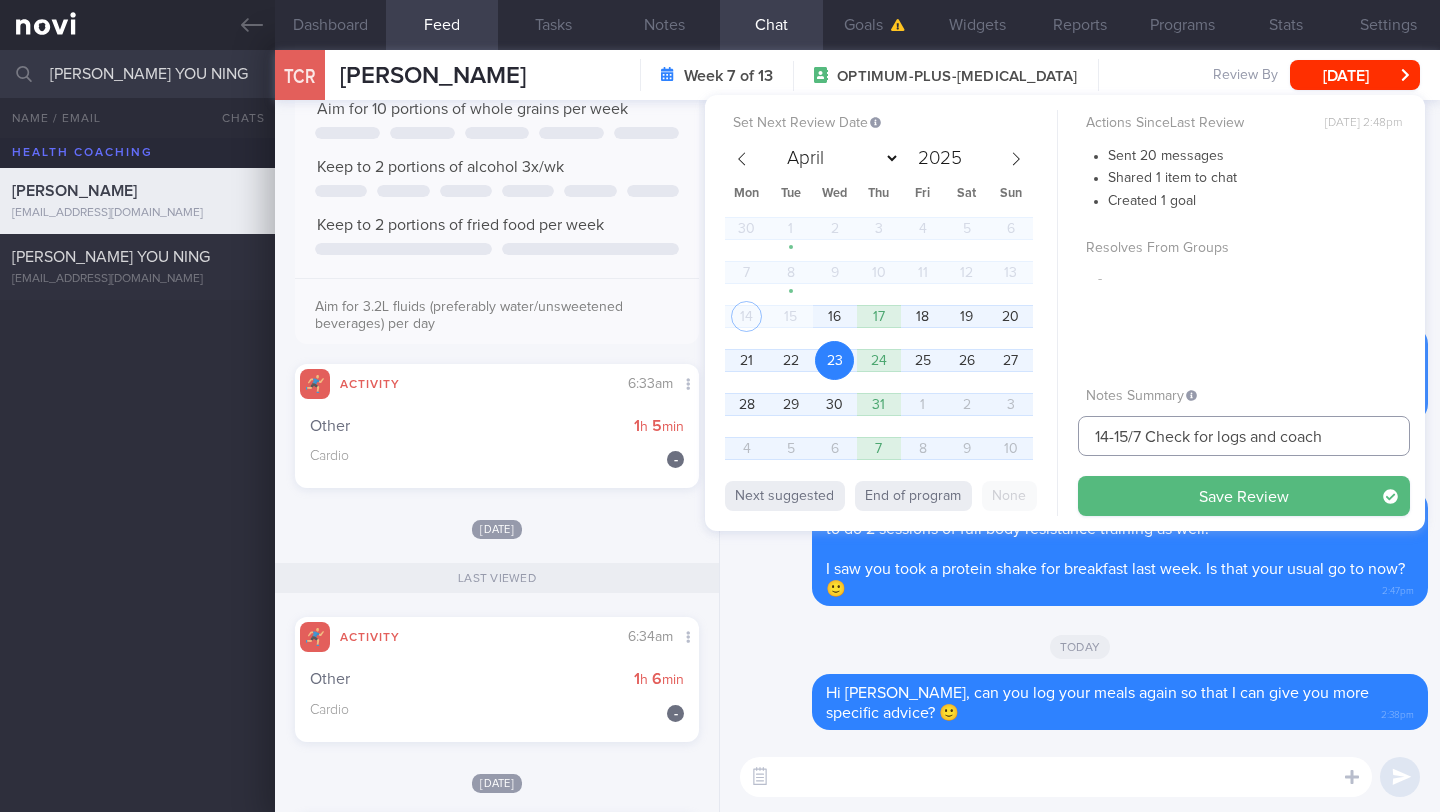 drag, startPoint x: 1130, startPoint y: 436, endPoint x: 1087, endPoint y: 434, distance: 43.046486 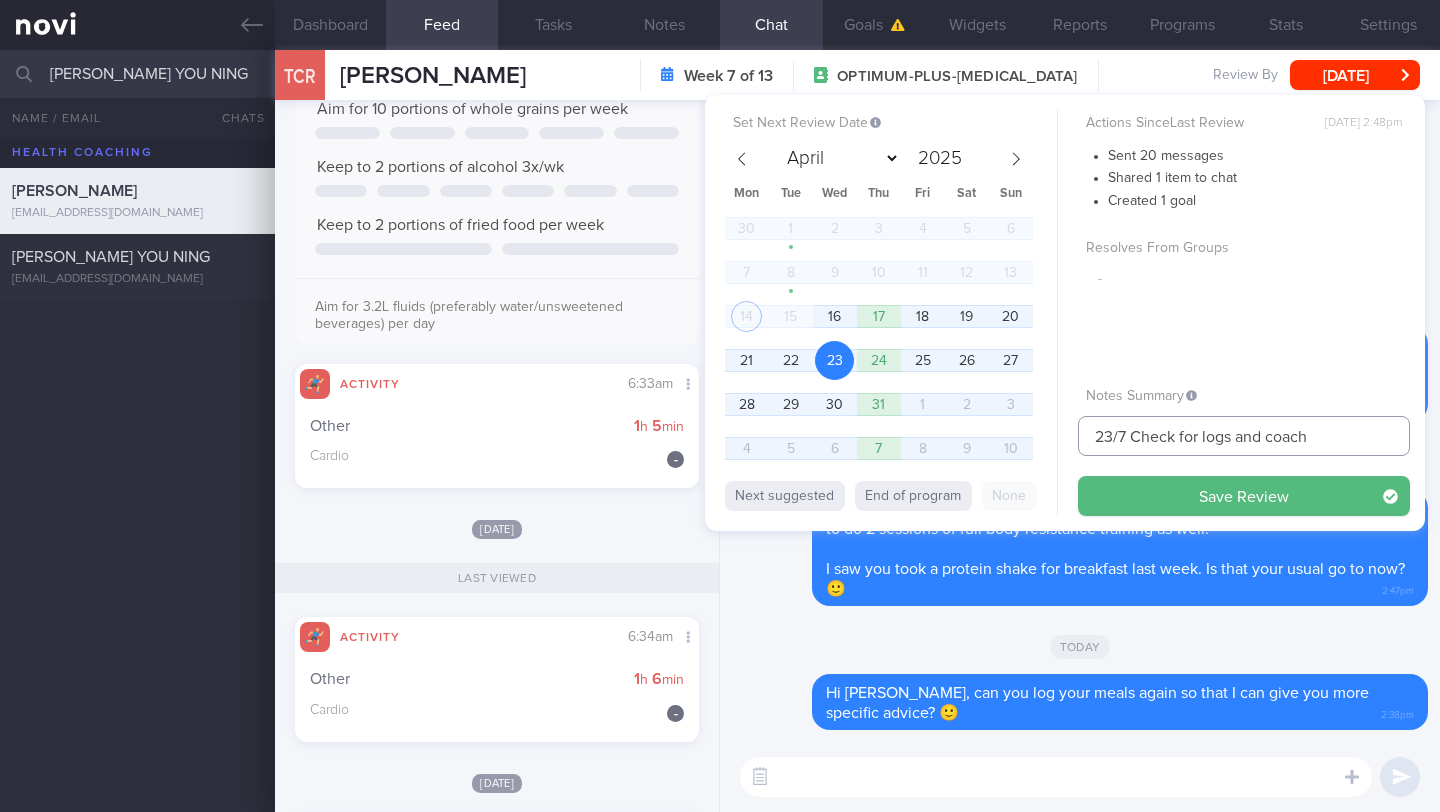 click on "23/7 Check for logs and coach" at bounding box center (1244, 436) 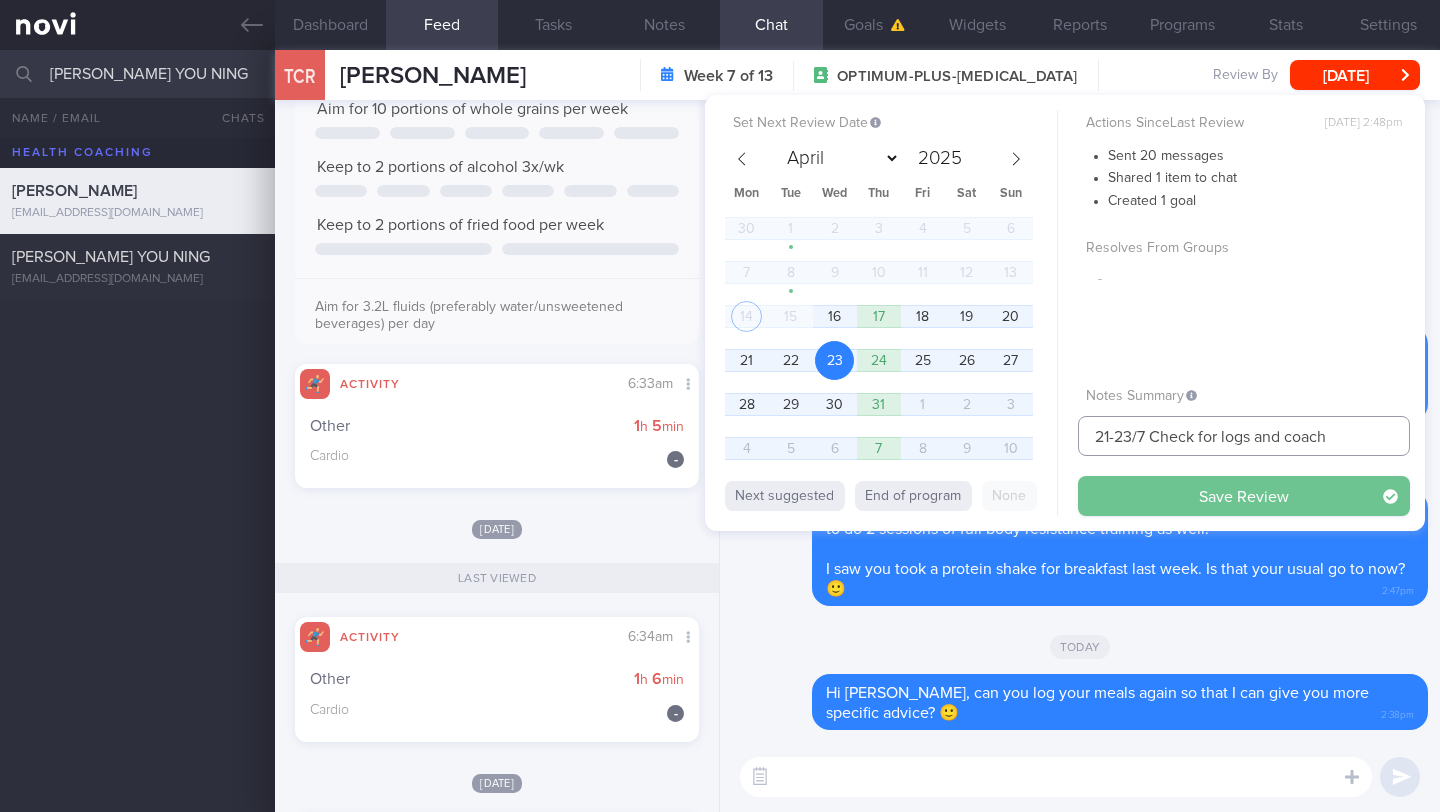type on "21-23/7 Check for logs and coach" 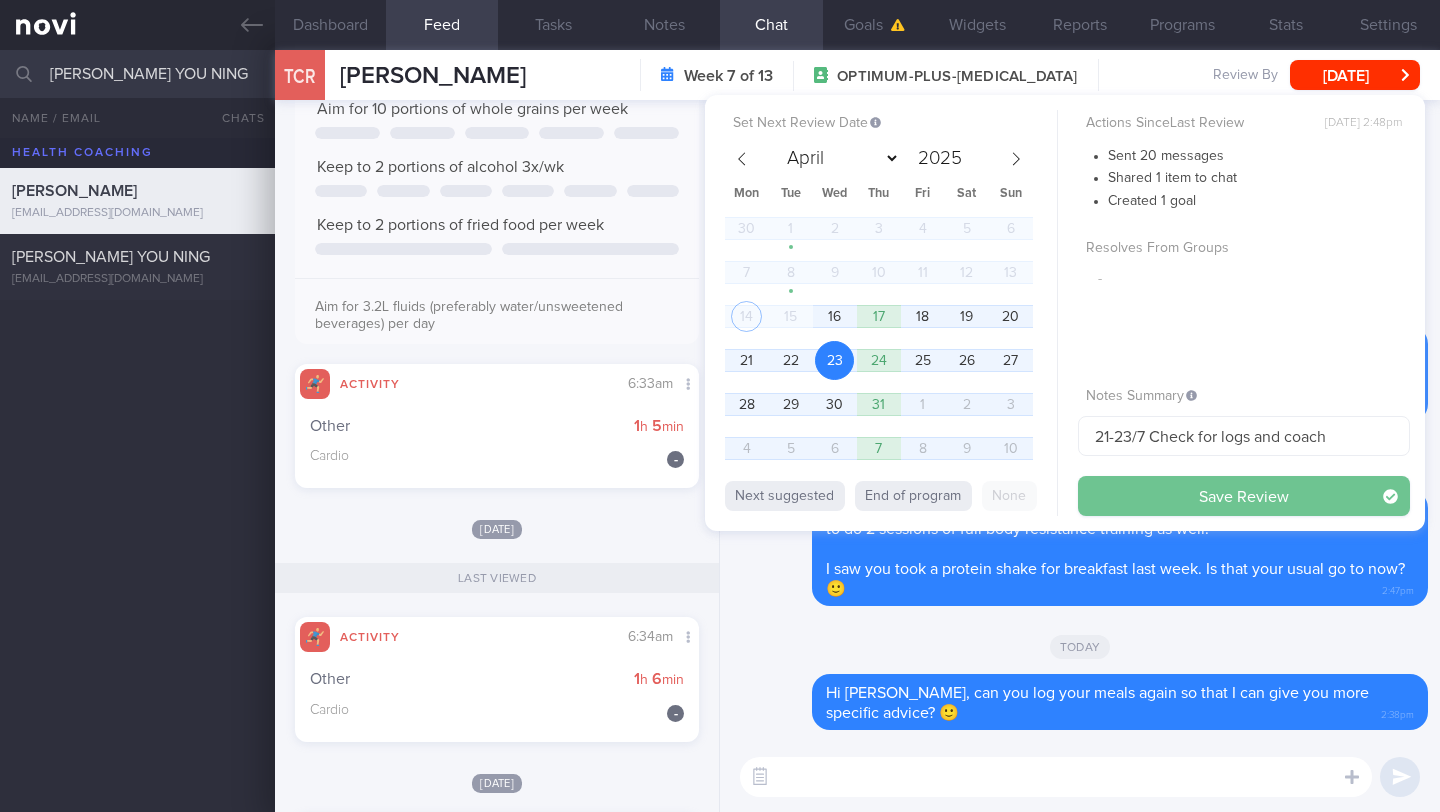 click on "Save Review" at bounding box center (1244, 496) 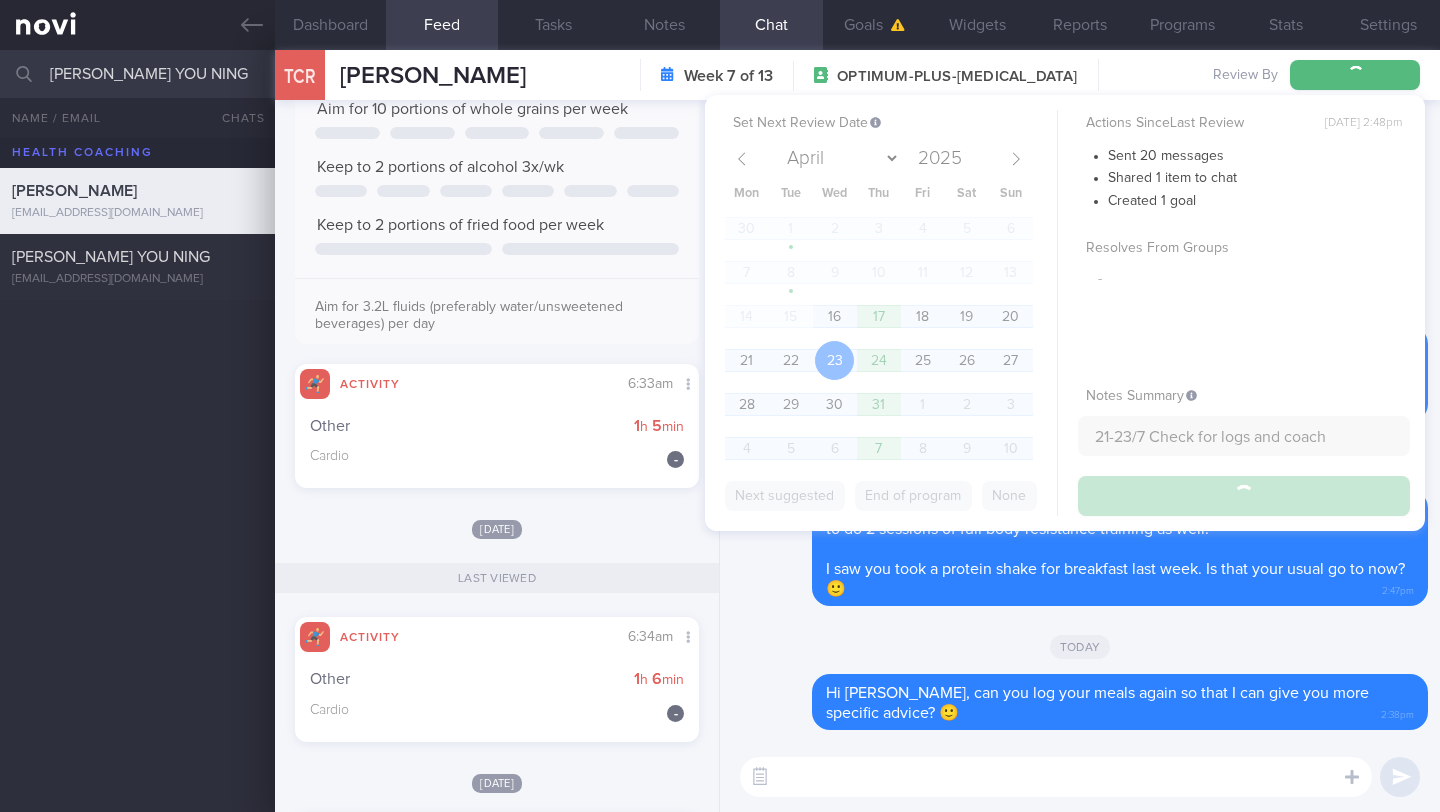 type on "21-23/7 Check for logs and coach" 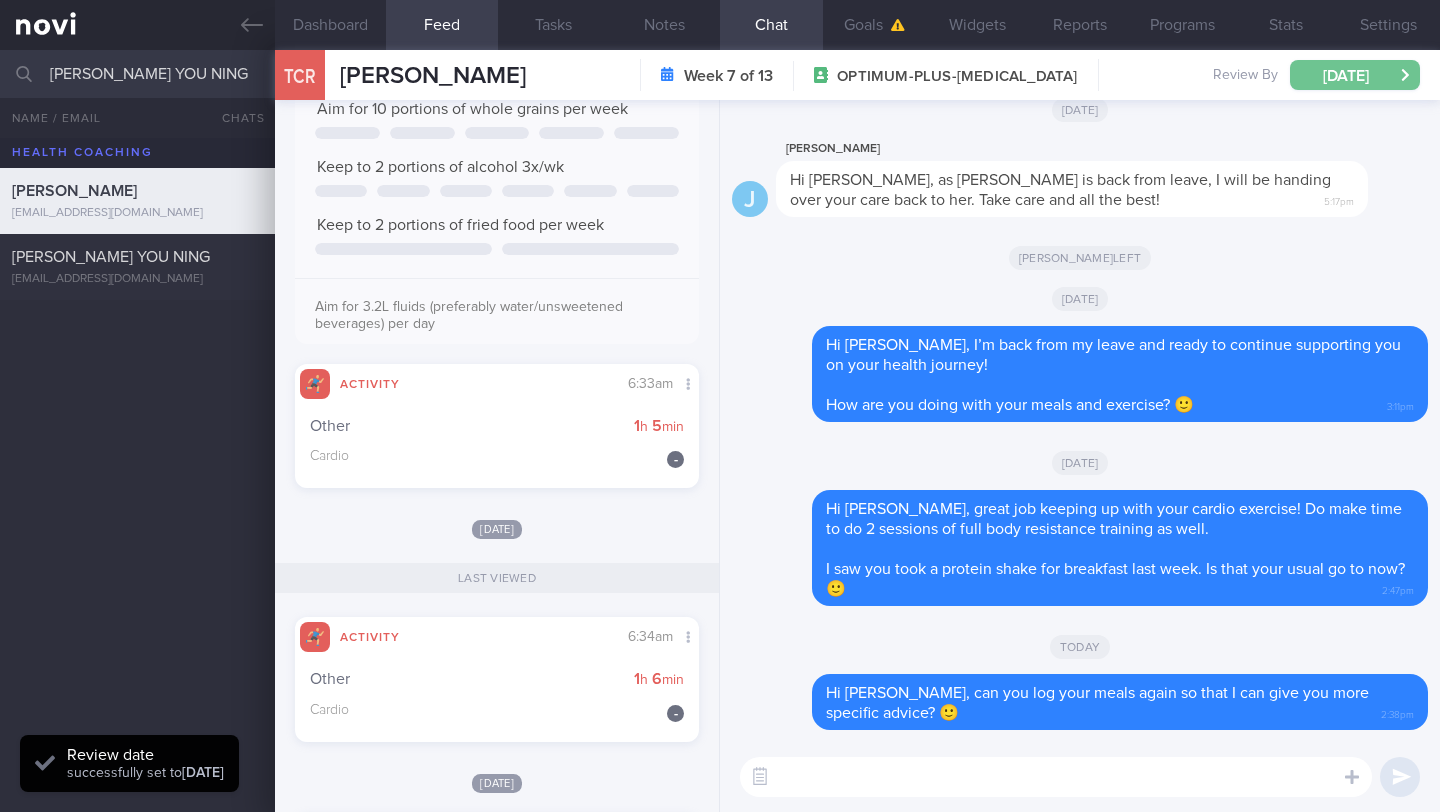 click on "[DATE]" at bounding box center (1355, 75) 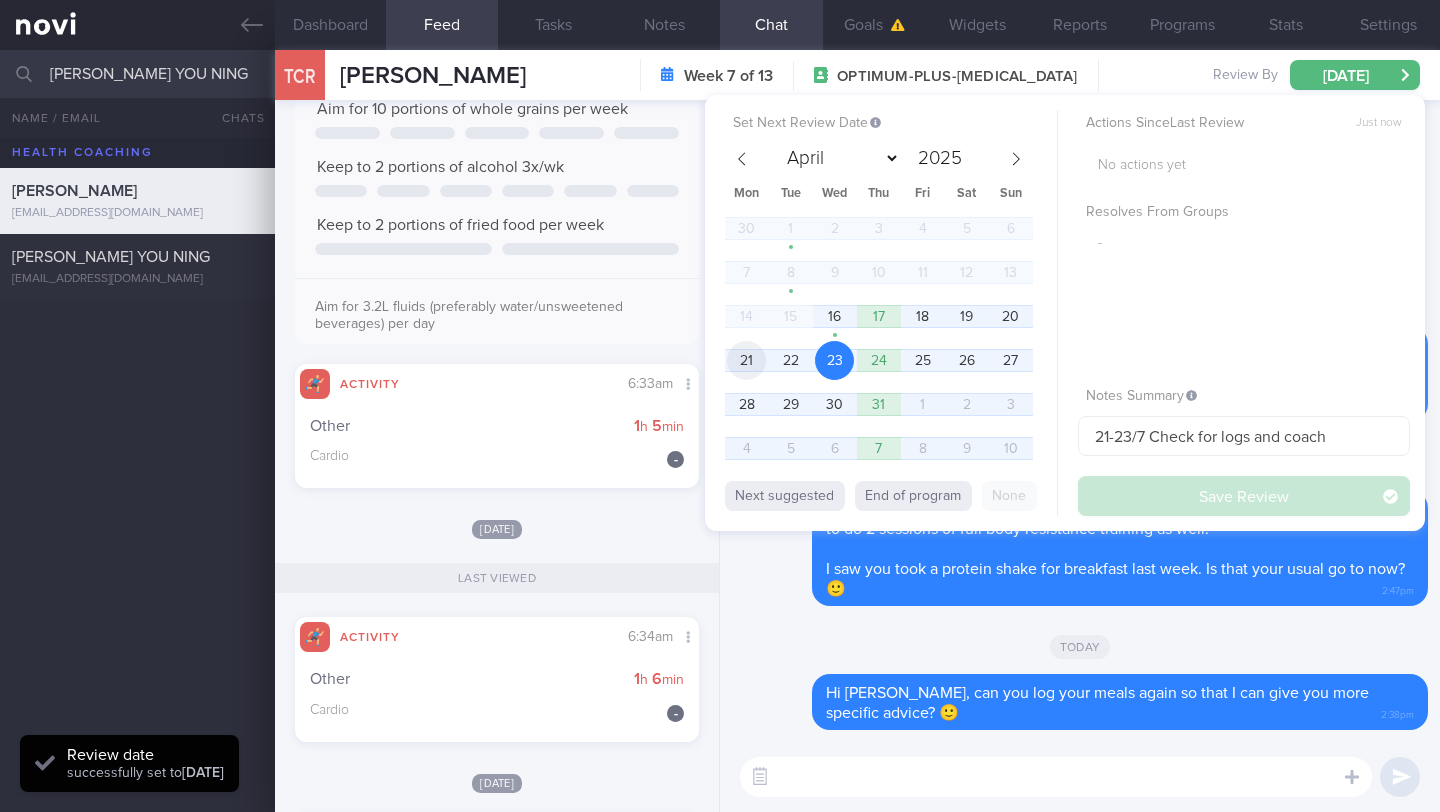 click on "21" at bounding box center [746, 360] 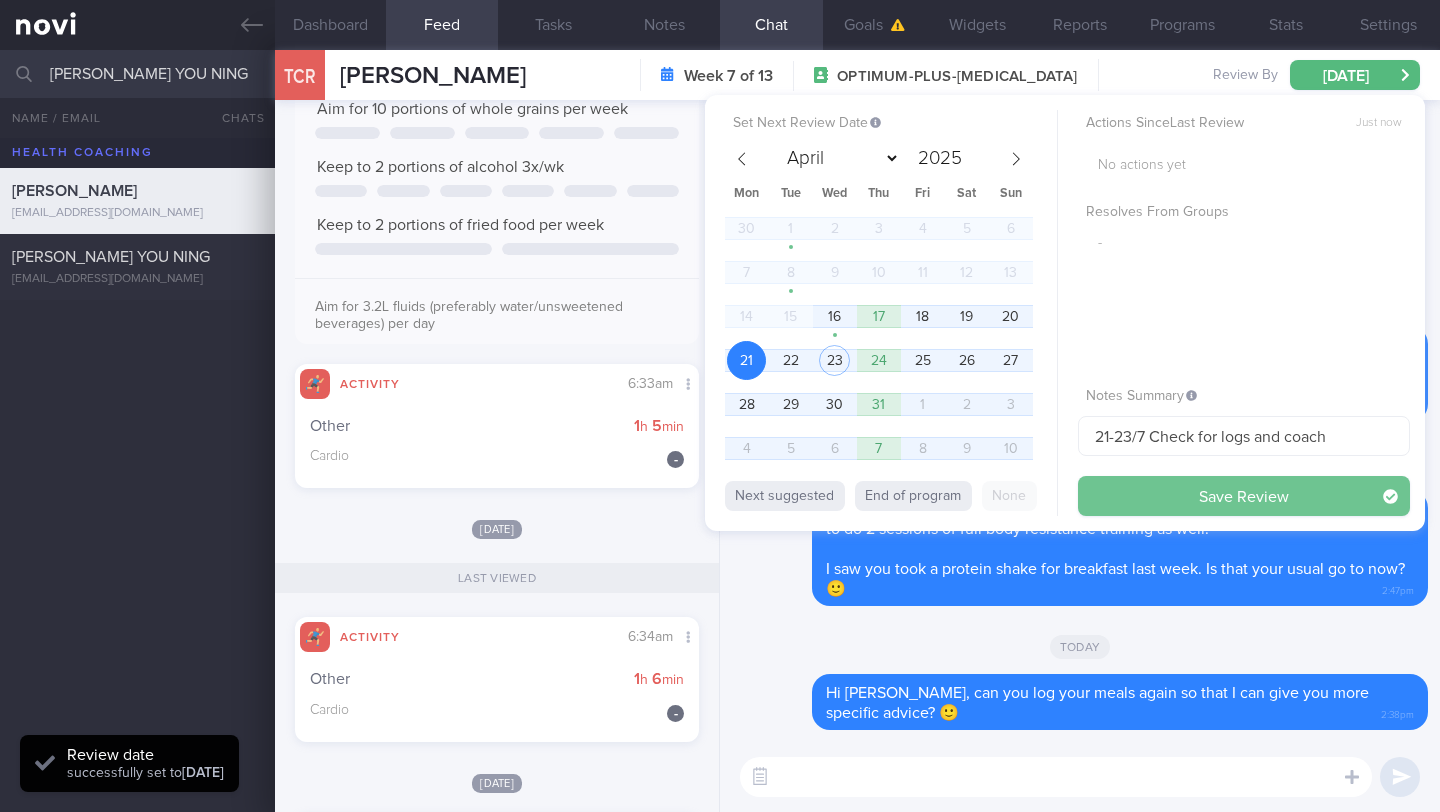 click on "Save Review" at bounding box center (1244, 496) 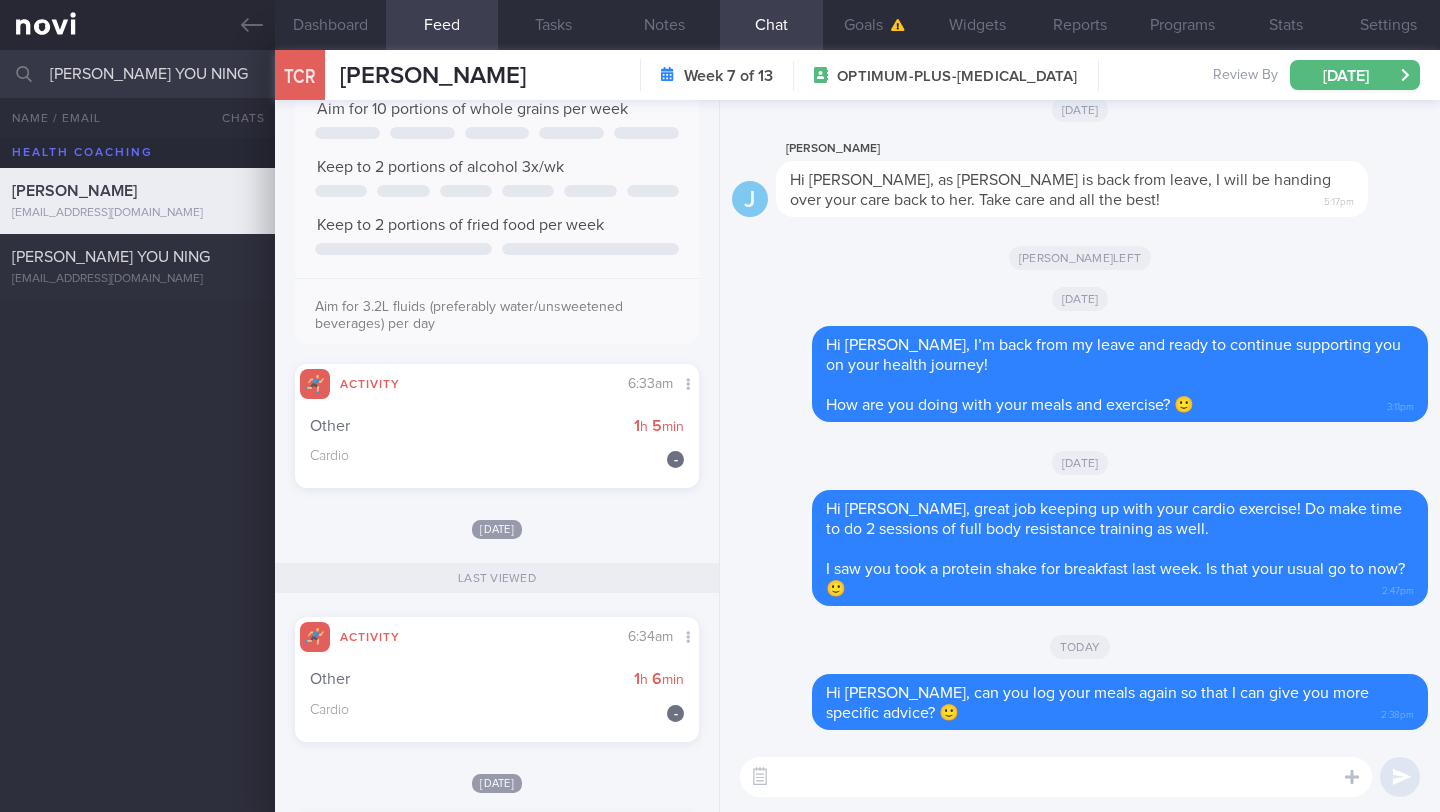 click on "[PERSON_NAME] YOU NING" at bounding box center (720, 74) 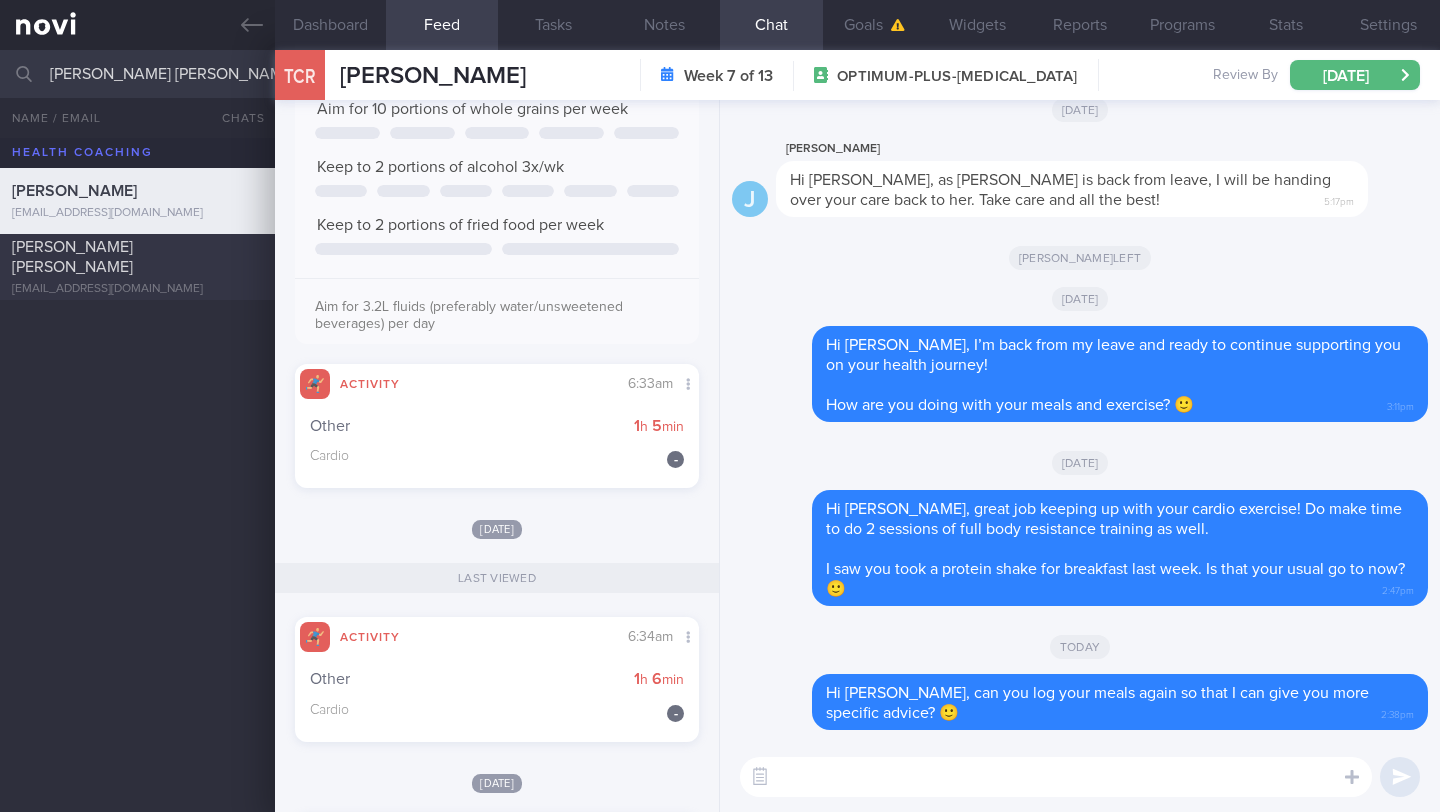 type on "[PERSON_NAME] [PERSON_NAME]" 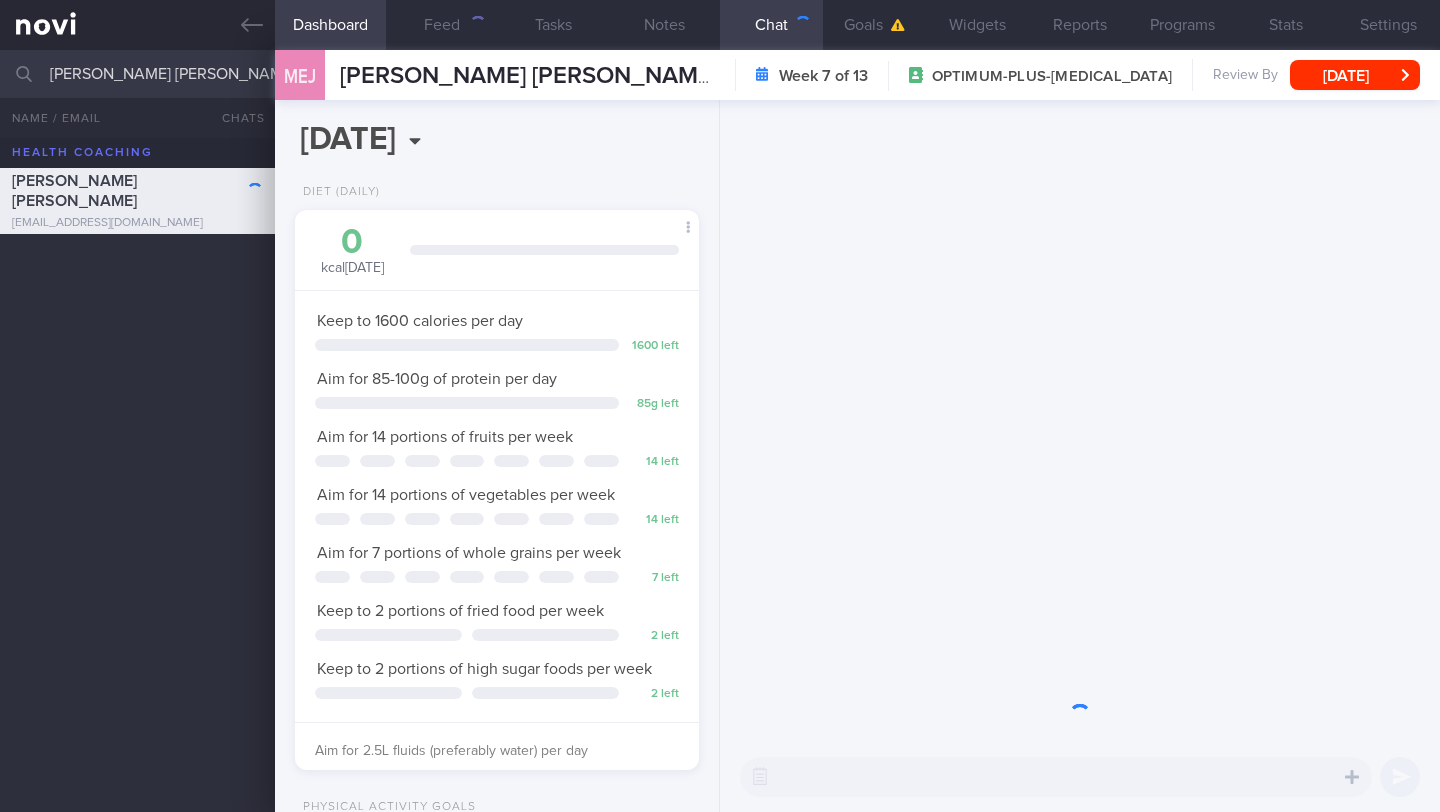 scroll, scrollTop: 999795, scrollLeft: 999647, axis: both 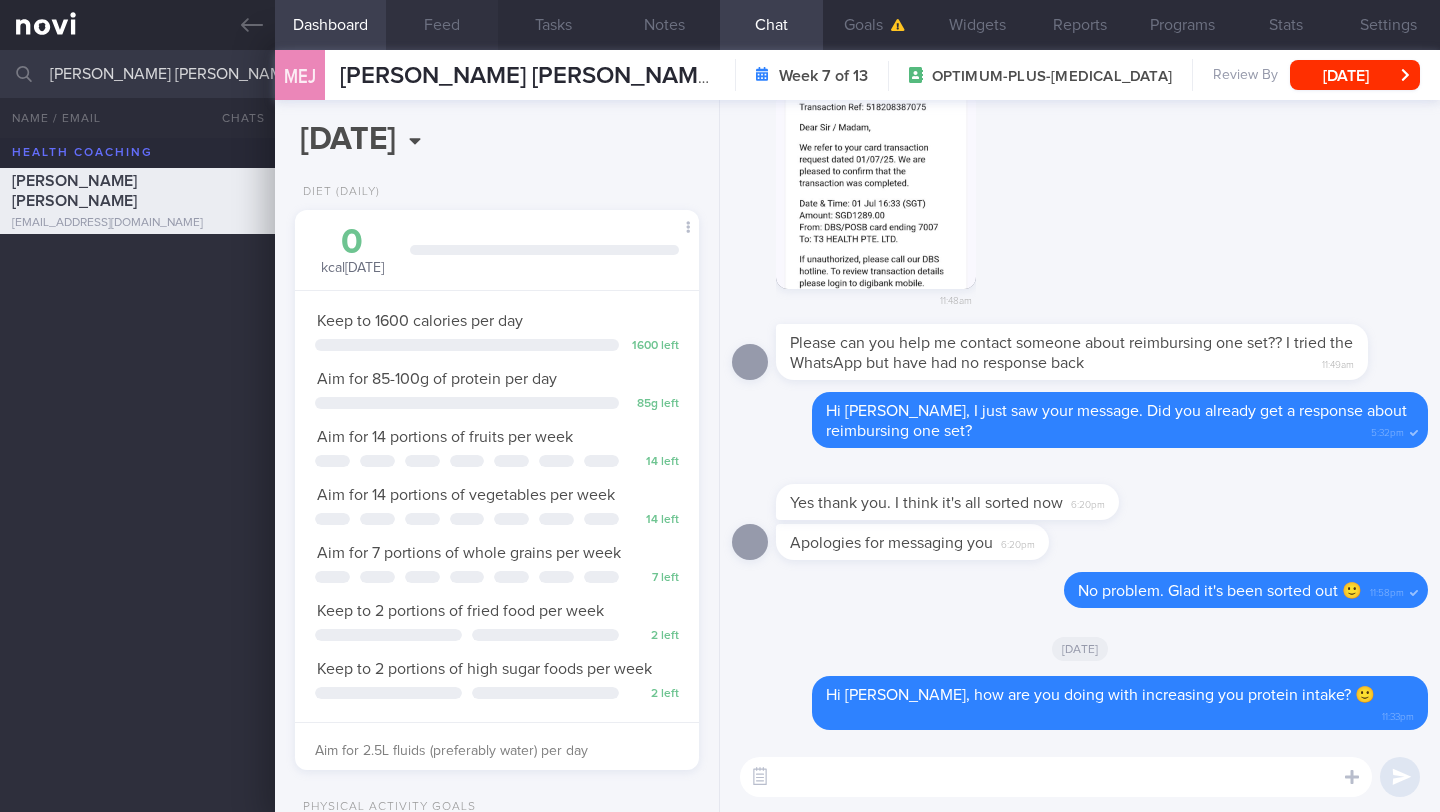 click on "Feed" at bounding box center [441, 25] 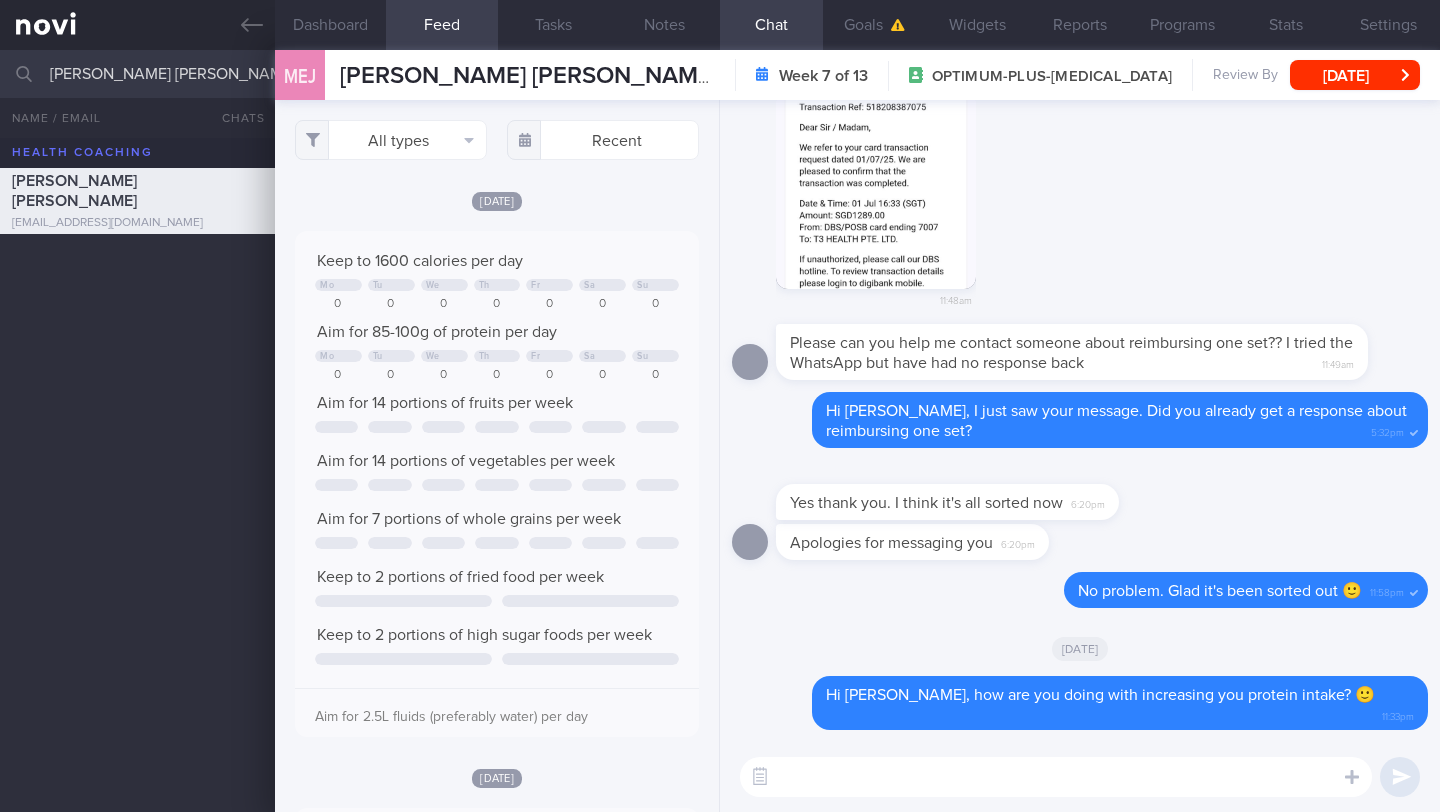 select on "6" 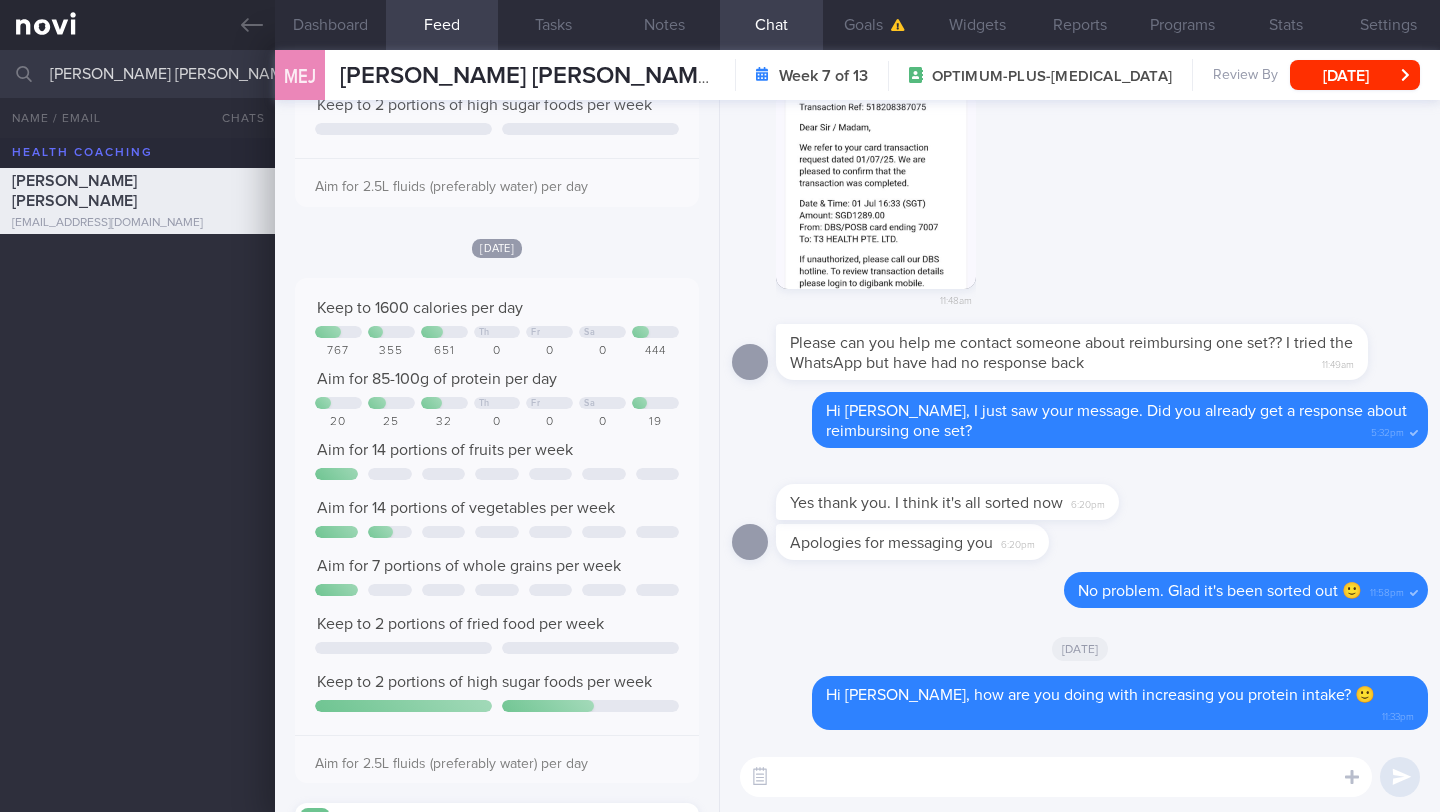 scroll, scrollTop: 0, scrollLeft: 0, axis: both 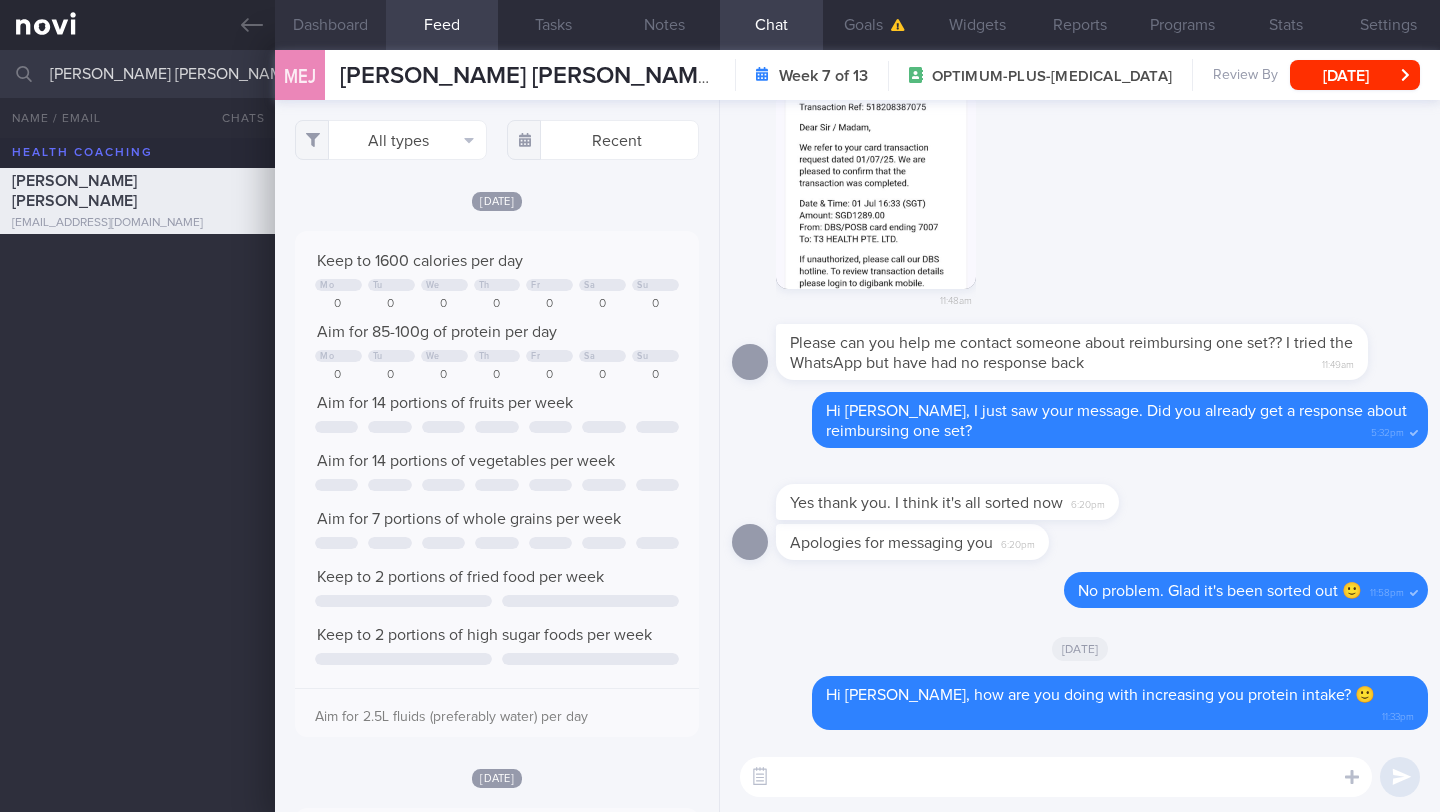 click on "Dashboard" at bounding box center [330, 25] 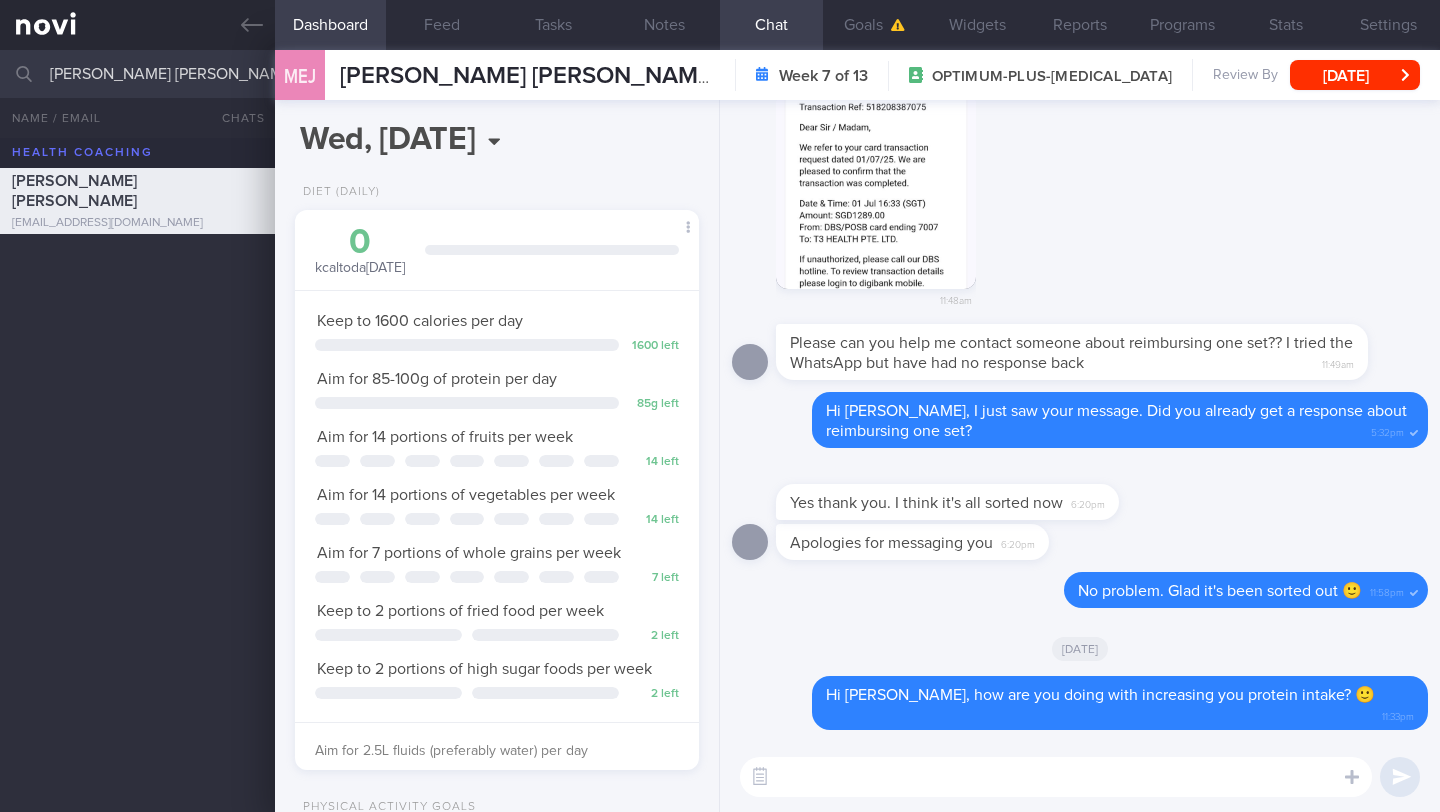 scroll, scrollTop: 378, scrollLeft: 0, axis: vertical 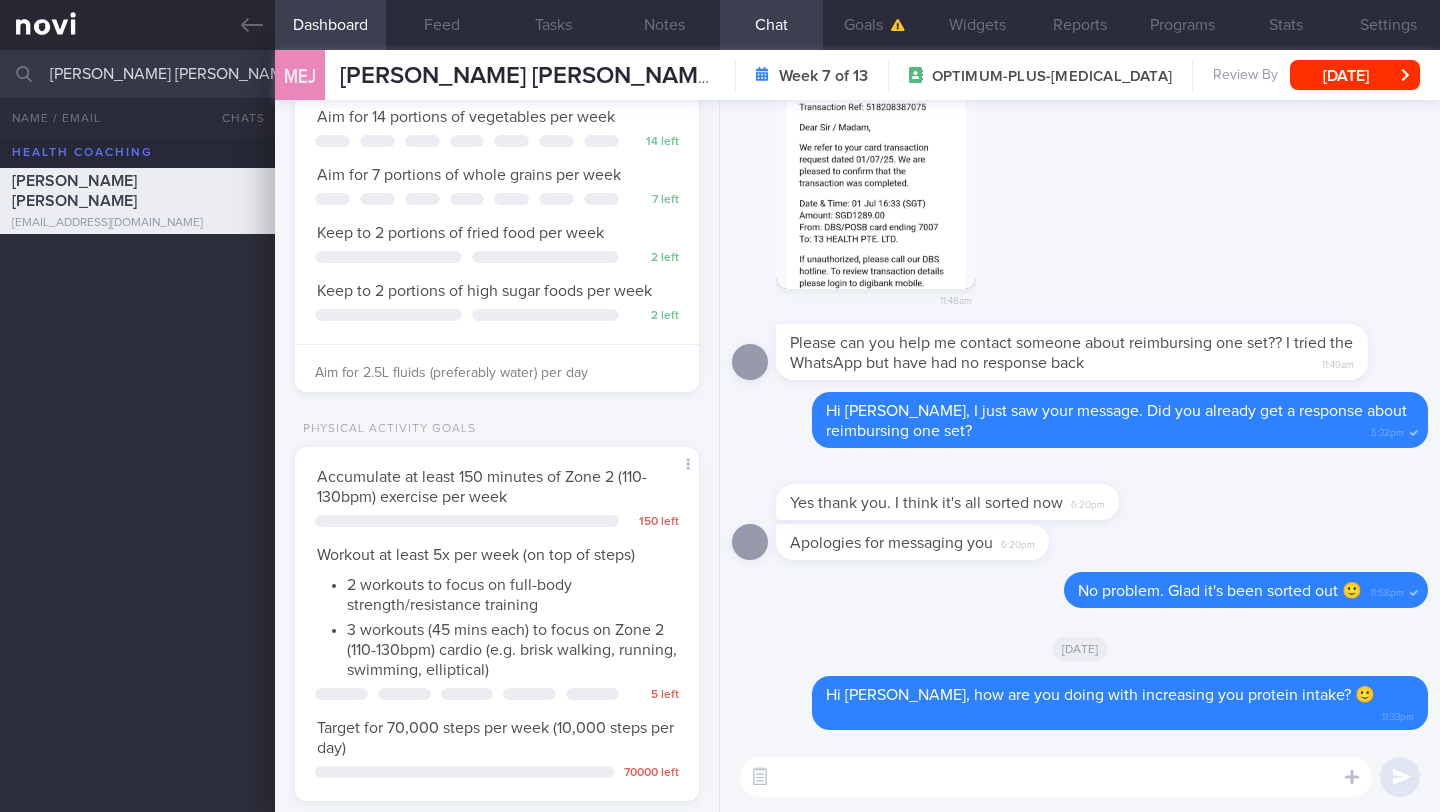 click at bounding box center [1056, 777] 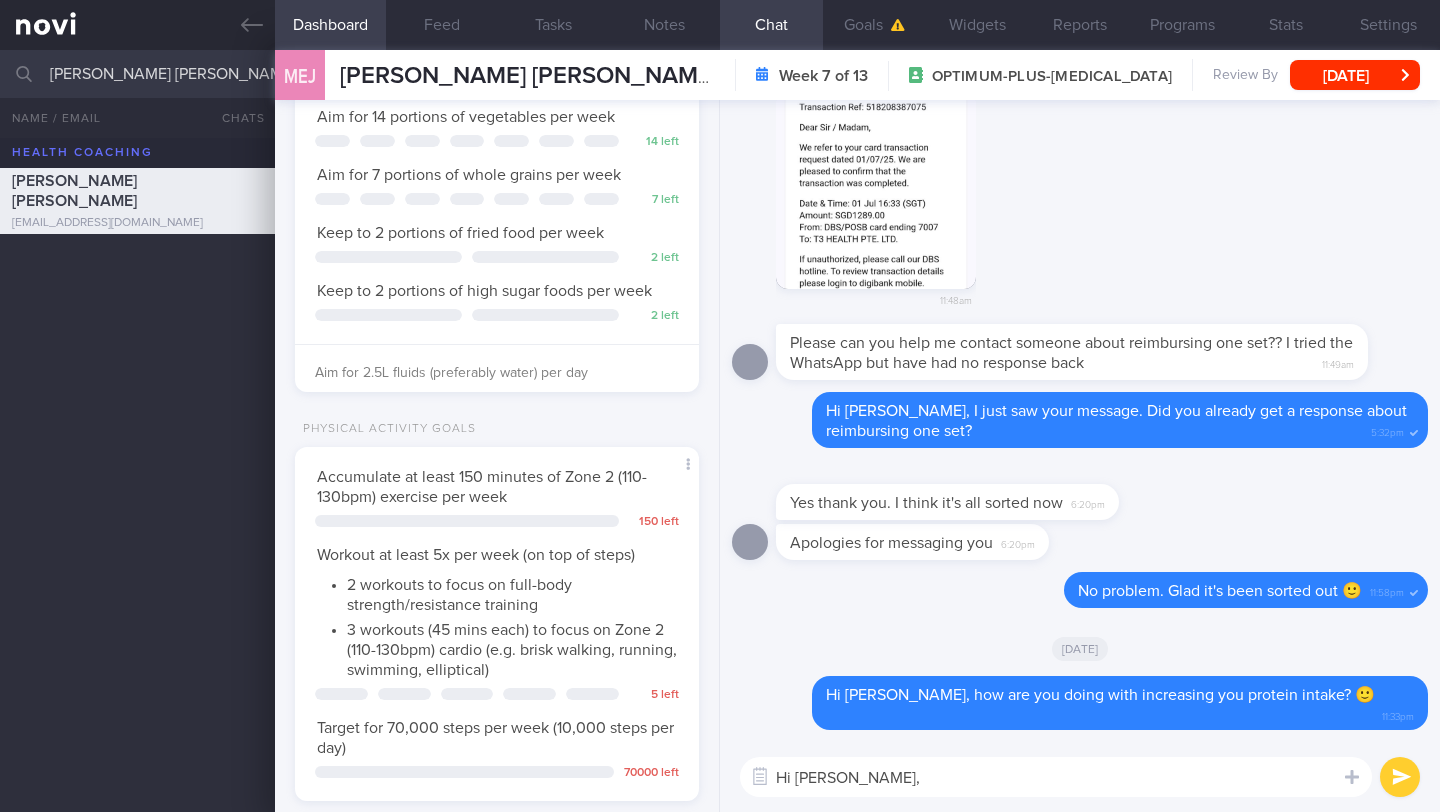 paste 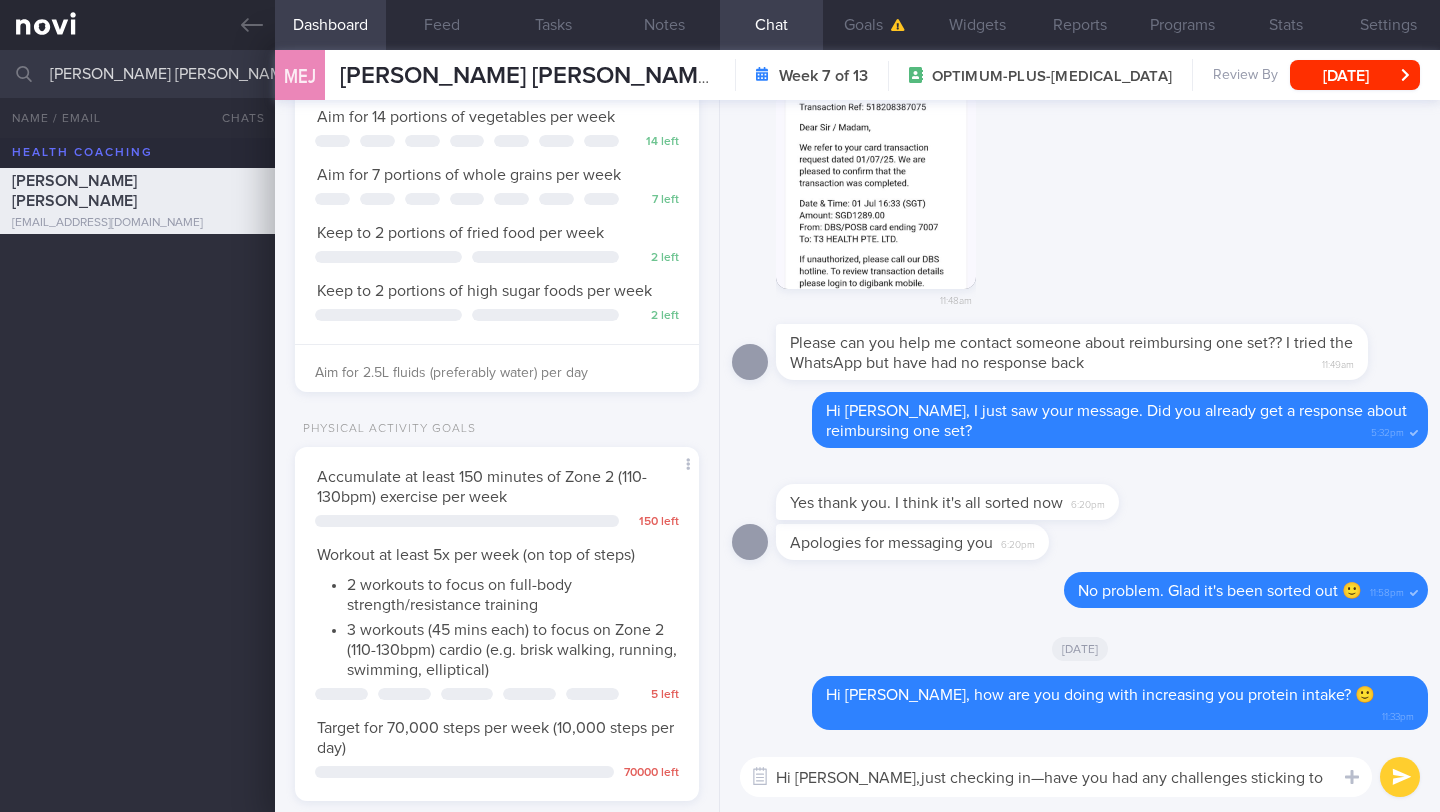 scroll, scrollTop: 0, scrollLeft: 0, axis: both 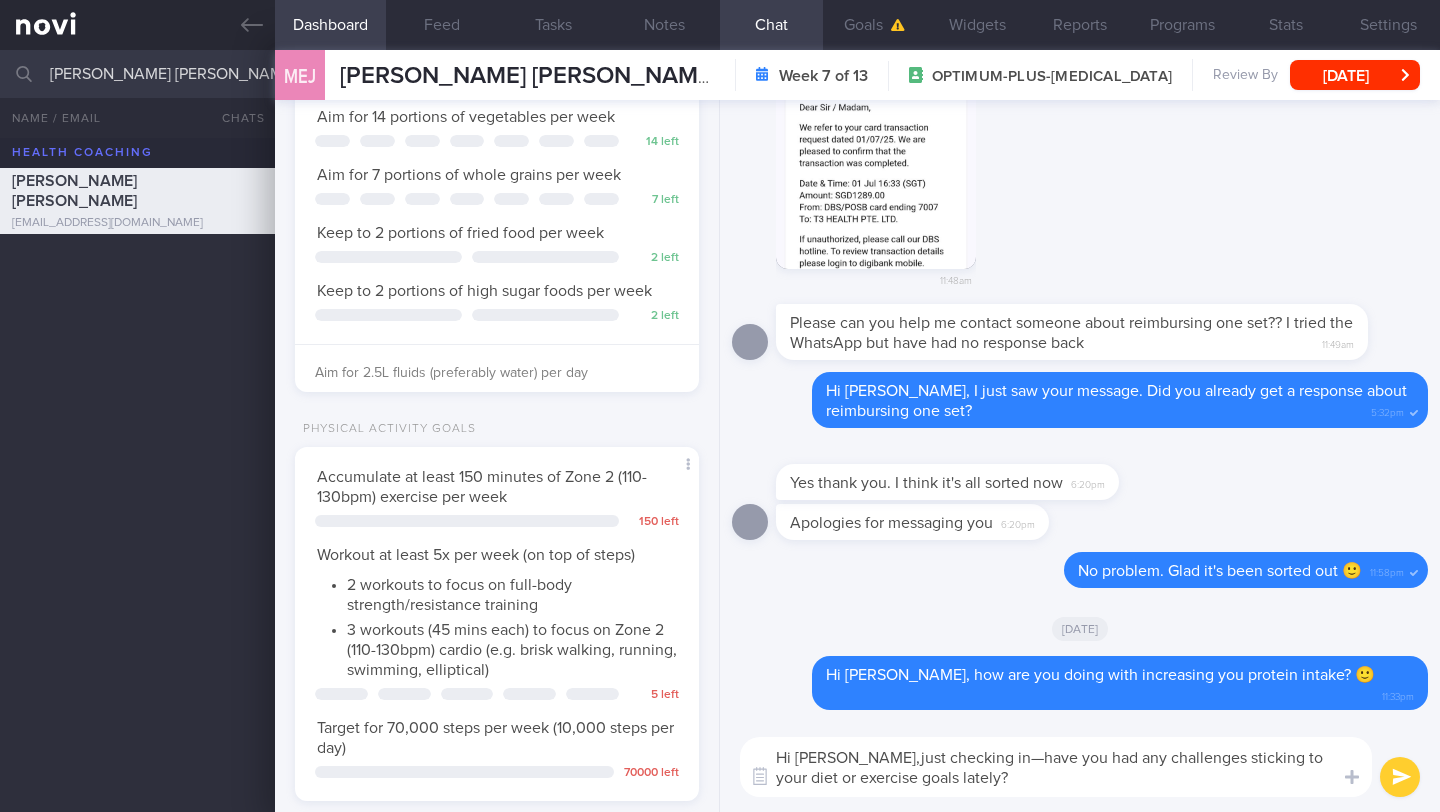 click on "Hi Lizzie,just checking in—have you had any challenges sticking to your diet or exercise goals lately?" at bounding box center [1056, 767] 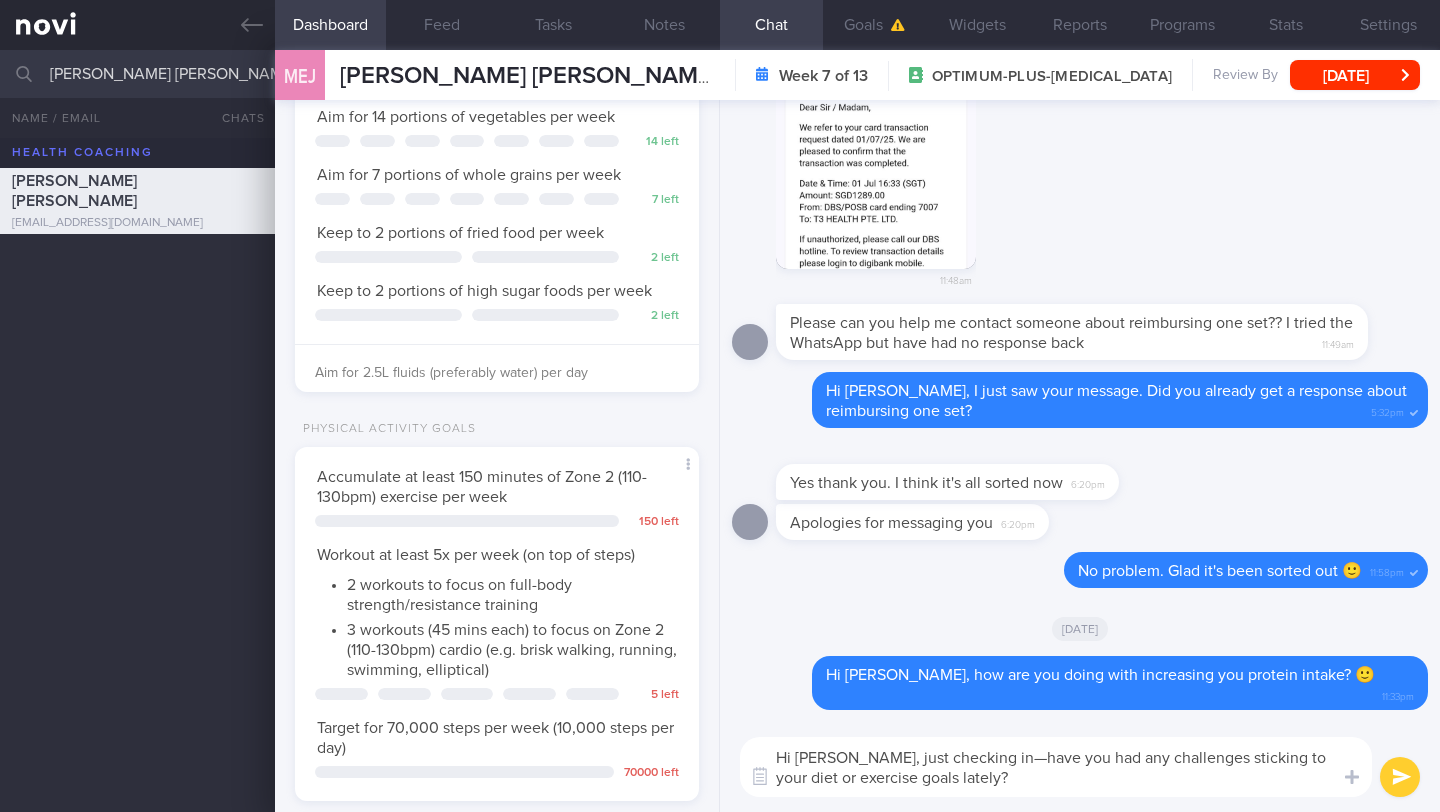 click on "Hi Lizzie, just checking in—have you had any challenges sticking to your diet or exercise goals lately?" at bounding box center (1056, 767) 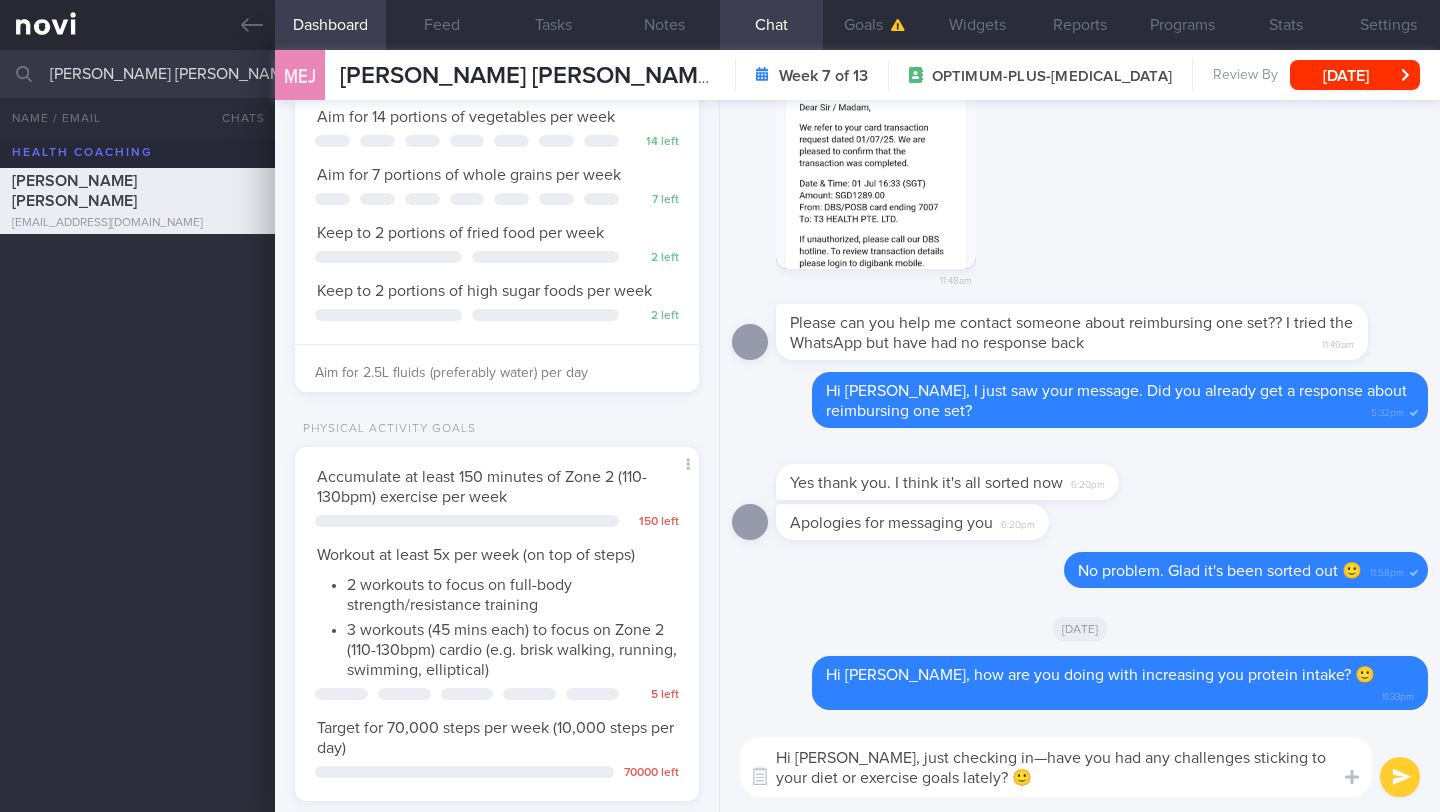 type on "Hi Lizzie, just checking in—have you had any challenges sticking to your diet or exercise goals lately? 🙂" 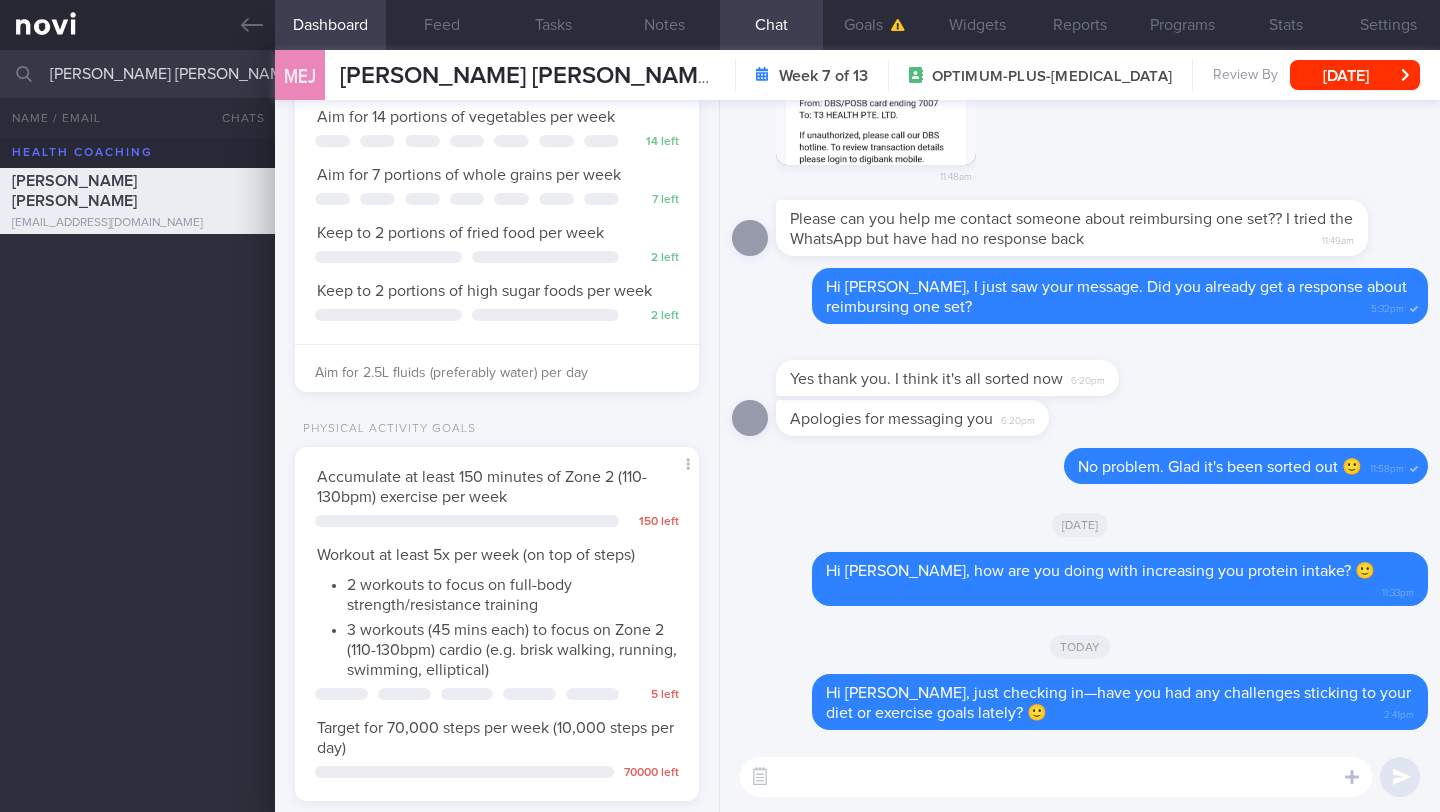 scroll, scrollTop: 332, scrollLeft: 0, axis: vertical 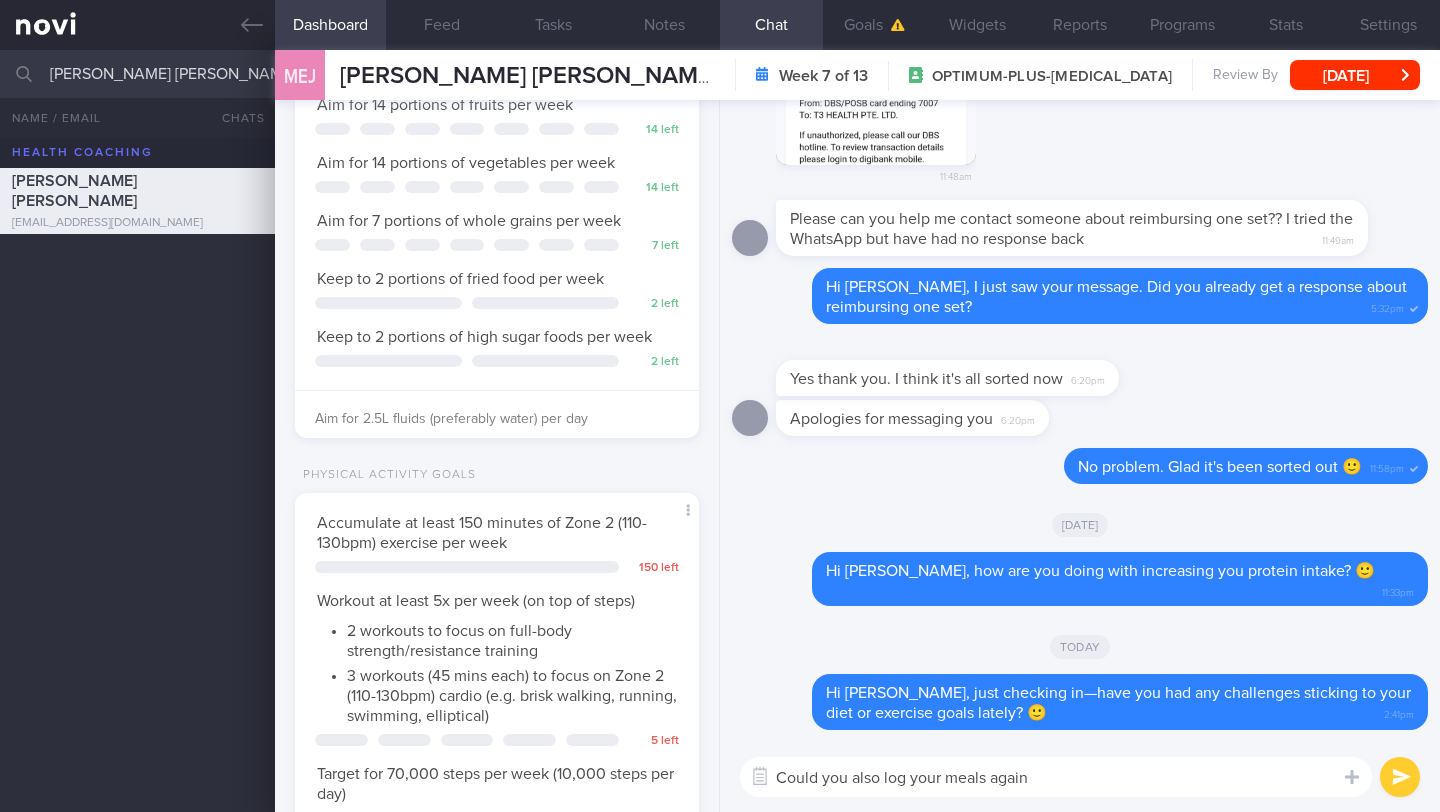 type on "Could you also log your meals again?" 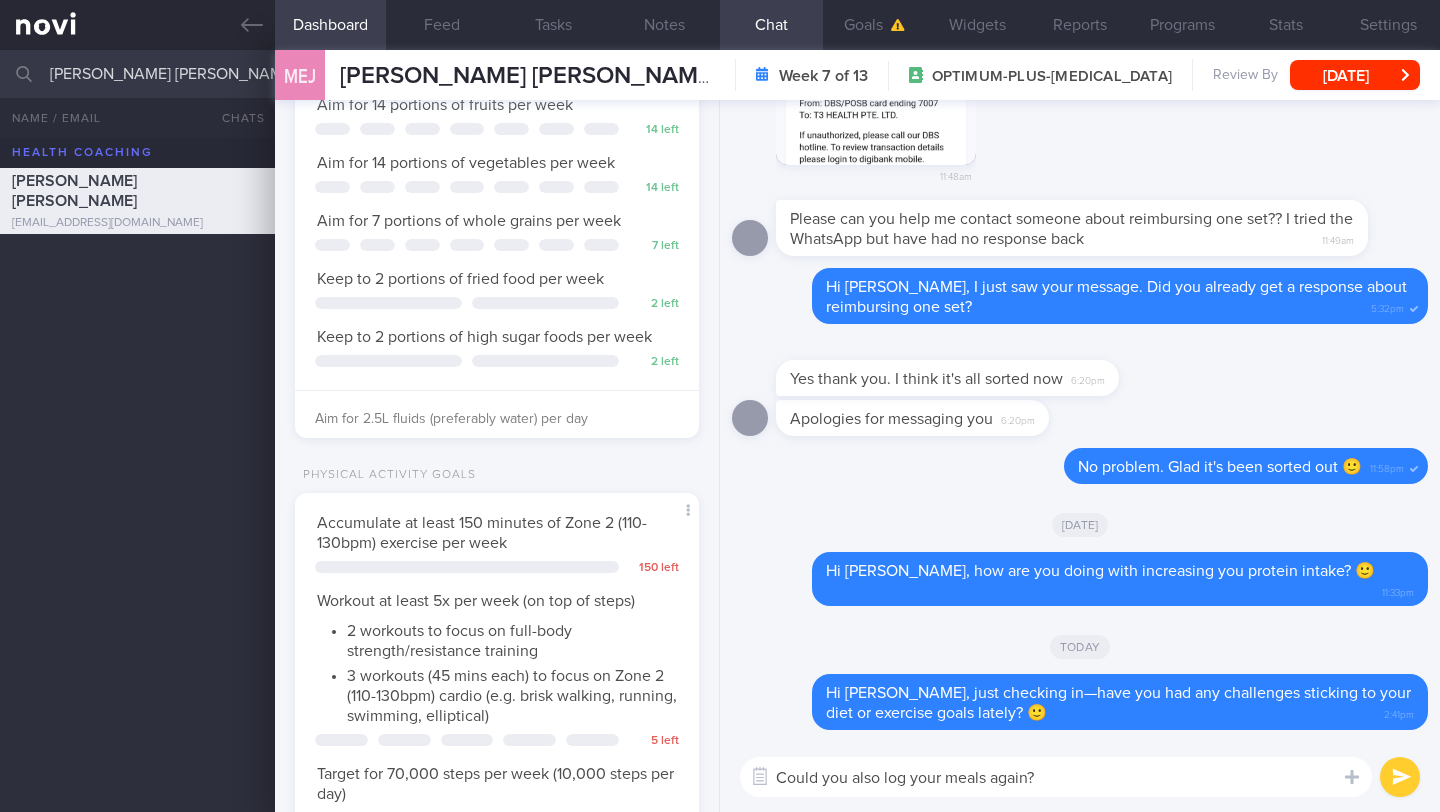 type 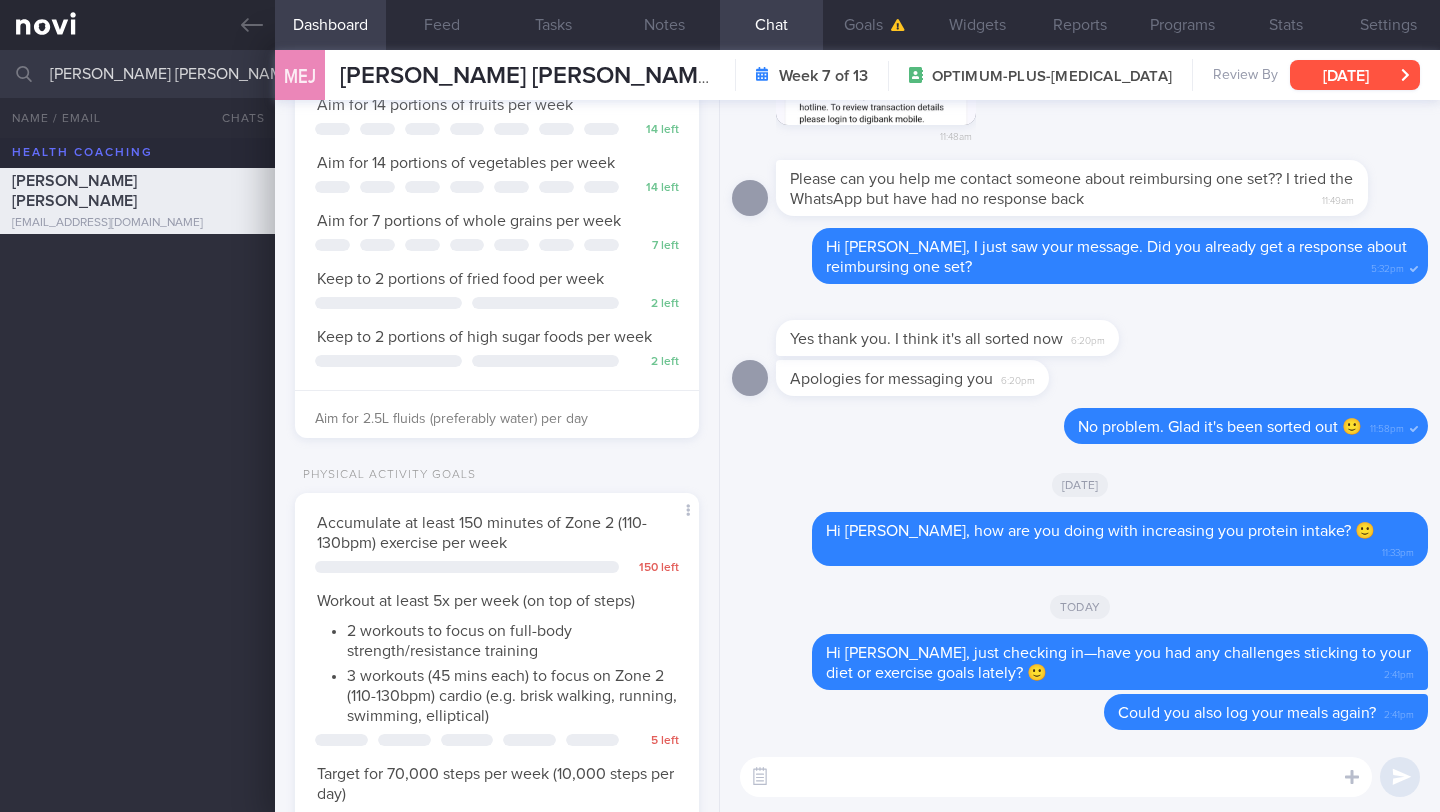 click on "[DATE]" at bounding box center (1355, 75) 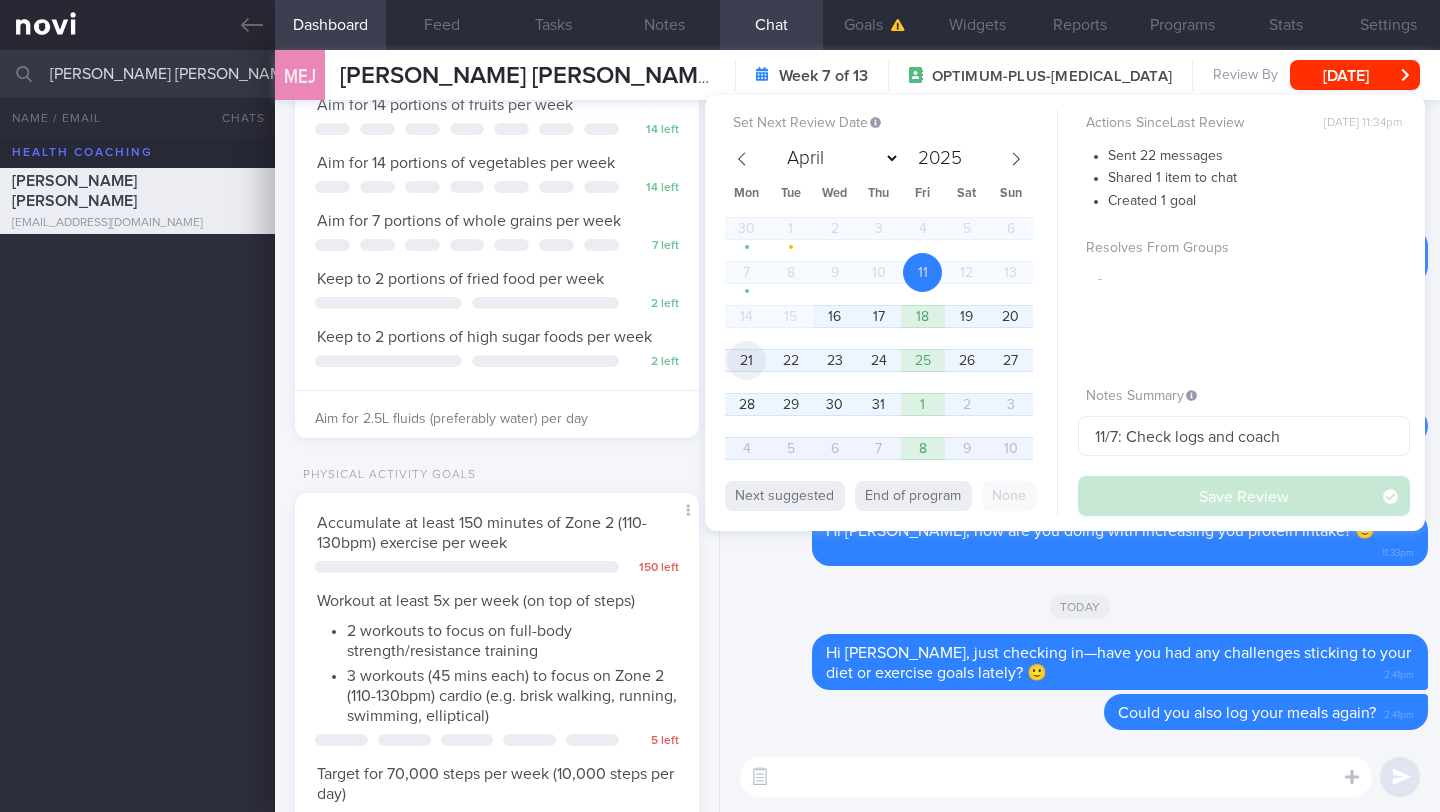 click on "21" at bounding box center (746, 360) 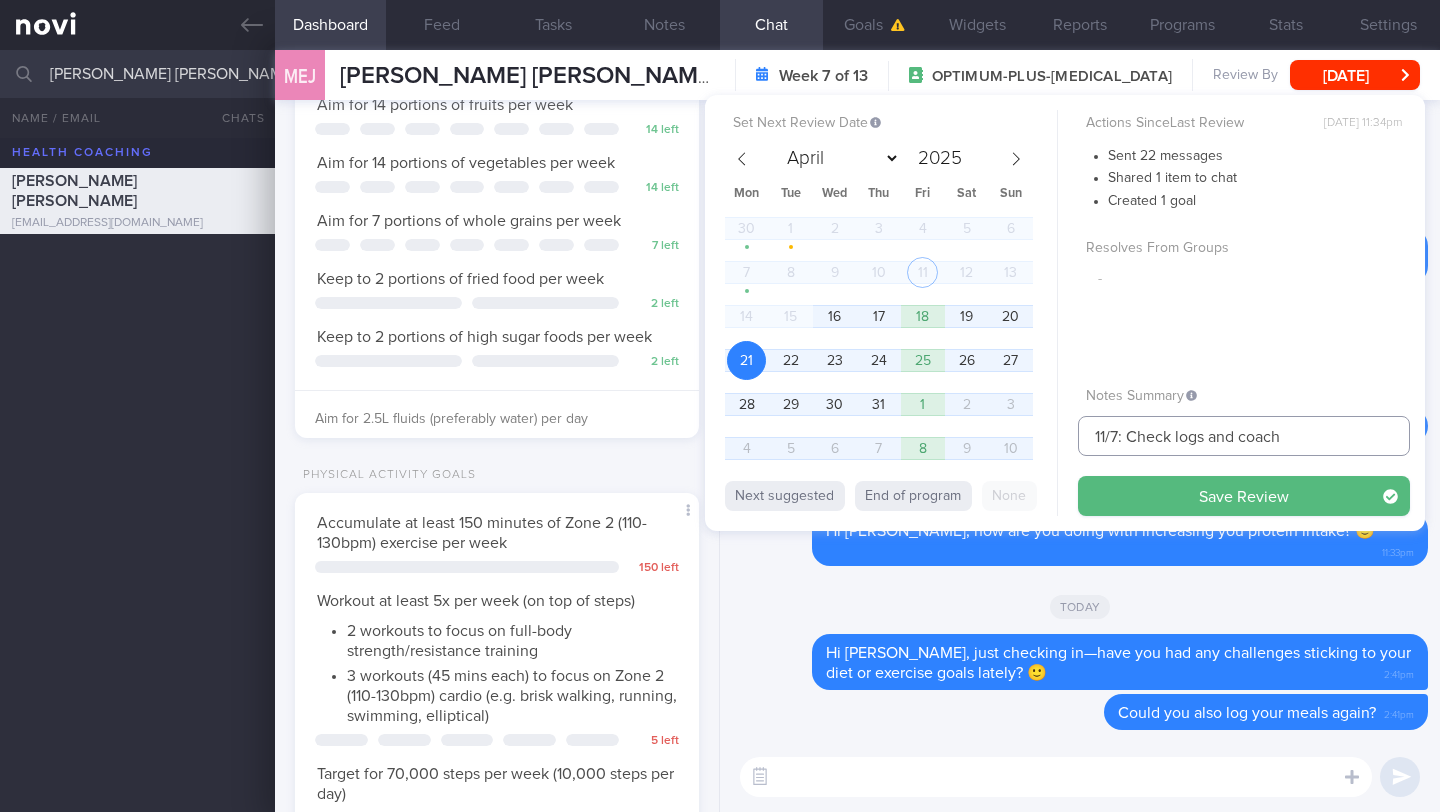 drag, startPoint x: 1107, startPoint y: 439, endPoint x: 1071, endPoint y: 440, distance: 36.013885 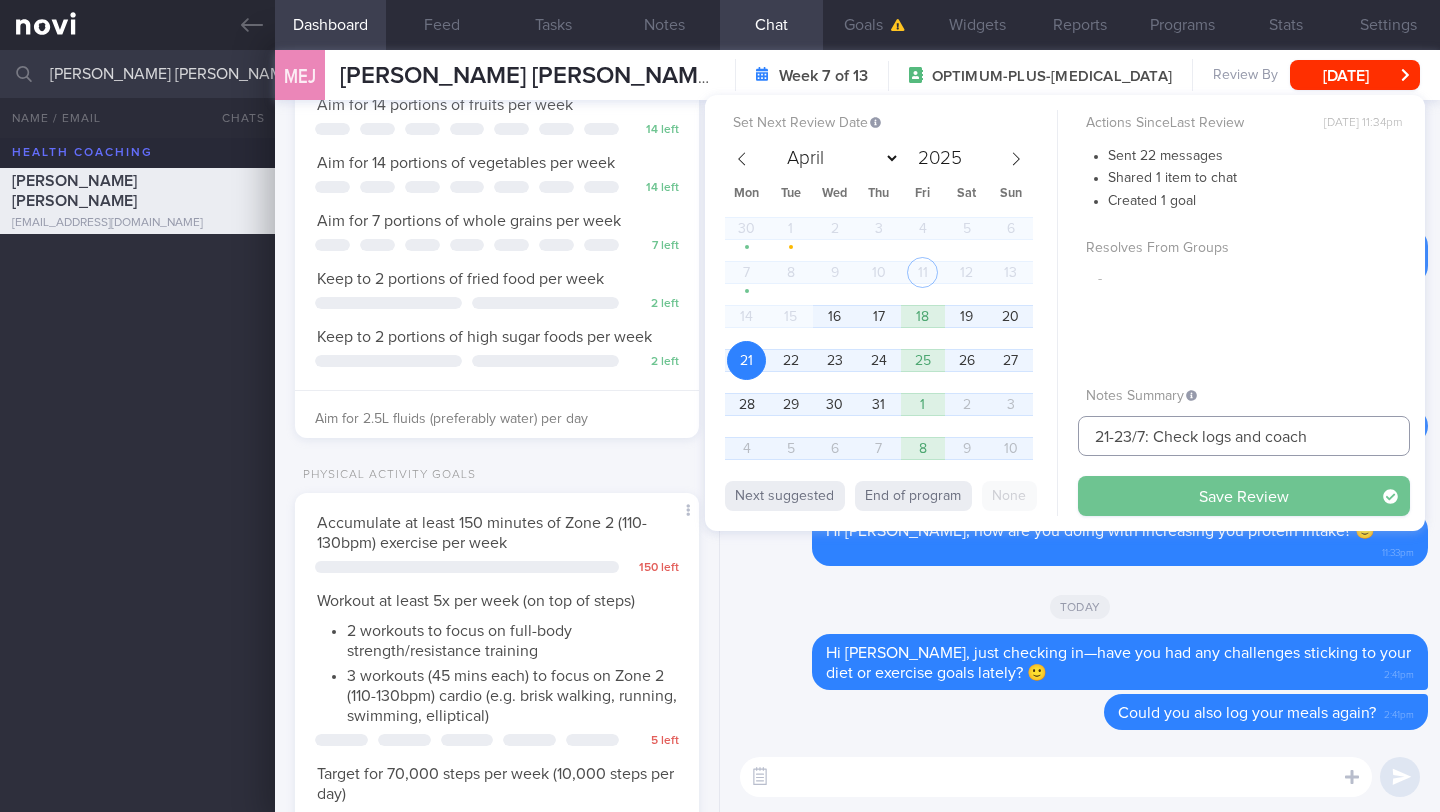 type on "21-23/7: Check logs and coach" 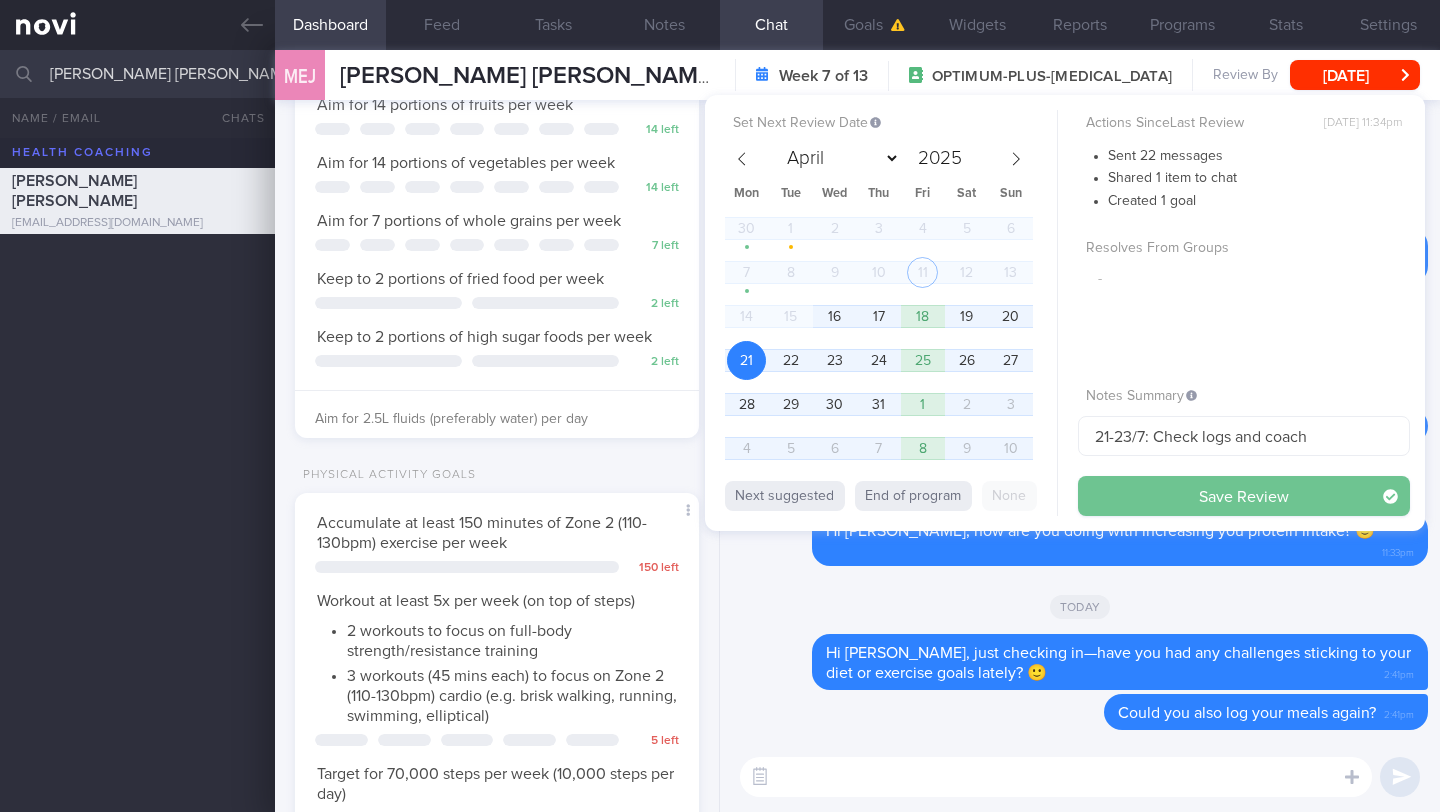 click on "Save Review" at bounding box center [1244, 496] 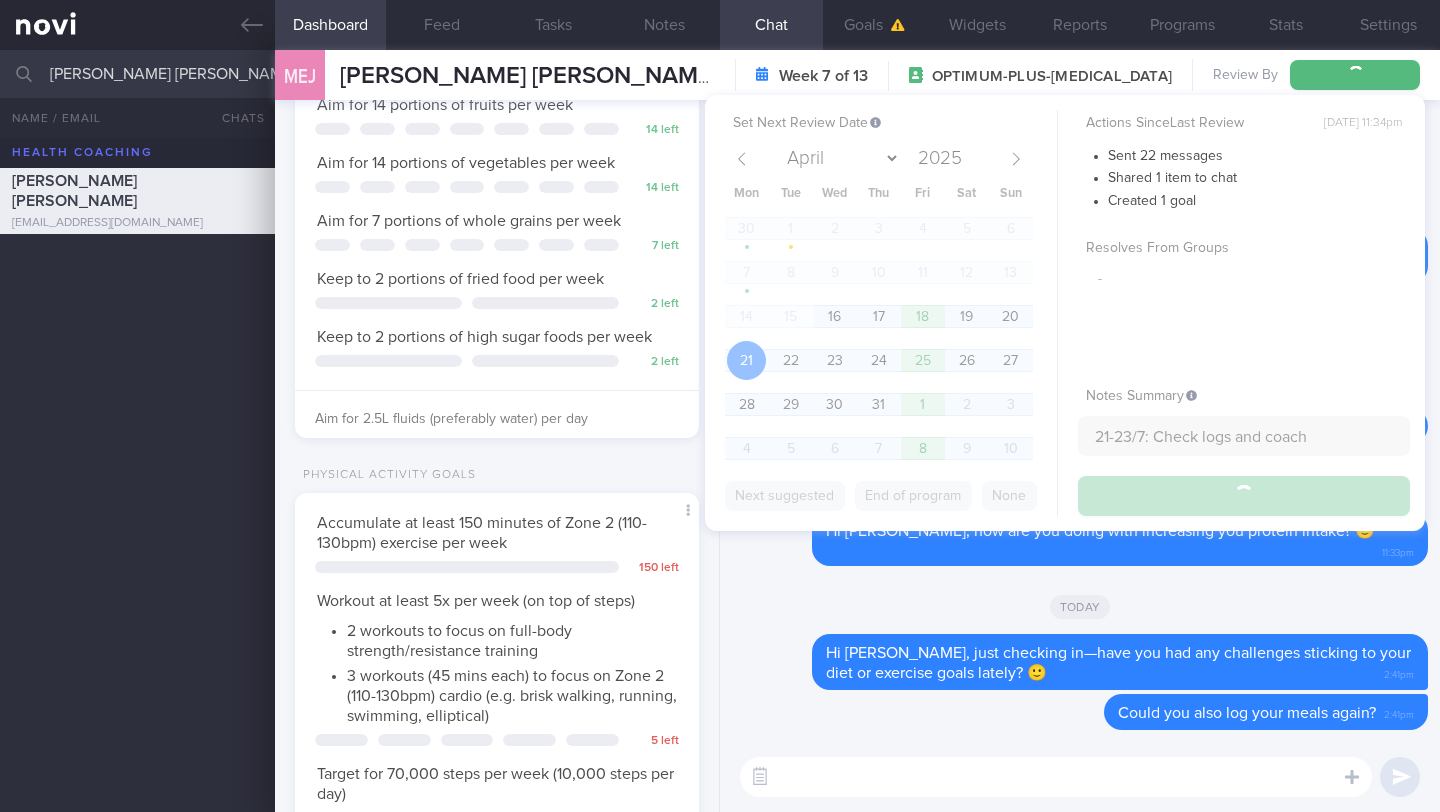 type on "21-23/7: Check logs and coach" 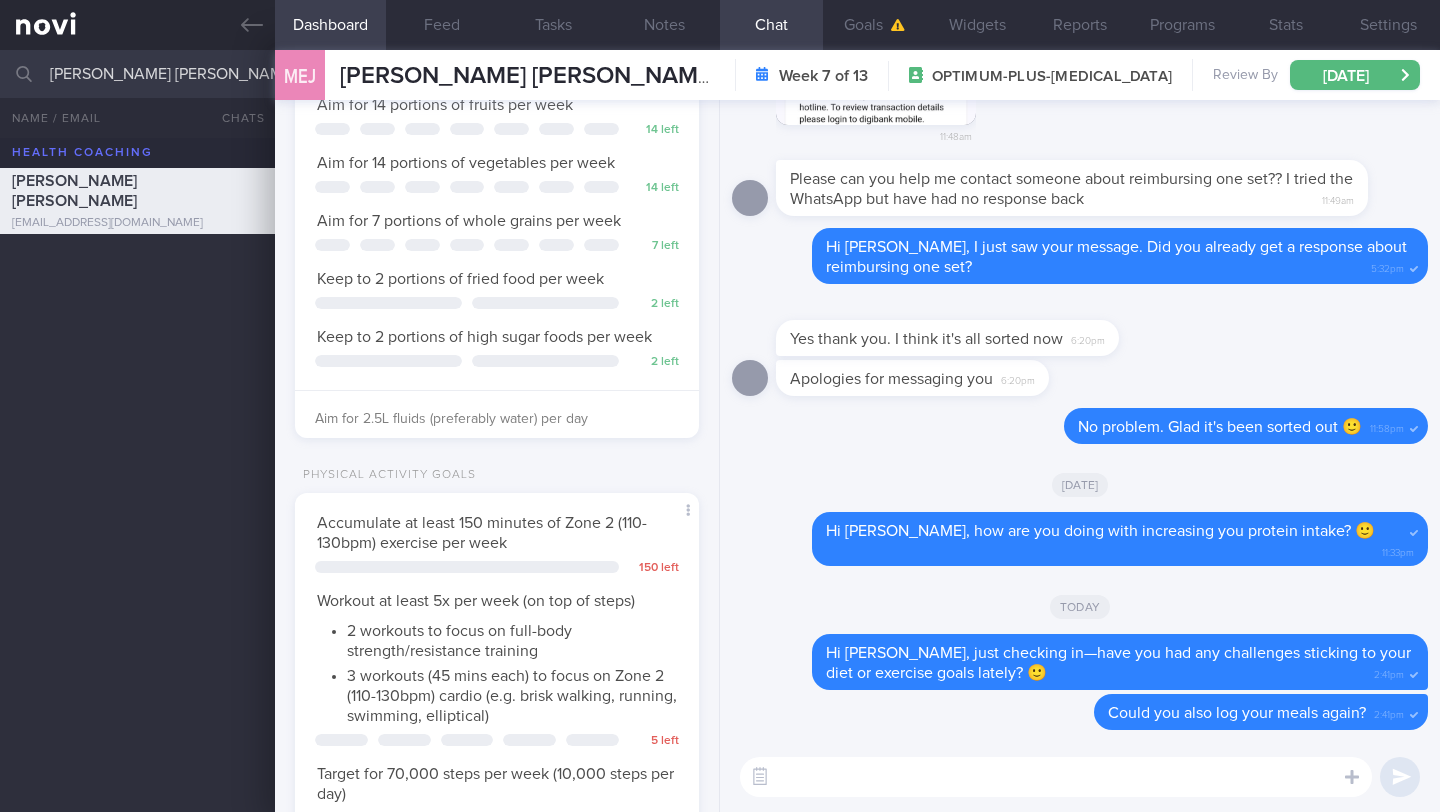 click on "[PERSON_NAME] [PERSON_NAME]" at bounding box center (720, 74) 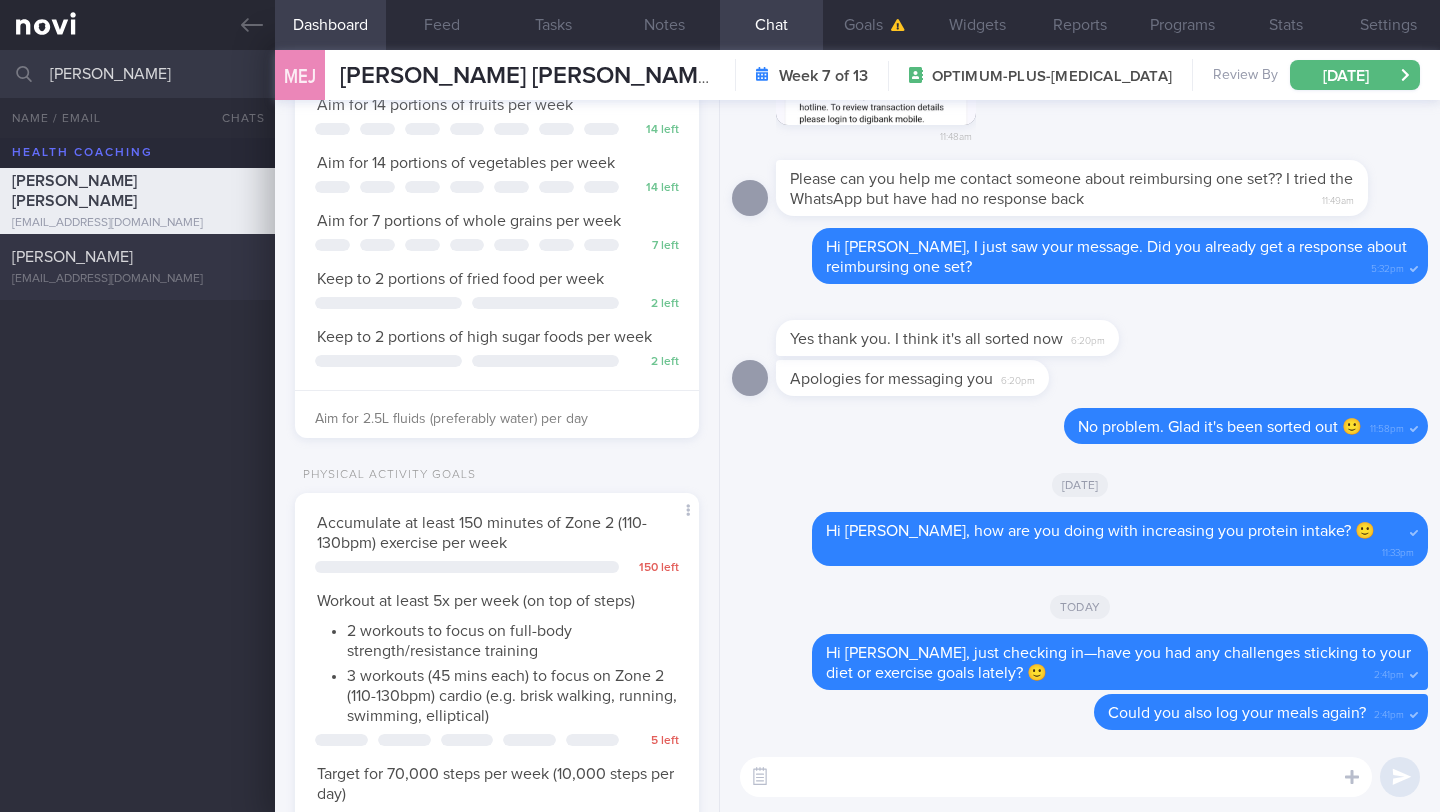 type on "Elvaline Ho" 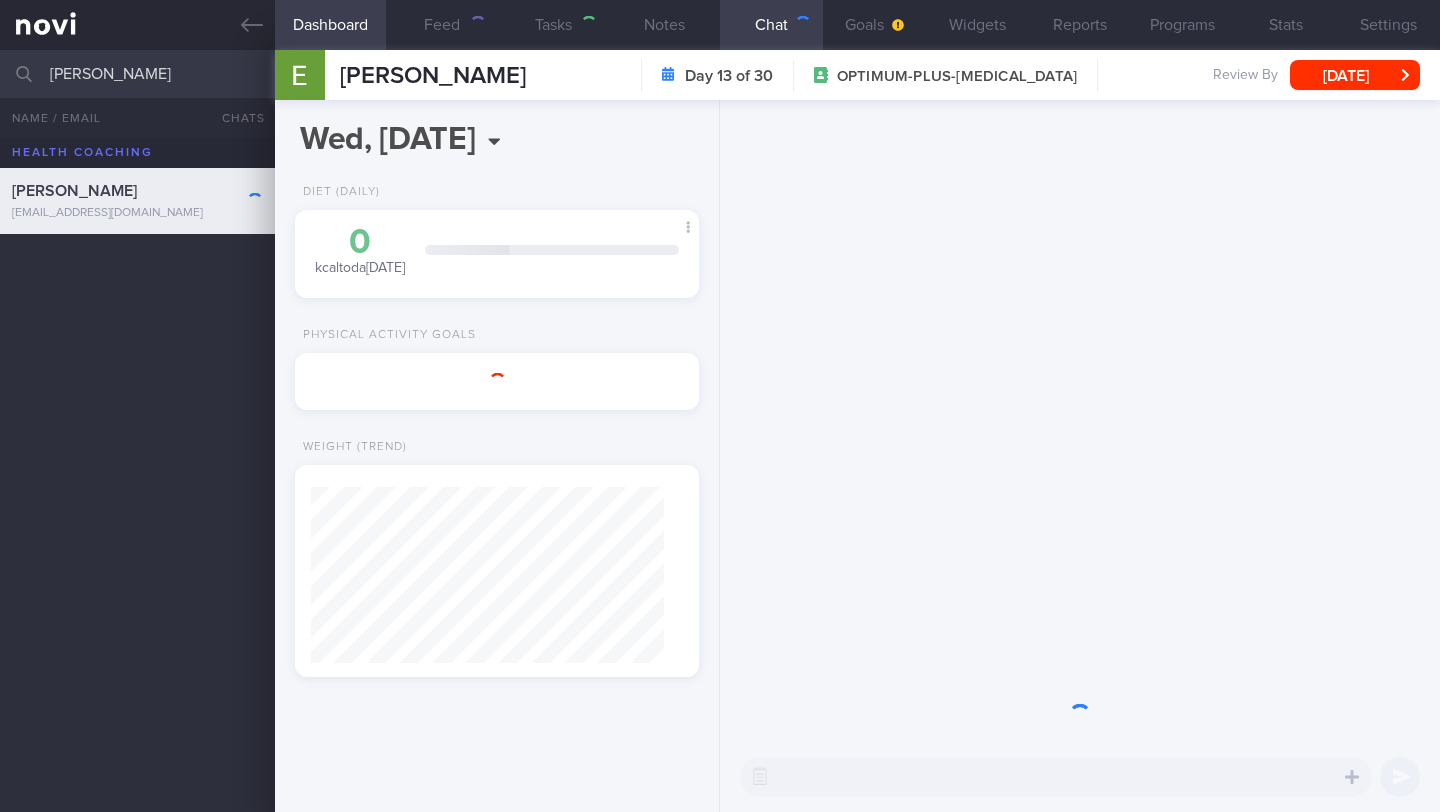 scroll, scrollTop: 0, scrollLeft: 0, axis: both 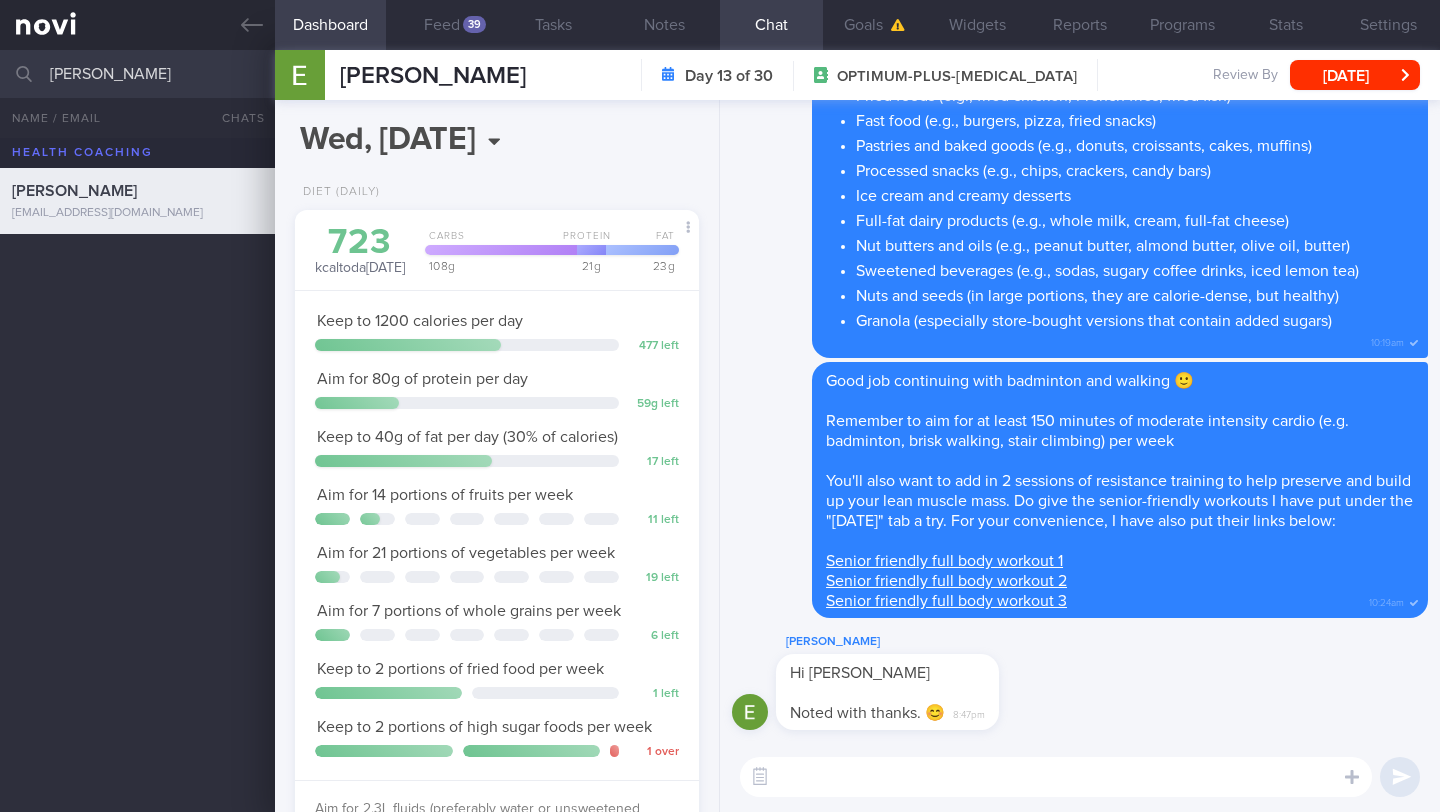 click at bounding box center (1056, 777) 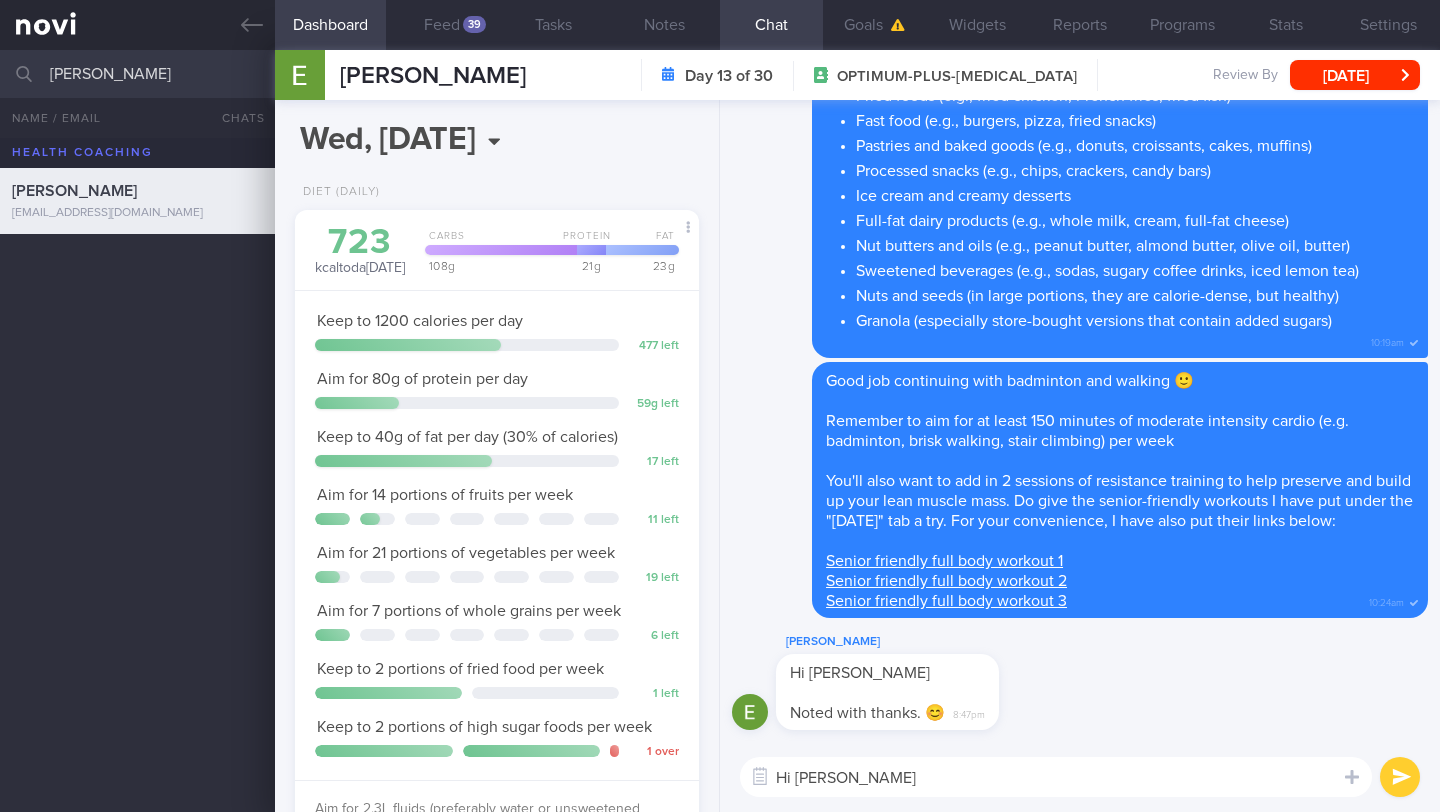 scroll, scrollTop: 999787, scrollLeft: 999632, axis: both 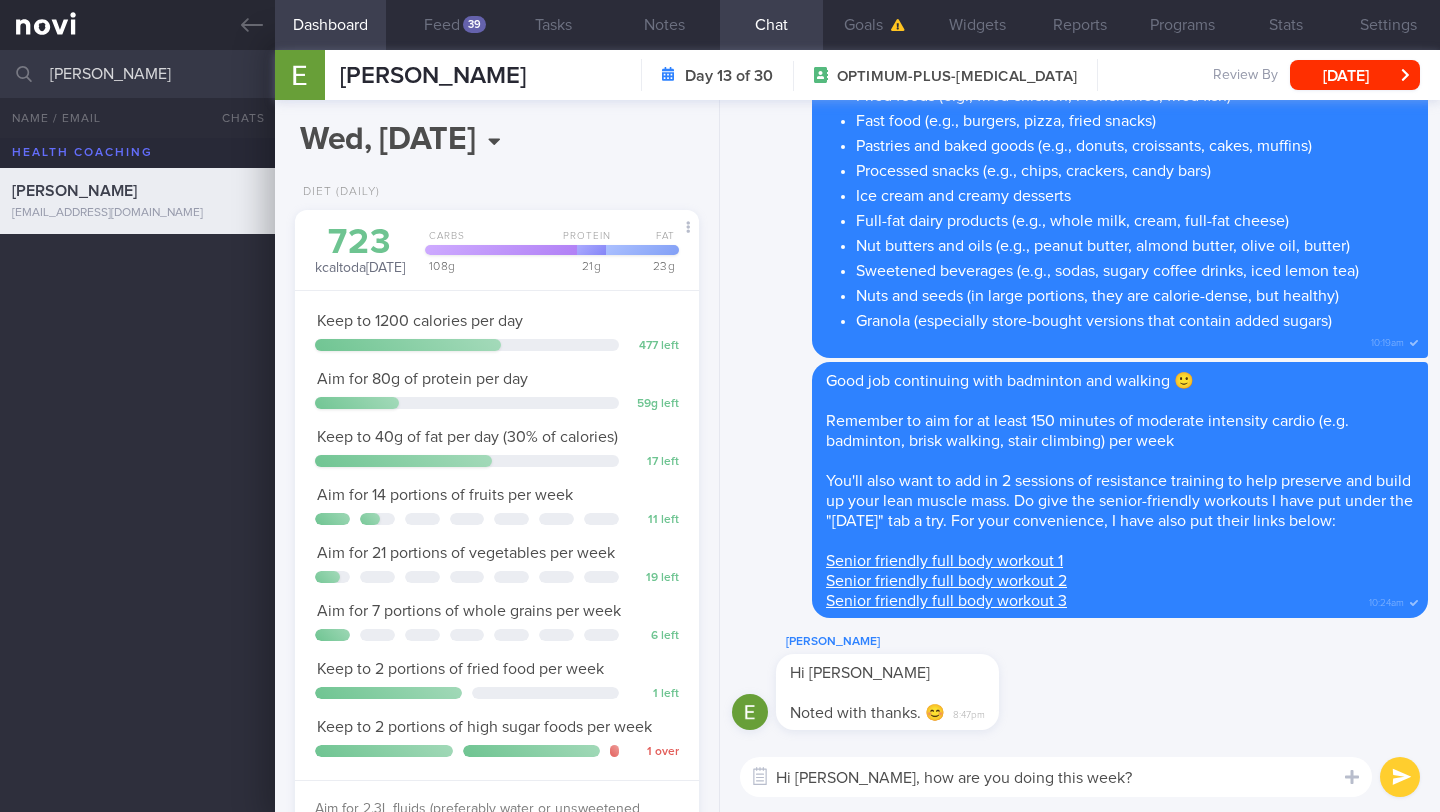 type on "Hi Elvaline, how are you doing this week? 😊" 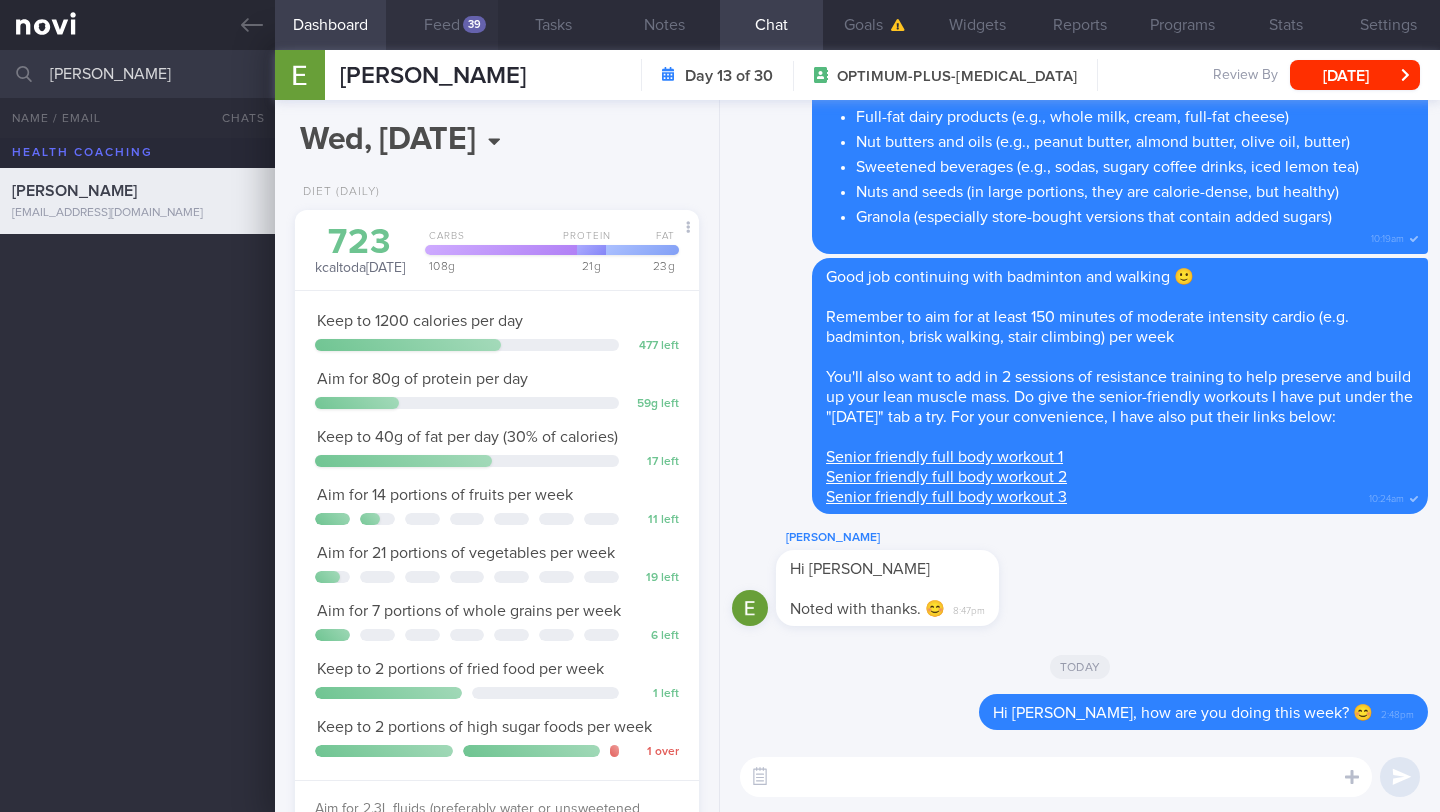 type 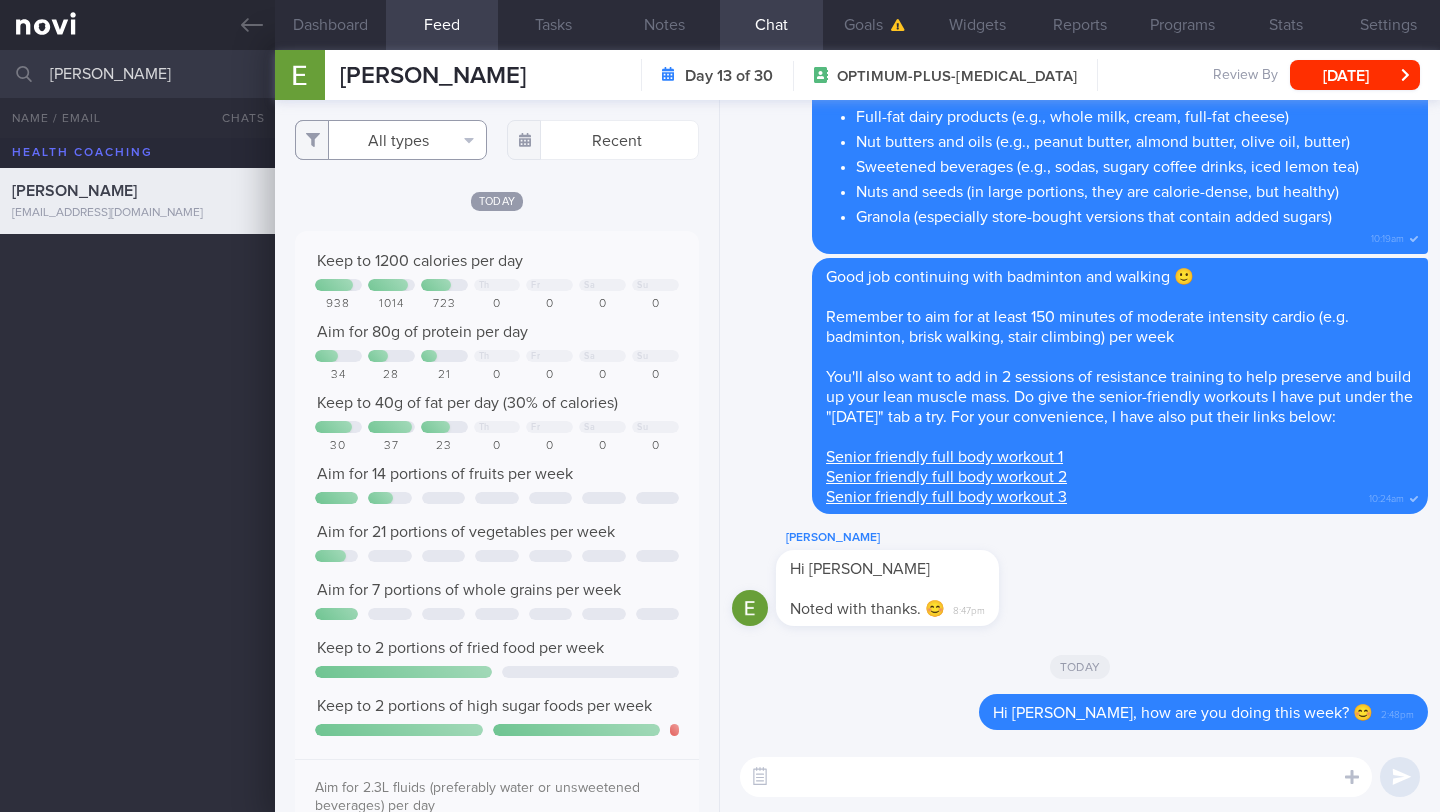 click on "All types" at bounding box center [391, 140] 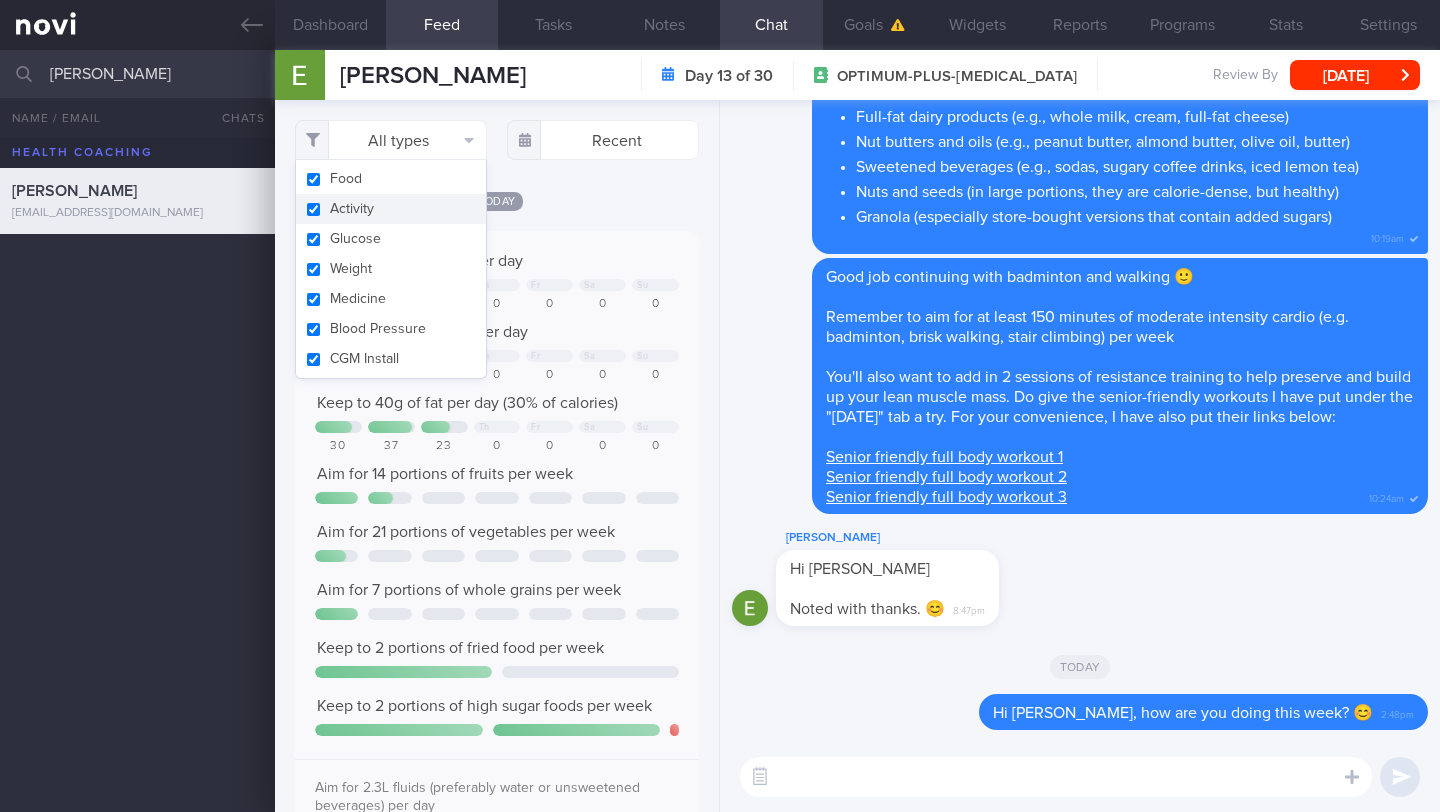 click on "Activity" at bounding box center (391, 209) 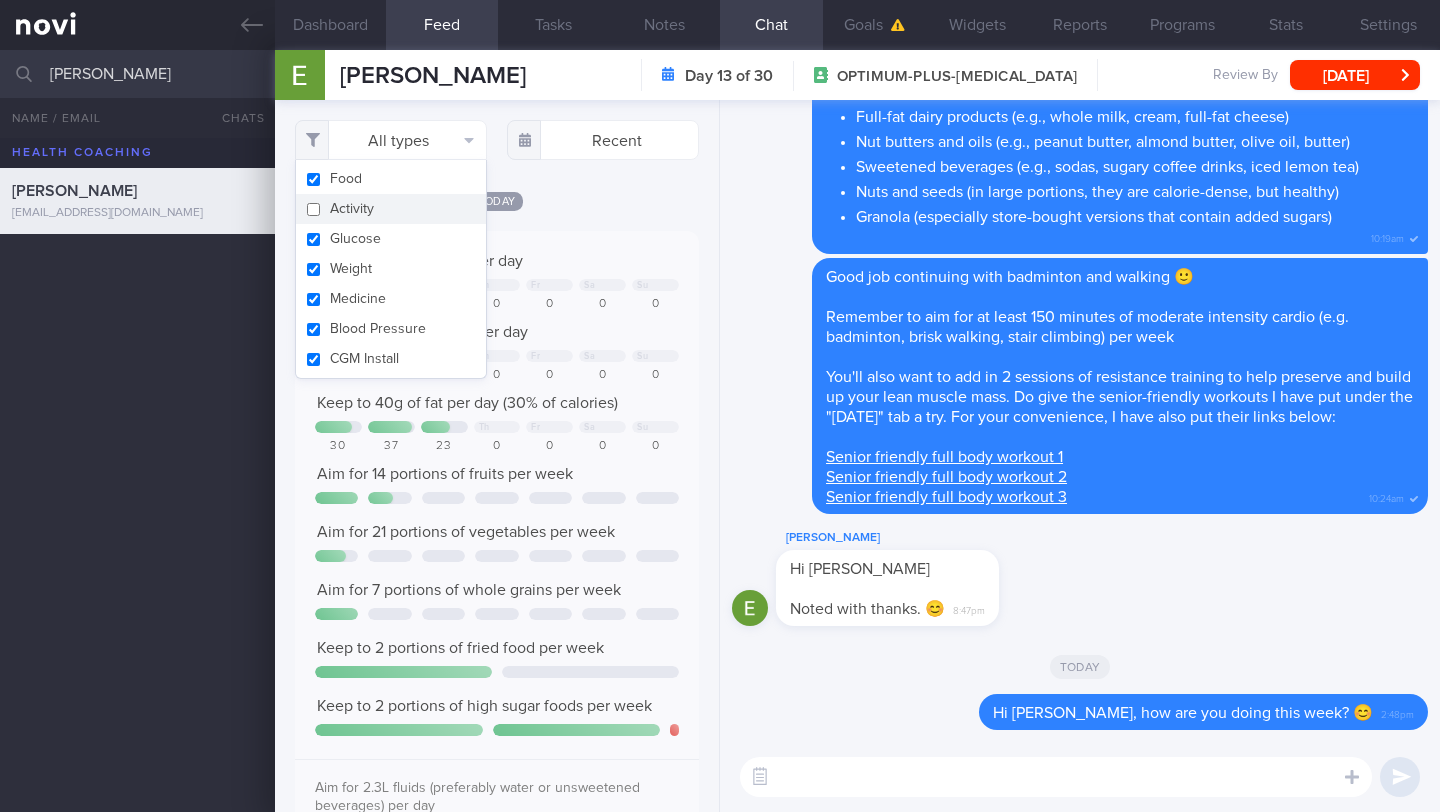 checkbox on "false" 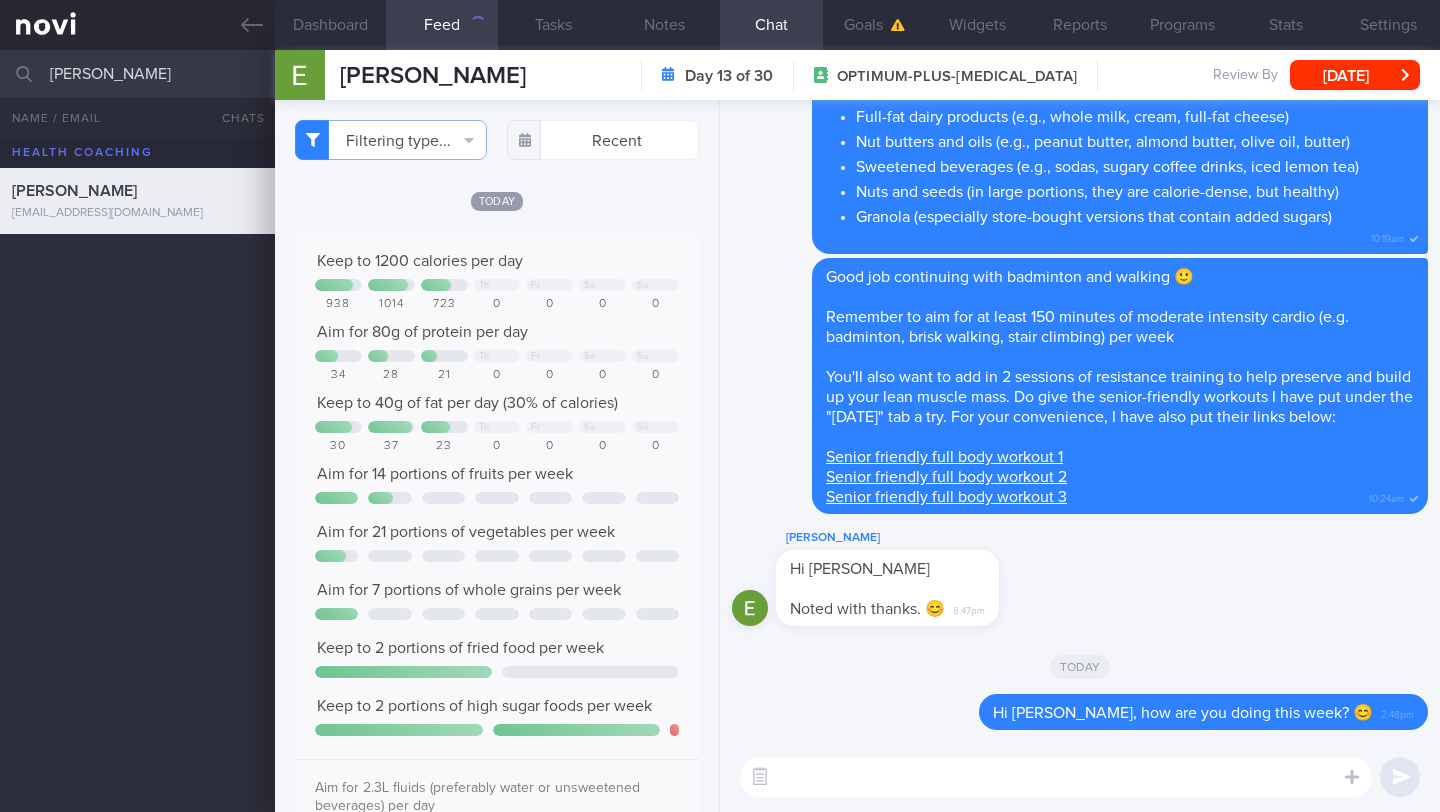 click on "Filtering type...
Food
Activity
Glucose
Weight
Medicine
Blood Pressure
CGM Install
Recent
Today" at bounding box center (497, 456) 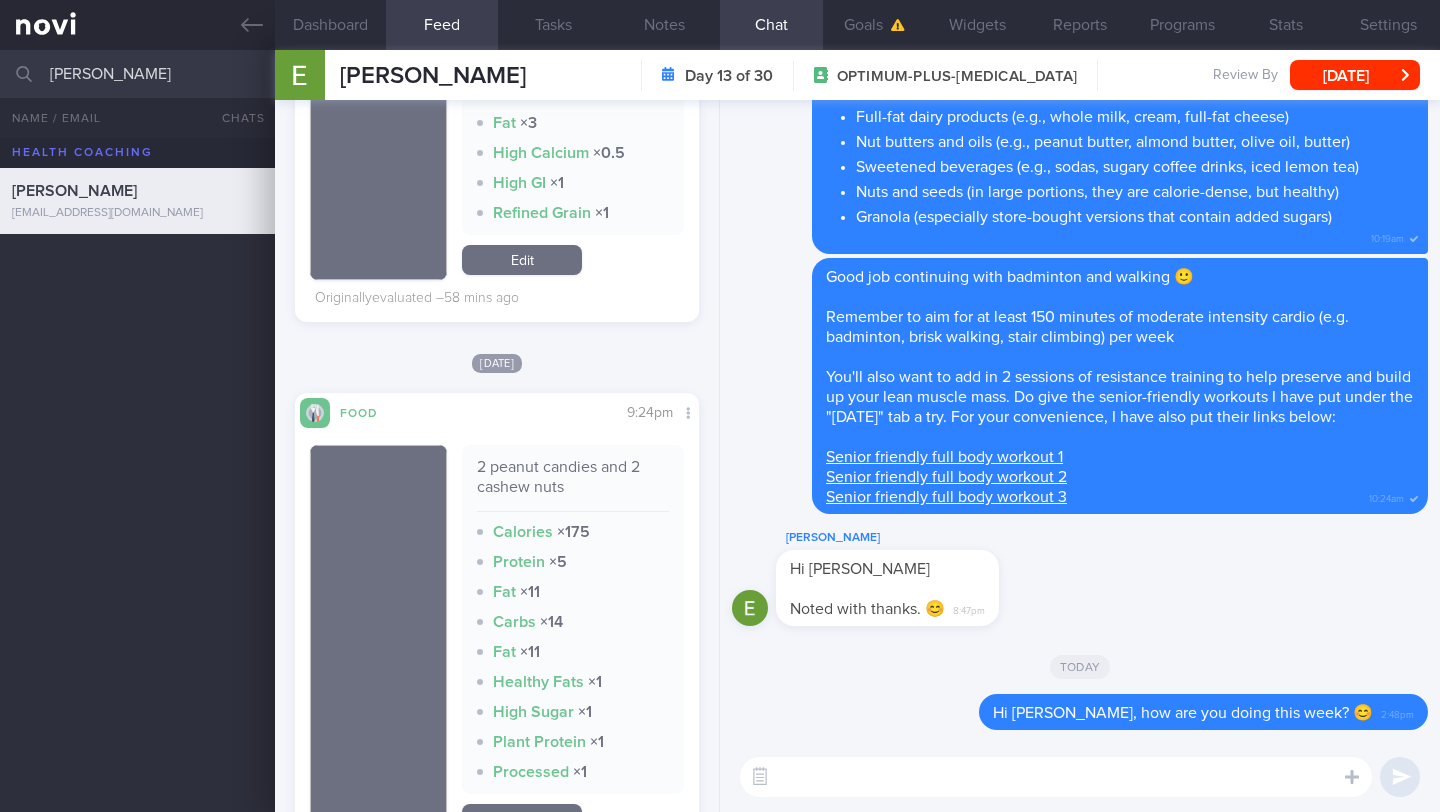scroll, scrollTop: 1612, scrollLeft: 0, axis: vertical 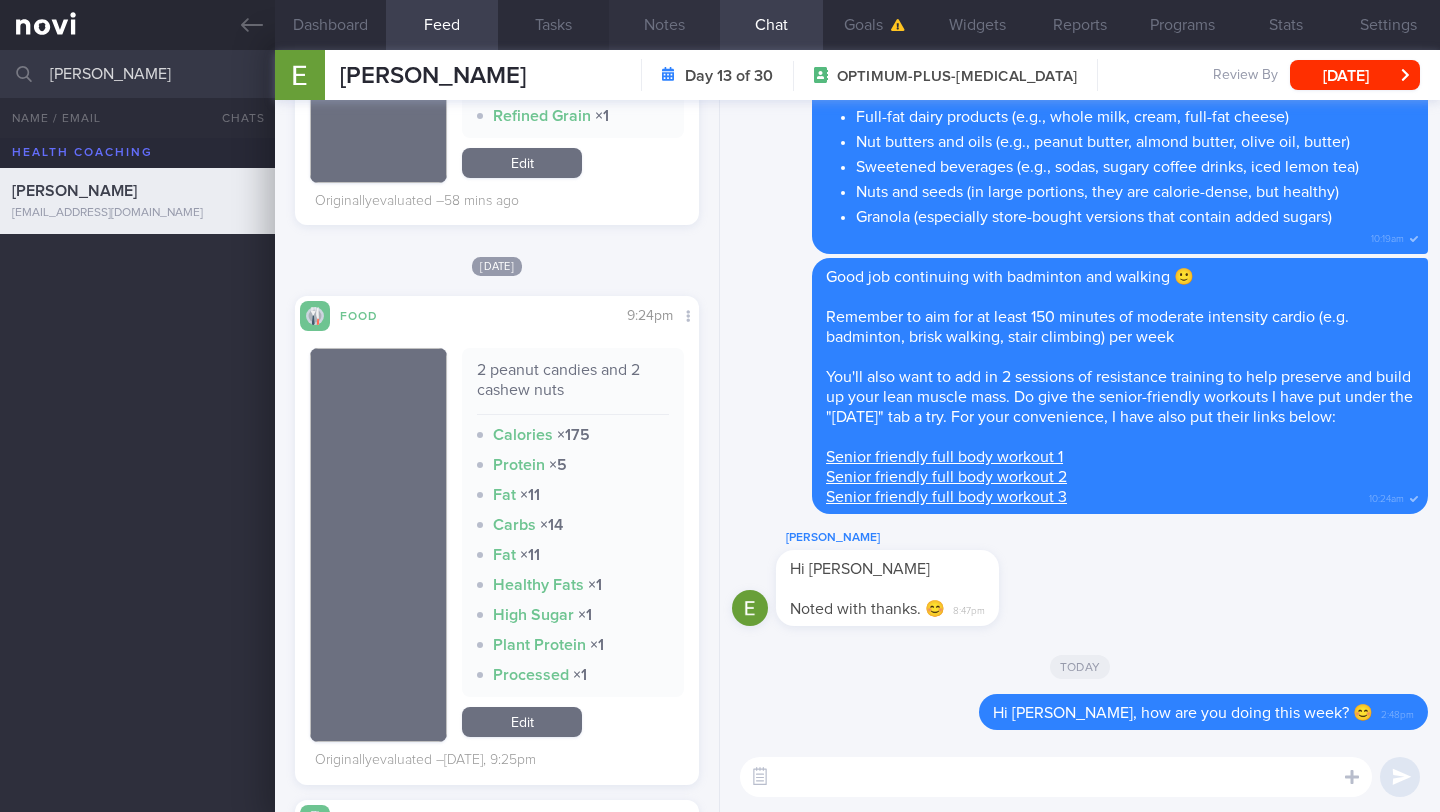 click on "Notes" at bounding box center [664, 25] 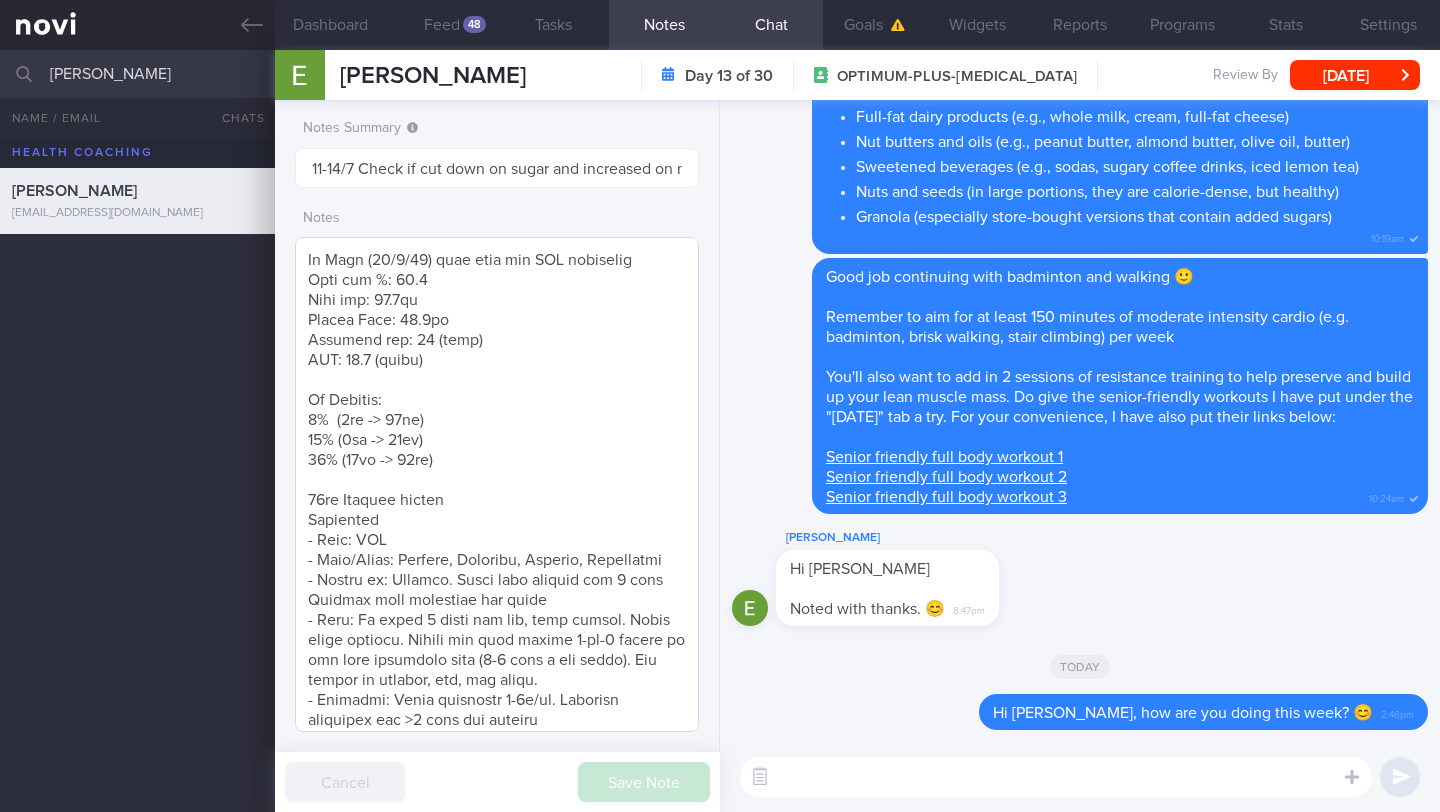 scroll, scrollTop: 481, scrollLeft: 0, axis: vertical 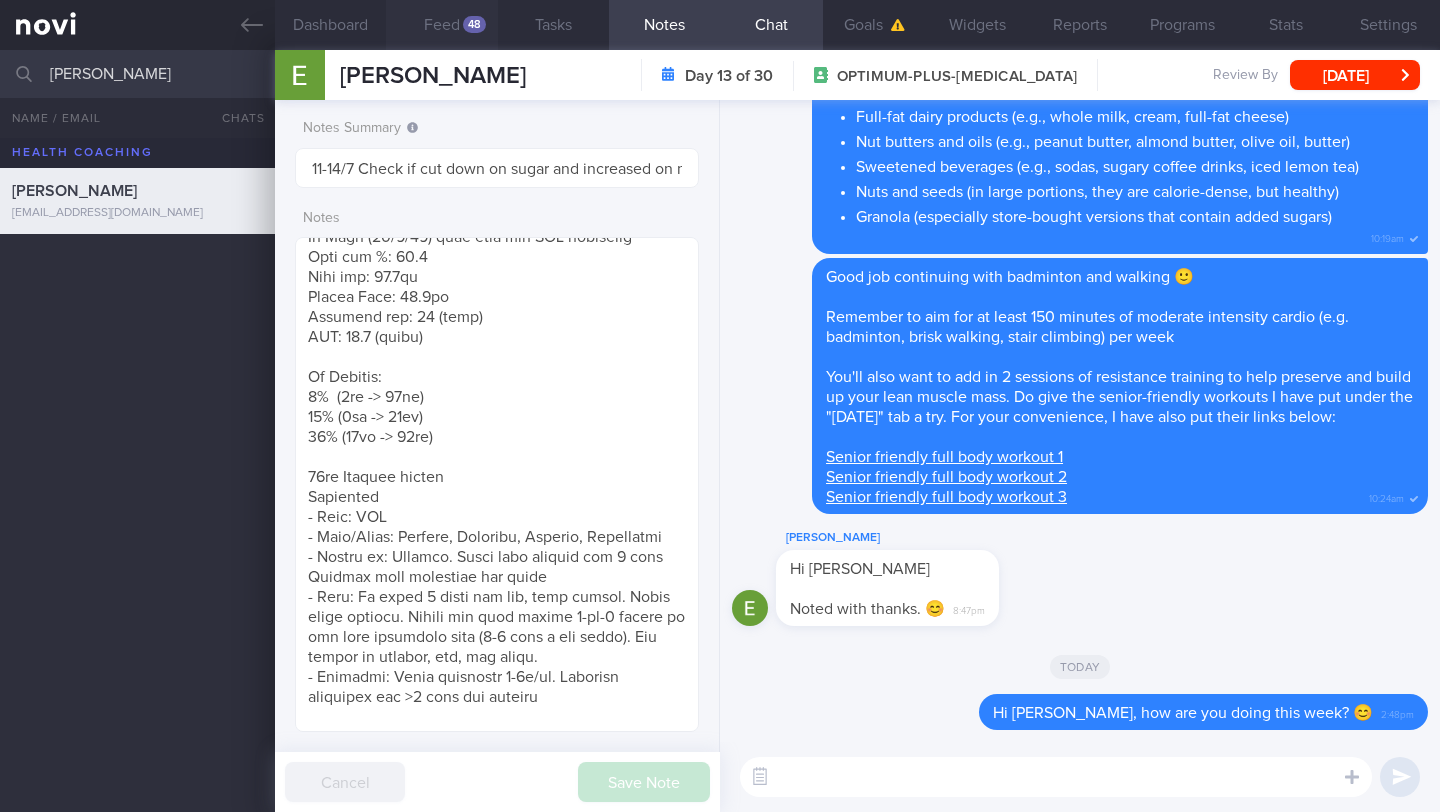 click on "Feed
48" at bounding box center [441, 25] 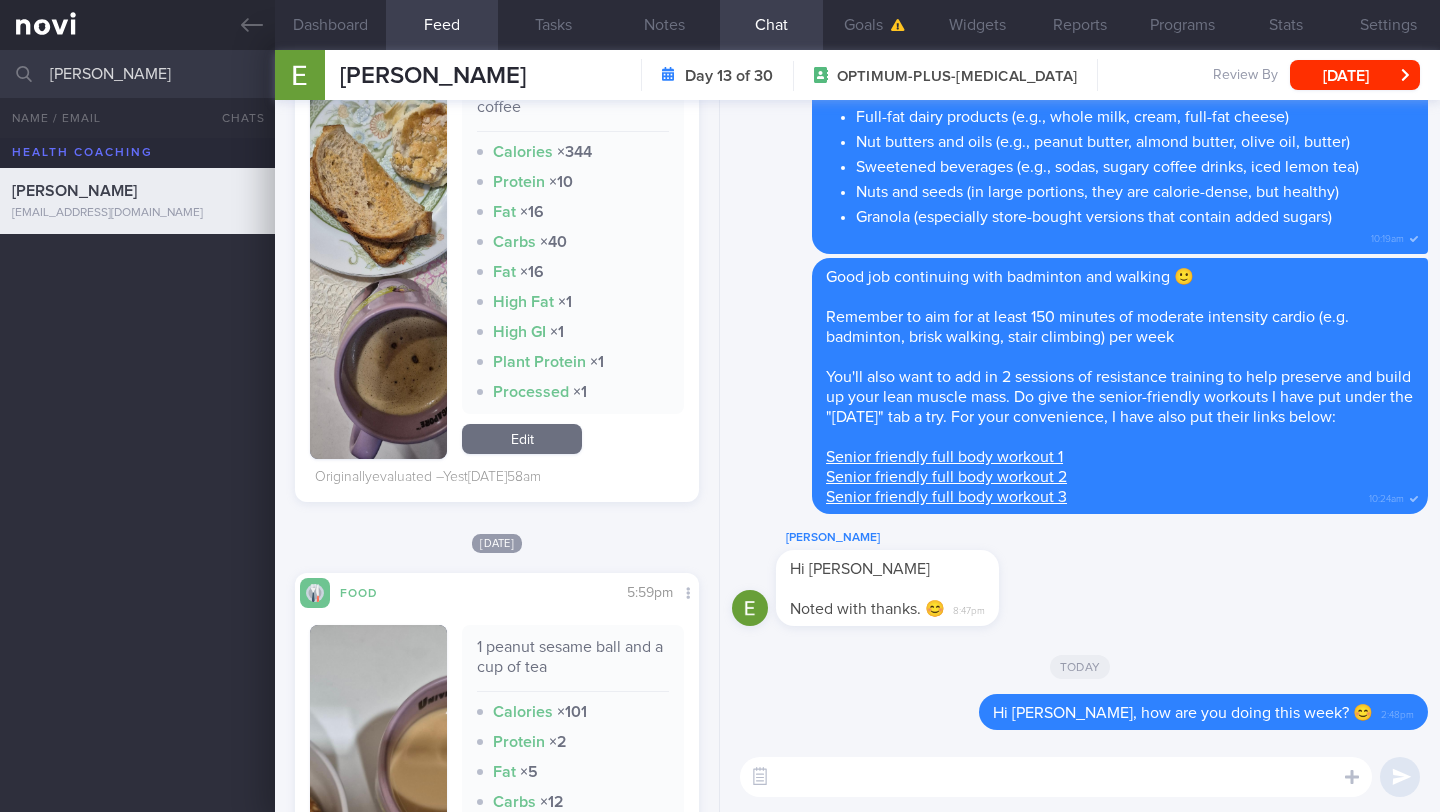 scroll, scrollTop: 3312, scrollLeft: 0, axis: vertical 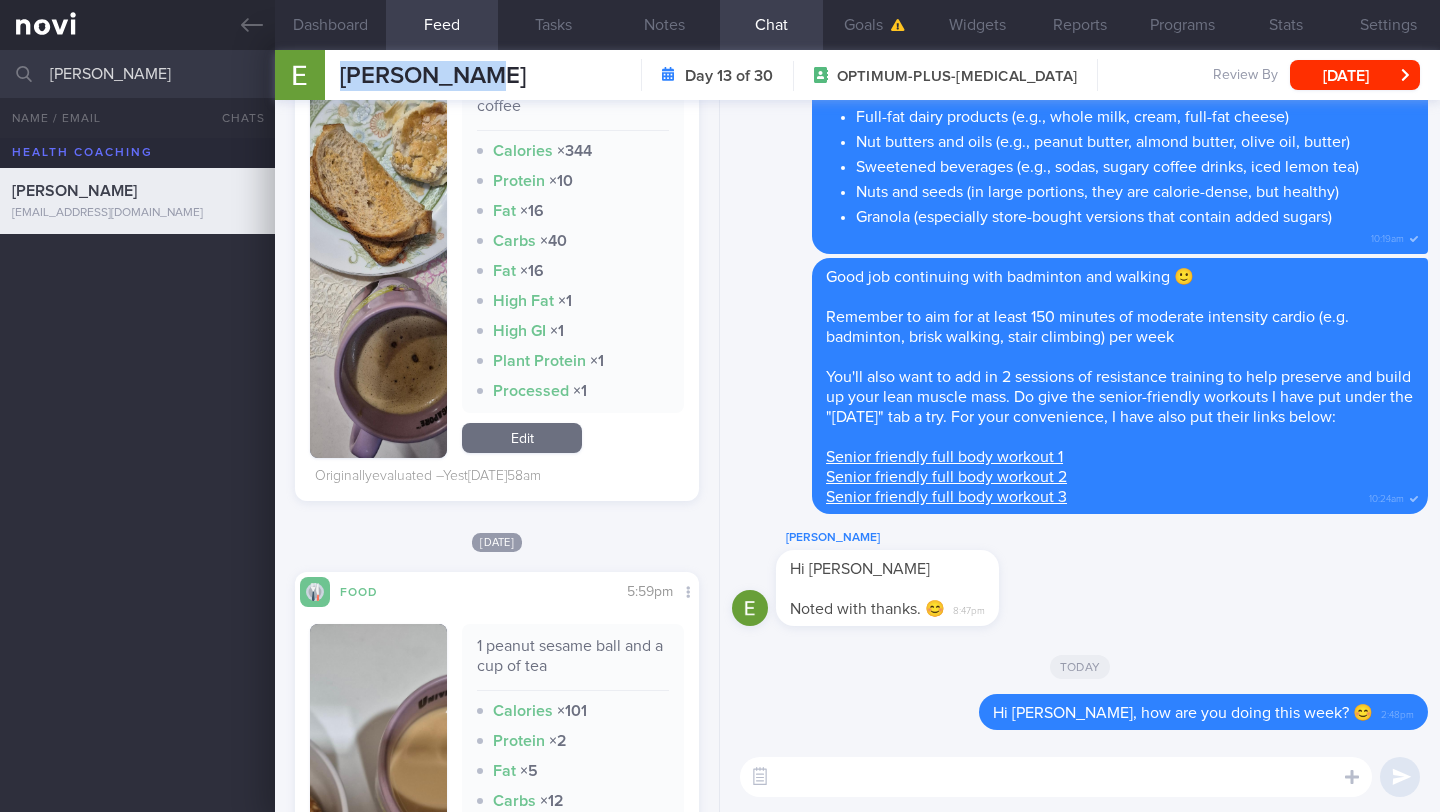 drag, startPoint x: 461, startPoint y: 75, endPoint x: 330, endPoint y: 83, distance: 131.24405 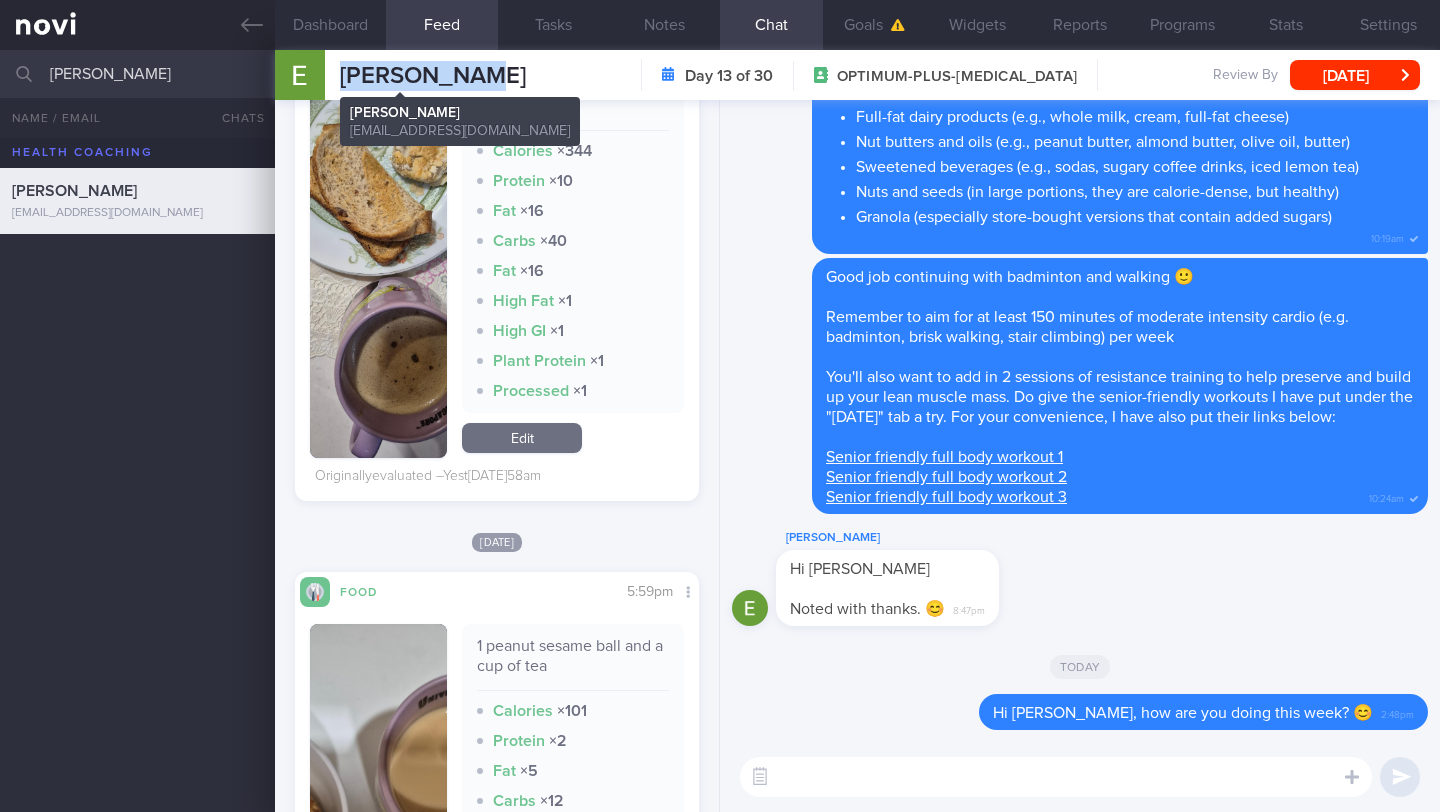copy on "Elvaline Ho" 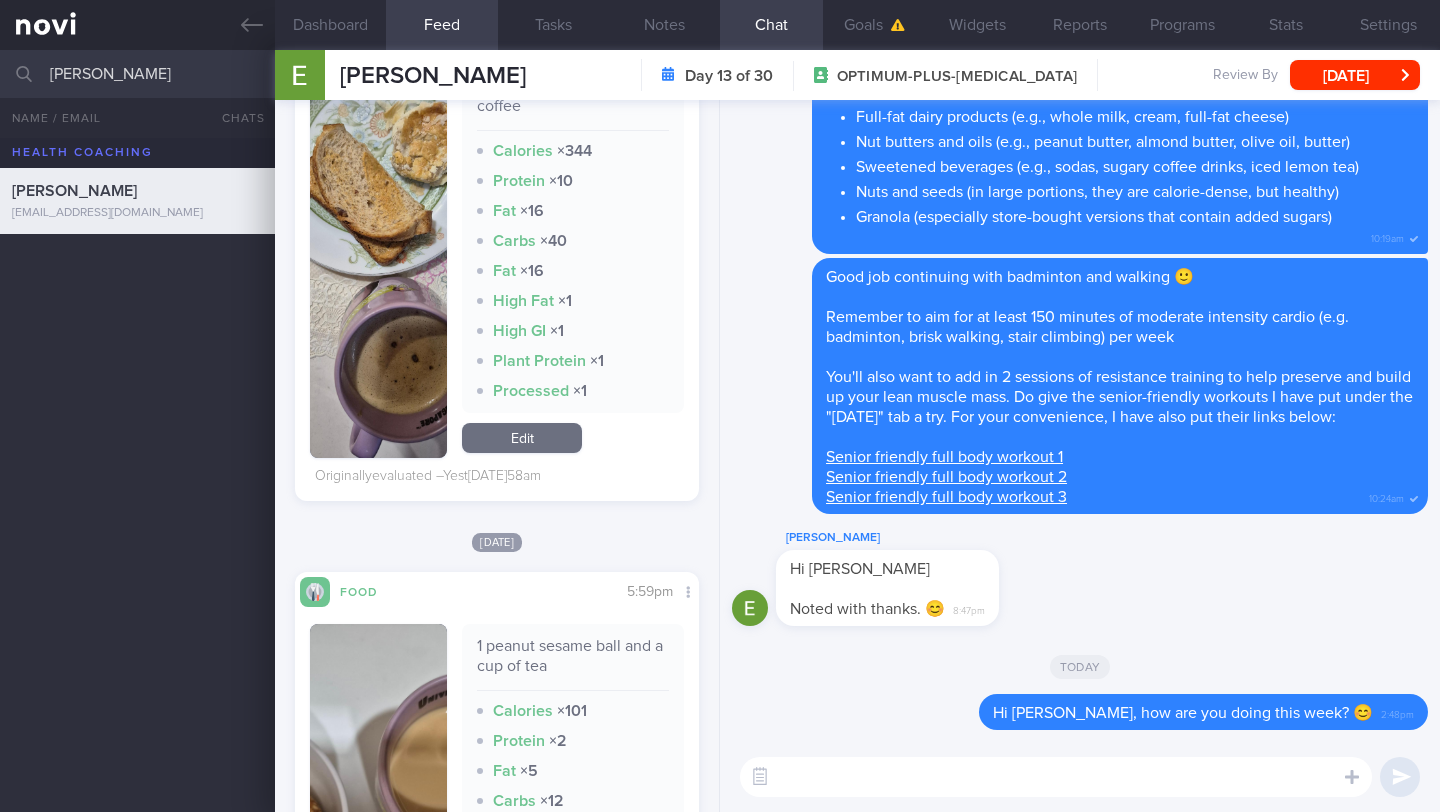 click at bounding box center [1056, 777] 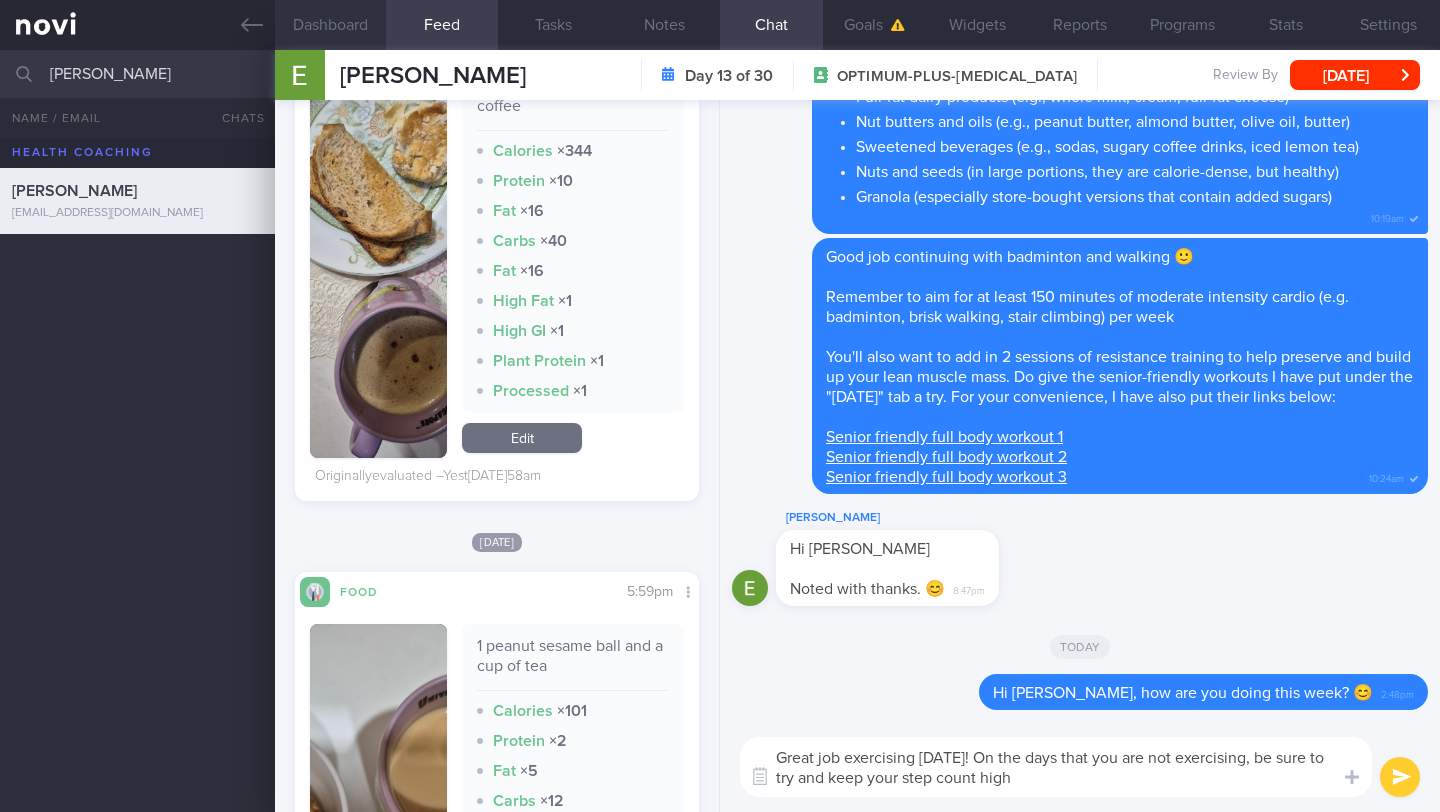 click on "Dashboard" at bounding box center (330, 25) 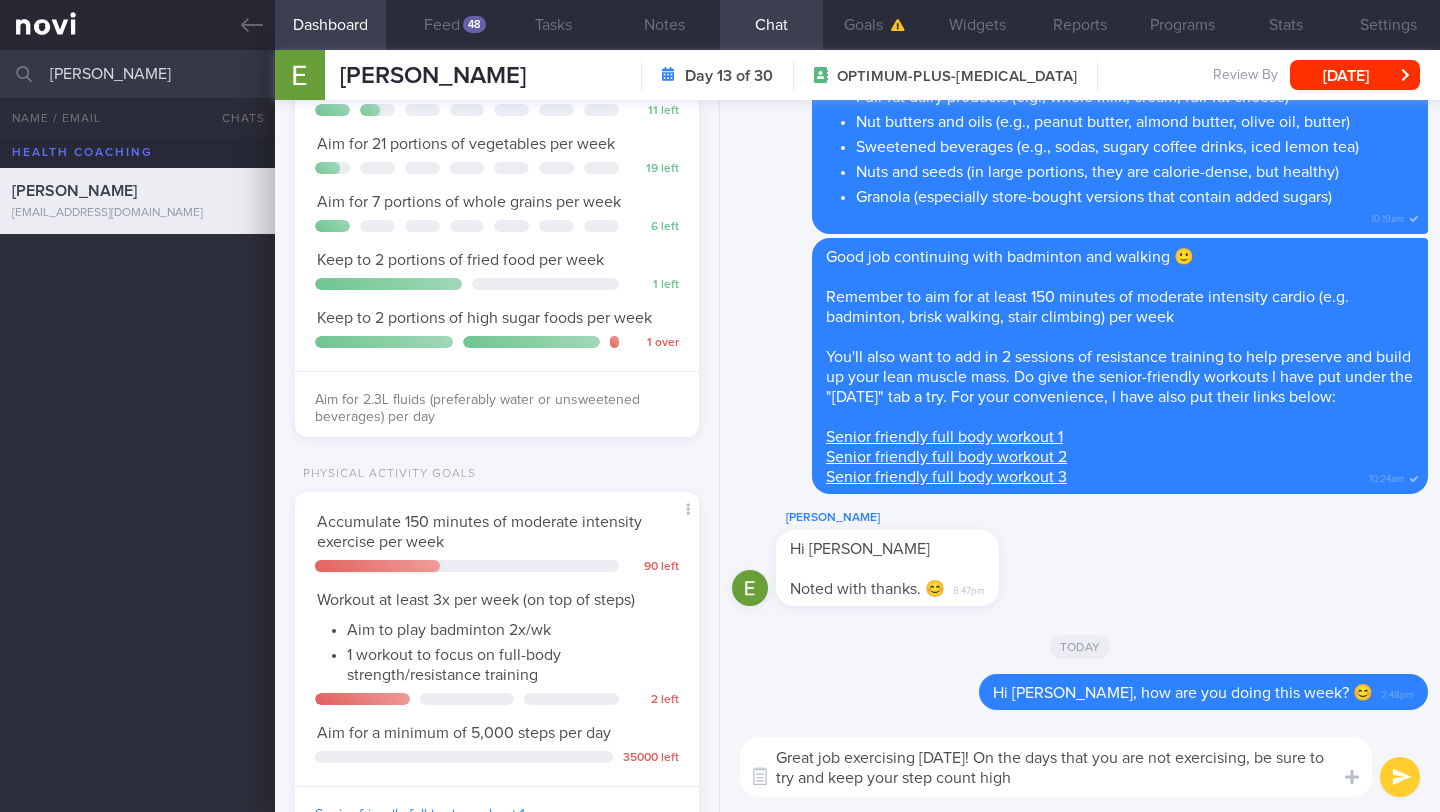 scroll, scrollTop: 621, scrollLeft: 0, axis: vertical 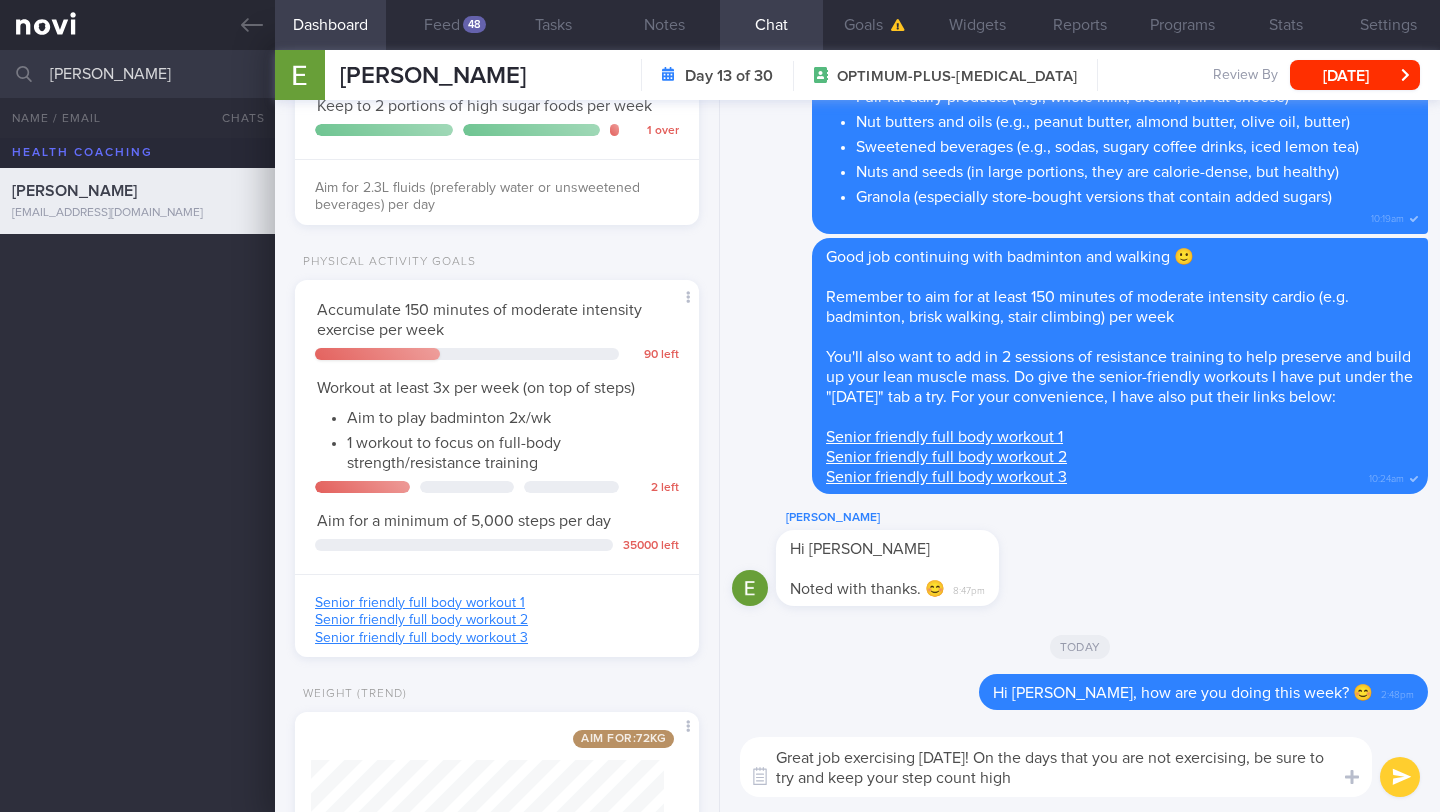 click on "Great job exercising yesterday! On the days that you are not exercising, be sure to try and keep your step count high" at bounding box center (1056, 767) 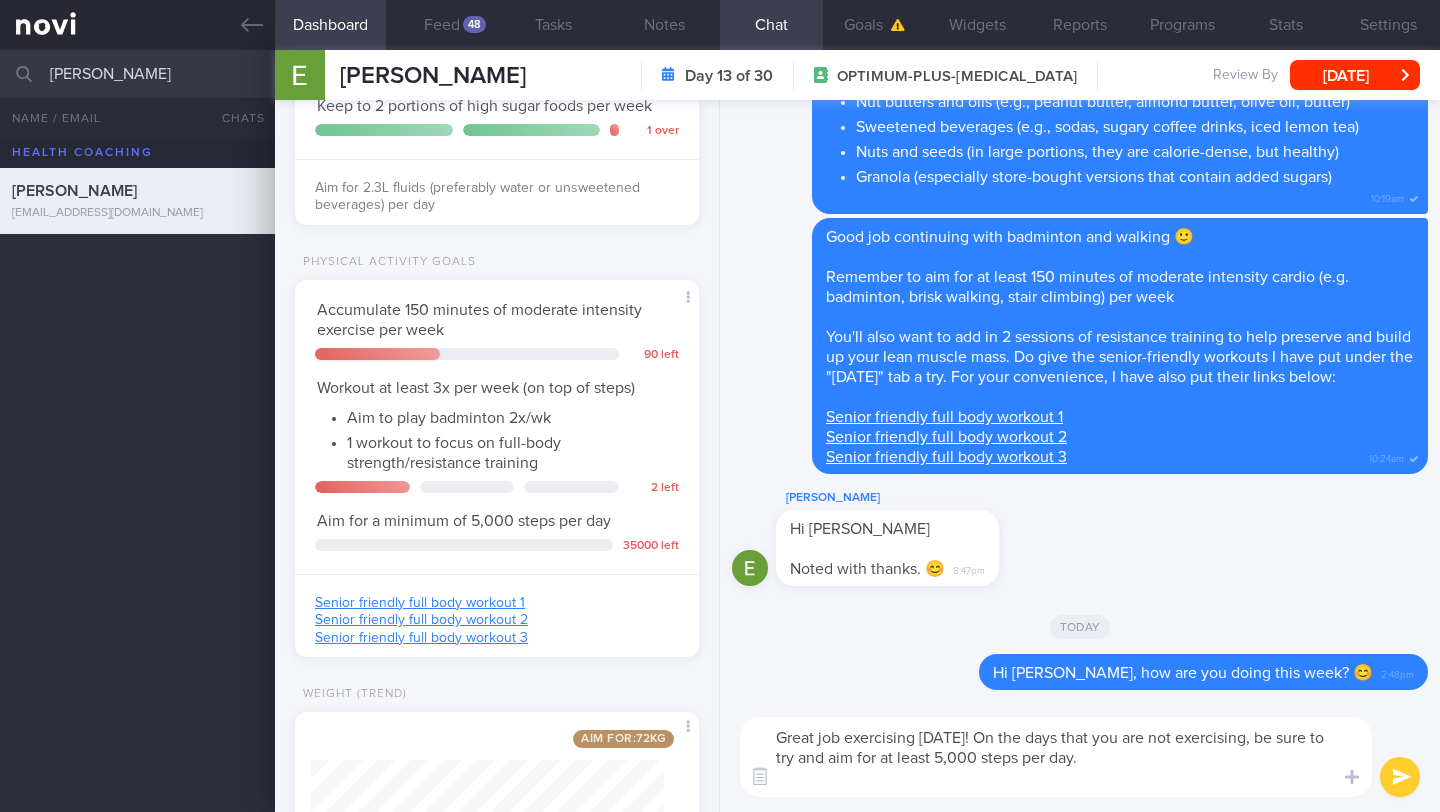 scroll, scrollTop: 0, scrollLeft: 0, axis: both 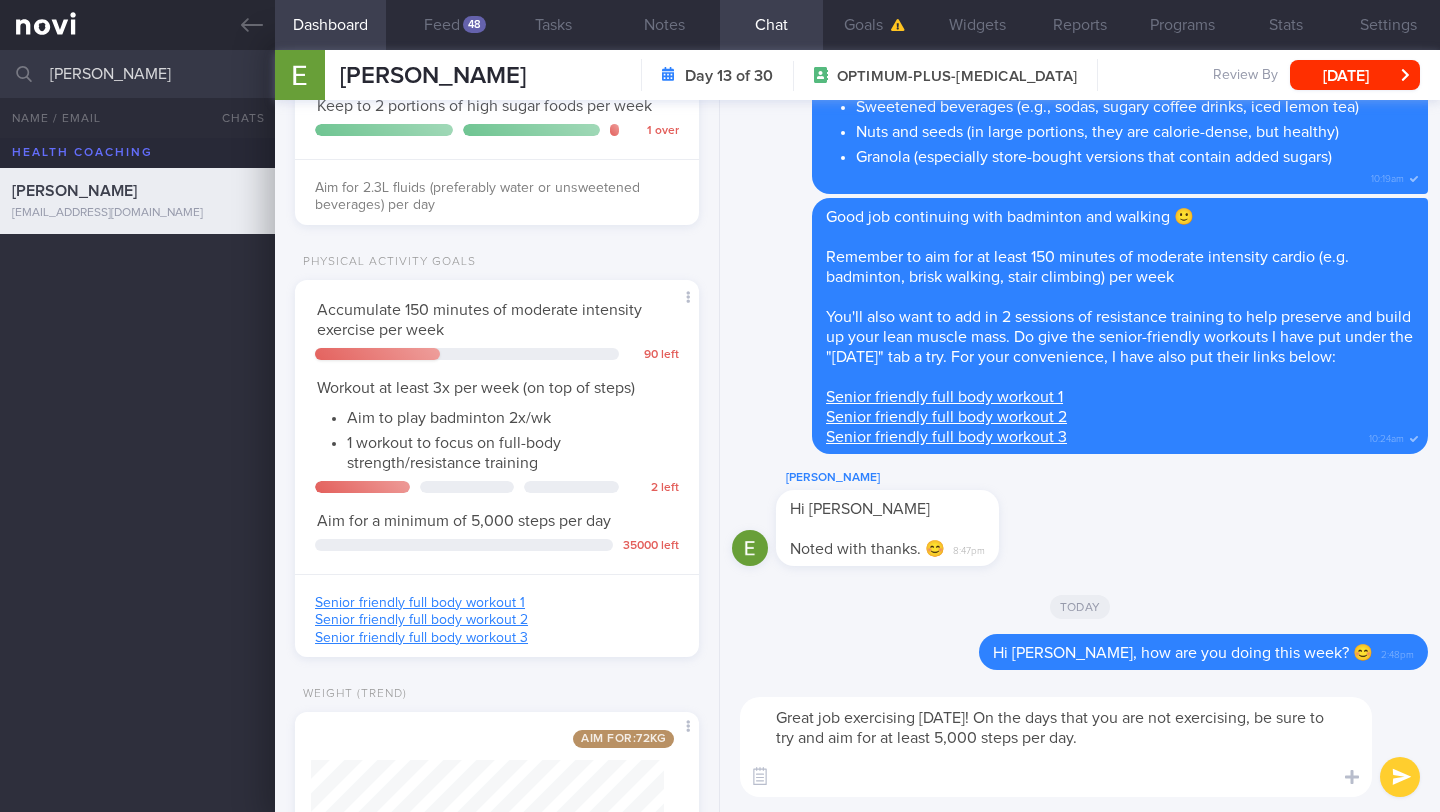 paste on "Incorporating both into your routine can help boost your overall physical activity and make a significant difference in your health and weight loss progress. To lose weight more effectively, try to find time each week to complete 2 sessions of cardio and 2 sessions of resistance training. These exercises will work together to improve cardiovascular health, build muscle, and increase your calorie burn." 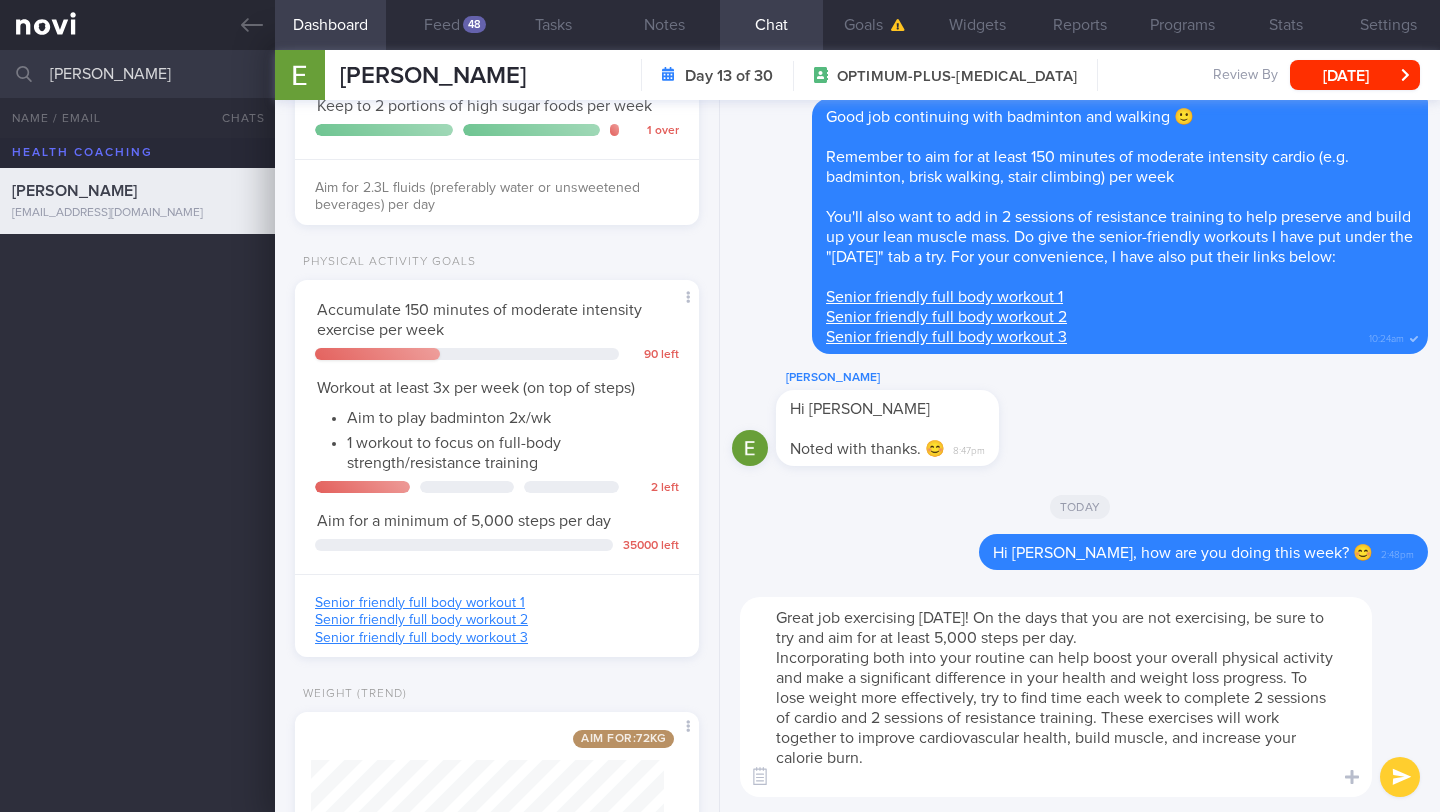 click on "Great job exercising yesterday! On the days that you are not exercising, be sure to try and aim for at least 5,000 steps per day.
Incorporating both into your routine can help boost your overall physical activity and make a significant difference in your health and weight loss progress. To lose weight more effectively, try to find time each week to complete 2 sessions of cardio and 2 sessions of resistance training. These exercises will work together to improve cardiovascular health, build muscle, and increase your calorie burn." at bounding box center (1056, 697) 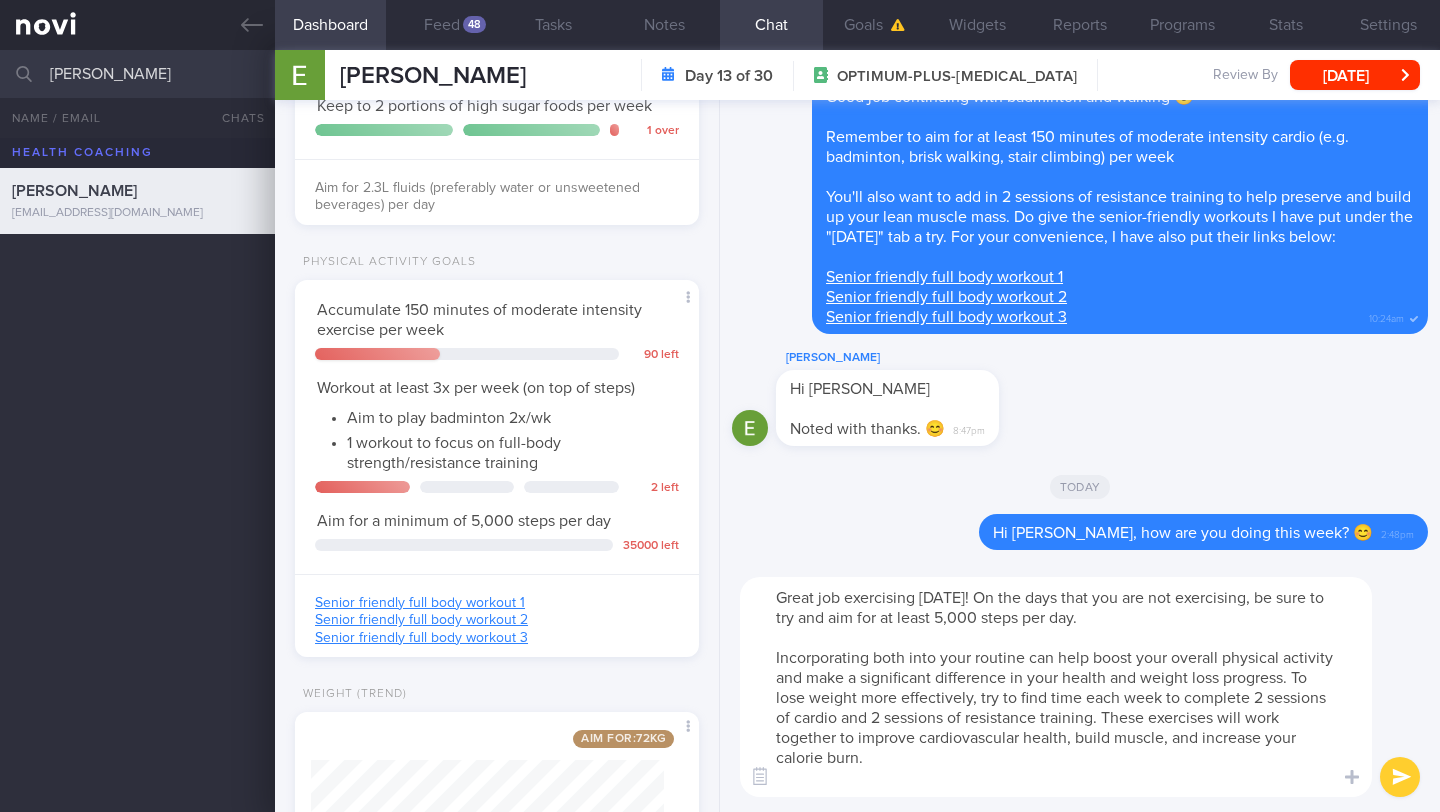 drag, startPoint x: 904, startPoint y: 656, endPoint x: 876, endPoint y: 656, distance: 28 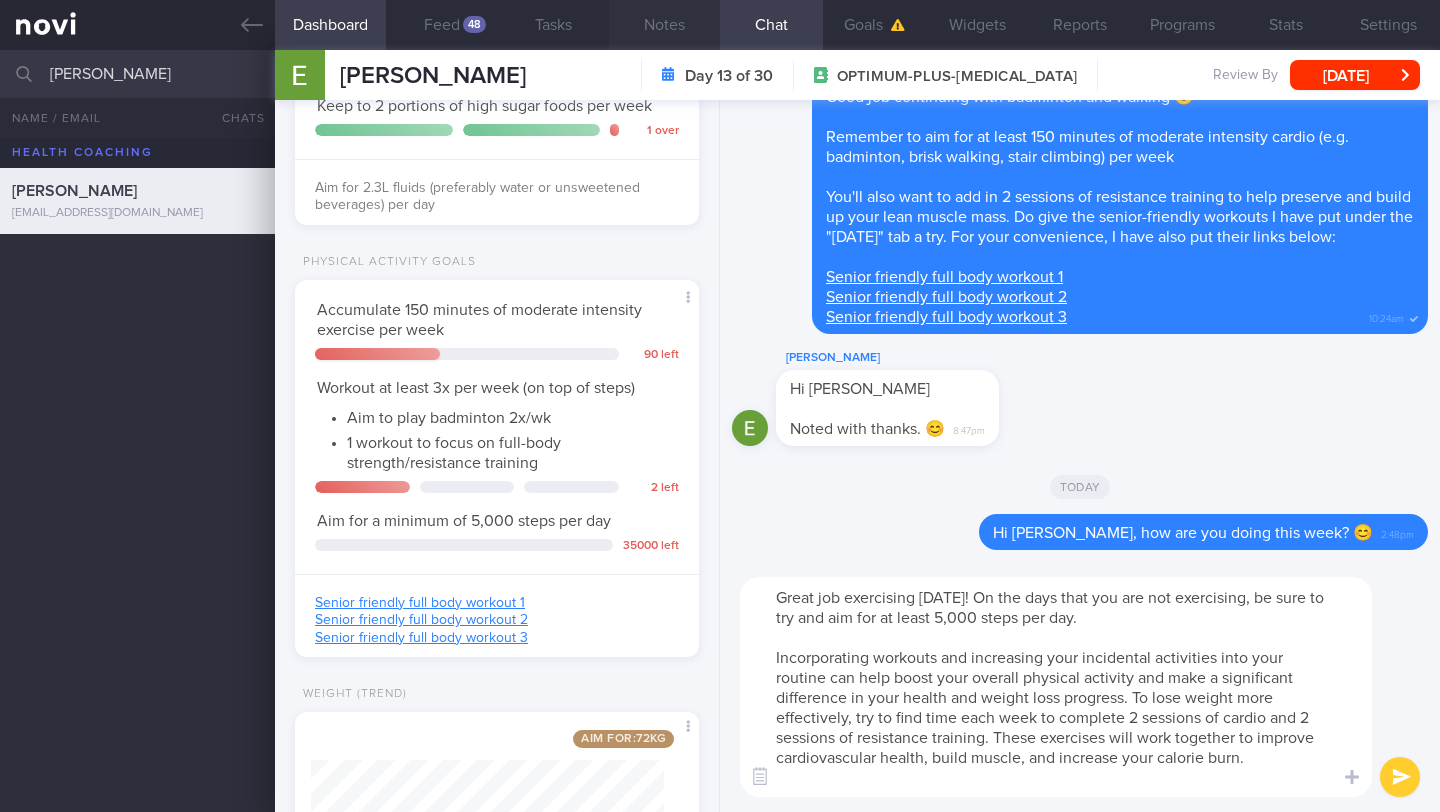 click on "Notes" at bounding box center (664, 25) 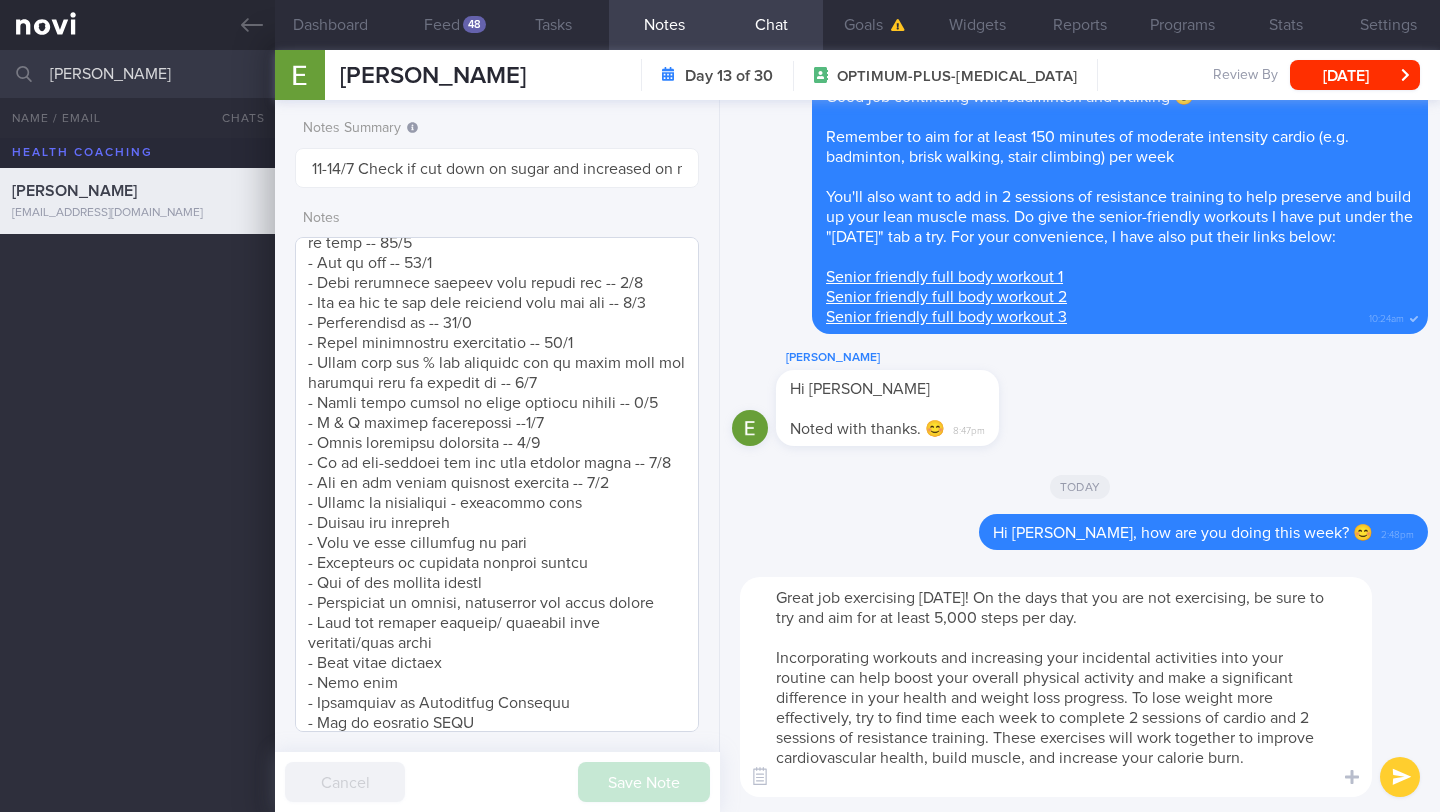 scroll, scrollTop: 1276, scrollLeft: 0, axis: vertical 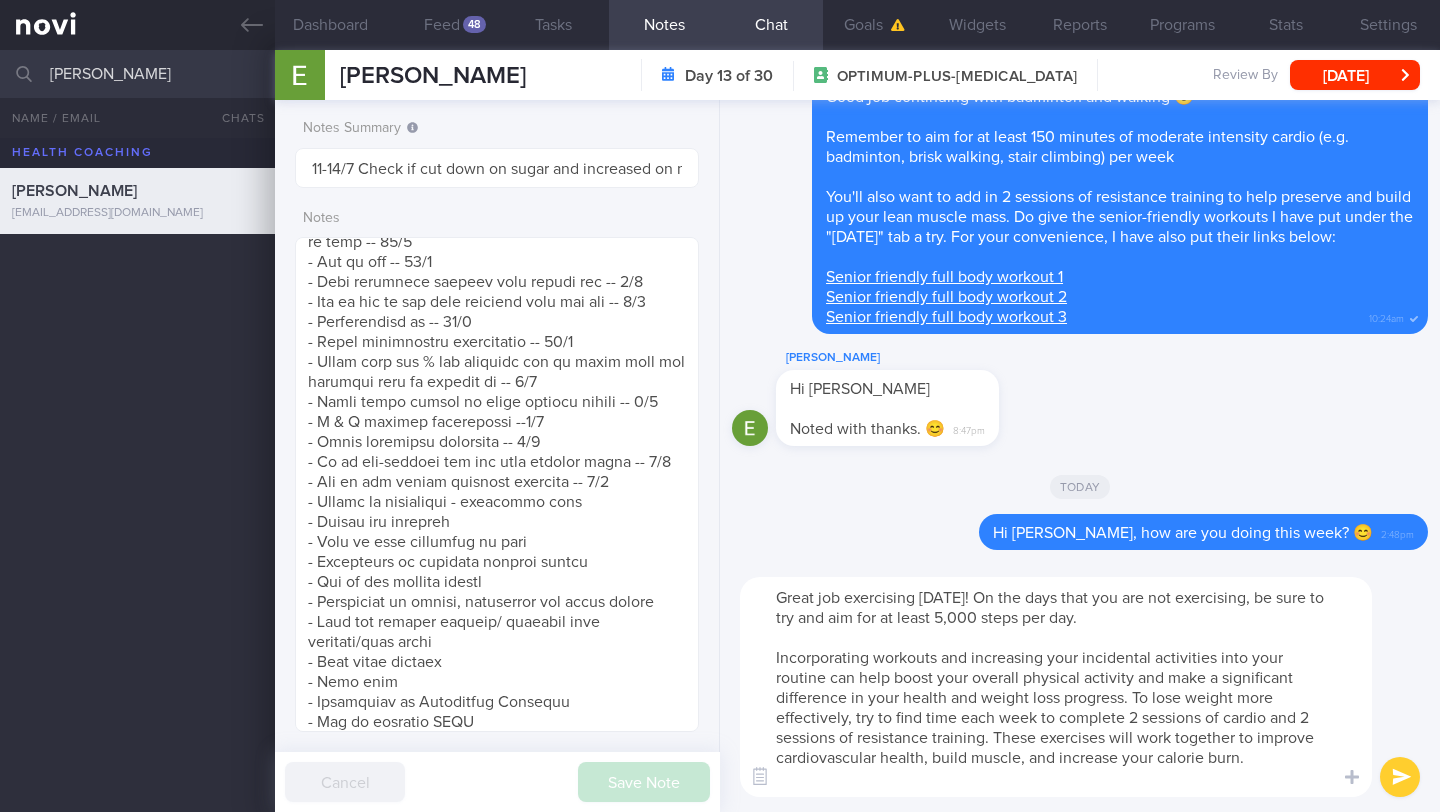 click on "Great job exercising yesterday! On the days that you are not exercising, be sure to try and aim for at least 5,000 steps per day.
Incorporating workouts and increasing your incidental activities into your routine can help boost your overall physical activity and make a significant difference in your health and weight loss progress. To lose weight more effectively, try to find time each week to complete 2 sessions of cardio and 2 sessions of resistance training. These exercises will work together to improve cardiovascular health, build muscle, and increase your calorie burn." at bounding box center (1056, 687) 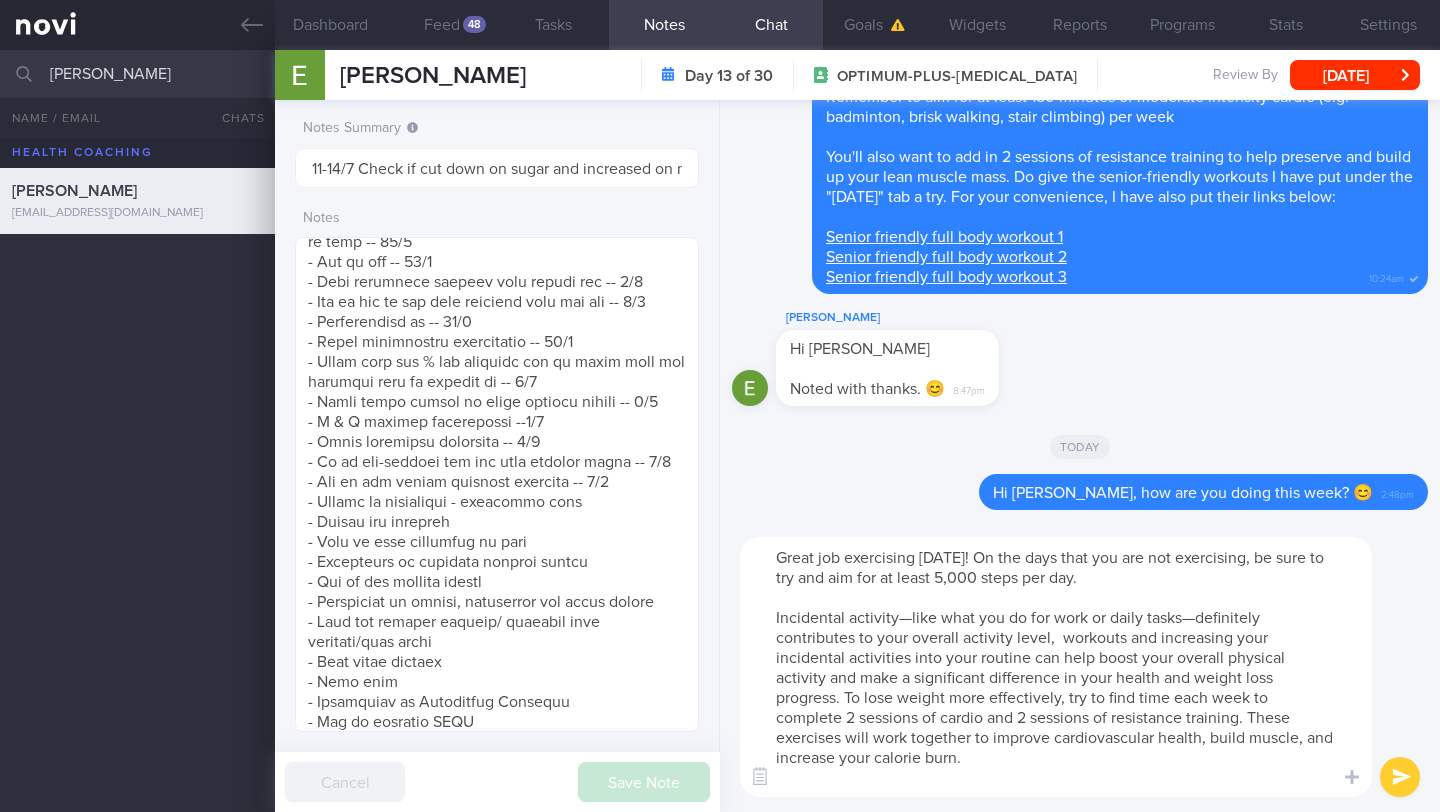 drag, startPoint x: 1165, startPoint y: 639, endPoint x: 1057, endPoint y: 639, distance: 108 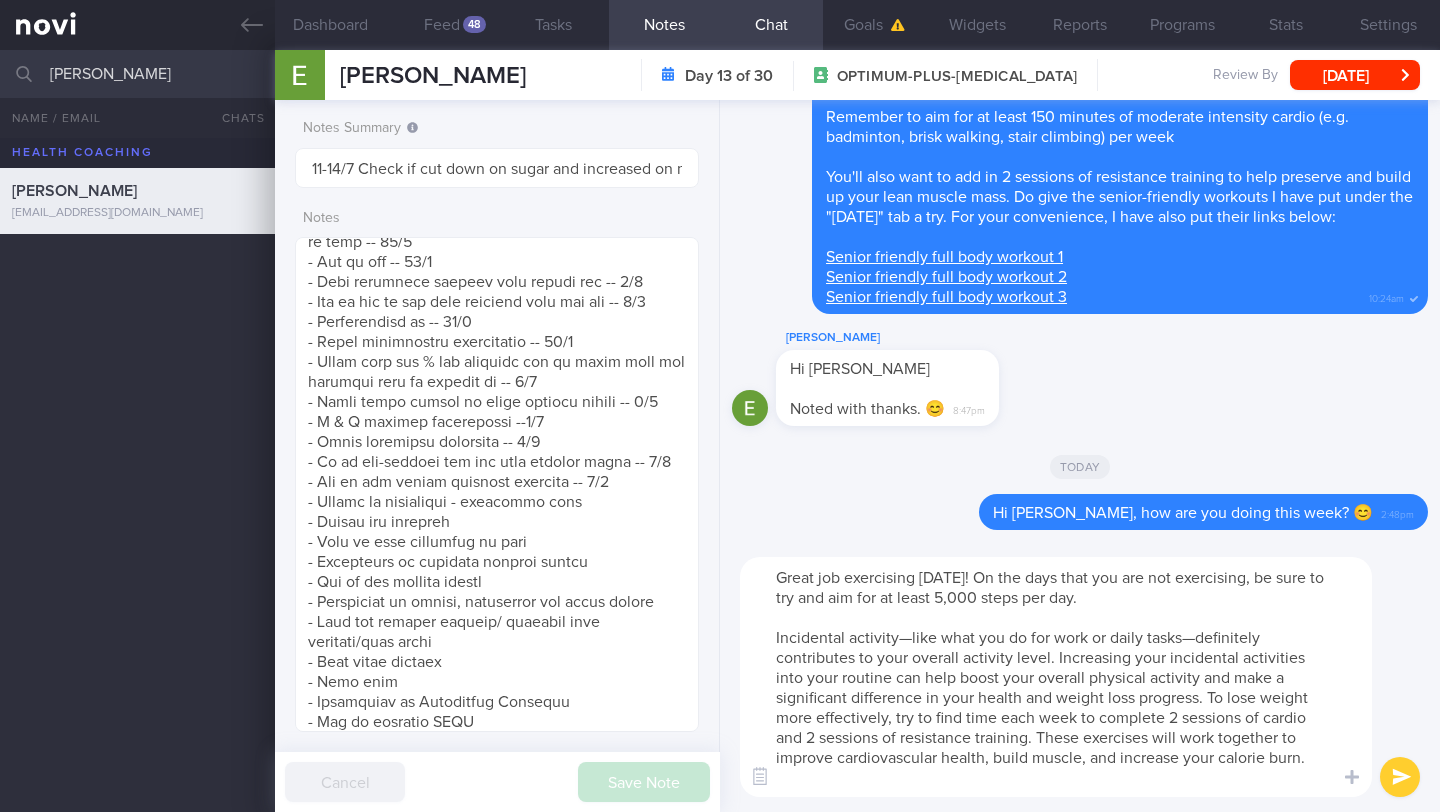 drag, startPoint x: 1169, startPoint y: 658, endPoint x: 1179, endPoint y: 659, distance: 10.049875 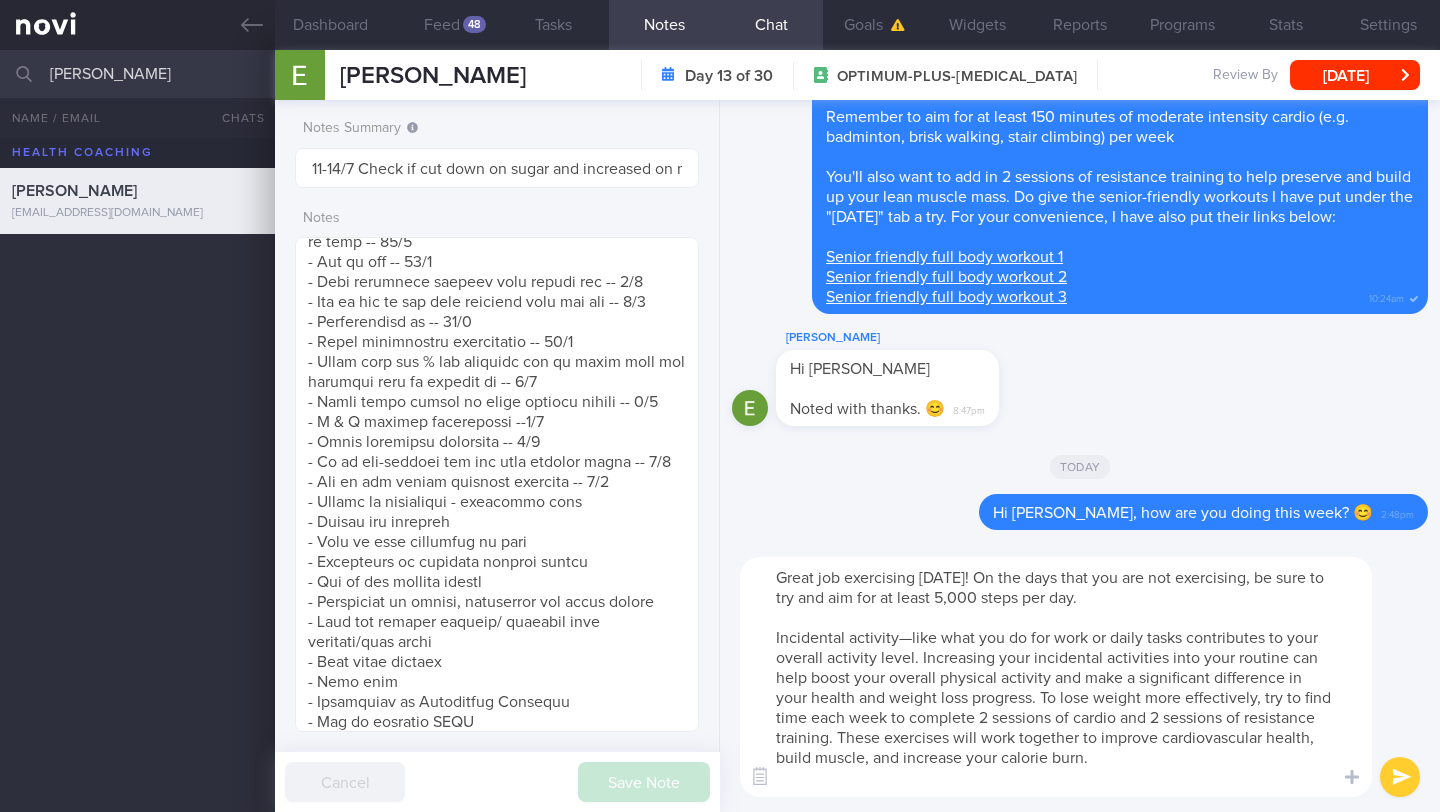click on "Great job exercising yesterday! On the days that you are not exercising, be sure to try and aim for at least 5,000 steps per day.
Incidental activity—like what you do for work or daily tasks contributes to your overall activity level. Increasing your incidental activities into your routine can help boost your overall physical activity and make a significant difference in your health and weight loss progress. To lose weight more effectively, try to find time each week to complete 2 sessions of cardio and 2 sessions of resistance training. These exercises will work together to improve cardiovascular health, build muscle, and increase your calorie burn." at bounding box center [1056, 677] 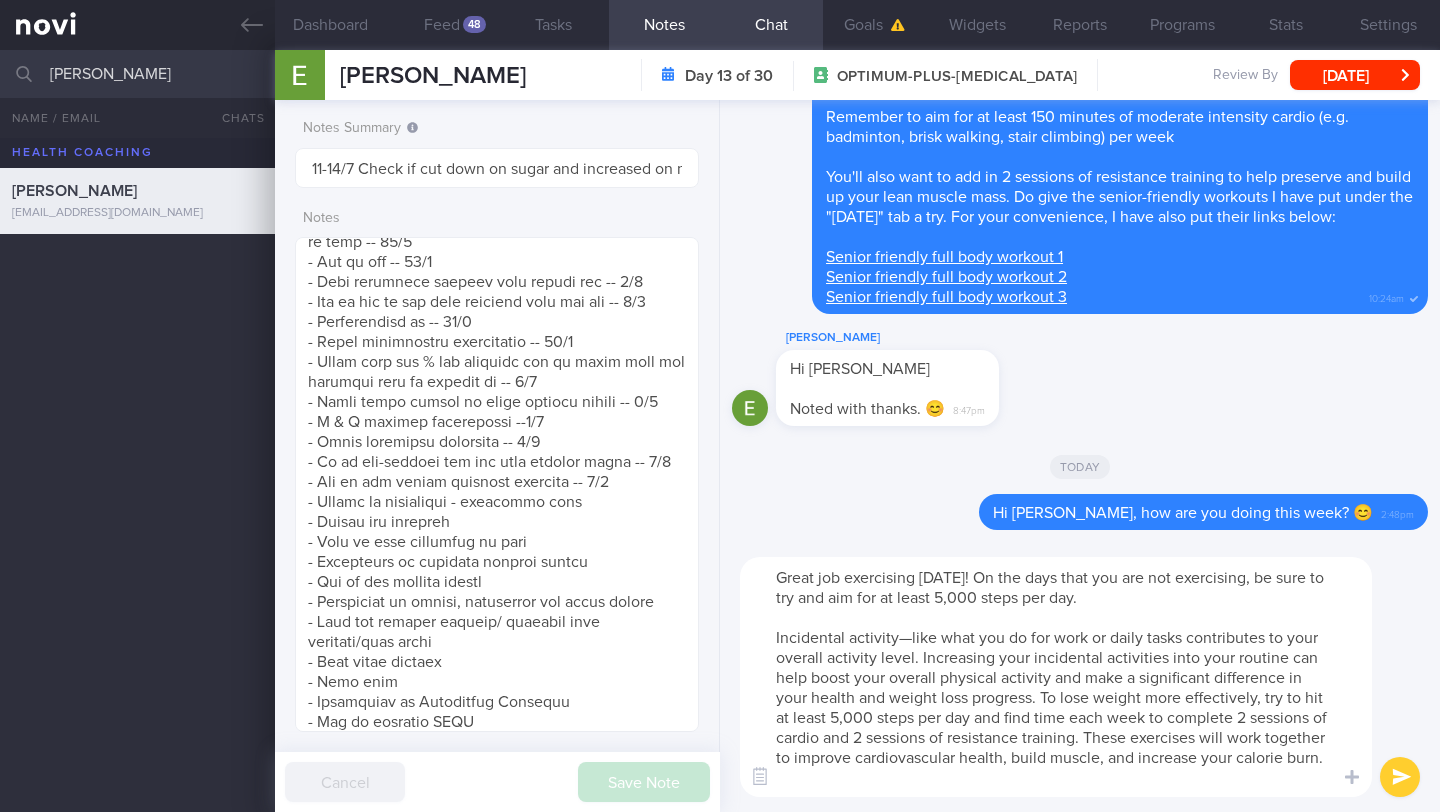 click on "Great job exercising yesterday! On the days that you are not exercising, be sure to try and aim for at least 5,000 steps per day.
Incidental activity—like what you do for work or daily tasks contributes to your overall activity level. Increasing your incidental activities into your routine can help boost your overall physical activity and make a significant difference in your health and weight loss progress. To lose weight more effectively, try to hit at least 5,000 steps per day and find time each week to complete 2 sessions of cardio and 2 sessions of resistance training. These exercises will work together to improve cardiovascular health, build muscle, and increase your calorie burn." at bounding box center (1056, 677) 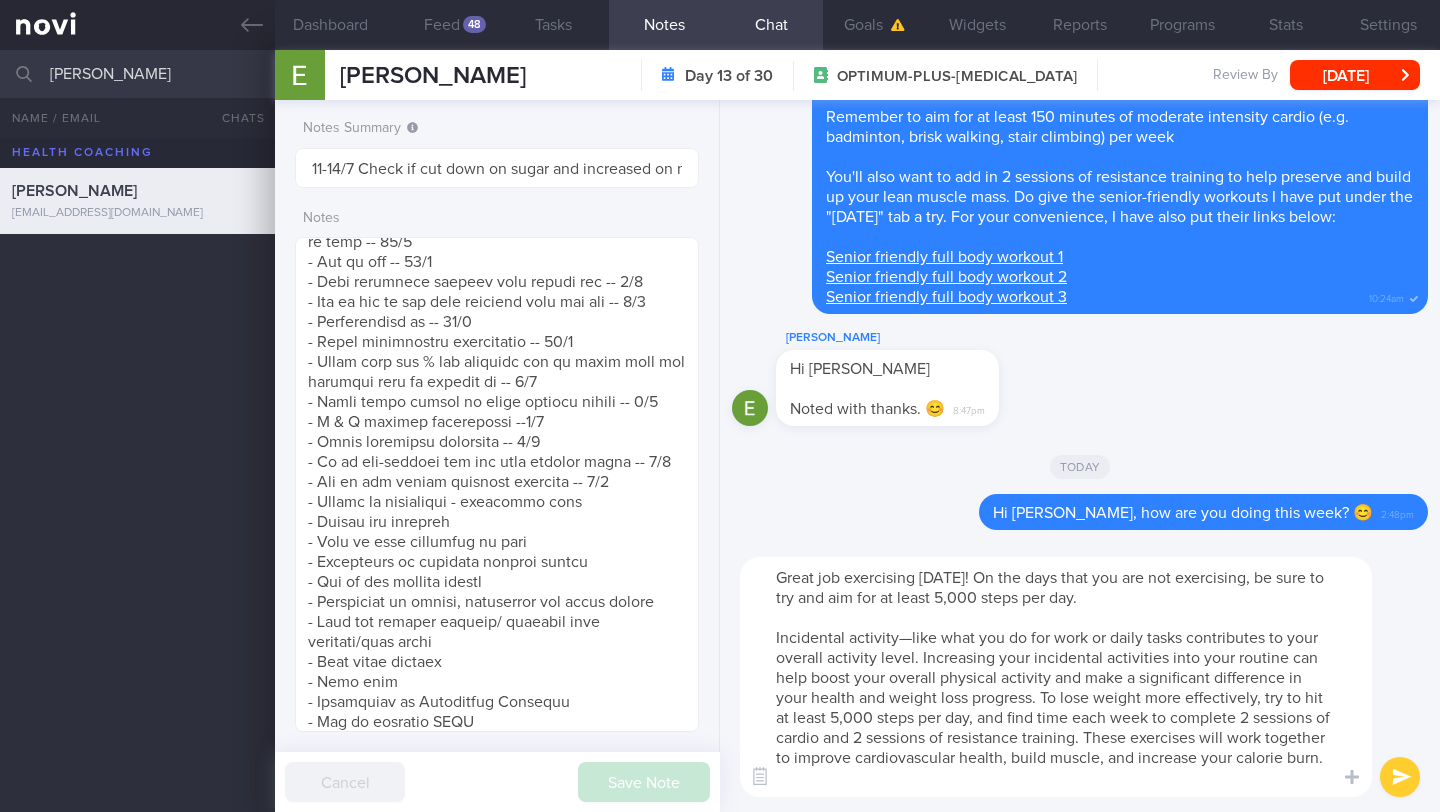 drag, startPoint x: 1110, startPoint y: 606, endPoint x: 1034, endPoint y: 593, distance: 77.10383 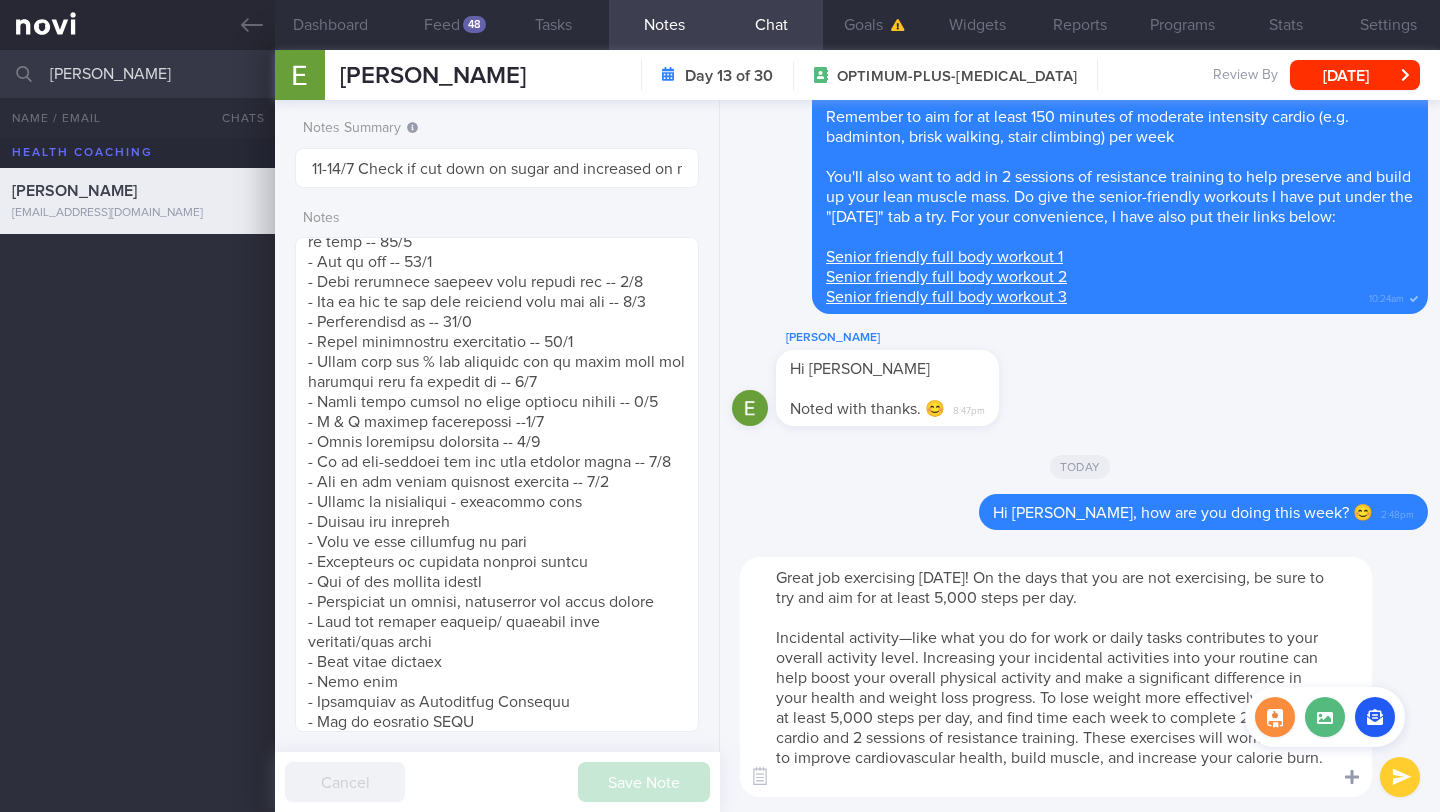 drag, startPoint x: 768, startPoint y: 572, endPoint x: 1356, endPoint y: 772, distance: 621.08295 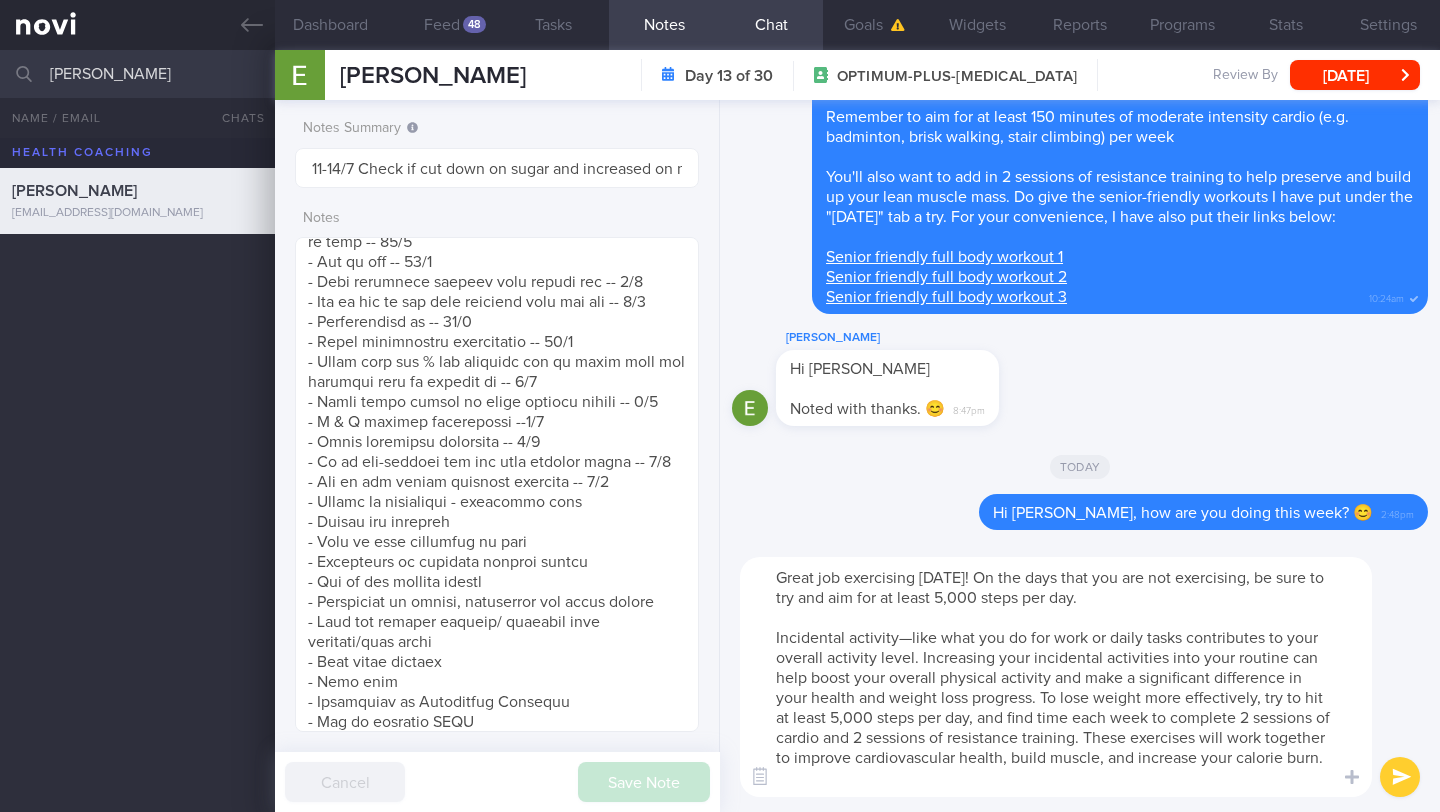 click on "Great job exercising yesterday! On the days that you are not exercising, be sure to try and aim for at least 5,000 steps per day.
Incidental activity—like what you do for work or daily tasks contributes to your overall activity level. Increasing your incidental activities into your routine can help boost your overall physical activity and make a significant difference in your health and weight loss progress. To lose weight more effectively, try to hit at least 5,000 steps per day, and find time each week to complete 2 sessions of cardio and 2 sessions of resistance training. These exercises will work together to improve cardiovascular health, build muscle, and increase your calorie burn." at bounding box center [1056, 677] 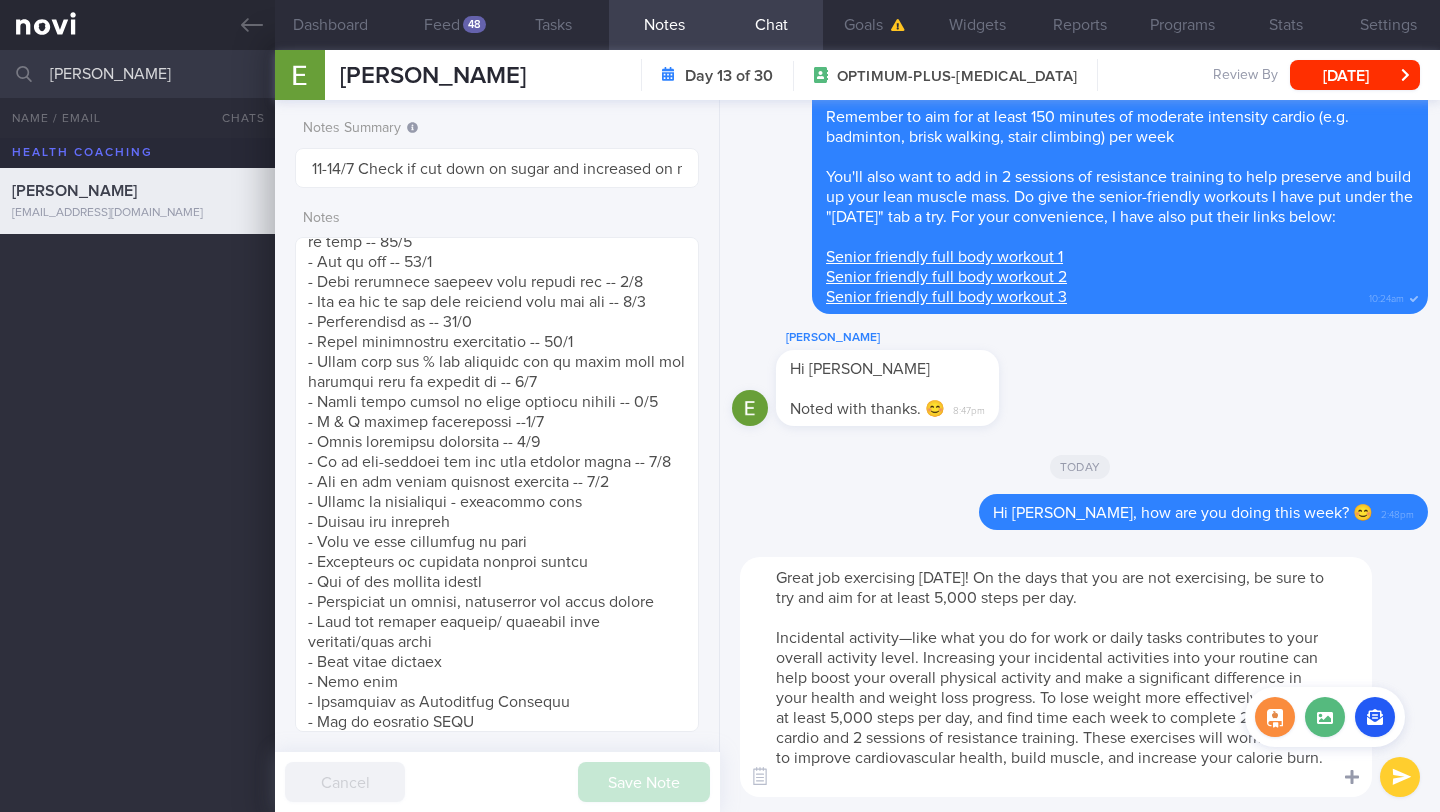 drag, startPoint x: 993, startPoint y: 574, endPoint x: 1350, endPoint y: 769, distance: 406.78494 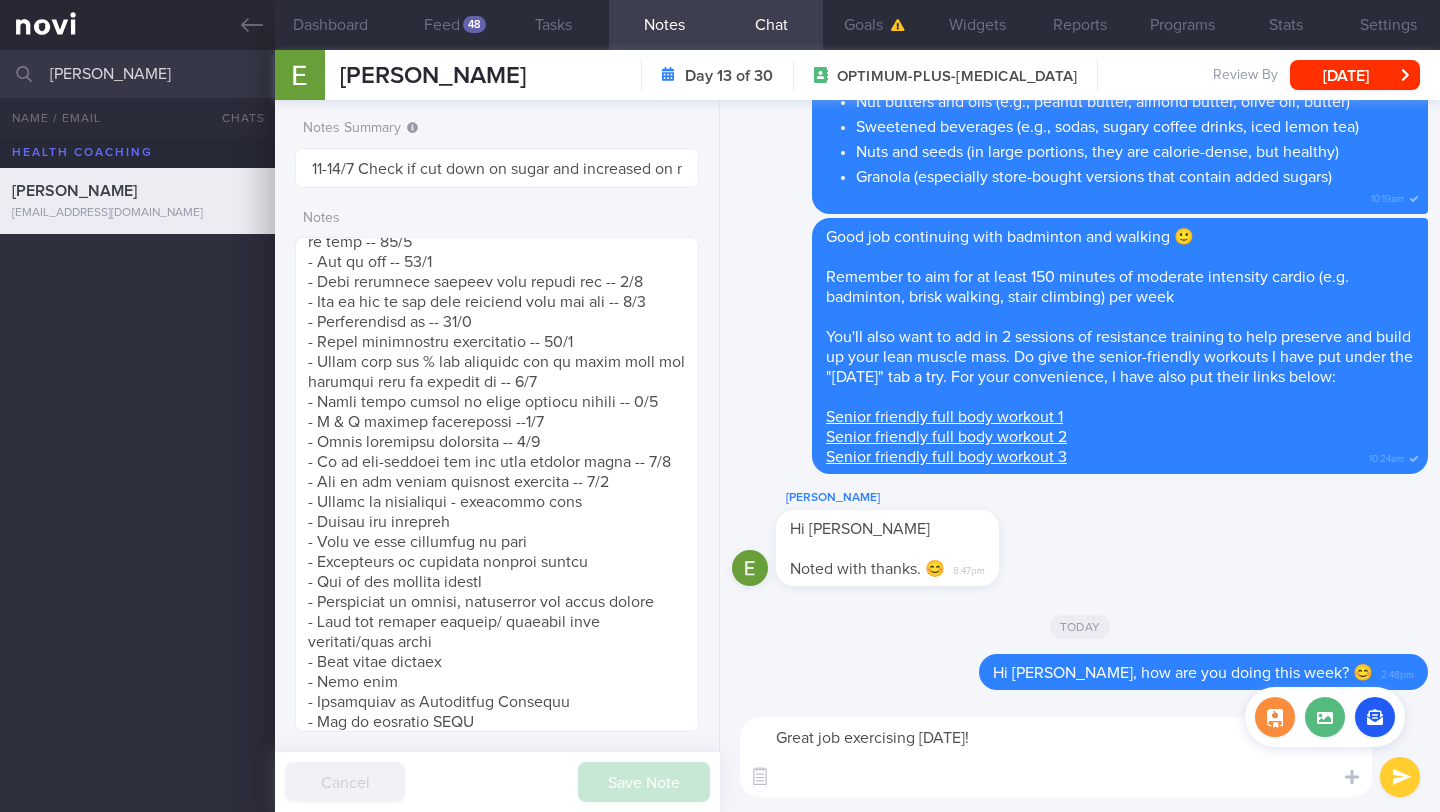 scroll, scrollTop: 0, scrollLeft: 0, axis: both 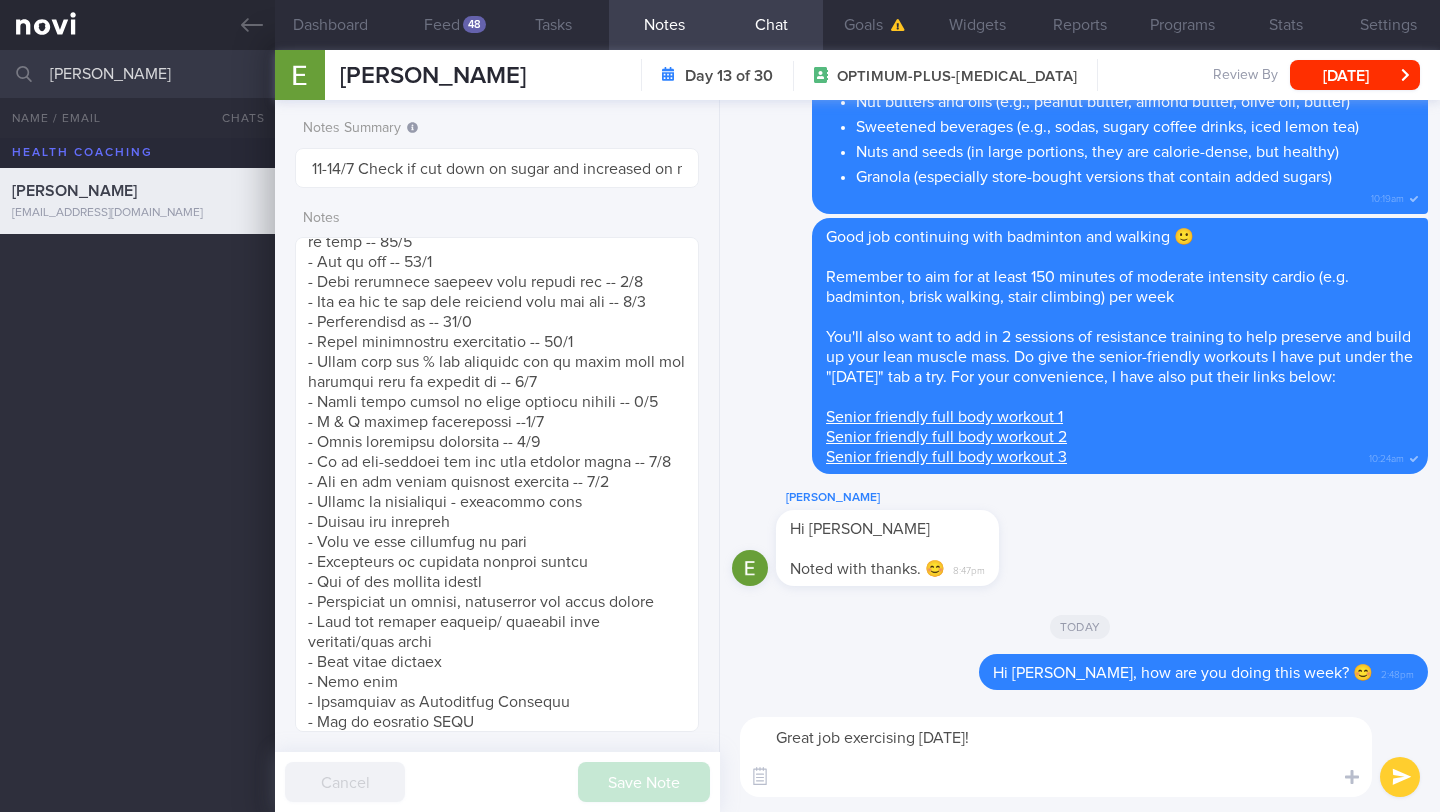 click on "Great job exercising yesterday!" at bounding box center (1056, 757) 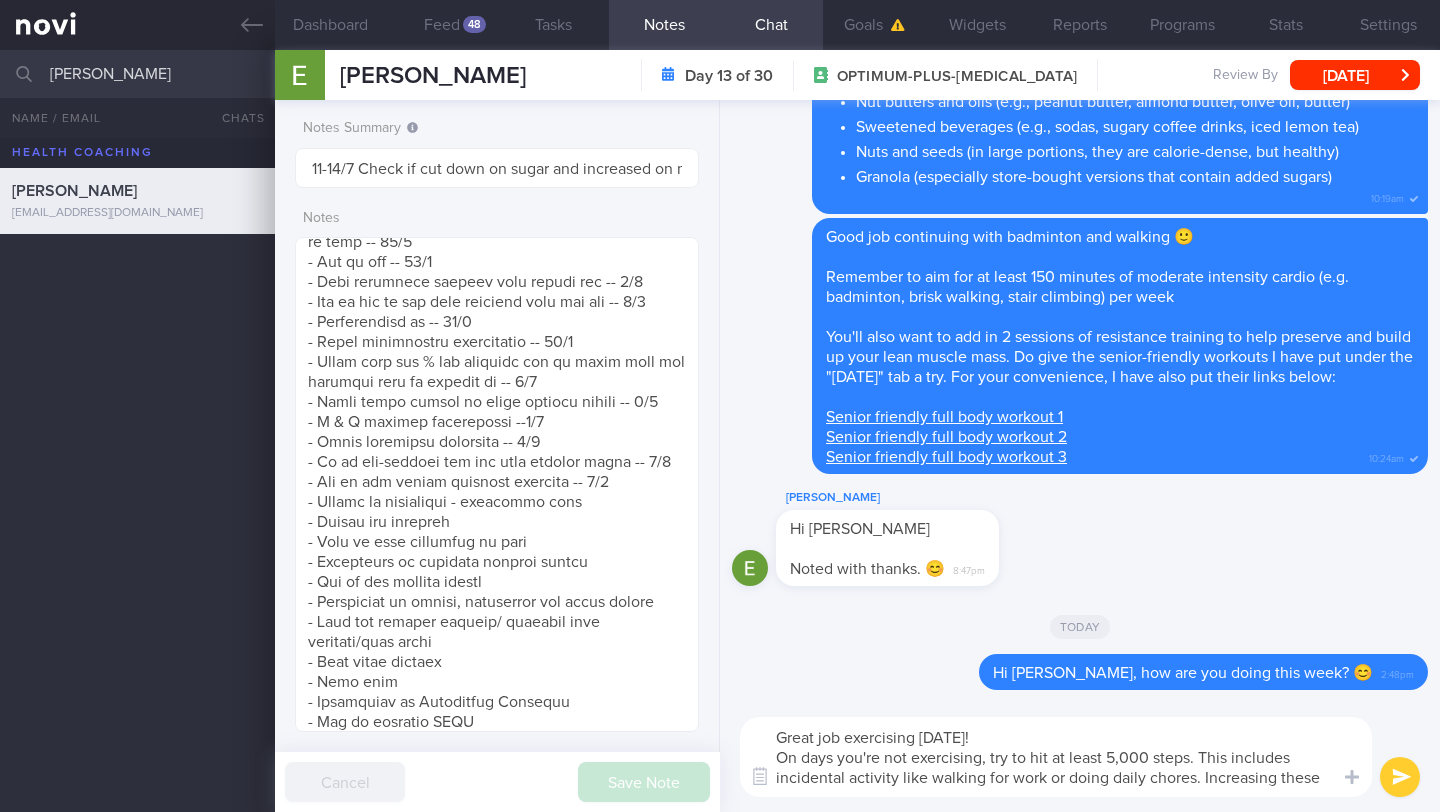 scroll, scrollTop: 0, scrollLeft: 0, axis: both 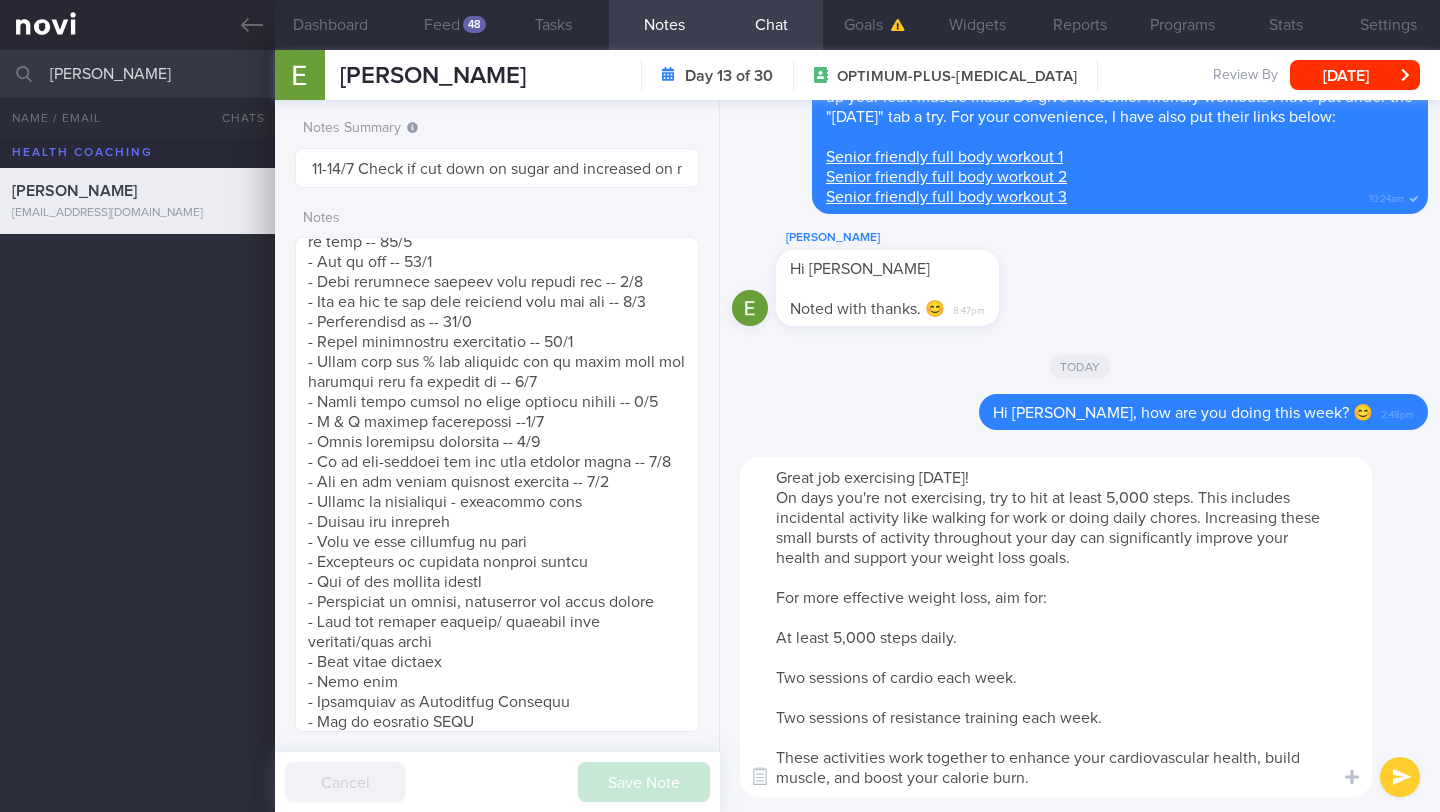 click on "Great job exercising yesterday!
On days you're not exercising, try to hit at least 5,000 steps. This includes incidental activity like walking for work or doing daily chores. Increasing these small bursts of activity throughout your day can significantly improve your health and support your weight loss goals.
For more effective weight loss, aim for:
At least 5,000 steps daily.
Two sessions of cardio each week.
Two sessions of resistance training each week.
These activities work together to enhance your cardiovascular health, build muscle, and boost your calorie burn." at bounding box center (1056, 627) 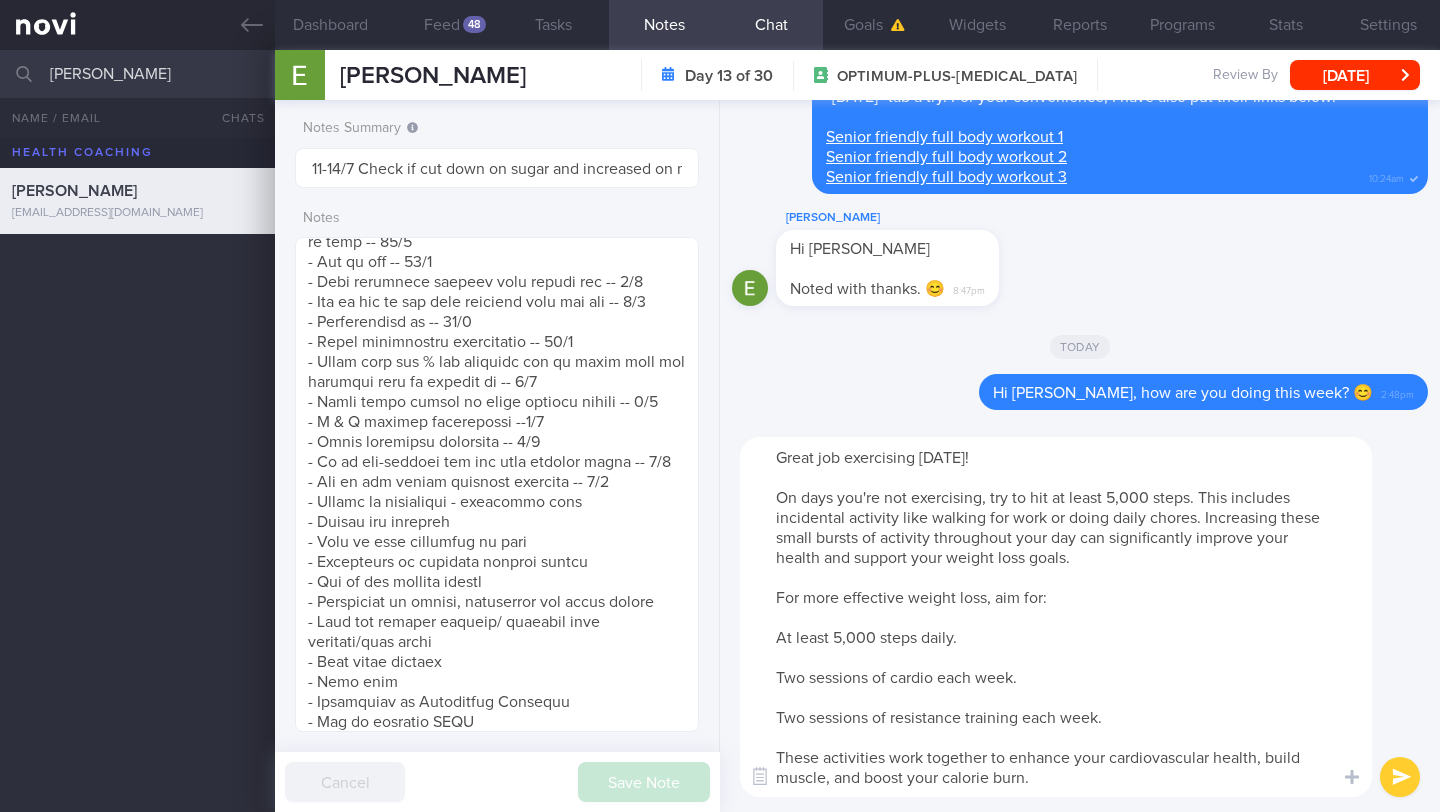 click on "Great job exercising yesterday!
On days you're not exercising, try to hit at least 5,000 steps. This includes incidental activity like walking for work or doing daily chores. Increasing these small bursts of activity throughout your day can significantly improve your health and support your weight loss goals.
For more effective weight loss, aim for:
At least 5,000 steps daily.
Two sessions of cardio each week.
Two sessions of resistance training each week.
These activities work together to enhance your cardiovascular health, build muscle, and boost your calorie burn." at bounding box center (1056, 617) 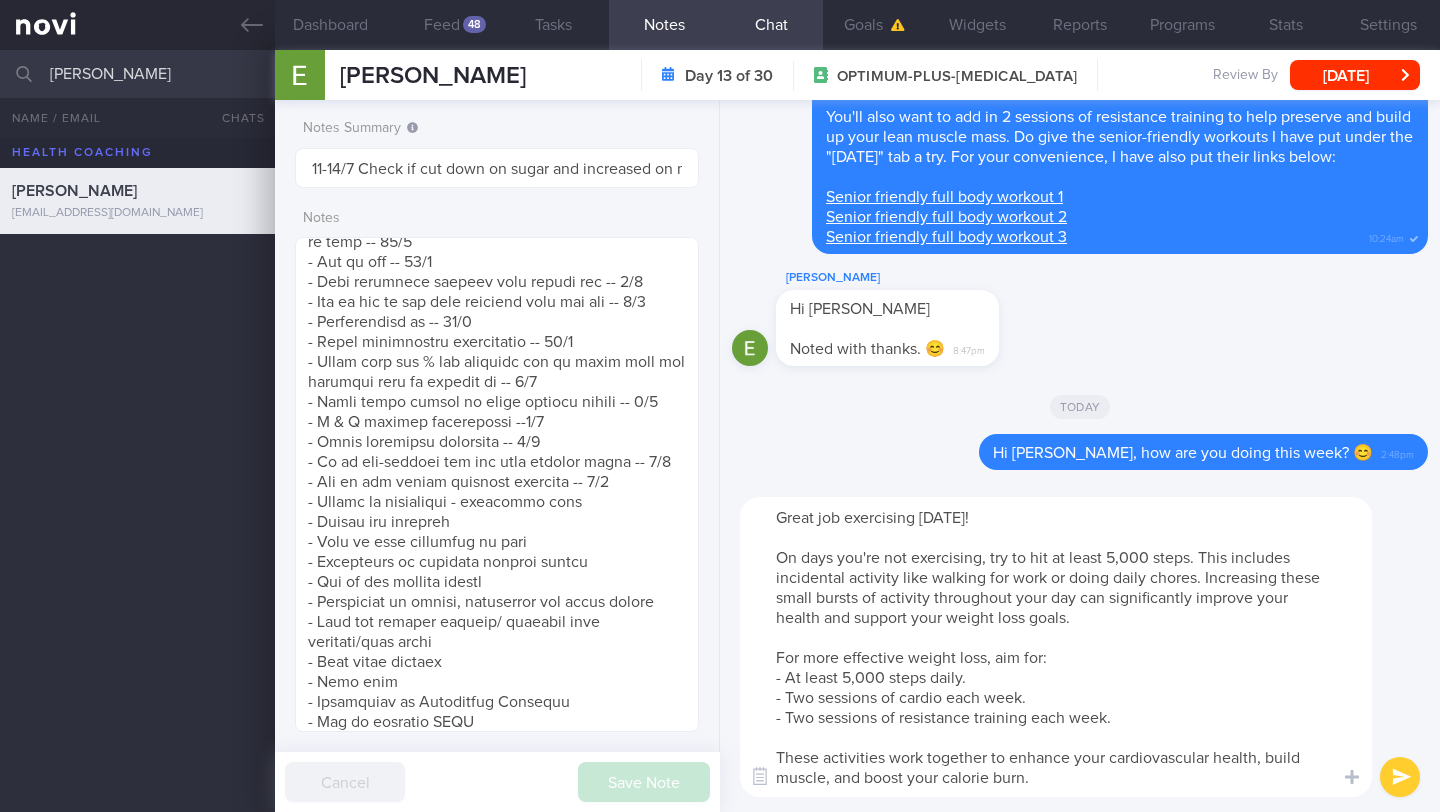 drag, startPoint x: 1051, startPoint y: 787, endPoint x: 750, endPoint y: 555, distance: 380.0329 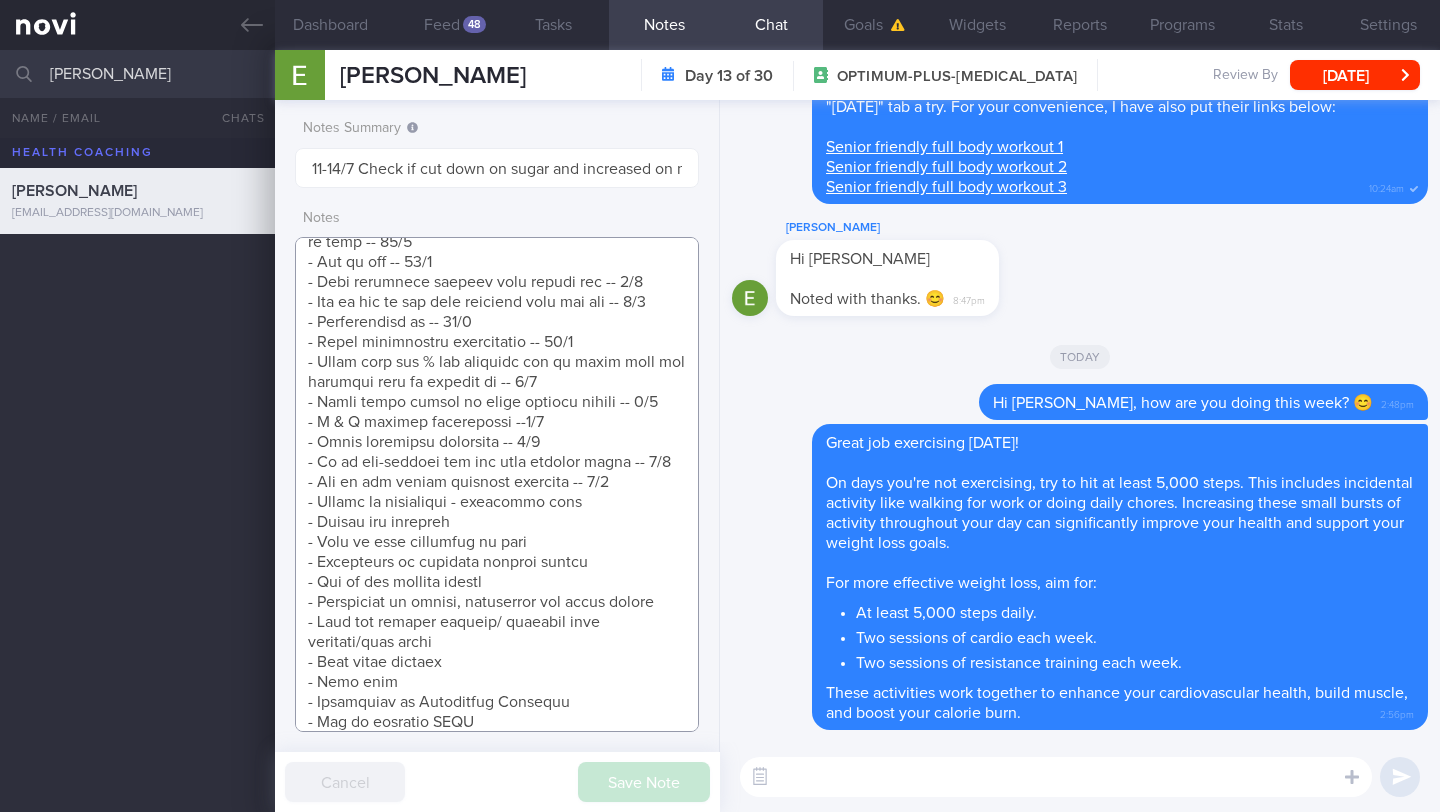 click at bounding box center (497, 484) 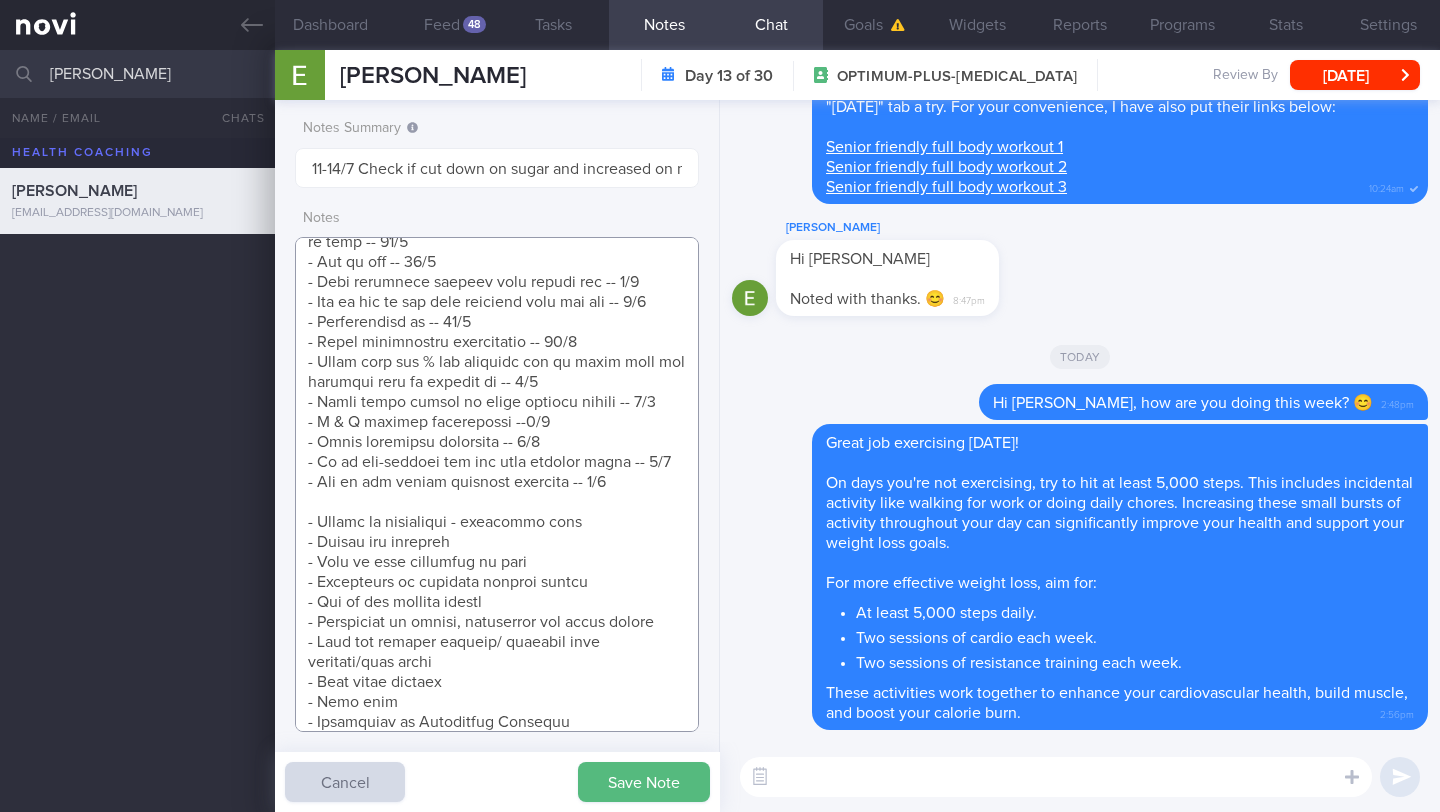 scroll, scrollTop: 1592, scrollLeft: 0, axis: vertical 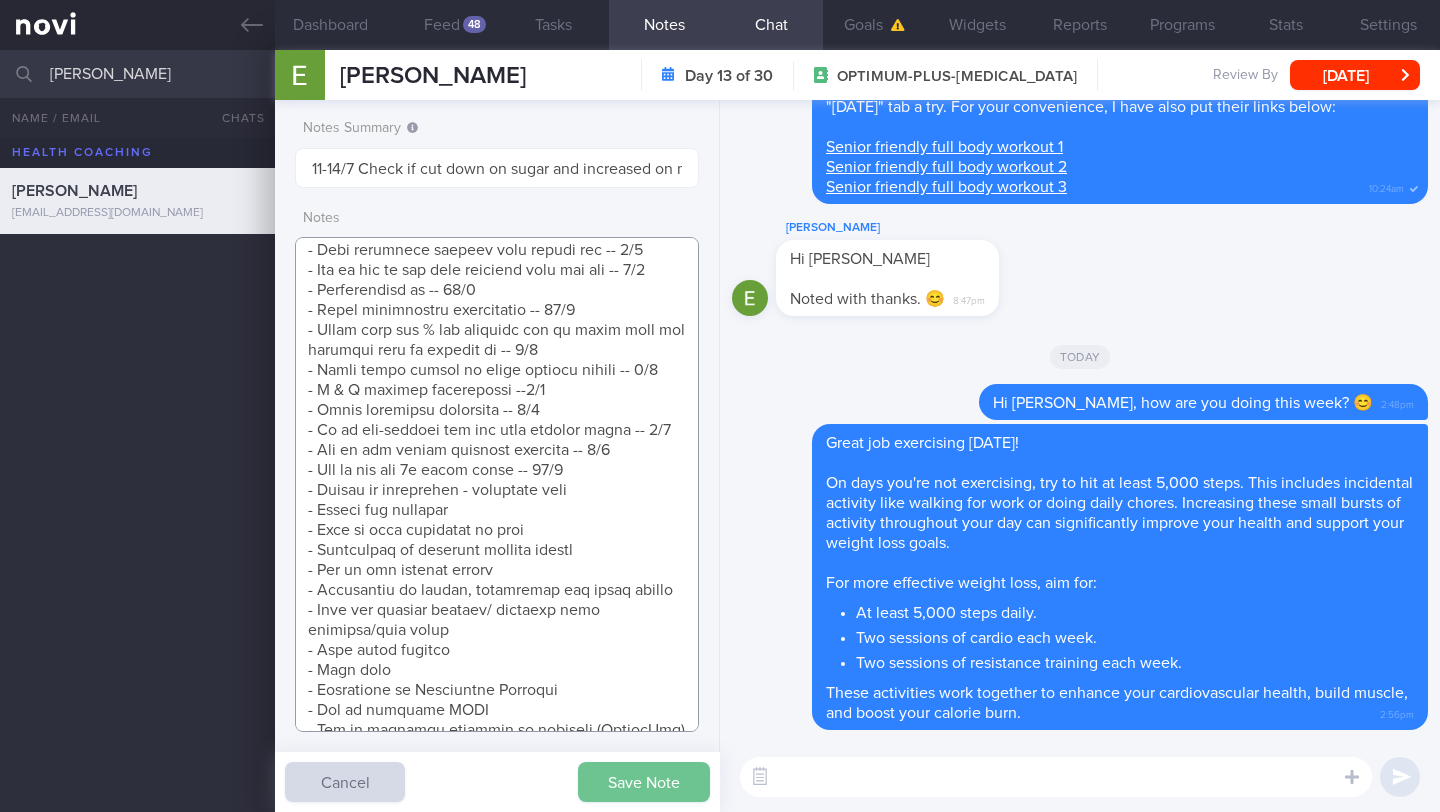 type on "SUPPORT NEEDED:
CHALLENGE:
- OVERALL:
(4/7/25) Constipation is long standing. Took bisacodyl and constipation was resolved. Has been taking the Rybelsus 7mg except when traveling. No side effects. Ryblesus 14mg. Take lactulose consistently - 1 bottle
If 3 days no BO, take bisacodyl
(16/6/25) Side effects. Constipation requiring enema. Has background of bacd constipation. Stopped taking medication due to the constipation (11 June). Portions are smaller
Taking less coffee with sugar
- LIFE:
- DIET:
- EXERCISE:
- MEDS:
- HbA1c/GMI:
Wt trend:  76 > (16/6) 74.9
In Body (21/6/25) done when saw TCM physician
Body fat %: 42.5
Body fat: 31.8kg
Muscle Mass: 23.3kg
Visceral fat: 15 (high)
BMI: 30.3 (obese)
Wt Targets:
5%  (4kg -> 72kg)
10% (8kg -> 68kg)
15% (11kg -> 65kg)
62yo Chinese female
Homemaker
- Pmhx: HLD
- Meds/Supps: Statins, Collagen, Ginseng, Probiotics
- Social hx: Married. Lives with husband and 2 sons
Patient buys groceries and cooks
- Diet: At least 3 meals per day, plus snacks. Cooks meal..." 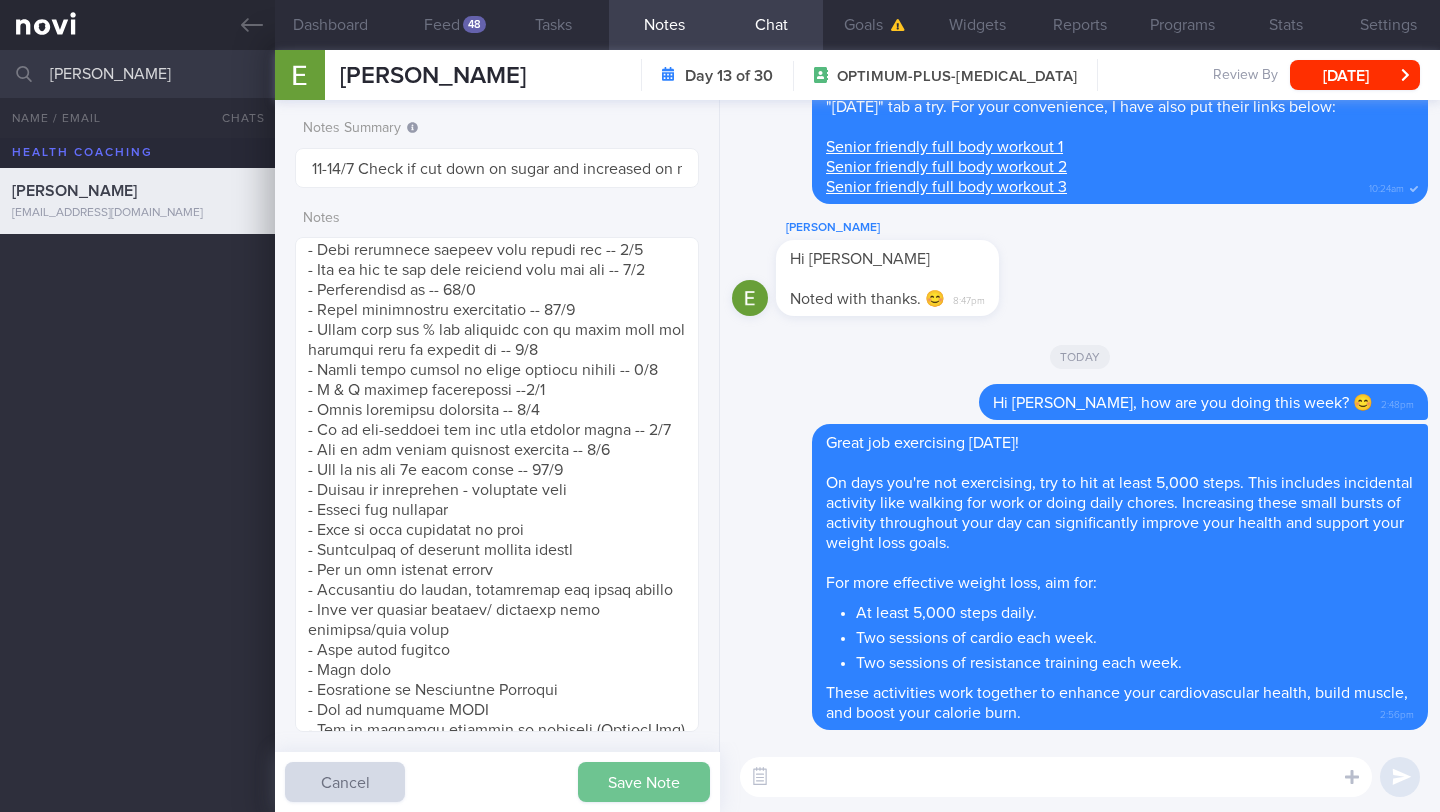 click on "Save Note" at bounding box center (644, 782) 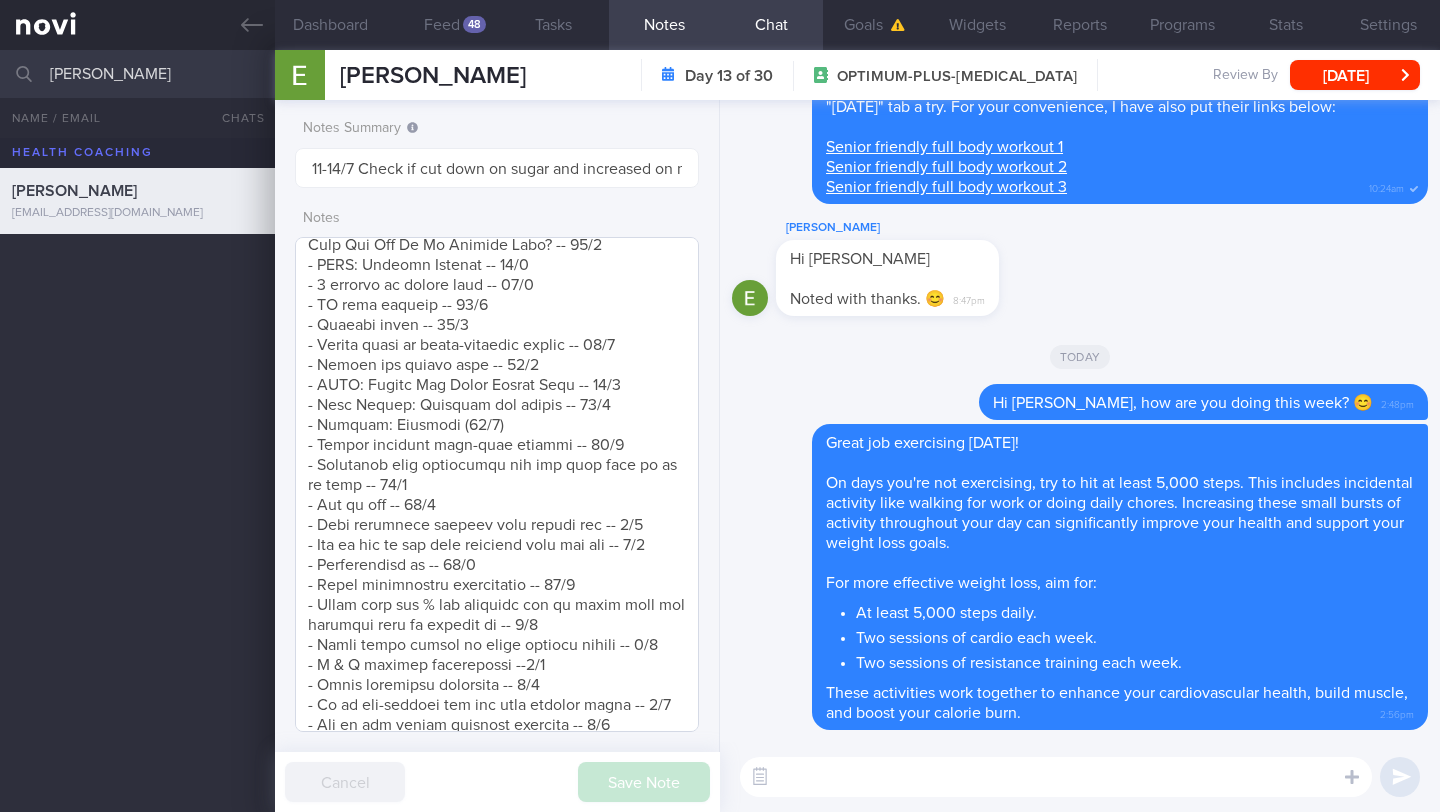 scroll, scrollTop: 962, scrollLeft: 0, axis: vertical 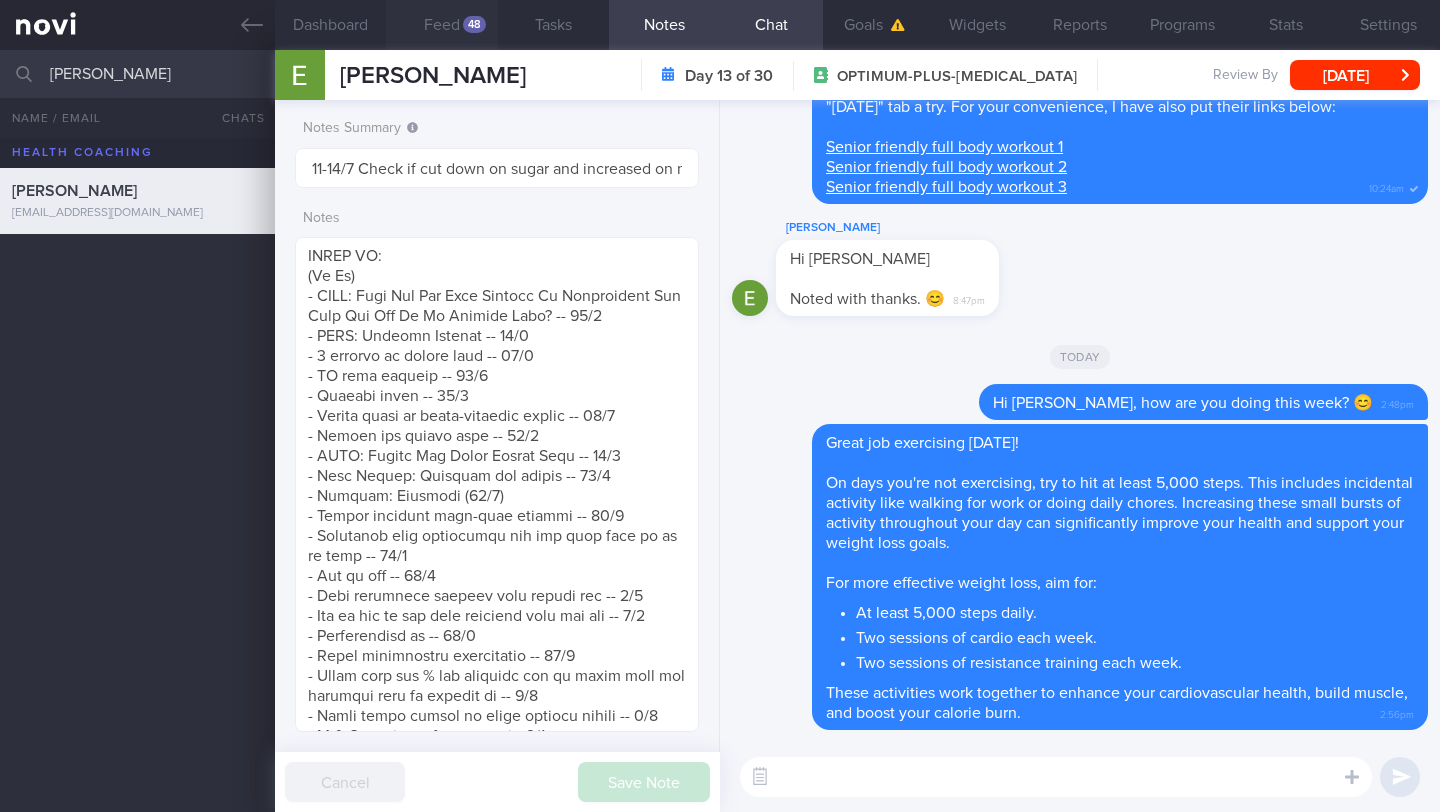click on "Feed
48" at bounding box center (441, 25) 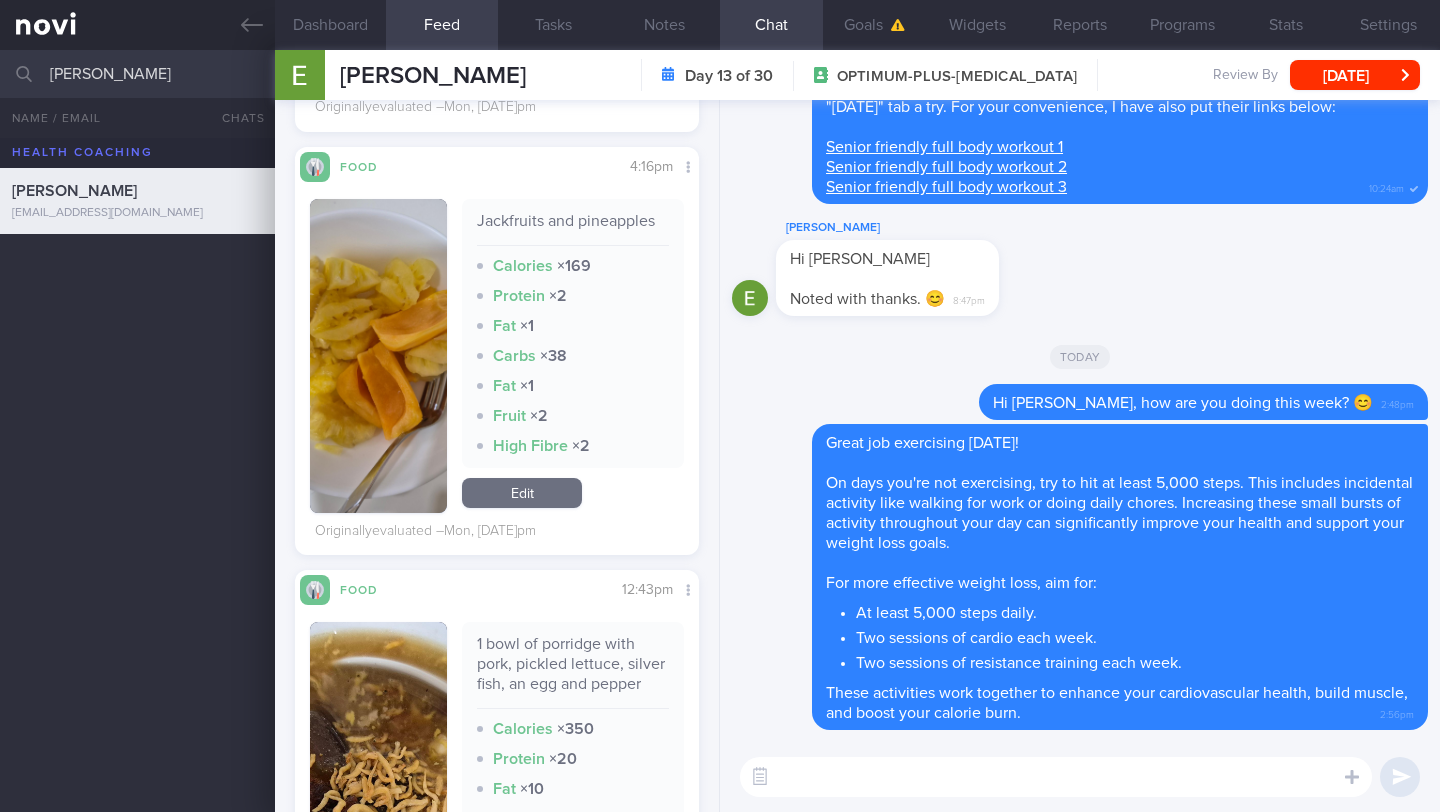 scroll, scrollTop: 3970, scrollLeft: 0, axis: vertical 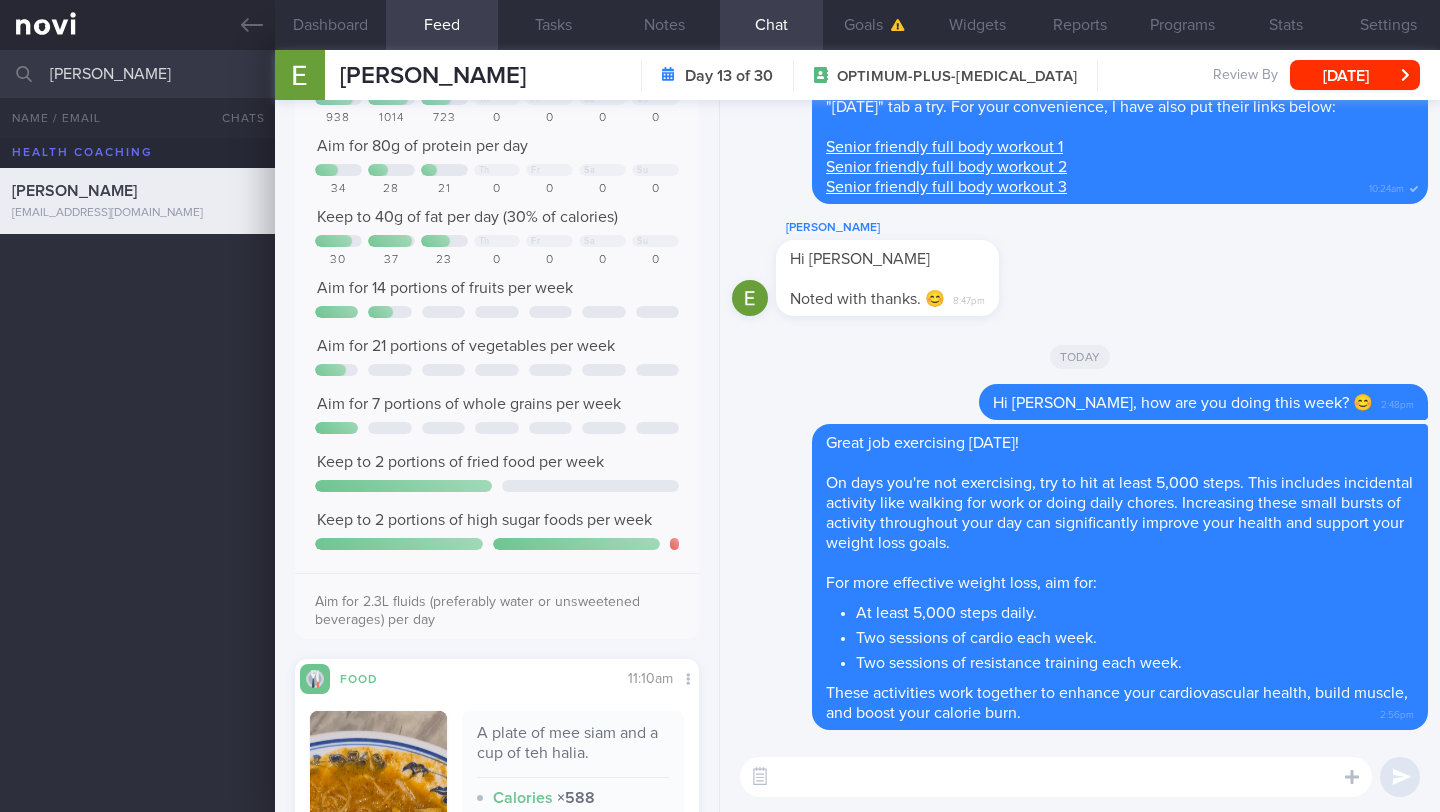 click at bounding box center [1056, 777] 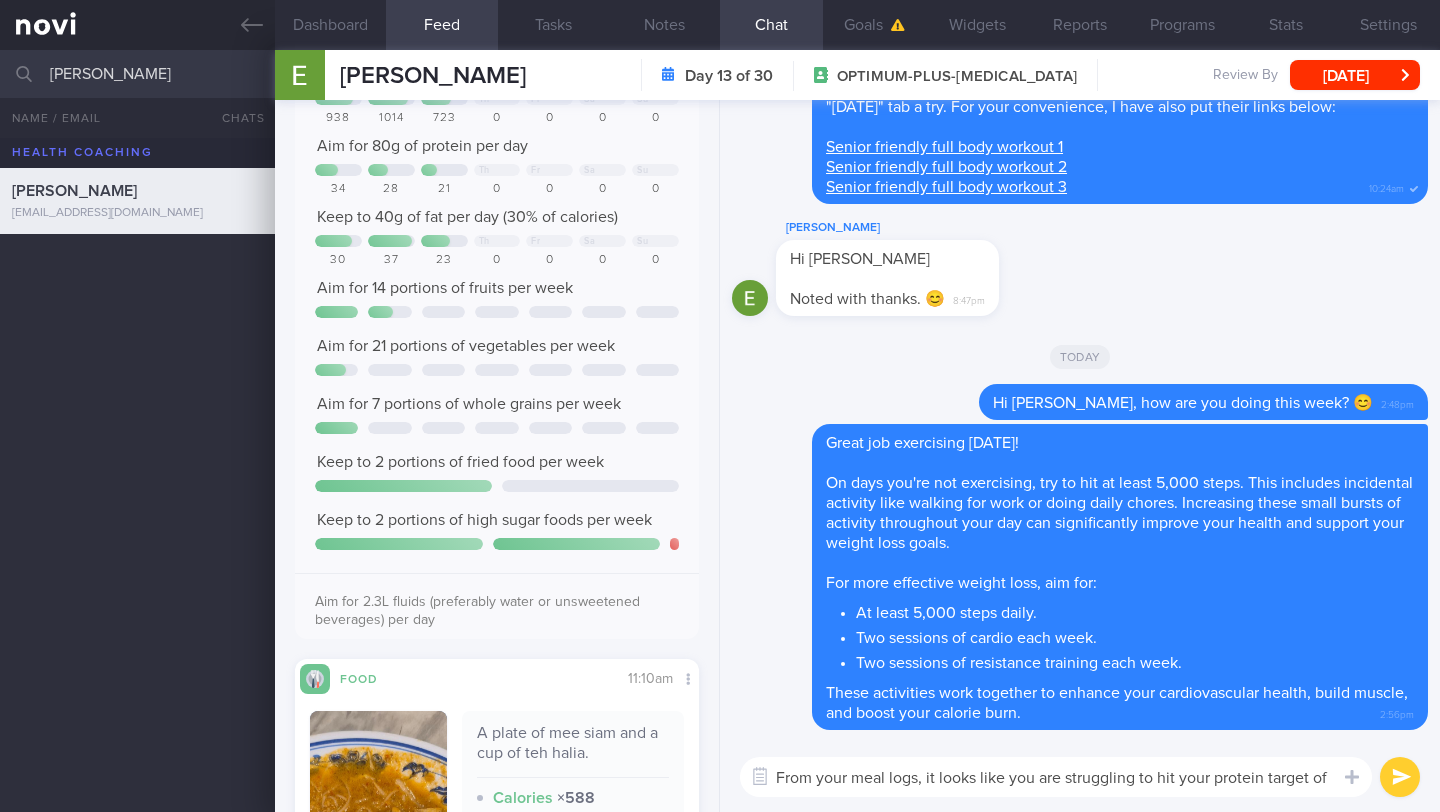 scroll, scrollTop: 0, scrollLeft: 0, axis: both 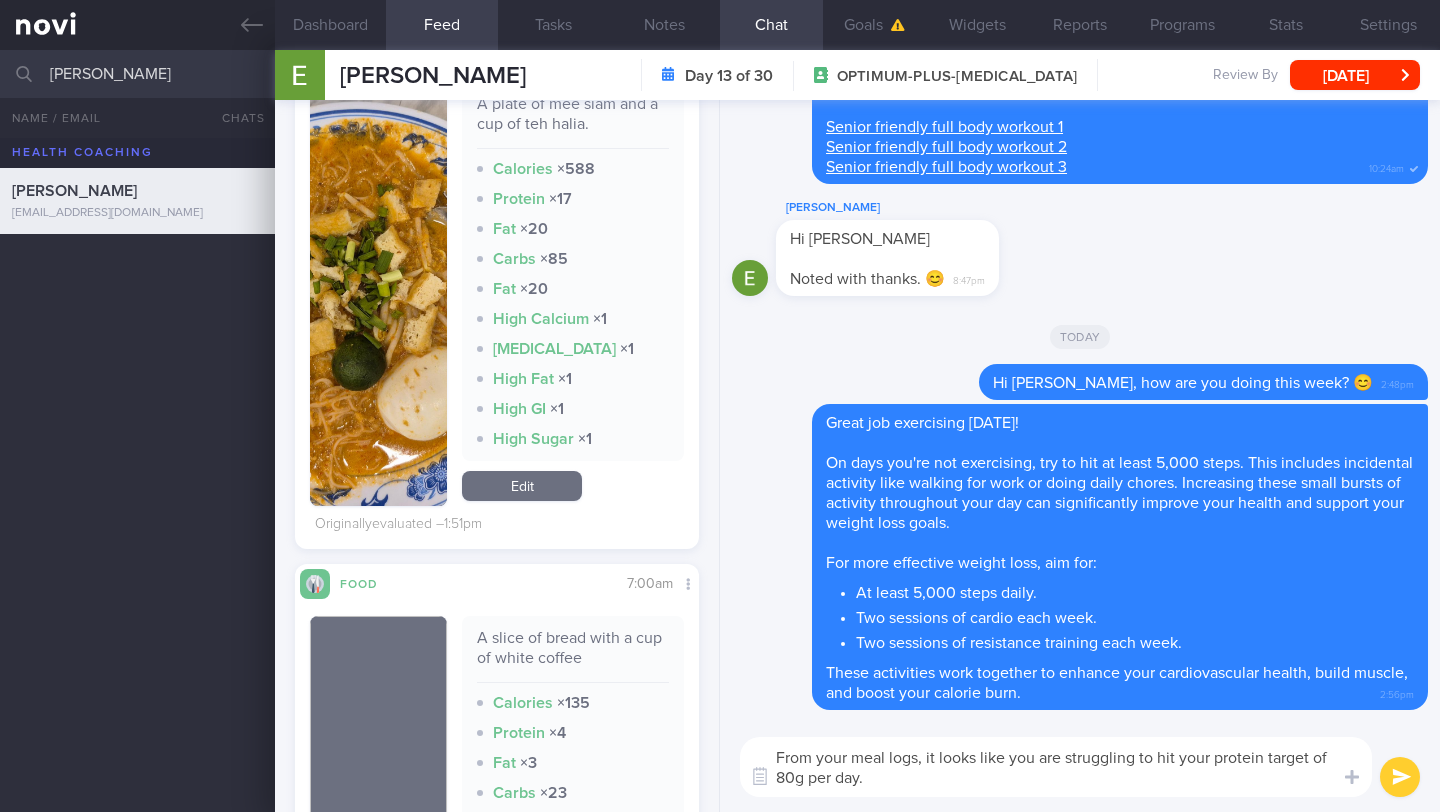 click on "From your meal logs, it looks like you are struggling to hit your protein target of 80g per day." at bounding box center (1056, 767) 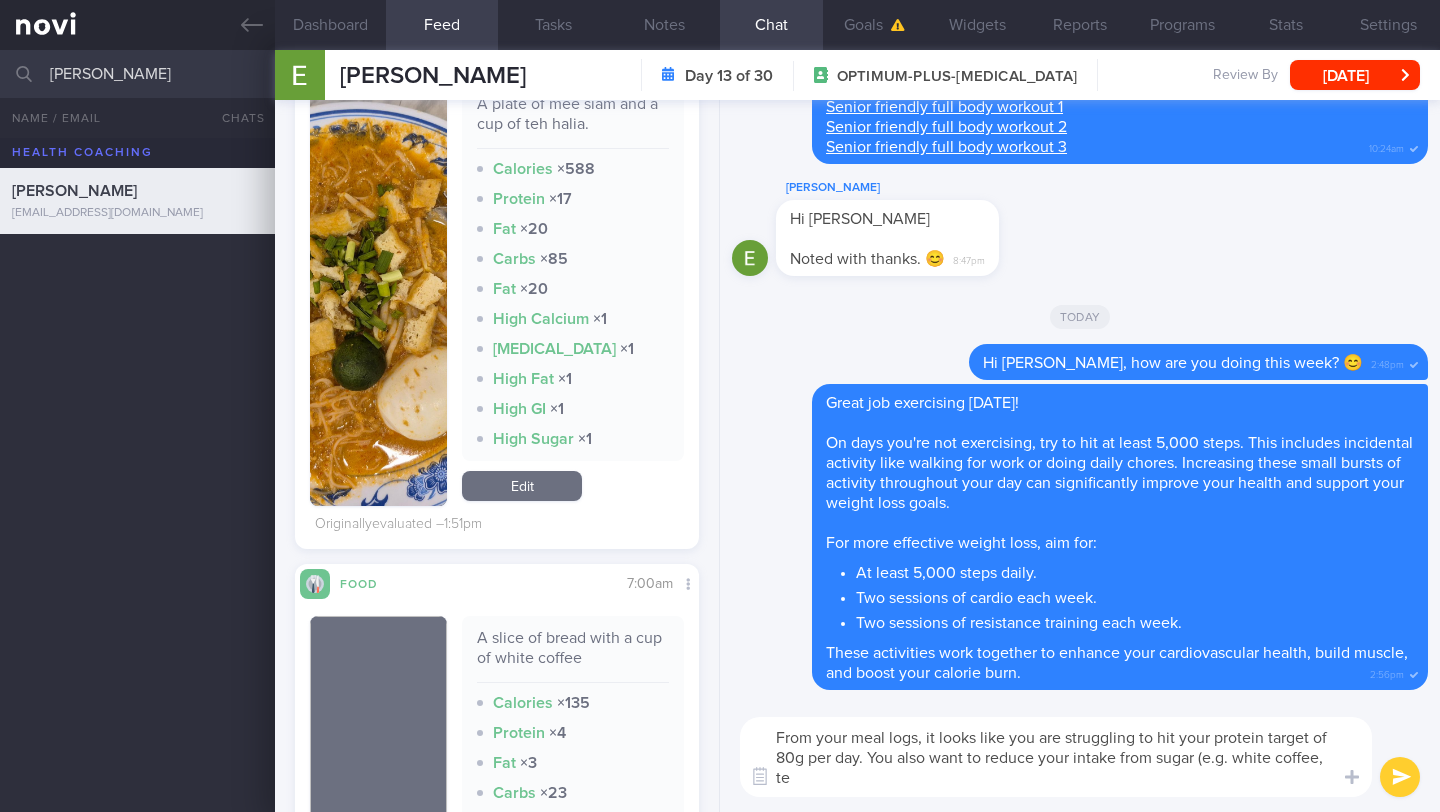 scroll, scrollTop: 0, scrollLeft: 0, axis: both 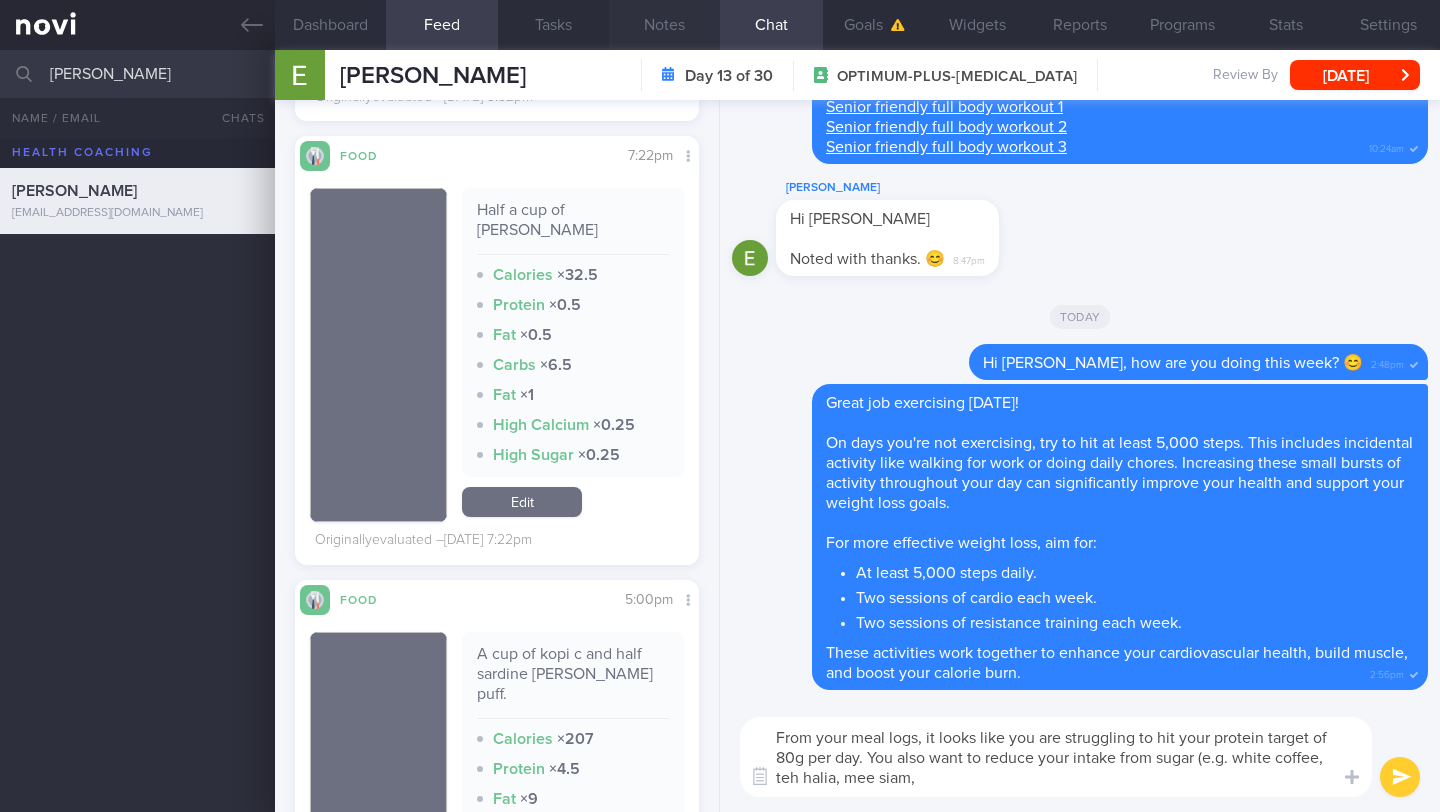 click on "Notes" at bounding box center (664, 25) 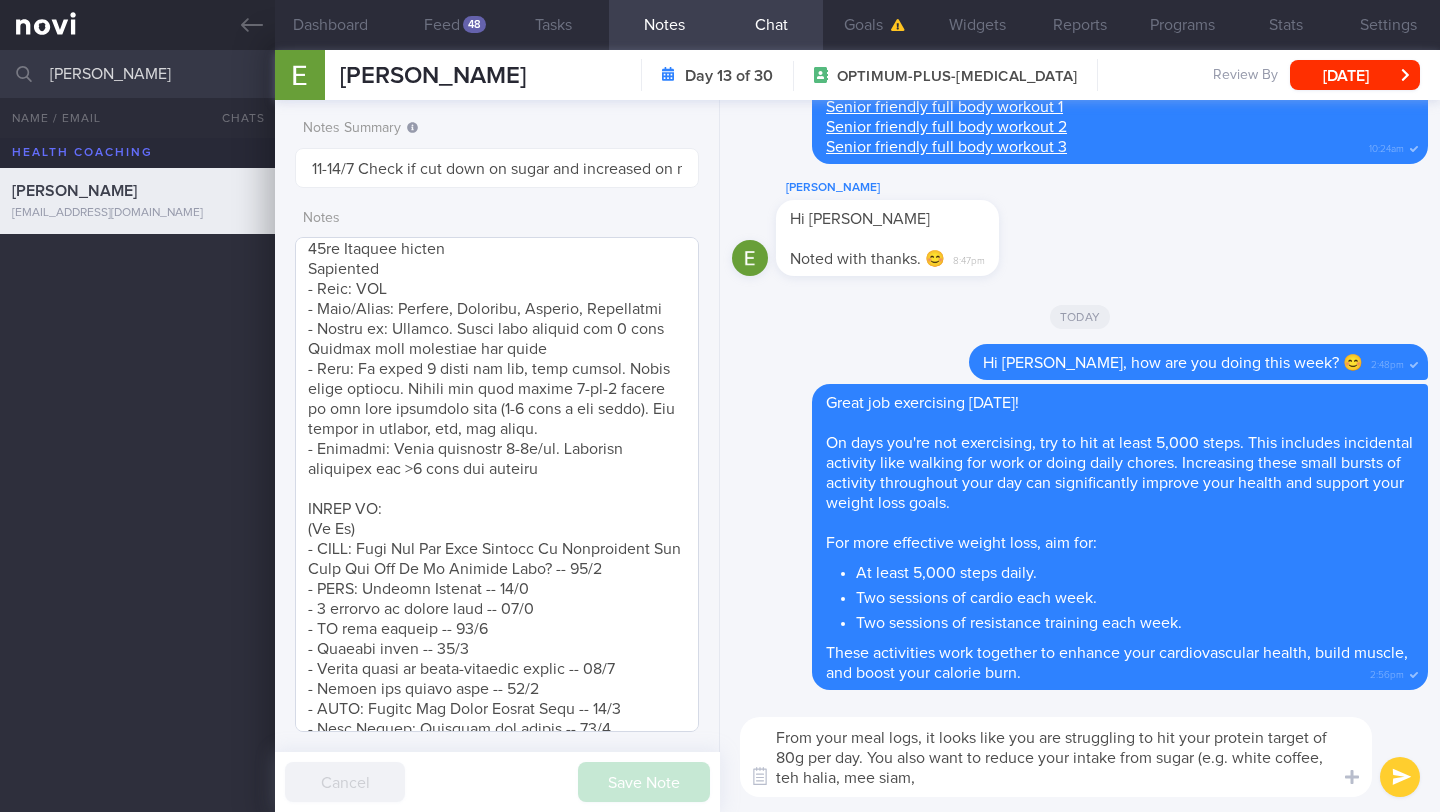 scroll, scrollTop: 643, scrollLeft: 0, axis: vertical 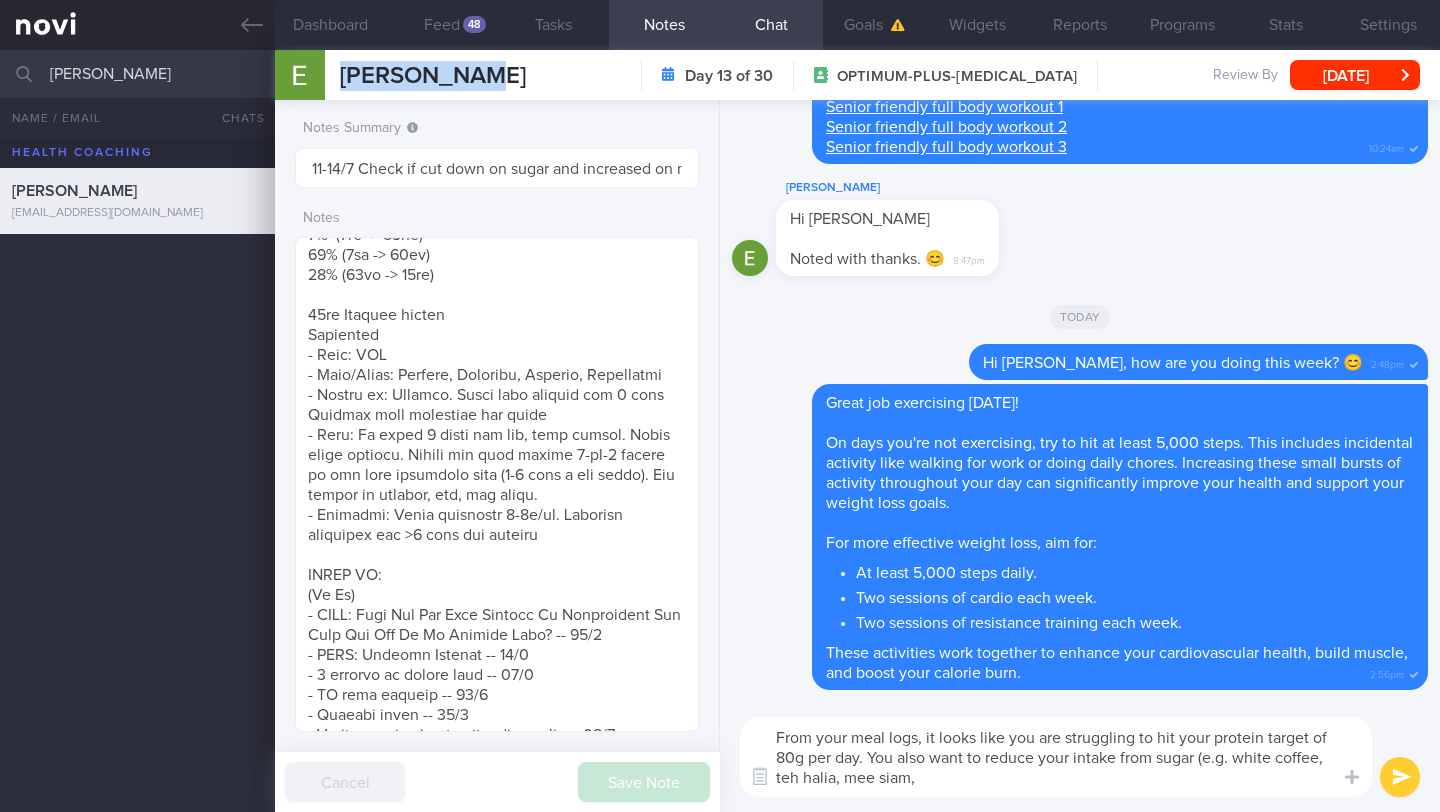 drag, startPoint x: 459, startPoint y: 76, endPoint x: 337, endPoint y: 74, distance: 122.016396 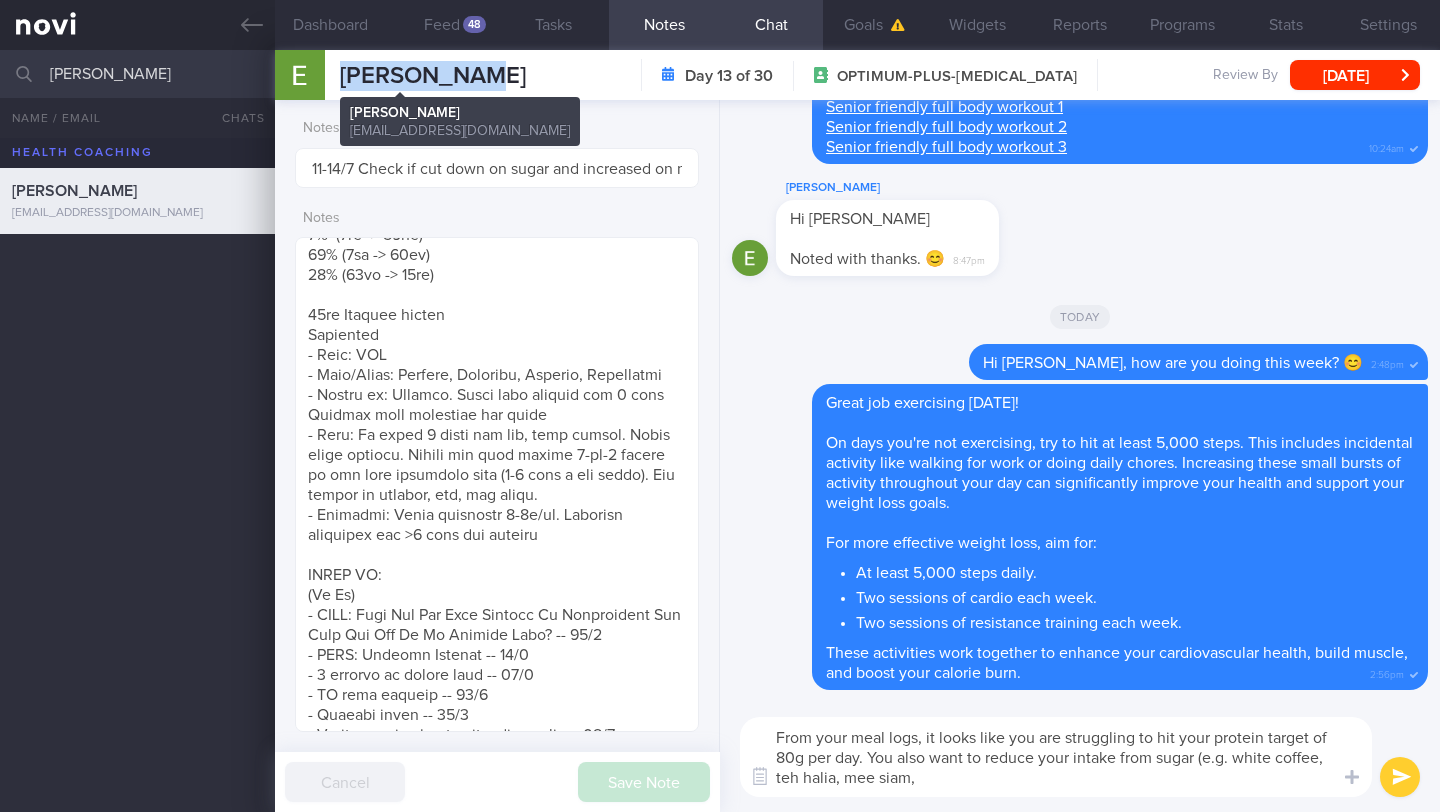 copy on "Elvaline Ho" 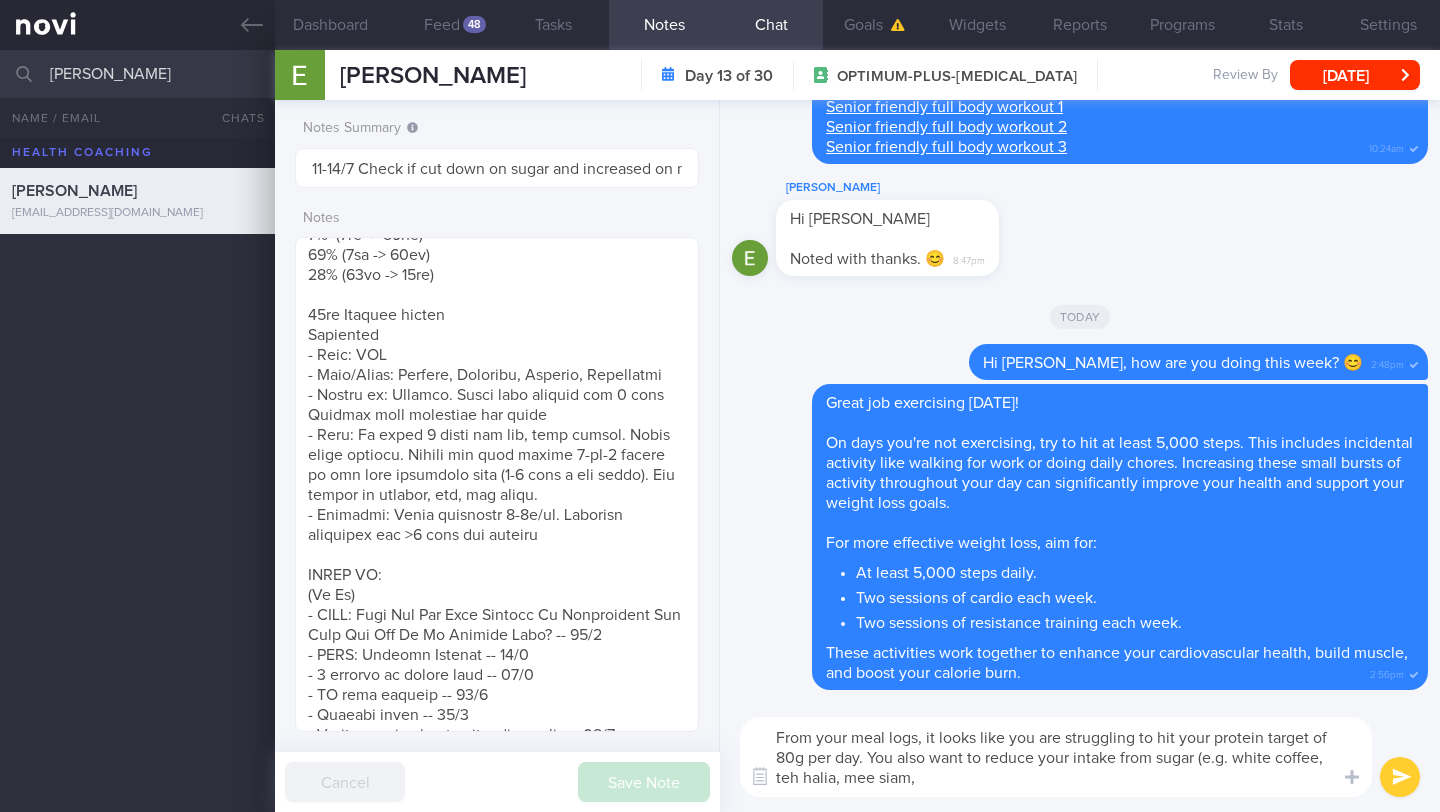 click on "From your meal logs, it looks like you are struggling to hit your protein target of 80g per day. You also want to reduce your intake from sugar (e.g. white coffee, teh halia, mee siam," at bounding box center (1056, 757) 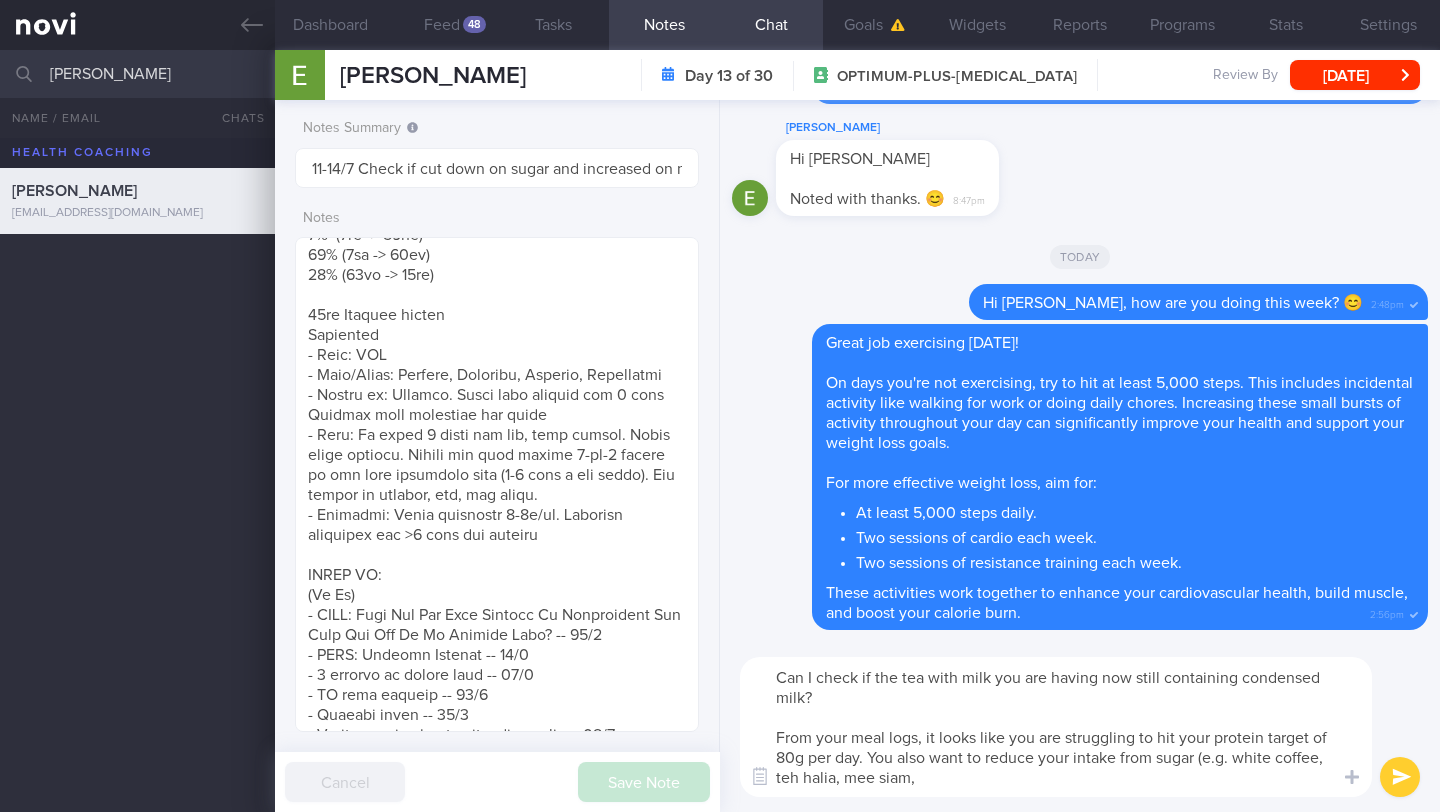 drag, startPoint x: 951, startPoint y: 778, endPoint x: 751, endPoint y: 729, distance: 205.91502 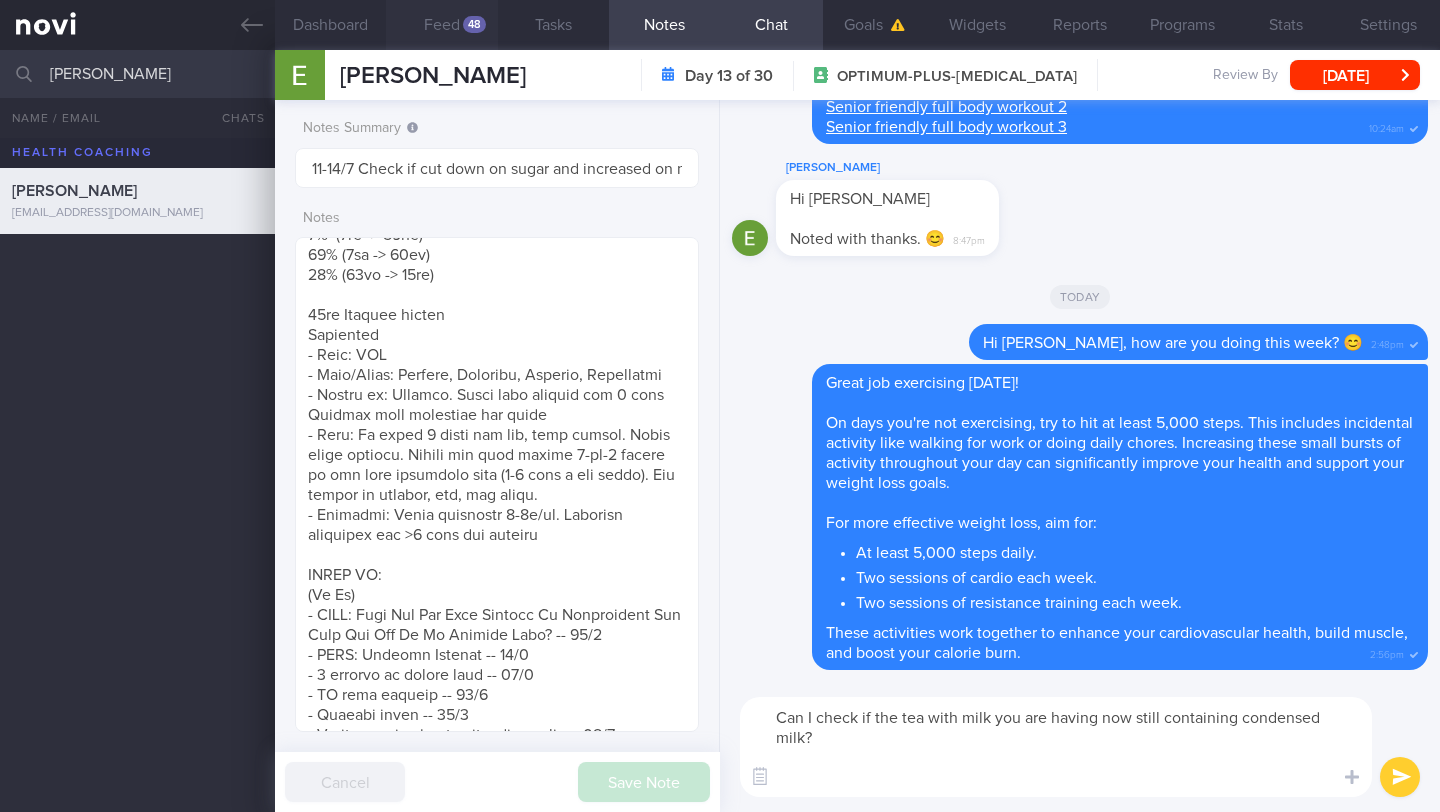 type on "Can I check if the tea with milk you are having now still containing condensed milk?" 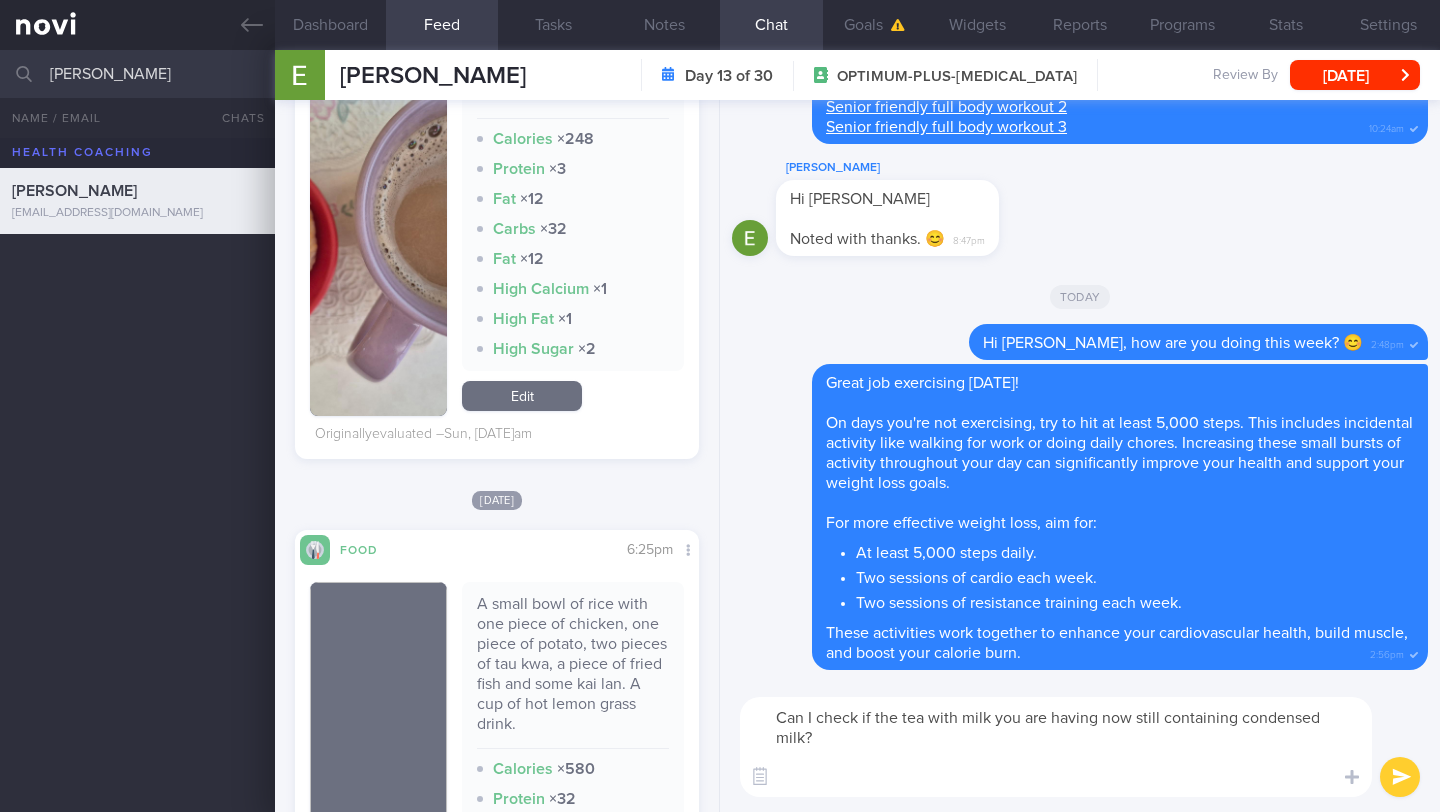 scroll, scrollTop: 8454, scrollLeft: 0, axis: vertical 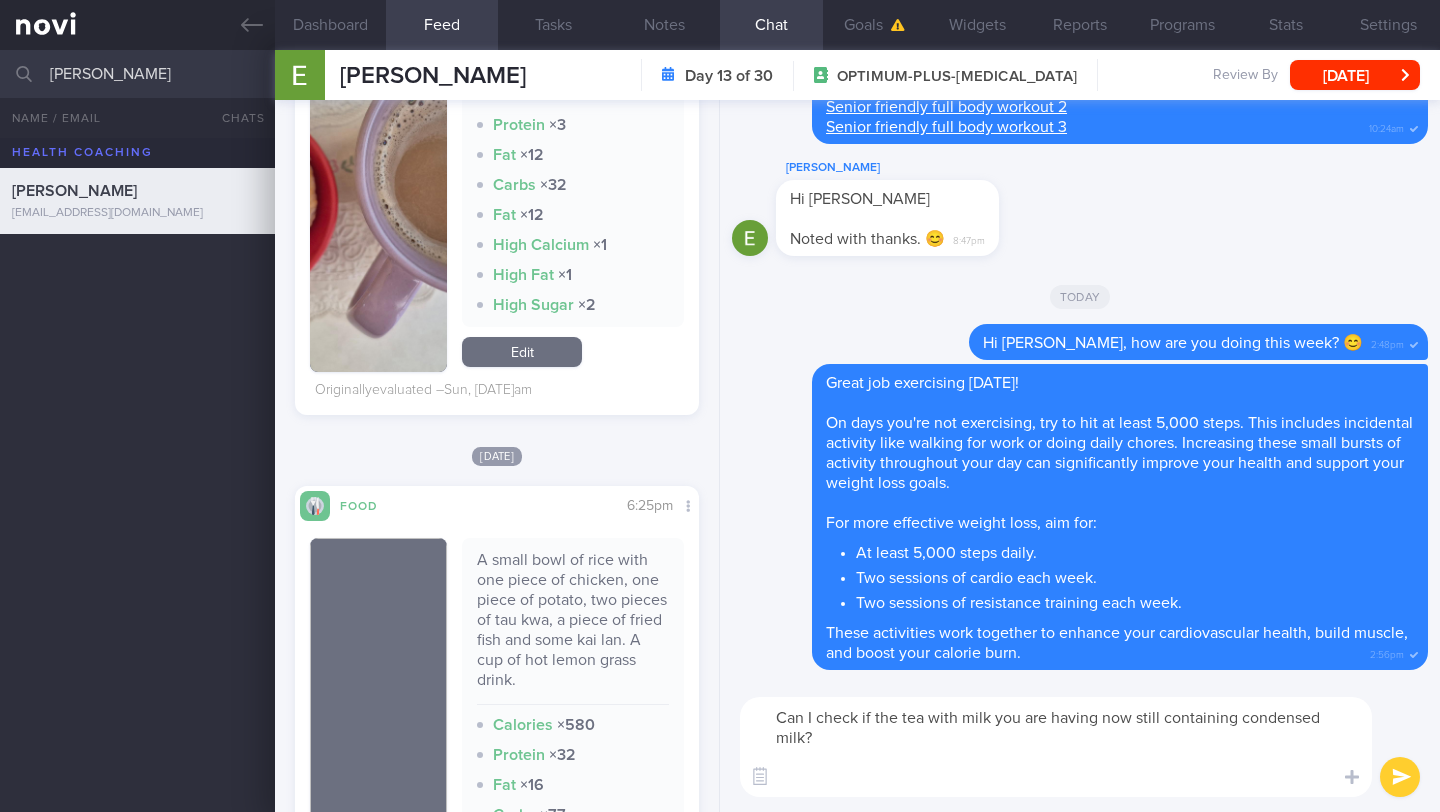 click at bounding box center [1400, 777] 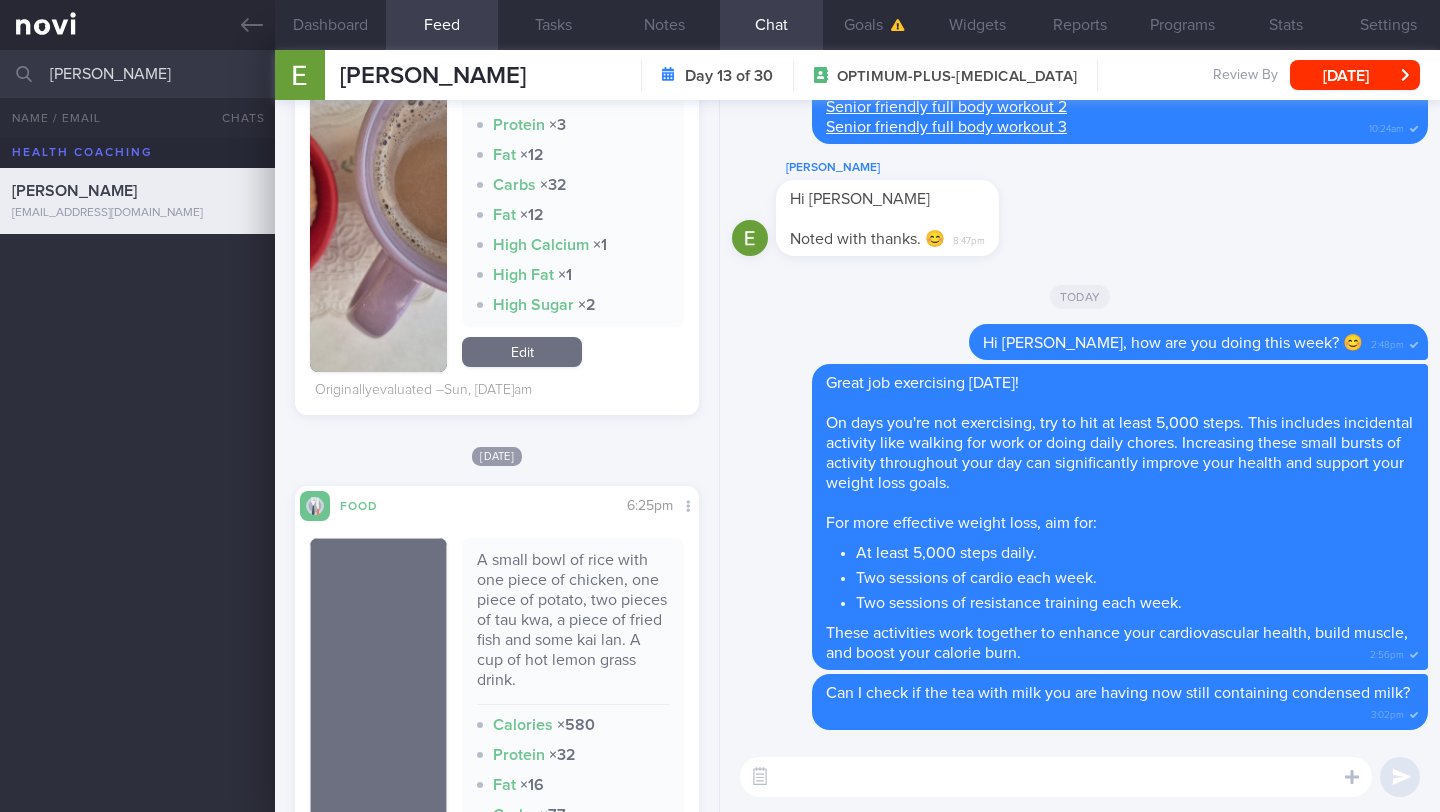 paste on "From your meal logs, it looks like you are struggling to hit your protein target of 80g per day. You also want to reduce your intake from sugar (e.g. white coffee, teh halia, mee siam," 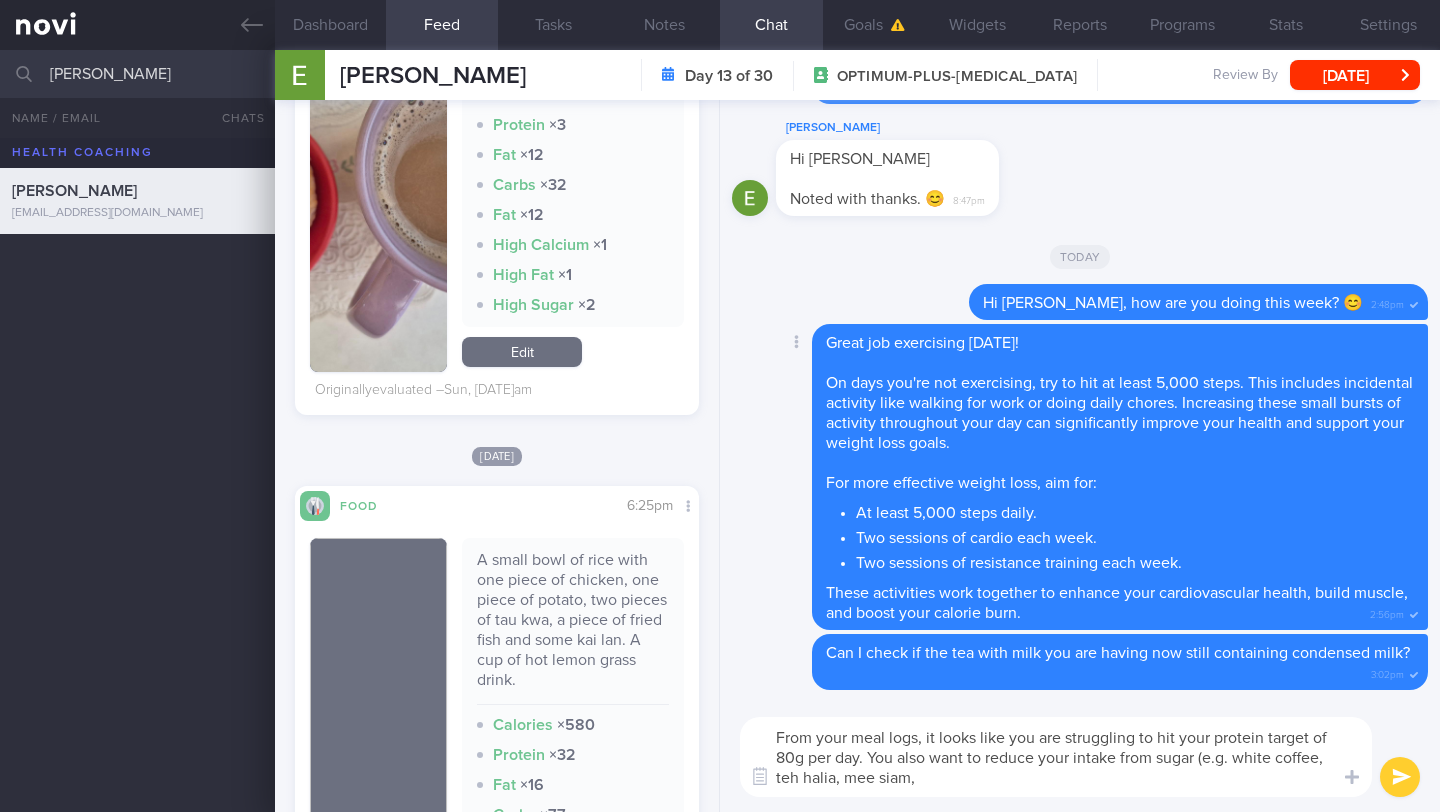 scroll, scrollTop: 0, scrollLeft: 0, axis: both 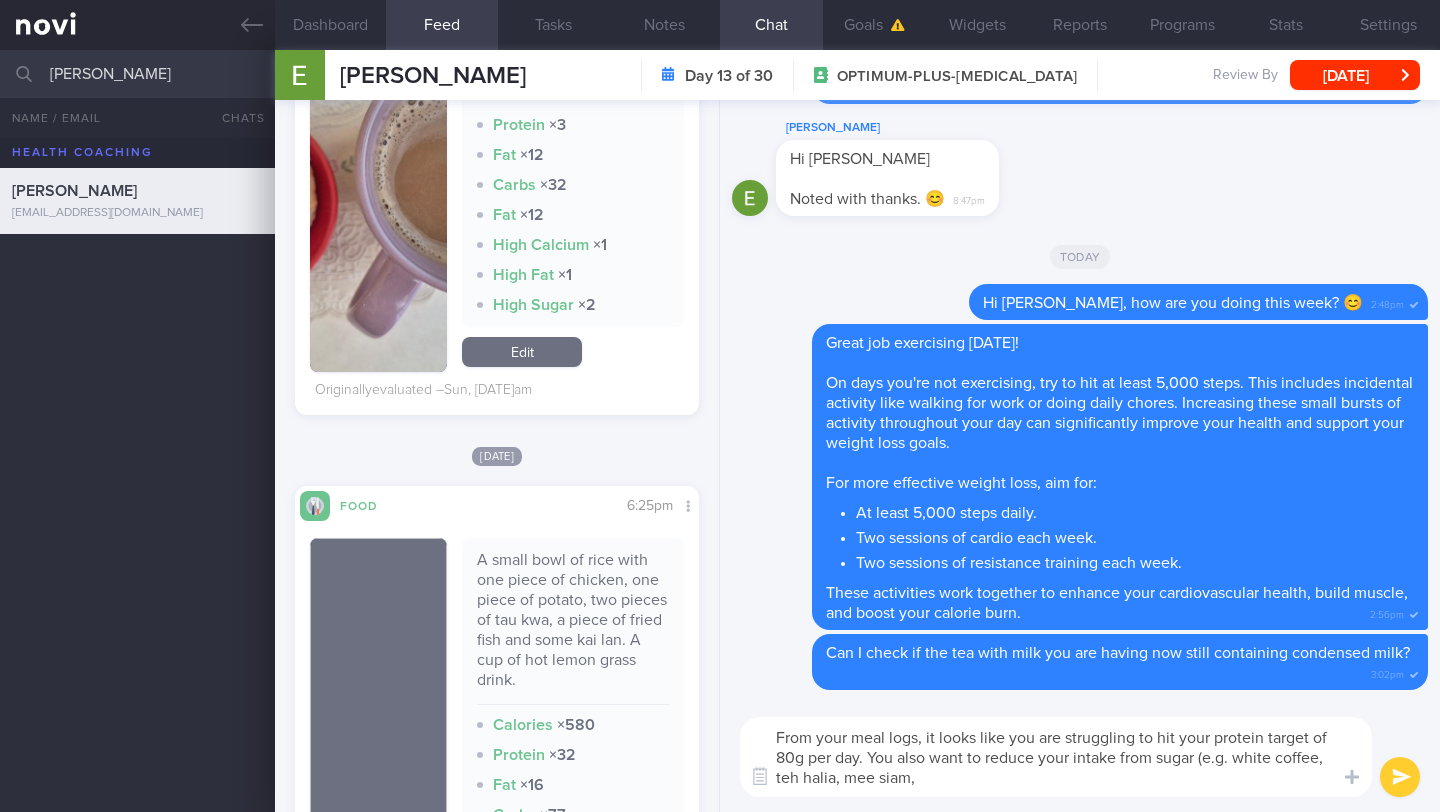 drag, startPoint x: 936, startPoint y: 736, endPoint x: 754, endPoint y: 721, distance: 182.61708 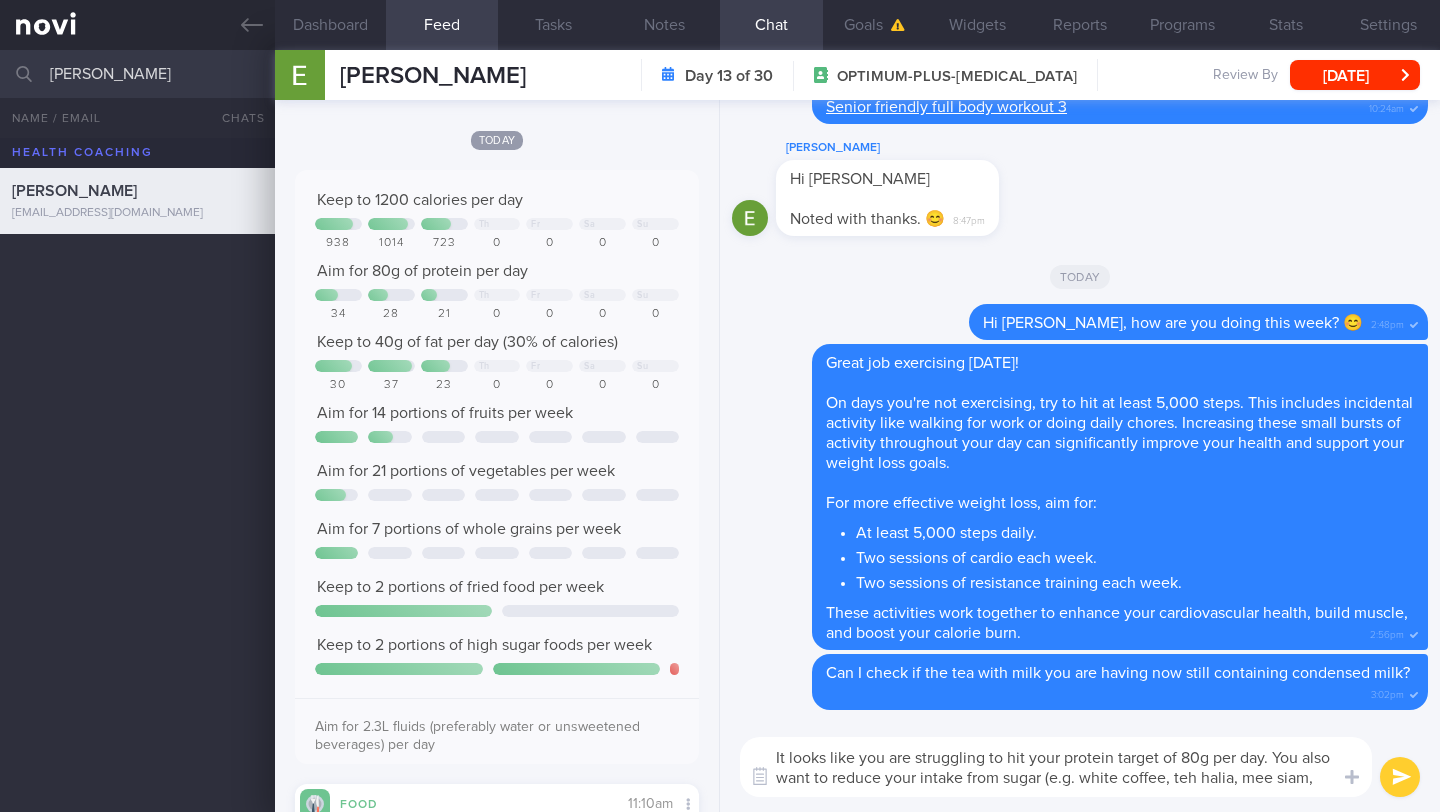 scroll, scrollTop: 0, scrollLeft: 0, axis: both 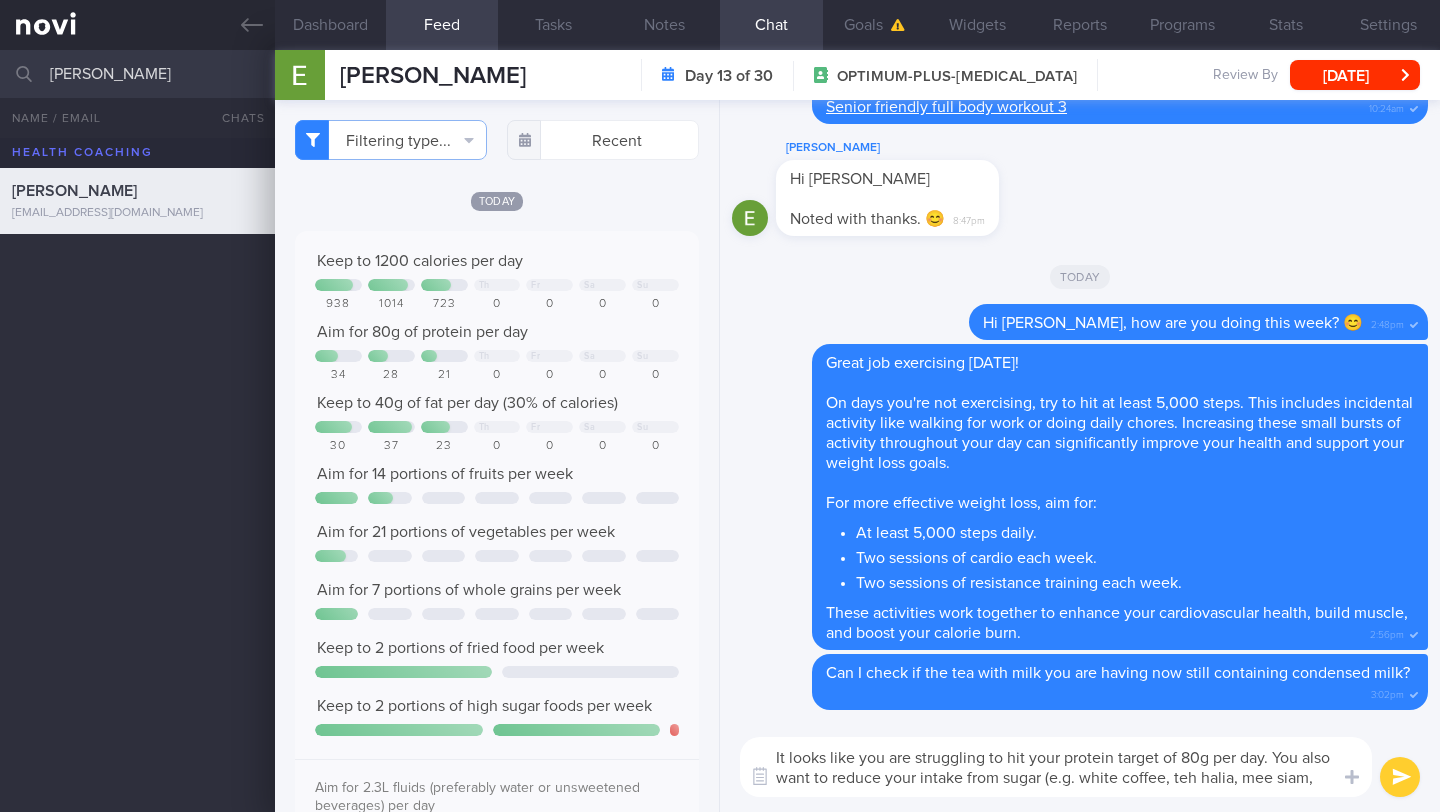 drag, startPoint x: 1311, startPoint y: 778, endPoint x: 1275, endPoint y: 759, distance: 40.706264 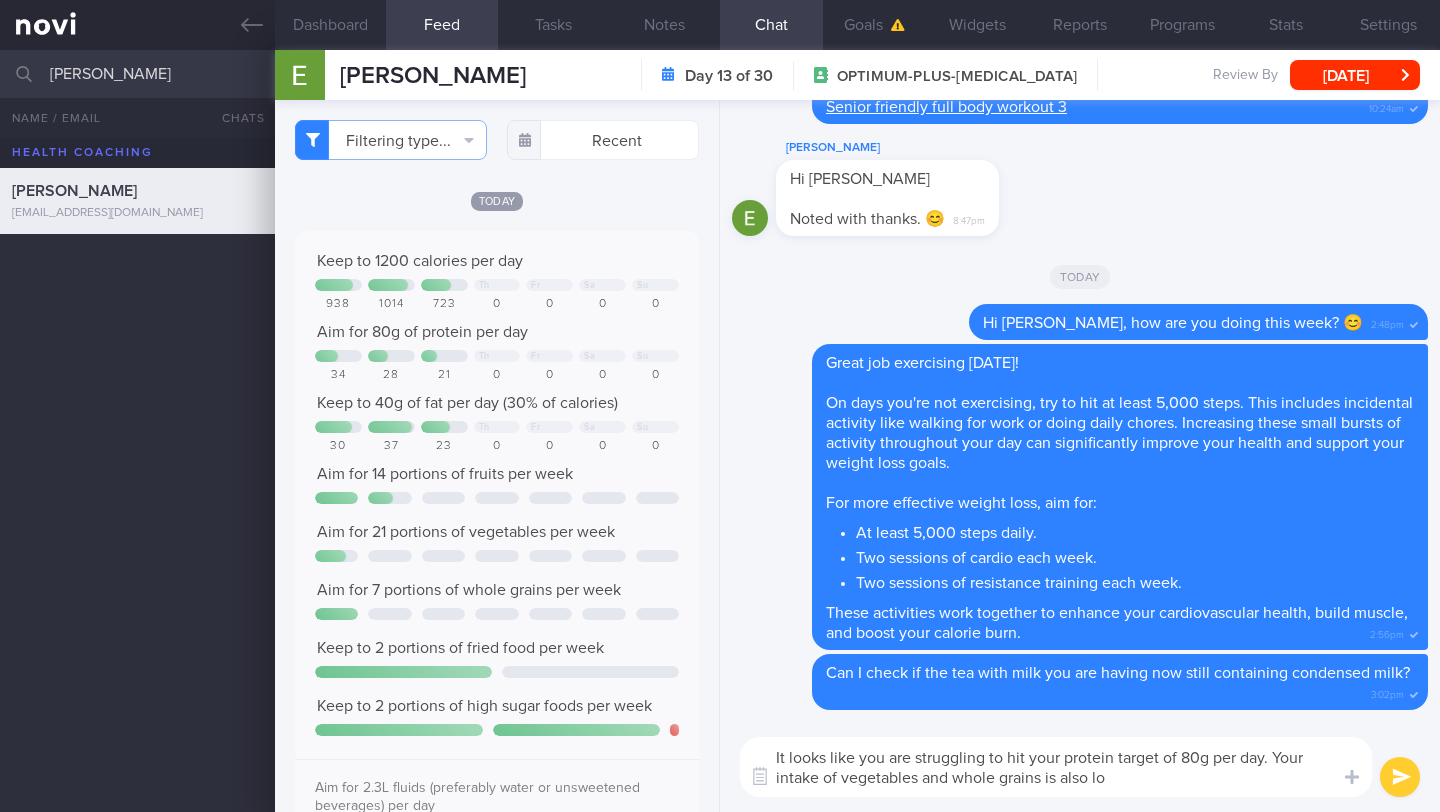 type on "It looks like you are struggling to hit your protein target of 80g per day. Your intake of vegetables and whole grains is also low" 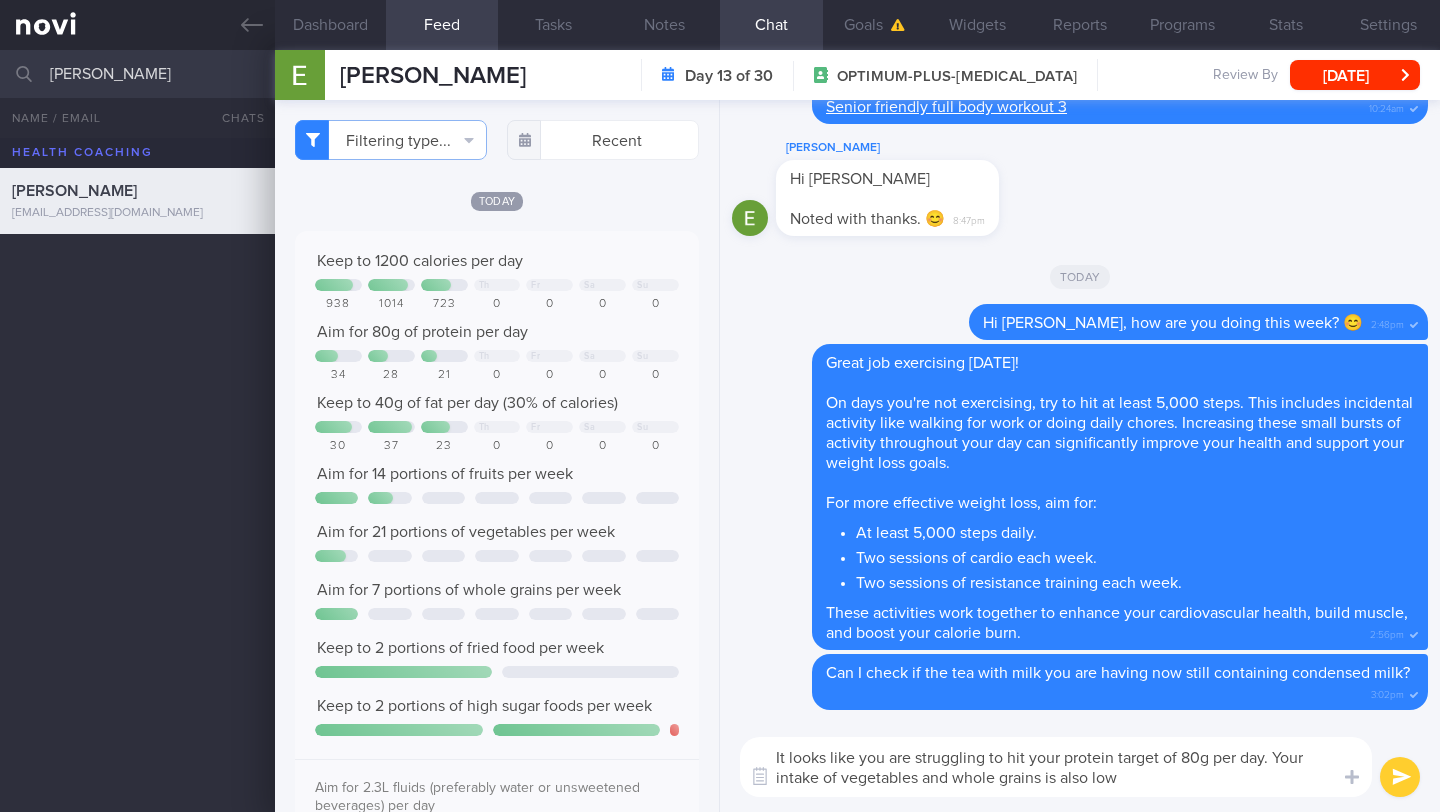 drag, startPoint x: 1158, startPoint y: 778, endPoint x: 758, endPoint y: 747, distance: 401.19946 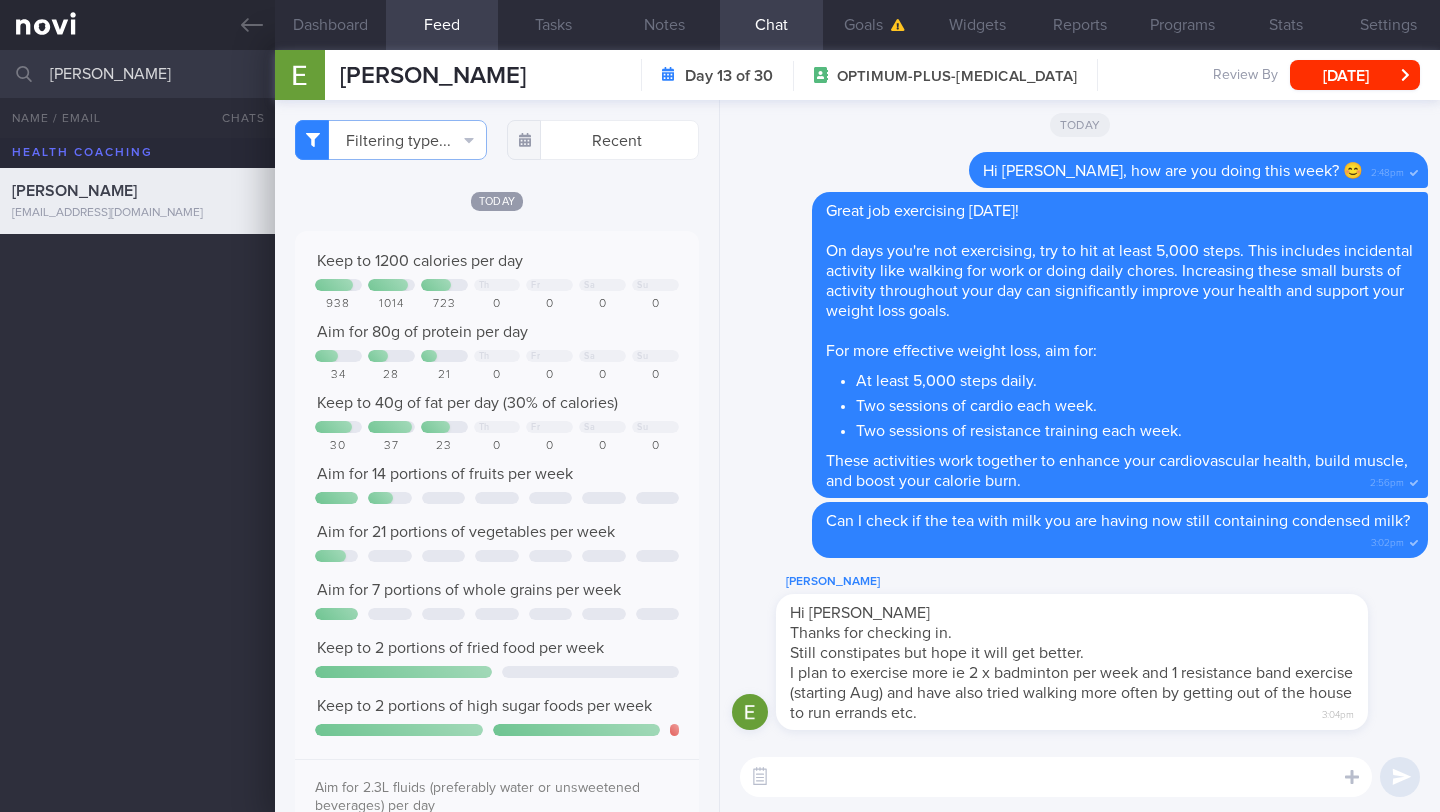 click at bounding box center [1056, 777] 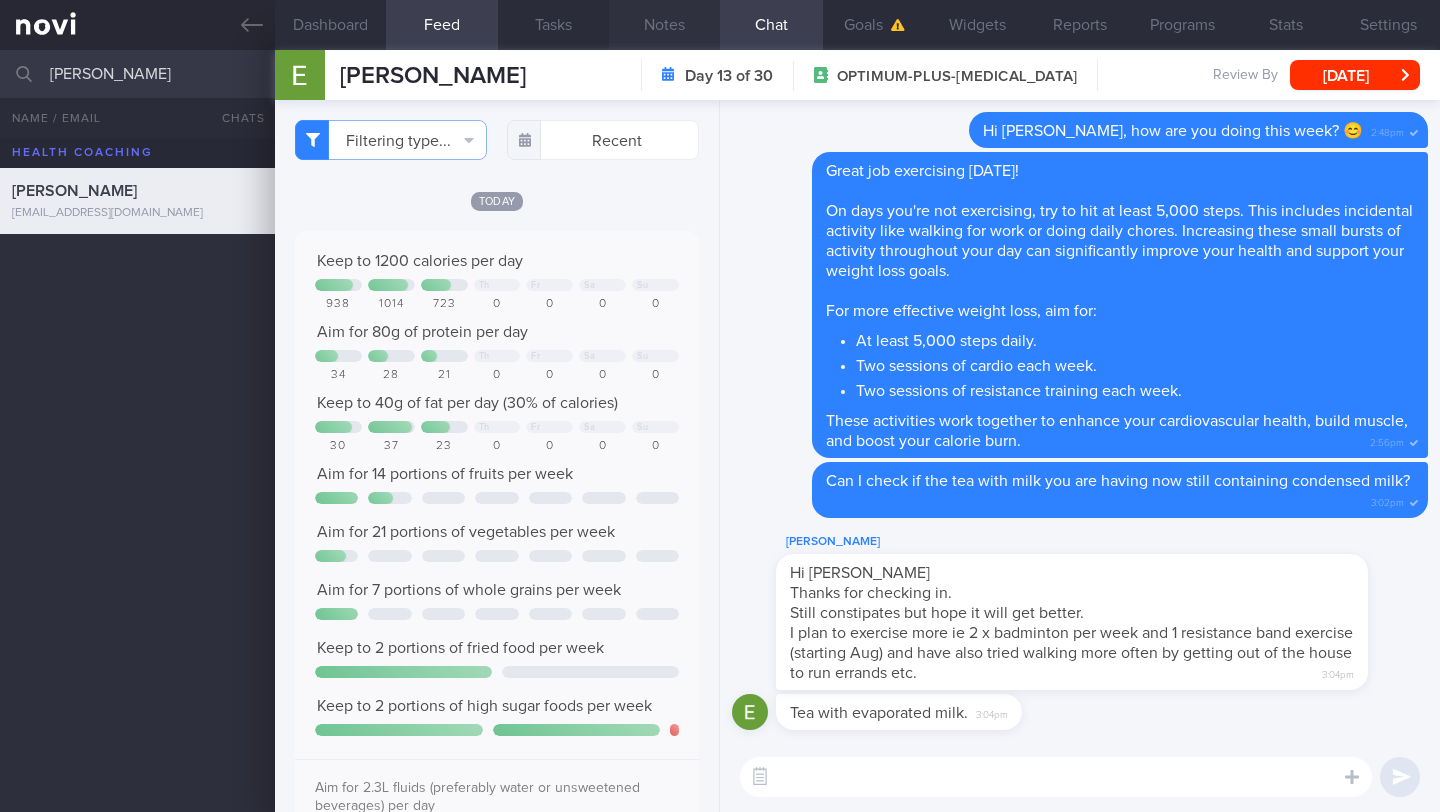 click on "Notes" at bounding box center (664, 25) 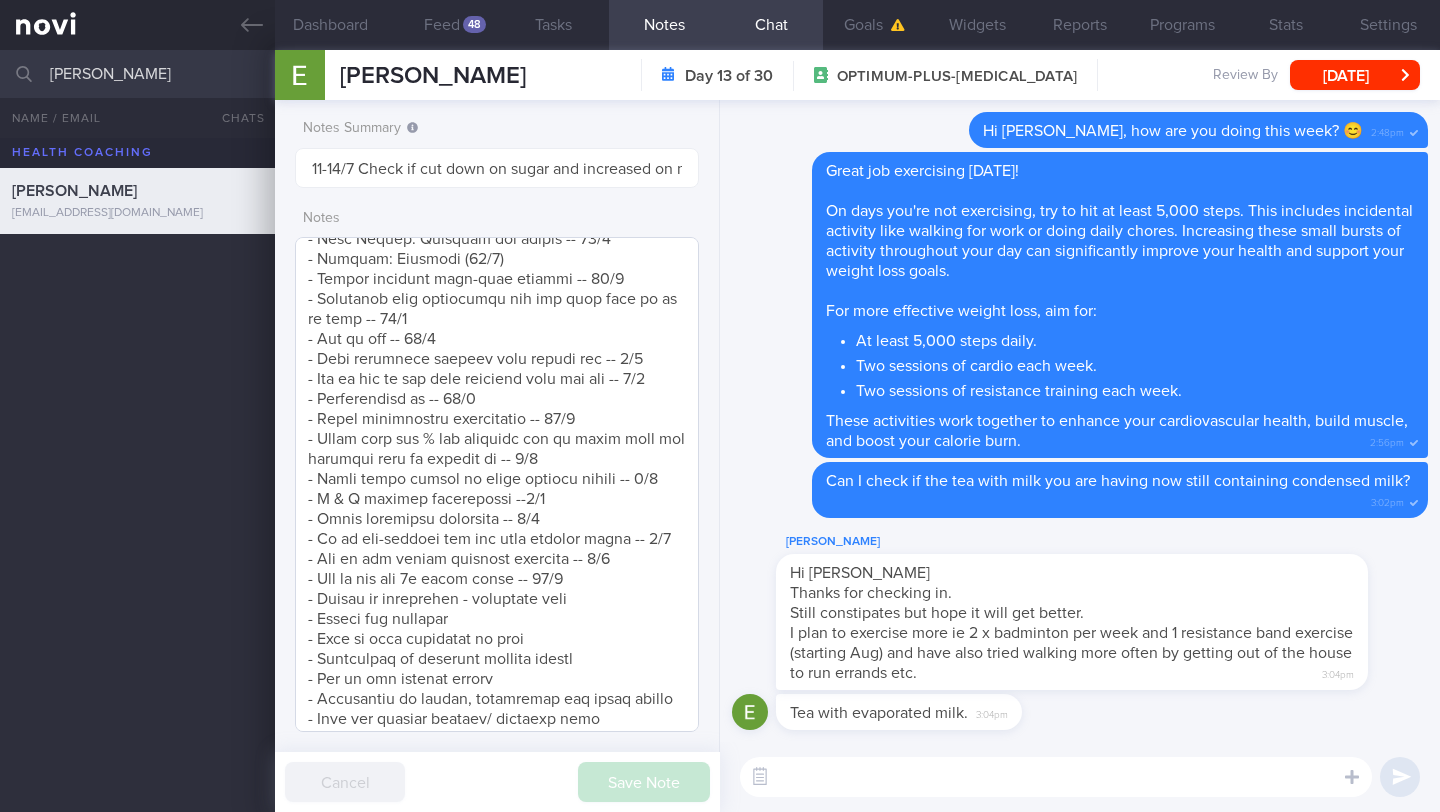 scroll, scrollTop: 1270, scrollLeft: 0, axis: vertical 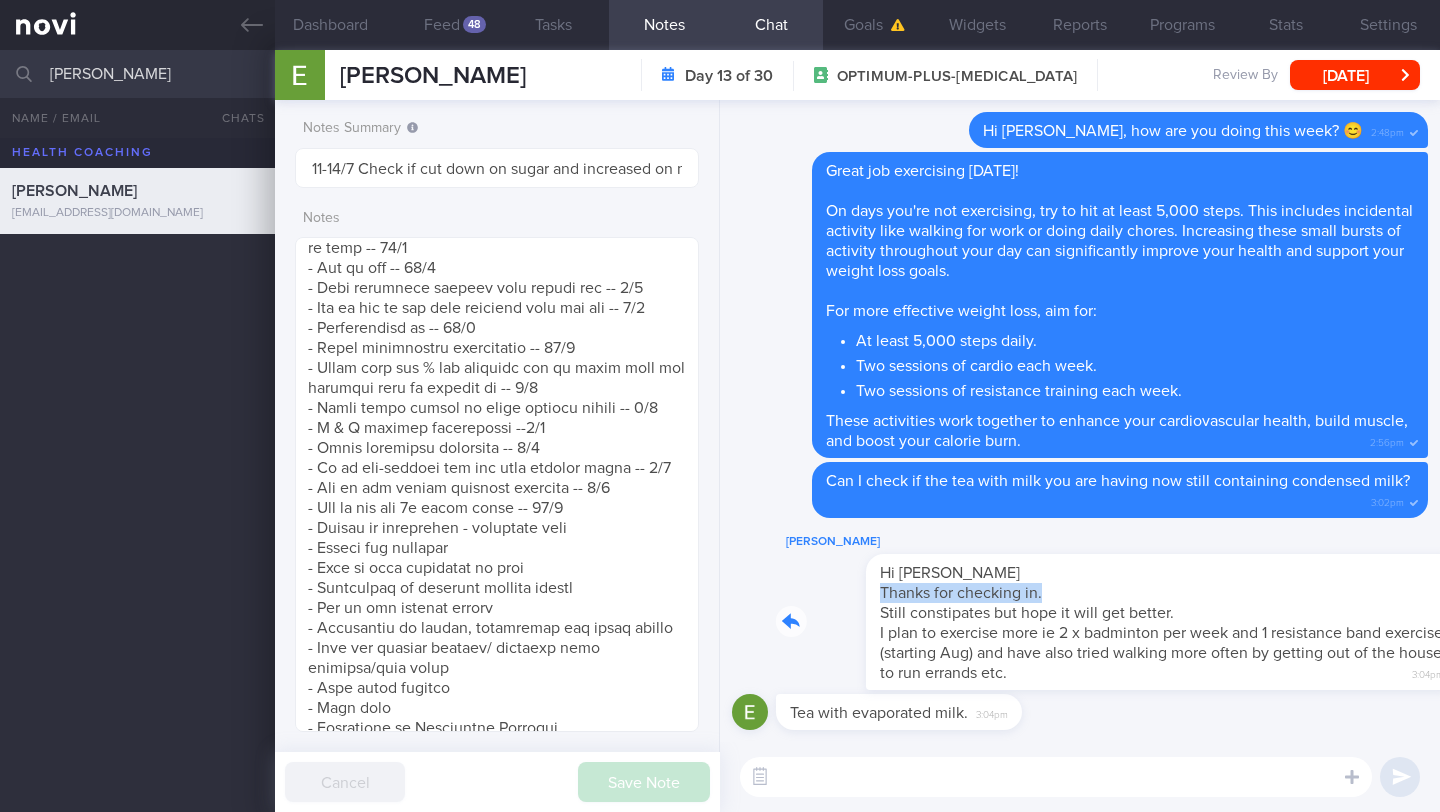 drag, startPoint x: 784, startPoint y: 590, endPoint x: 992, endPoint y: 601, distance: 208.29066 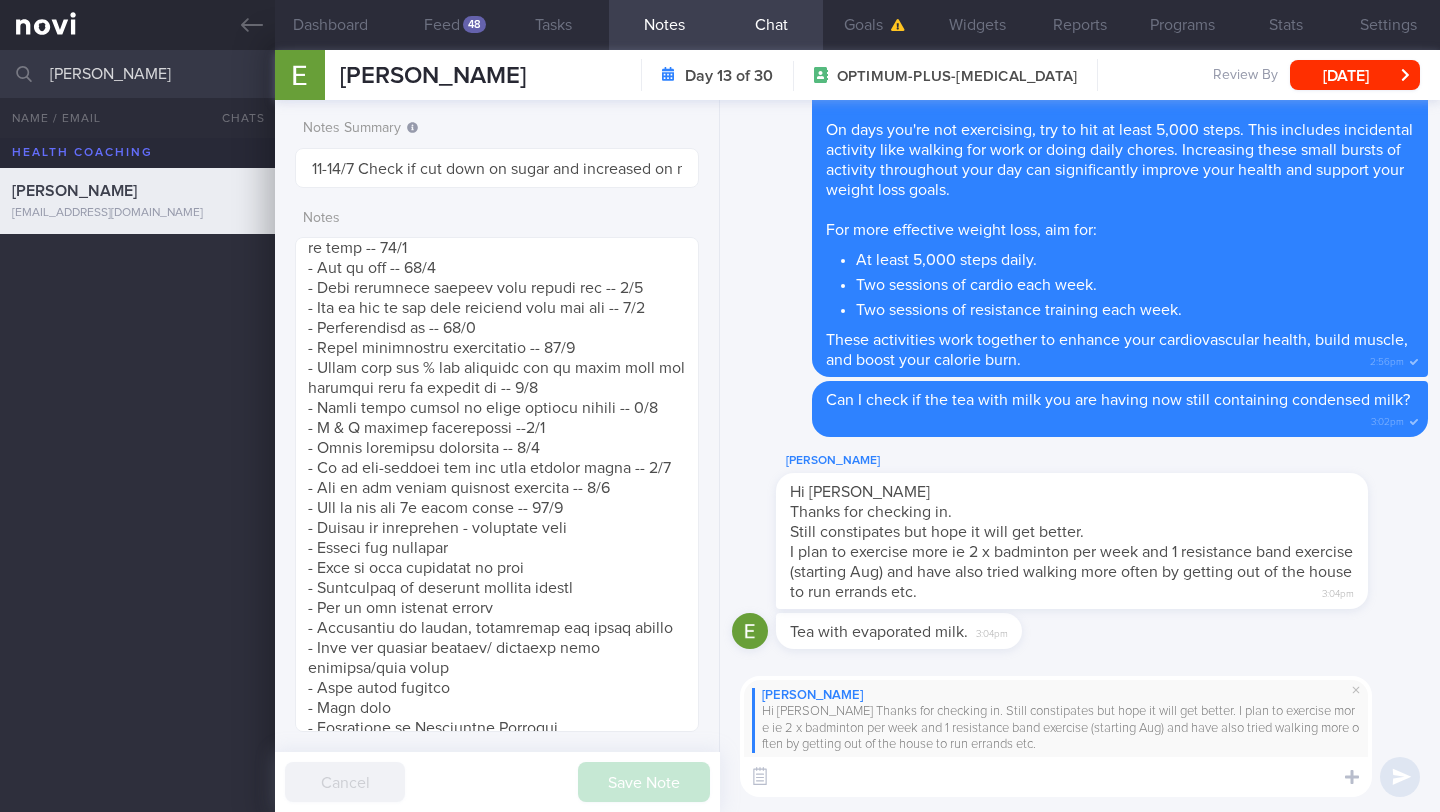 paste on "Sorry to hear about the discomfort" 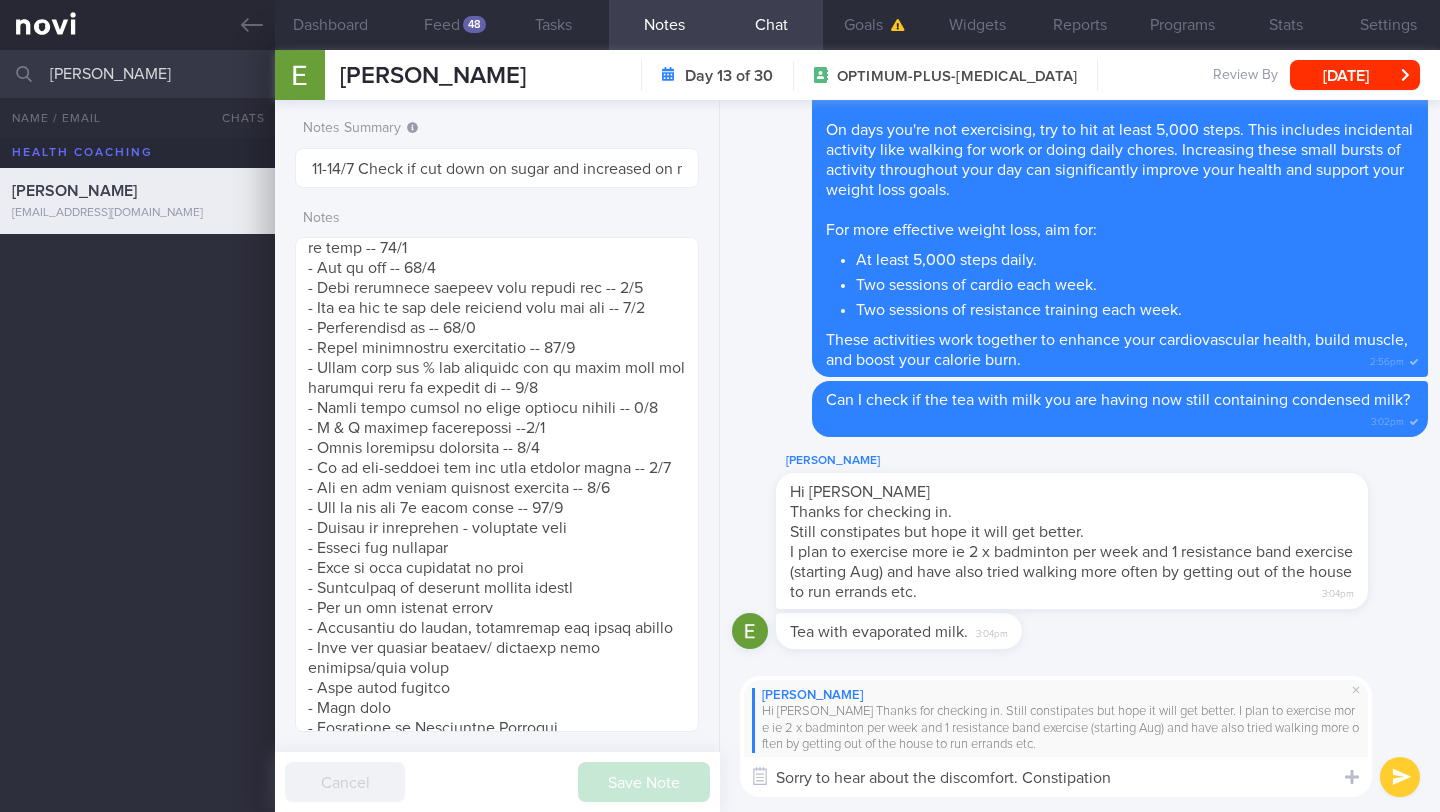 paste on "is one of the more common side effects of Rybelsus." 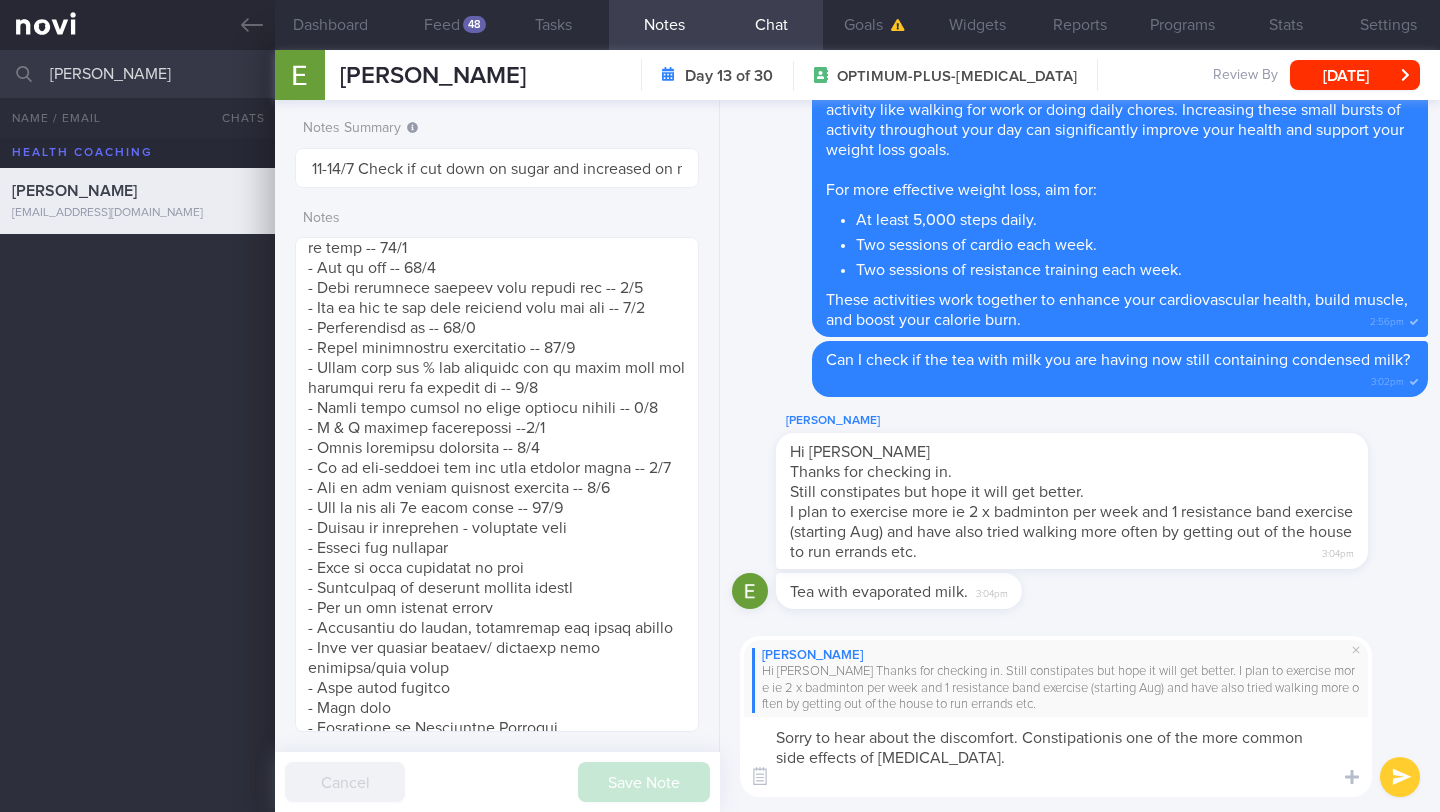 scroll, scrollTop: 0, scrollLeft: 0, axis: both 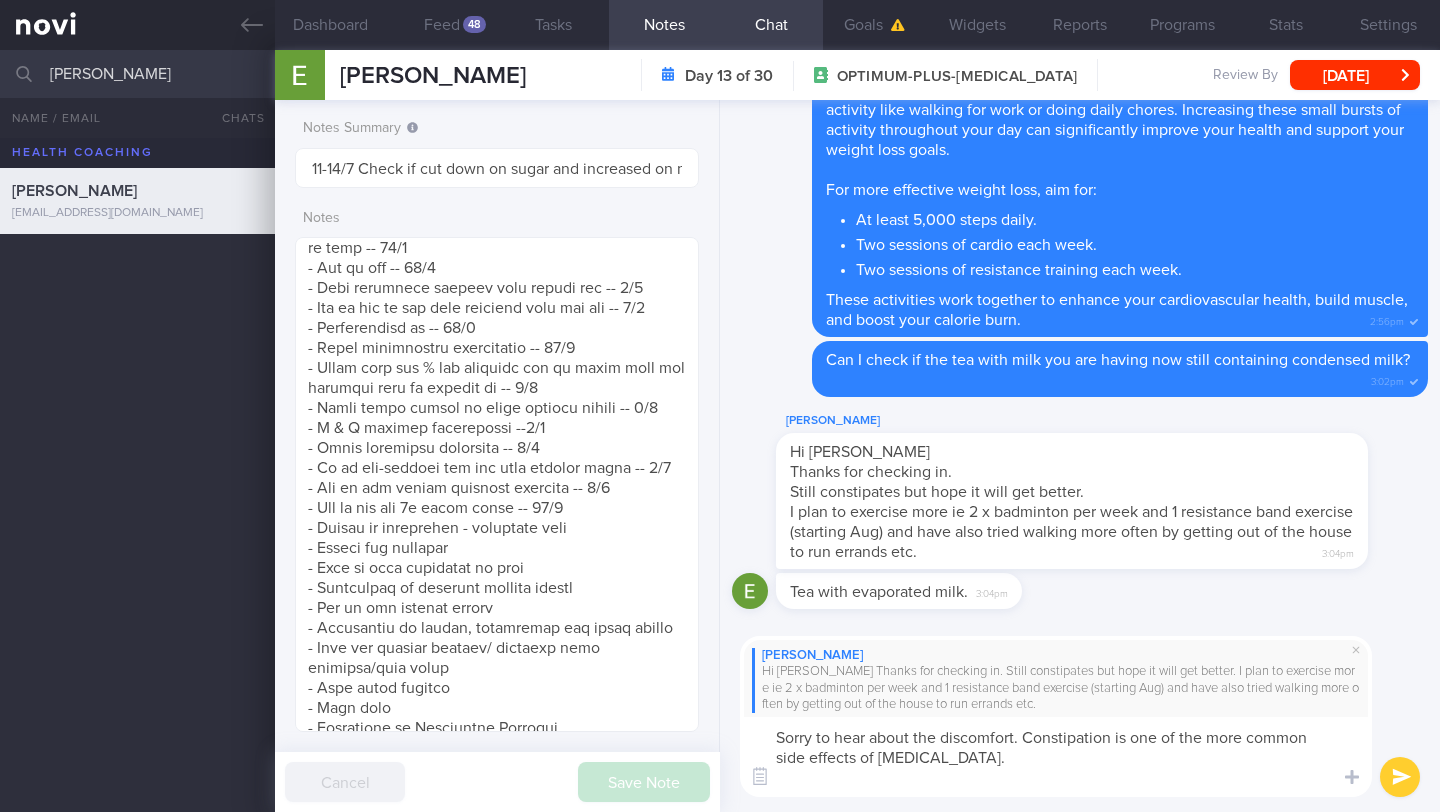 click on "Sorry to hear about the discomfort. Constipation is one of the more common side effects of Rybelsus." at bounding box center (1056, 757) 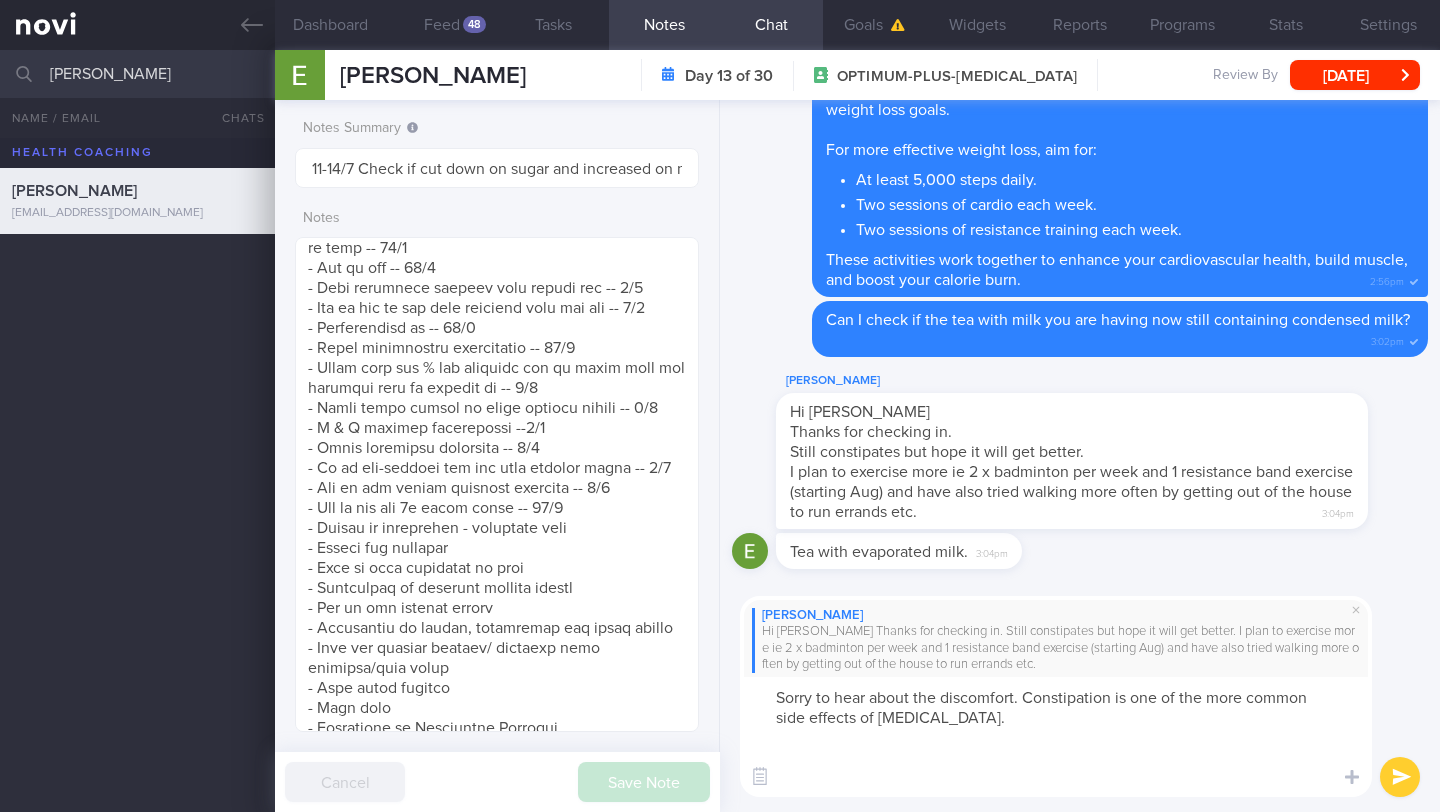 paste on "Ensure that you take plenty of fluids. With a slower digestive process, your gut pulls more water out of your food. This can lead to constipation. Making sure that you’re getting enough fluids will help with this issue." 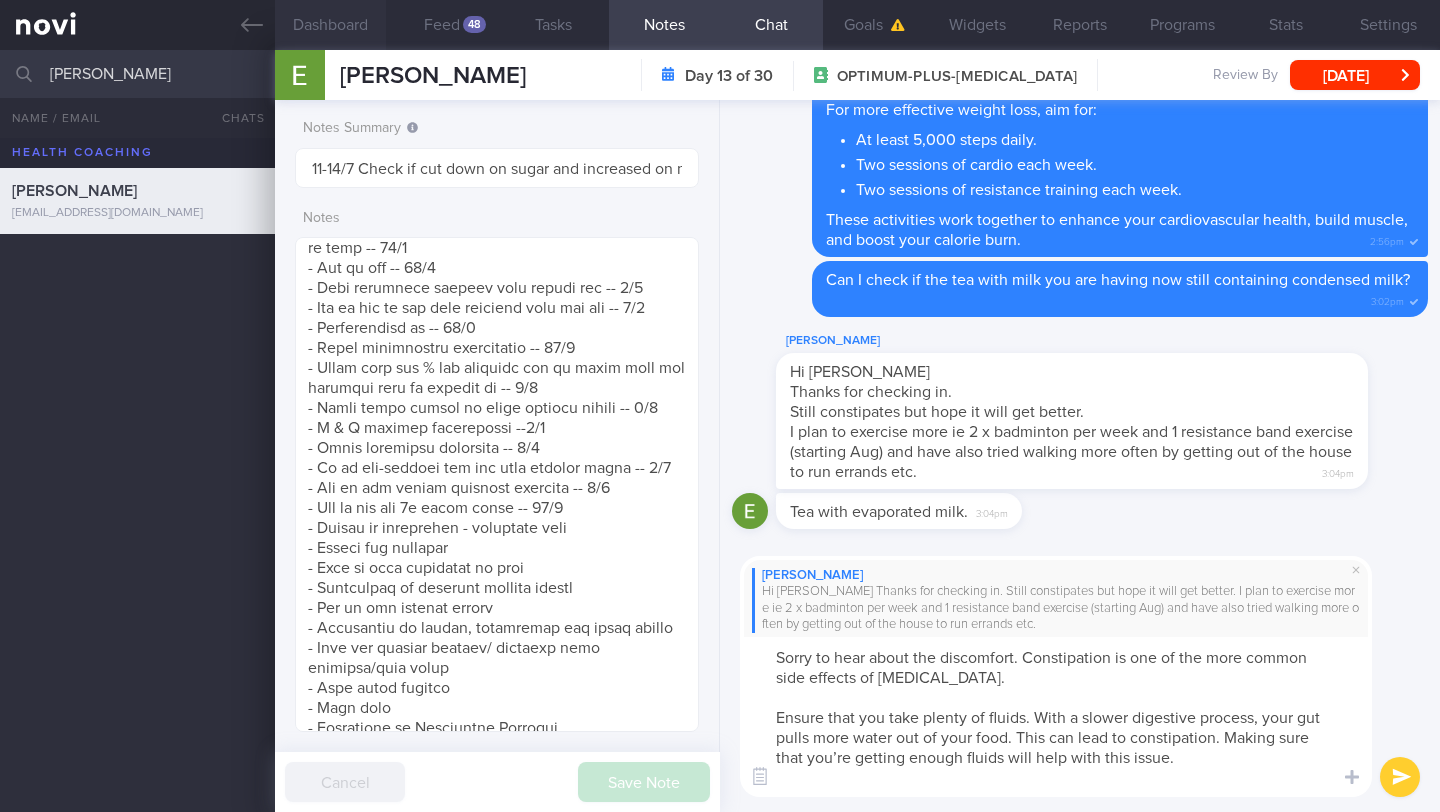 click on "Dashboard" at bounding box center (330, 25) 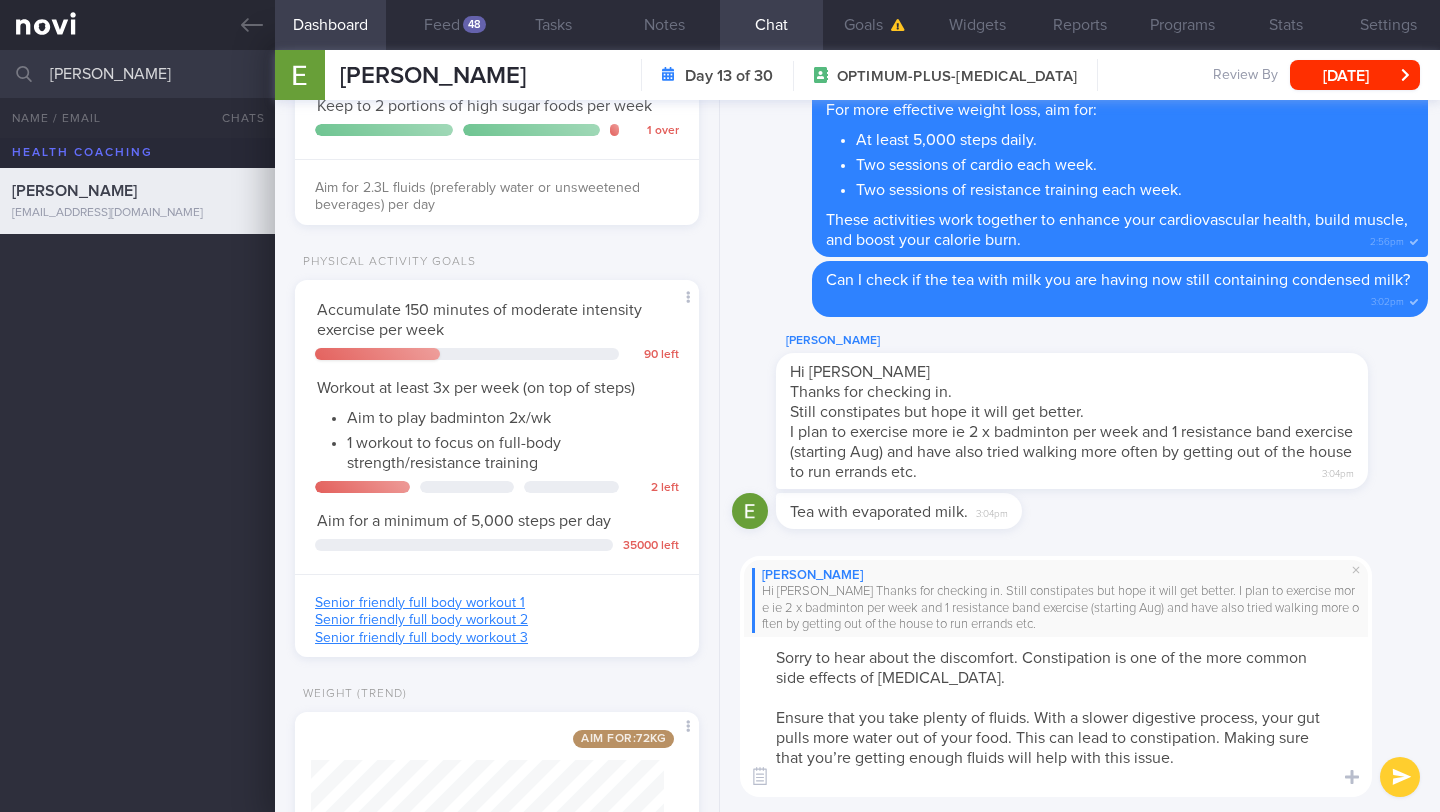 click on "Sorry to hear about the discomfort. Constipation is one of the more common side effects of Rybelsus.
Ensure that you take plenty of fluids. With a slower digestive process, your gut pulls more water out of your food. This can lead to constipation. Making sure that you’re getting enough fluids will help with this issue." at bounding box center (1056, 717) 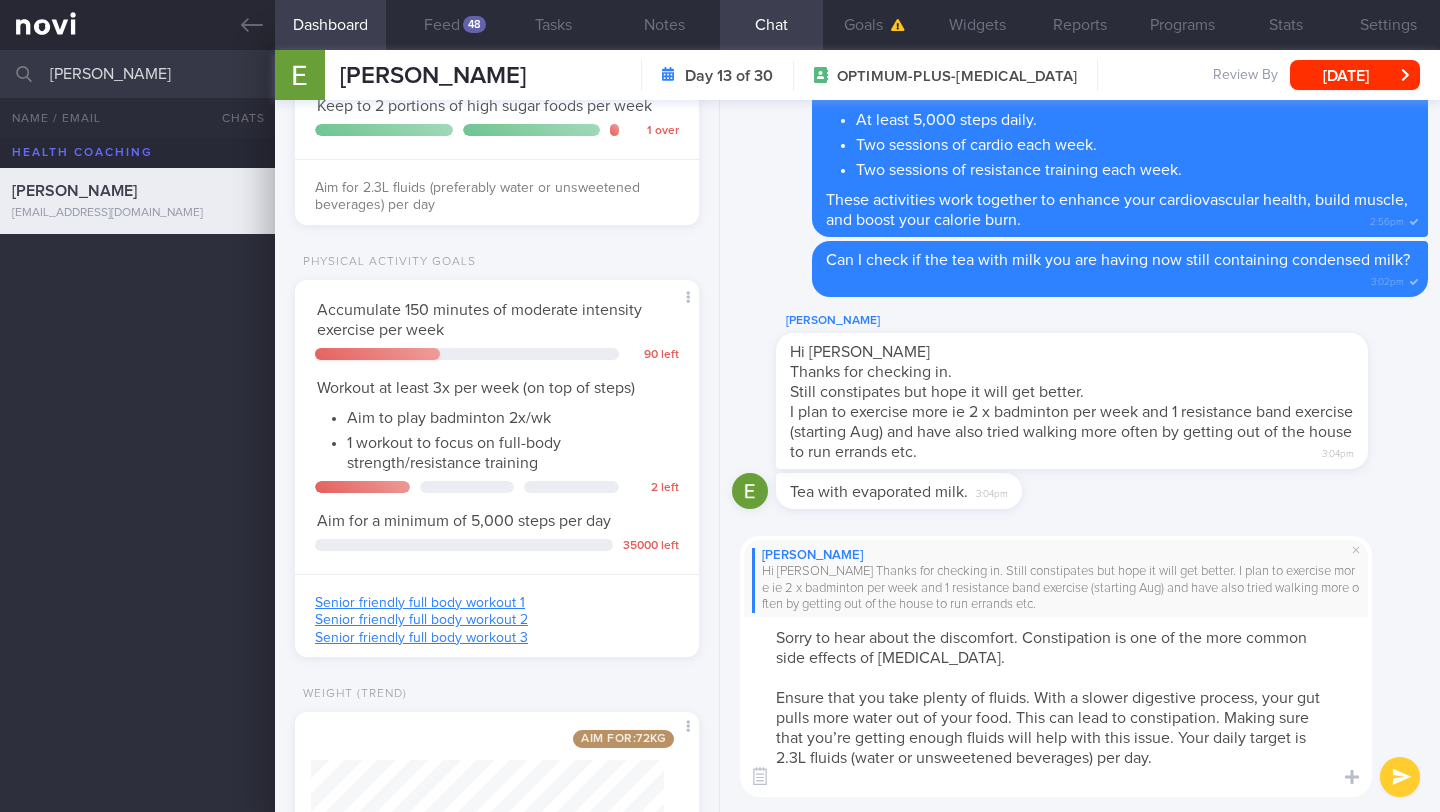 click on "Sorry to hear about the discomfort. Constipation is one of the more common side effects of Rybelsus.
Ensure that you take plenty of fluids. With a slower digestive process, your gut pulls more water out of your food. This can lead to constipation. Making sure that you’re getting enough fluids will help with this issue. Your daily target is 2.3L fluids (water or unsweetened beverages) per day." at bounding box center [1056, 707] 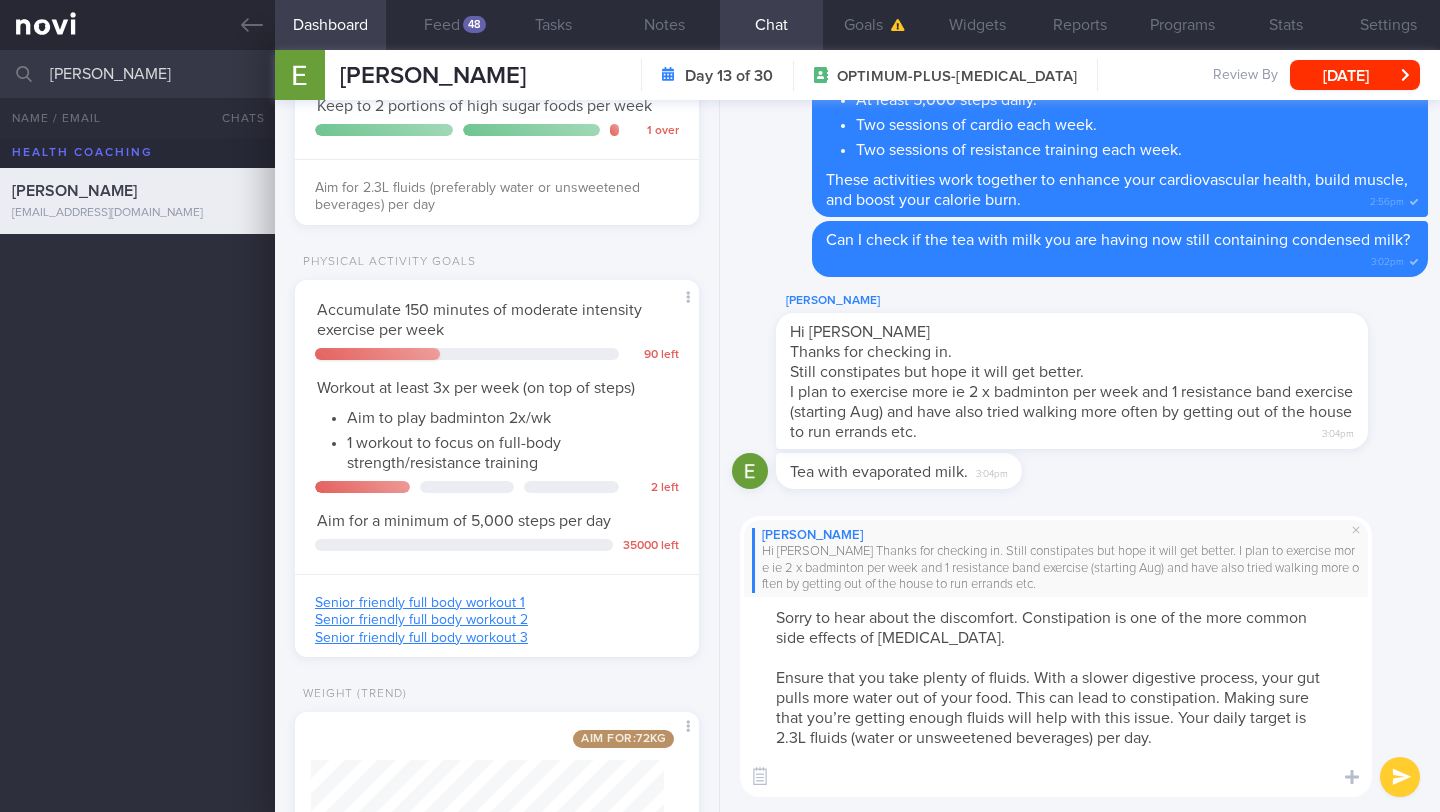 scroll, scrollTop: 0, scrollLeft: 0, axis: both 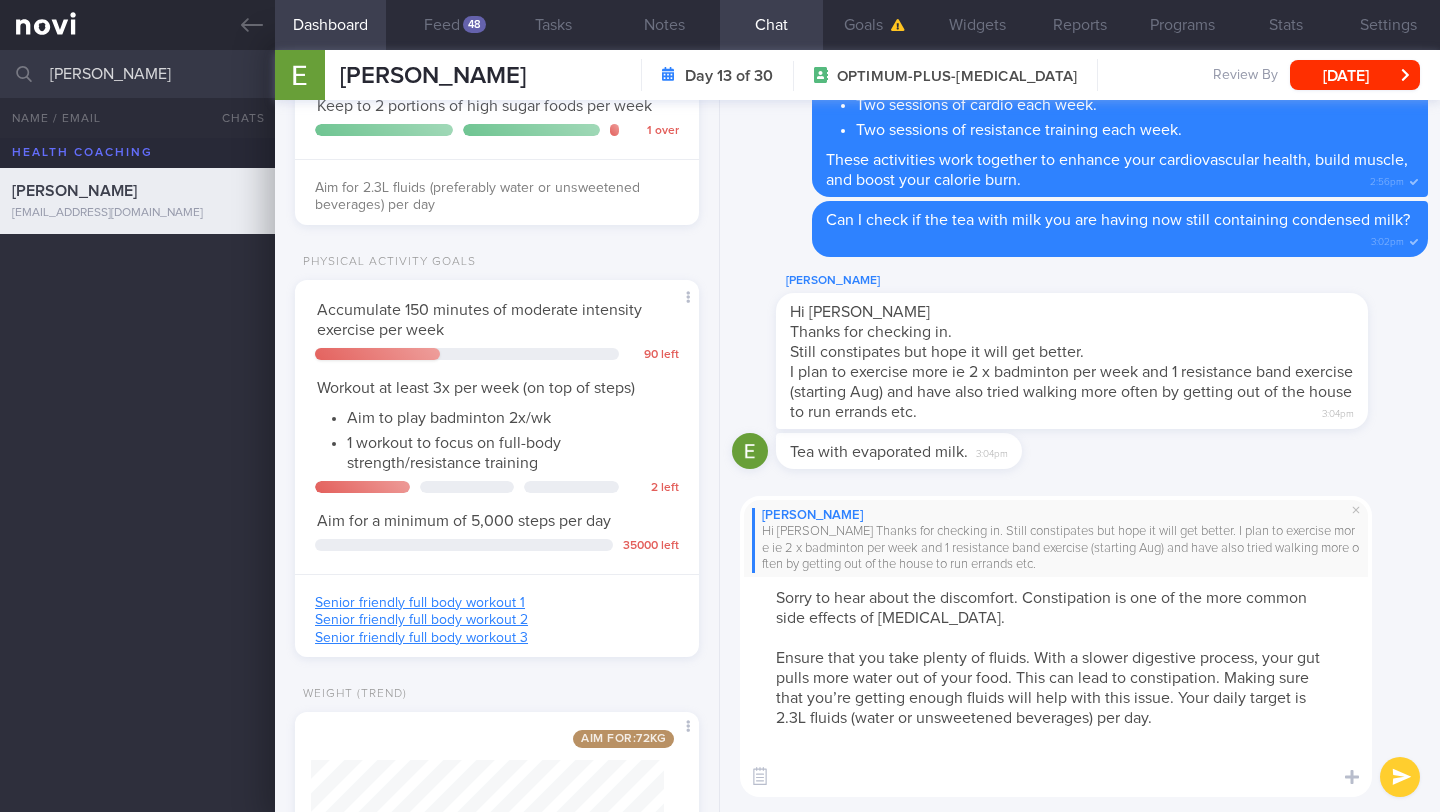 drag, startPoint x: 788, startPoint y: 661, endPoint x: 1133, endPoint y: 728, distance: 351.4456 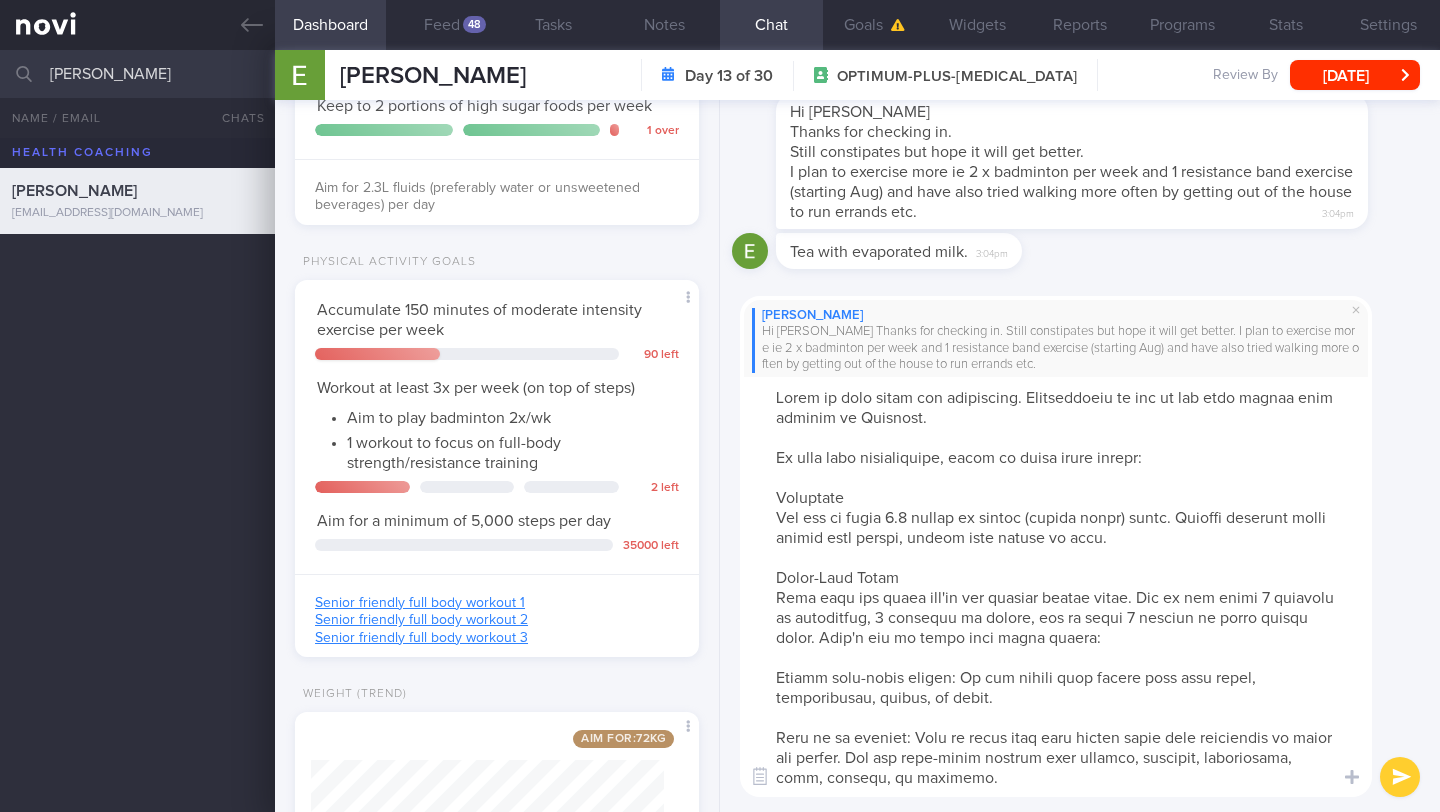 scroll, scrollTop: 360, scrollLeft: 0, axis: vertical 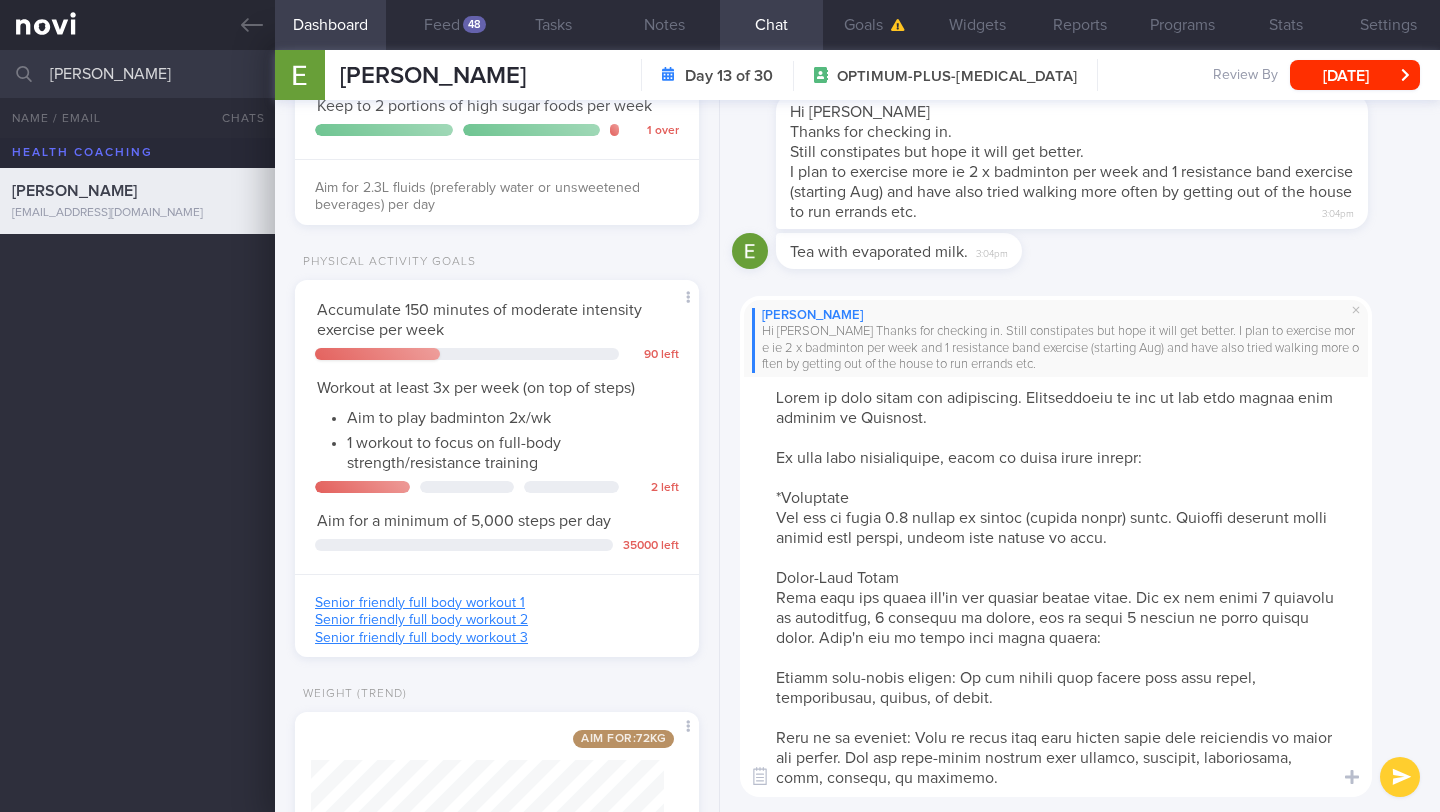 click at bounding box center (1056, 587) 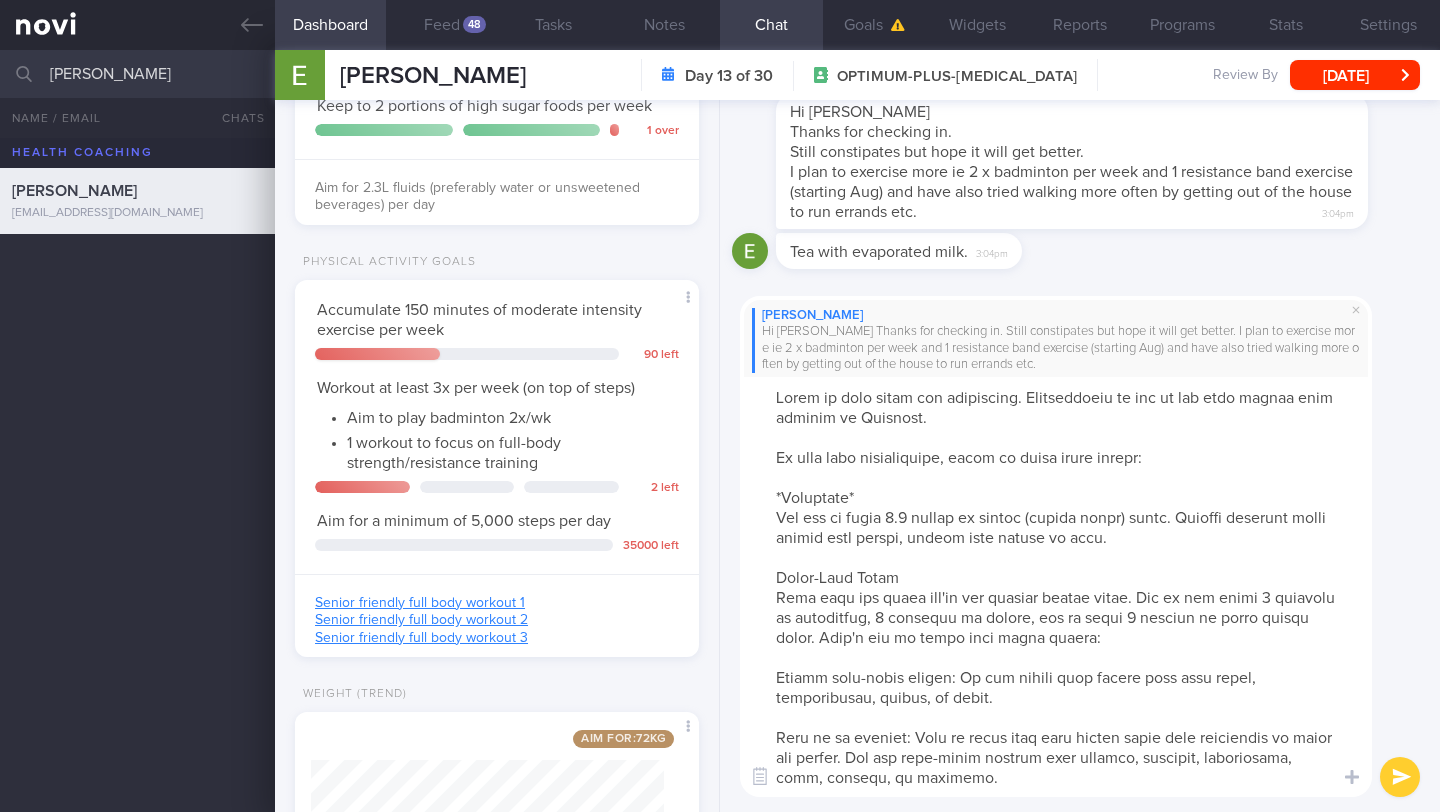 click at bounding box center [1056, 587] 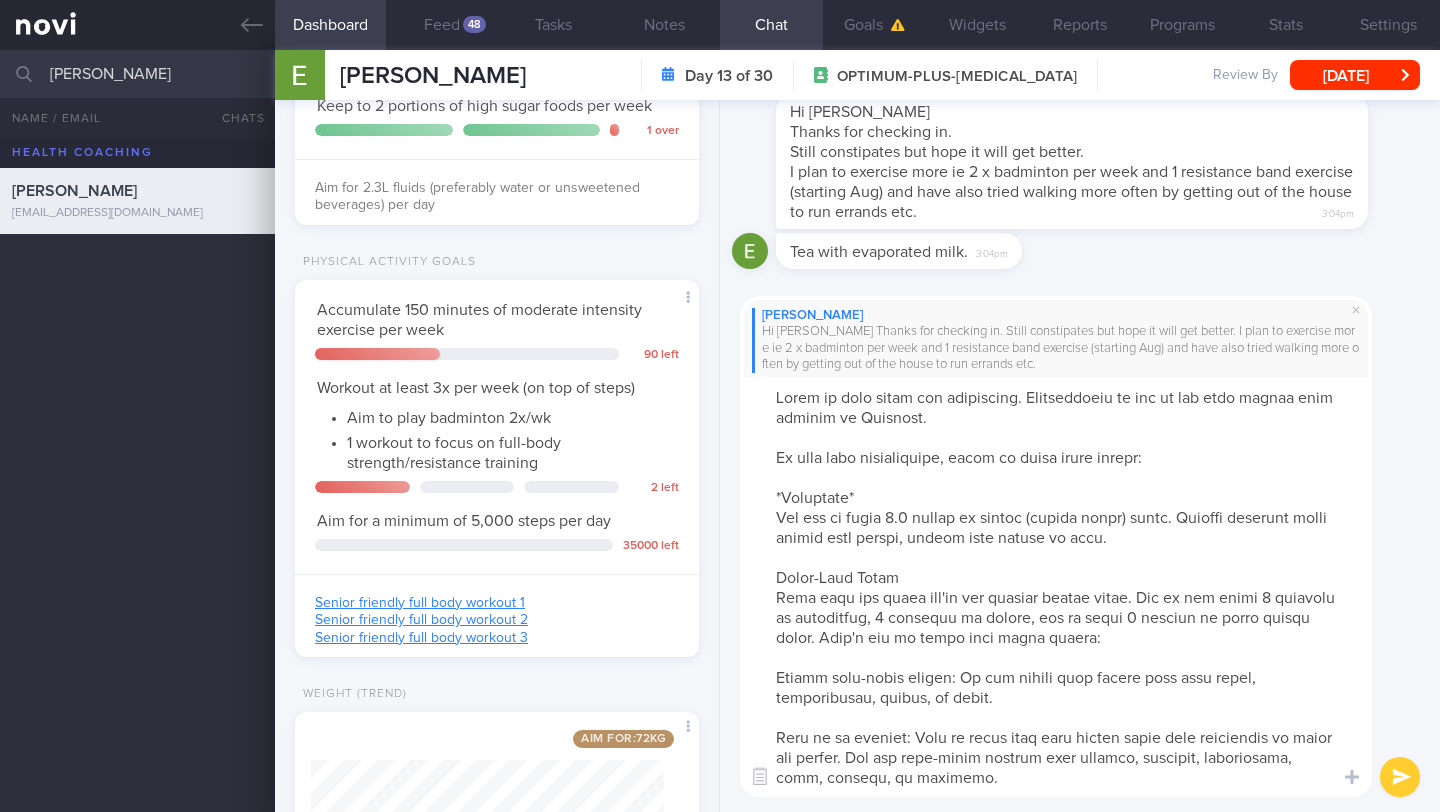 click at bounding box center (1056, 587) 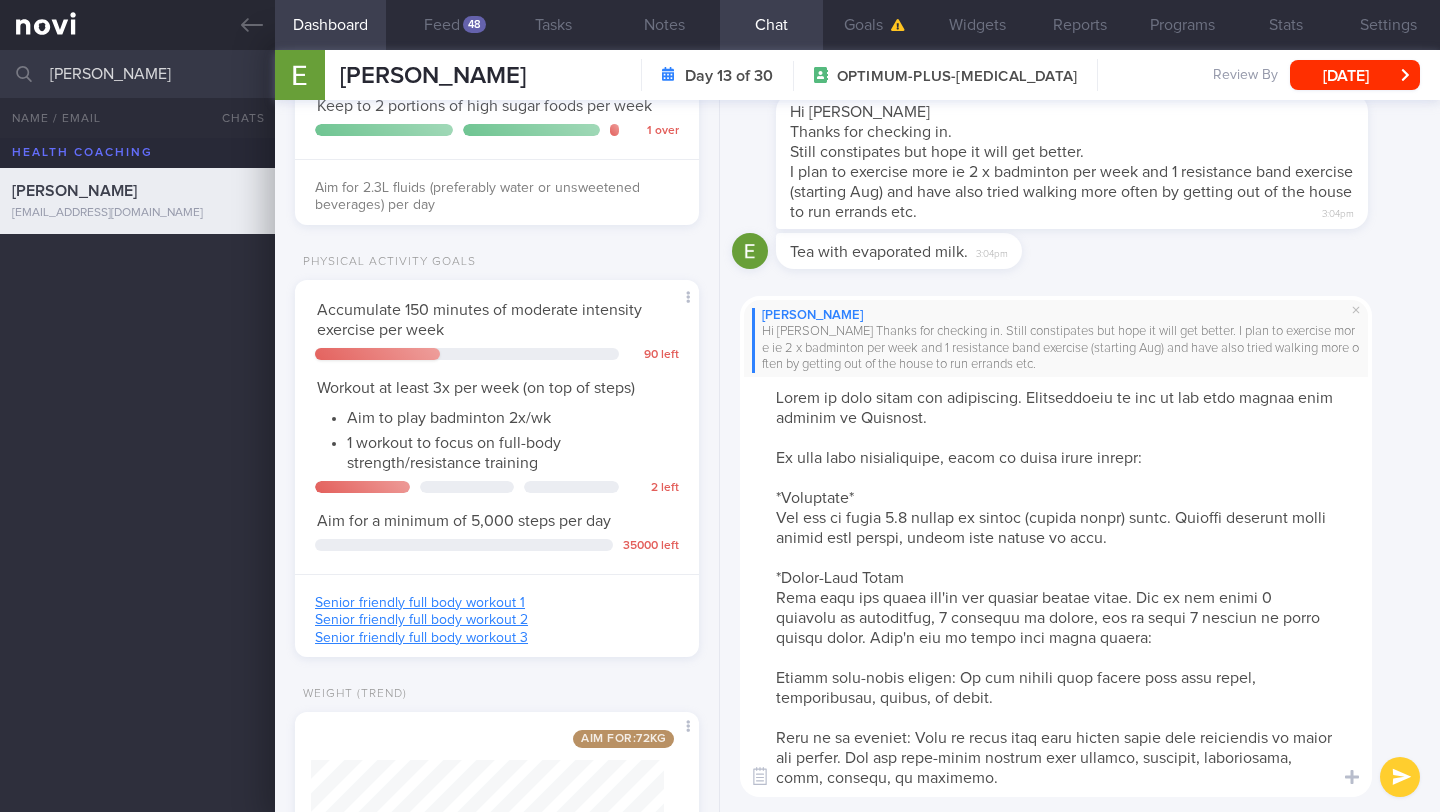 click at bounding box center [1056, 587] 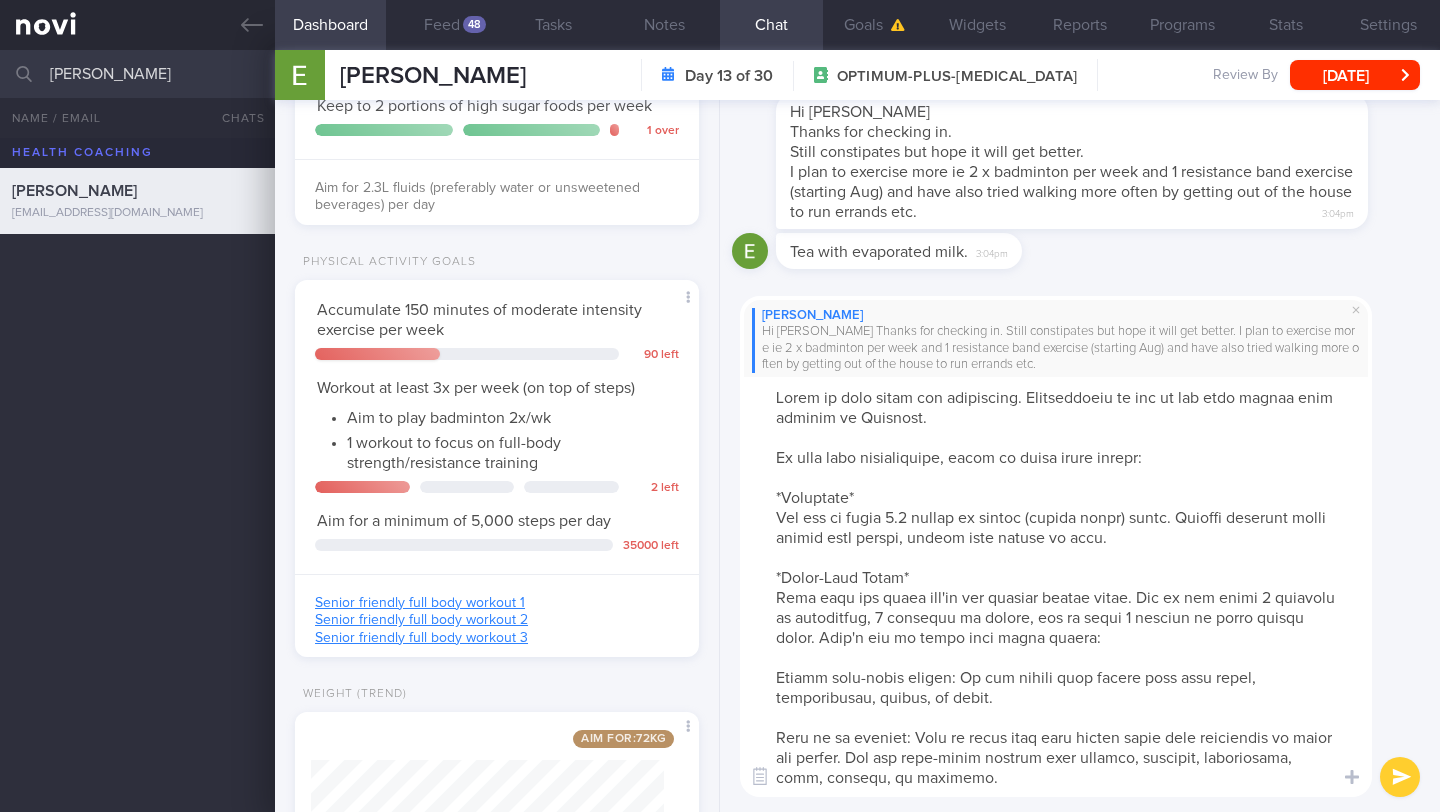 click at bounding box center (1056, 587) 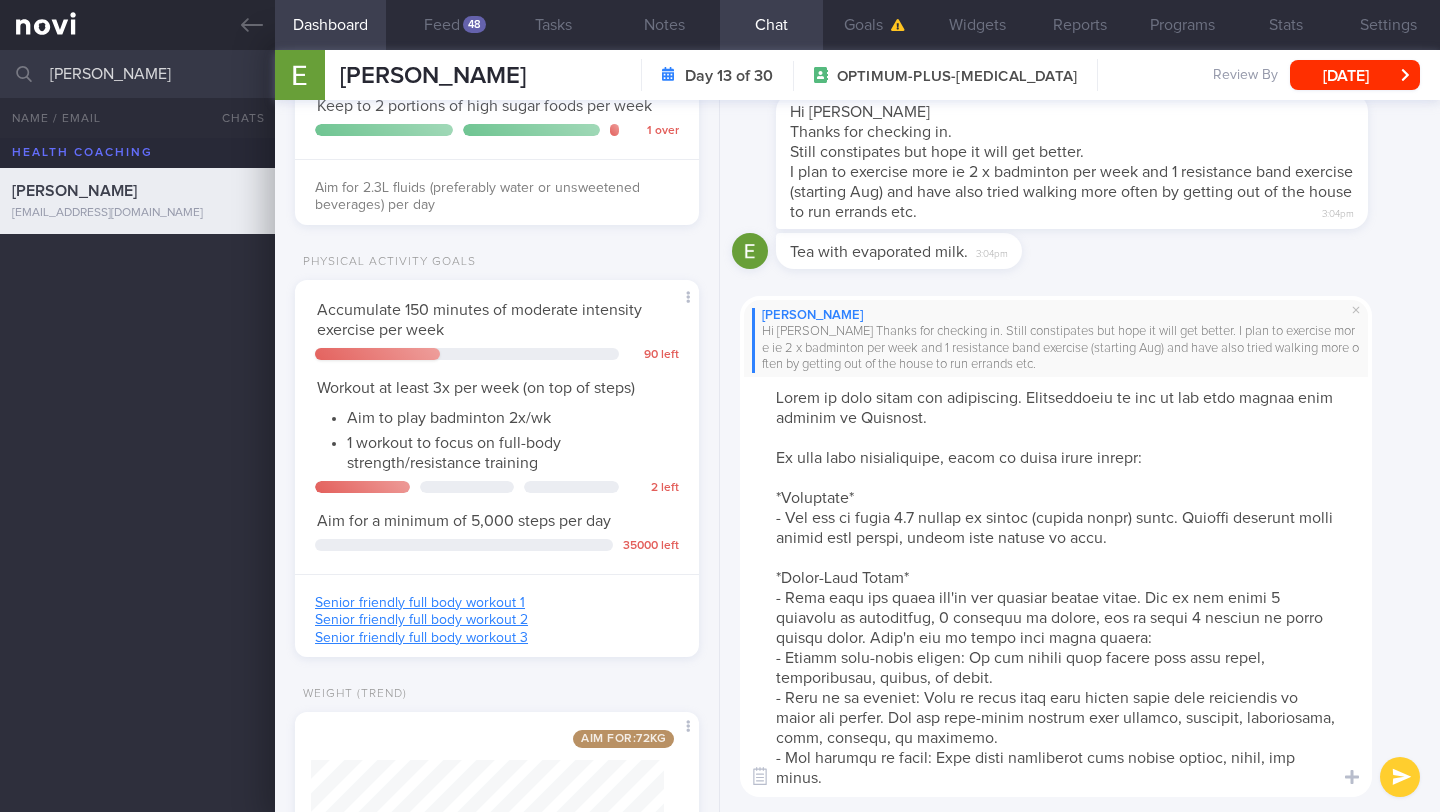 scroll, scrollTop: 210, scrollLeft: 0, axis: vertical 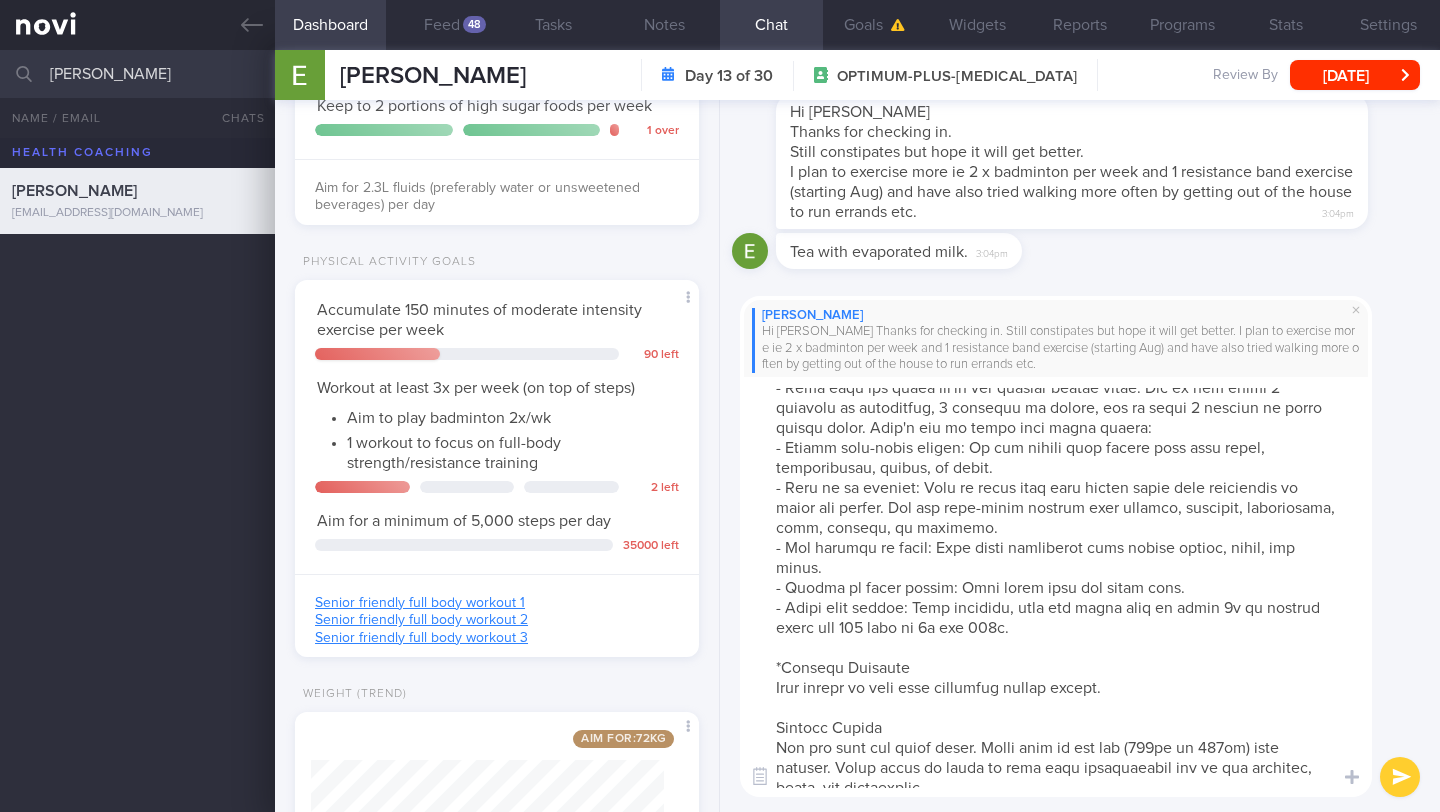 click at bounding box center [1056, 587] 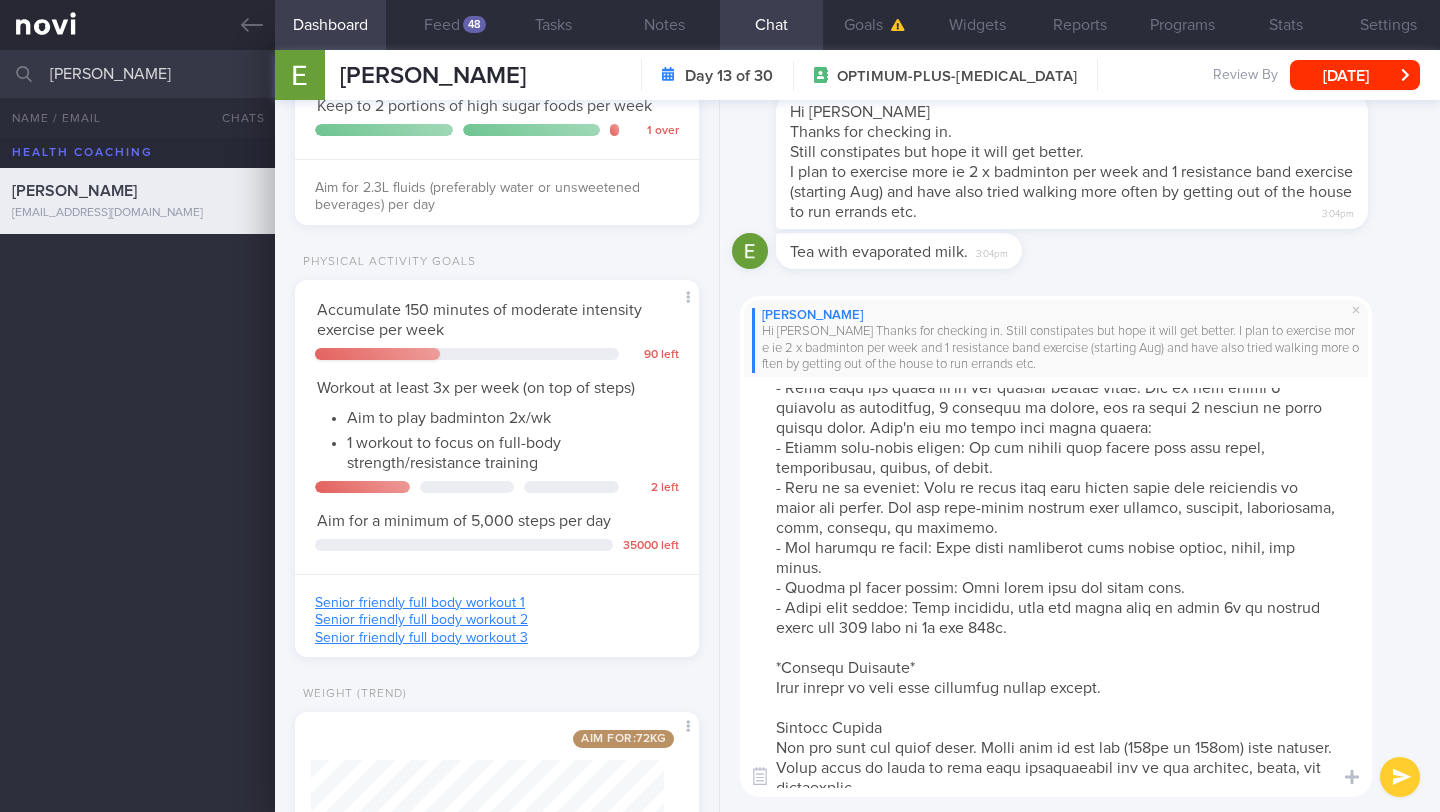 scroll, scrollTop: 104, scrollLeft: 0, axis: vertical 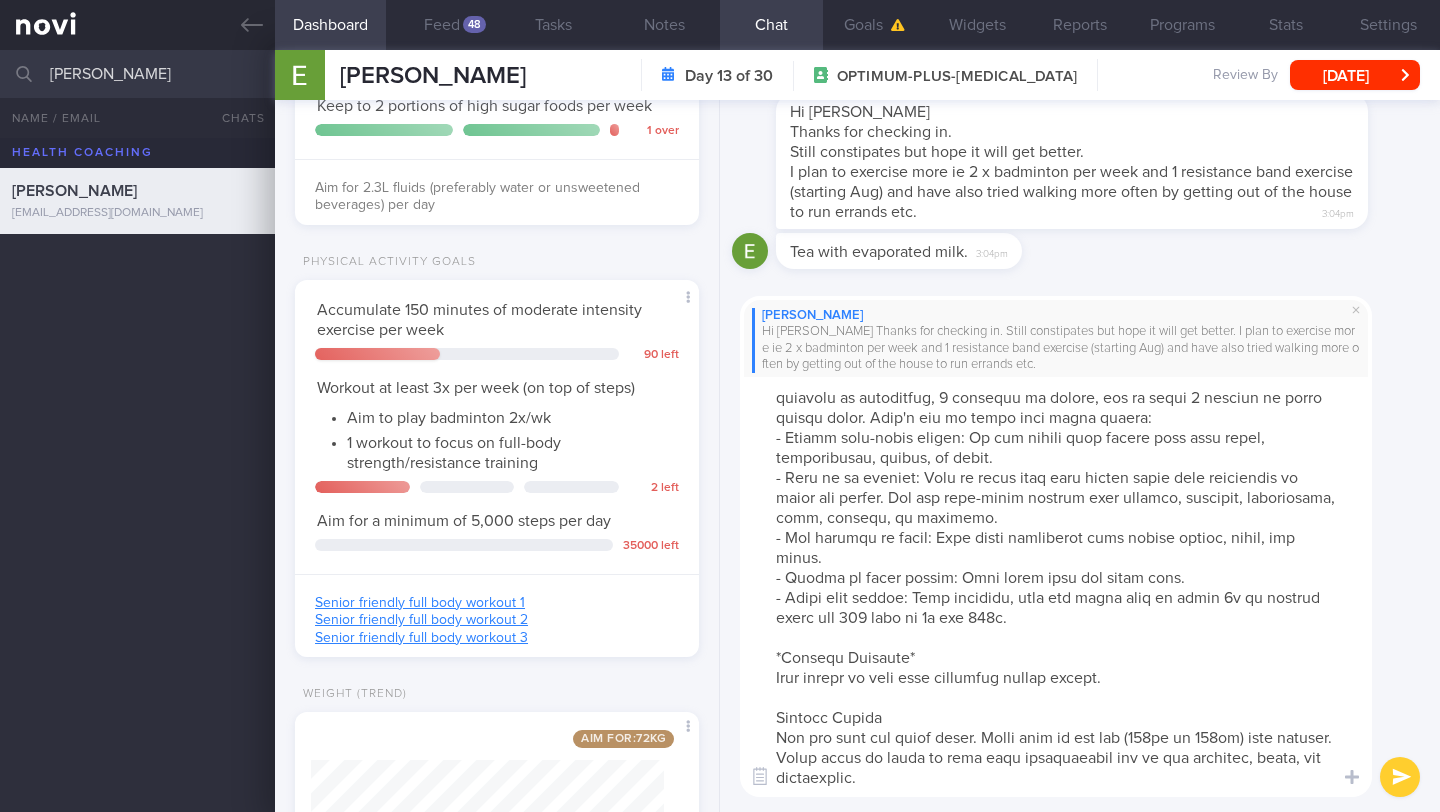 click at bounding box center [1056, 587] 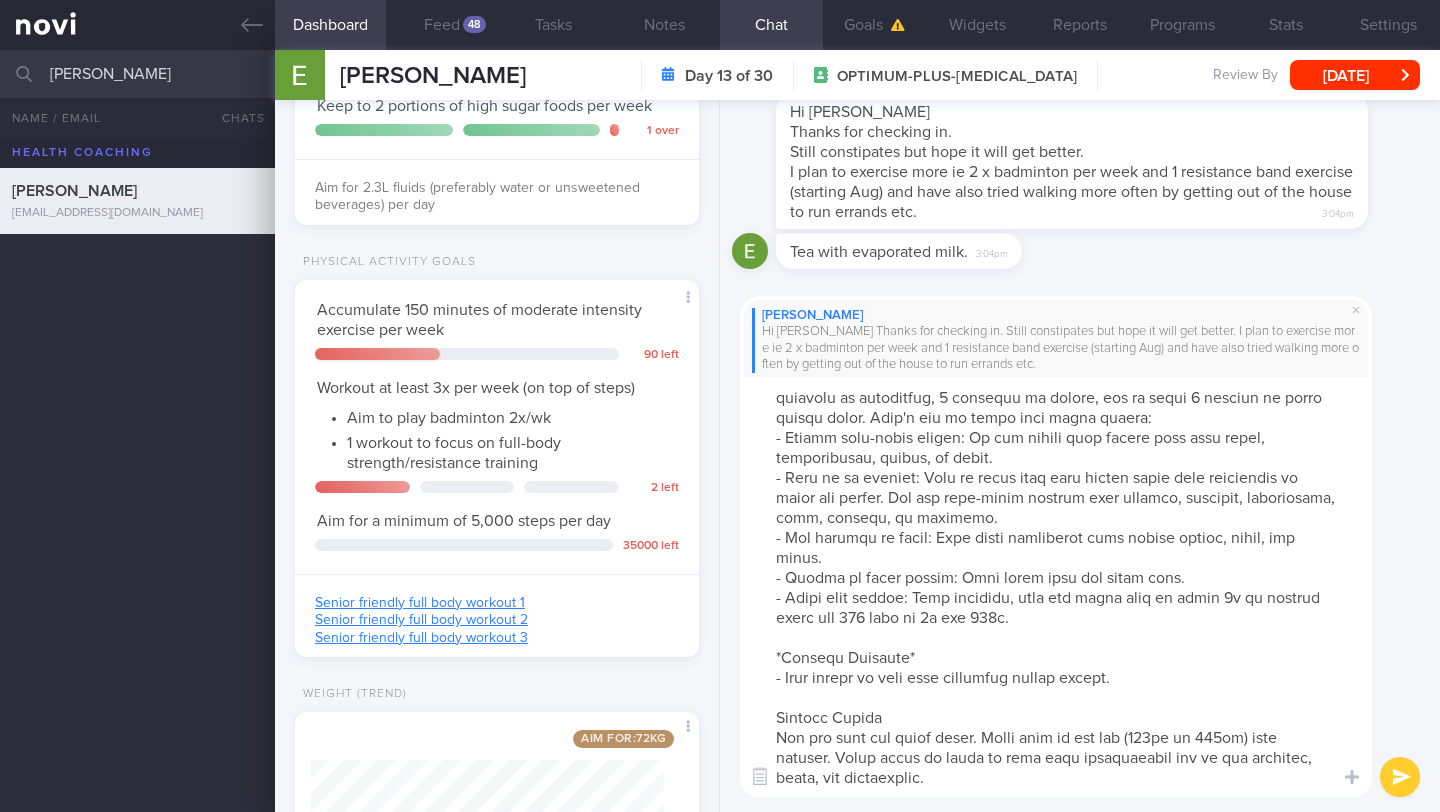 click at bounding box center [1056, 587] 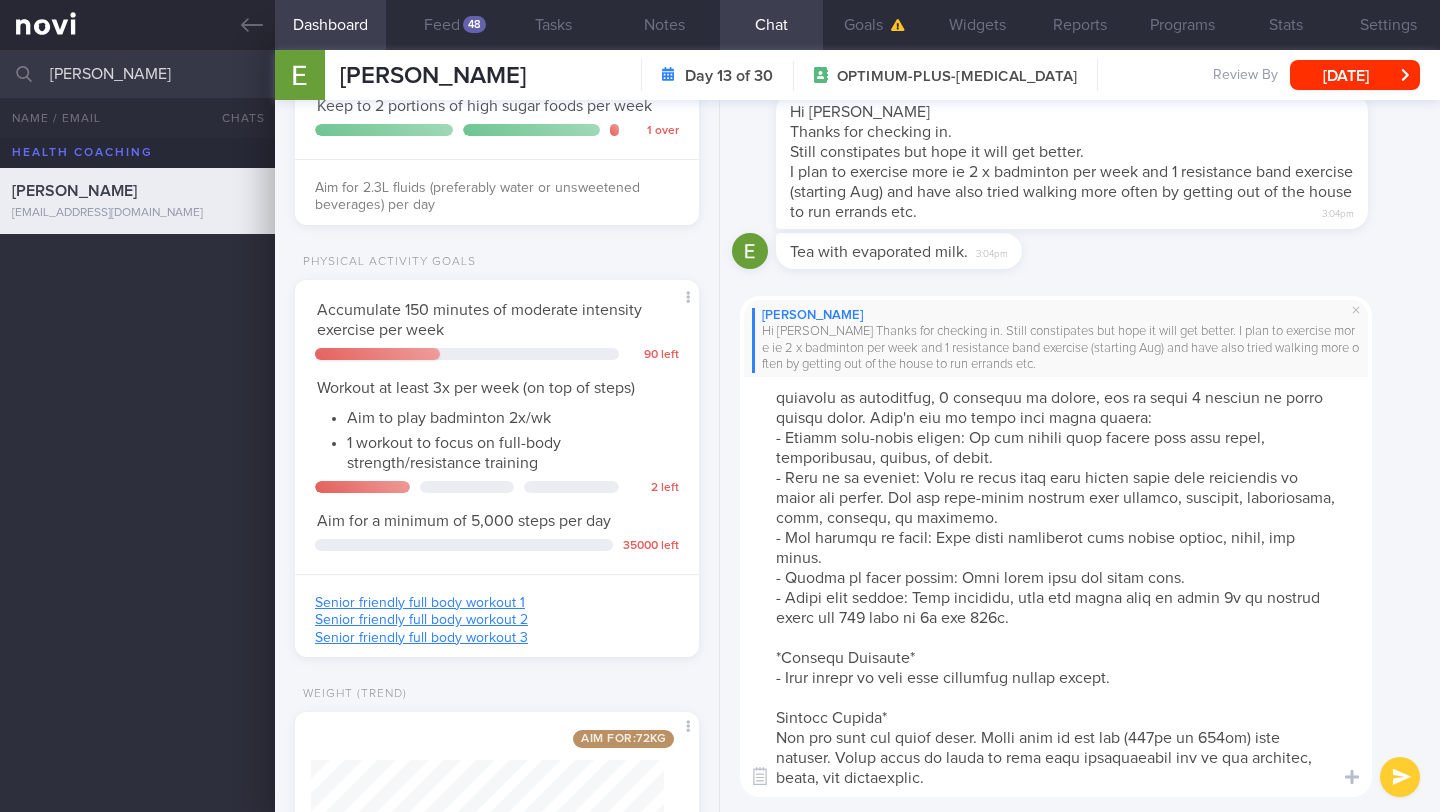 click at bounding box center (1056, 587) 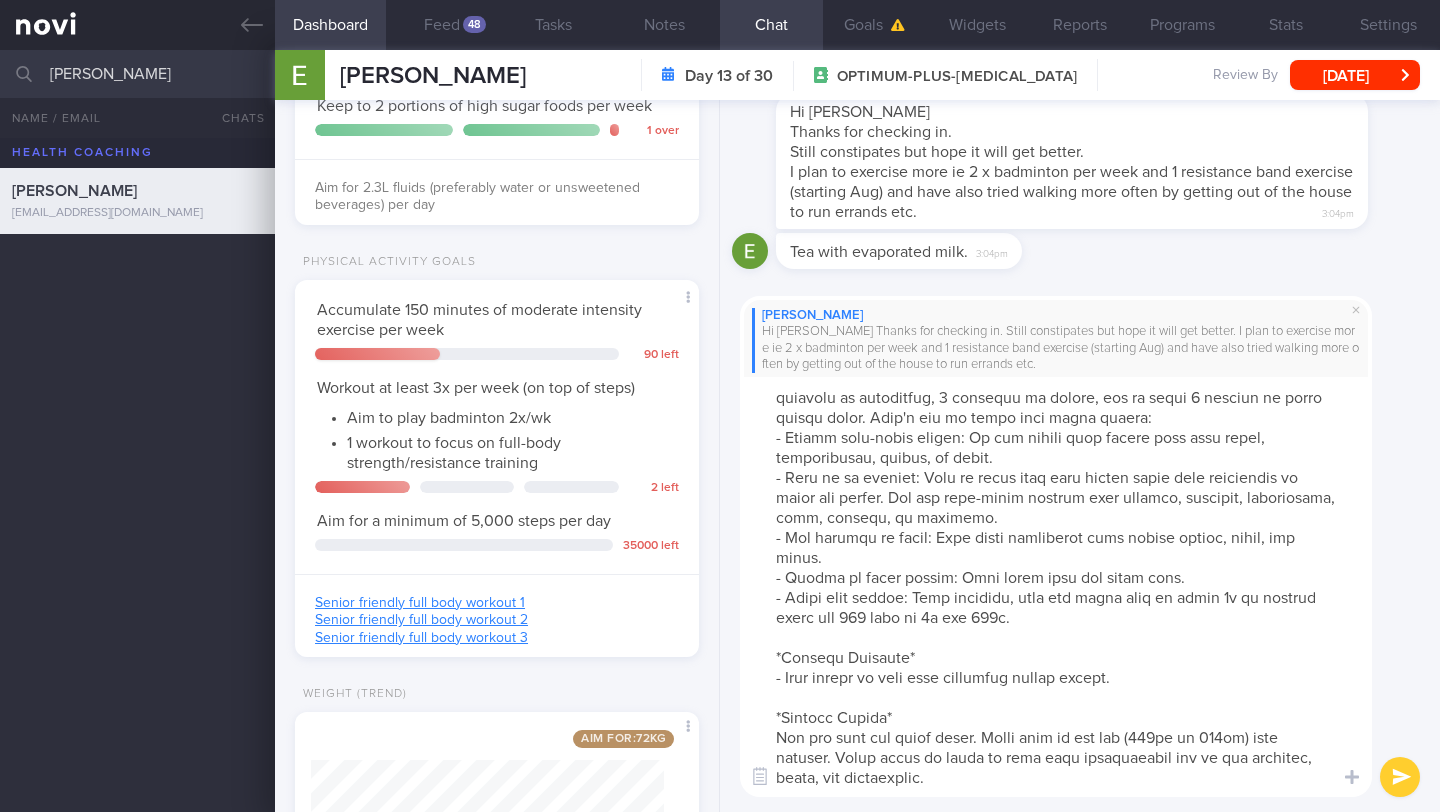 click at bounding box center (1056, 587) 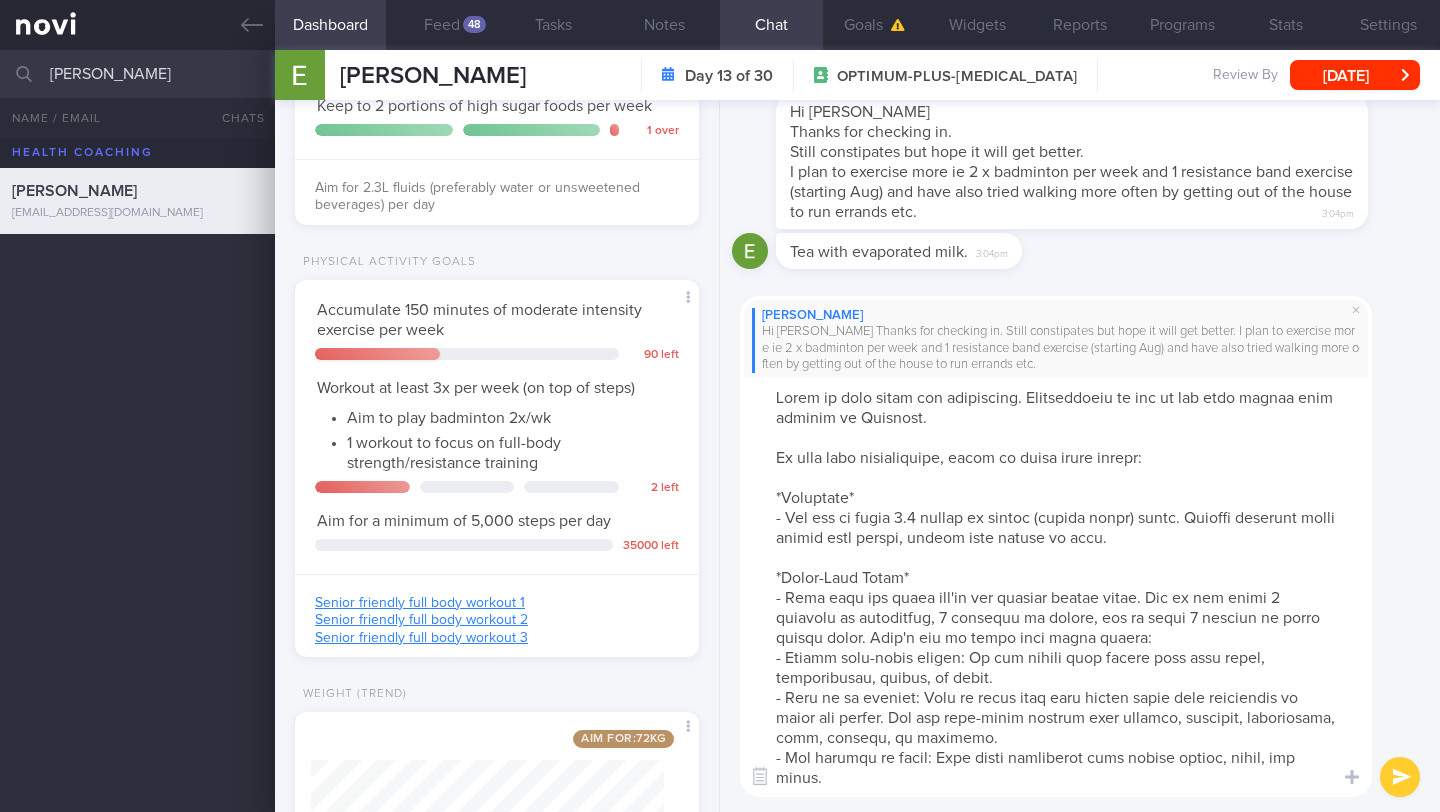 drag, startPoint x: 951, startPoint y: 744, endPoint x: 781, endPoint y: 346, distance: 432.78632 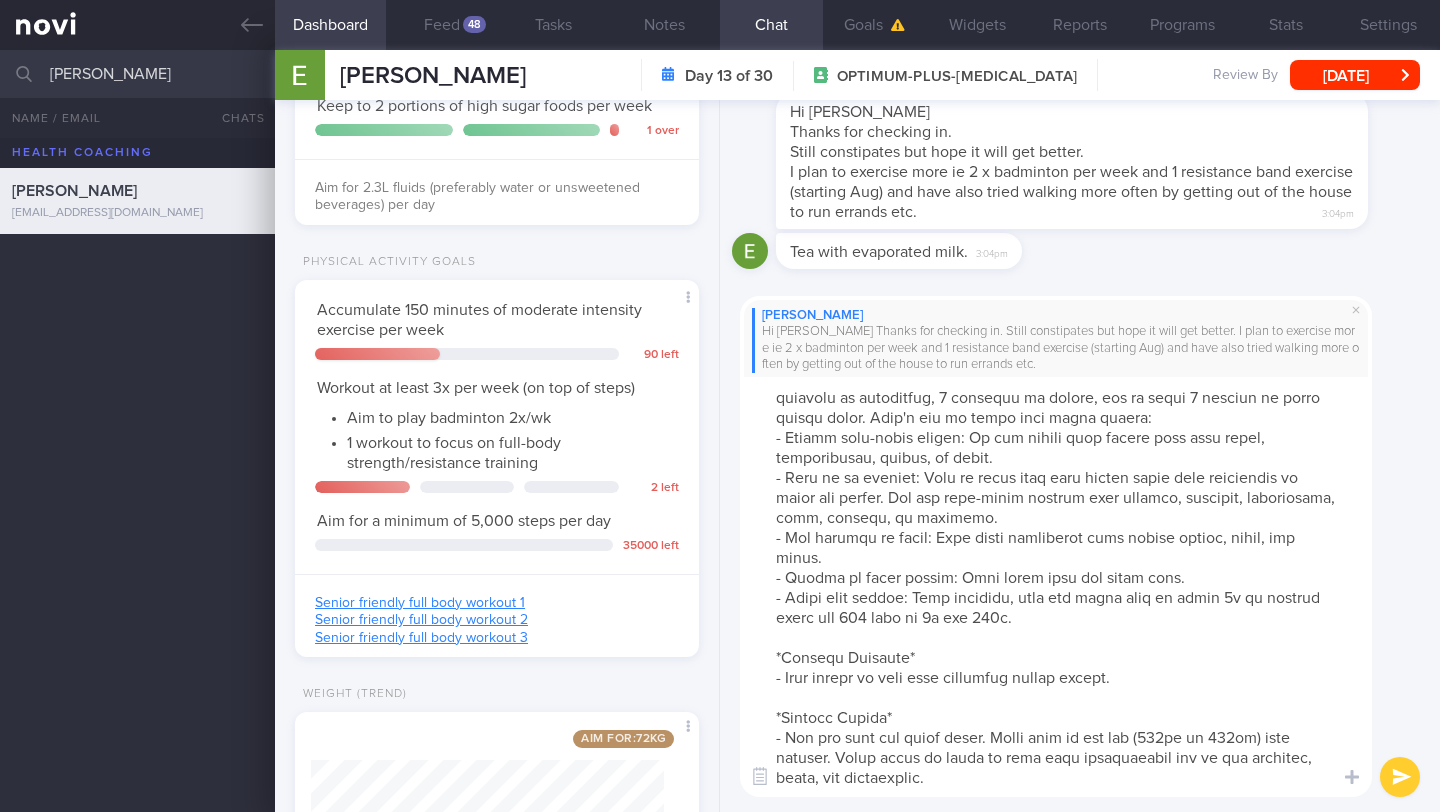 click at bounding box center (1056, 587) 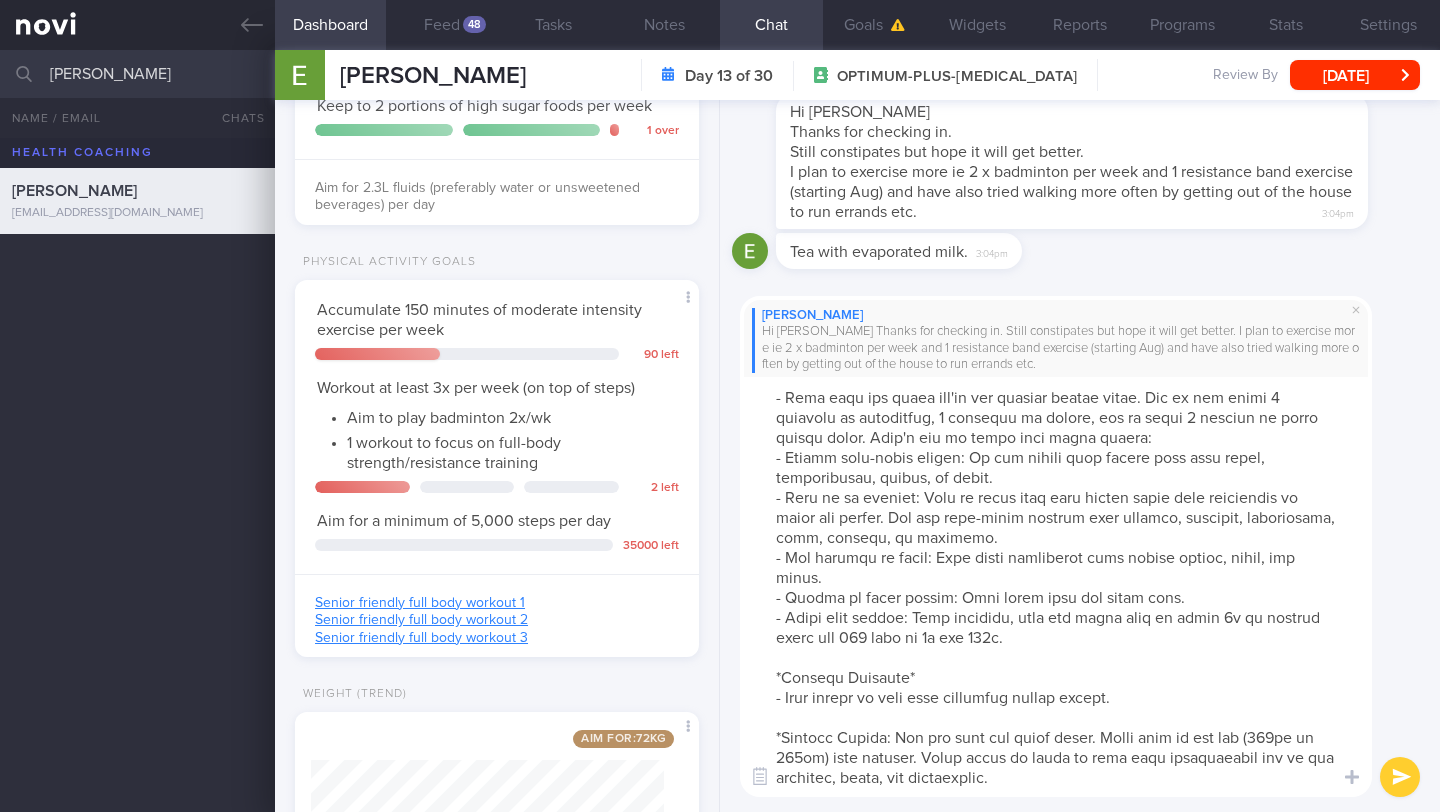 click at bounding box center [1056, 587] 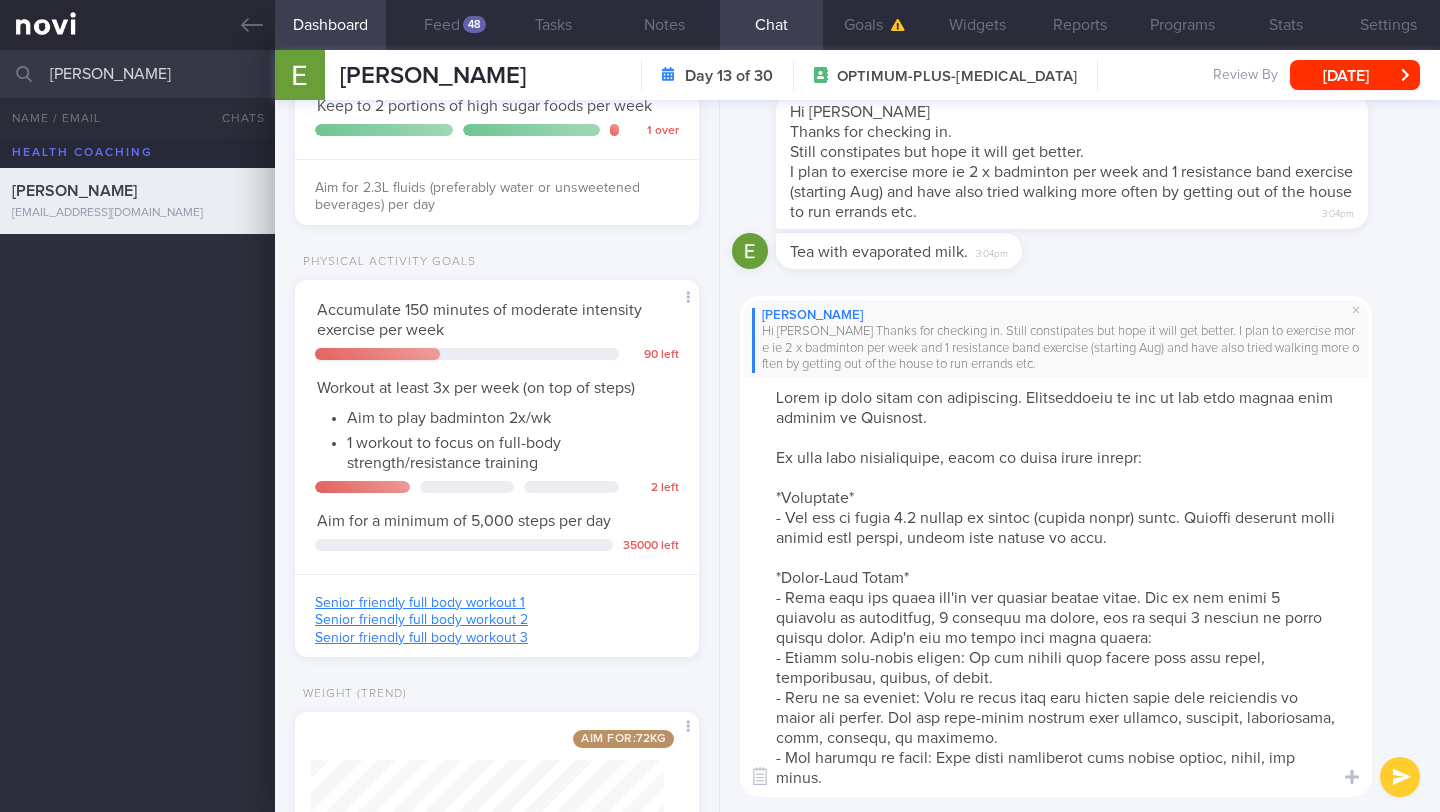 drag, startPoint x: 1056, startPoint y: 750, endPoint x: 741, endPoint y: 386, distance: 481.37408 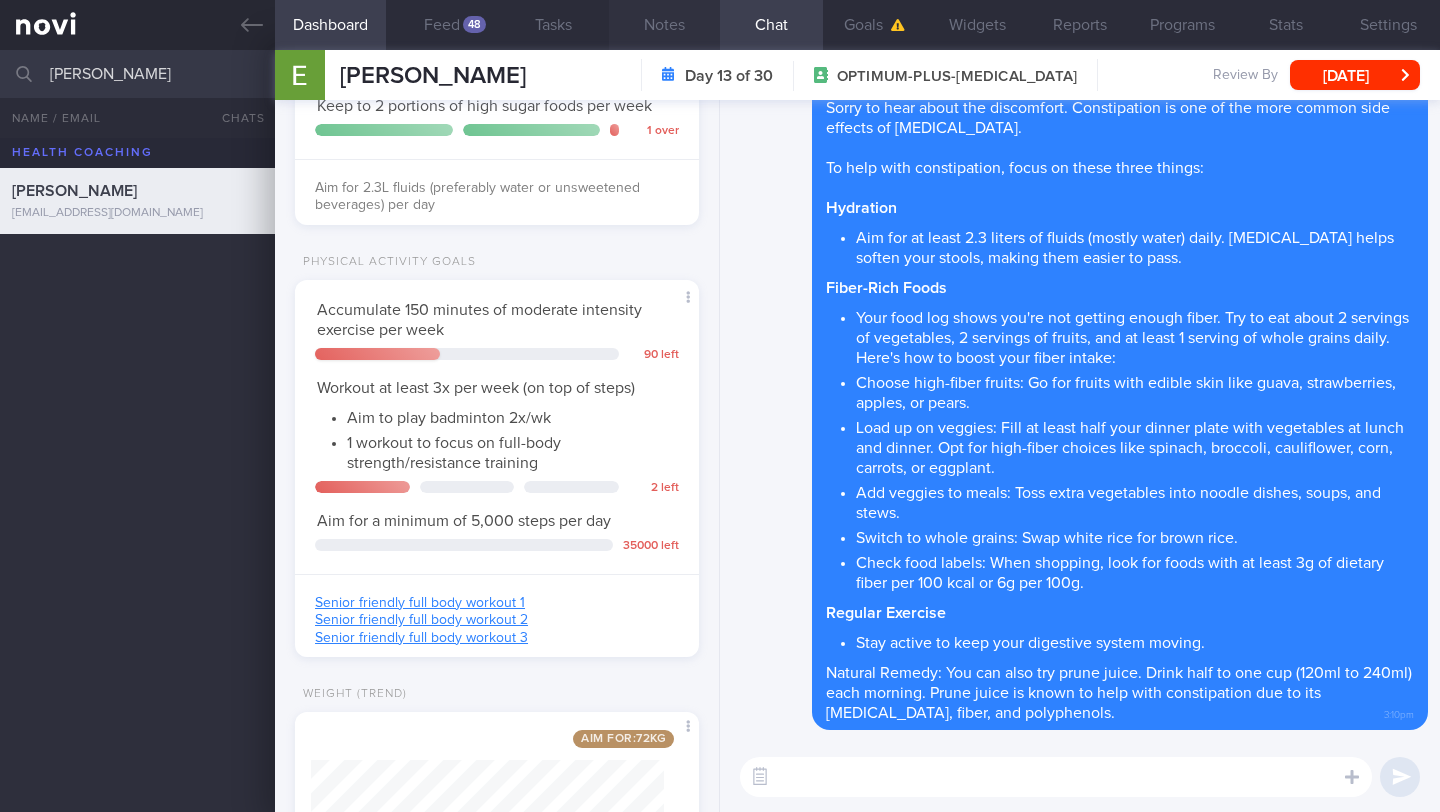 click on "Notes" at bounding box center (664, 25) 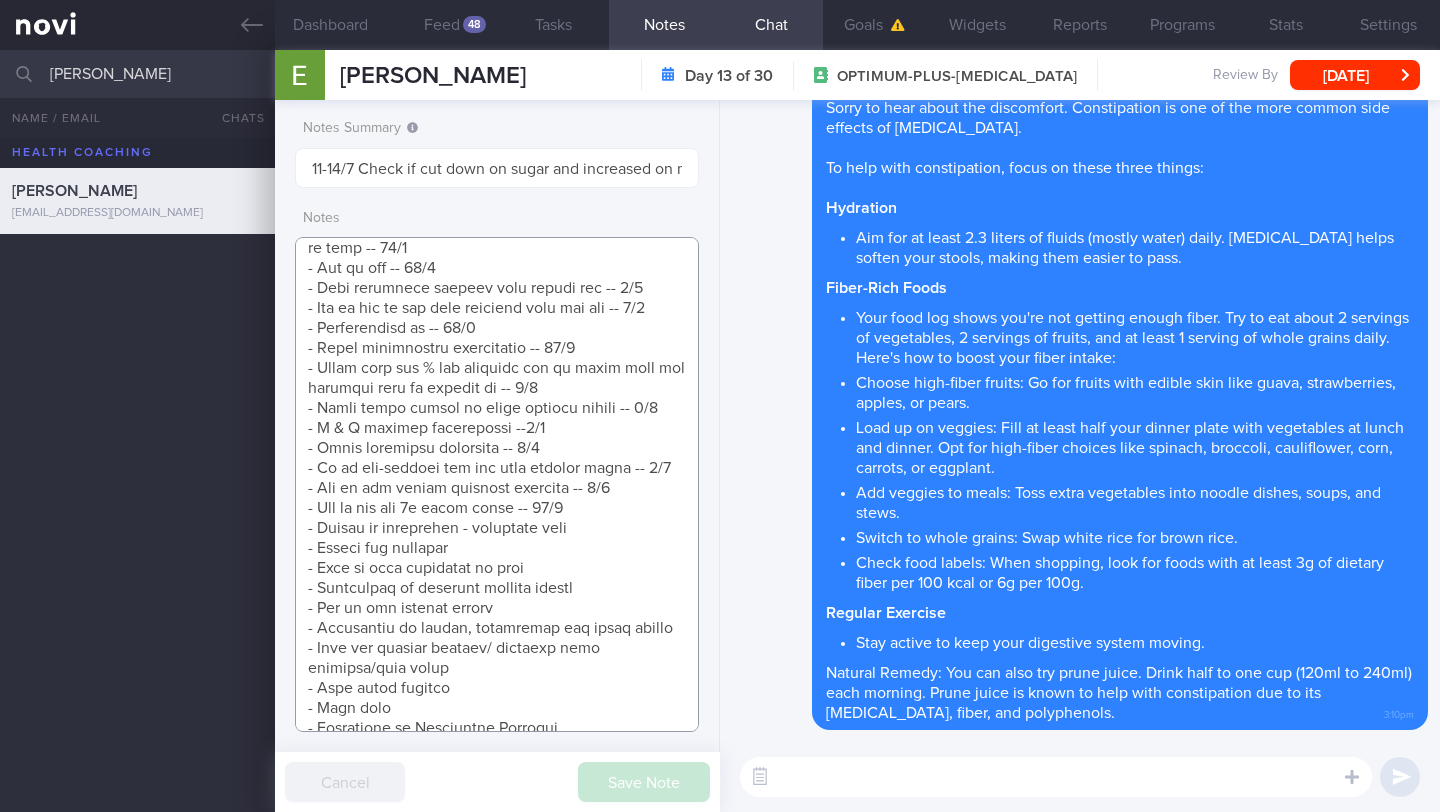 click at bounding box center (497, 484) 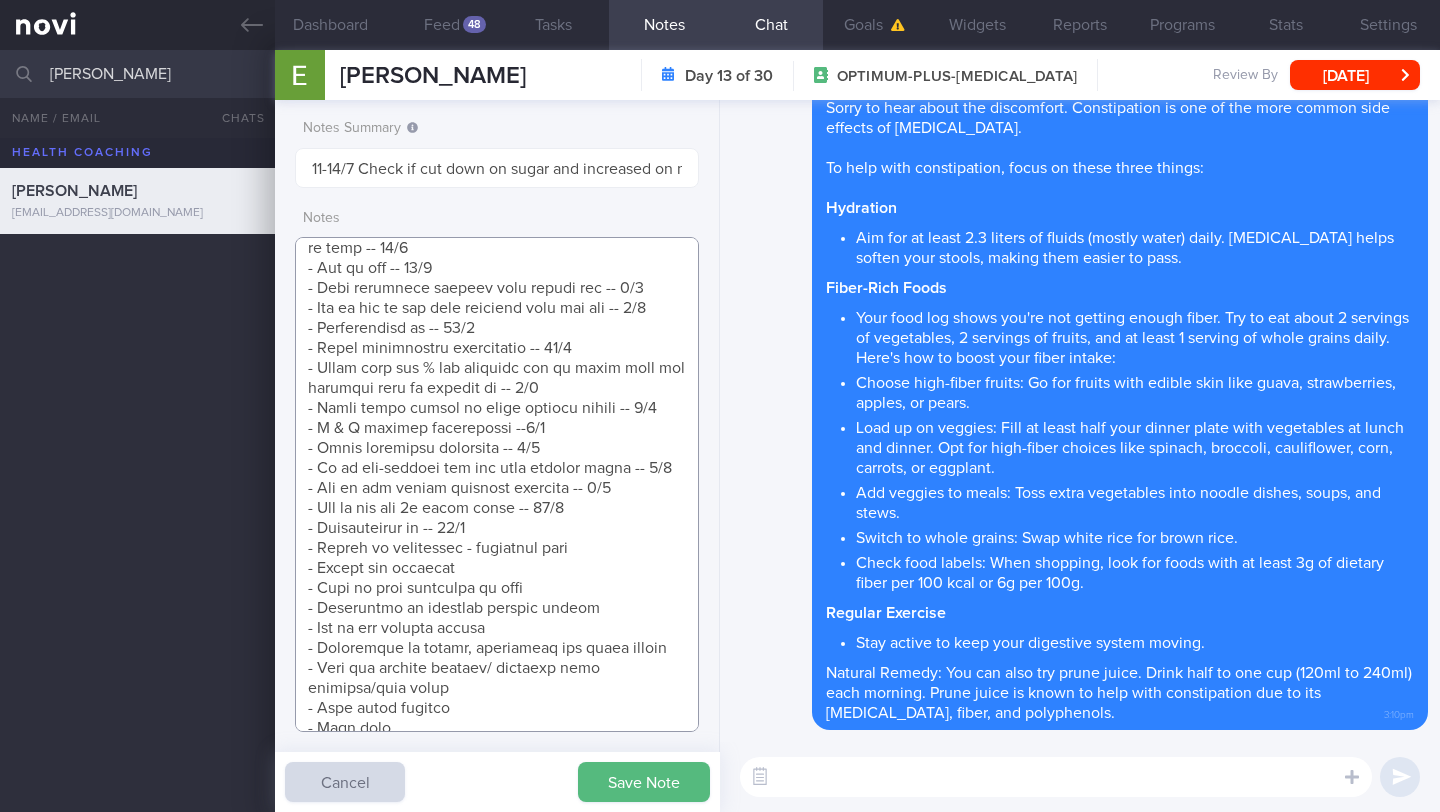 type on "SUPPORT NEEDED:
CHALLENGE:
- OVERALL:
(4/7/25) Constipation is long standing. Took bisacodyl and constipation was resolved. Has been taking the Rybelsus 7mg except when traveling. No side effects. Ryblesus 14mg. Take lactulose consistently - 1 bottle
If 3 days no BO, take bisacodyl
(16/6/25) Side effects. Constipation requiring enema. Has background of bacd constipation. Stopped taking medication due to the constipation (11 June). Portions are smaller
Taking less coffee with sugar
- LIFE:
- DIET:
- EXERCISE:
- MEDS:
- HbA1c/GMI:
Wt trend:  76 > (16/6) 74.9
In Body (21/6/25) done when saw TCM physician
Body fat %: 42.5
Body fat: 31.8kg
Muscle Mass: 23.3kg
Visceral fat: 15 (high)
BMI: 30.3 (obese)
Wt Targets:
5%  (4kg -> 72kg)
10% (8kg -> 68kg)
15% (11kg -> 65kg)
62yo Chinese female
Homemaker
- Pmhx: HLD
- Meds/Supps: Statins, Collagen, Ginseng, Probiotics
- Social hx: Married. Lives with husband and 2 sons
Patient buys groceries and cooks
- Diet: At least 3 meals per day, plus snacks. Cooks meal..." 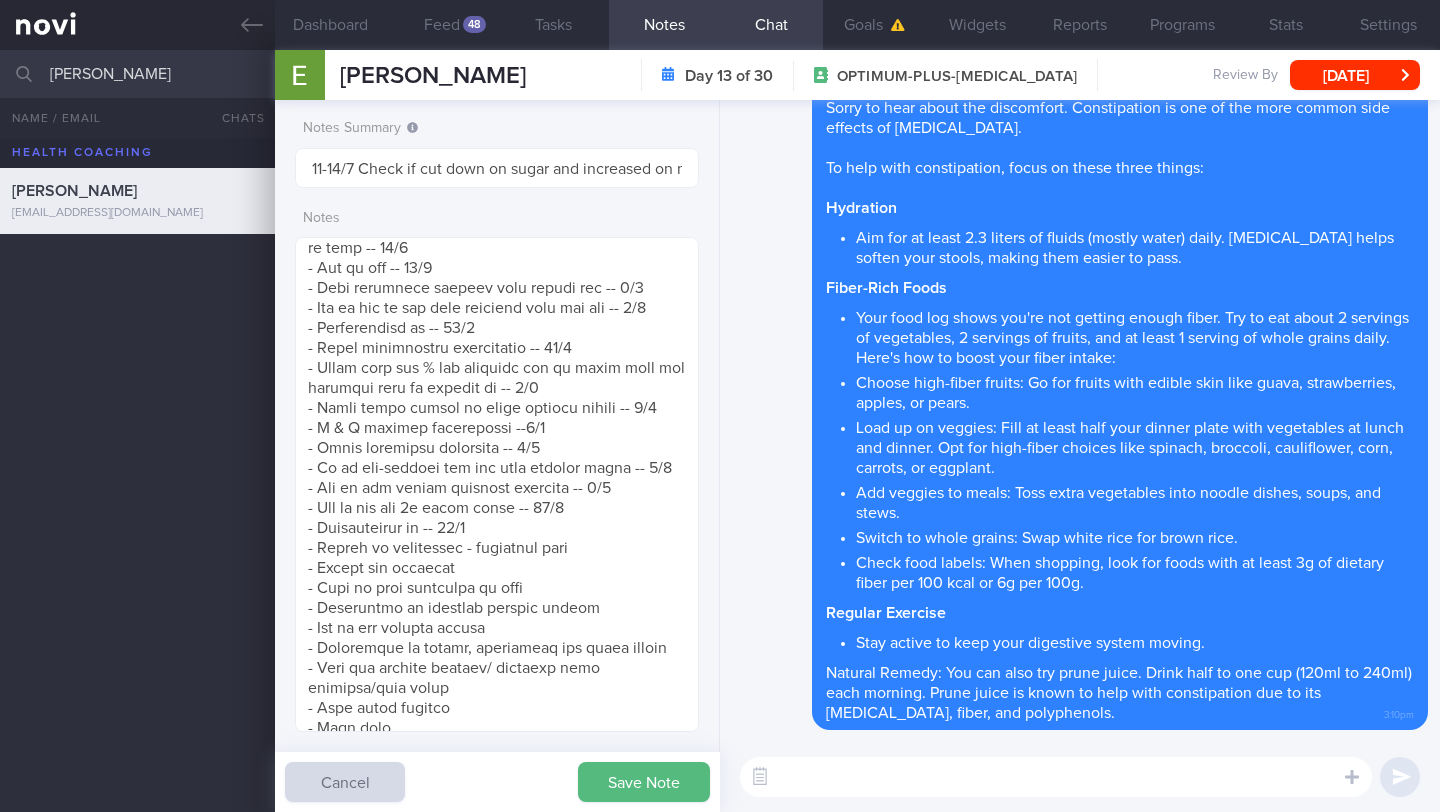 click on "Save Note" at bounding box center (644, 782) 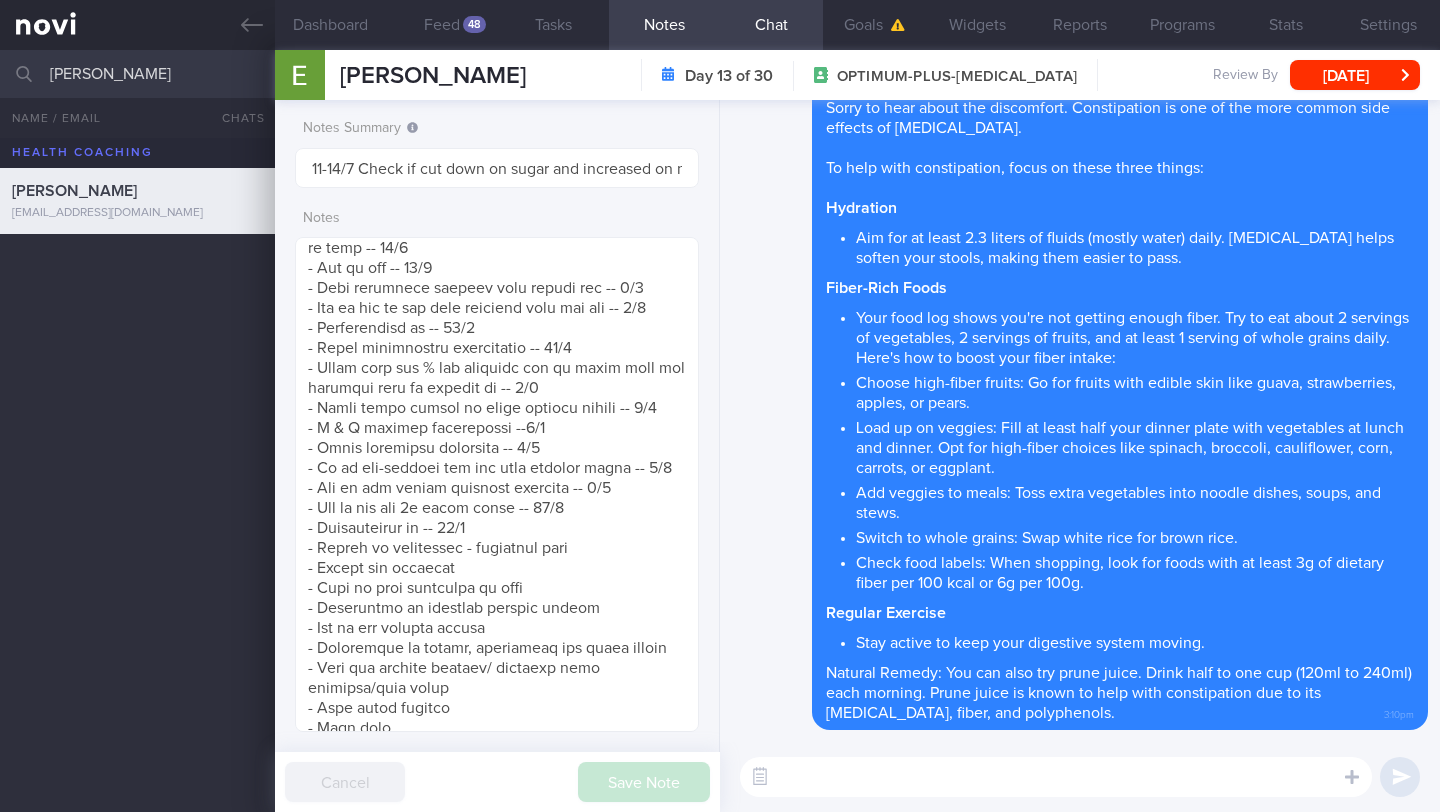 click at bounding box center (1056, 777) 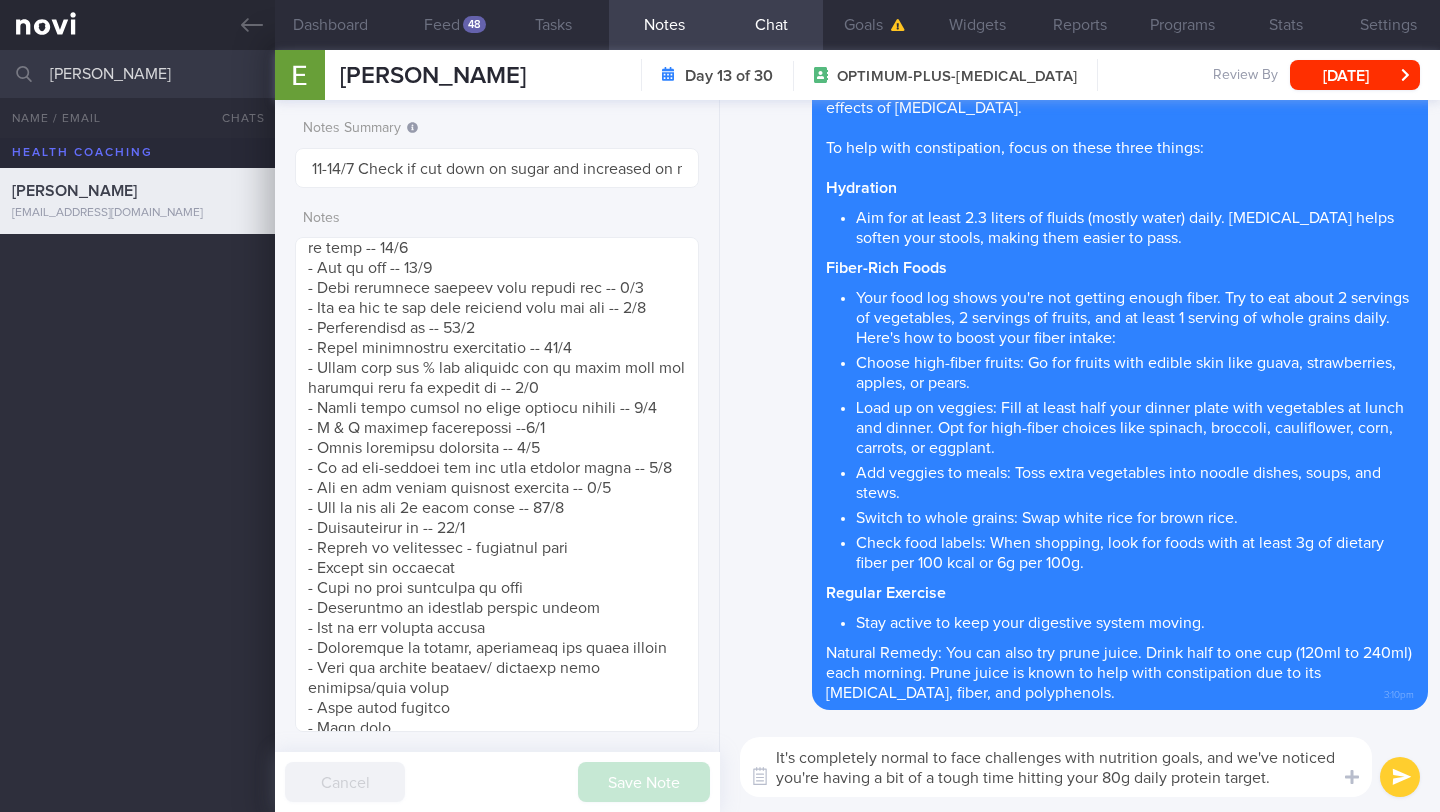 scroll, scrollTop: 20, scrollLeft: 0, axis: vertical 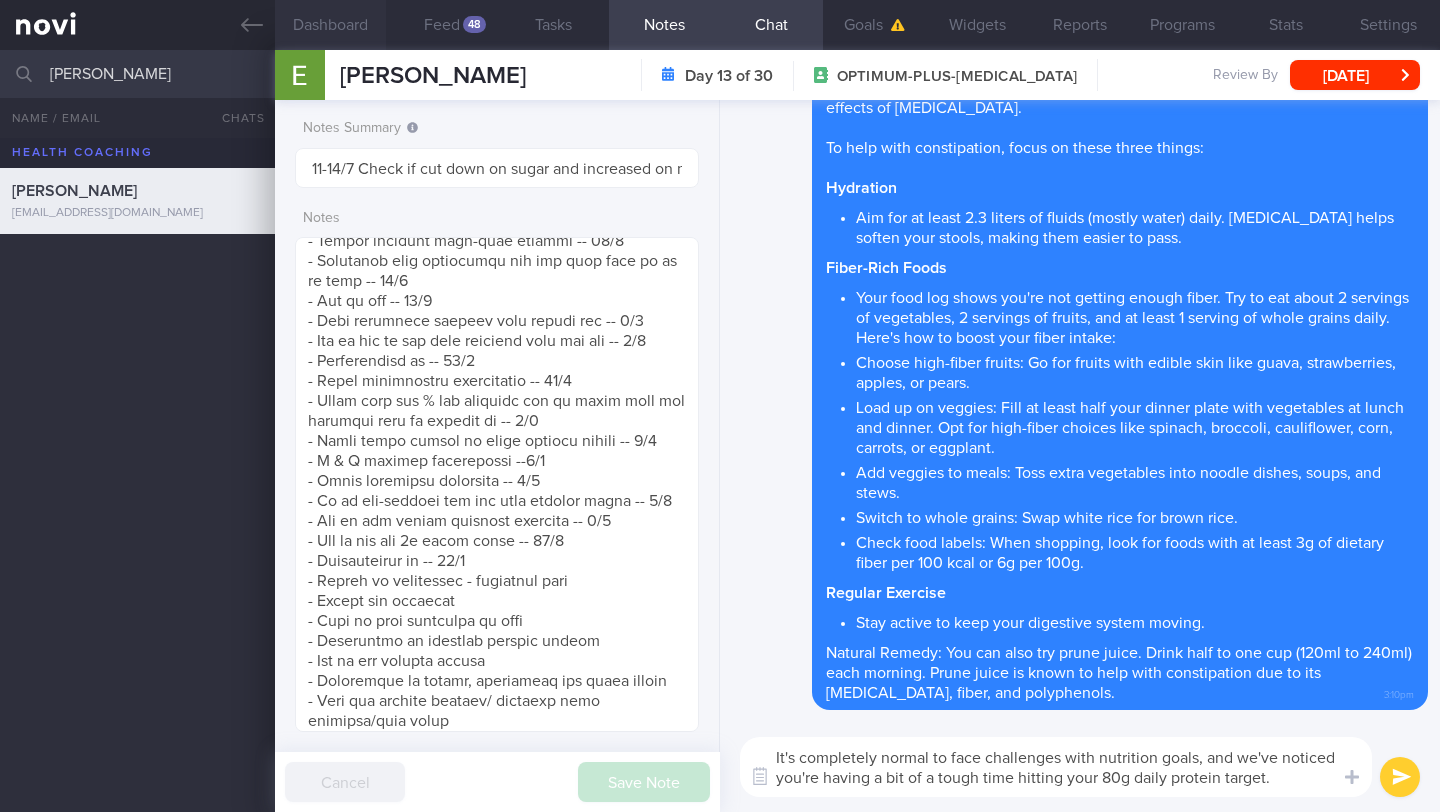 click on "Dashboard" at bounding box center [330, 25] 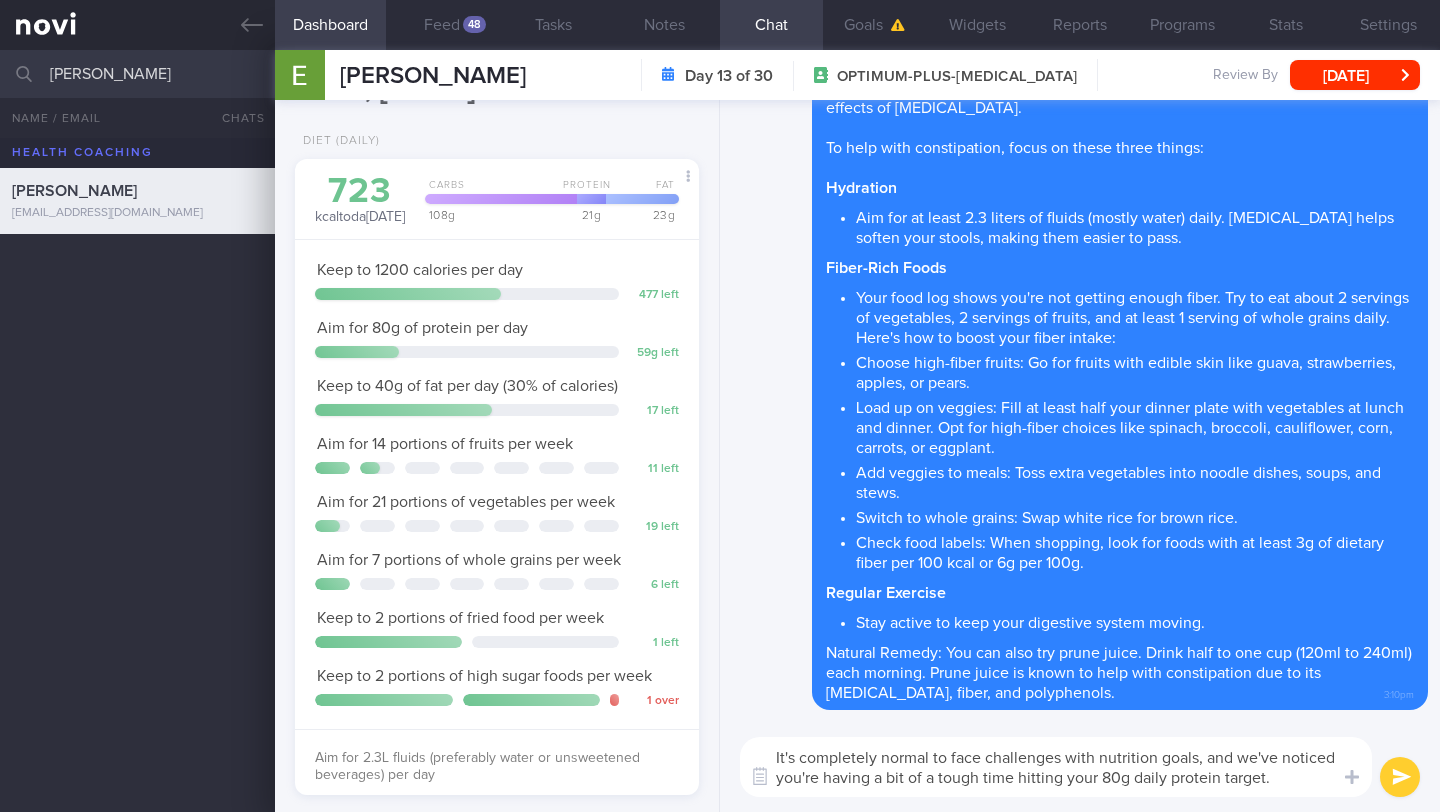 scroll, scrollTop: 0, scrollLeft: 0, axis: both 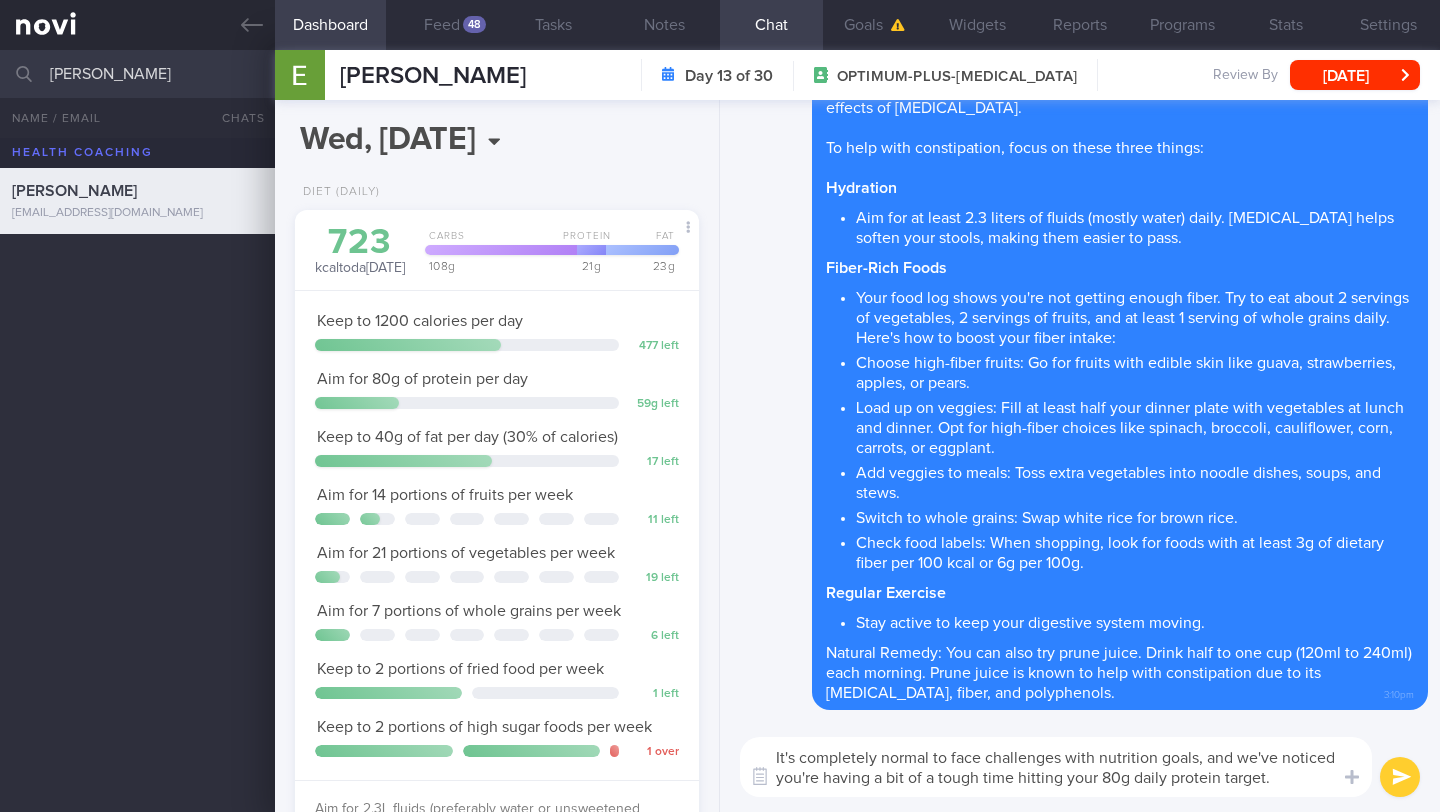 click on "It's completely normal to face challenges with nutrition goals, and we've noticed you're having a bit of a tough time hitting your 80g daily protein target." at bounding box center [1056, 767] 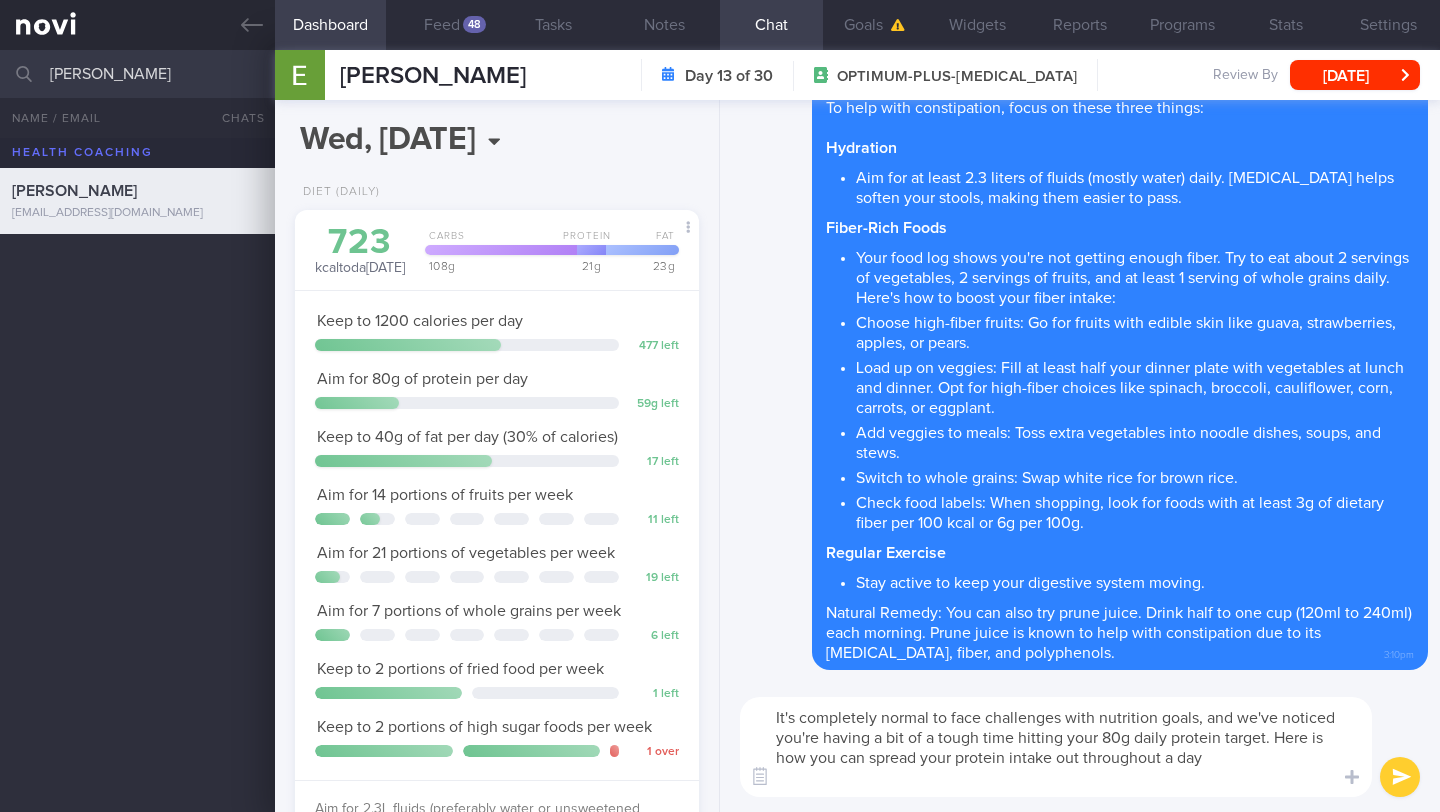 scroll, scrollTop: 0, scrollLeft: 0, axis: both 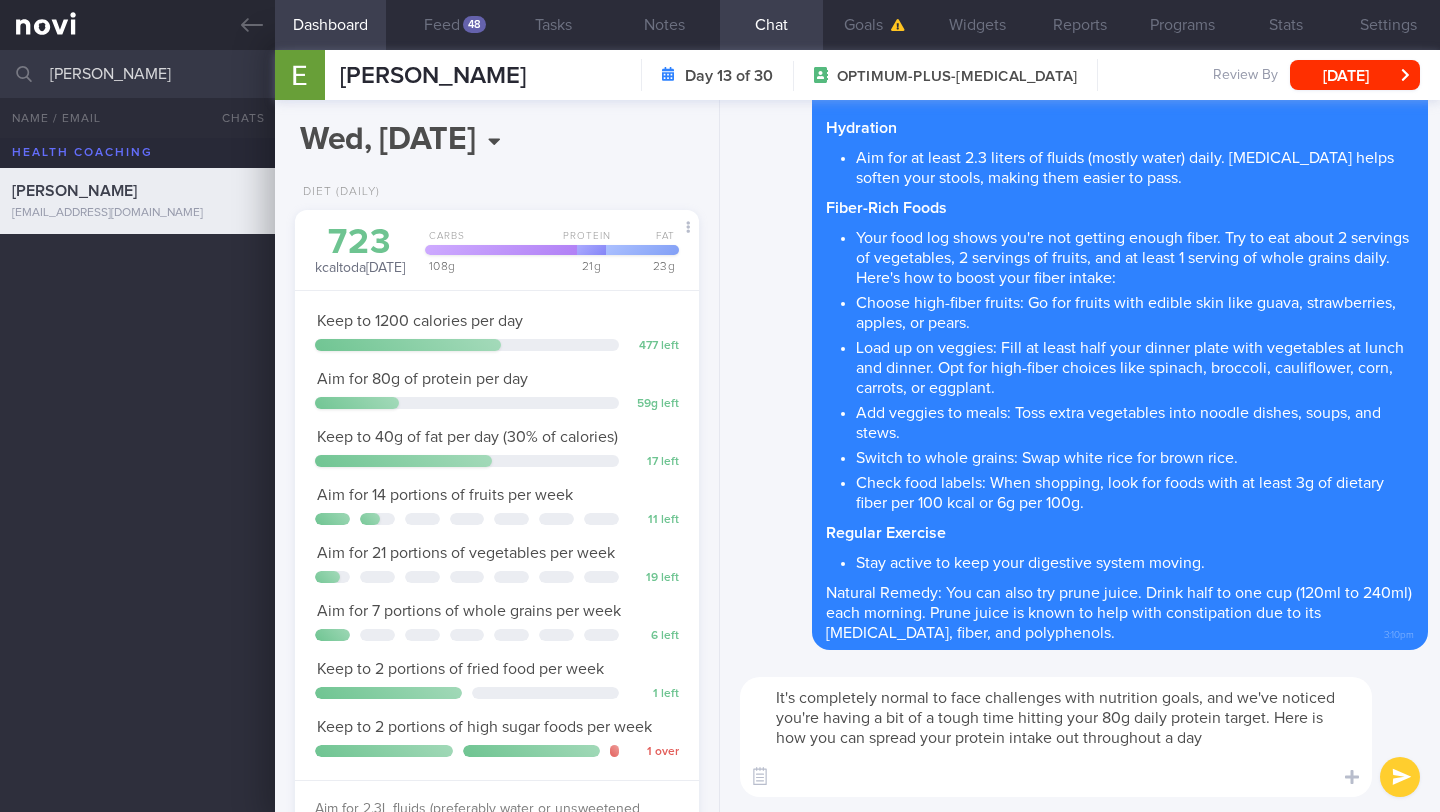 click on "It's completely normal to face challenges with nutrition goals, and we've noticed you're having a bit of a tough time hitting your 80g daily protein target. Here is how you can spread your protein intake out throughout a day" at bounding box center (1056, 737) 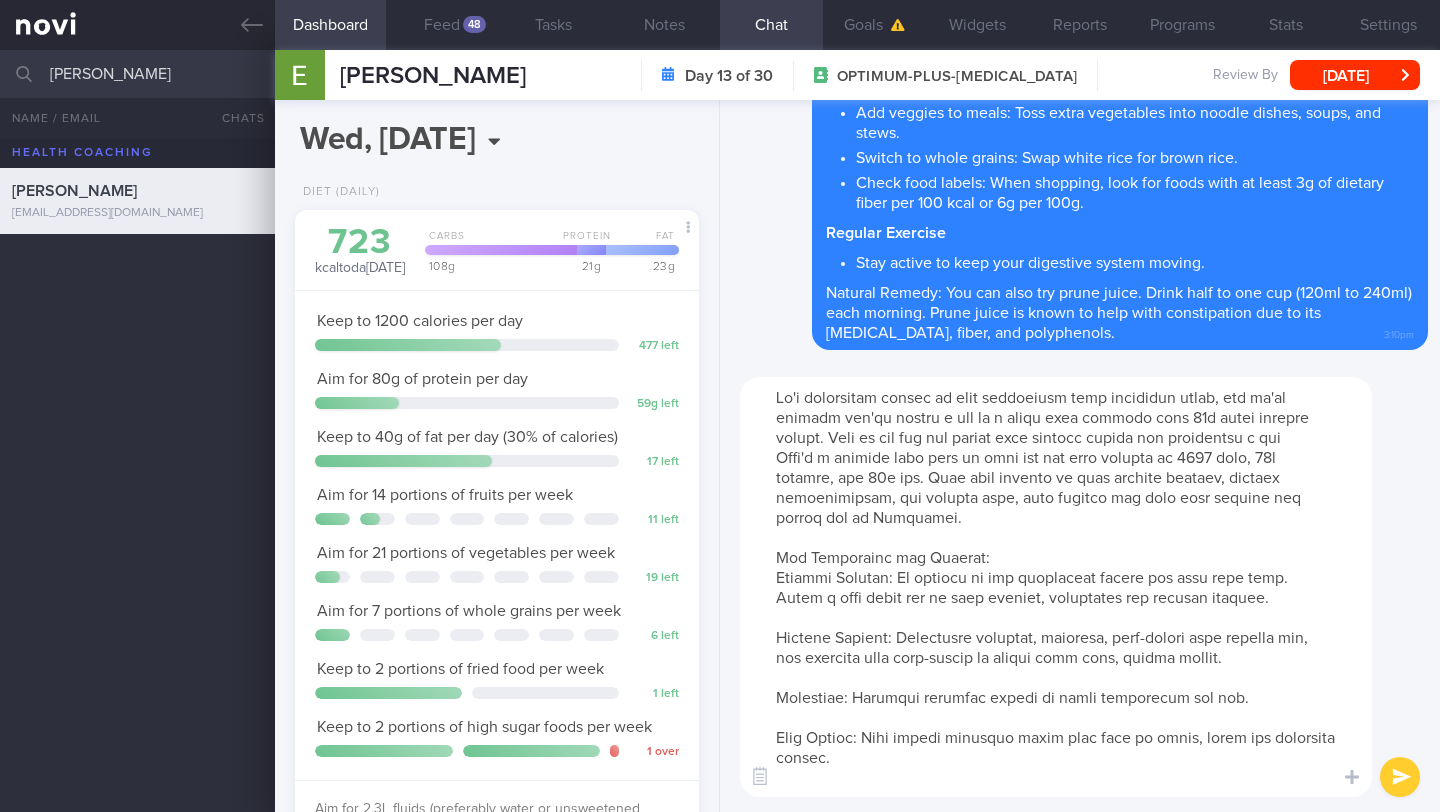 scroll, scrollTop: 780, scrollLeft: 0, axis: vertical 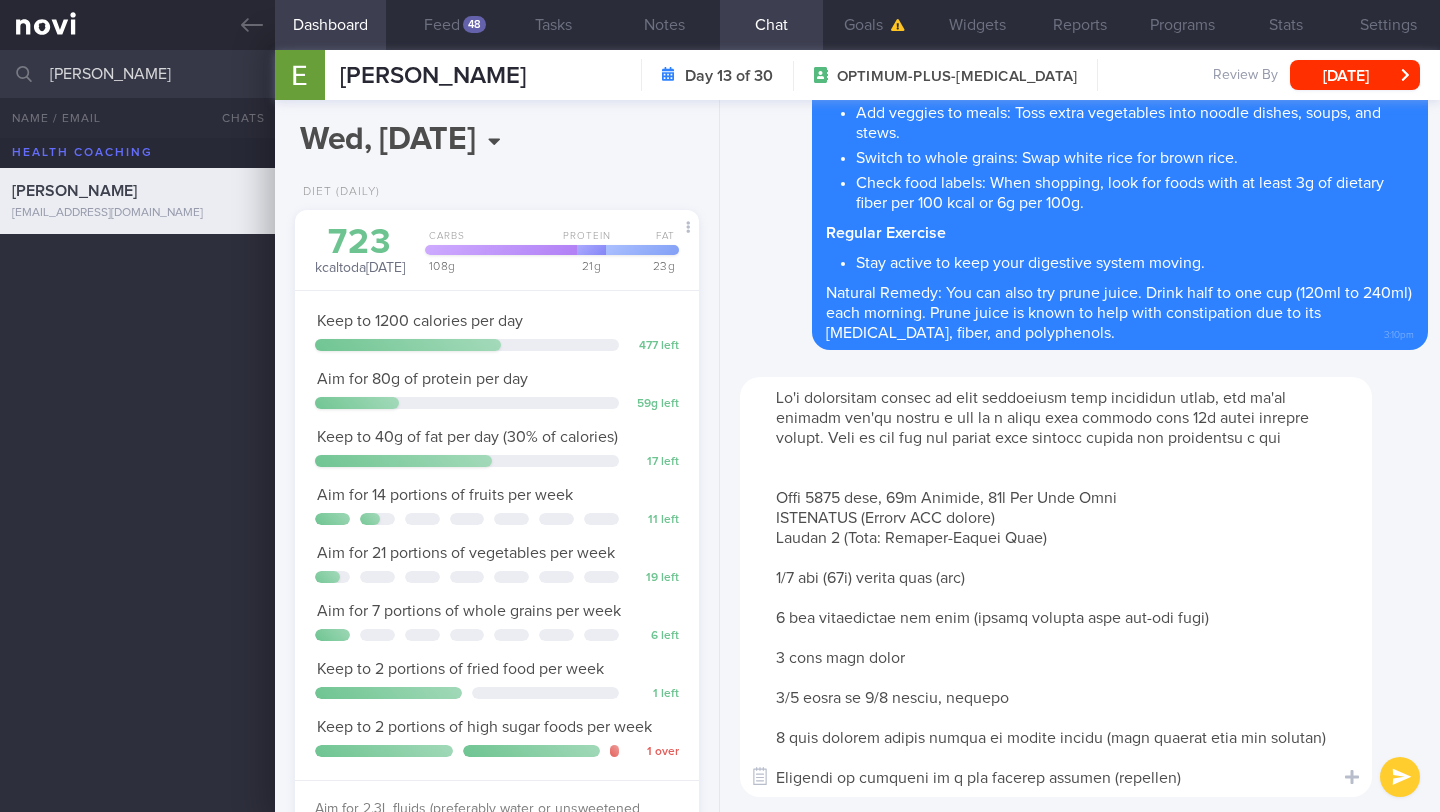 drag, startPoint x: 1112, startPoint y: 494, endPoint x: 790, endPoint y: 472, distance: 322.75067 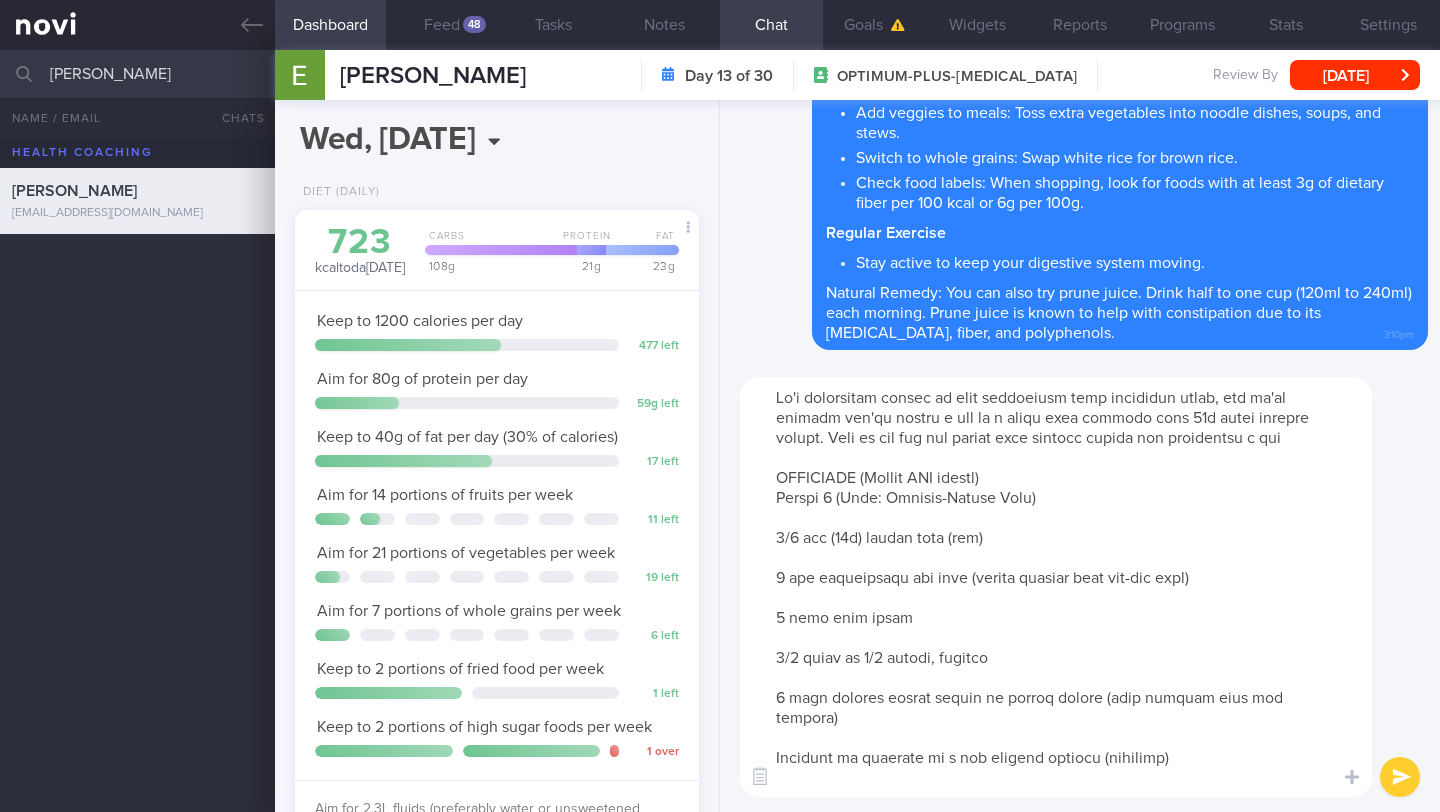 click at bounding box center [1056, 587] 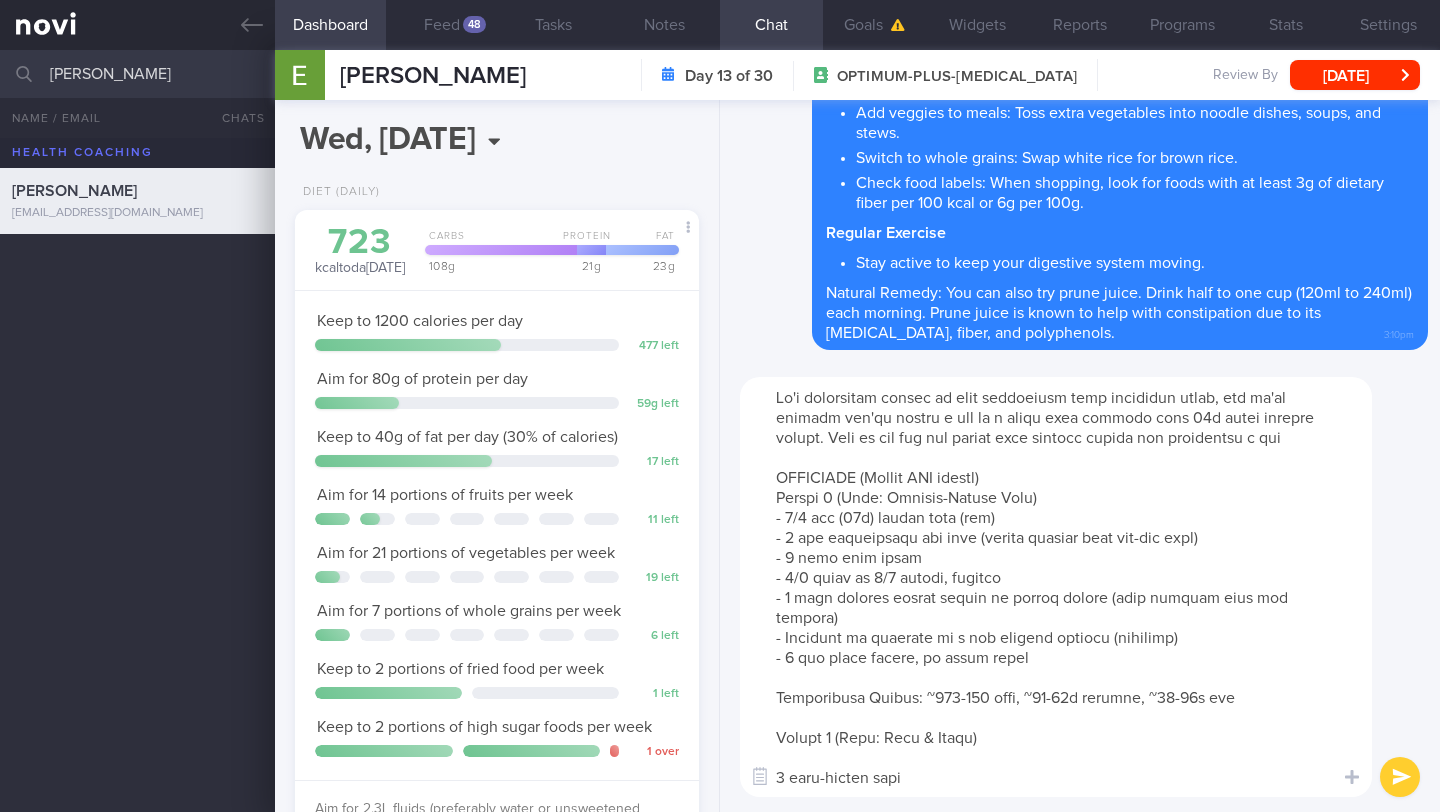 drag, startPoint x: 825, startPoint y: 640, endPoint x: 912, endPoint y: 643, distance: 87.05171 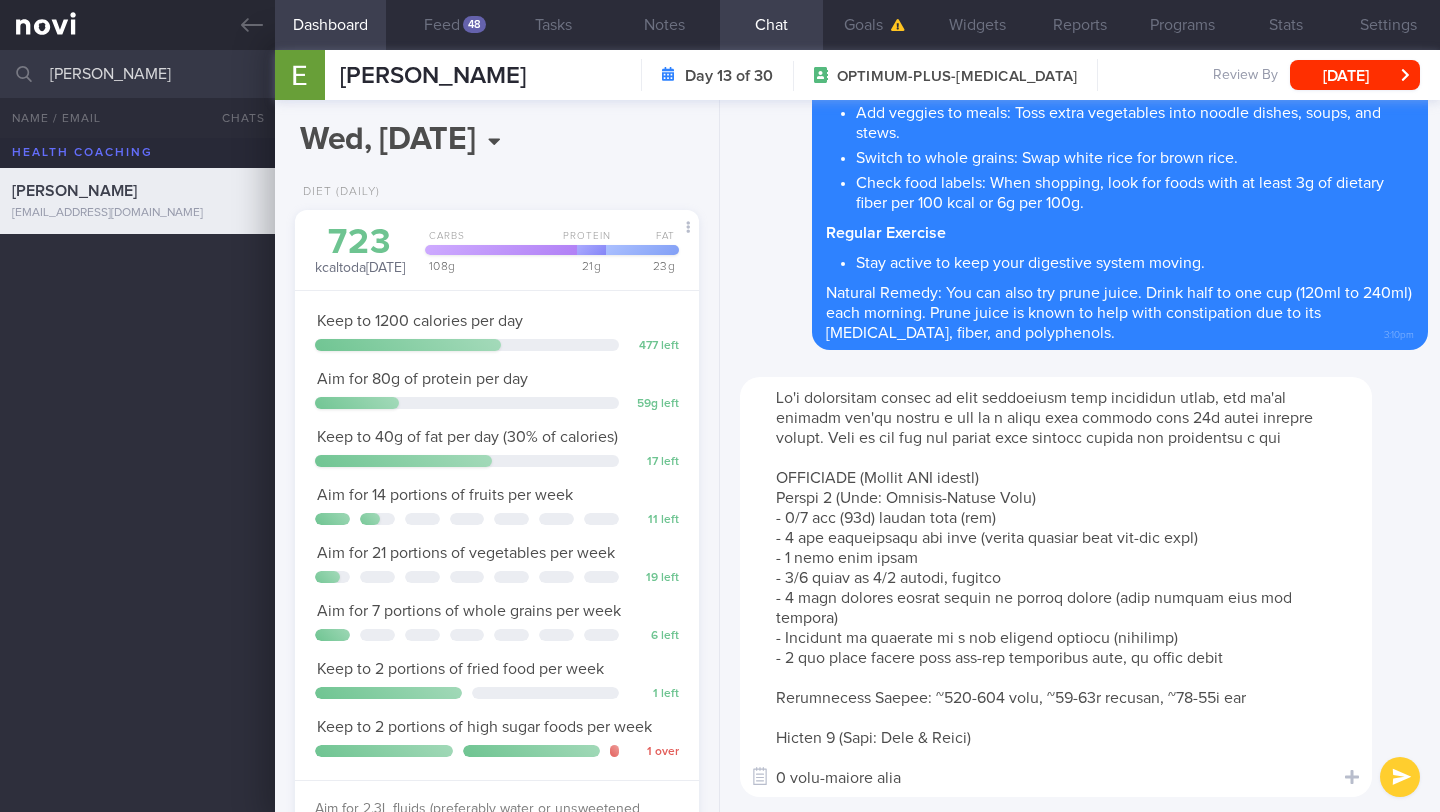 drag, startPoint x: 776, startPoint y: 677, endPoint x: 1251, endPoint y: 686, distance: 475.08527 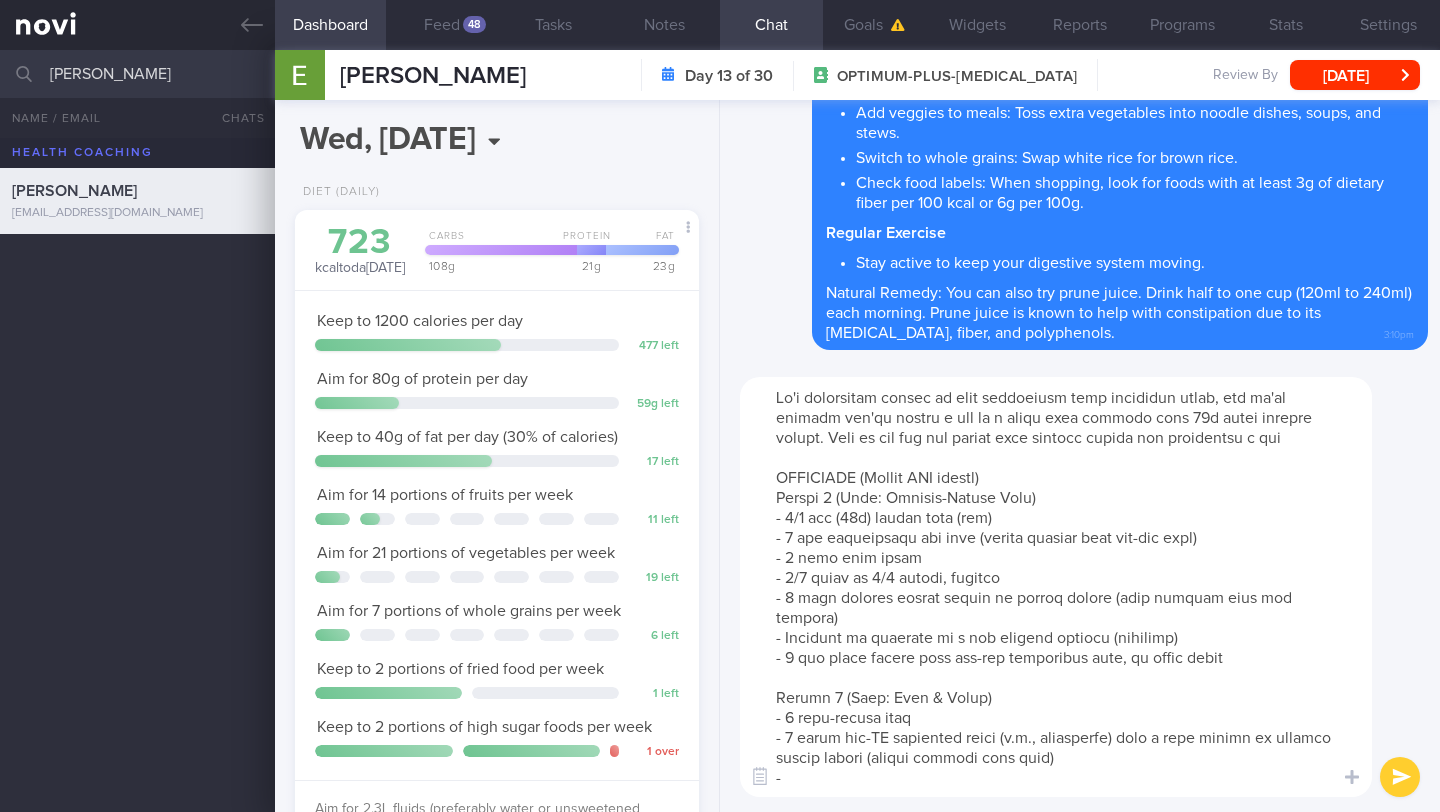 click at bounding box center [1056, 587] 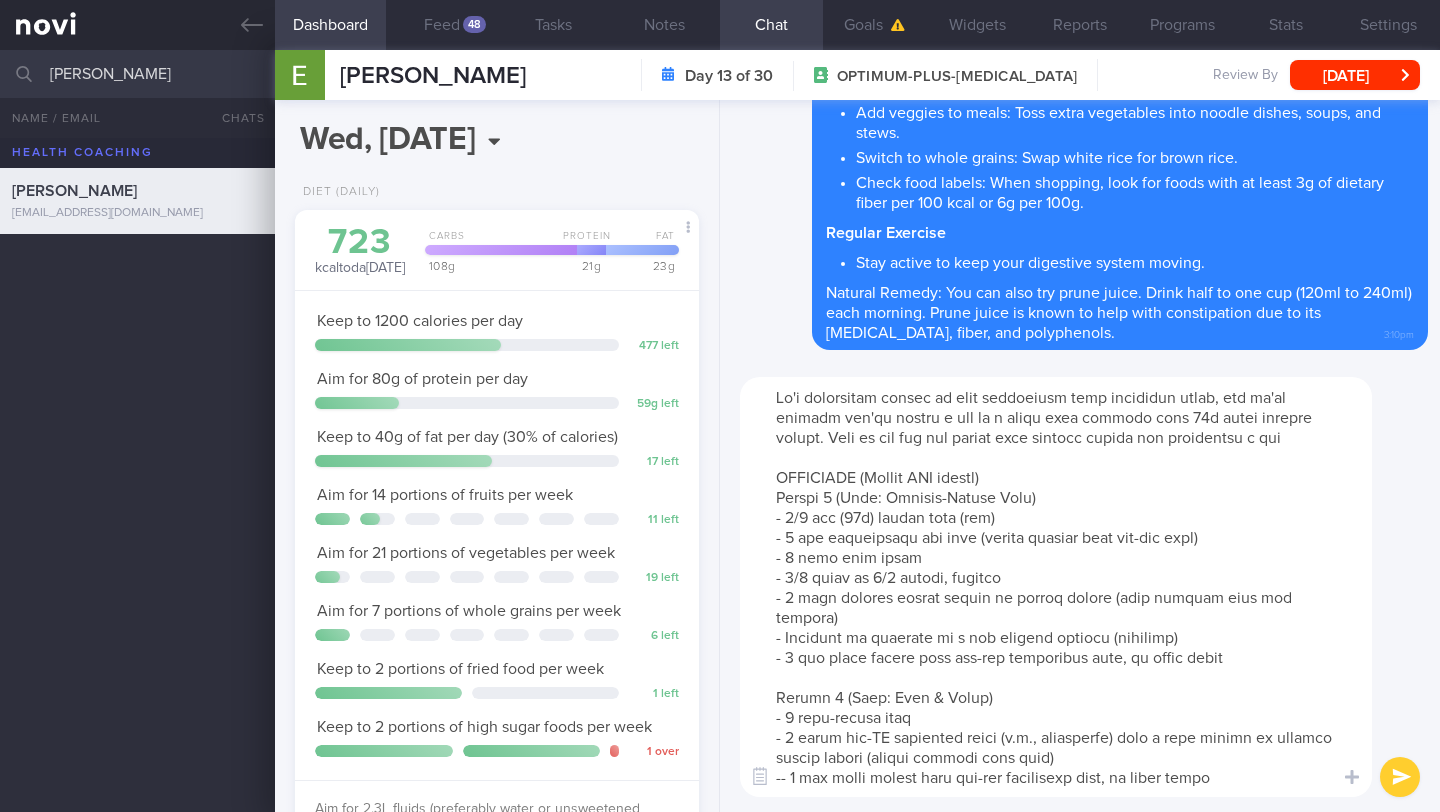 click at bounding box center (1056, 587) 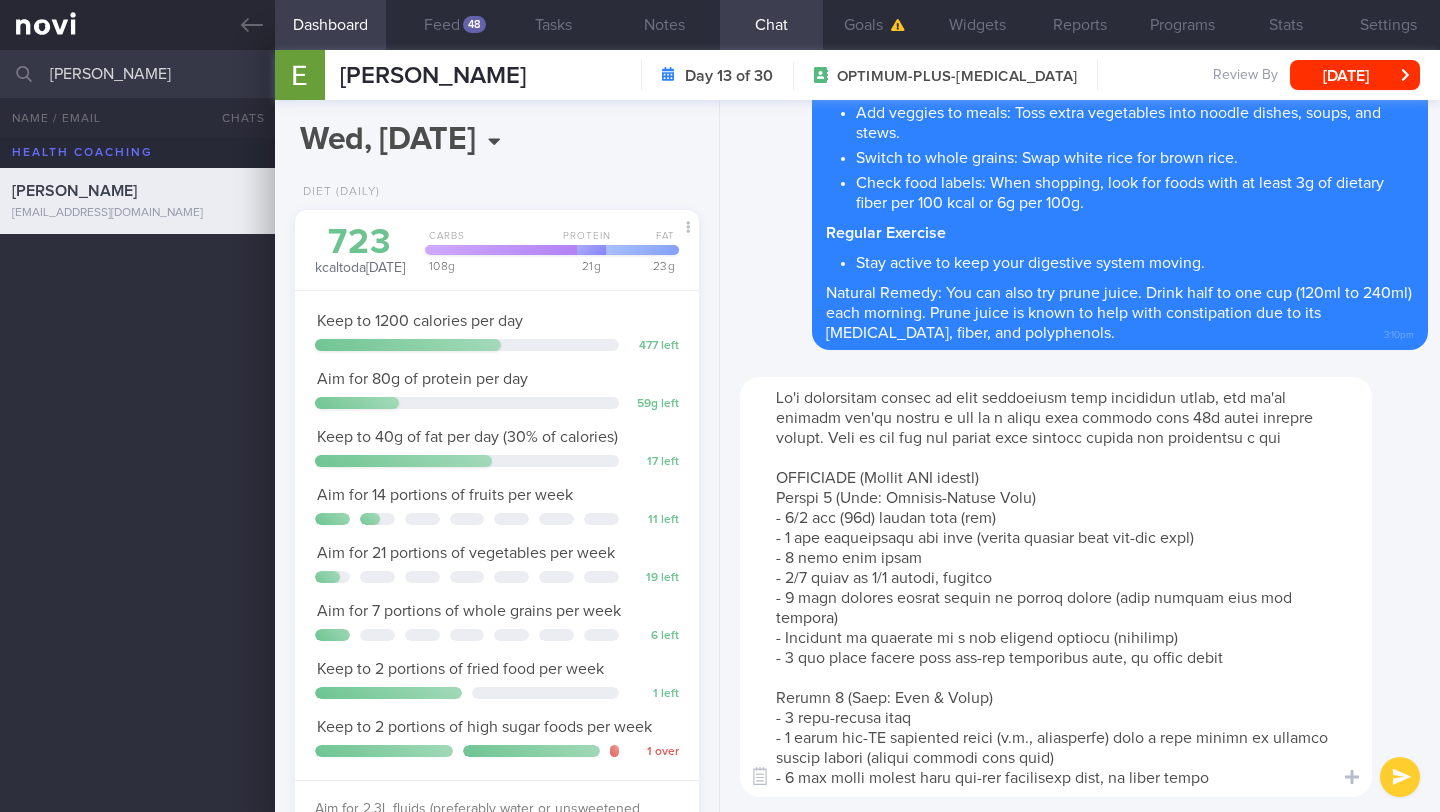 scroll, scrollTop: 5, scrollLeft: 0, axis: vertical 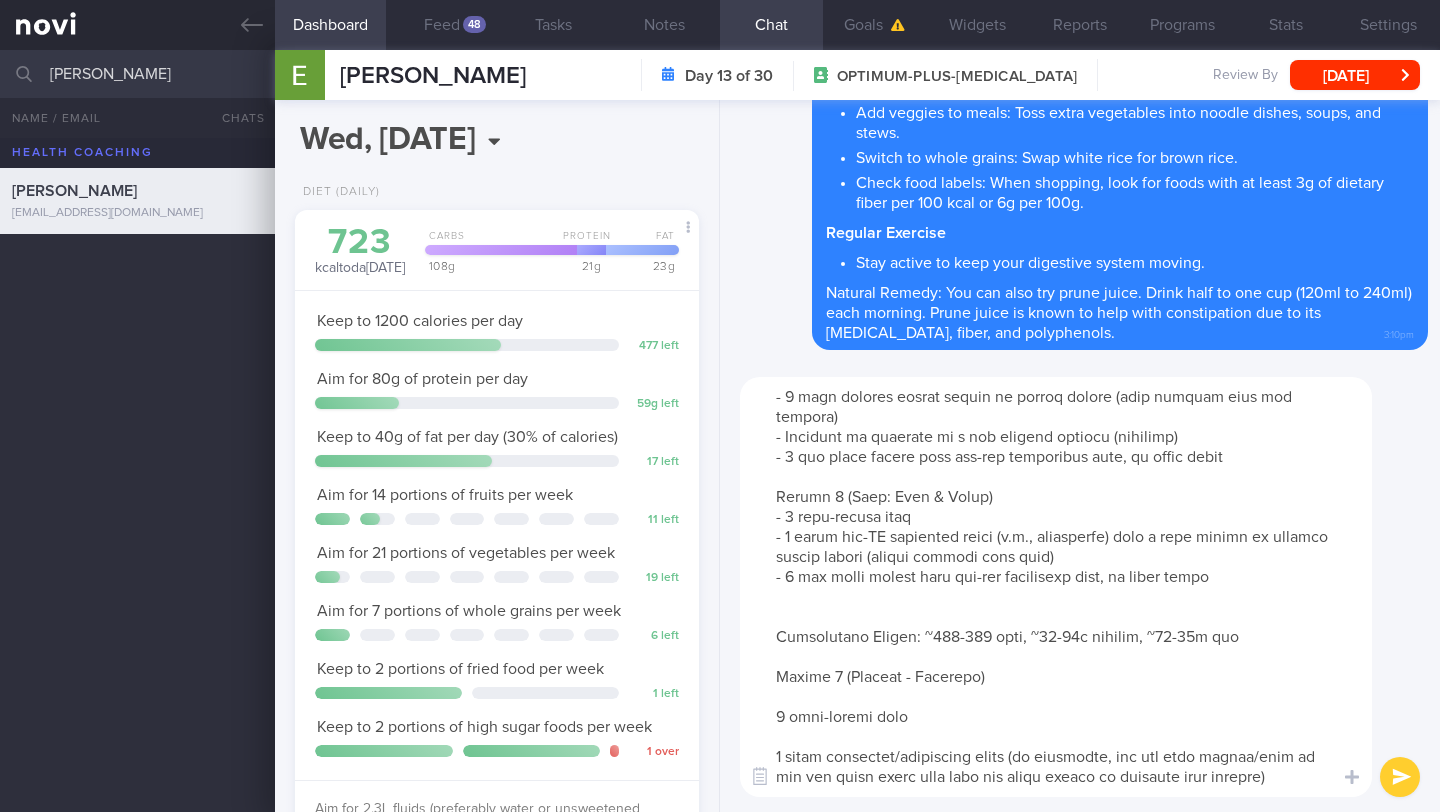 click at bounding box center [1056, 587] 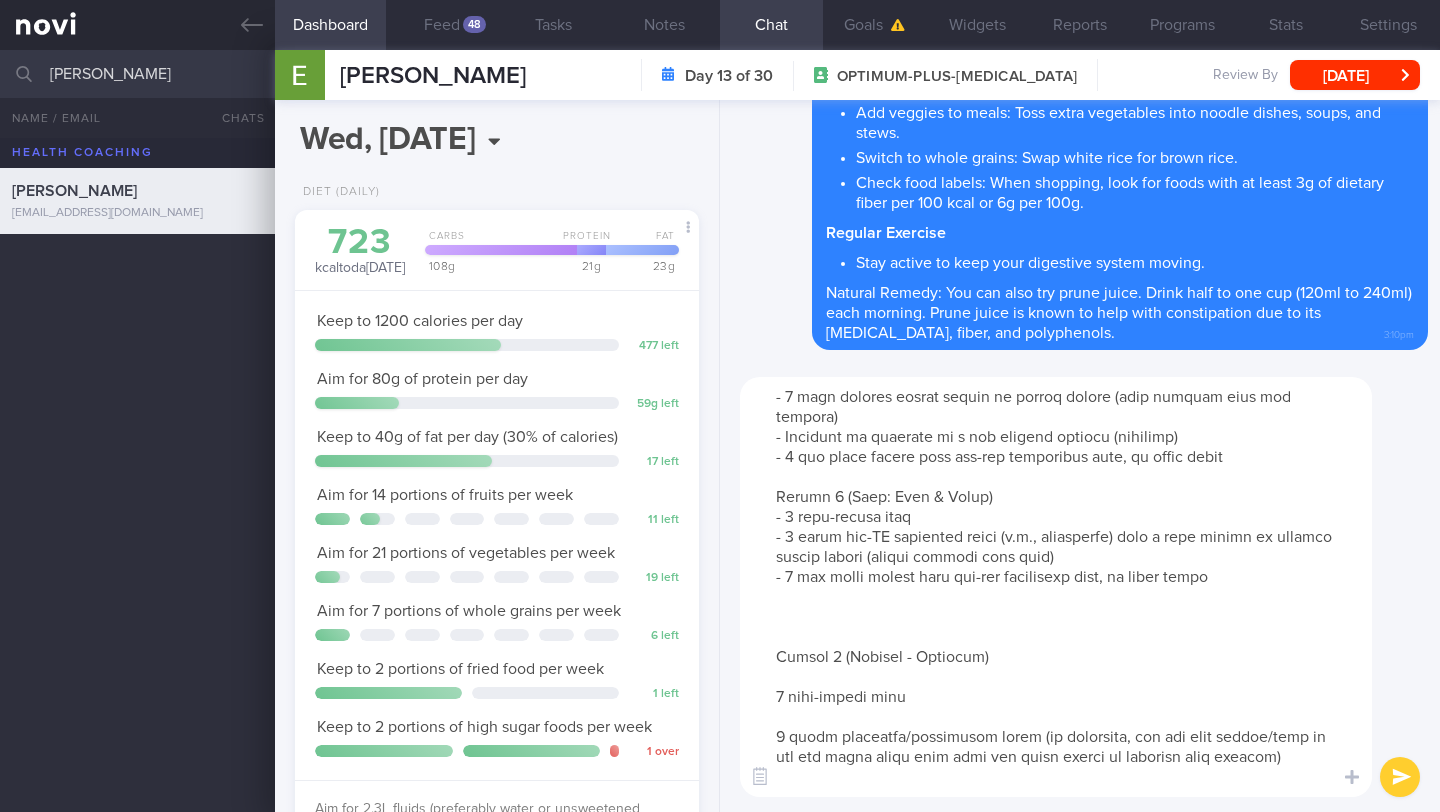 scroll, scrollTop: 200, scrollLeft: 0, axis: vertical 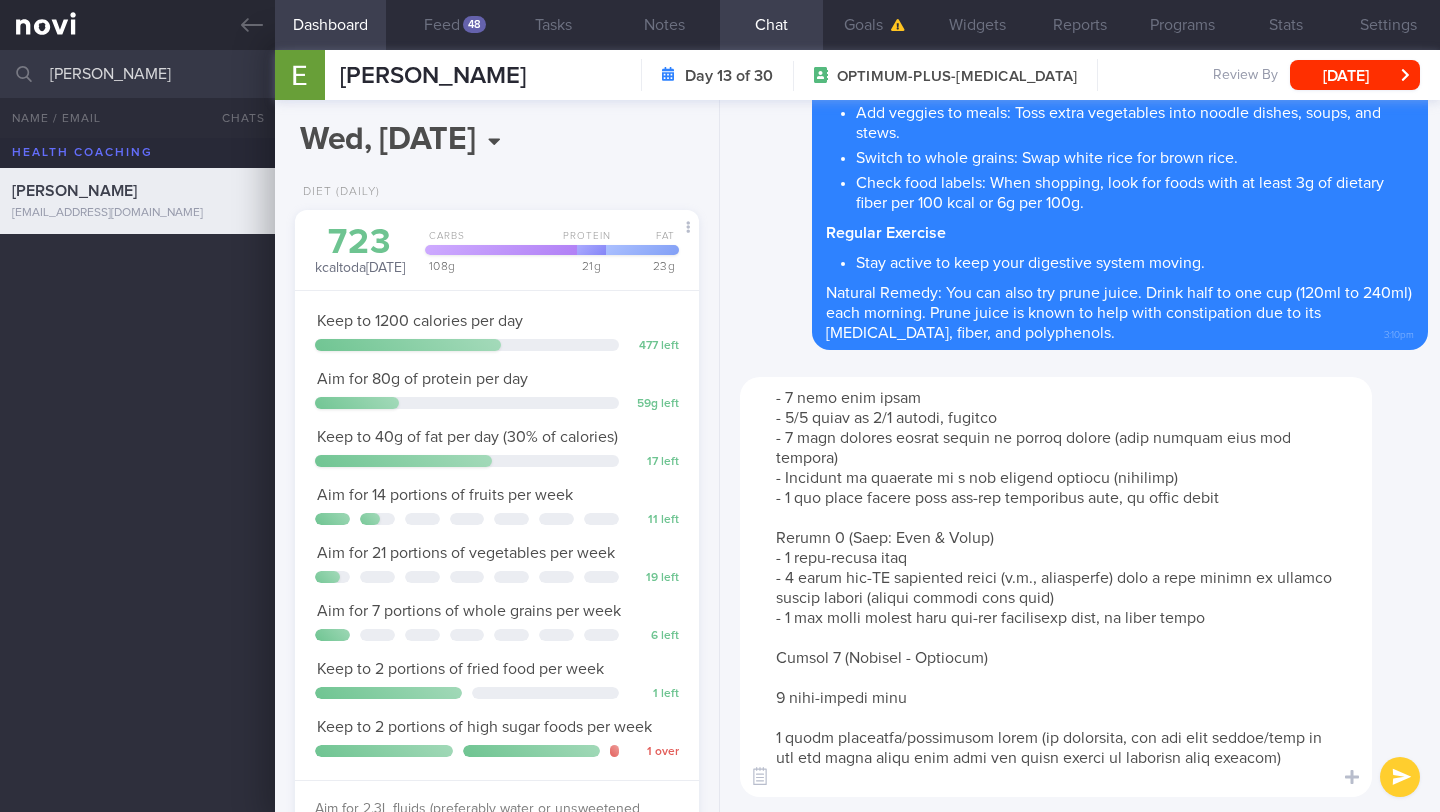 click at bounding box center [1056, 587] 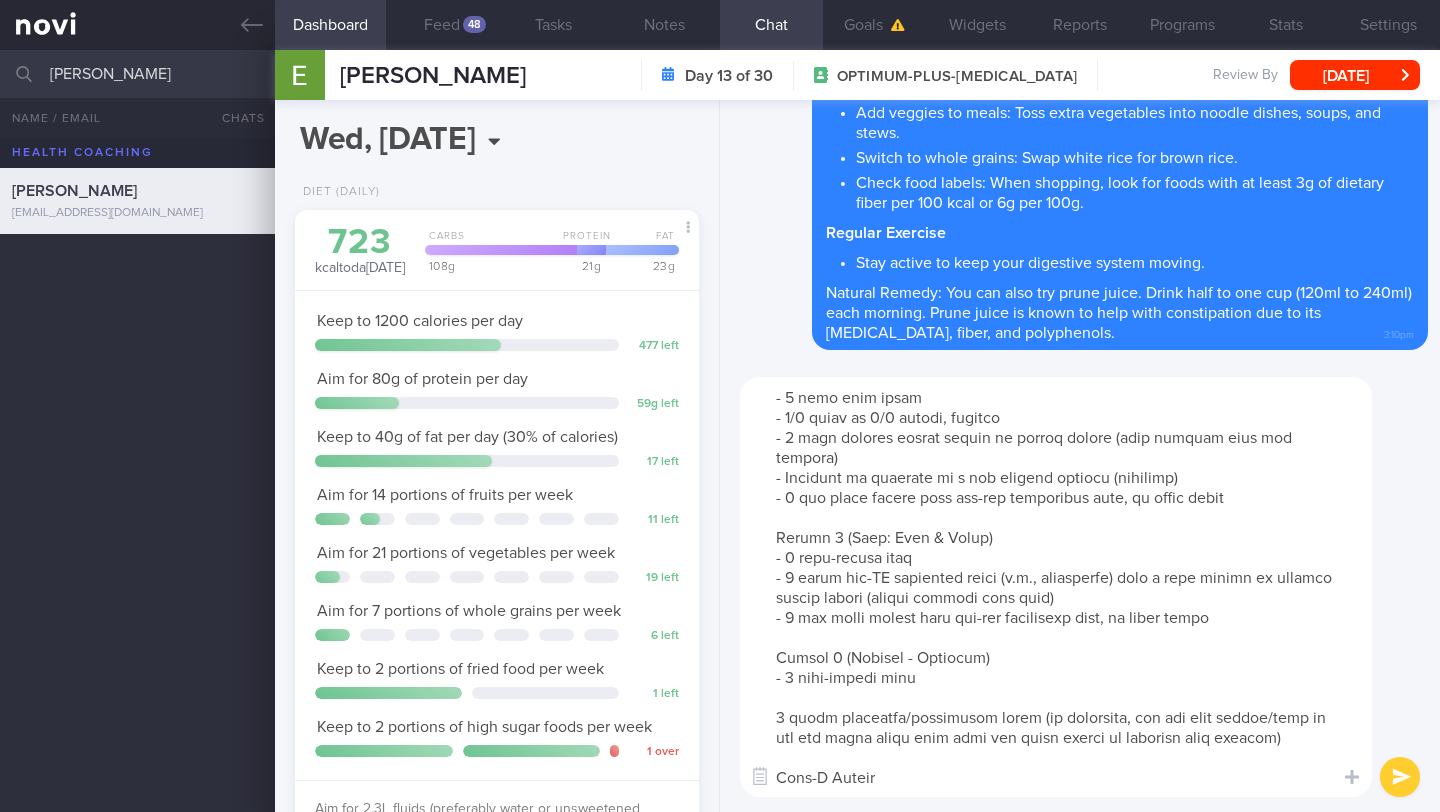 scroll, scrollTop: 140, scrollLeft: 0, axis: vertical 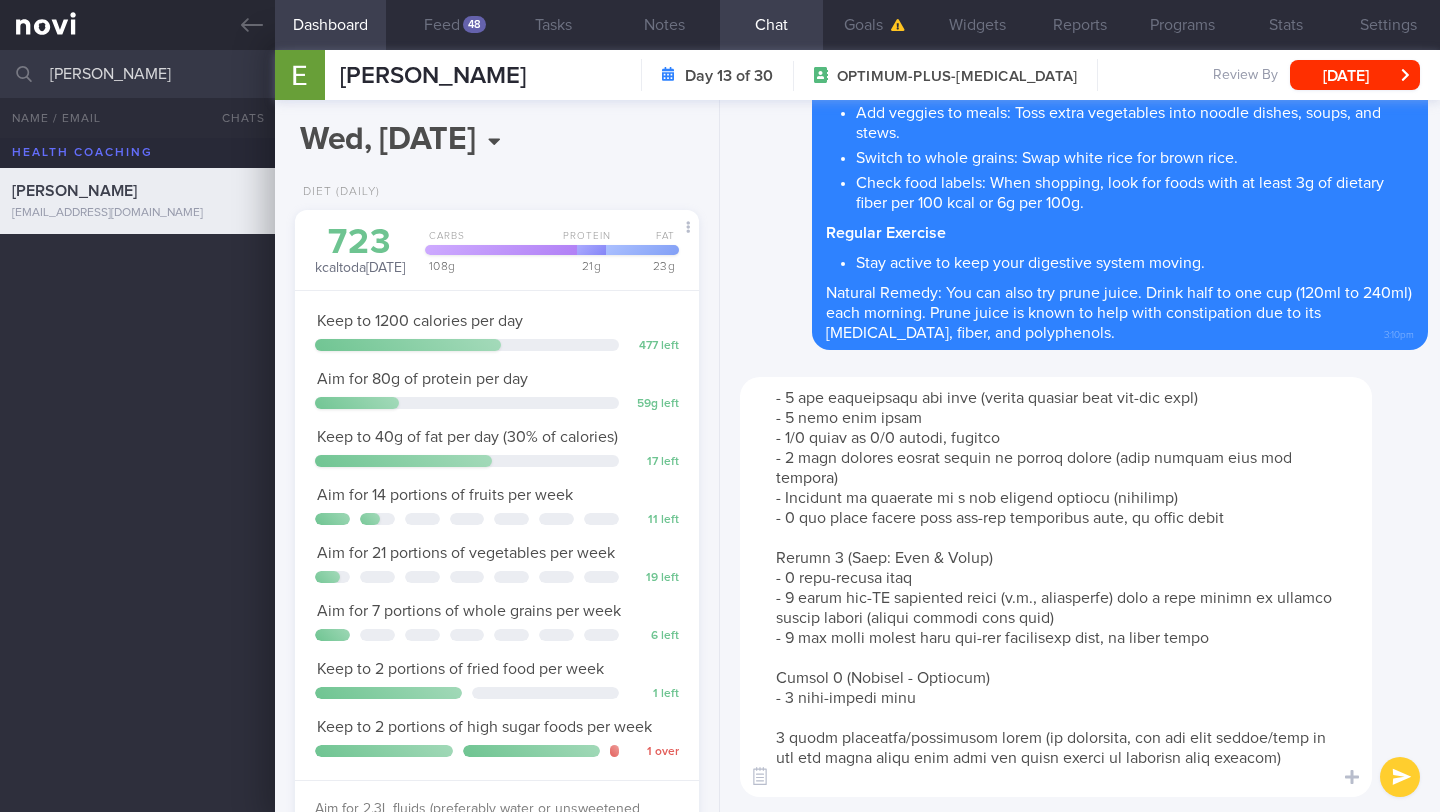 click at bounding box center (1056, 587) 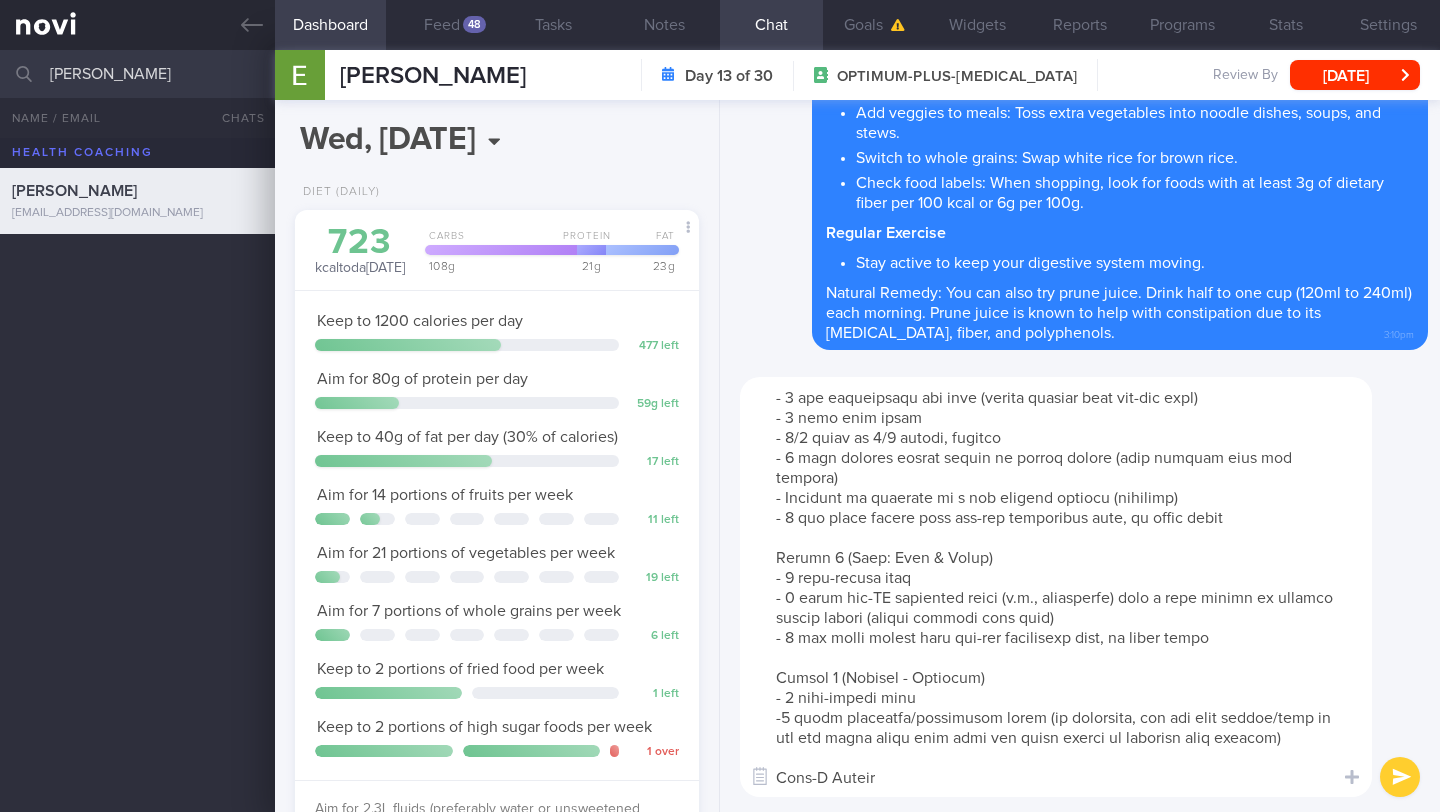 scroll, scrollTop: 120, scrollLeft: 0, axis: vertical 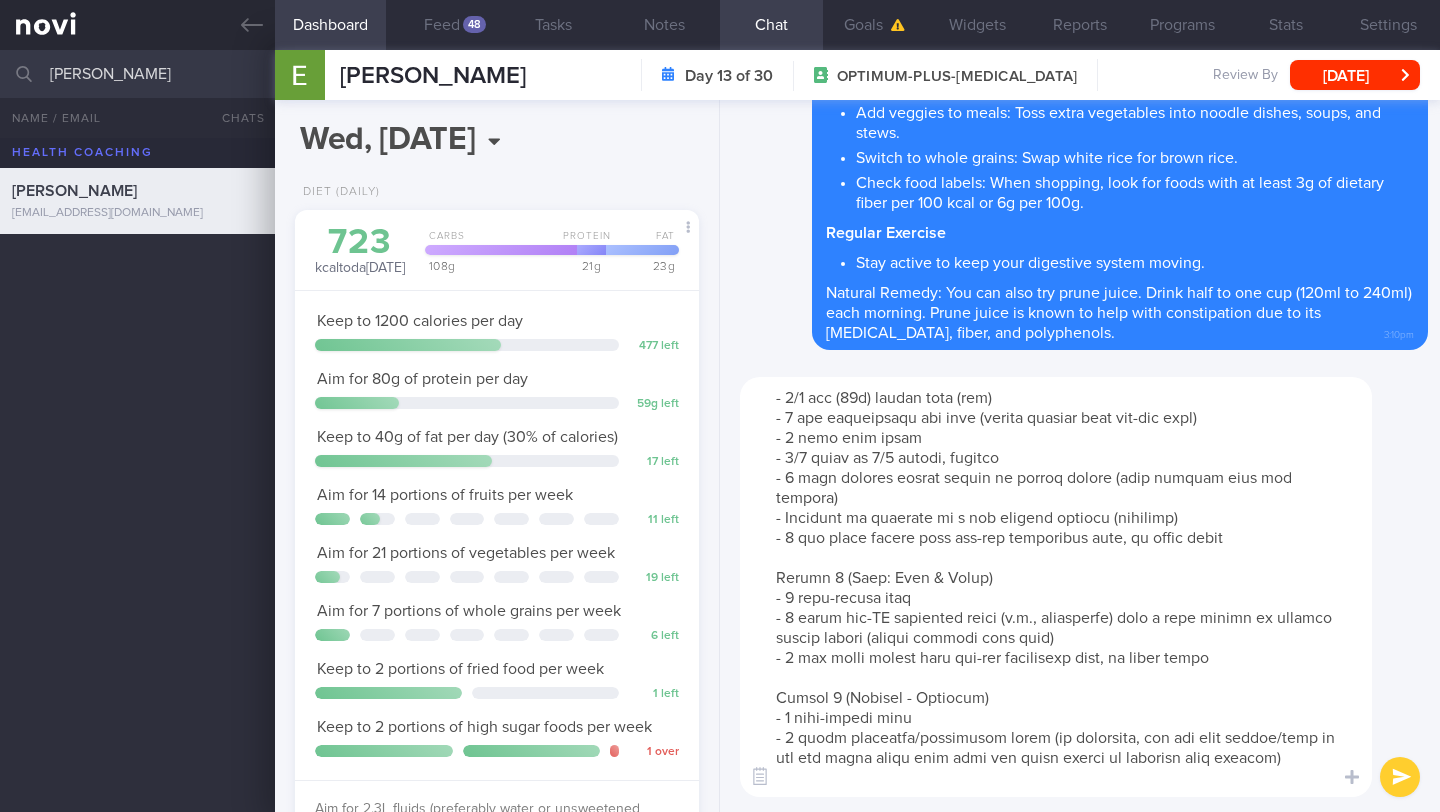 click at bounding box center [1056, 587] 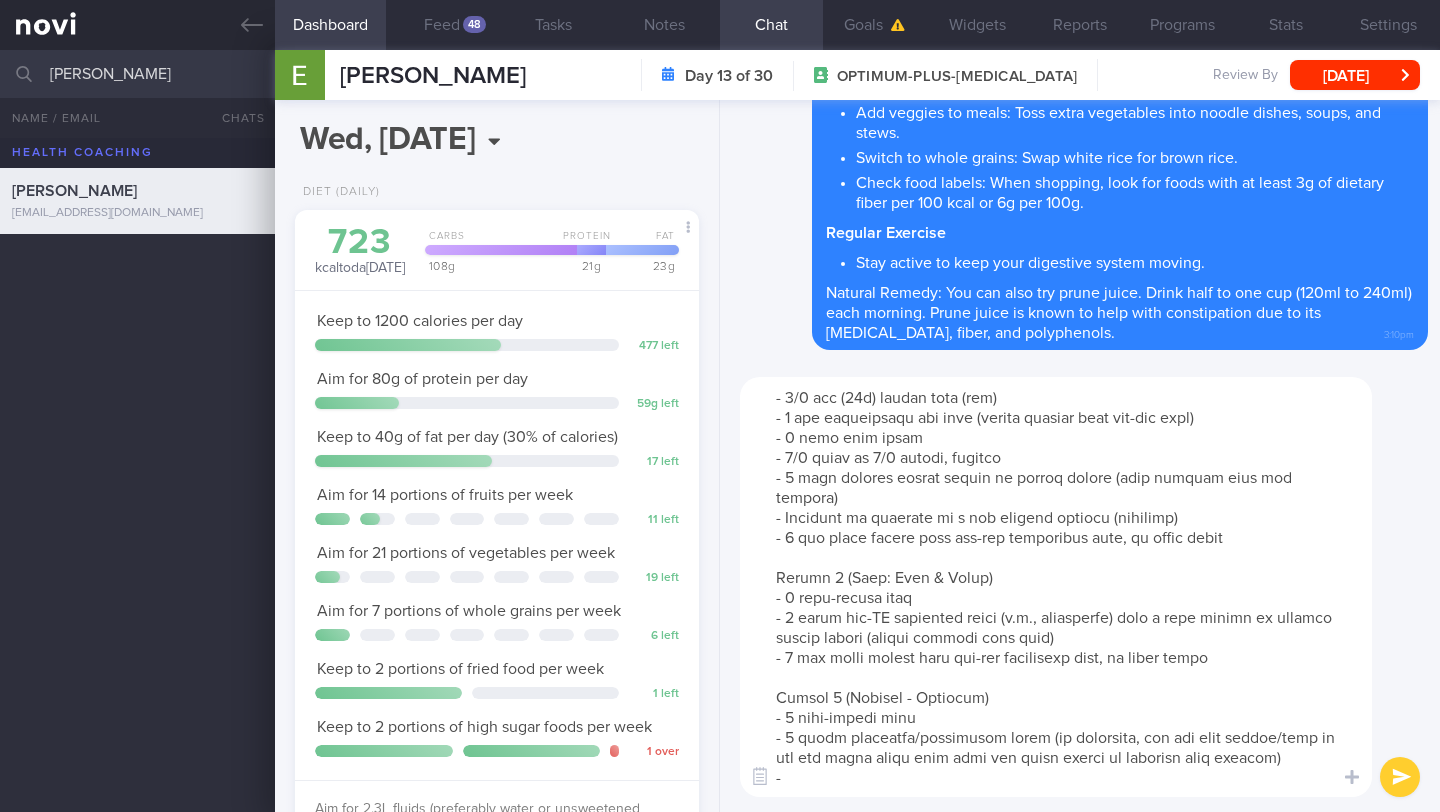 drag, startPoint x: 884, startPoint y: 775, endPoint x: 787, endPoint y: 764, distance: 97.62172 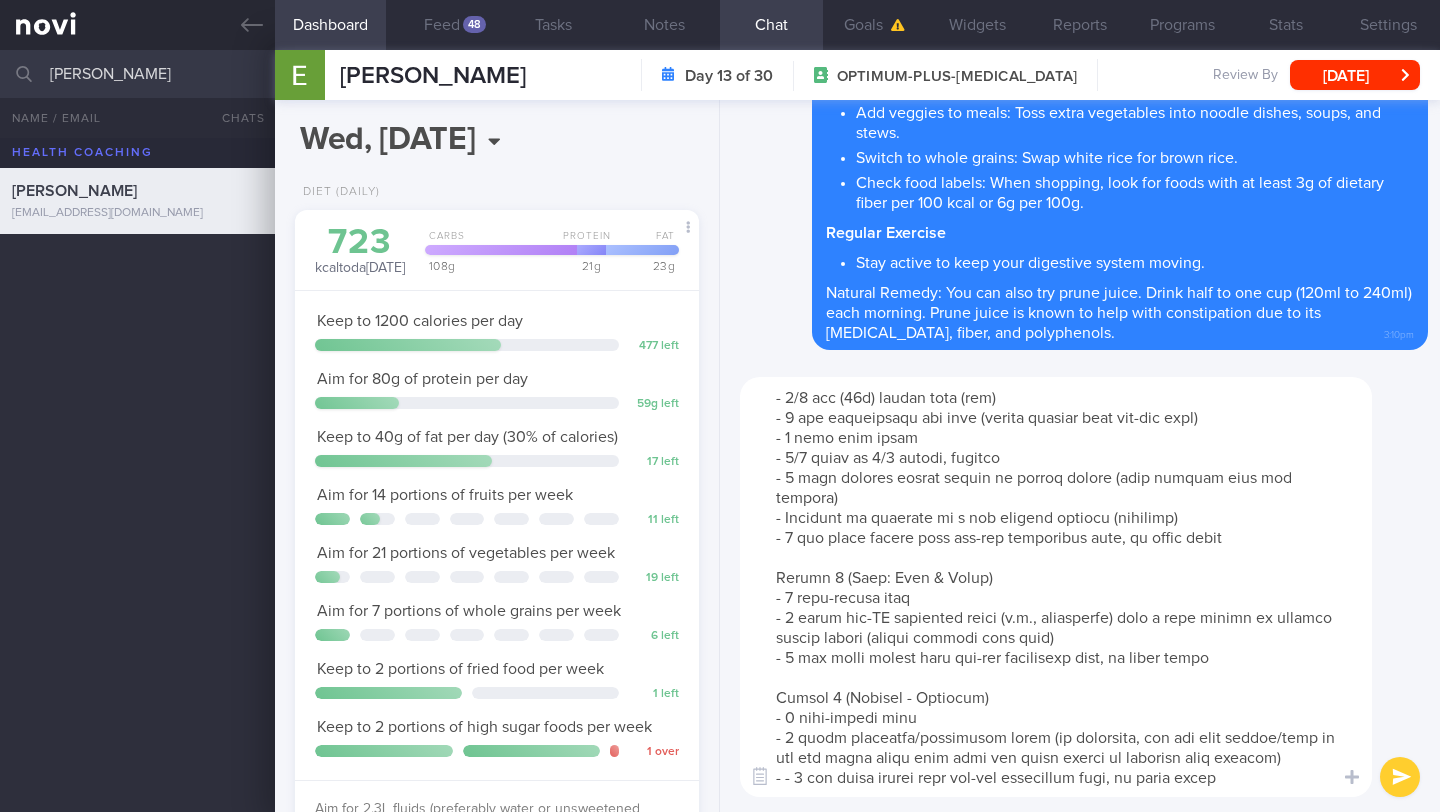 scroll, scrollTop: 118, scrollLeft: 0, axis: vertical 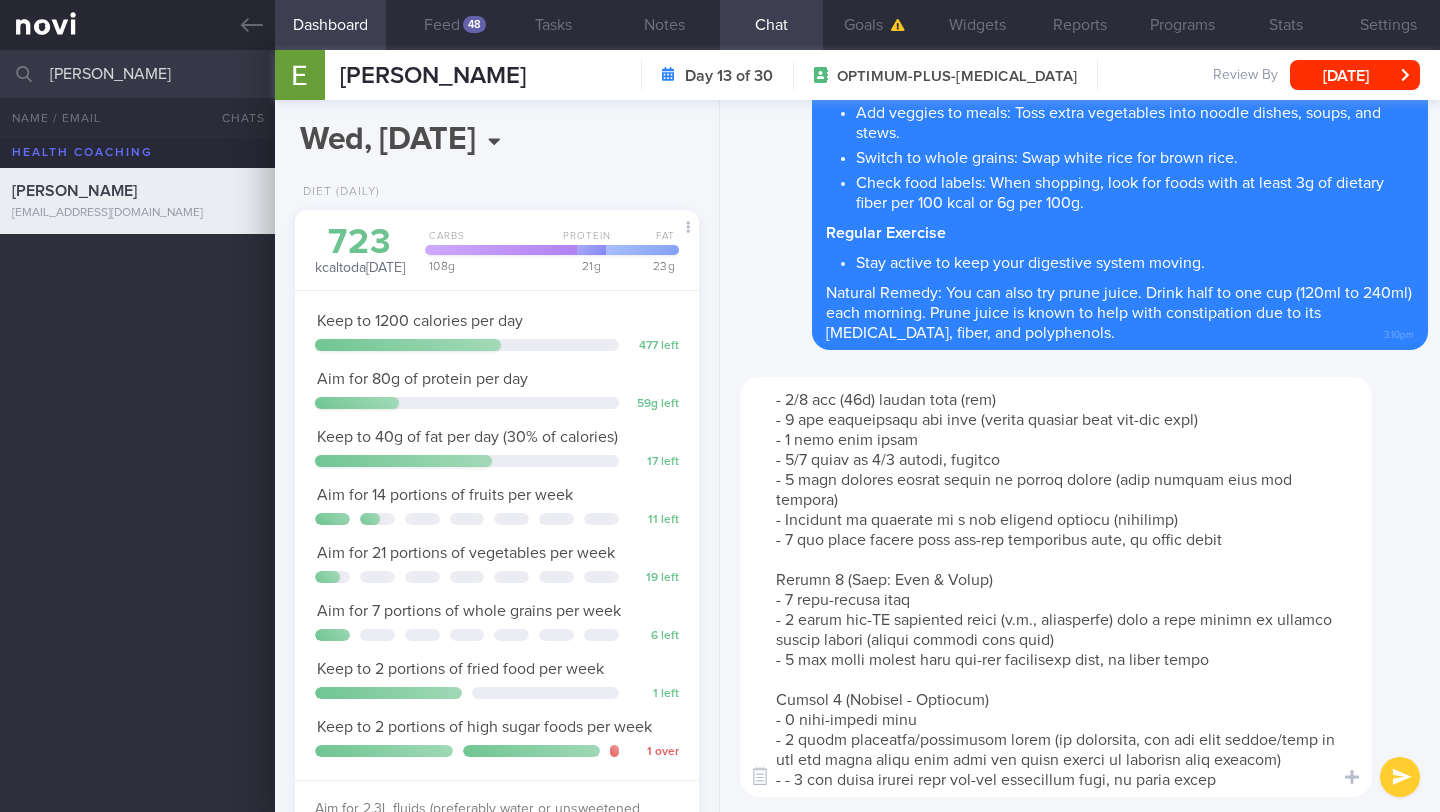 click at bounding box center [1056, 587] 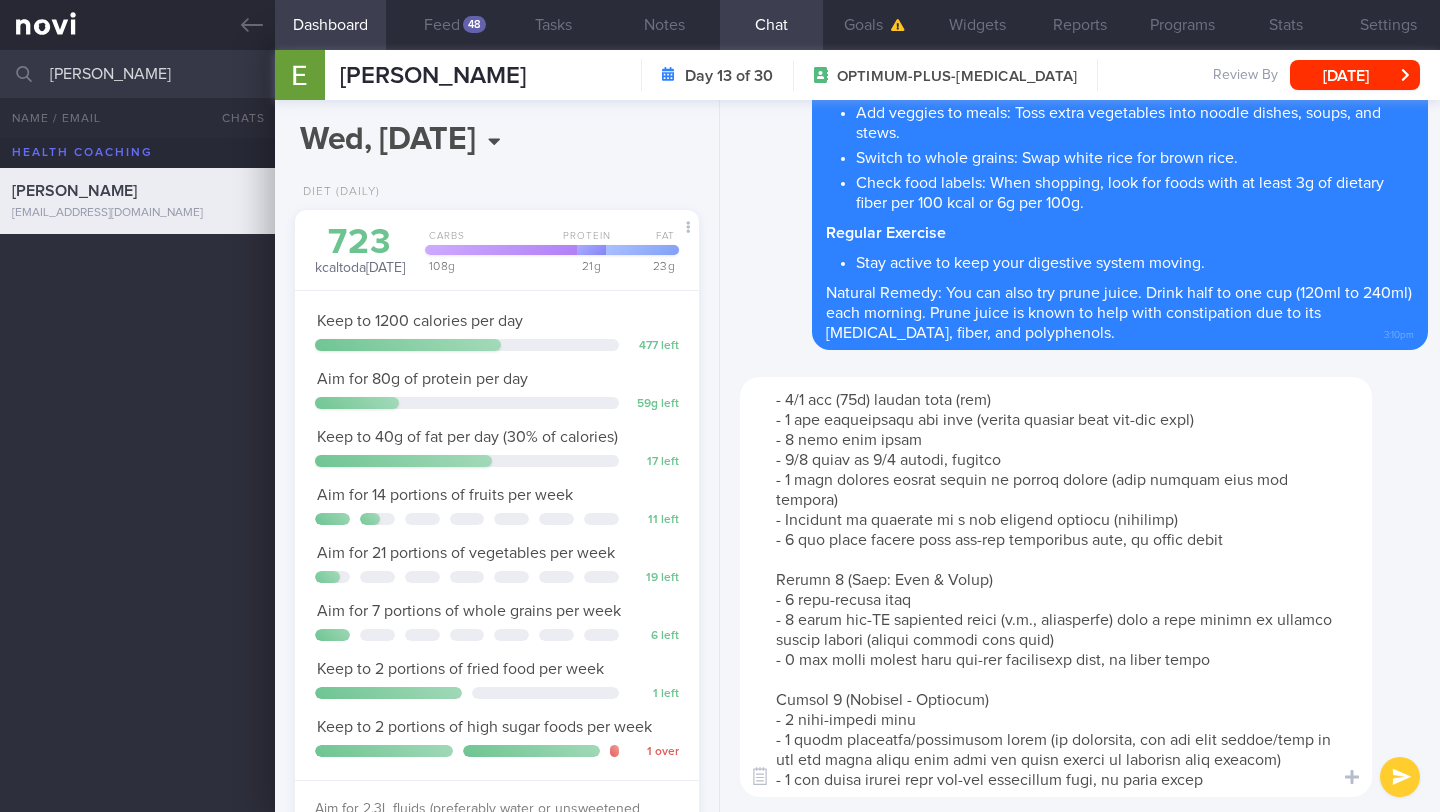 scroll, scrollTop: 120, scrollLeft: 0, axis: vertical 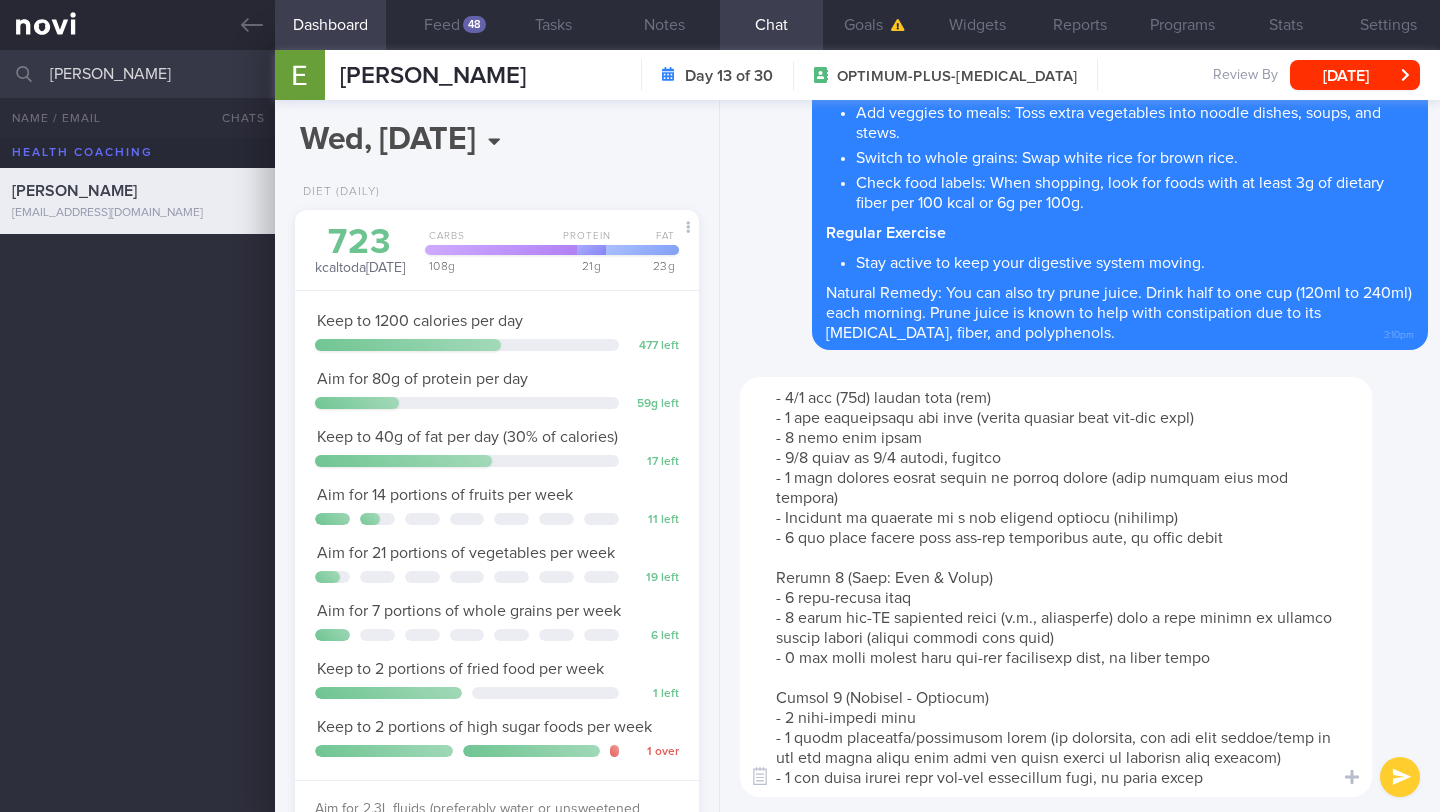 click at bounding box center (1056, 587) 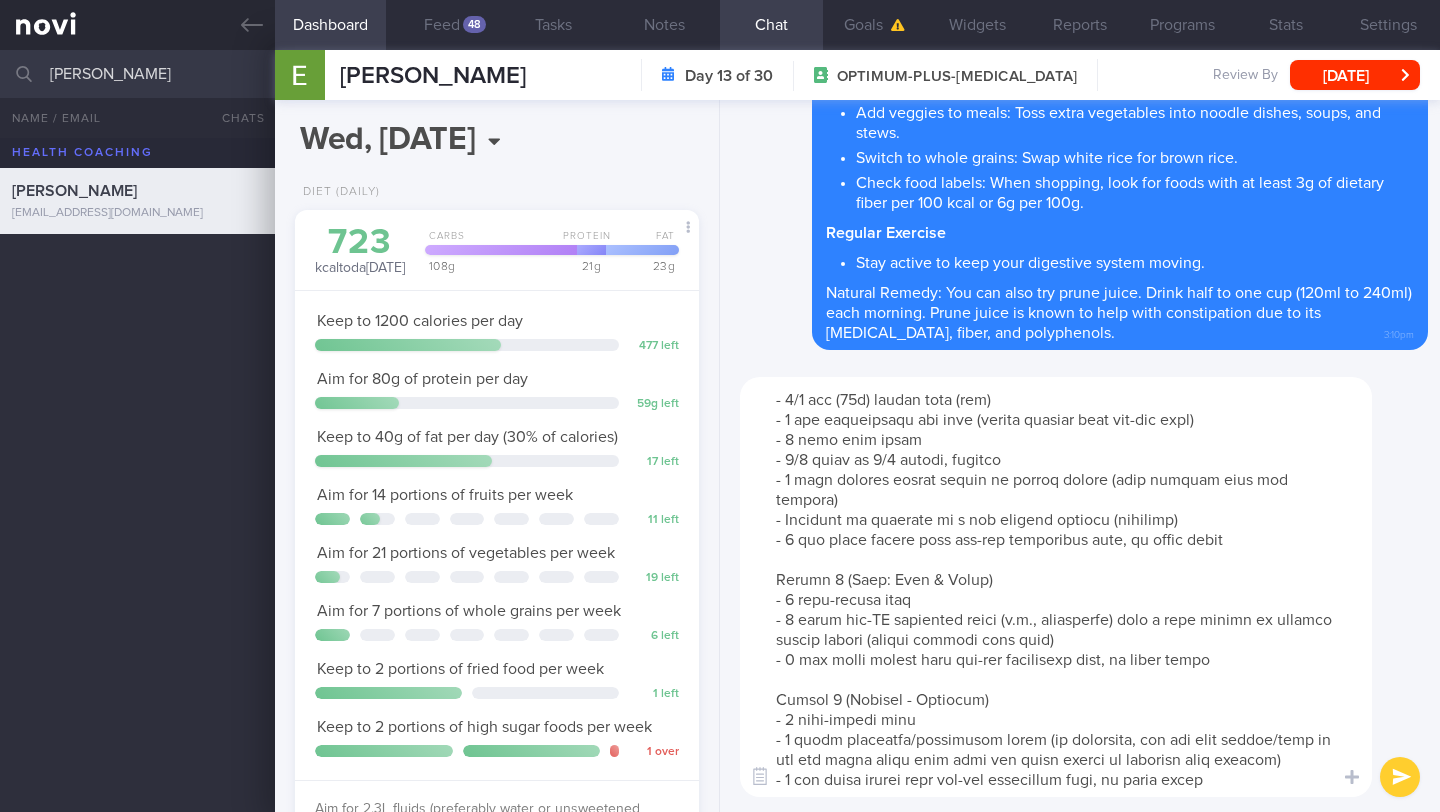 scroll, scrollTop: 118, scrollLeft: 0, axis: vertical 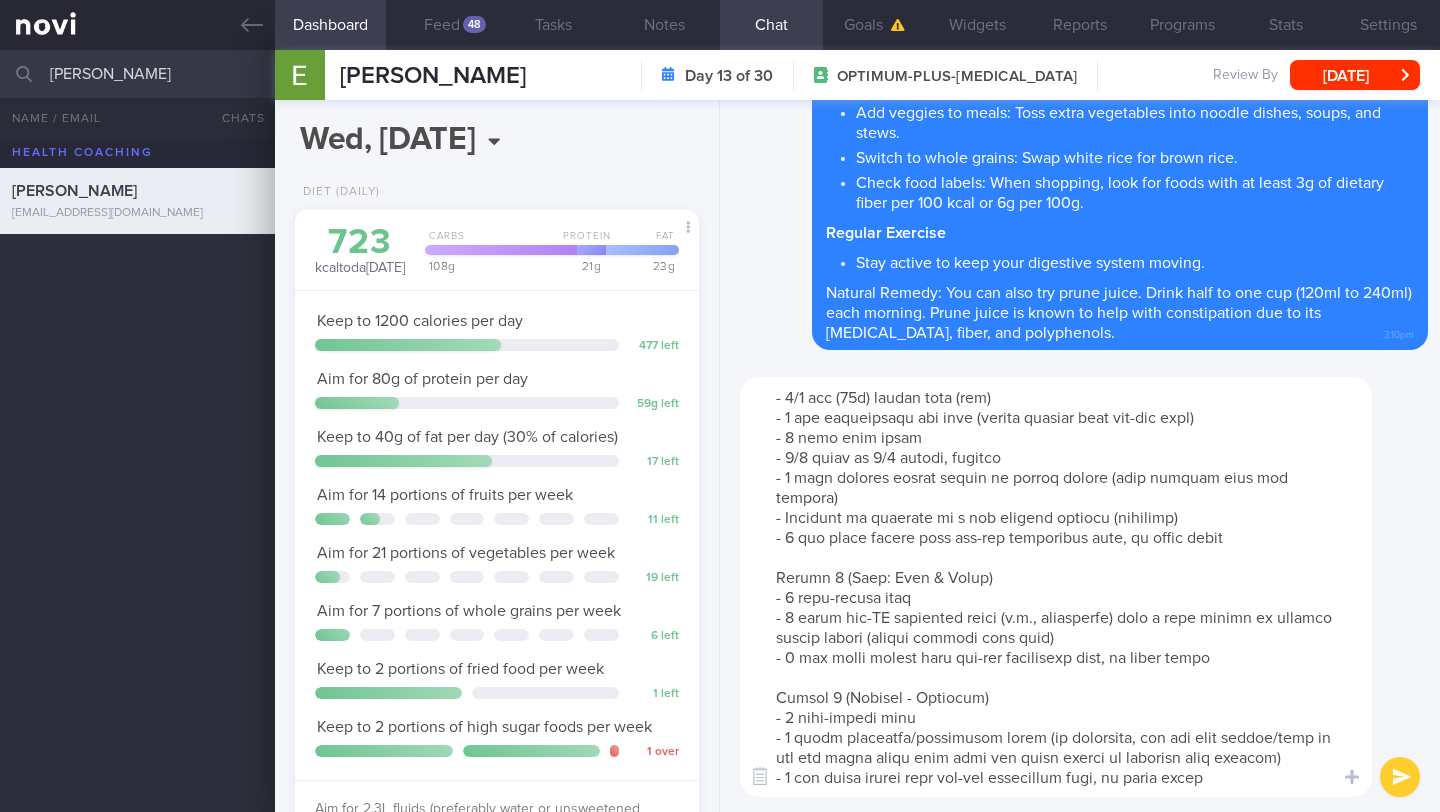 paste on "Here's a revised meal plan to help you hit your targets of 1200 kcal, 80g protein, and 40g fat. This plan focuses on lean protein sources, complex carbohydrates, and healthy fats, with options for both home cooking and eating out in Singapore.
Key Principles for Success:
Portion Control: Be mindful of the quantities listed for each food item. Using a food scale can be very helpful, especially for protein sources.
Cooking Methods: Prioritize steaming, grilling, stir-frying with minimal oil, and braising over deep-frying or dishes with rich, creamy sauces.
Hydration: Continue drinking plenty of water throughout the day.
Read Labels: When buying packaged foods like milk or bread, check the nutrition labels.
Your 1200 kcal, 80g Protein, 40g Fat Meal Plan
BREAKFAST (Choose ONE option)
Option 1 (Home: Protein-Packed Oats)
1/2 cup (40g) rolled oats (dry)
1 cup unsweetened soy milk (higher protein than low-fat milk)
1 tbsp chia seeds
1/2 apple or 1/2 banana, chopped
1 tbsp natural peanut butter or almond..." 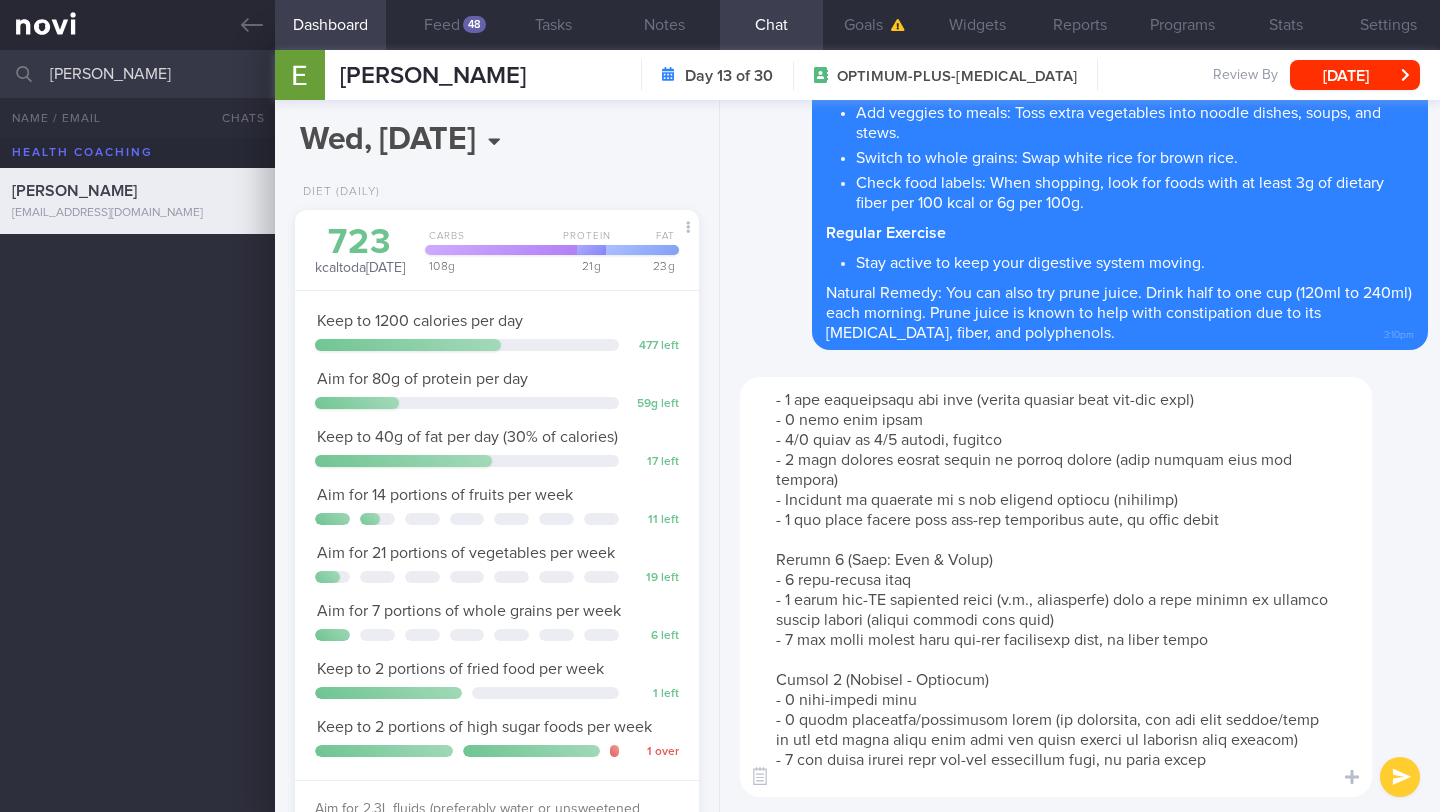 scroll, scrollTop: 1818, scrollLeft: 0, axis: vertical 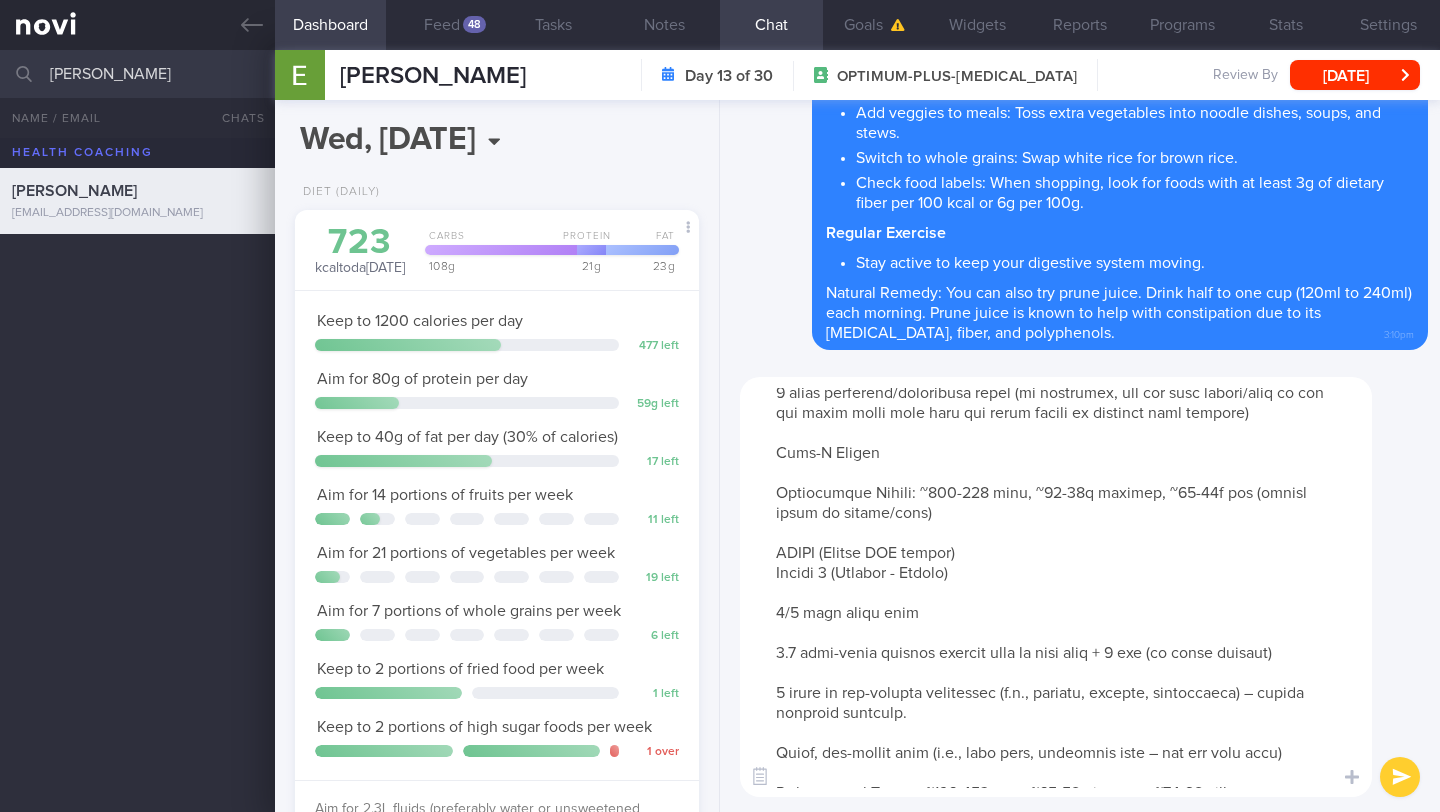 click at bounding box center [1056, 587] 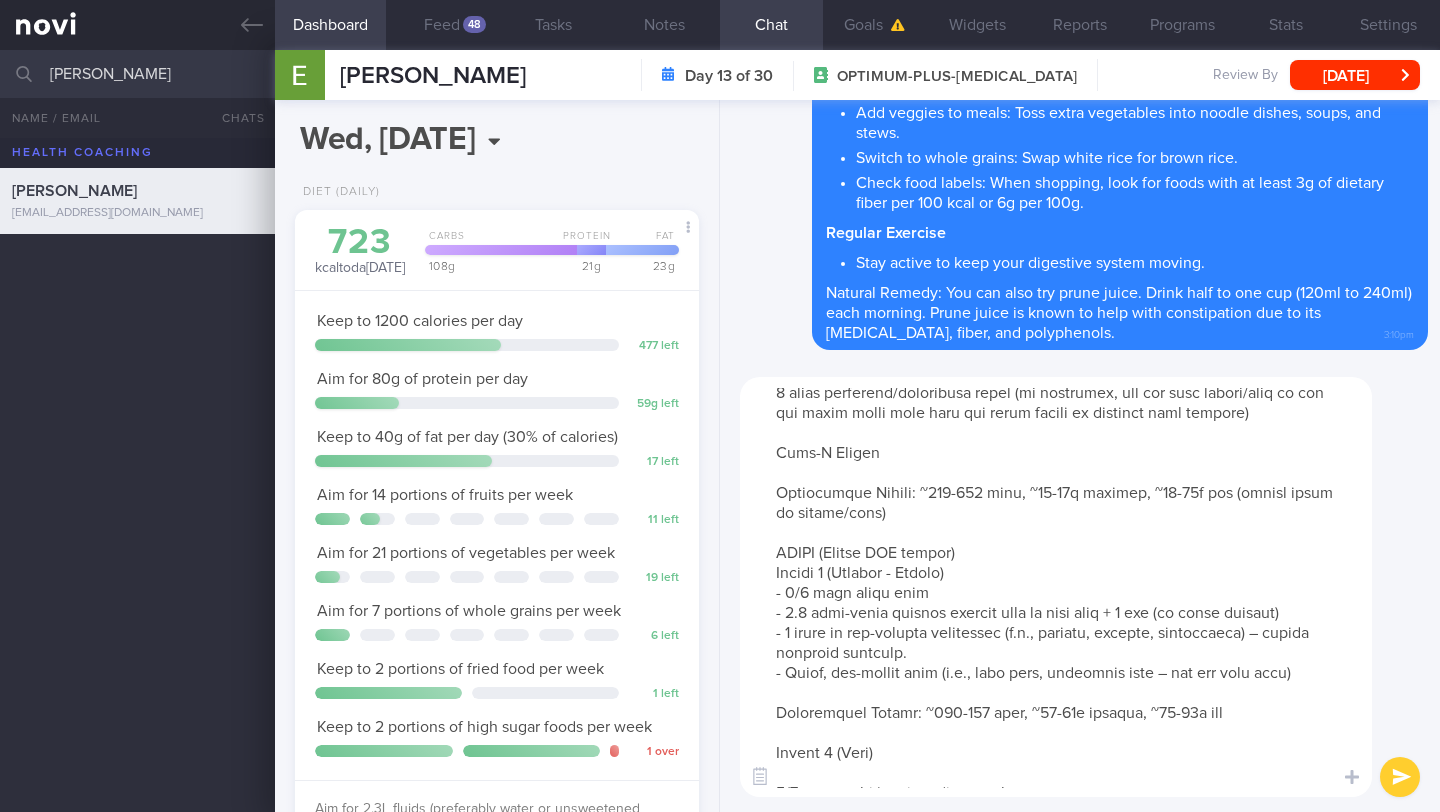 drag, startPoint x: 780, startPoint y: 698, endPoint x: 1178, endPoint y: 718, distance: 398.5022 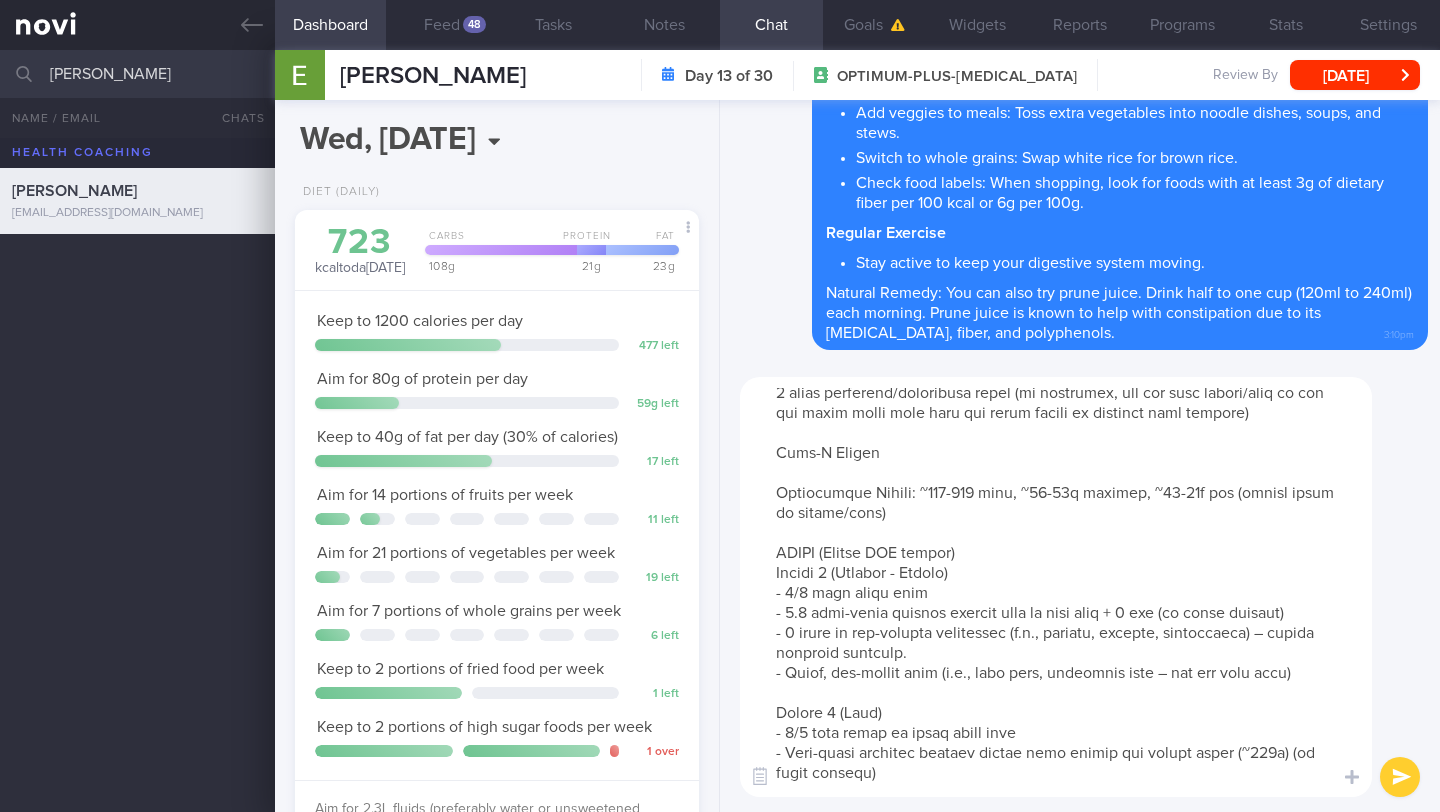scroll, scrollTop: 1578, scrollLeft: 0, axis: vertical 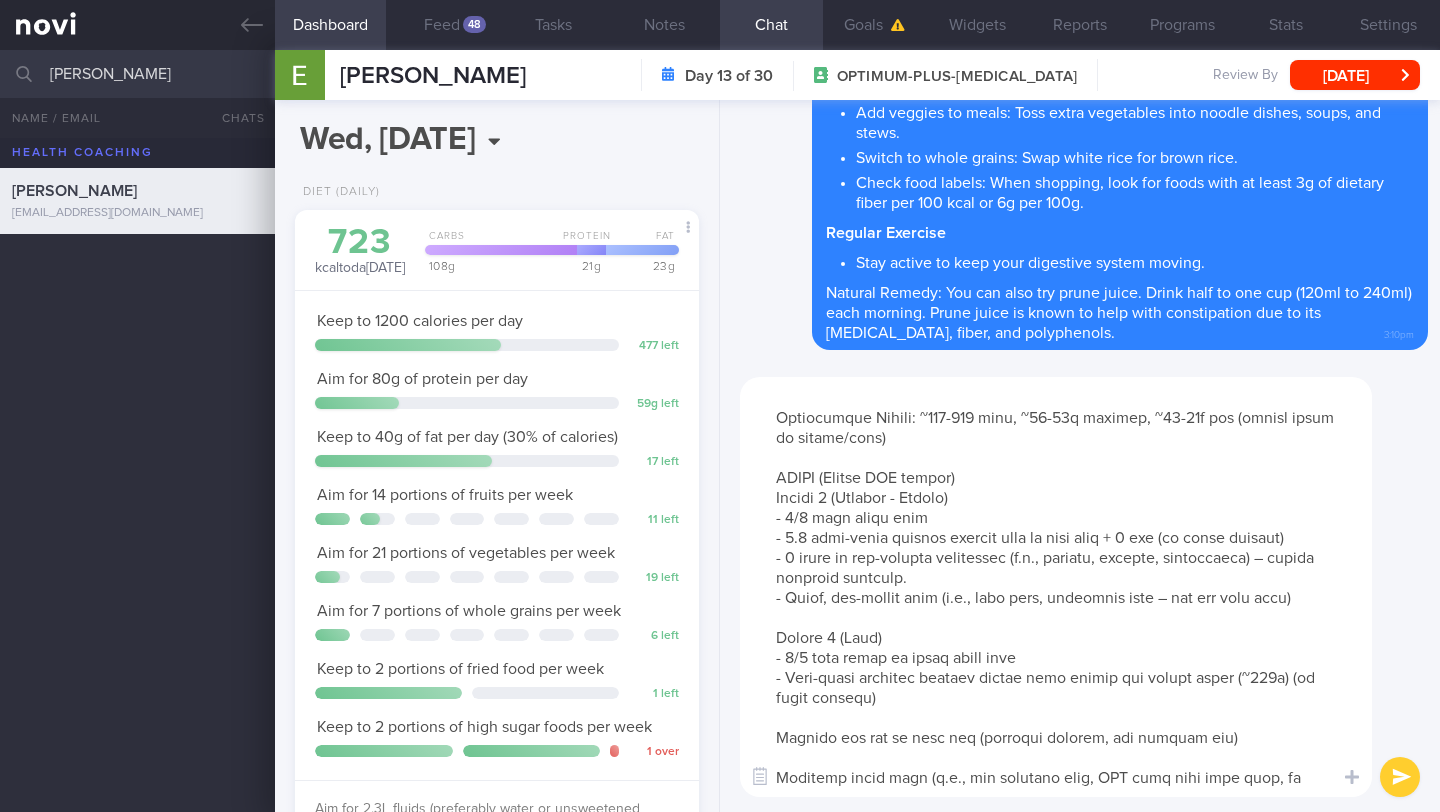 click at bounding box center [1056, 587] 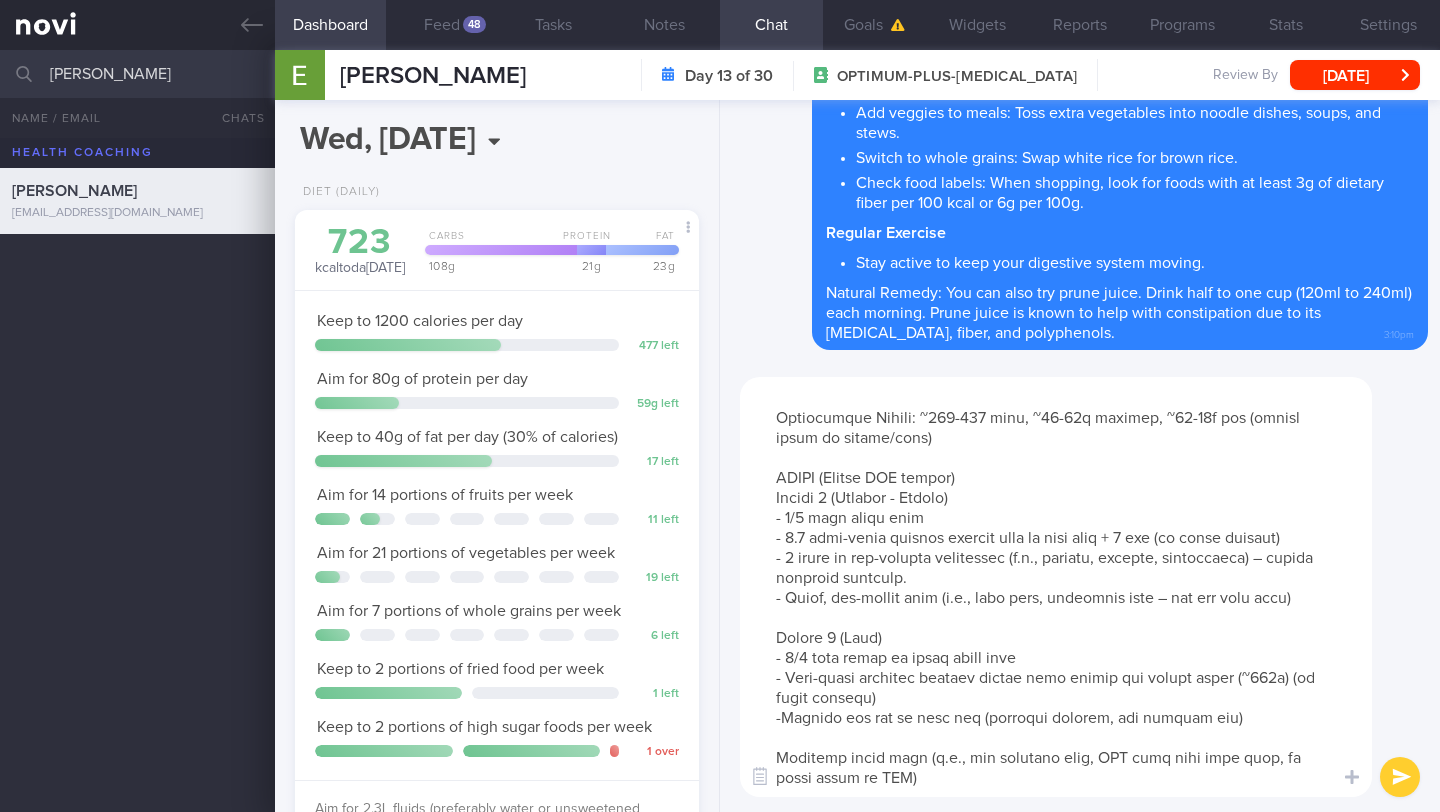scroll, scrollTop: 1640, scrollLeft: 0, axis: vertical 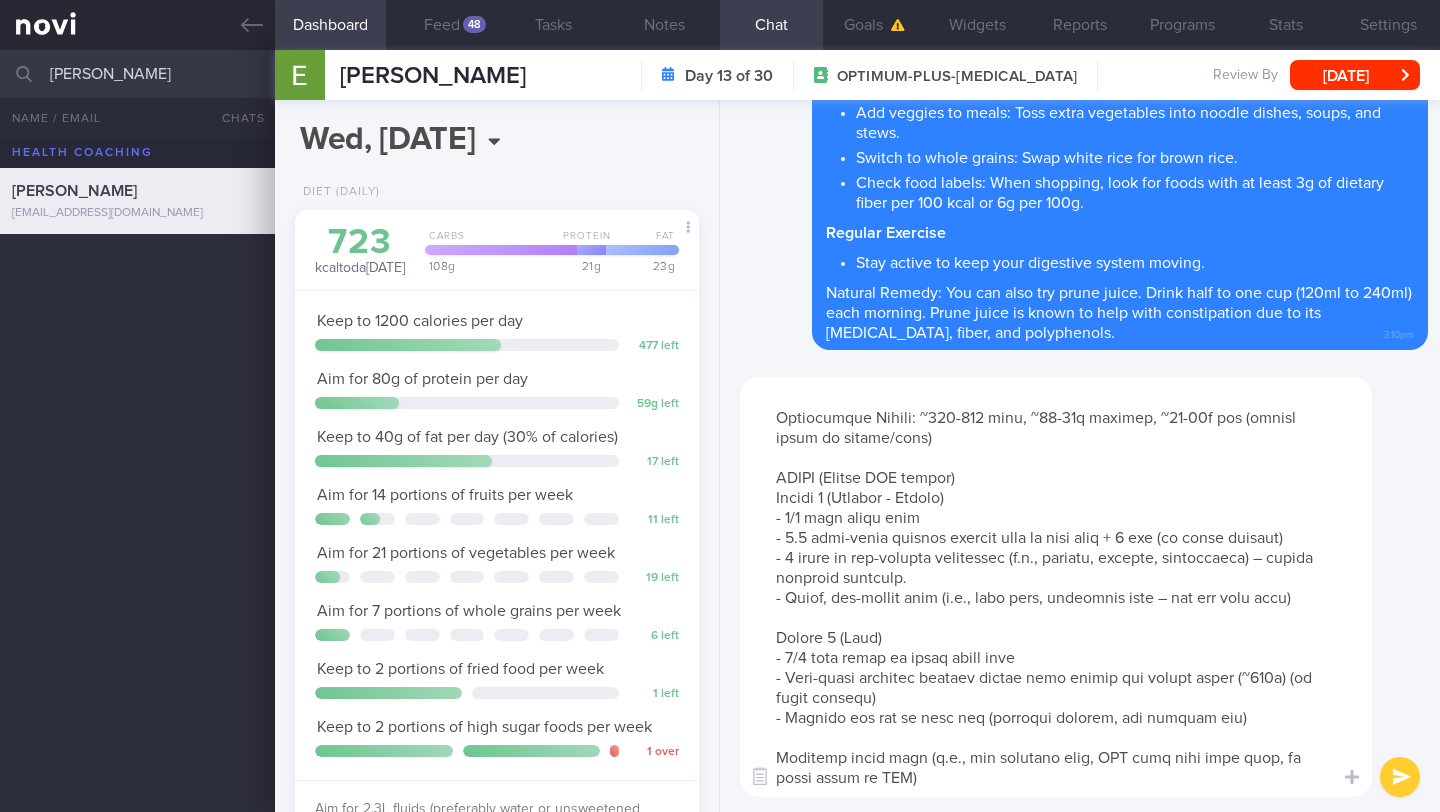 click at bounding box center (1056, 587) 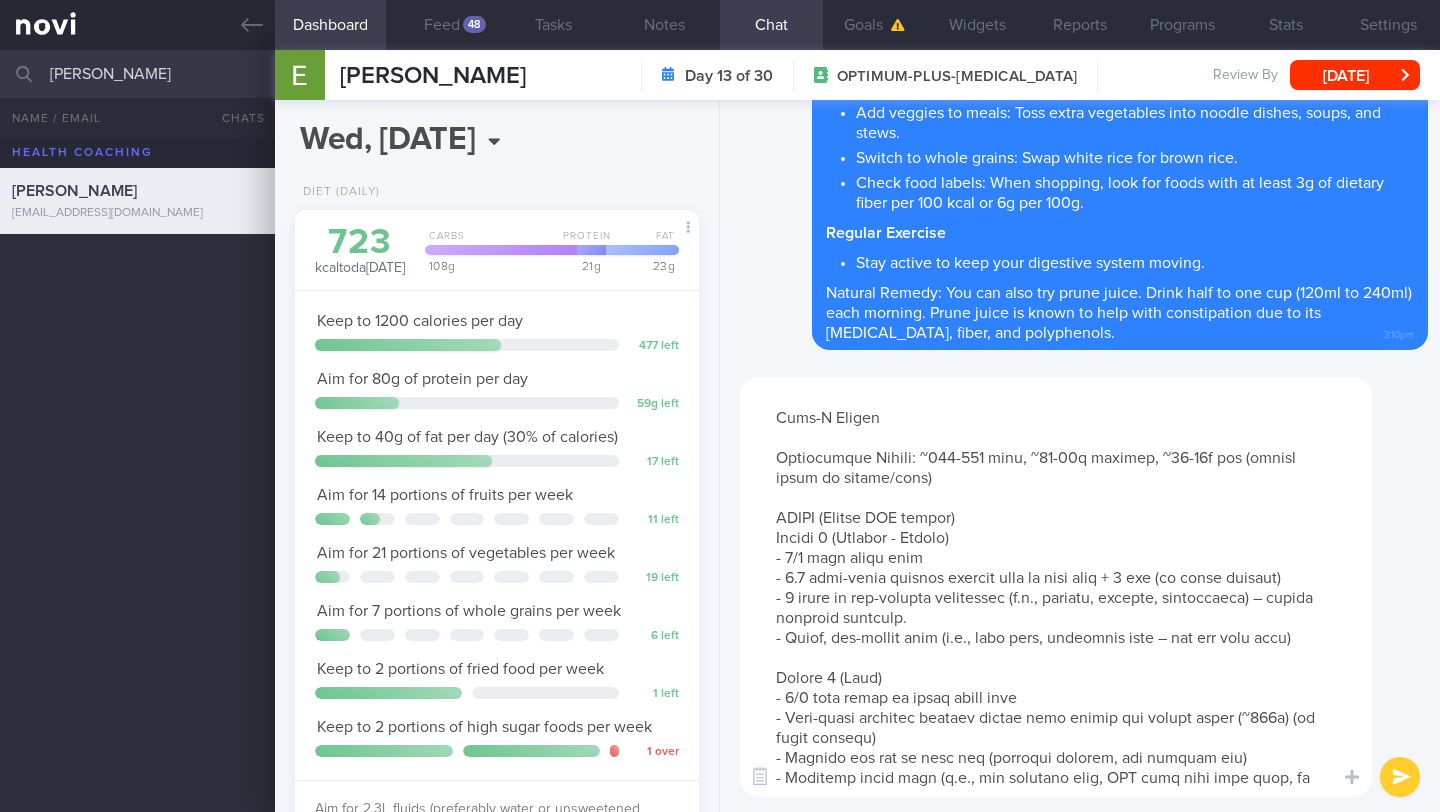 click at bounding box center [1056, 587] 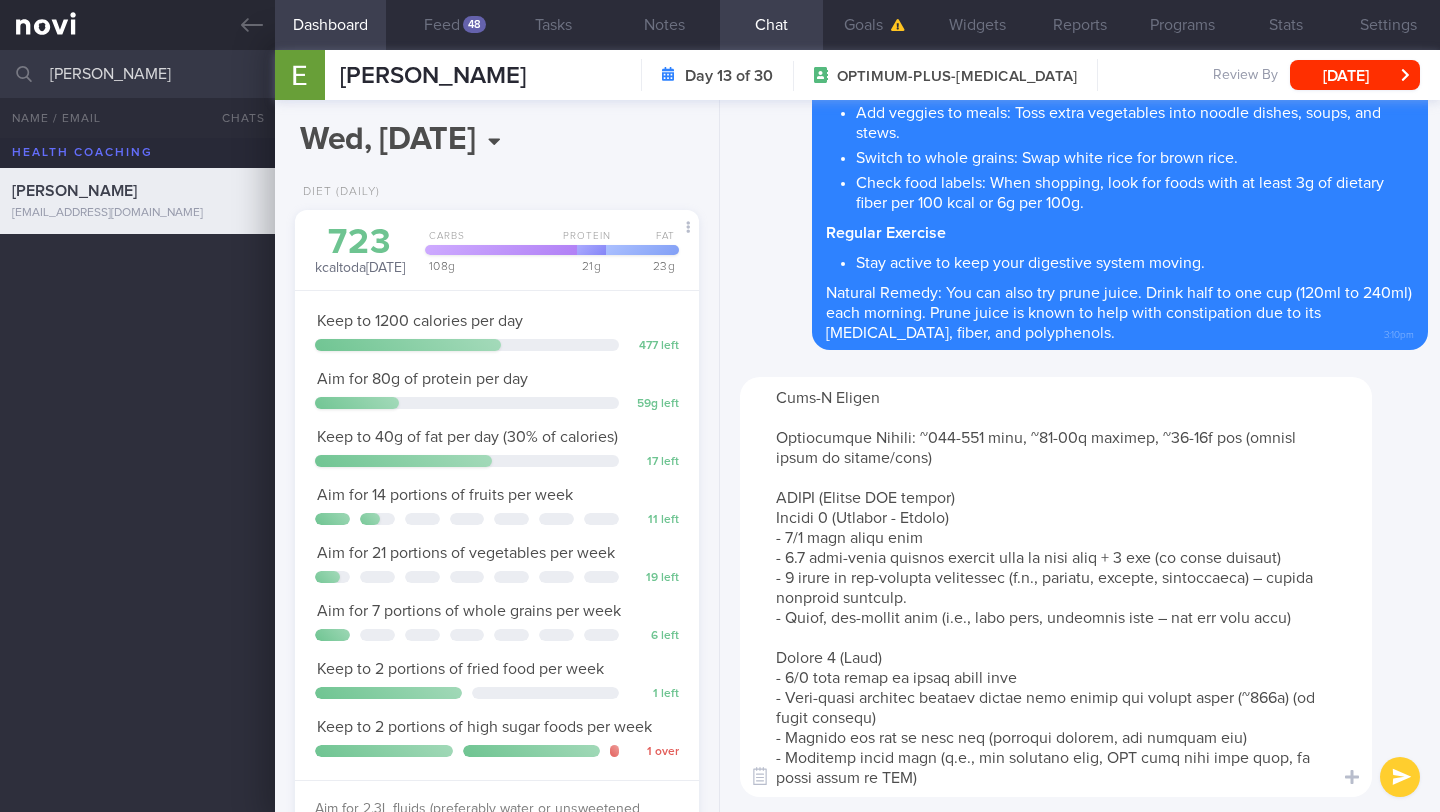 click at bounding box center [1056, 587] 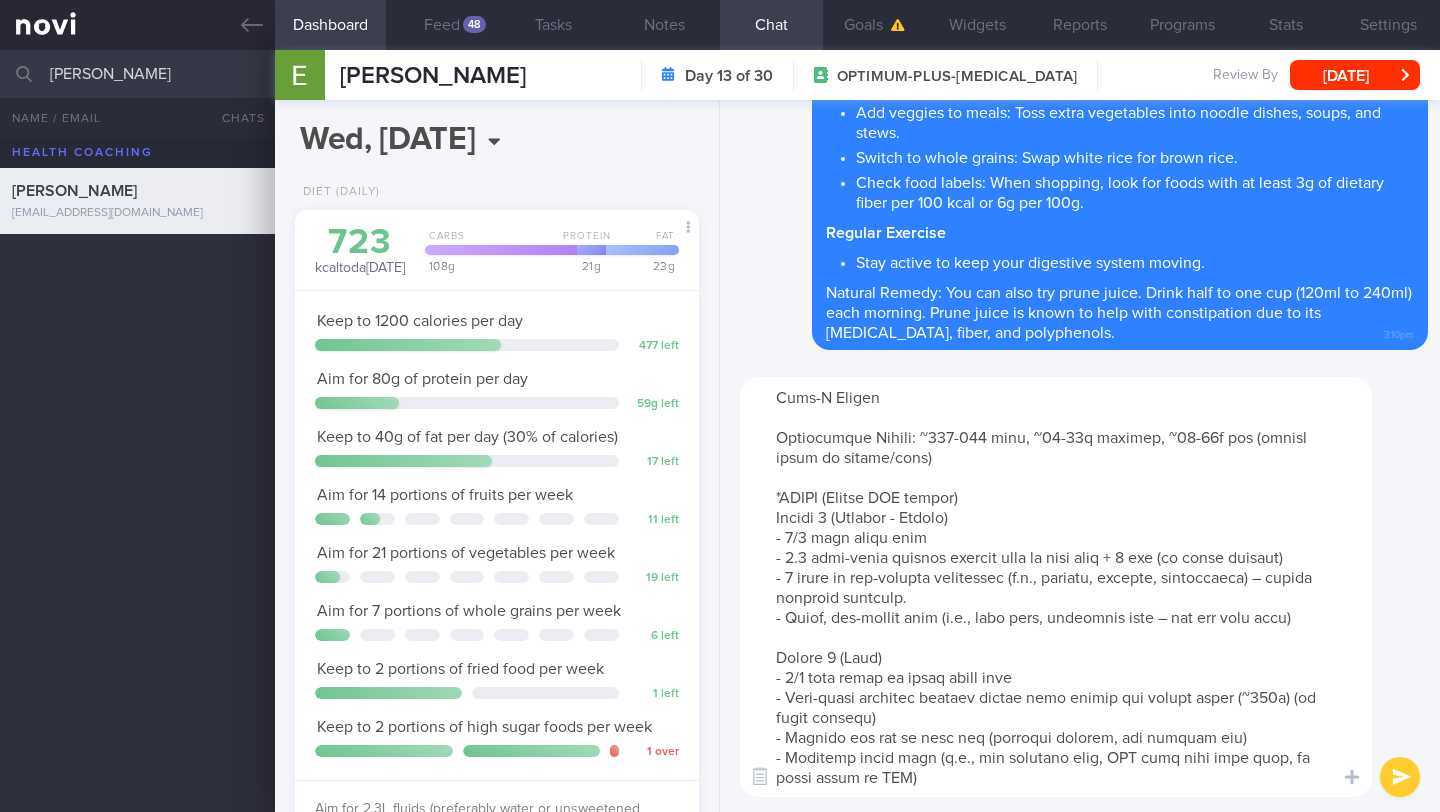 click at bounding box center (1056, 587) 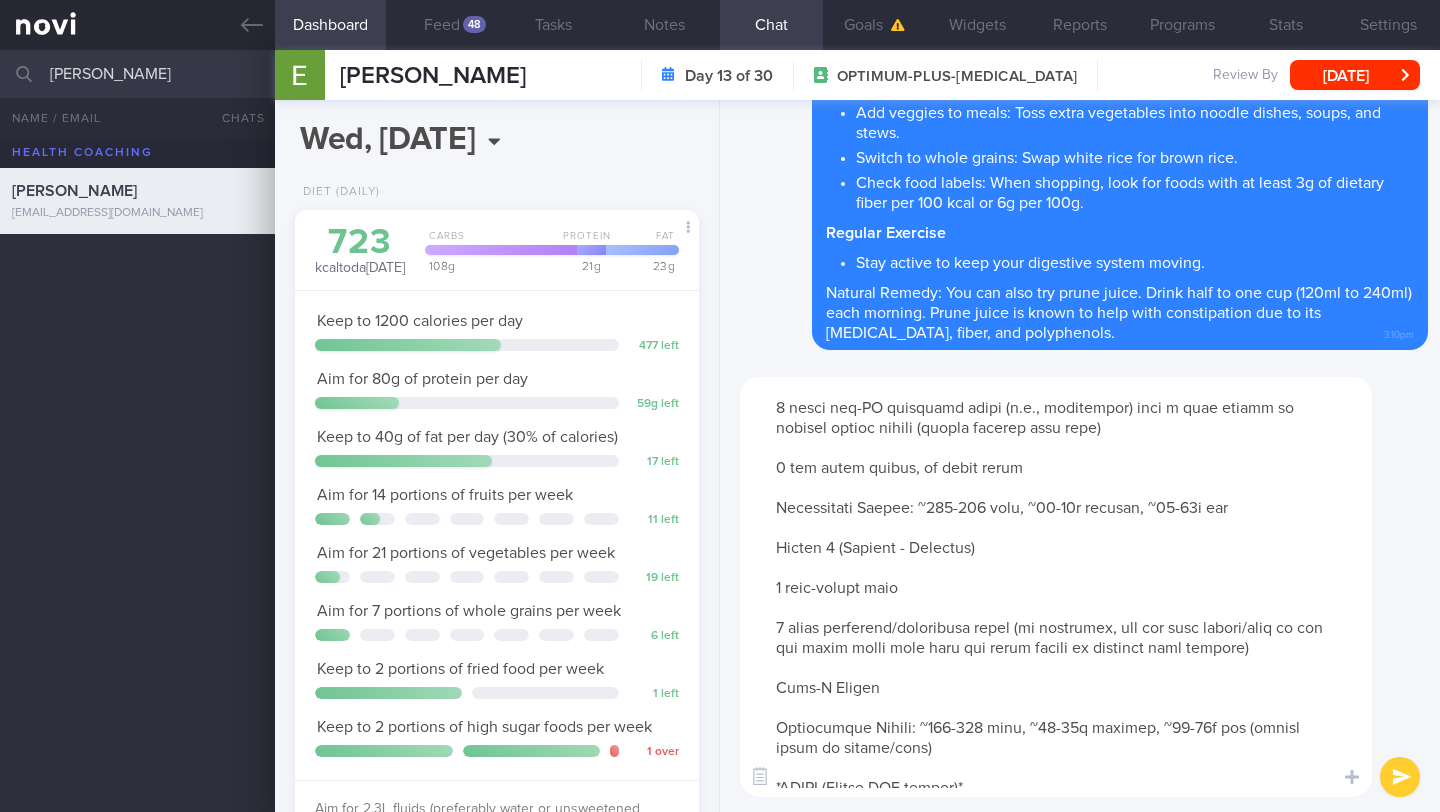 click at bounding box center [1056, 587] 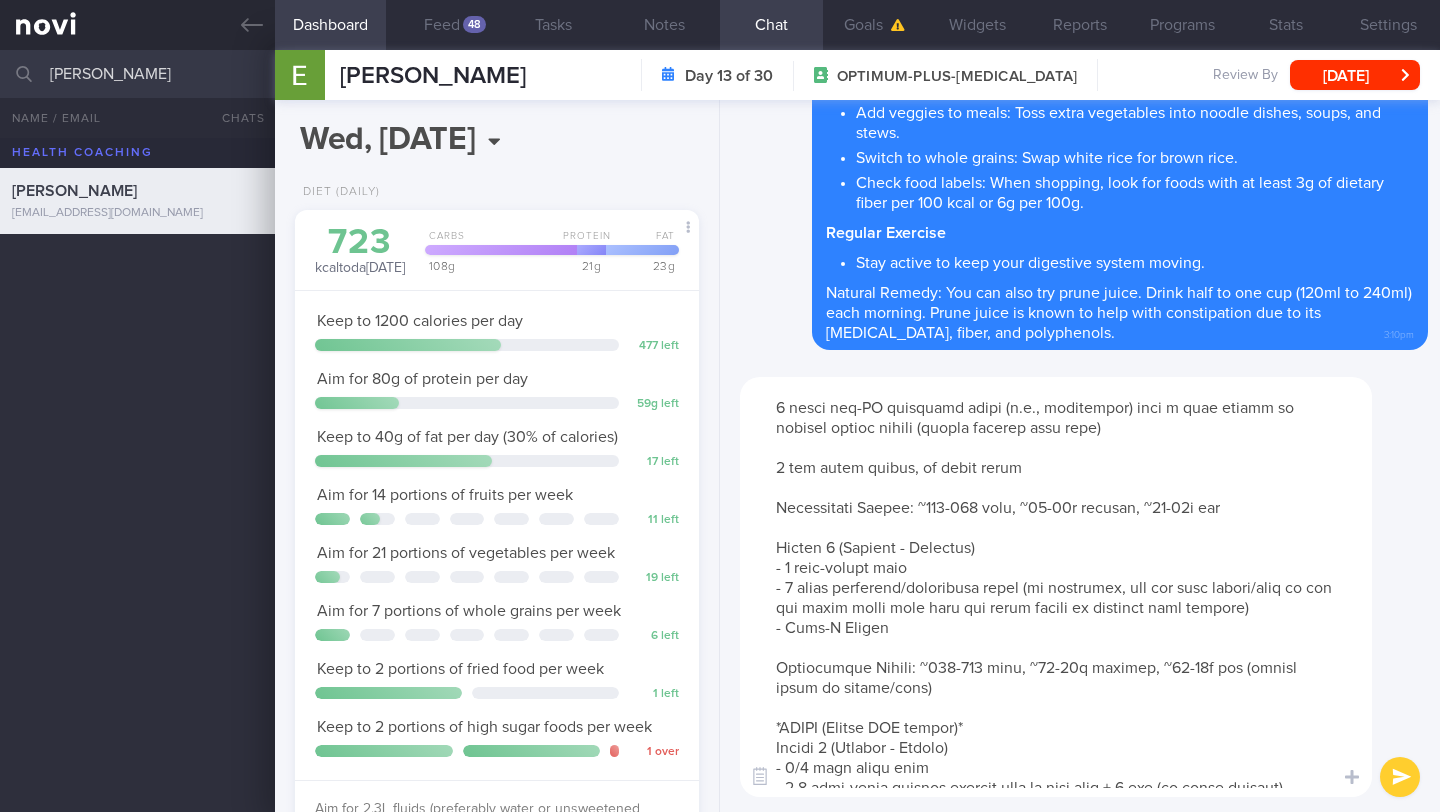 drag, startPoint x: 962, startPoint y: 674, endPoint x: 748, endPoint y: 649, distance: 215.45534 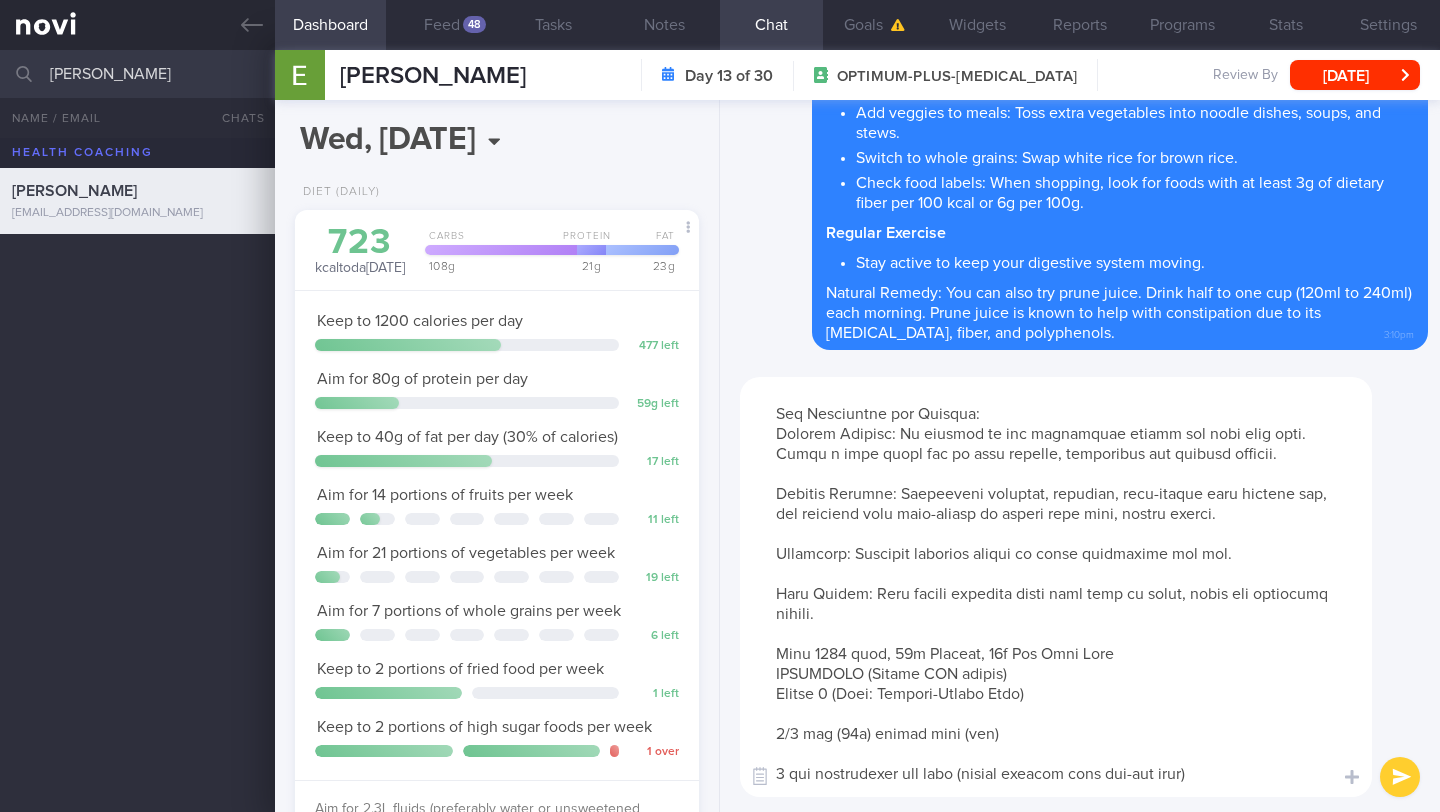 drag, startPoint x: 783, startPoint y: 530, endPoint x: 1047, endPoint y: 724, distance: 327.61563 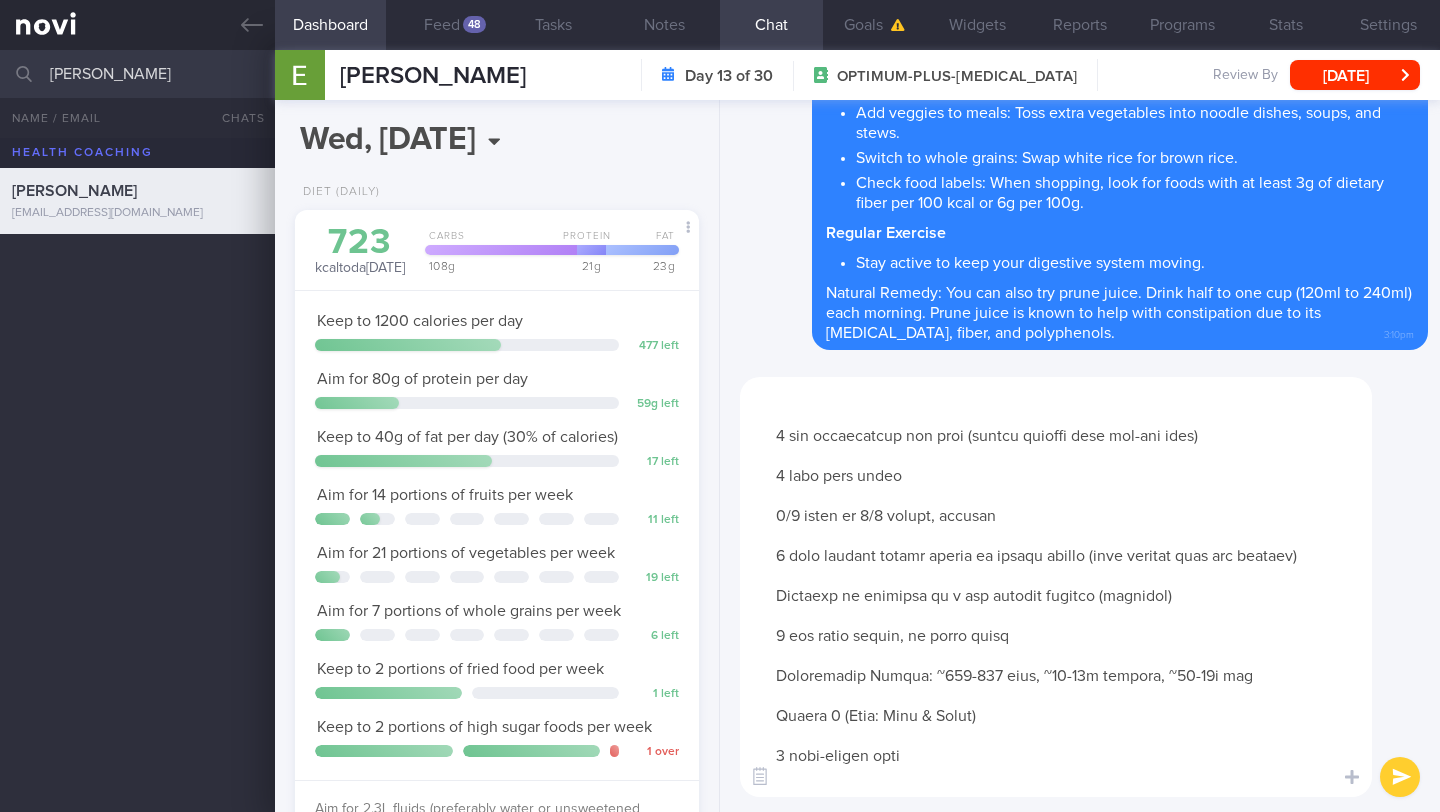 drag, startPoint x: 992, startPoint y: 741, endPoint x: 791, endPoint y: 417, distance: 381.28336 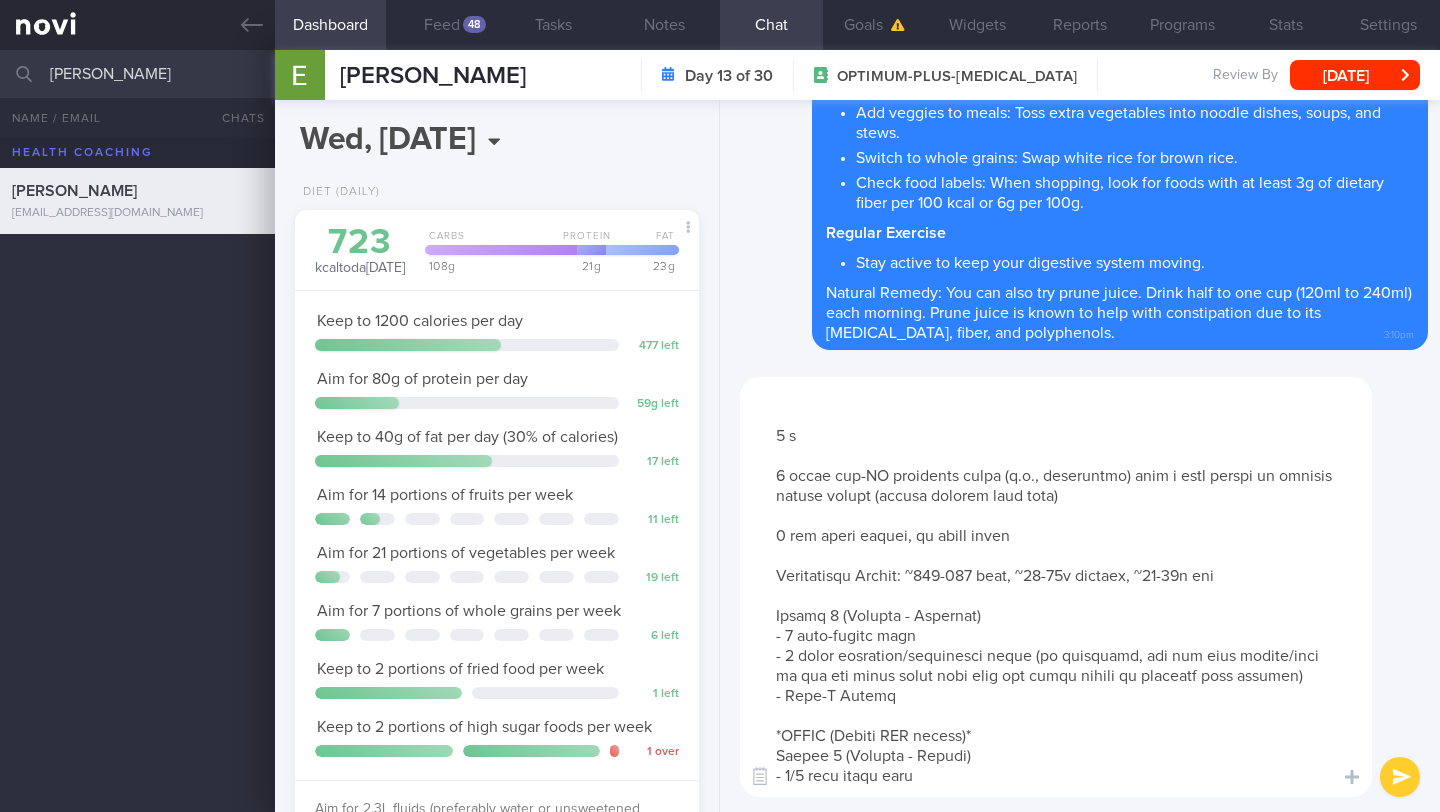 drag, startPoint x: 917, startPoint y: 678, endPoint x: 778, endPoint y: 422, distance: 291.30225 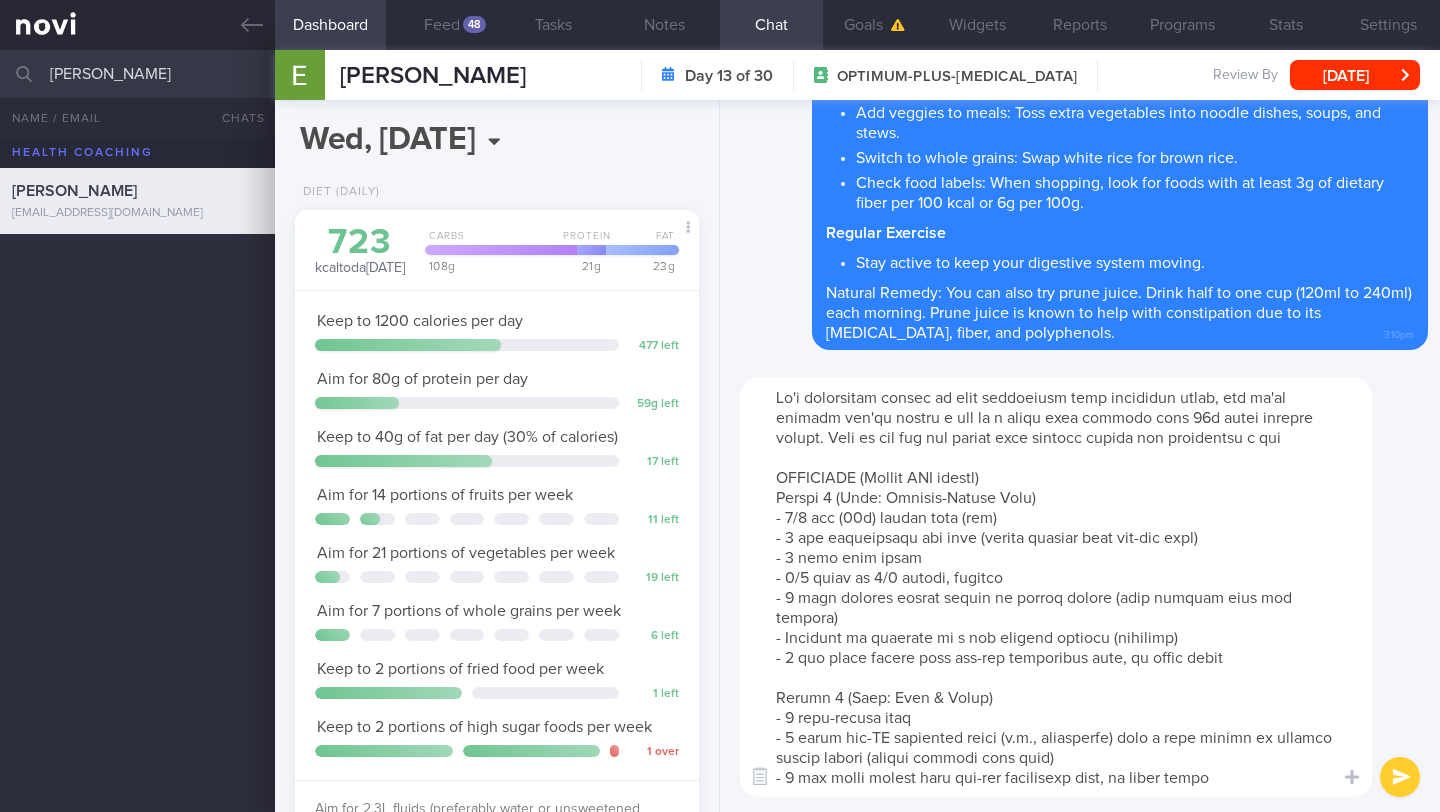 click at bounding box center (1056, 587) 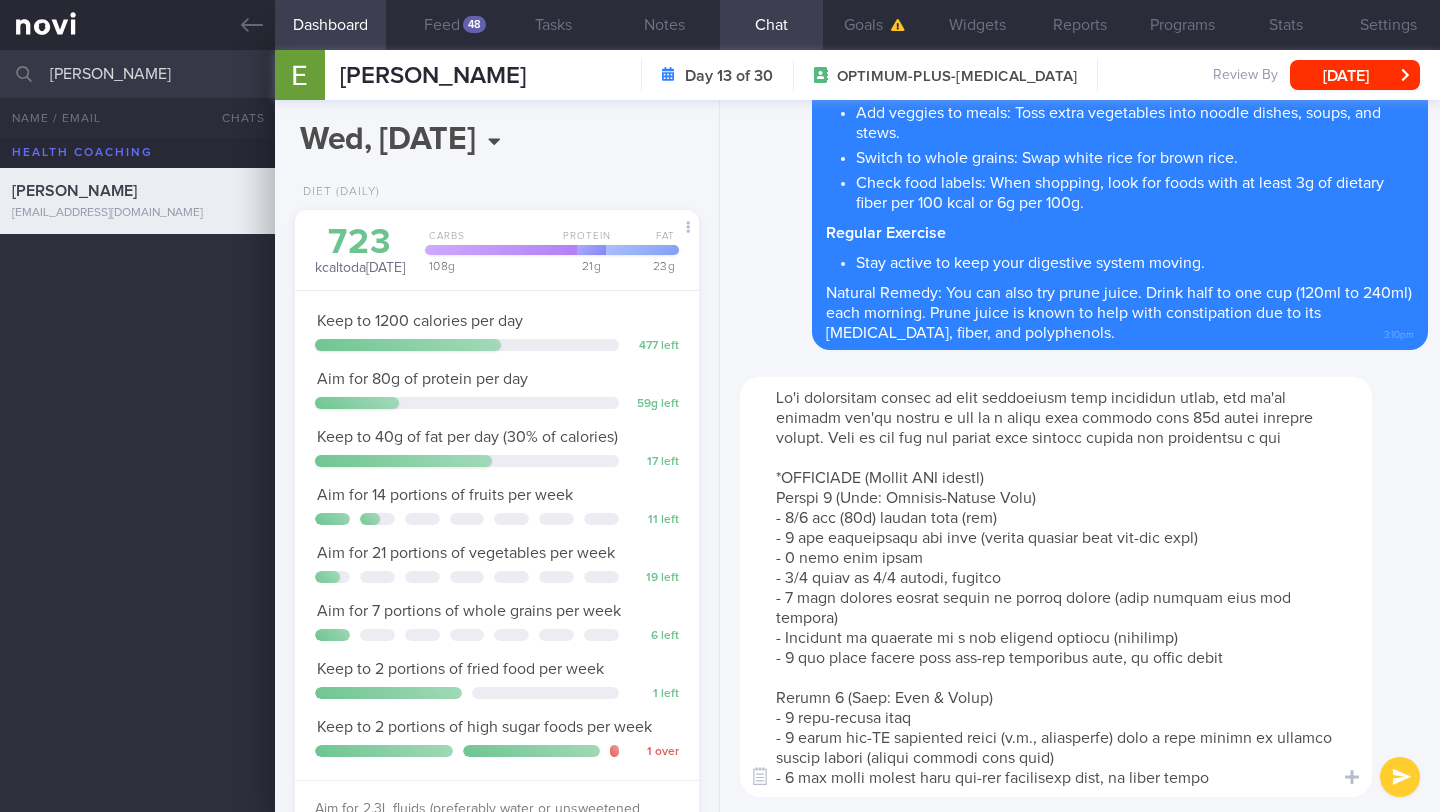 click at bounding box center [1056, 587] 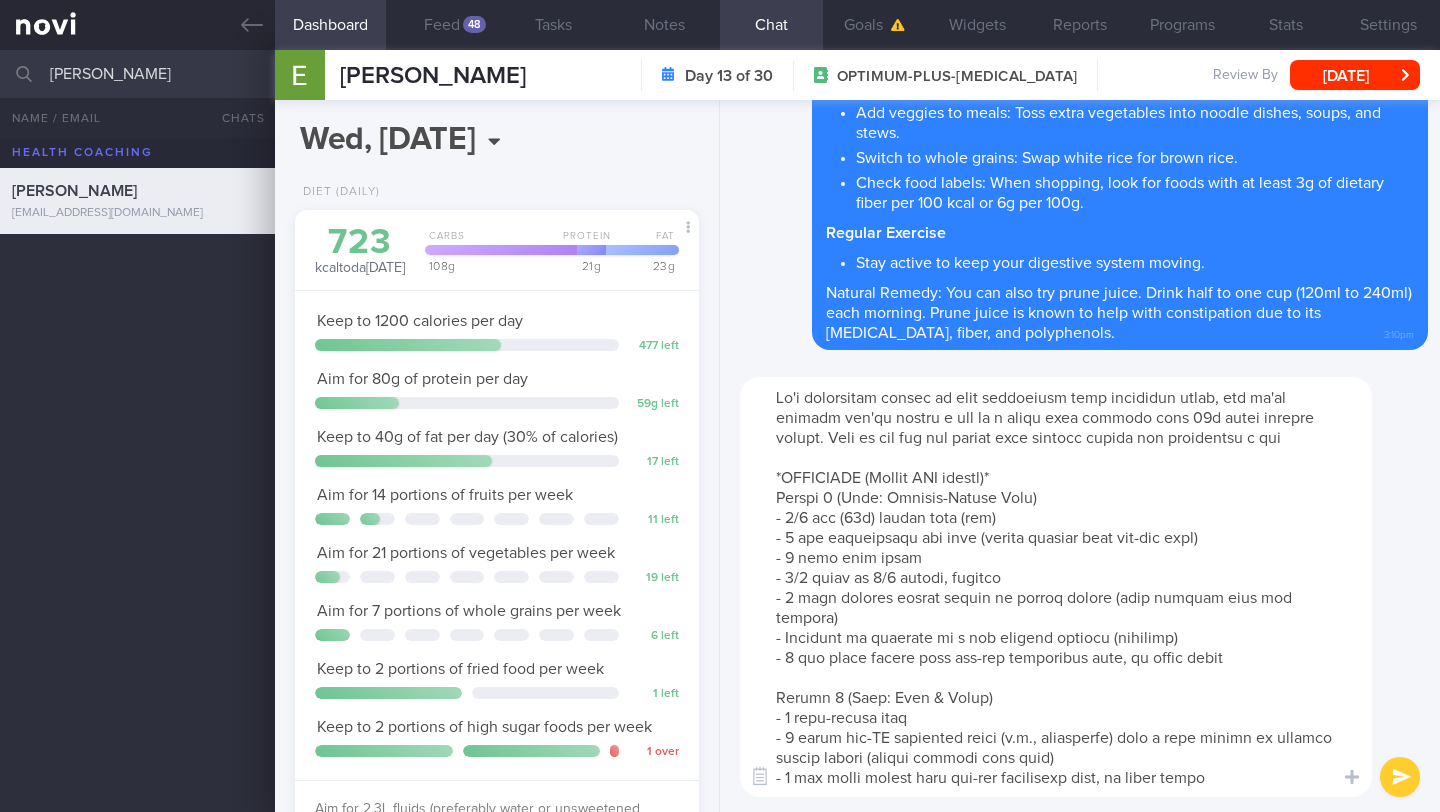 click at bounding box center (1056, 587) 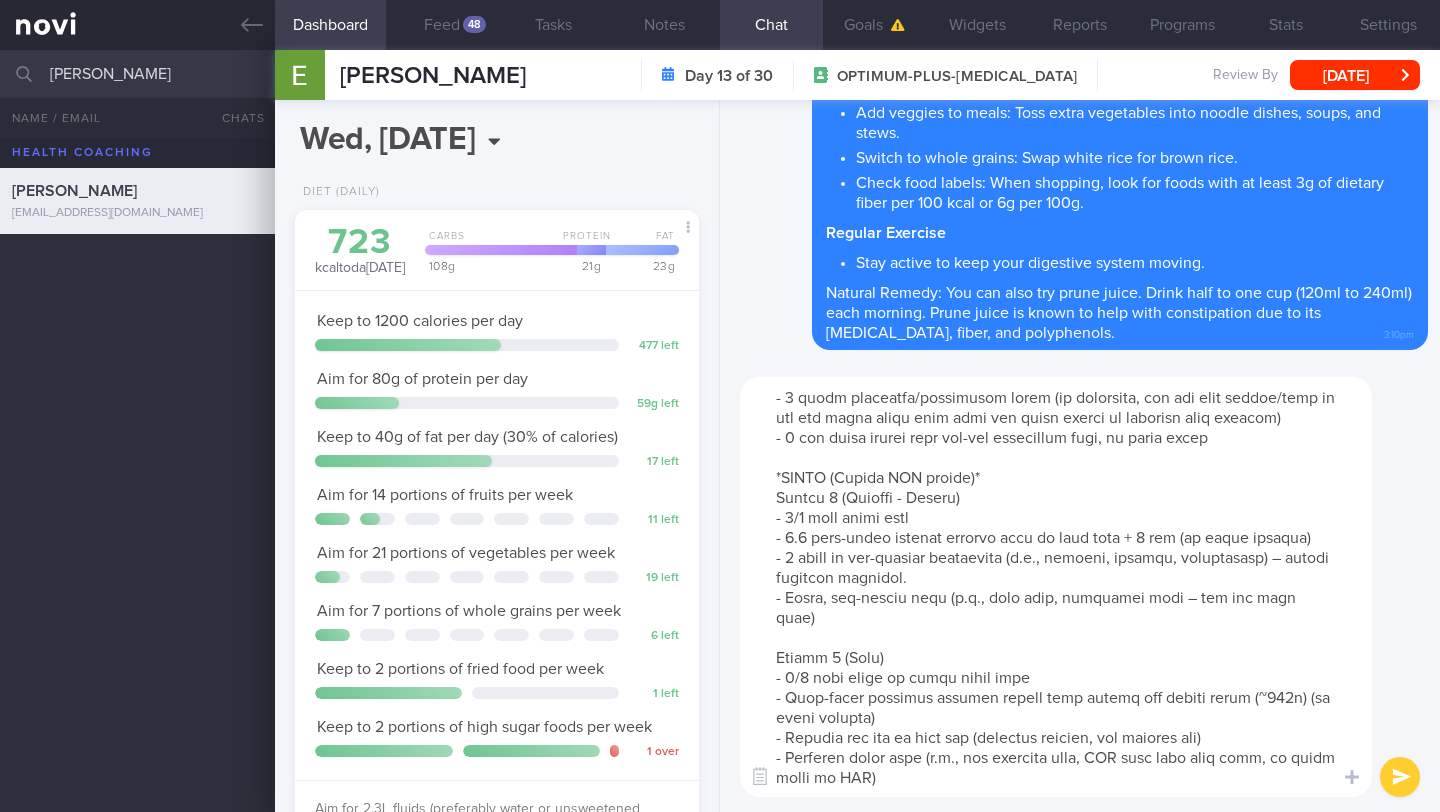 click at bounding box center [1056, 587] 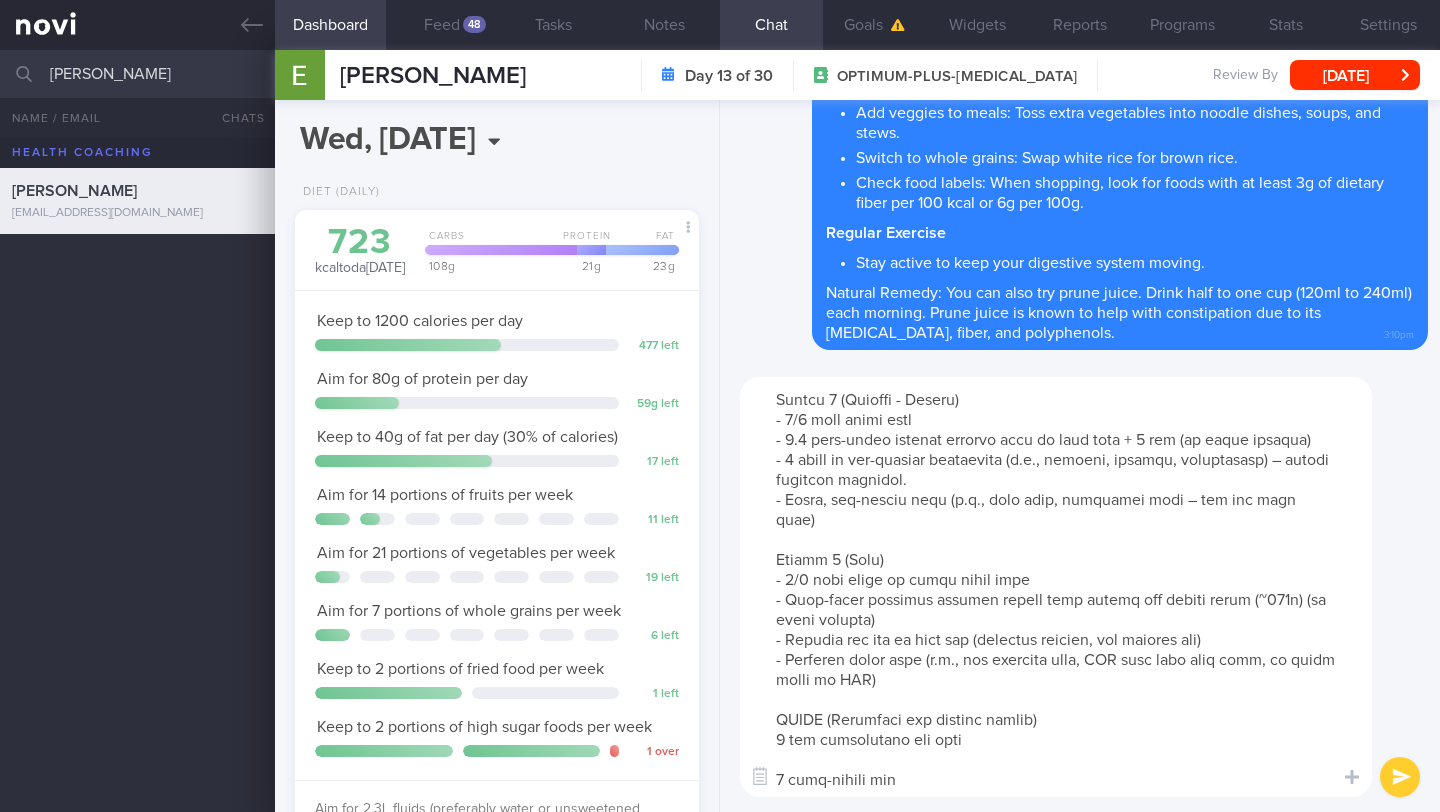click at bounding box center (1056, 587) 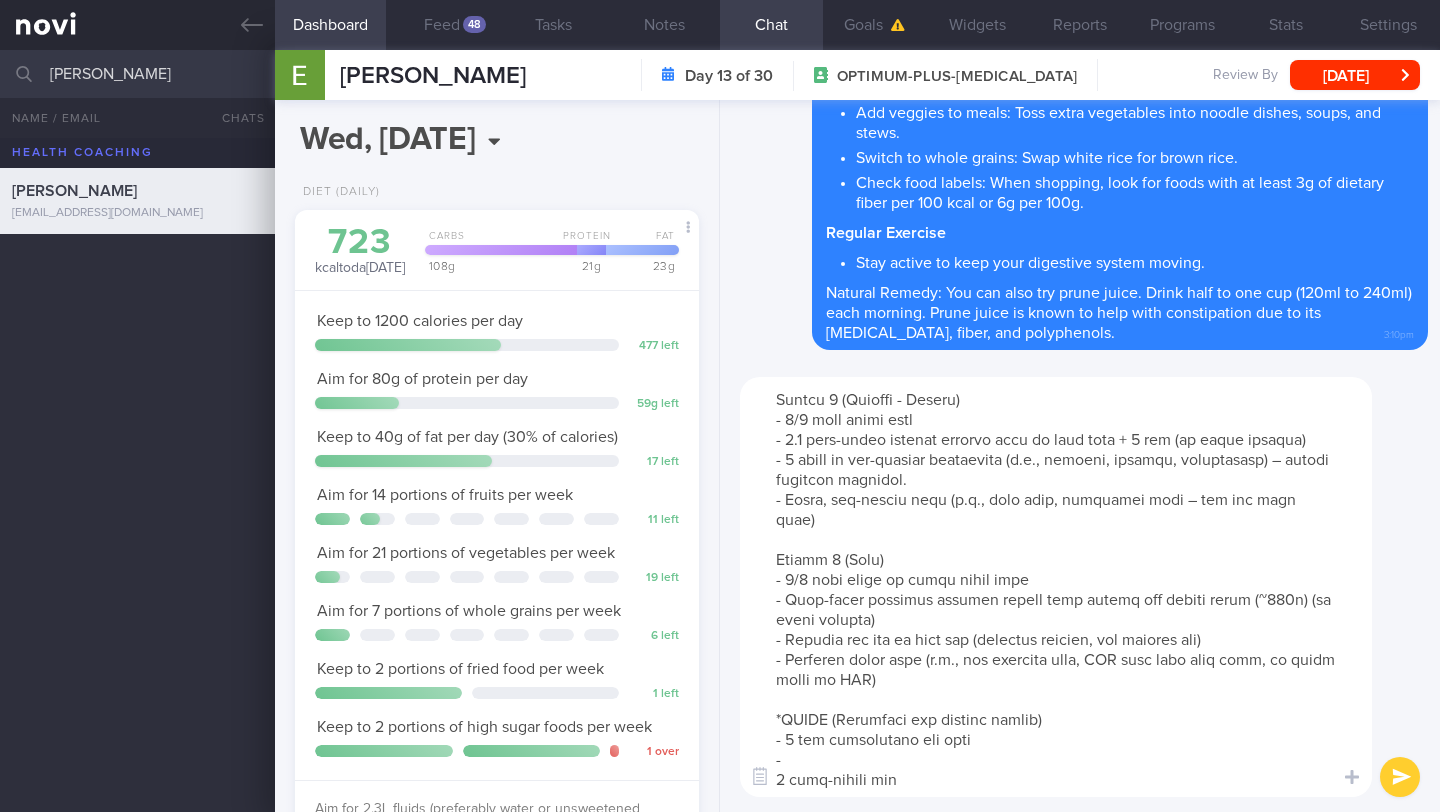 click at bounding box center (1056, 587) 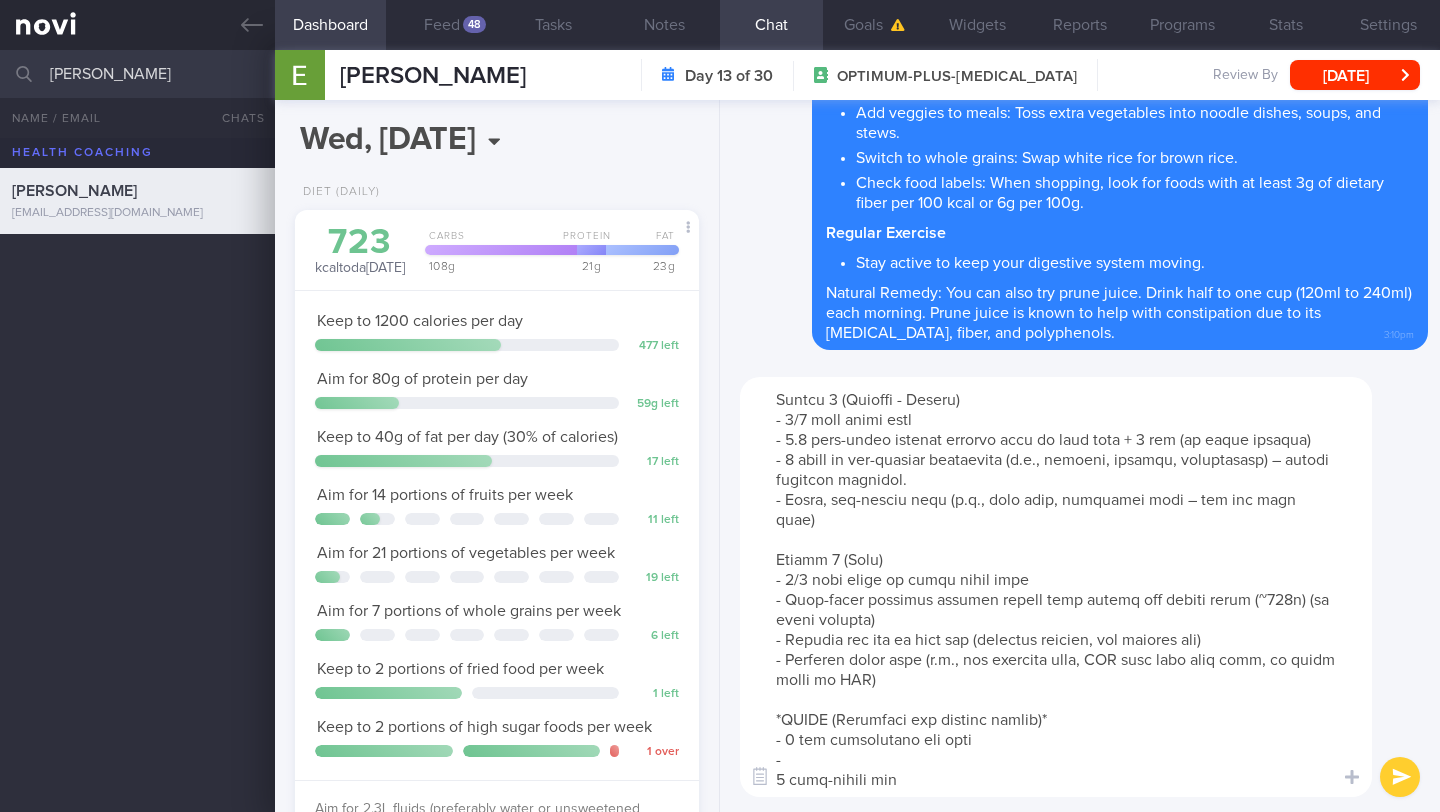 click at bounding box center [1056, 587] 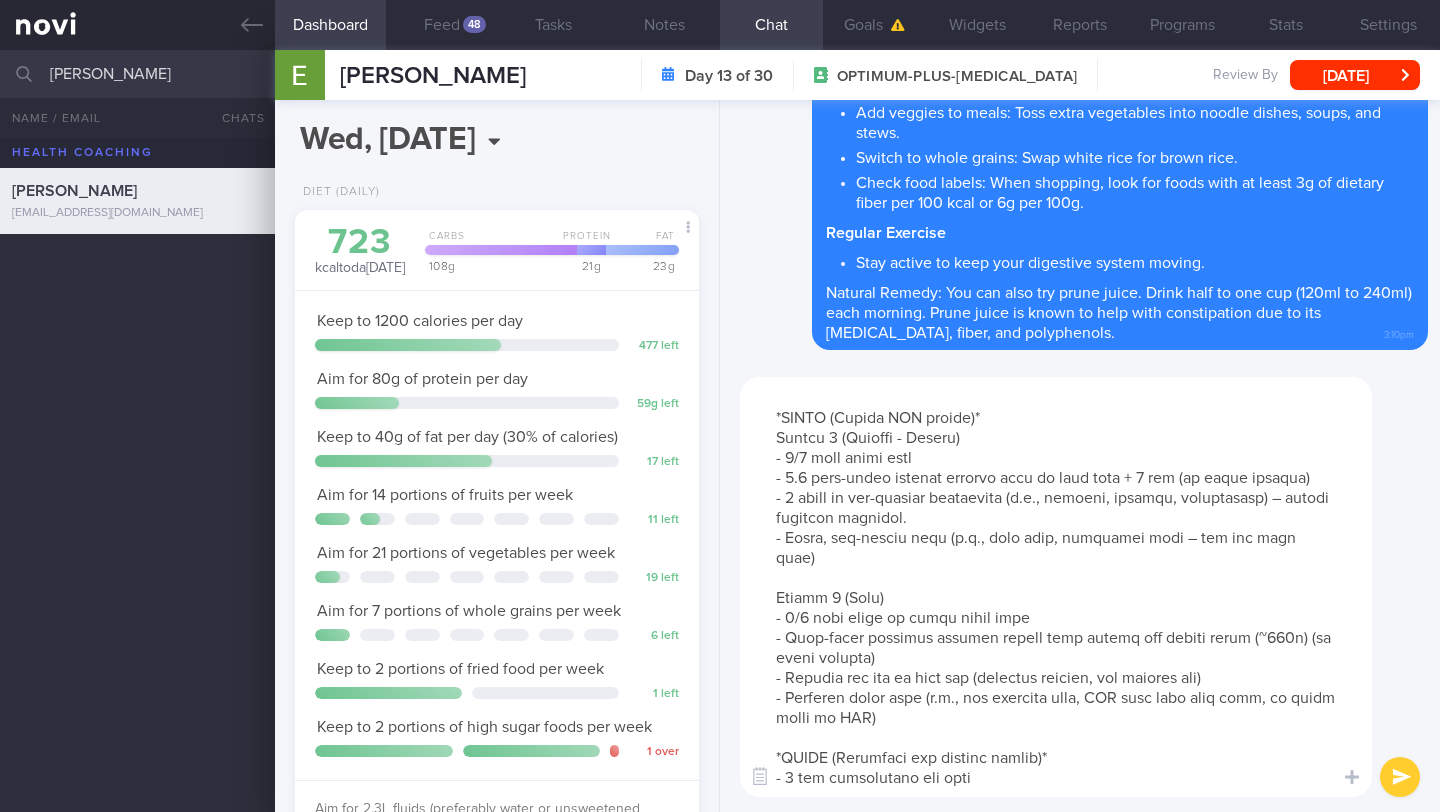 click at bounding box center [1056, 587] 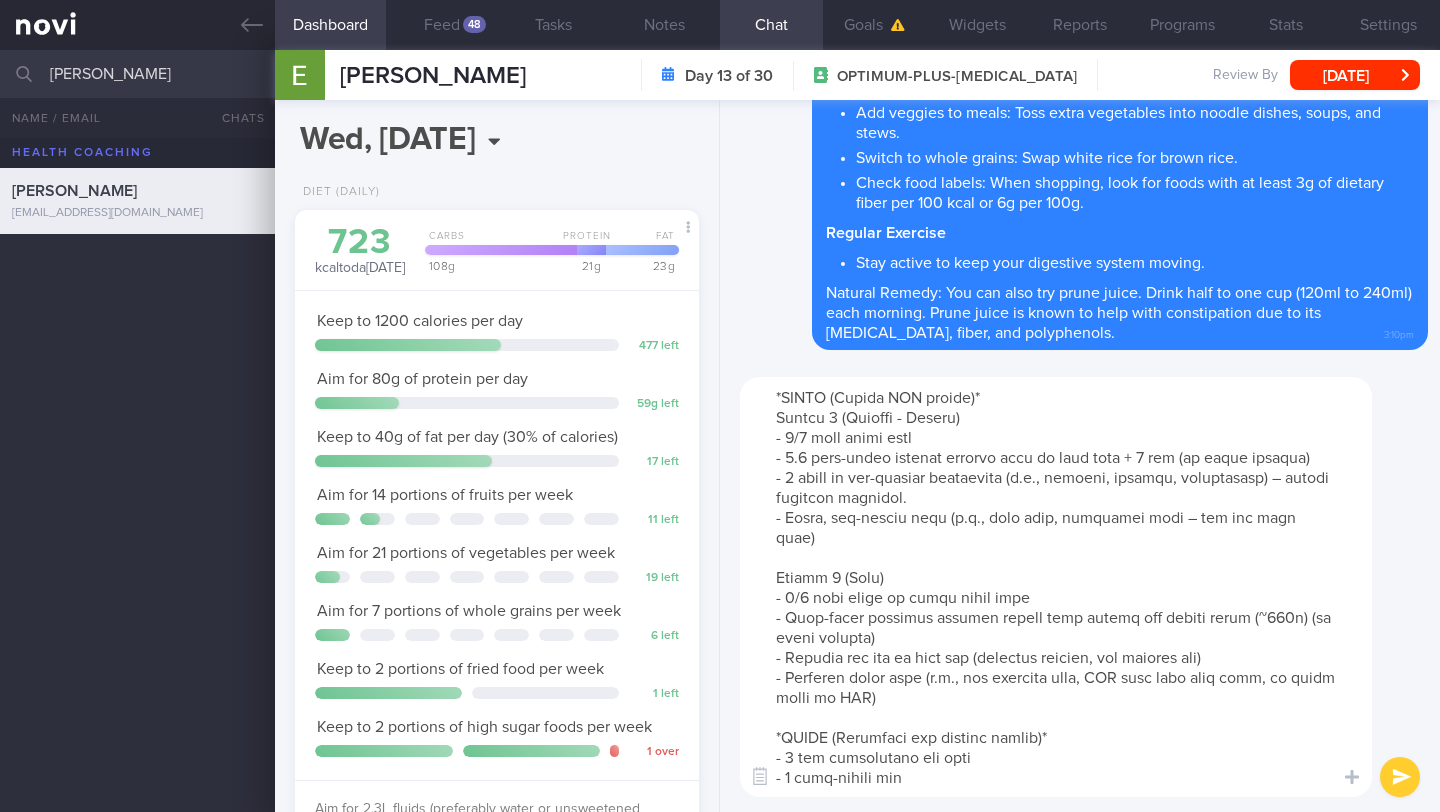 scroll, scrollTop: 558, scrollLeft: 0, axis: vertical 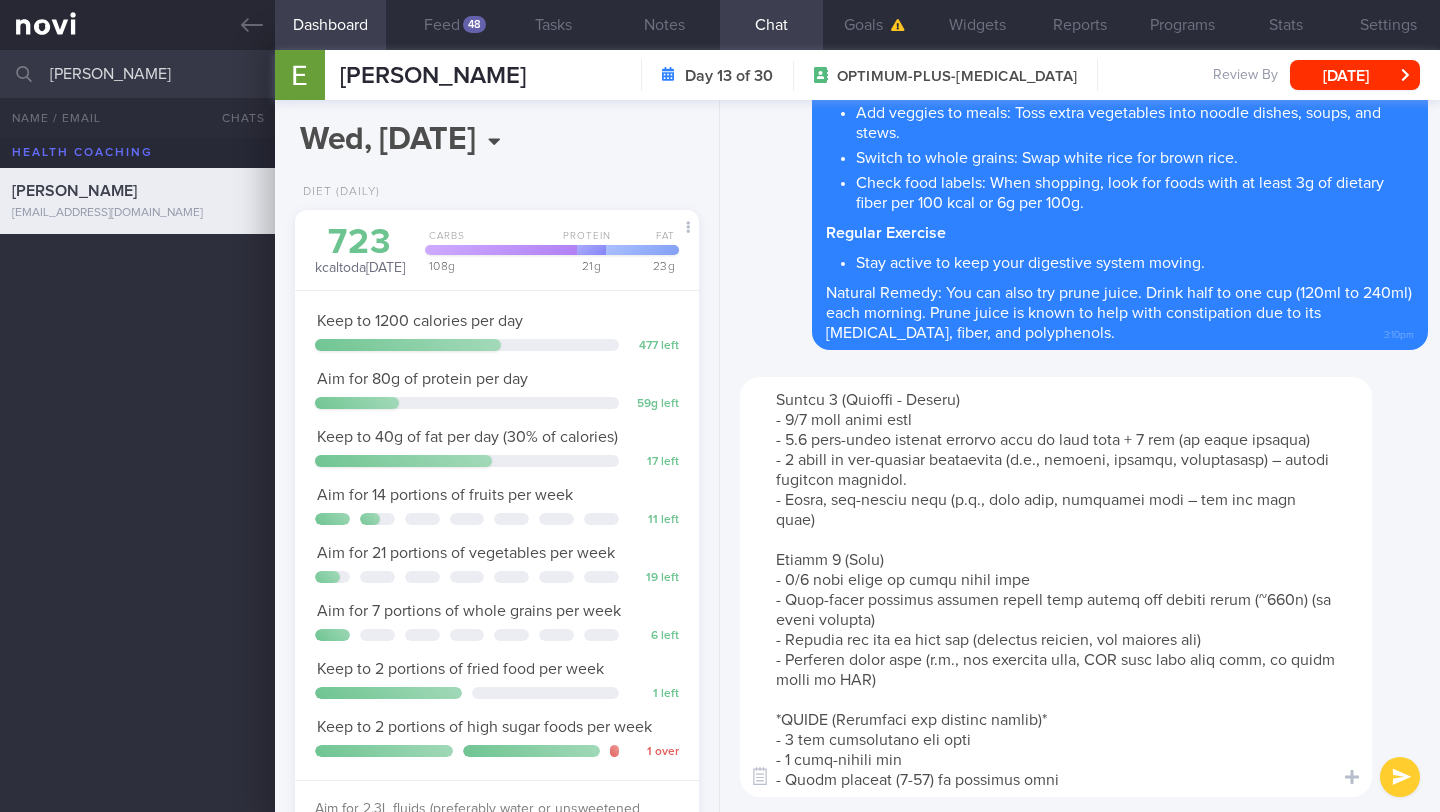 click at bounding box center [1056, 587] 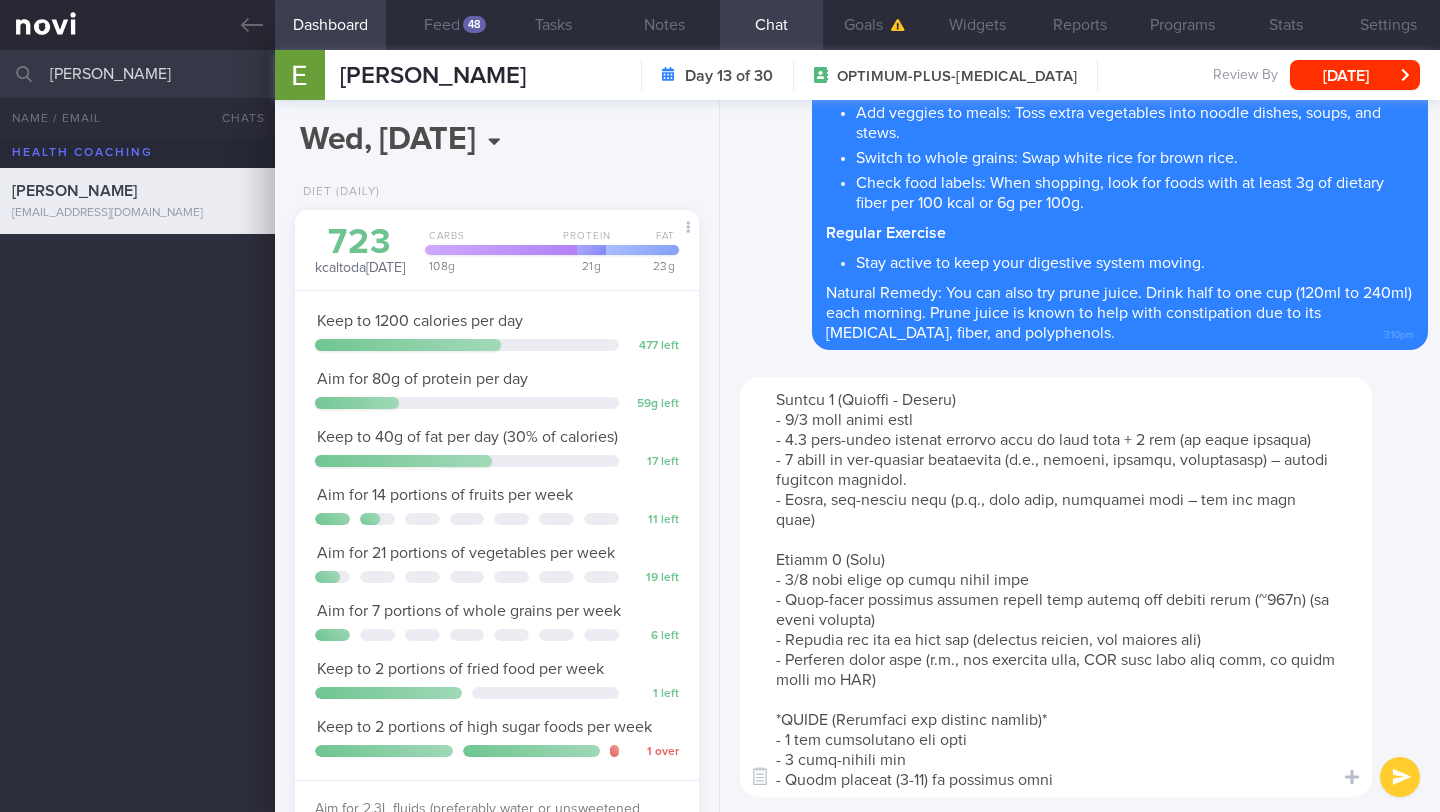 scroll, scrollTop: 1018, scrollLeft: 0, axis: vertical 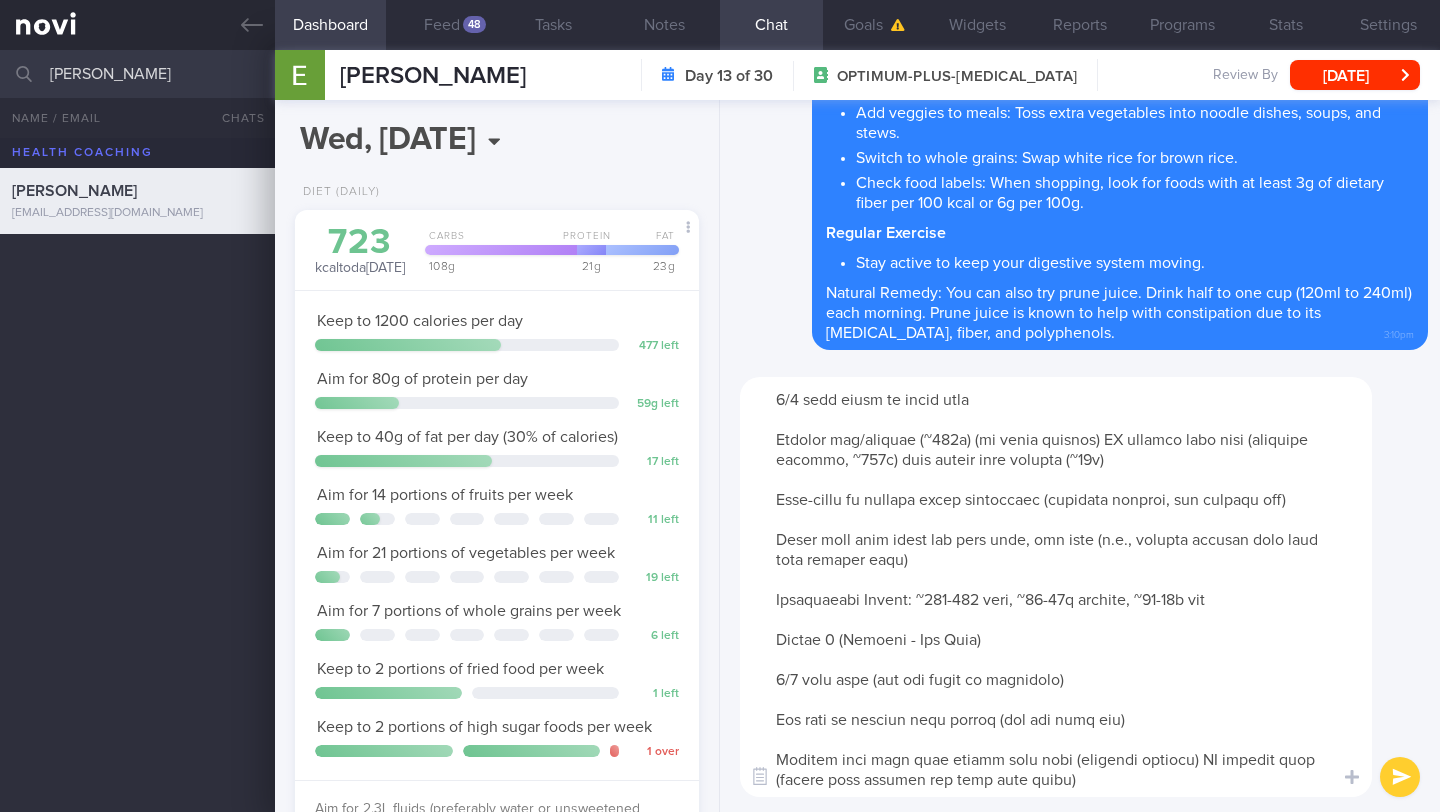click at bounding box center (1056, 587) 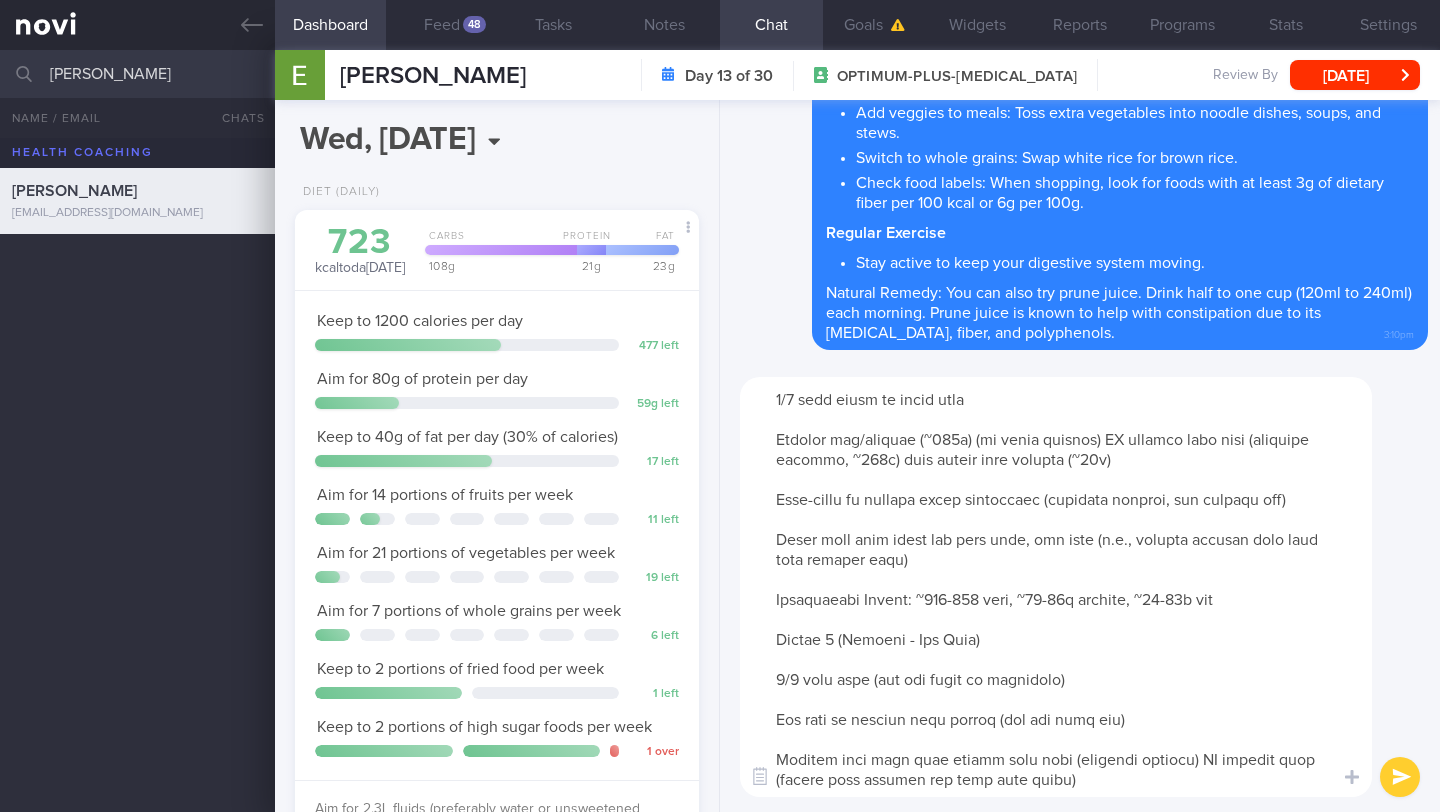 scroll, scrollTop: 1000, scrollLeft: 0, axis: vertical 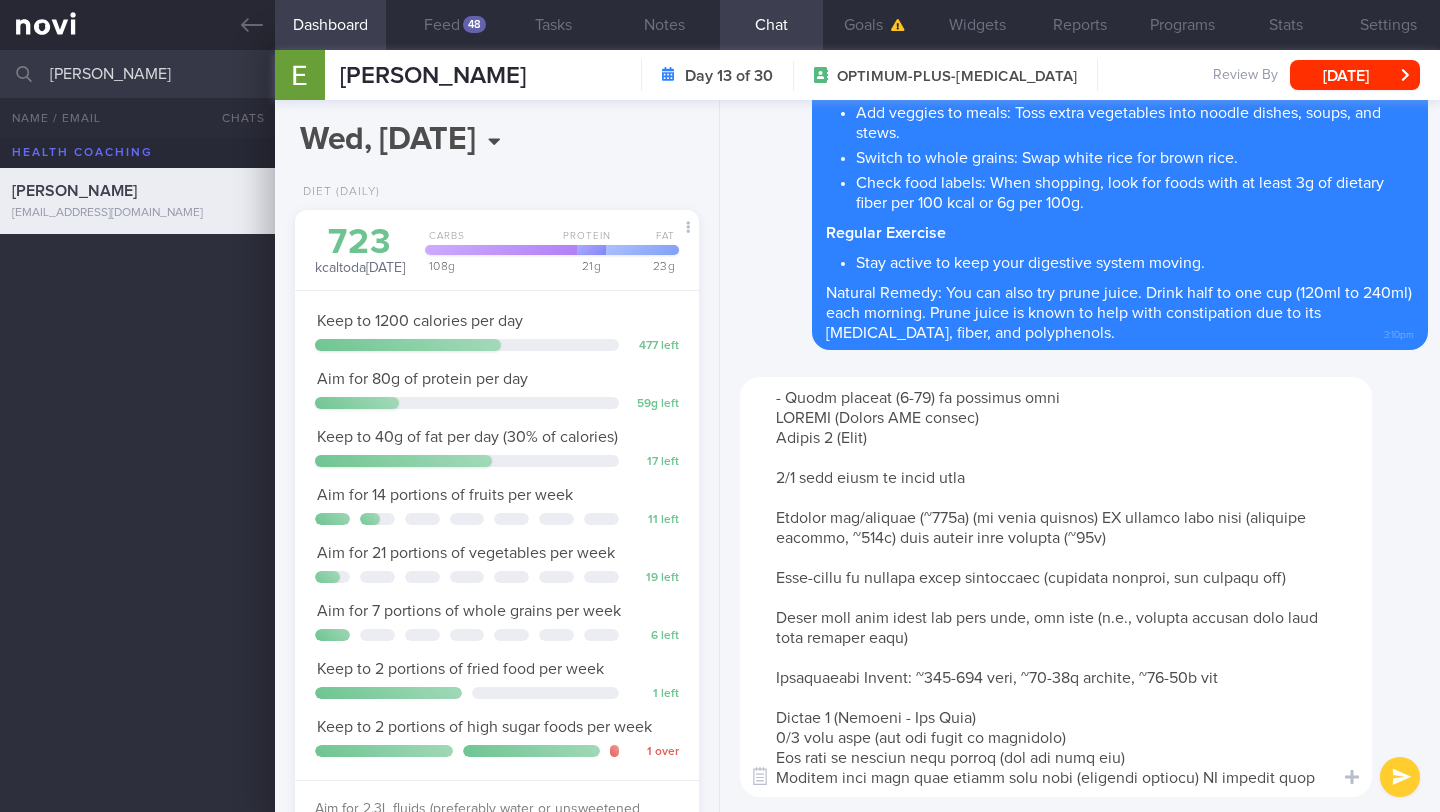 click at bounding box center [1056, 587] 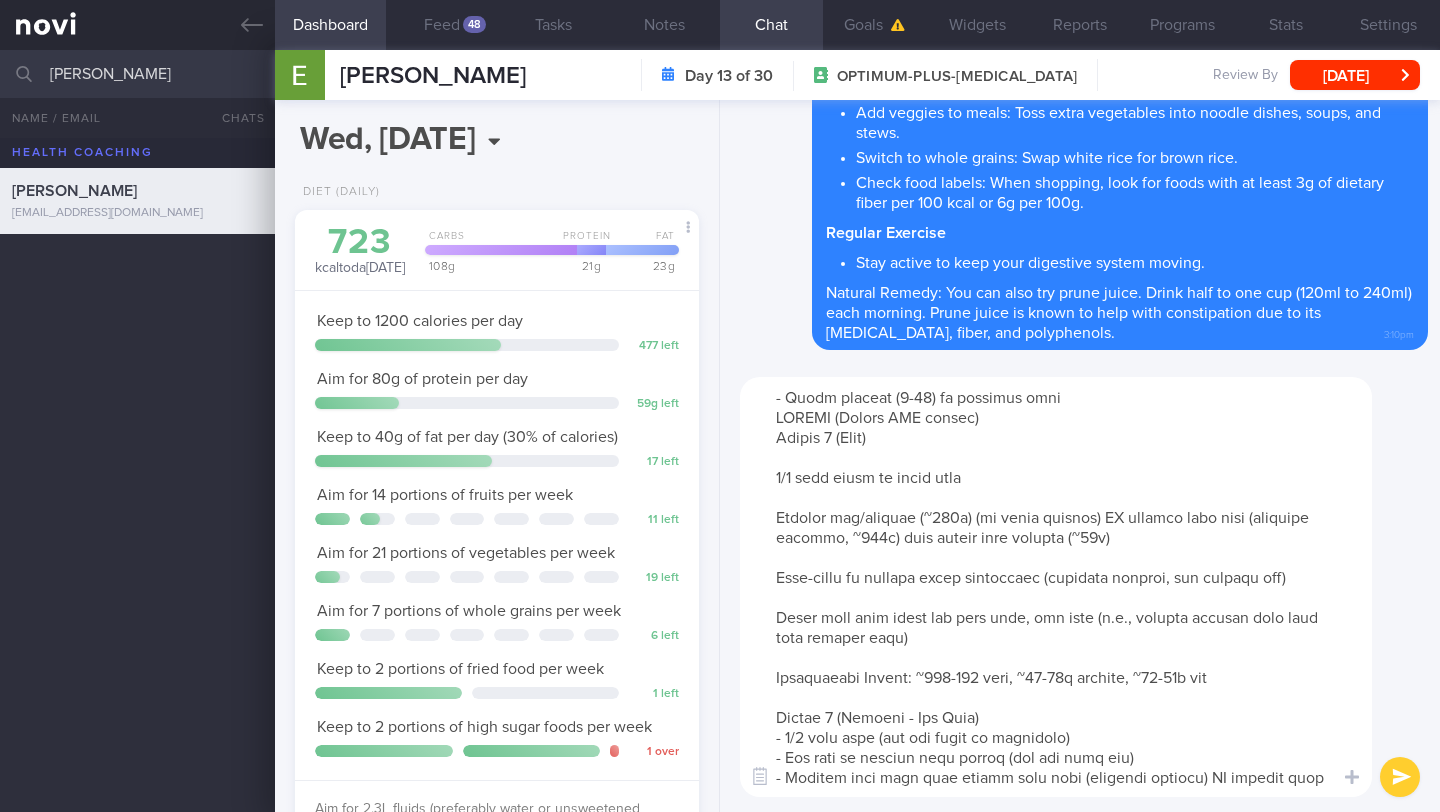 drag, startPoint x: 770, startPoint y: 632, endPoint x: 1252, endPoint y: 646, distance: 482.20328 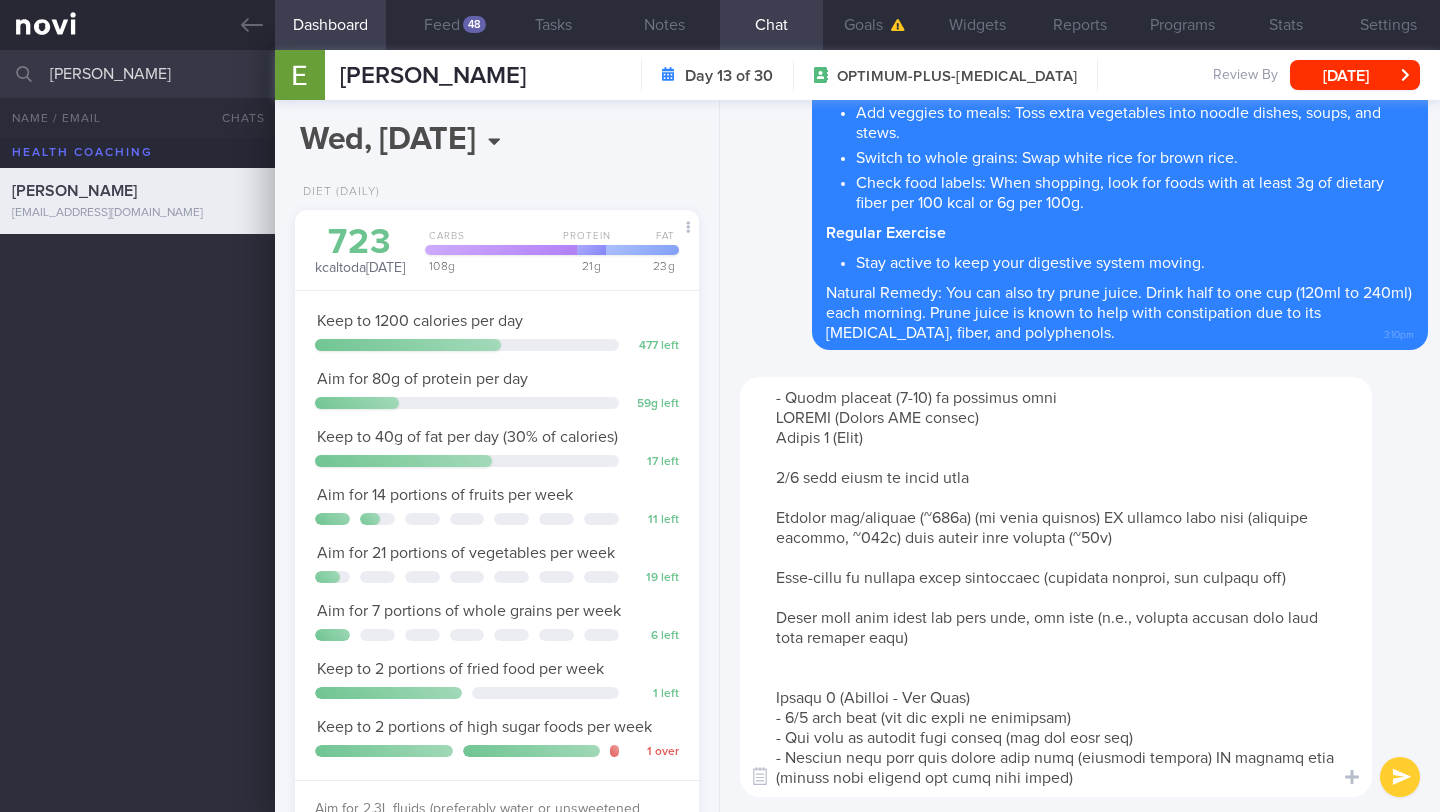 scroll, scrollTop: 920, scrollLeft: 0, axis: vertical 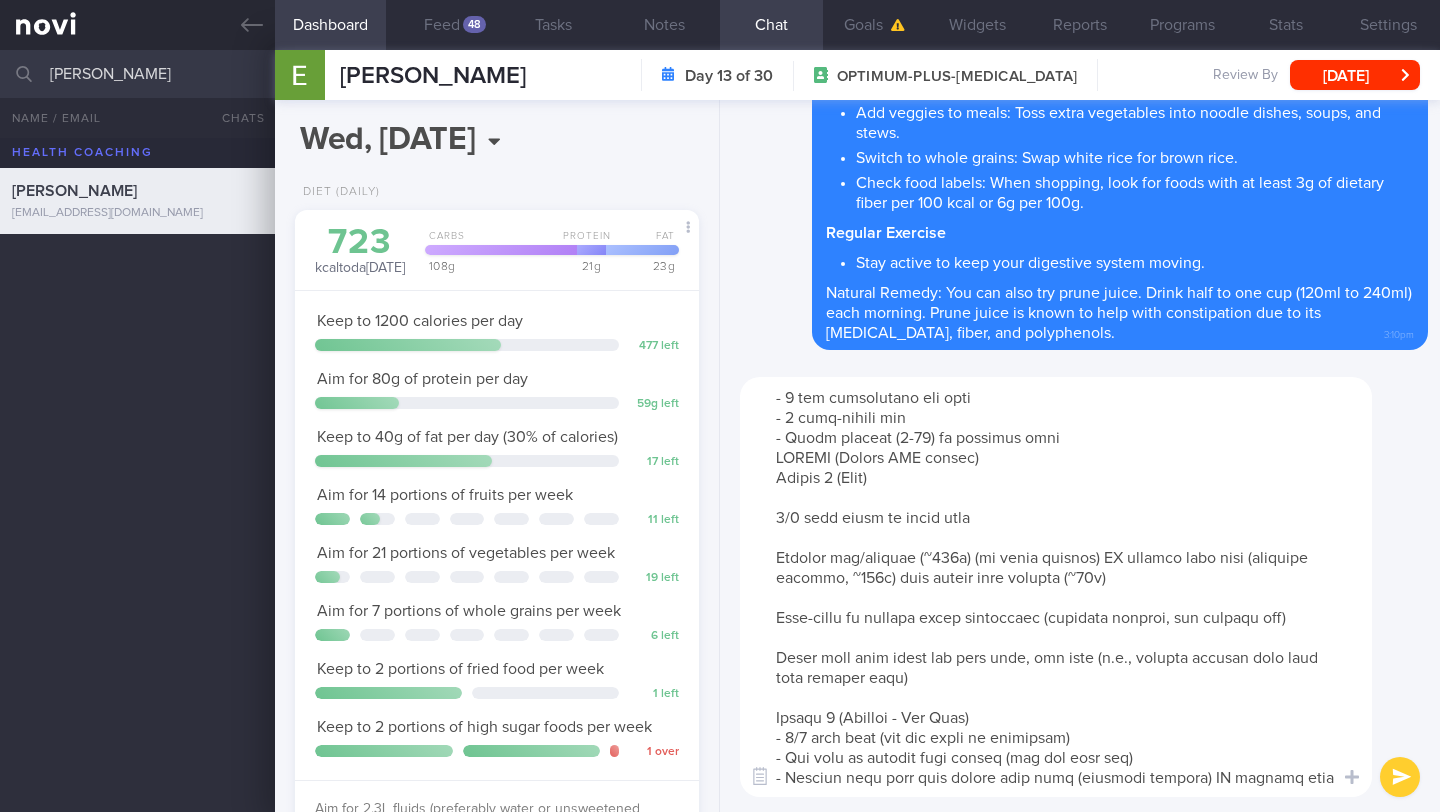 click at bounding box center [1056, 587] 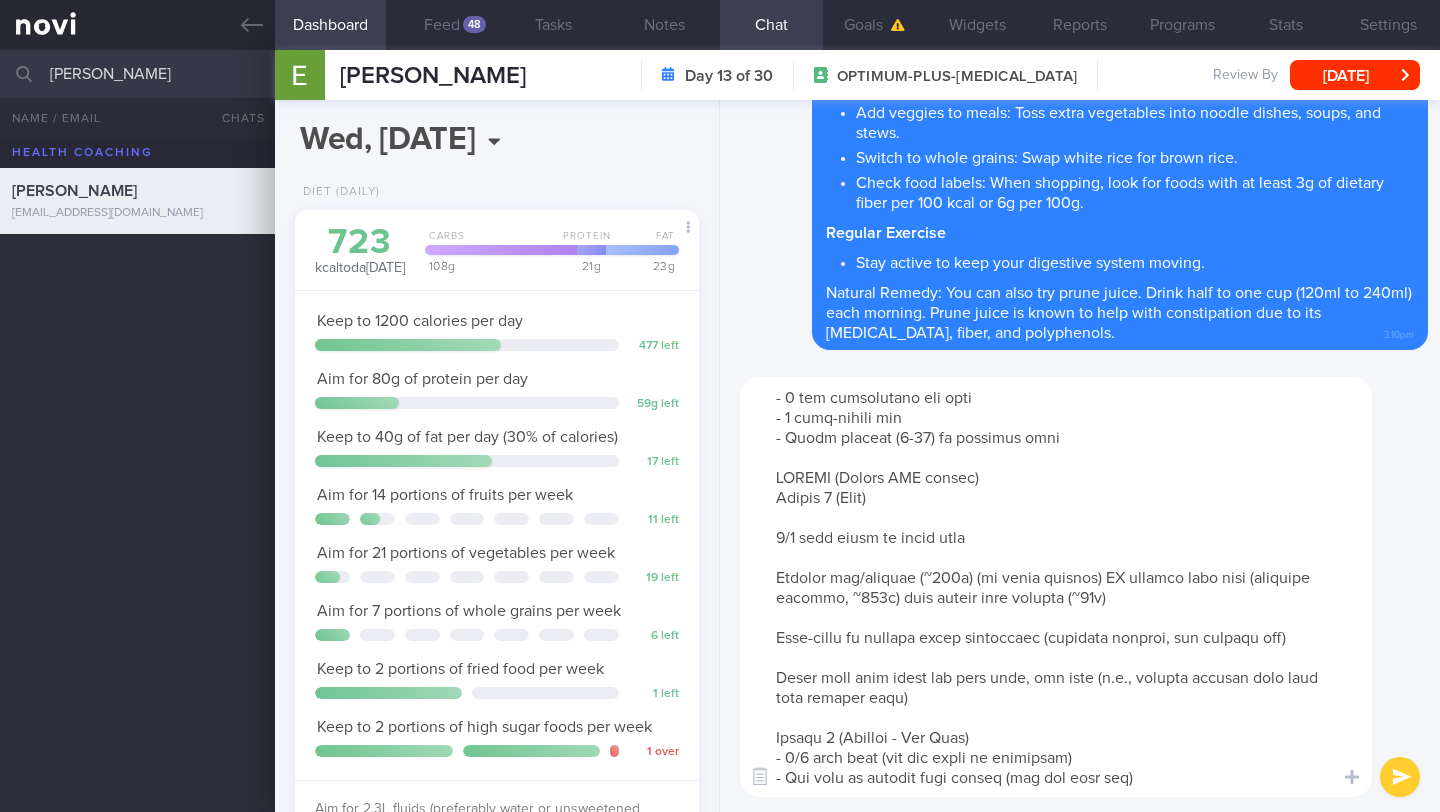 scroll, scrollTop: 920, scrollLeft: 0, axis: vertical 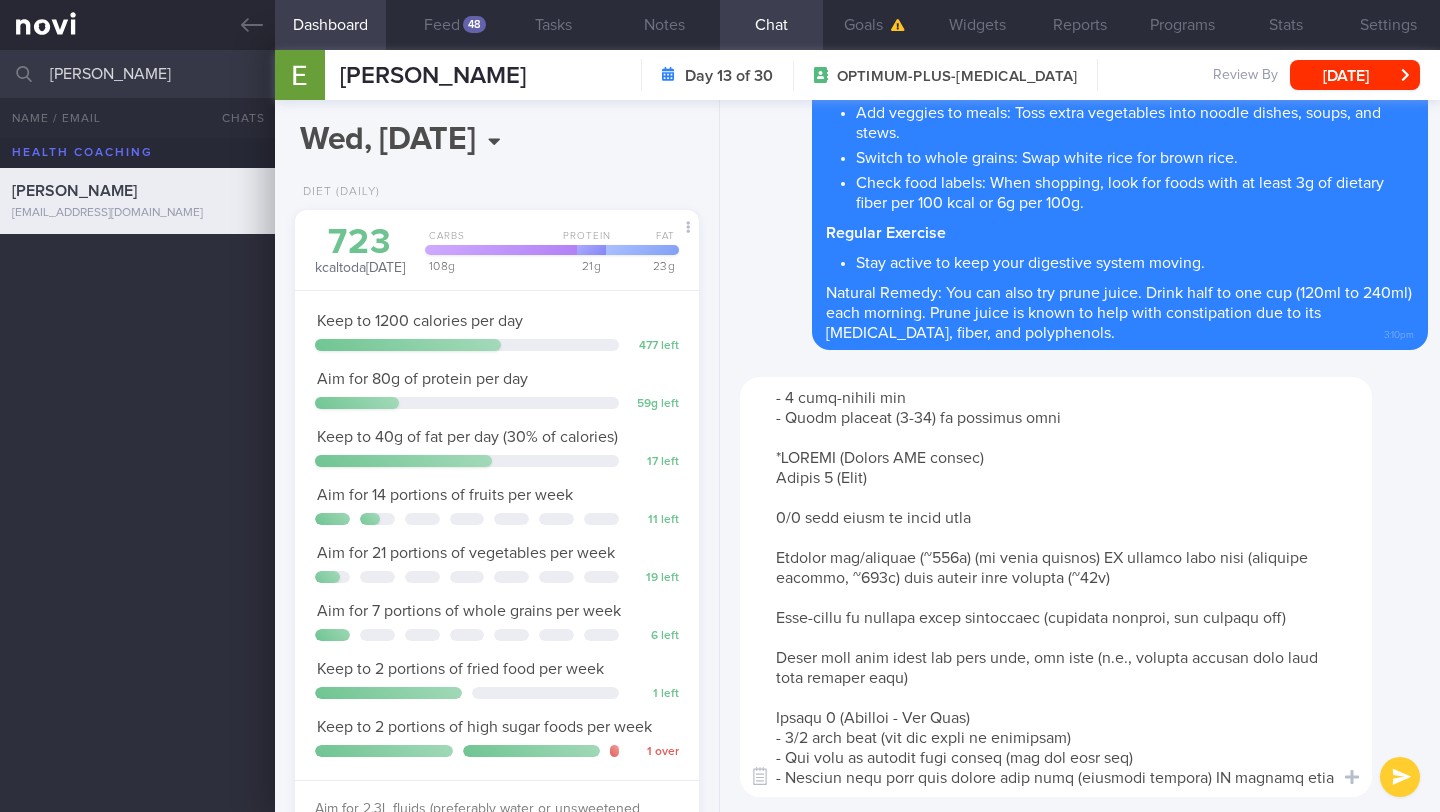 click at bounding box center (1056, 587) 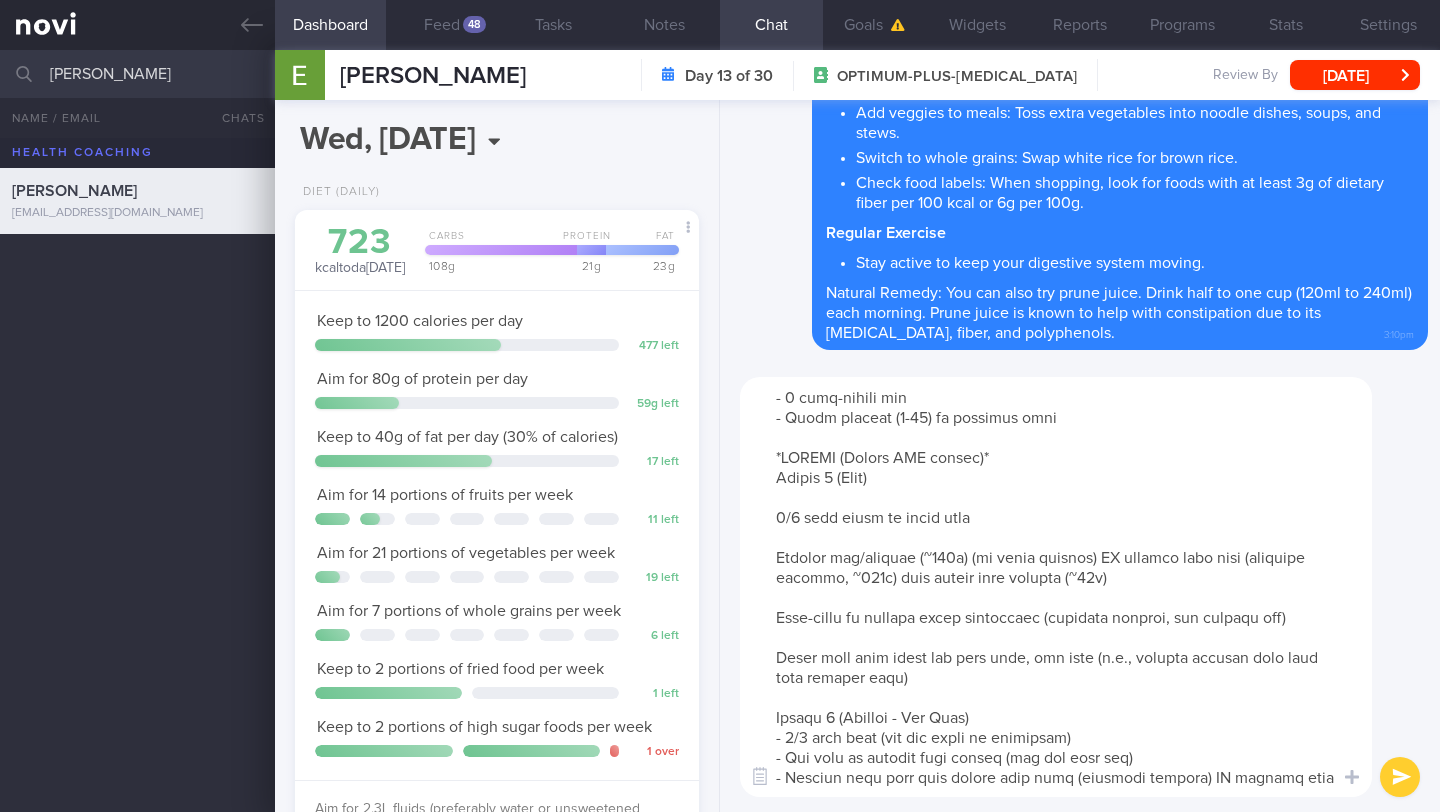 click at bounding box center (1056, 587) 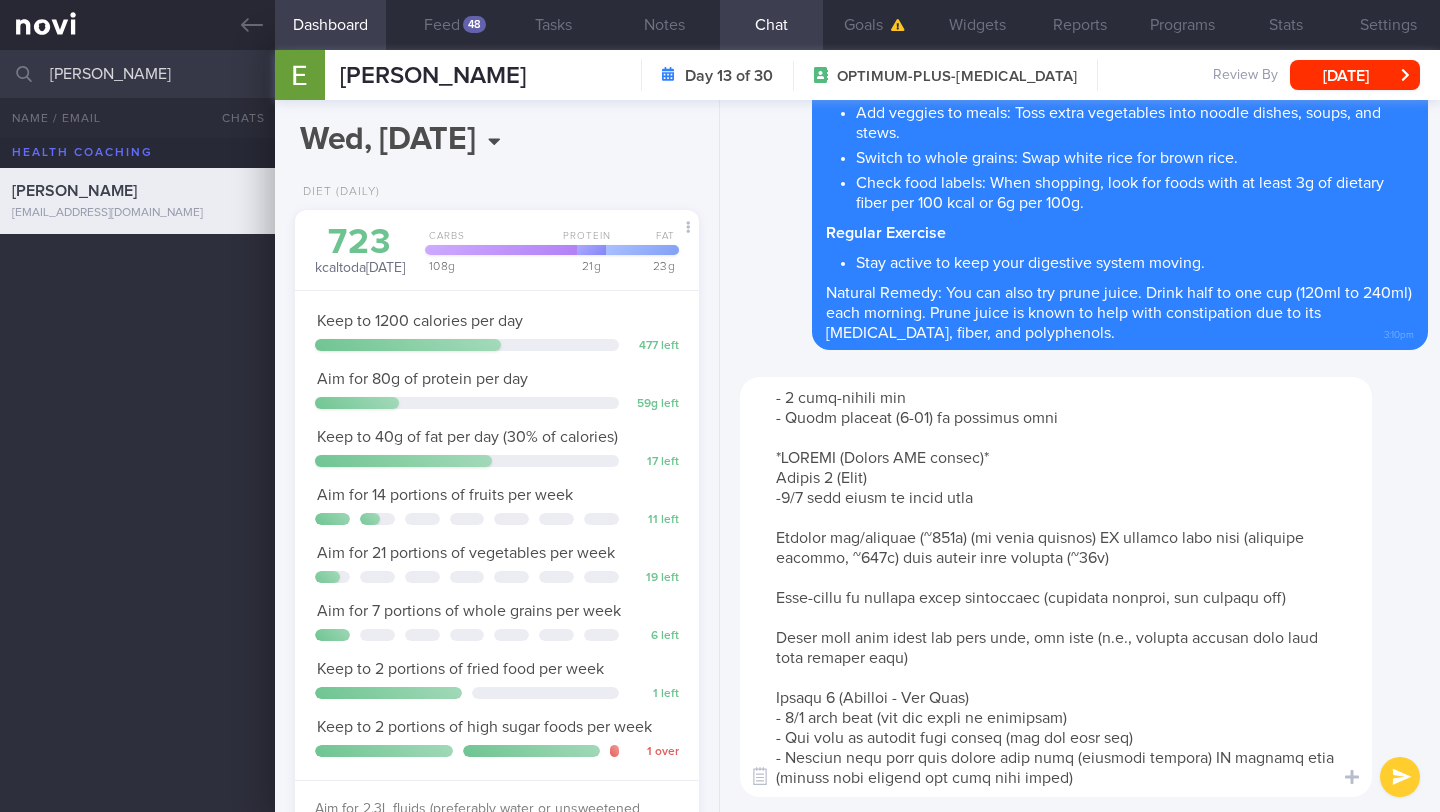 scroll, scrollTop: 900, scrollLeft: 0, axis: vertical 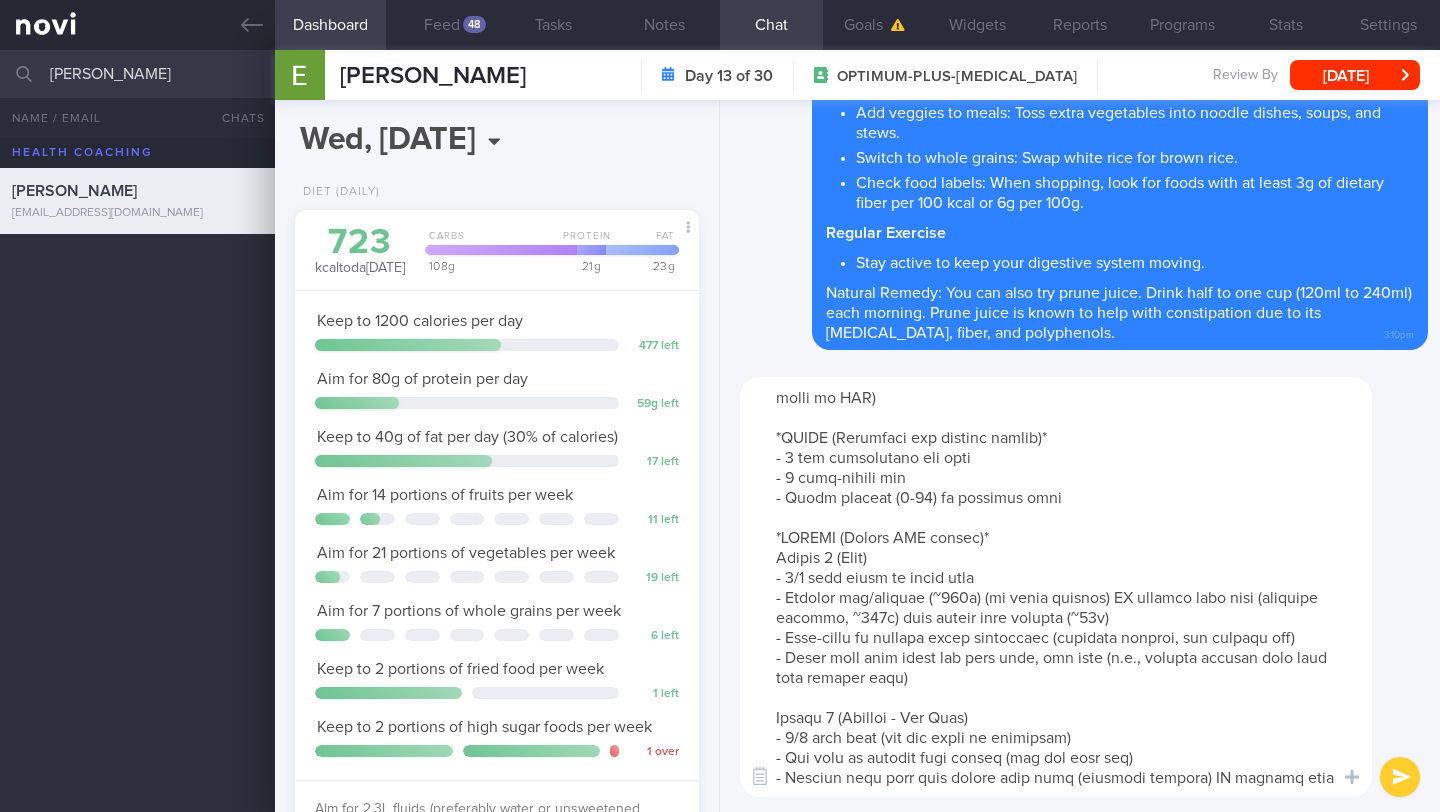 drag, startPoint x: 1117, startPoint y: 554, endPoint x: 1024, endPoint y: 548, distance: 93.193344 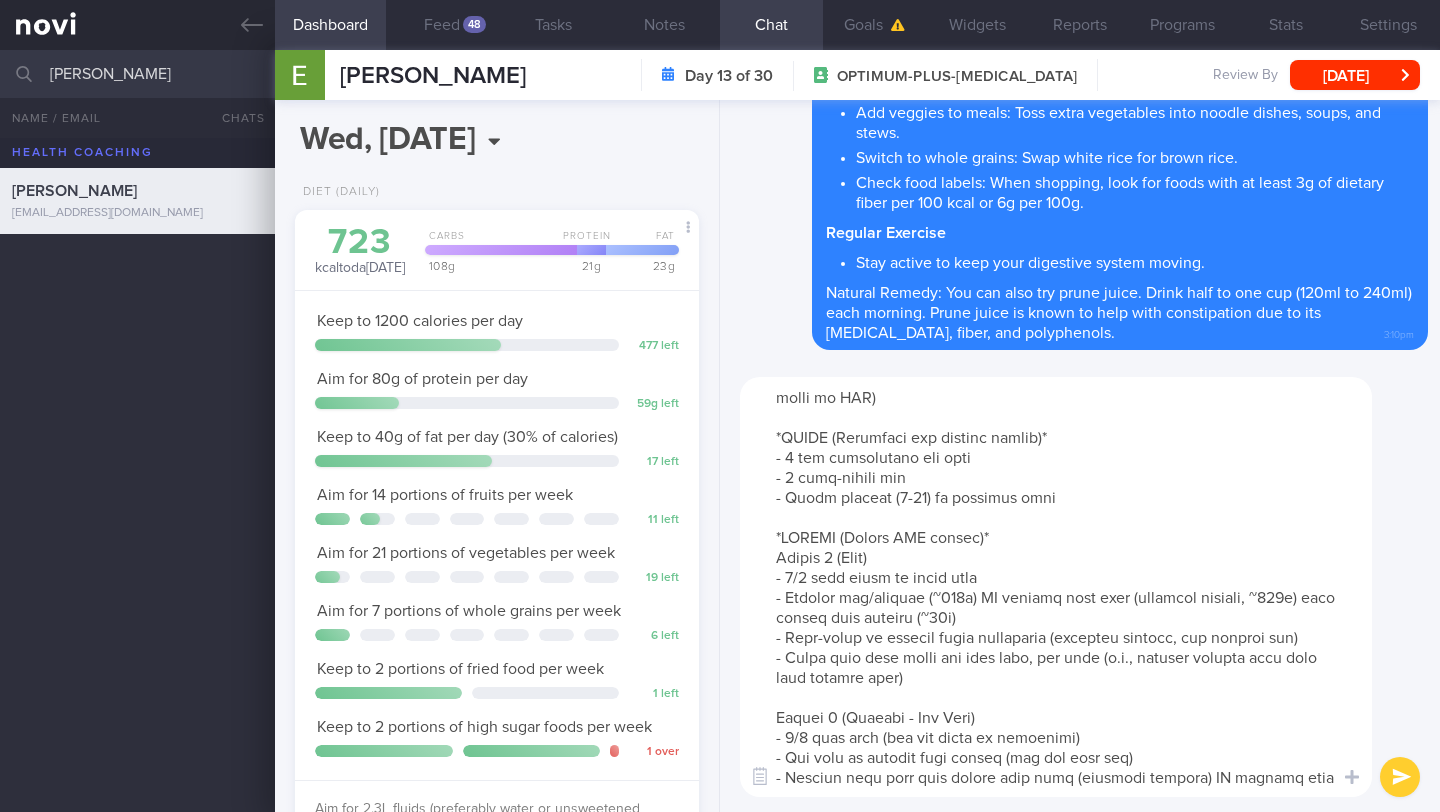 drag, startPoint x: 1074, startPoint y: 758, endPoint x: 749, endPoint y: 755, distance: 325.01385 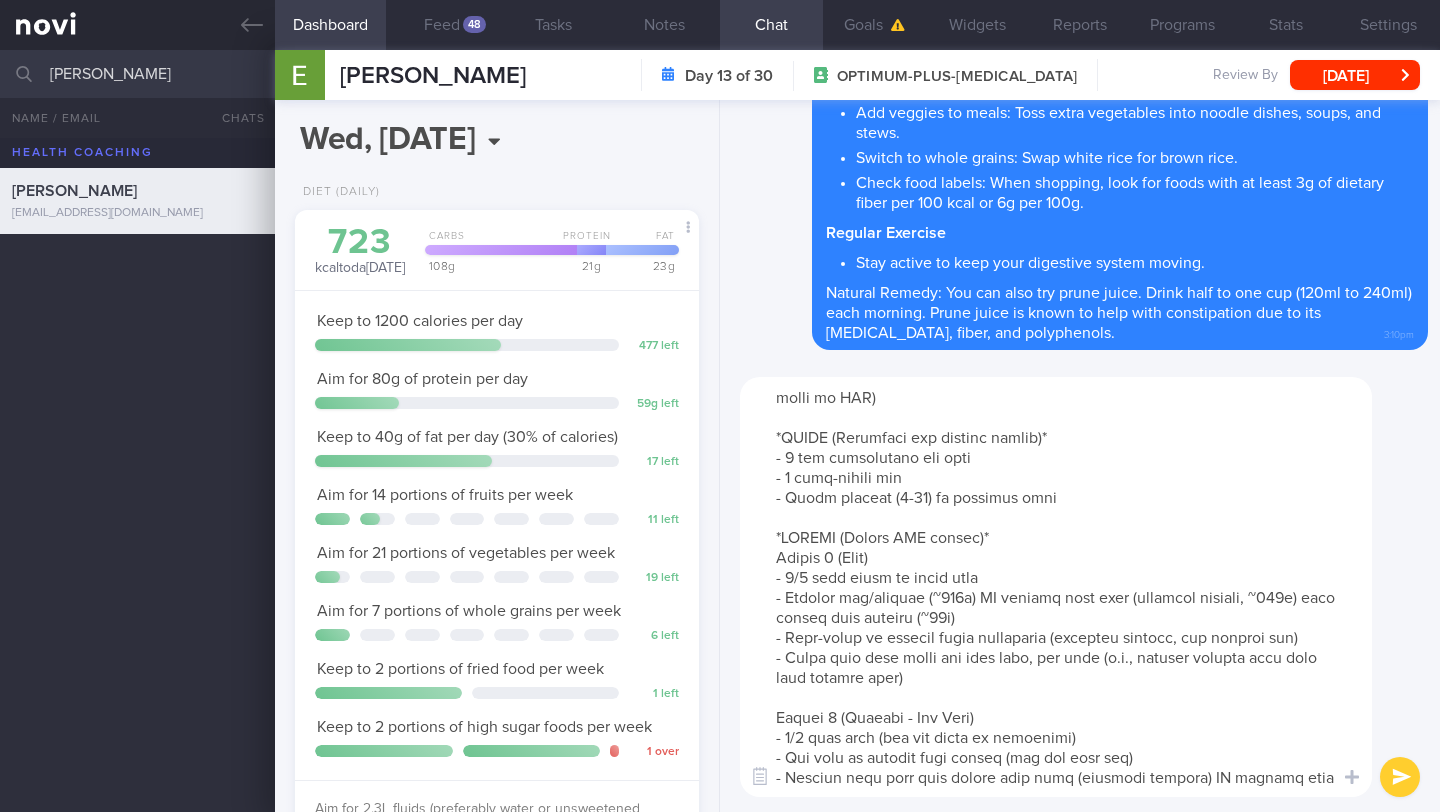 scroll, scrollTop: 820, scrollLeft: 0, axis: vertical 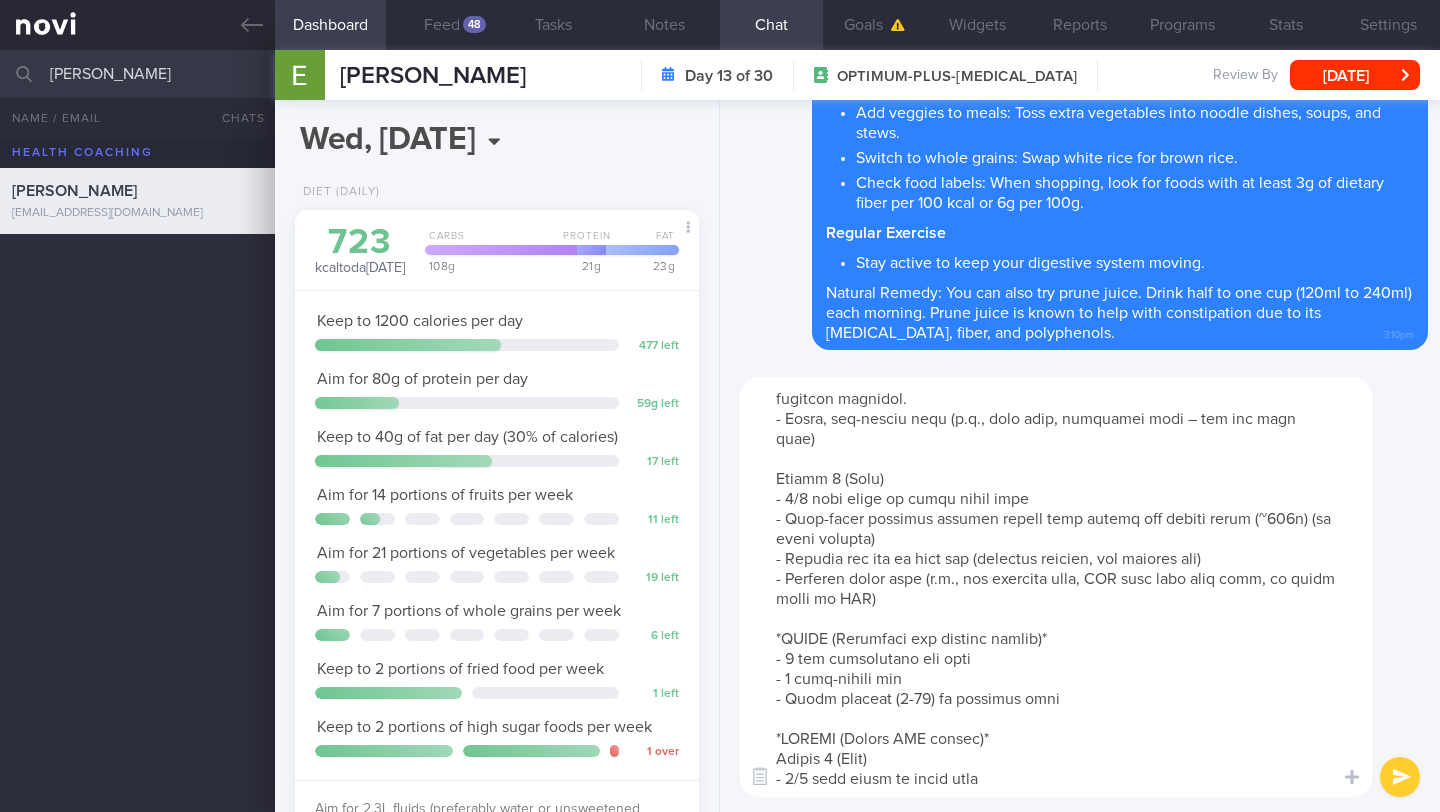 drag, startPoint x: 868, startPoint y: 501, endPoint x: 731, endPoint y: 488, distance: 137.6154 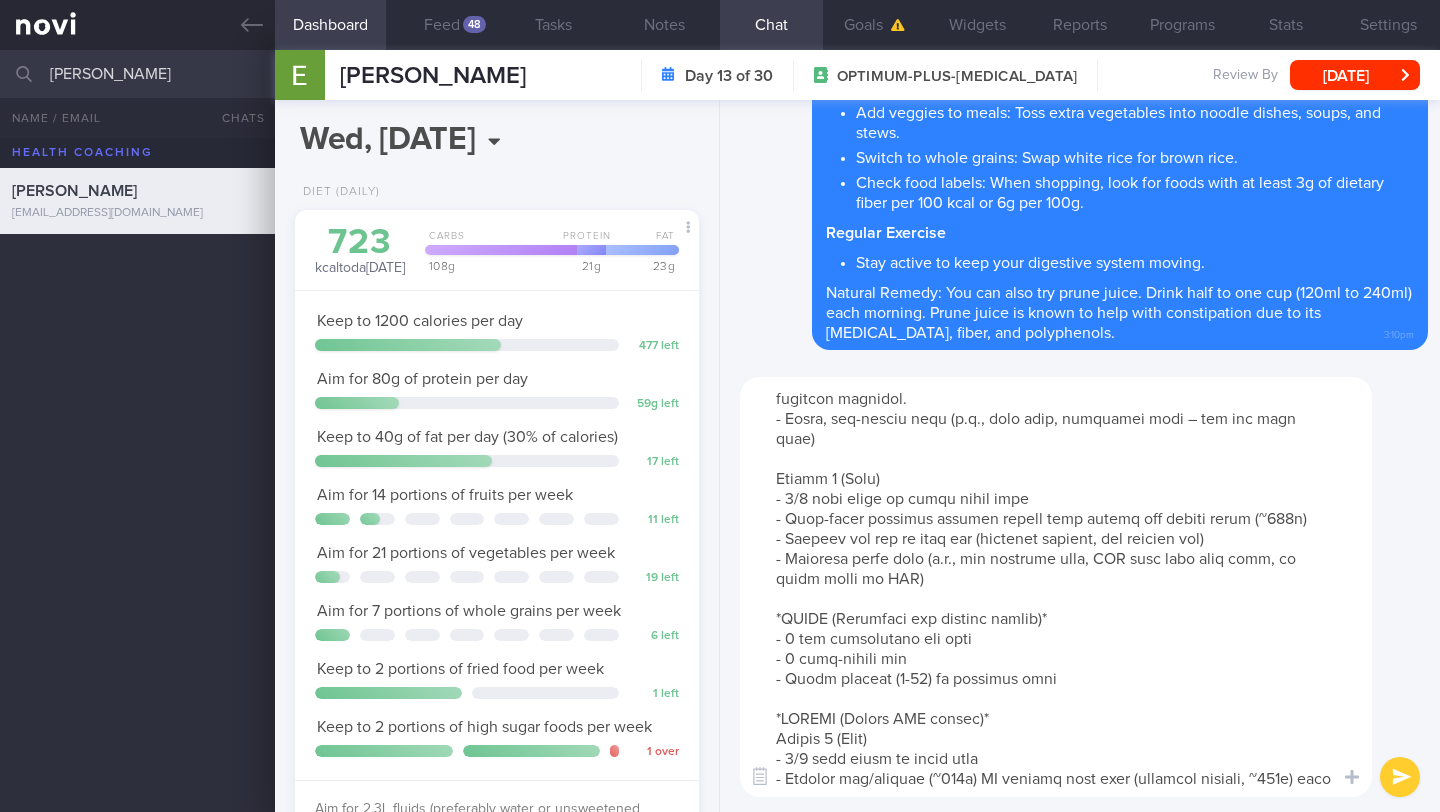scroll, scrollTop: 631, scrollLeft: 0, axis: vertical 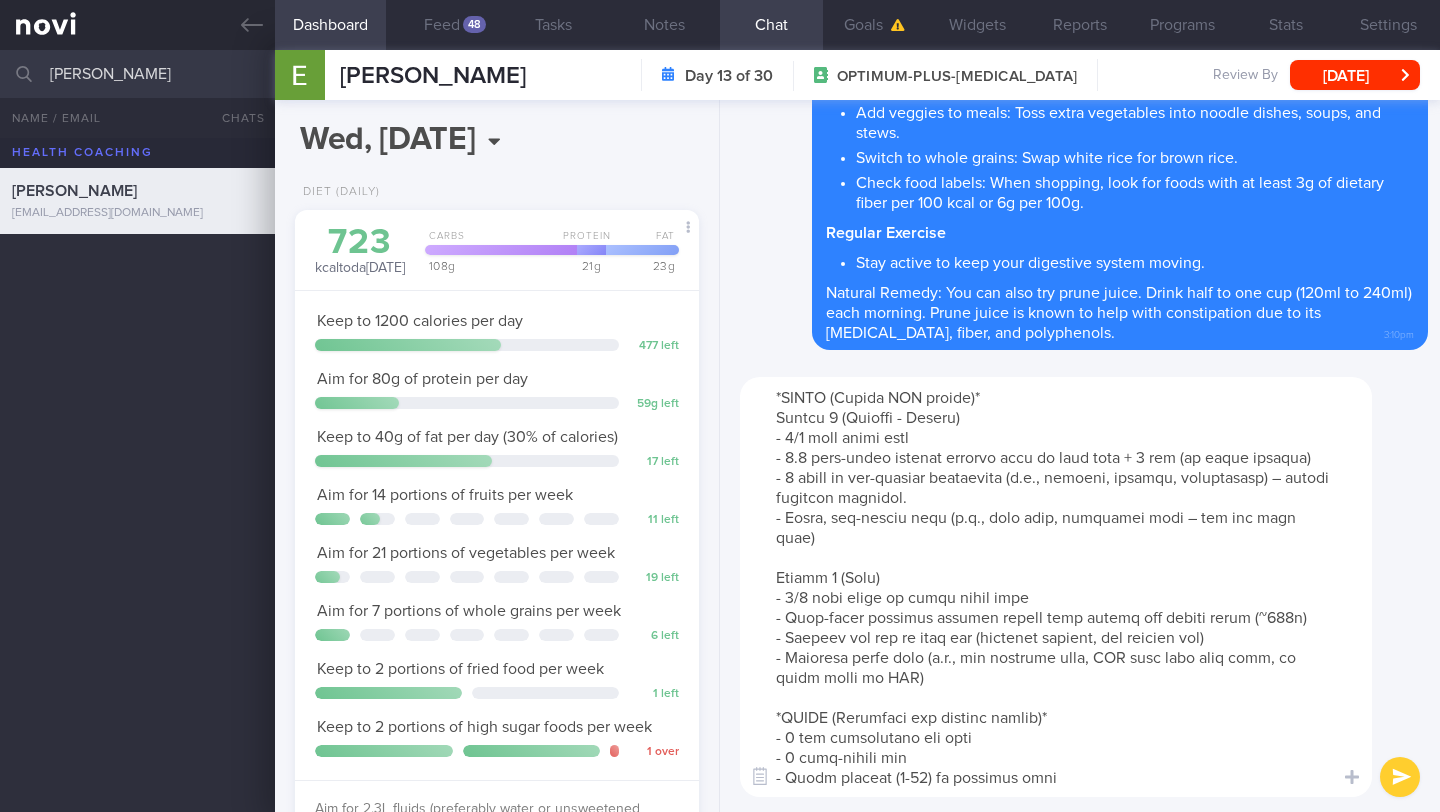 drag, startPoint x: 1246, startPoint y: 435, endPoint x: 1169, endPoint y: 434, distance: 77.00649 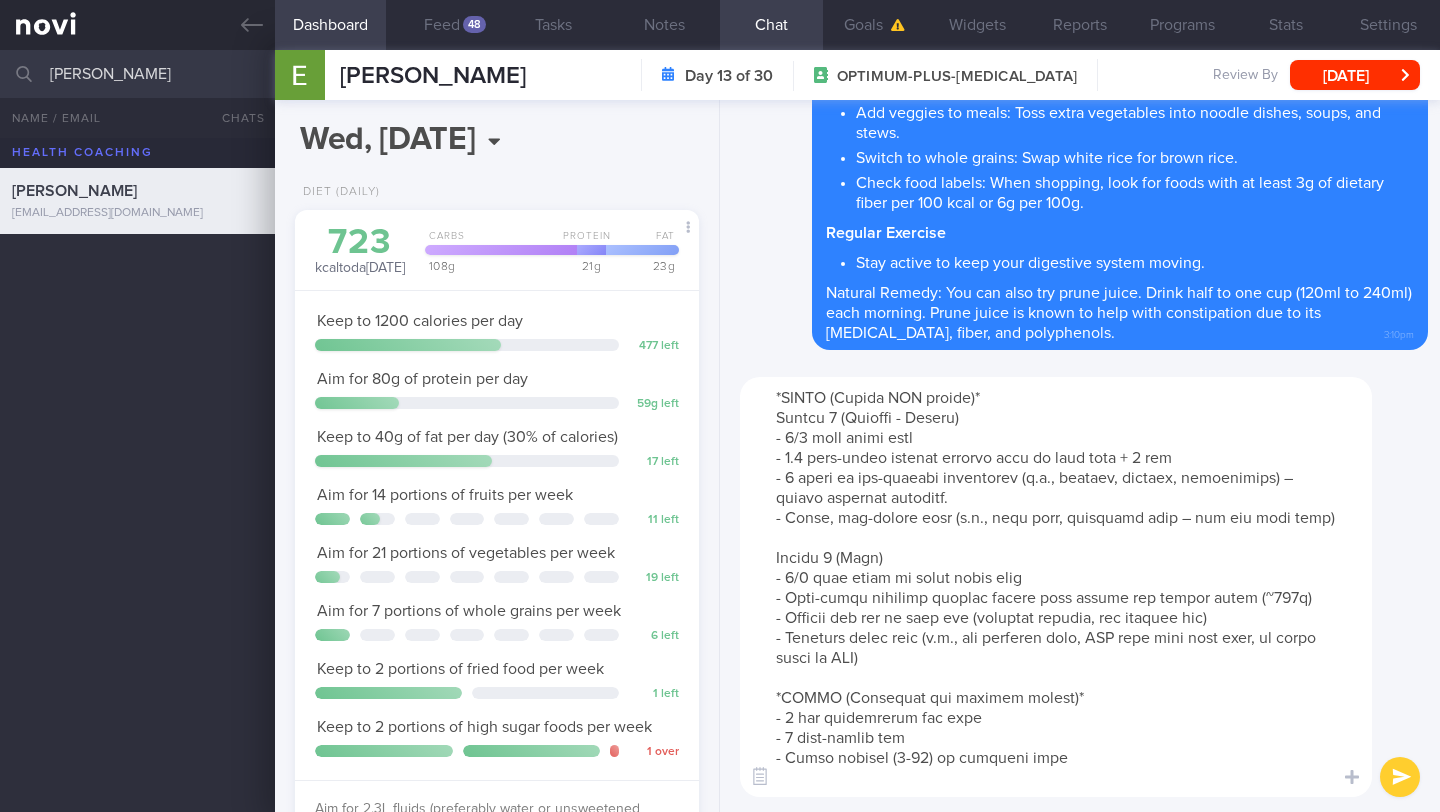 scroll, scrollTop: 543, scrollLeft: 0, axis: vertical 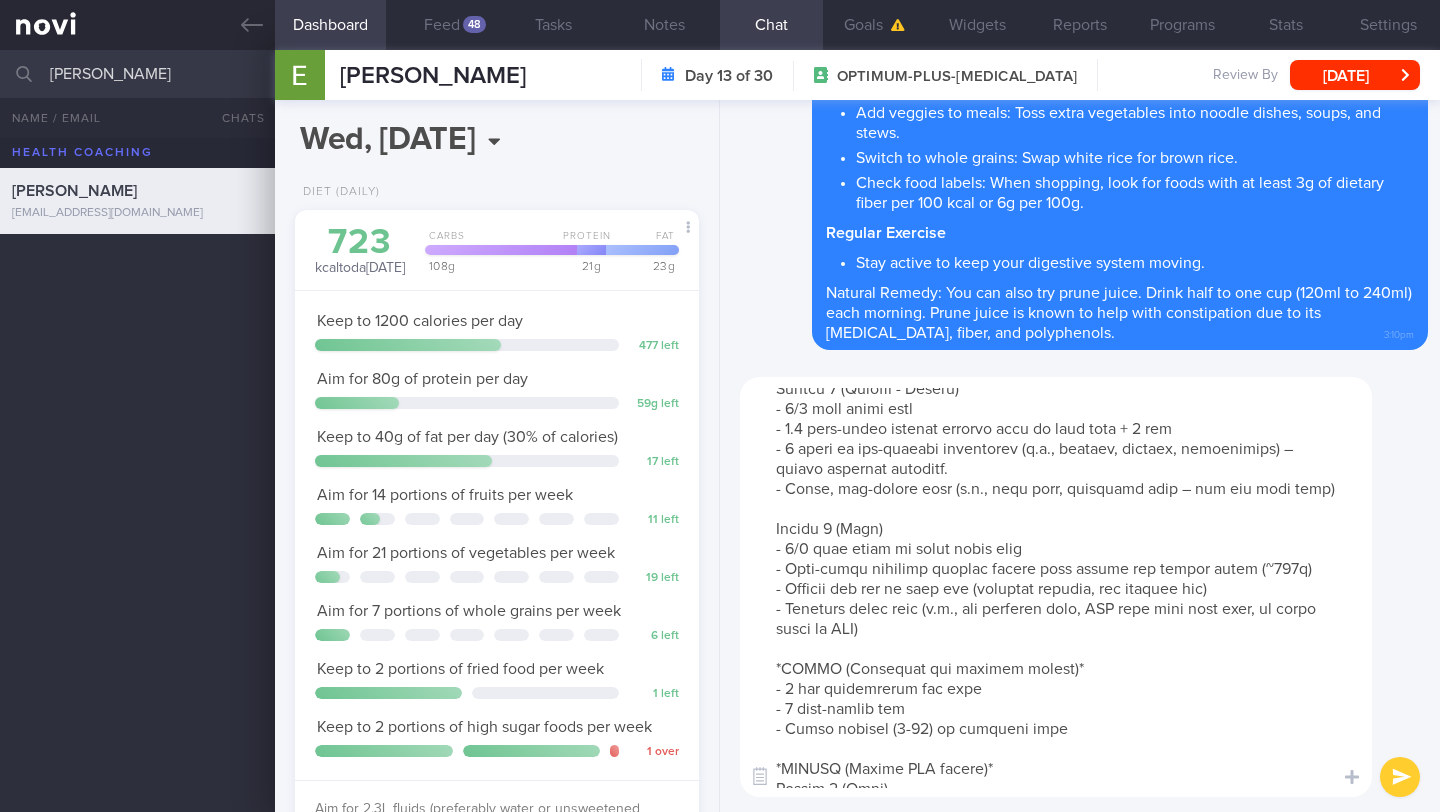 drag, startPoint x: 1173, startPoint y: 468, endPoint x: 1294, endPoint y: 467, distance: 121.004135 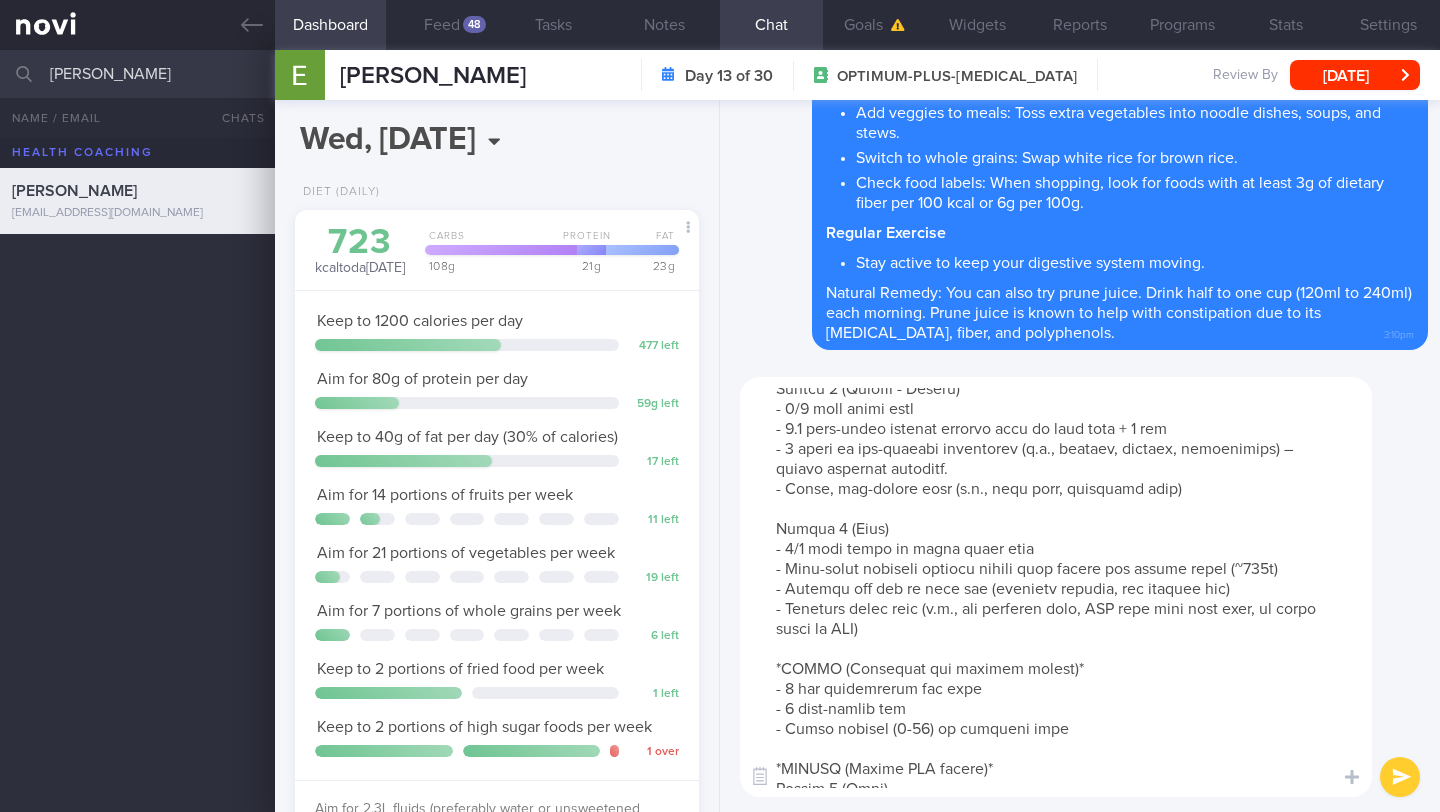 scroll, scrollTop: 565, scrollLeft: 0, axis: vertical 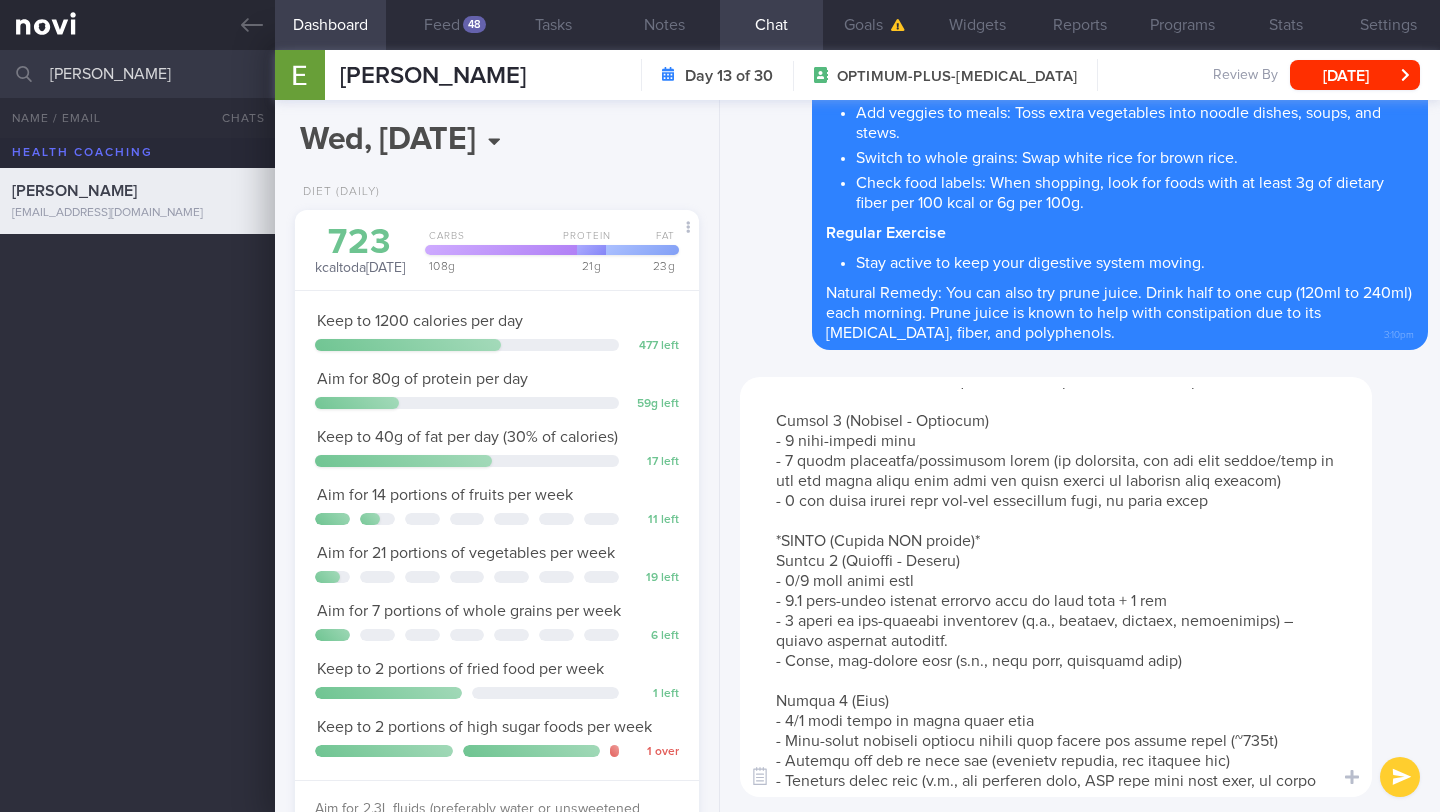 drag, startPoint x: 799, startPoint y: 460, endPoint x: 1236, endPoint y: 465, distance: 437.0286 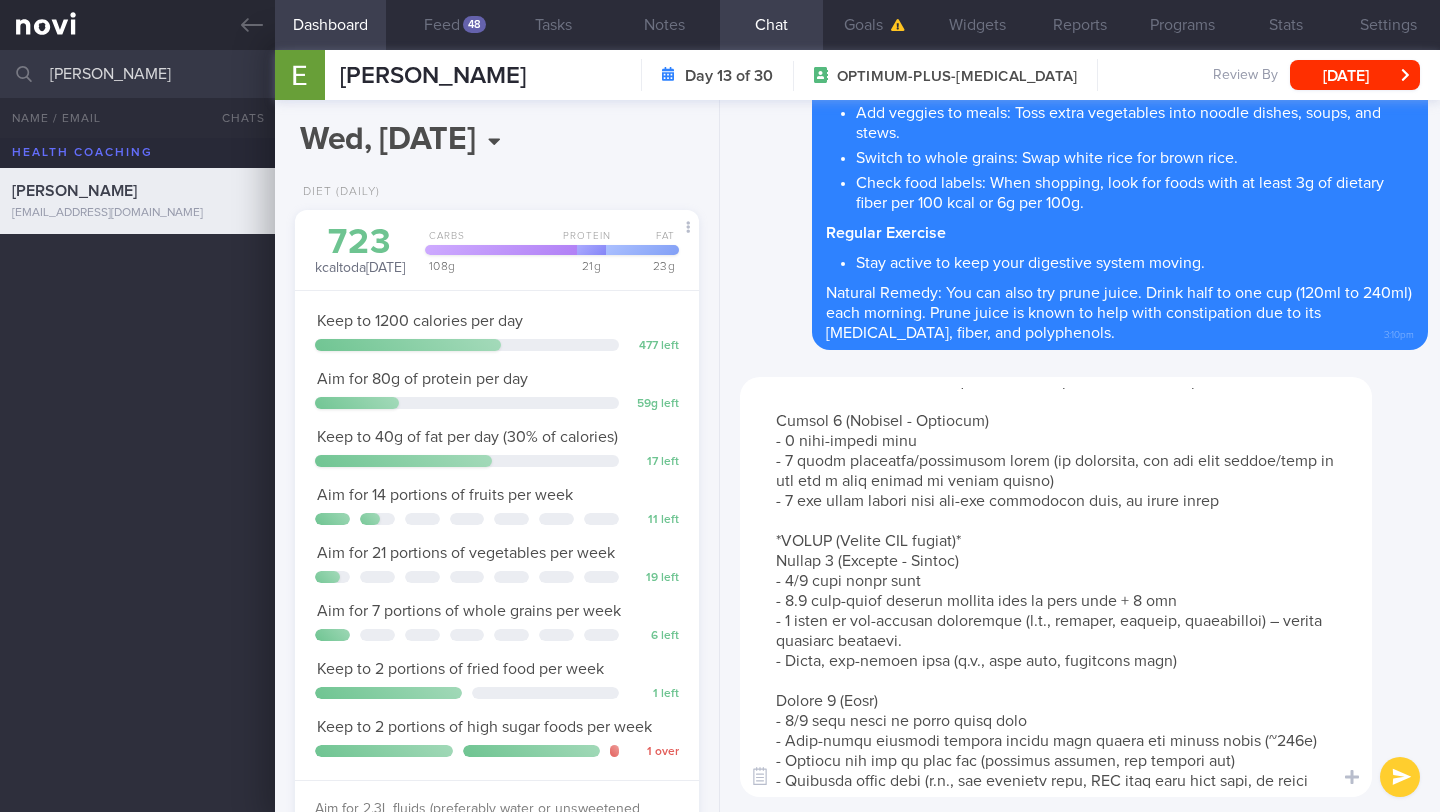 drag, startPoint x: 954, startPoint y: 482, endPoint x: 997, endPoint y: 482, distance: 43 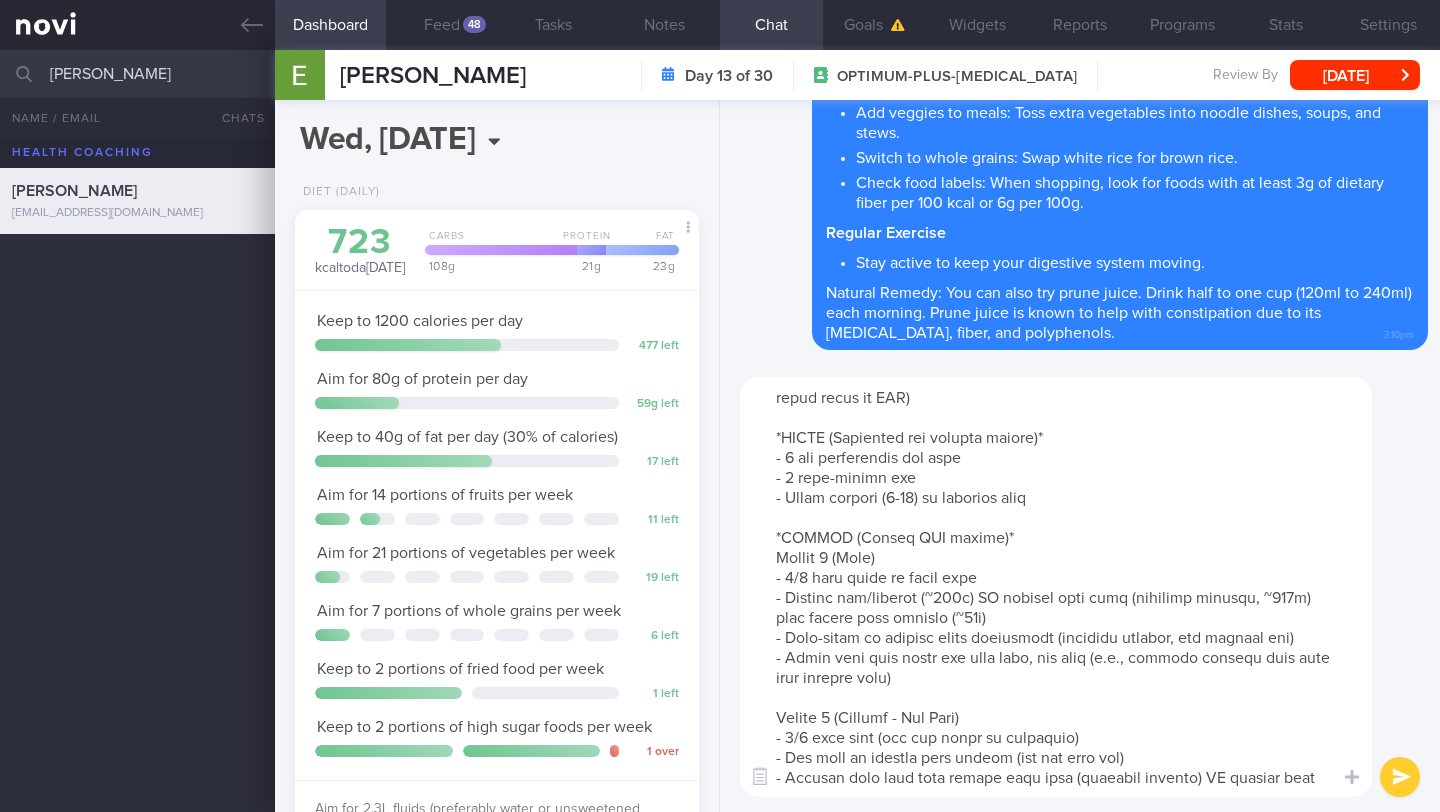 drag, startPoint x: 770, startPoint y: 400, endPoint x: 1219, endPoint y: 811, distance: 608.7052 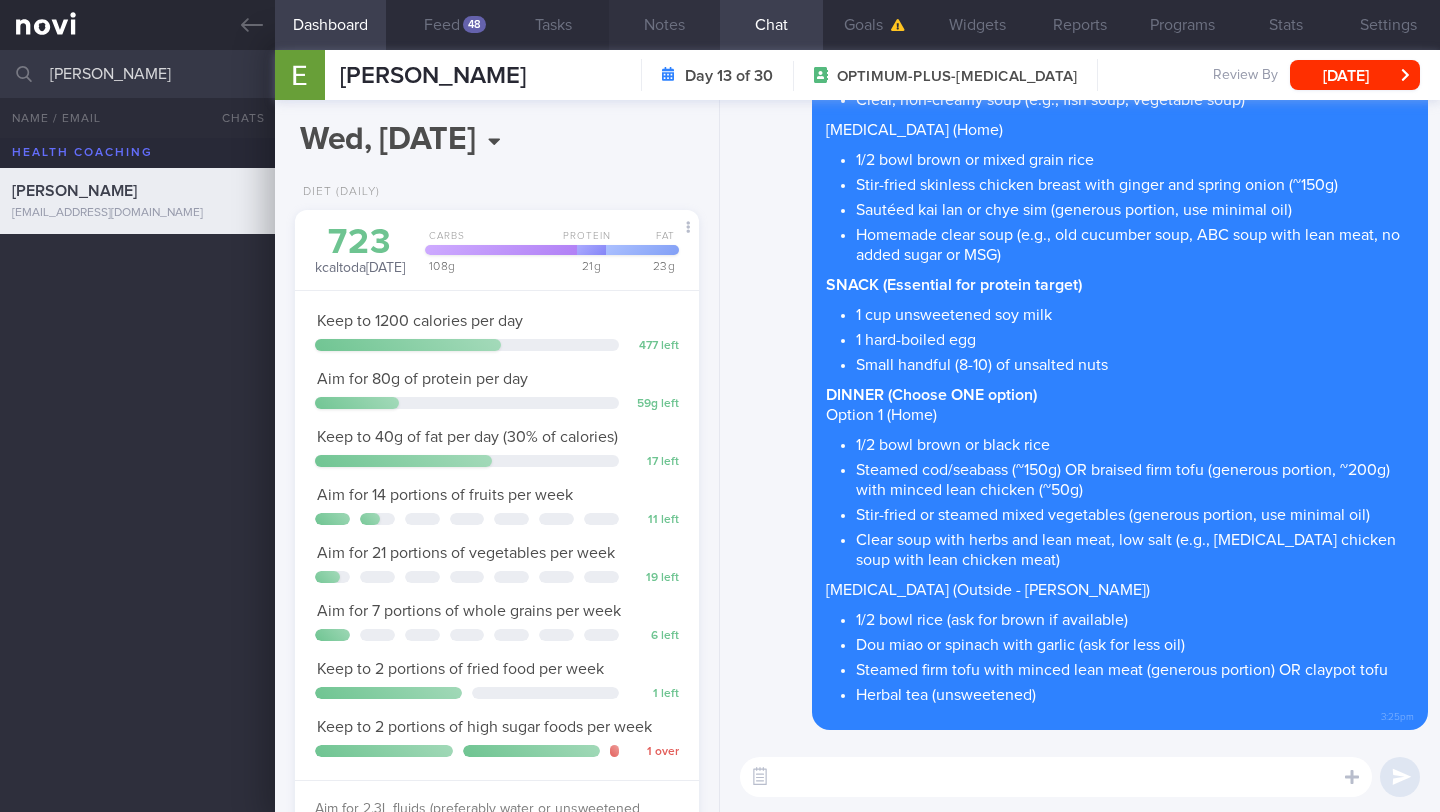 click on "Notes" at bounding box center [664, 25] 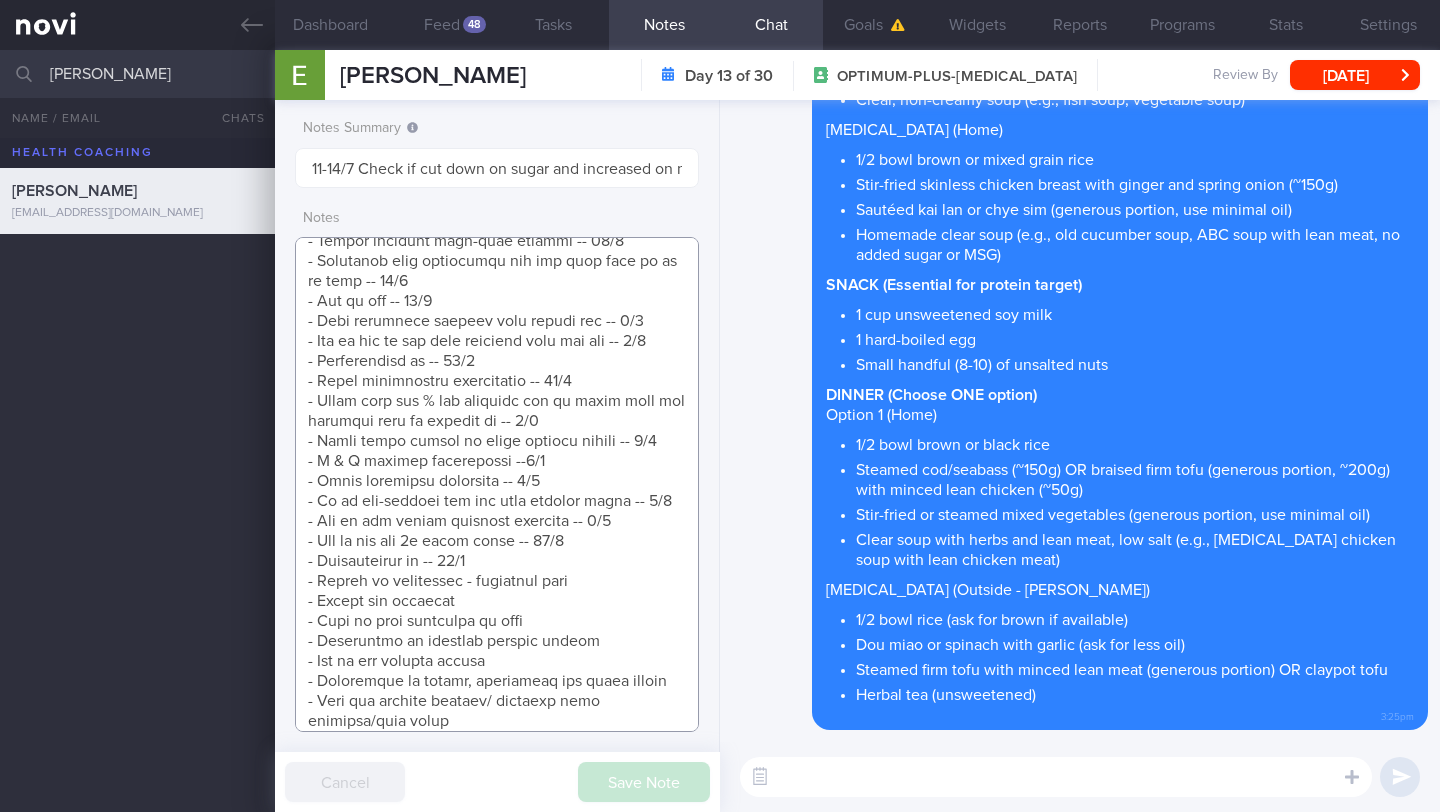 click at bounding box center (497, 484) 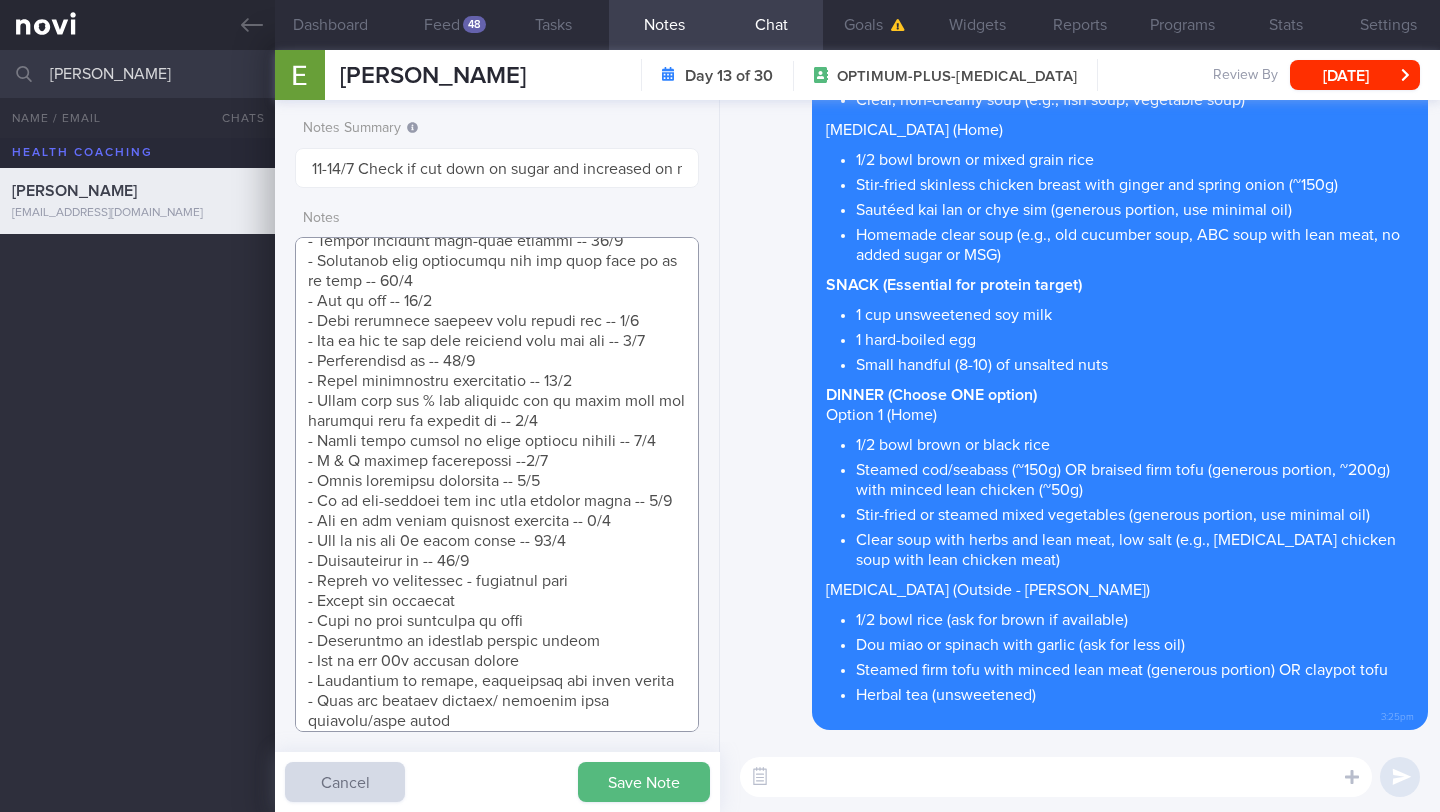 click at bounding box center [497, 484] 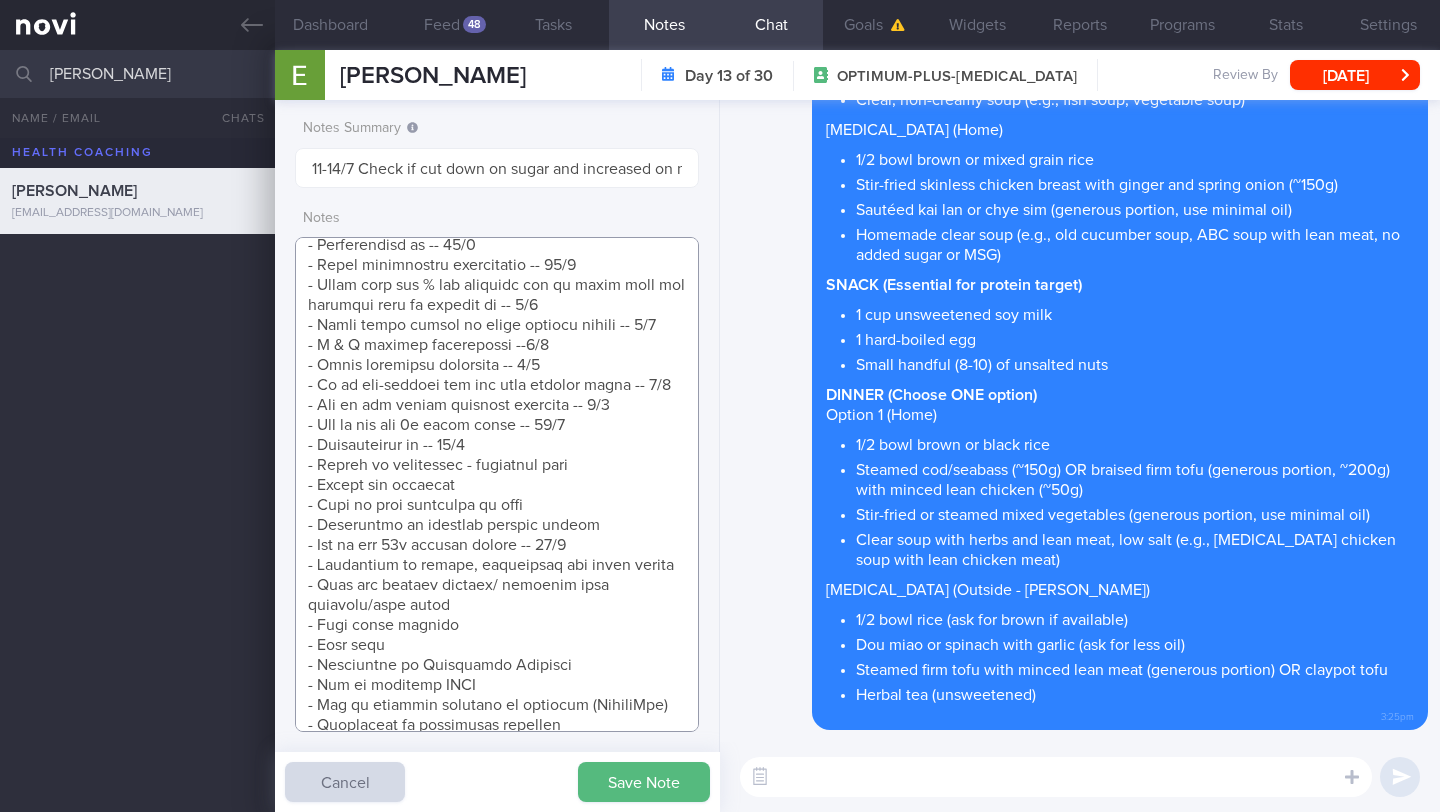scroll, scrollTop: 1392, scrollLeft: 0, axis: vertical 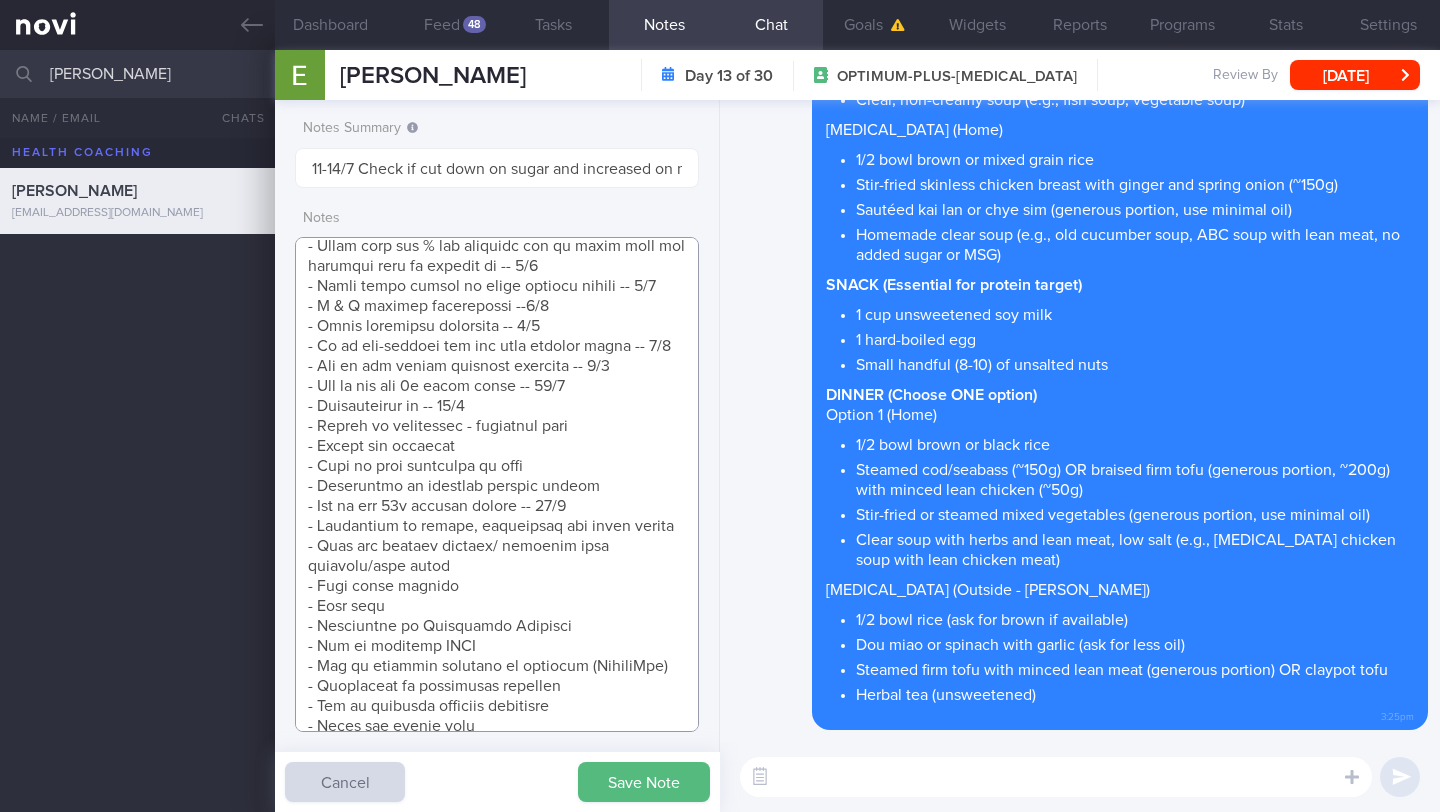drag, startPoint x: 588, startPoint y: 719, endPoint x: 288, endPoint y: 573, distance: 333.64053 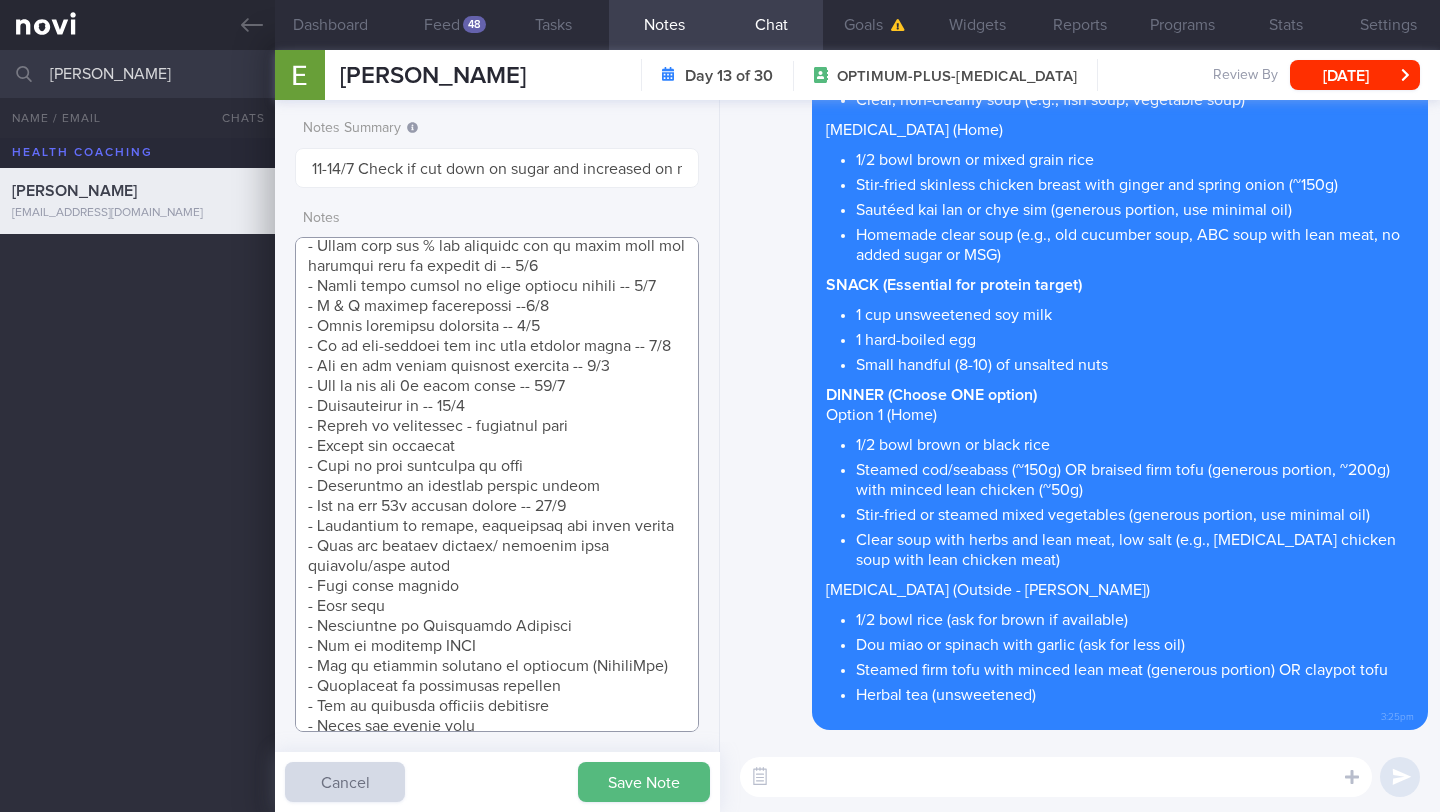 click at bounding box center (497, 484) 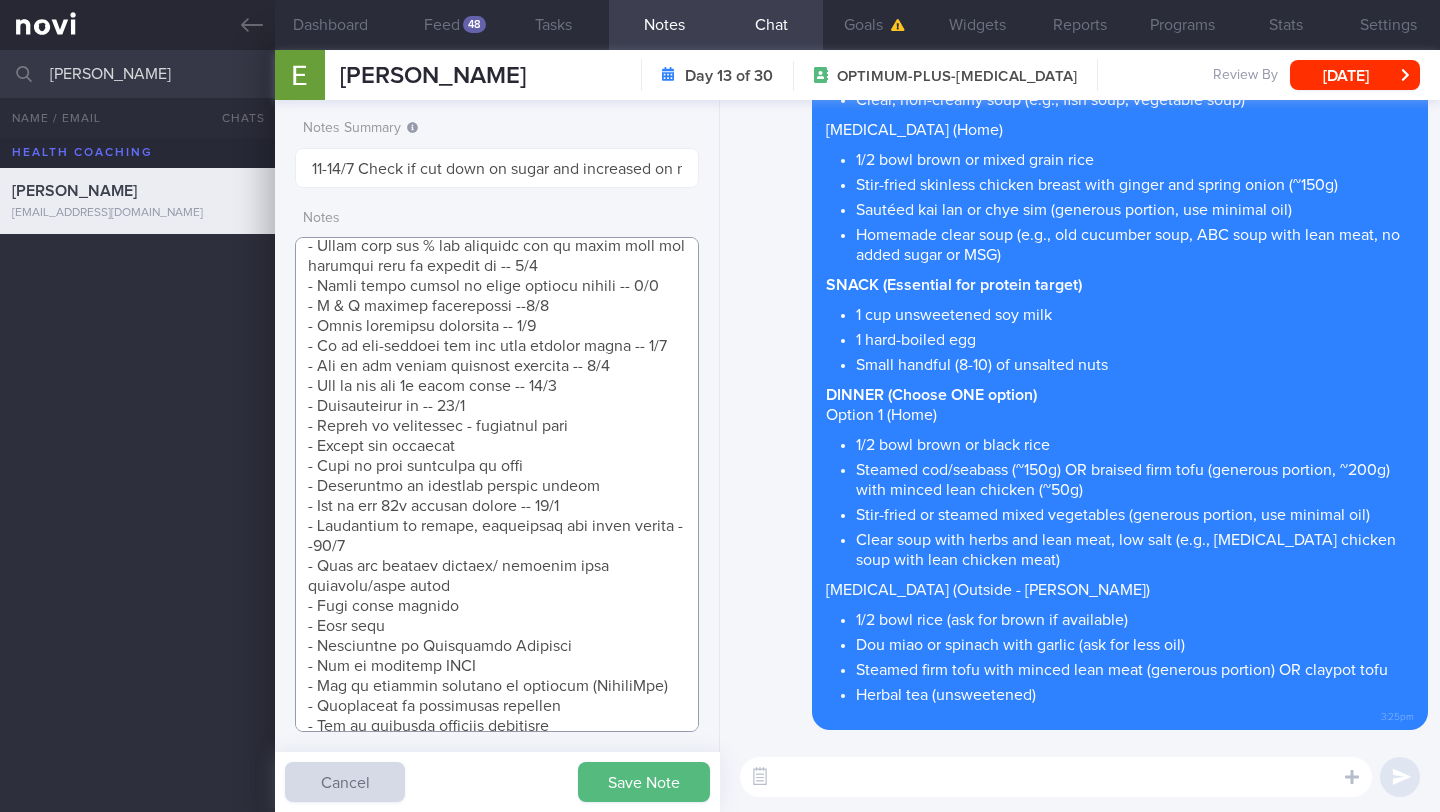 drag, startPoint x: 353, startPoint y: 607, endPoint x: 300, endPoint y: 590, distance: 55.65968 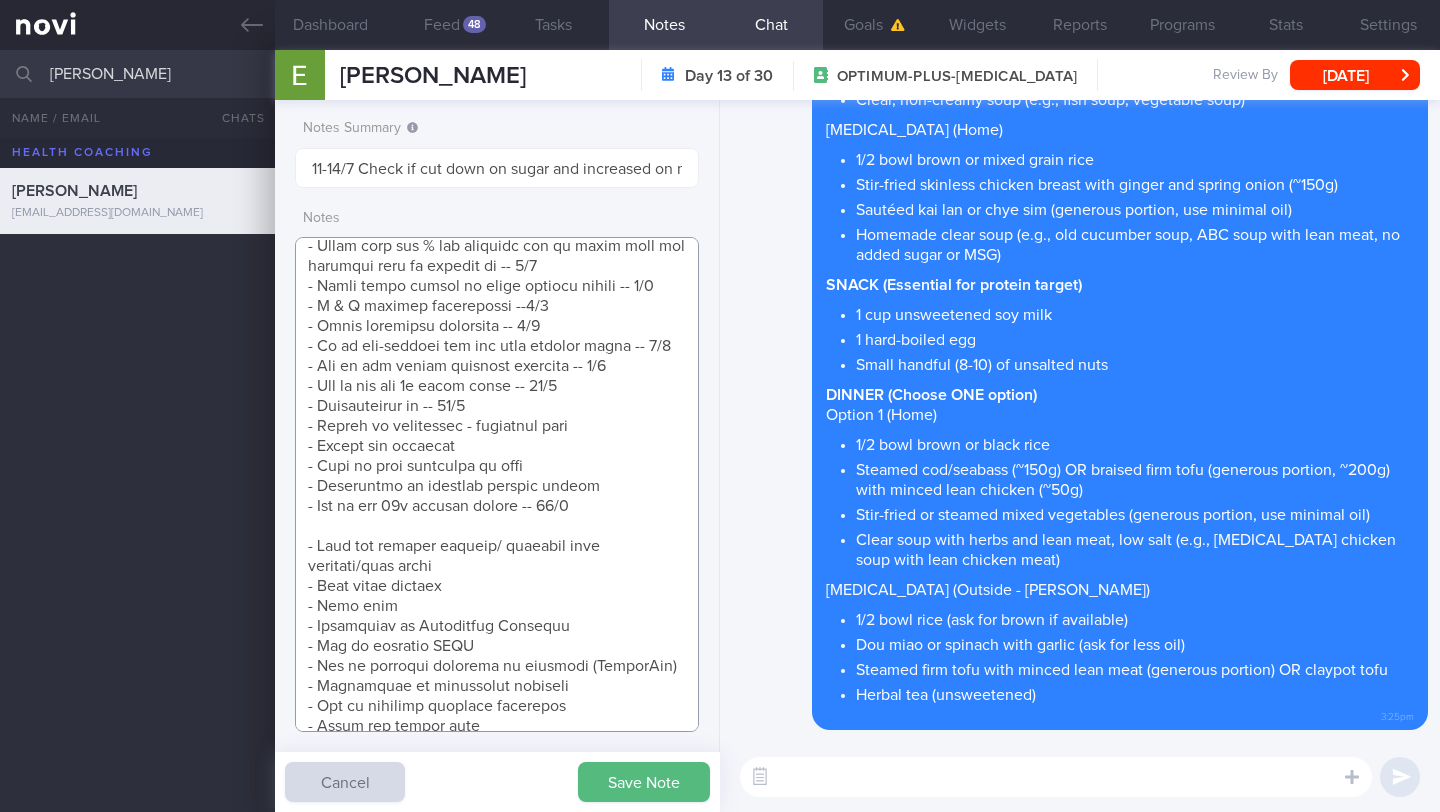 click at bounding box center (497, 484) 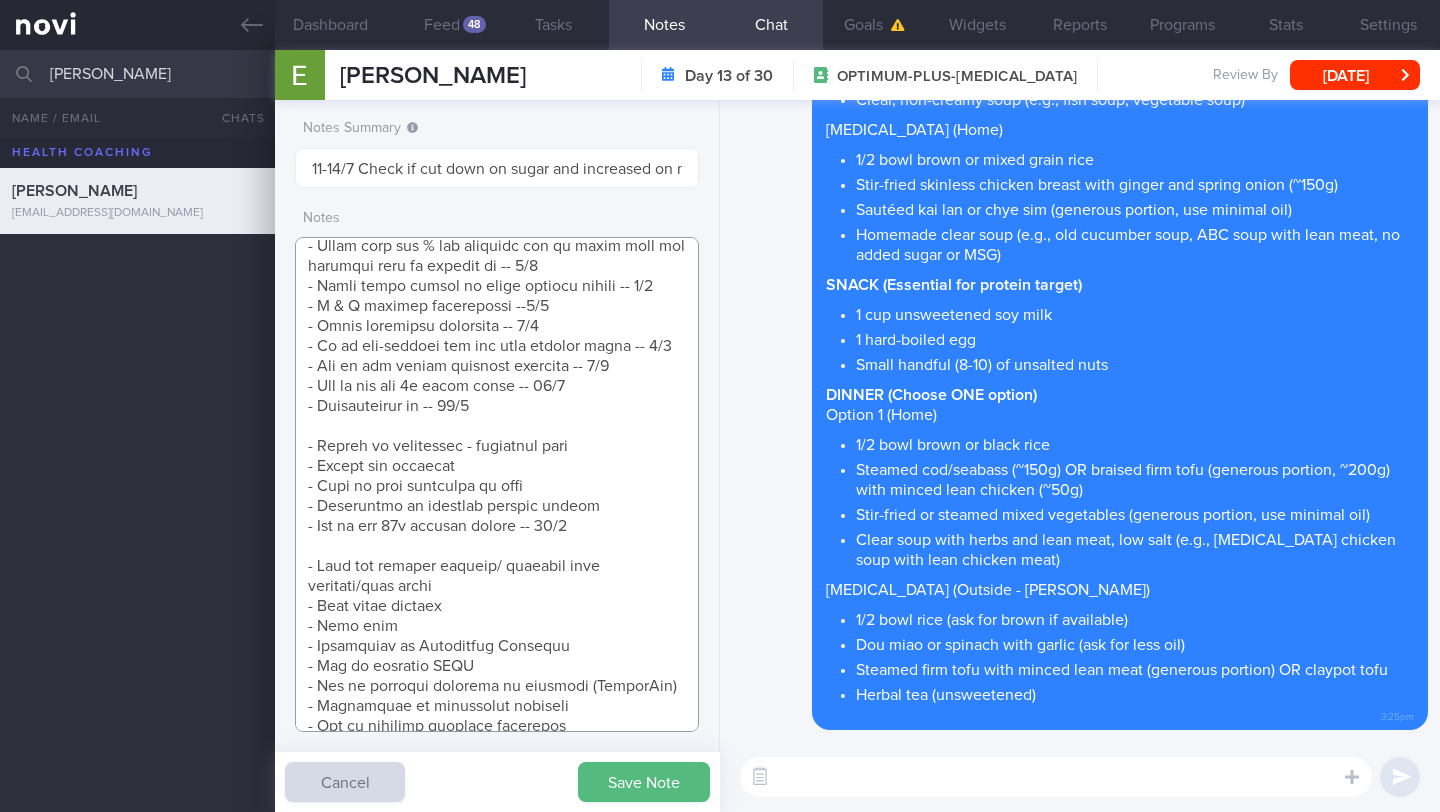 paste on "- Importance of fruits, vegetables and whole grains --16/7" 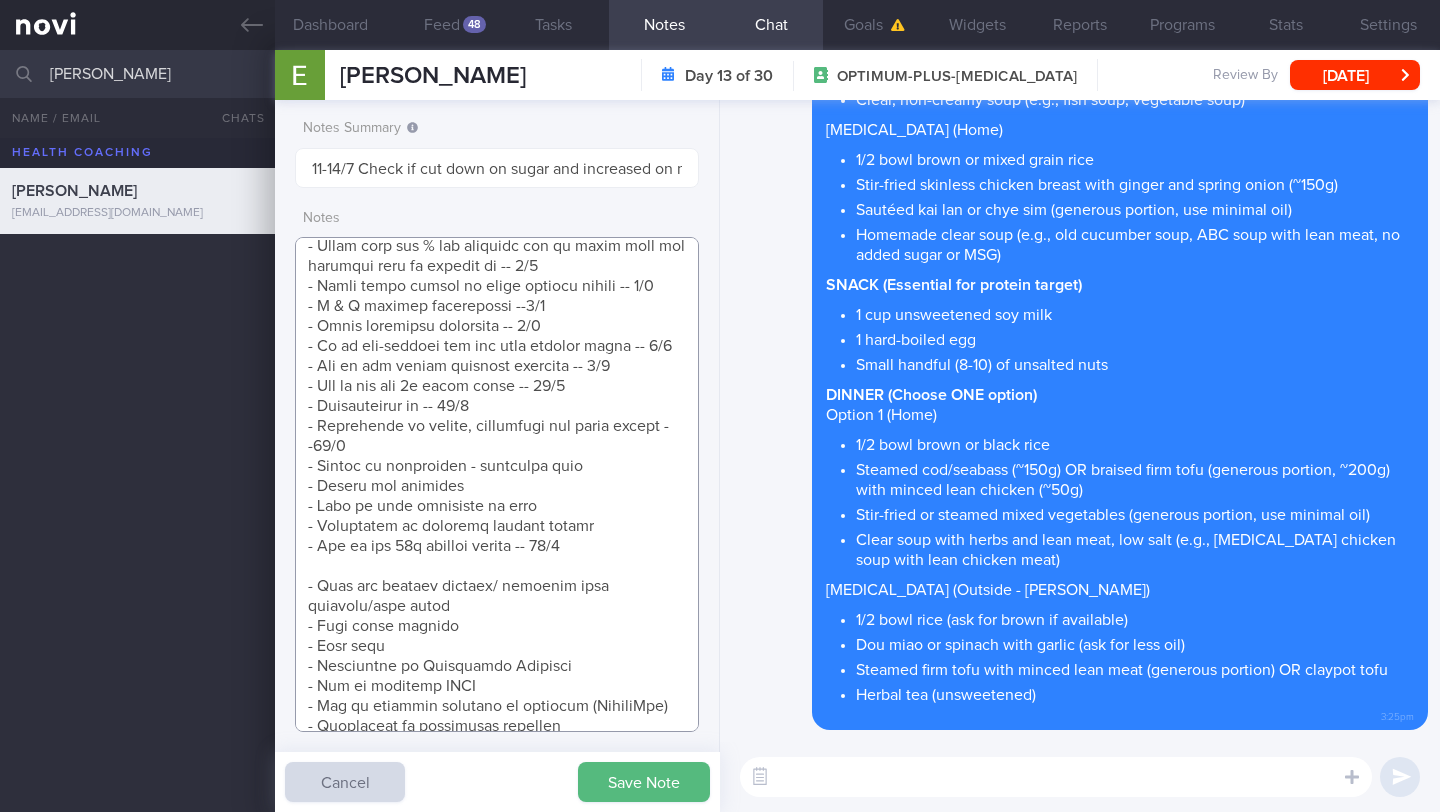 click at bounding box center (497, 484) 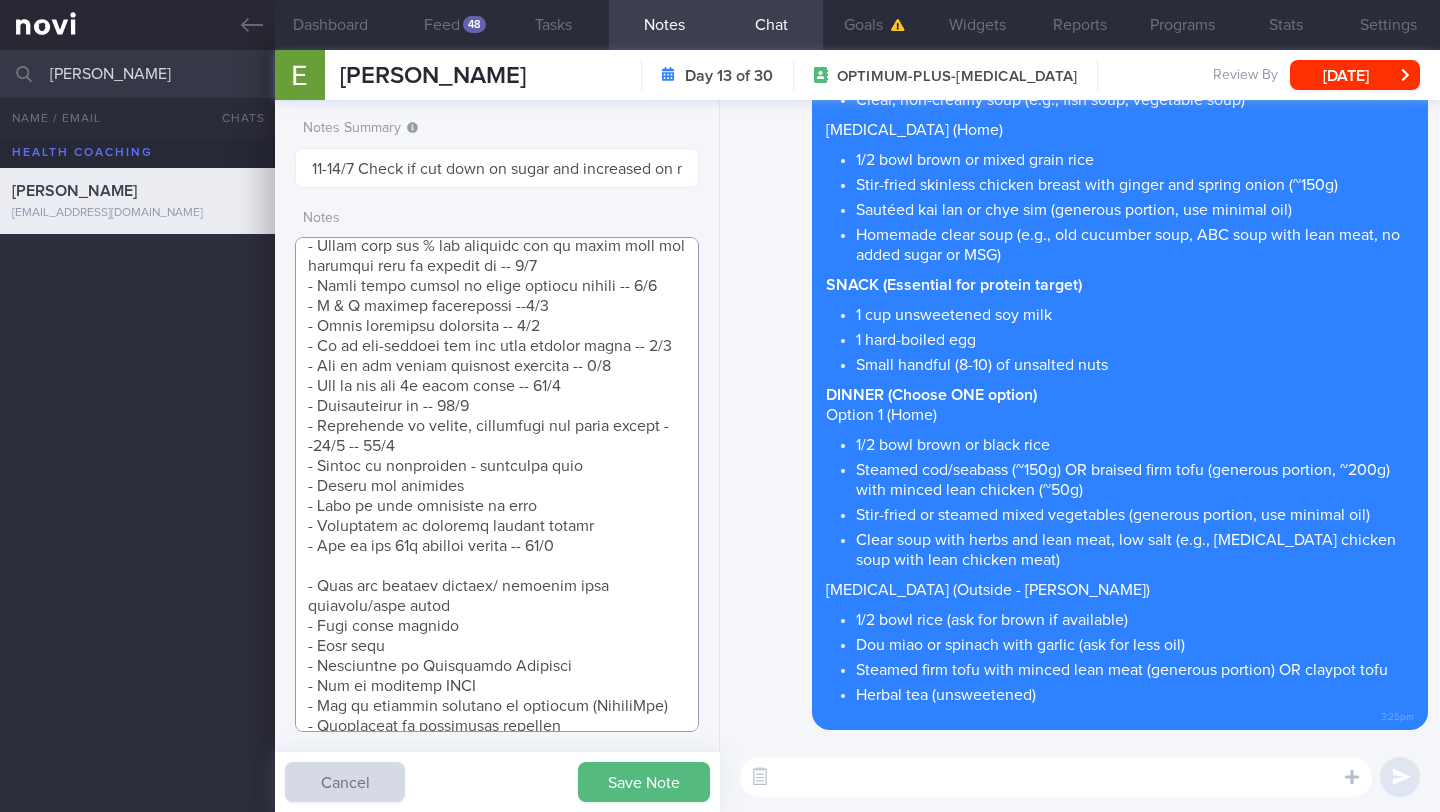 drag, startPoint x: 577, startPoint y: 603, endPoint x: 286, endPoint y: 602, distance: 291.0017 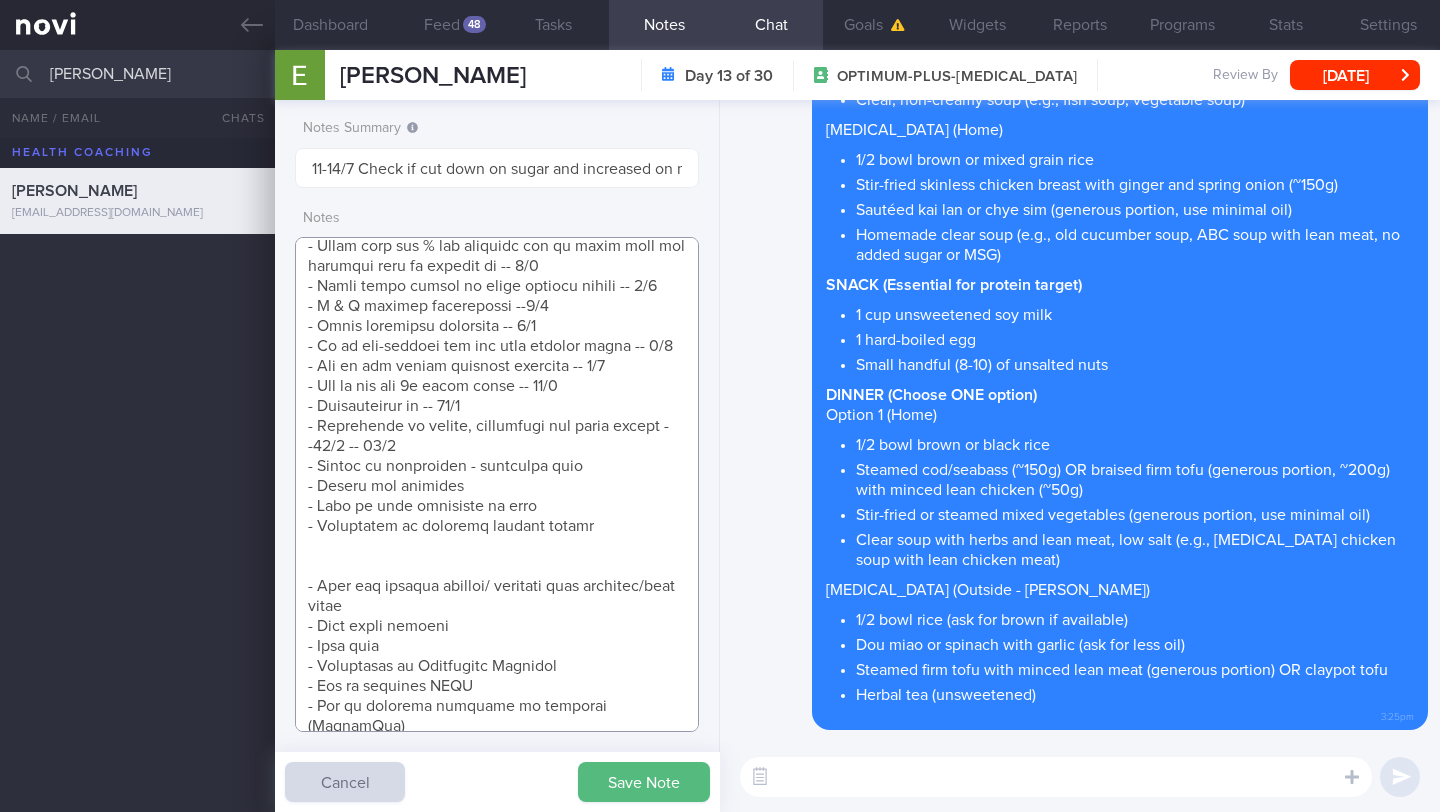 click at bounding box center (497, 484) 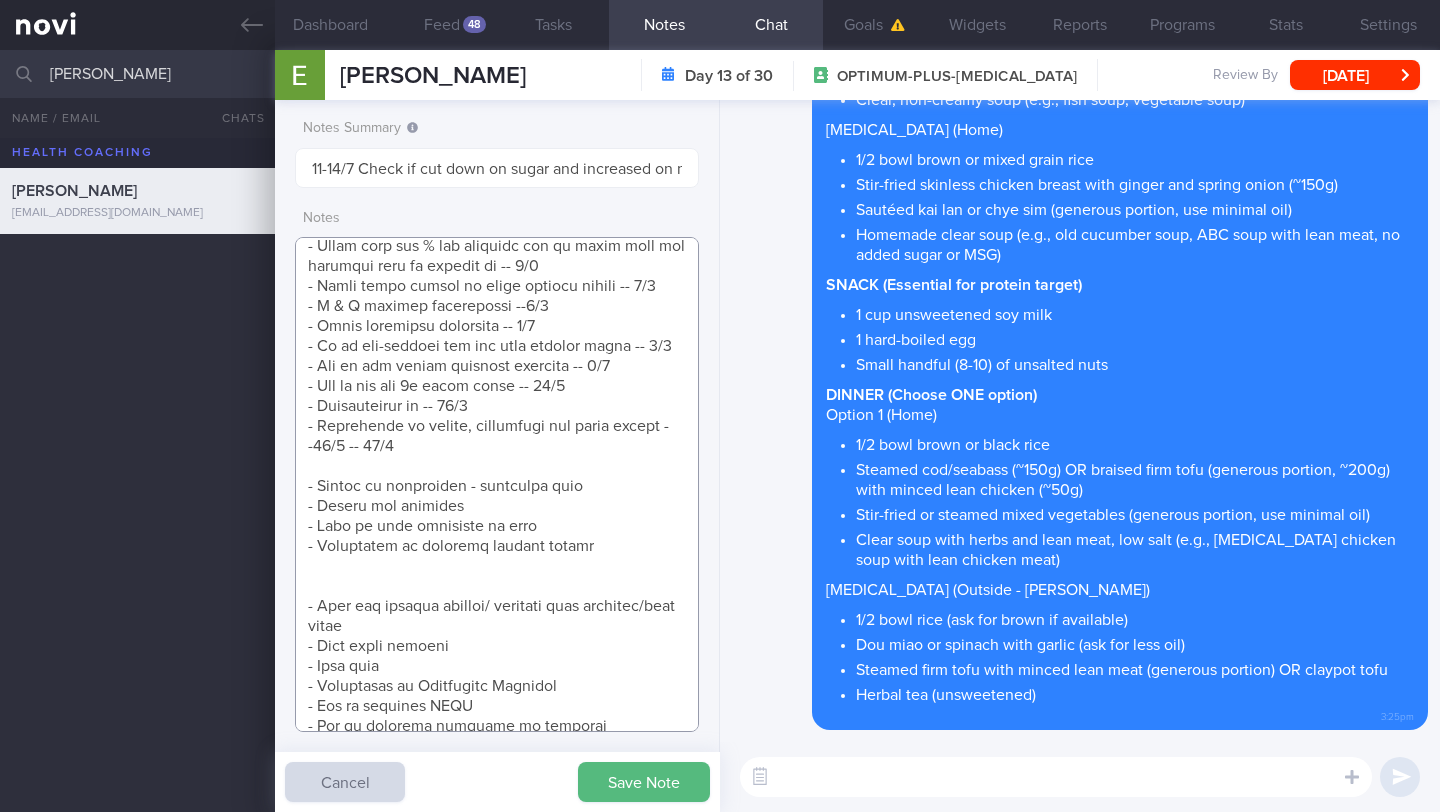 paste on "- How to hit 80g protein target -- 16/7" 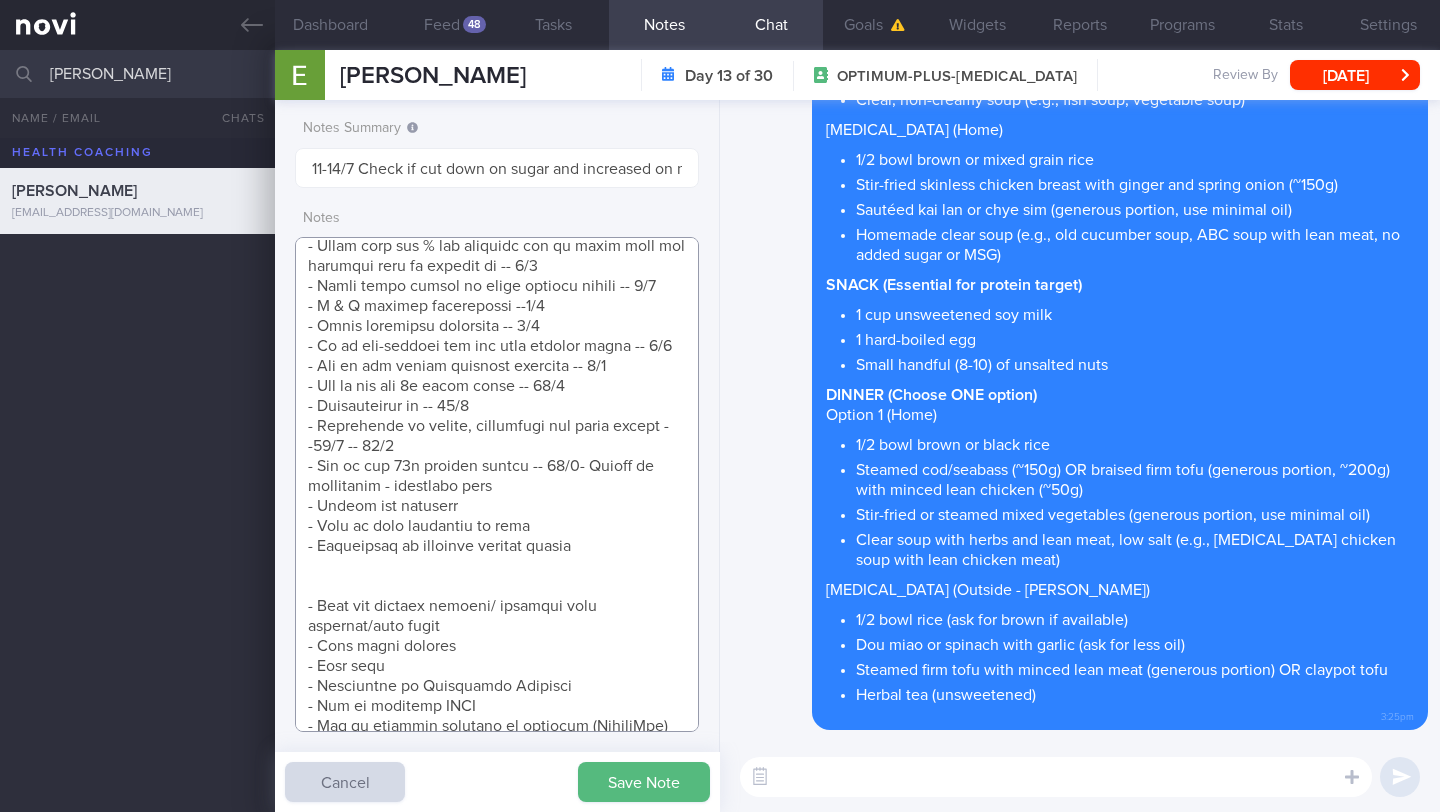drag, startPoint x: 403, startPoint y: 506, endPoint x: 345, endPoint y: 509, distance: 58.077534 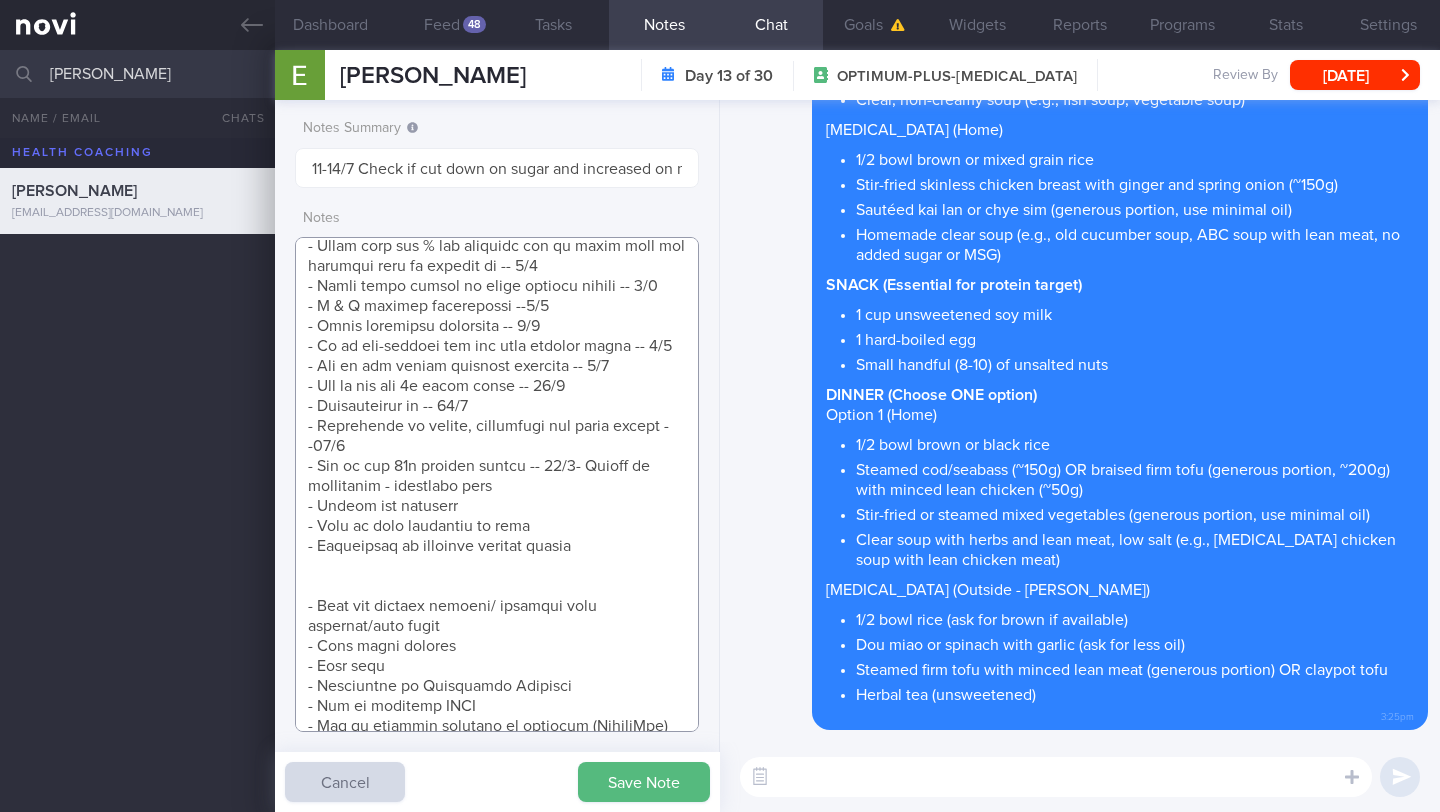 click at bounding box center (497, 484) 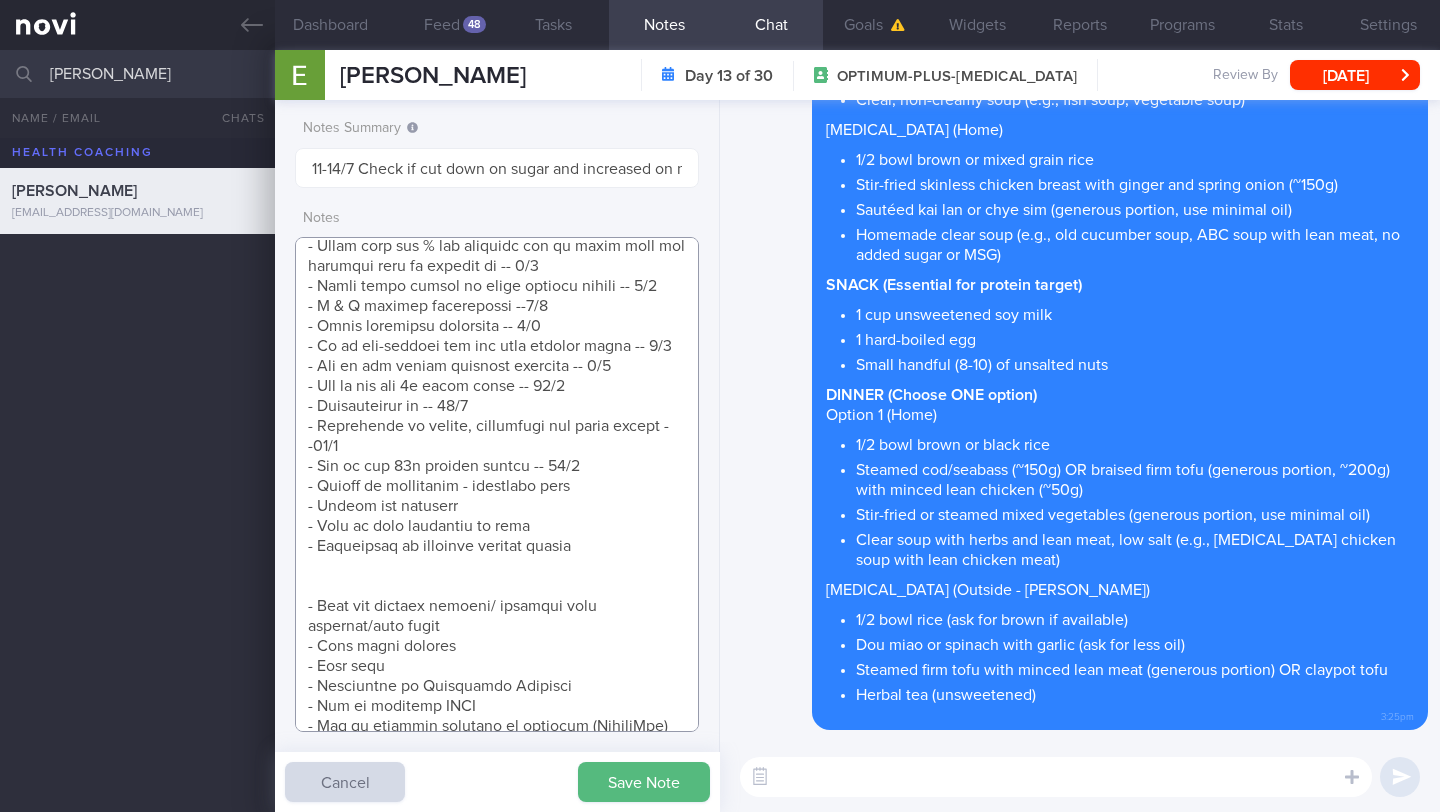 click at bounding box center [497, 484] 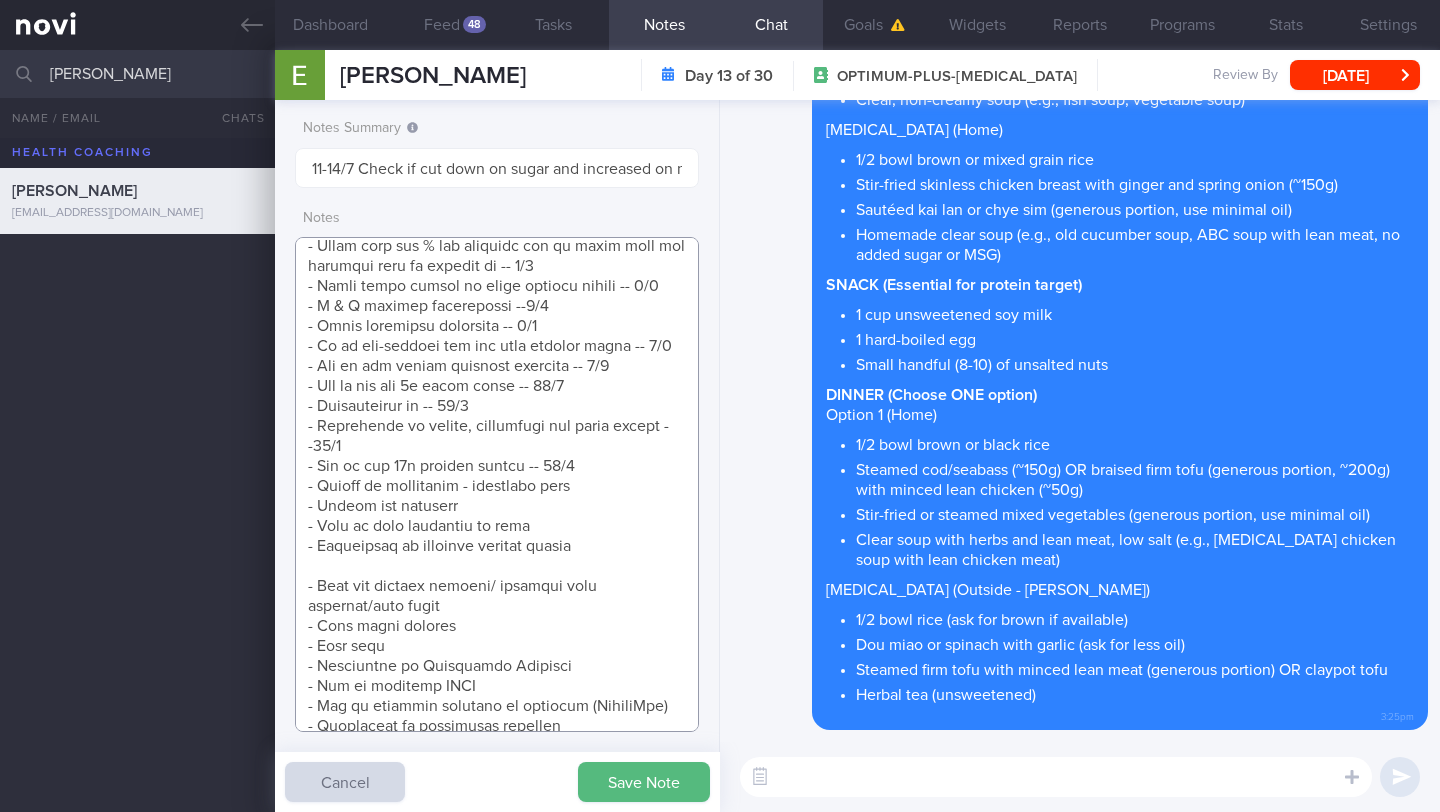 click at bounding box center (497, 484) 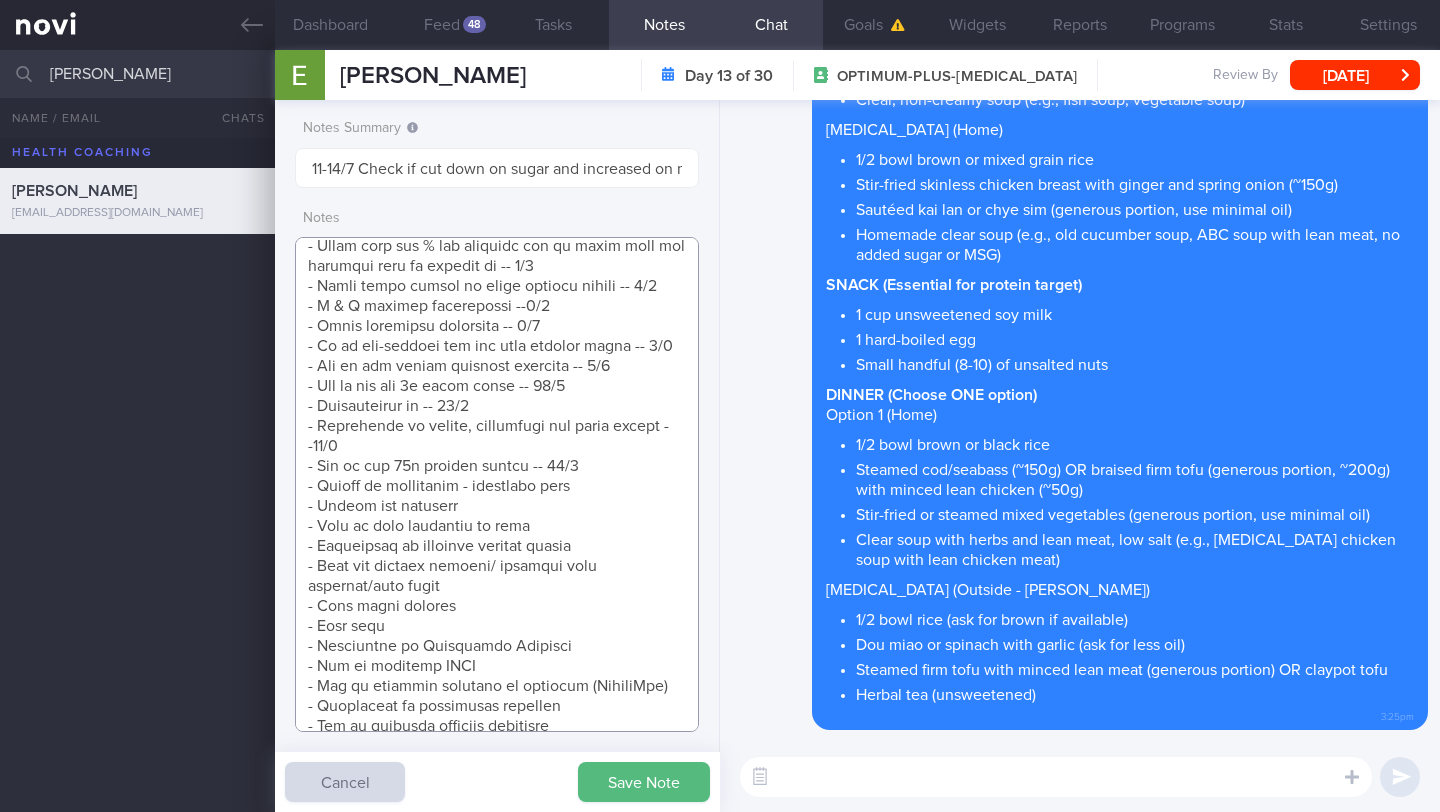 drag, startPoint x: 584, startPoint y: 610, endPoint x: 299, endPoint y: 606, distance: 285.02808 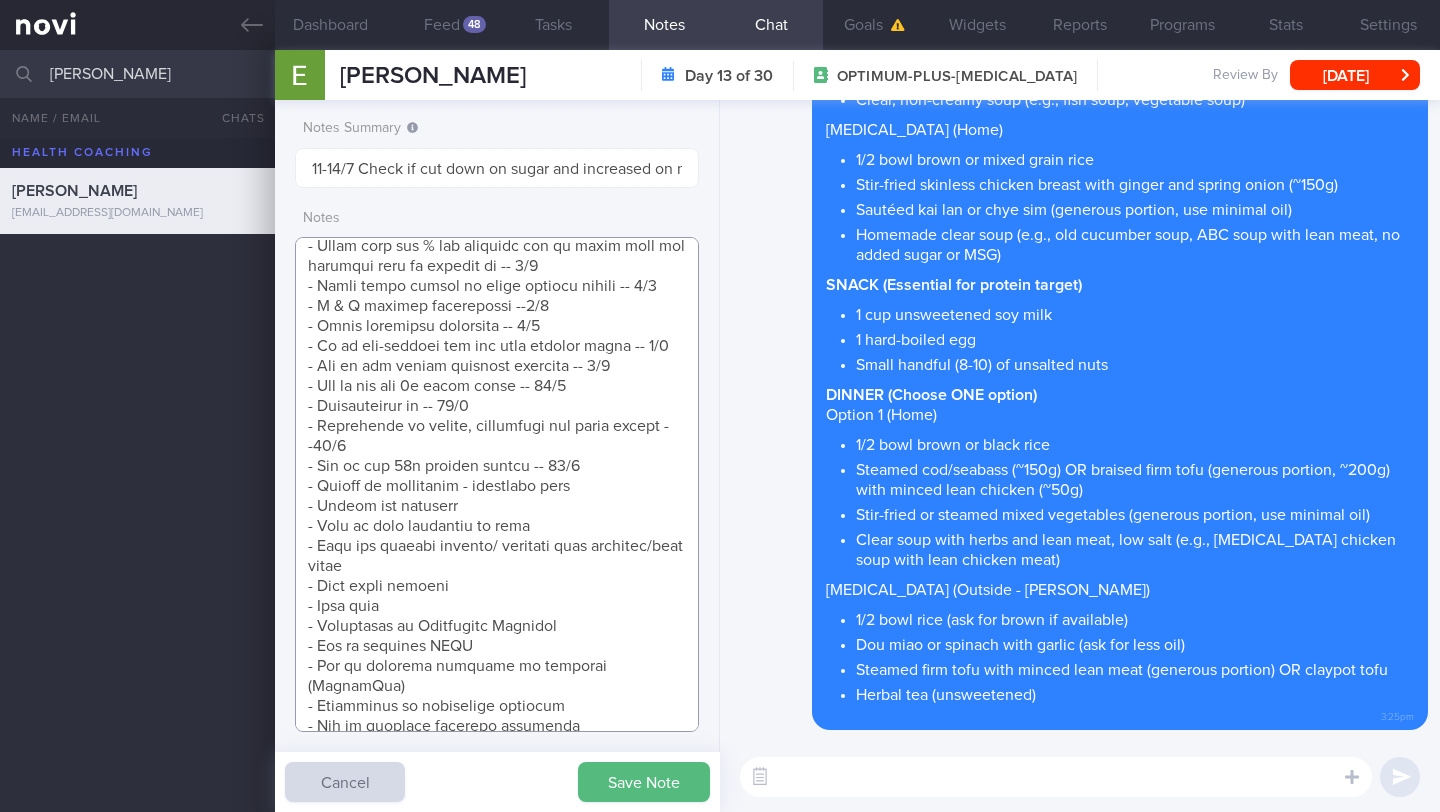 click at bounding box center (497, 484) 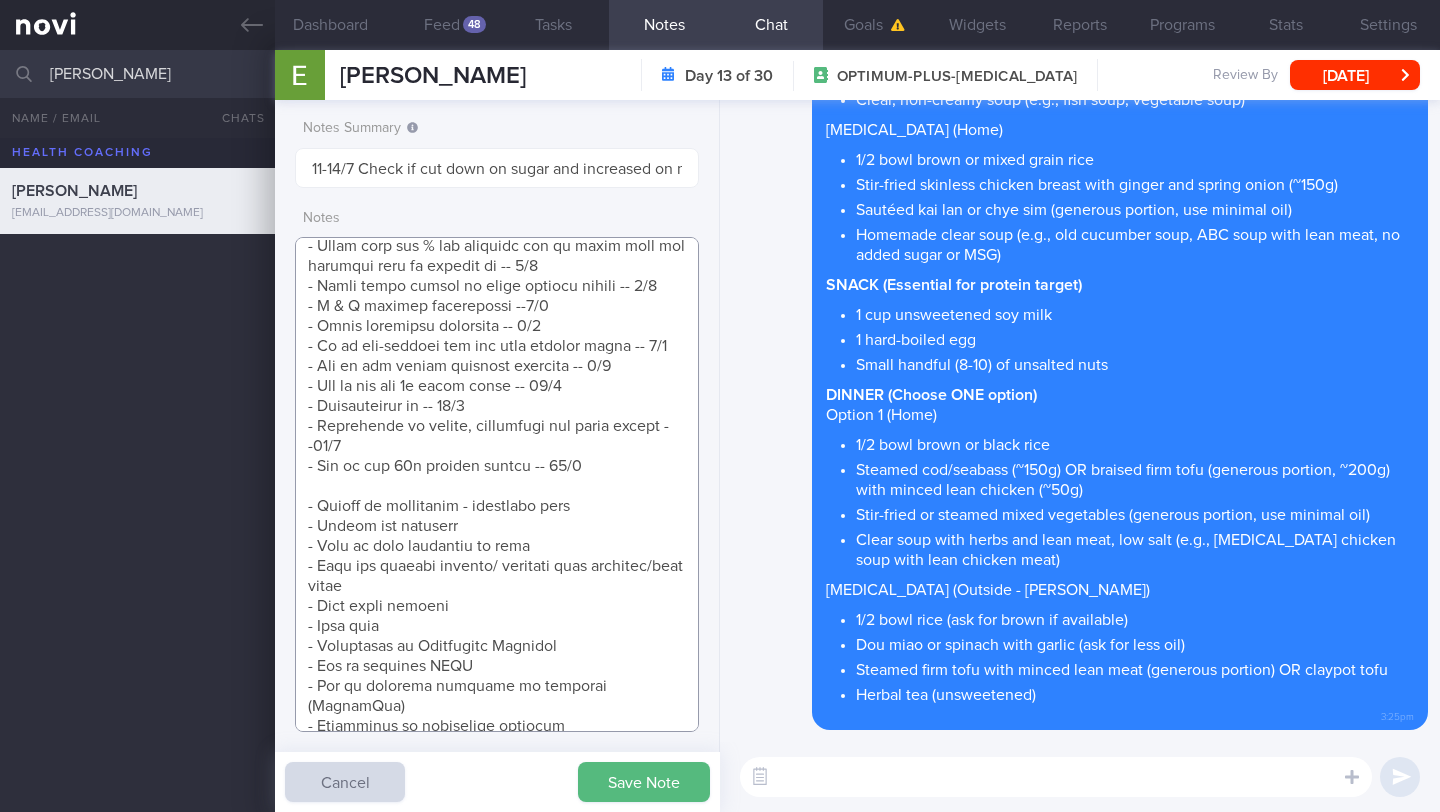paste on "- Importance of adequate protein intake" 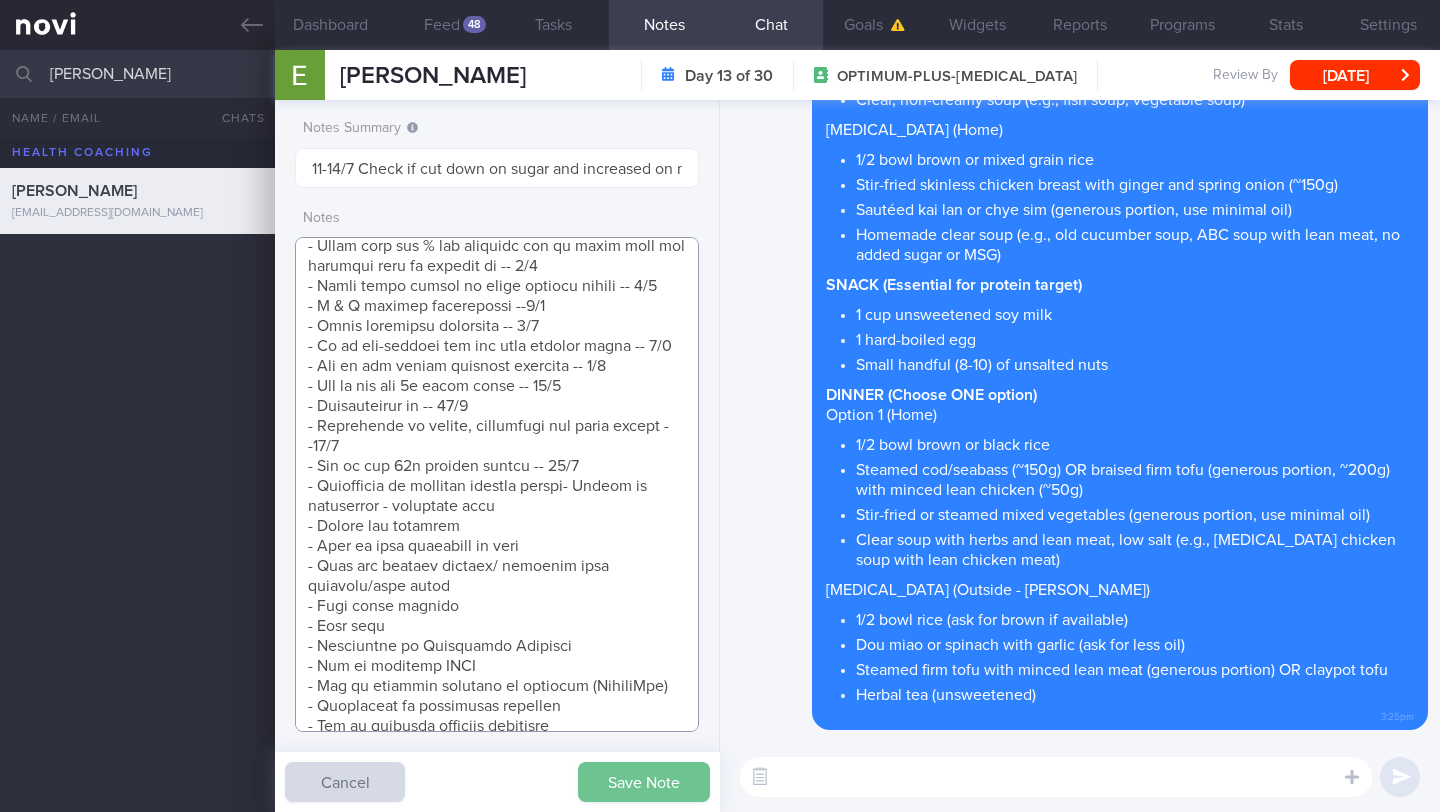 type on "SUPPORT NEEDED:
CHALLENGE:
- OVERALL:
(4/7/25) Constipation is long standing. Took bisacodyl and constipation was resolved. Has been taking the Rybelsus 7mg except when traveling. No side effects. Ryblesus 14mg. Take lactulose consistently - 1 bottle
If 3 days no BO, take bisacodyl
(16/6/25) Side effects. Constipation requiring enema. Has background of bacd constipation. Stopped taking medication due to the constipation (11 June). Portions are smaller
Taking less coffee with sugar
- LIFE:
- DIET:
- EXERCISE:
- MEDS:
- HbA1c/GMI:
Wt trend:  76 > (16/6) 74.9
In Body (21/6/25) done when saw TCM physician
Body fat %: 42.5
Body fat: 31.8kg
Muscle Mass: 23.3kg
Visceral fat: 15 (high)
BMI: 30.3 (obese)
Wt Targets:
5%  (4kg -> 72kg)
10% (8kg -> 68kg)
15% (11kg -> 65kg)
62yo Chinese female
Homemaker
- Pmhx: HLD
- Meds/Supps: Statins, Collagen, Ginseng, Probiotics
- Social hx: Married. Lives with husband and 2 sons
Patient buys groceries and cooks
- Diet: At least 3 meals per day, plus snacks. Cooks meal..." 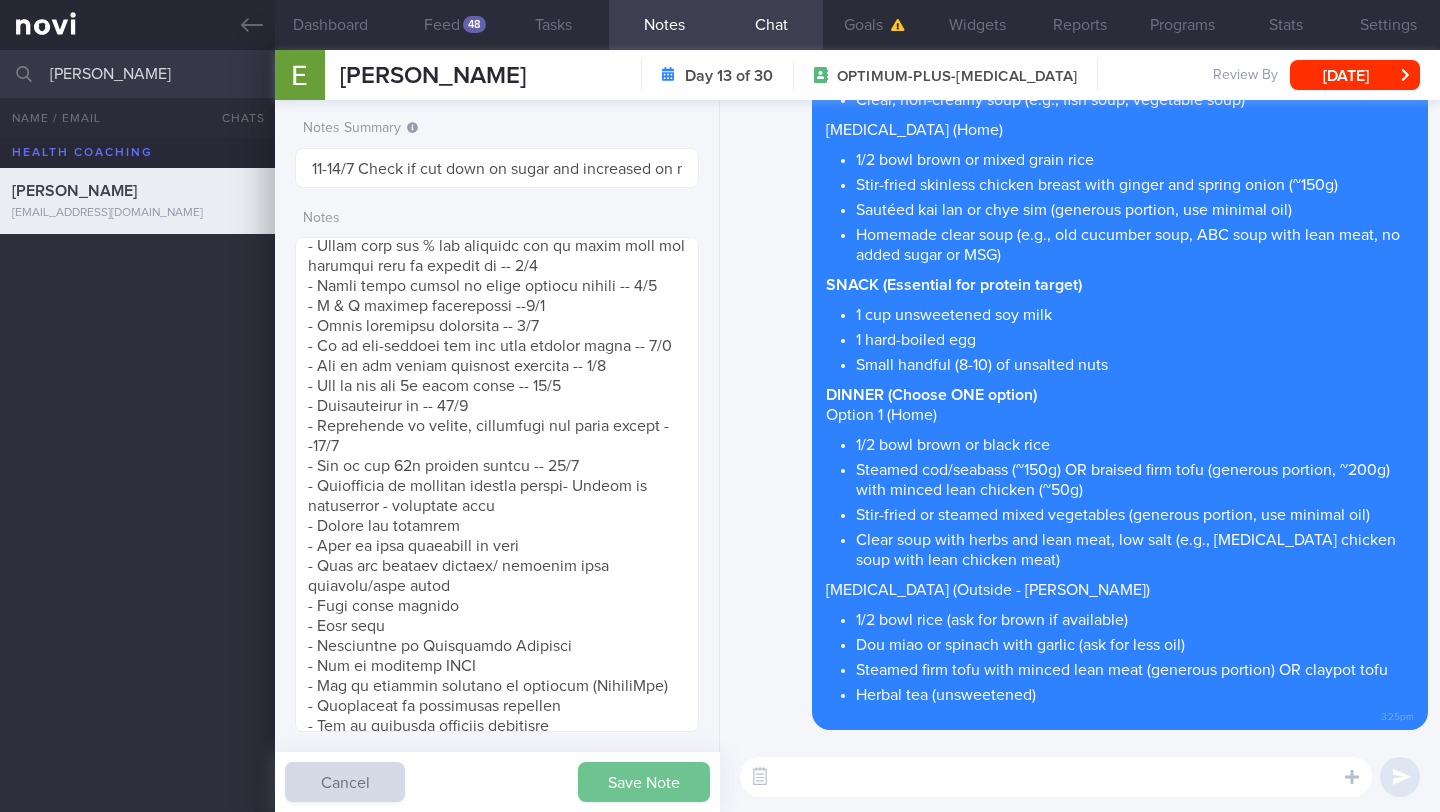 click on "Save Note" at bounding box center [644, 782] 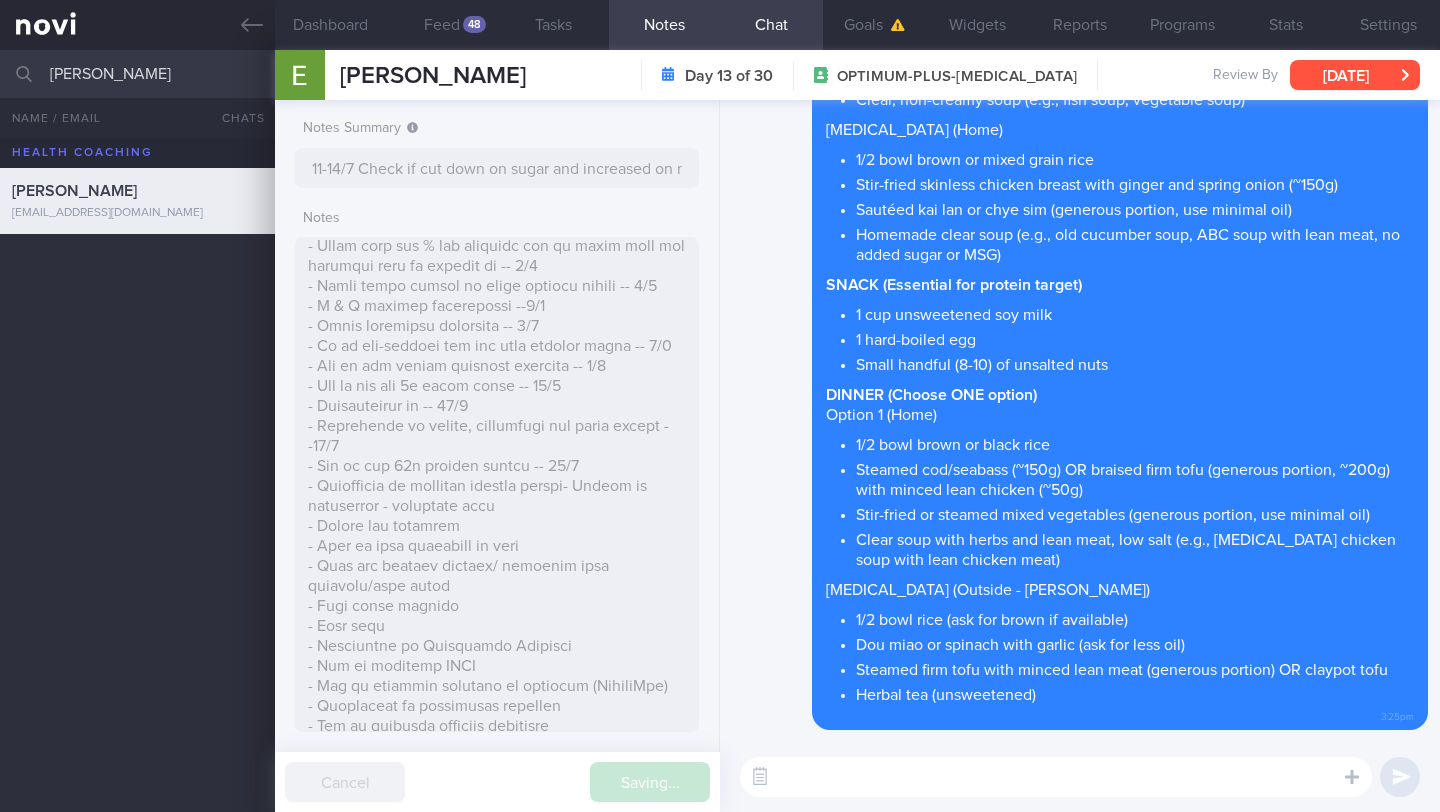 click on "[DATE]" at bounding box center (1355, 75) 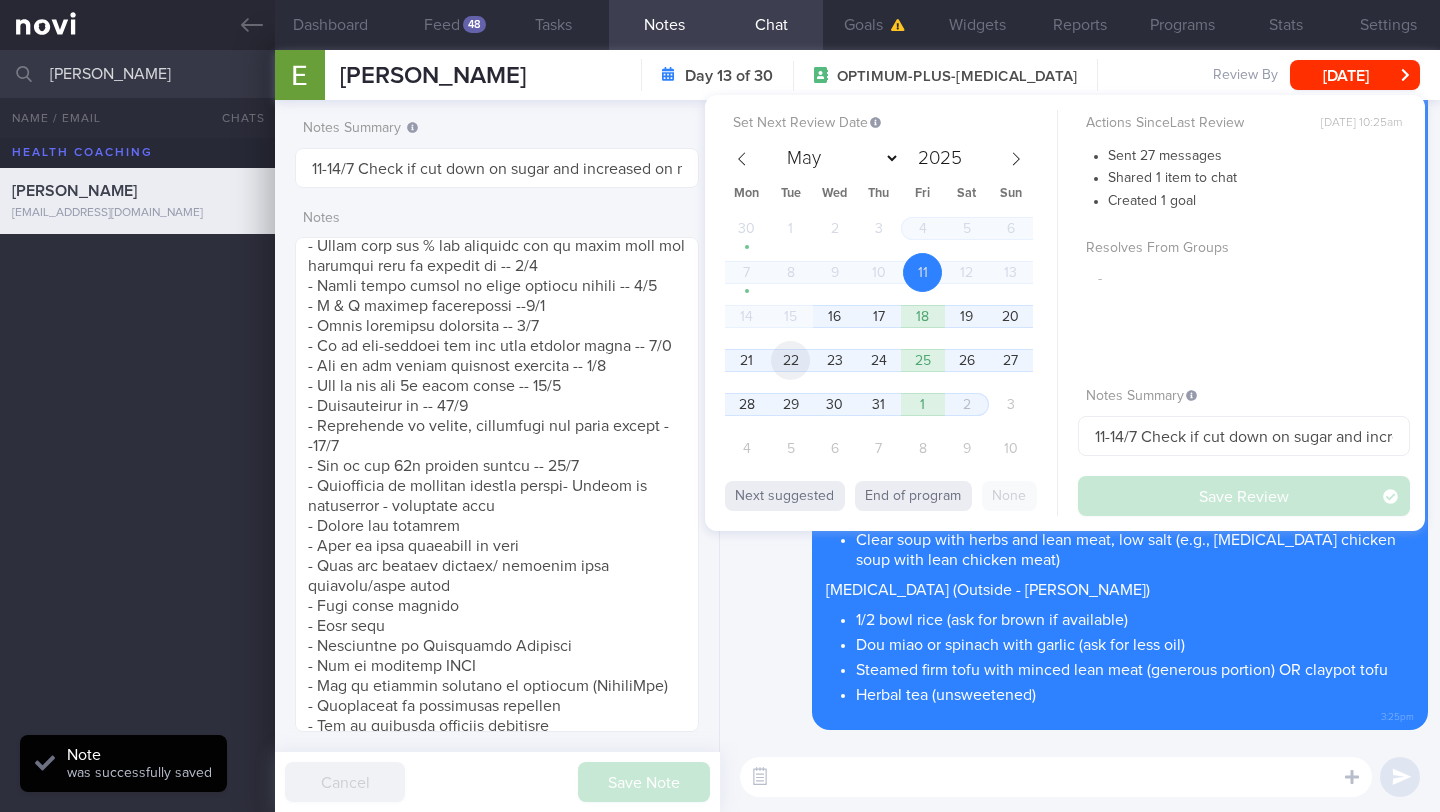 click on "22" at bounding box center [790, 360] 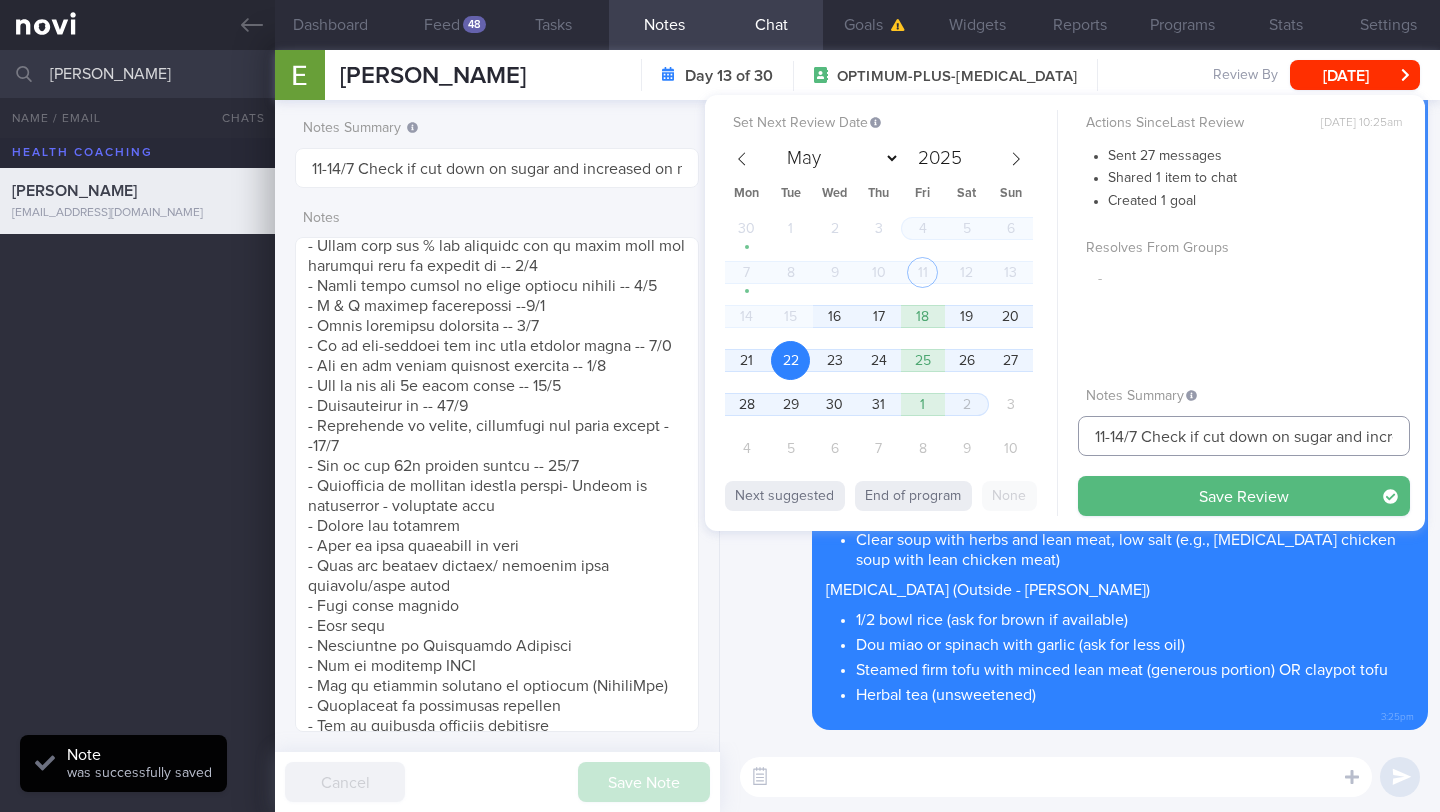 drag, startPoint x: 1124, startPoint y: 434, endPoint x: 1033, endPoint y: 429, distance: 91.13726 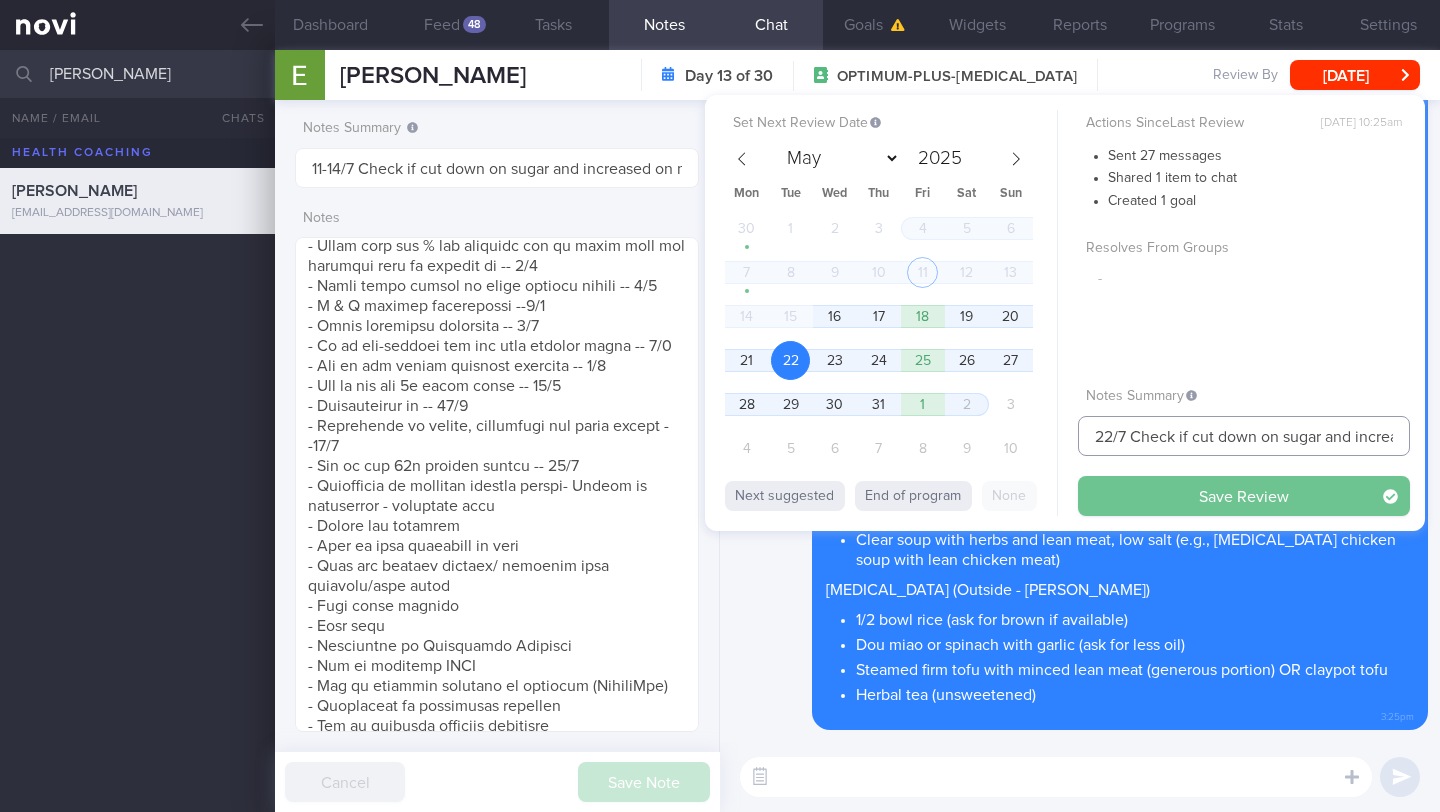 type on "22/7 Check if cut down on sugar and increased on non-starchy veg, check if tried senior friendly w/o" 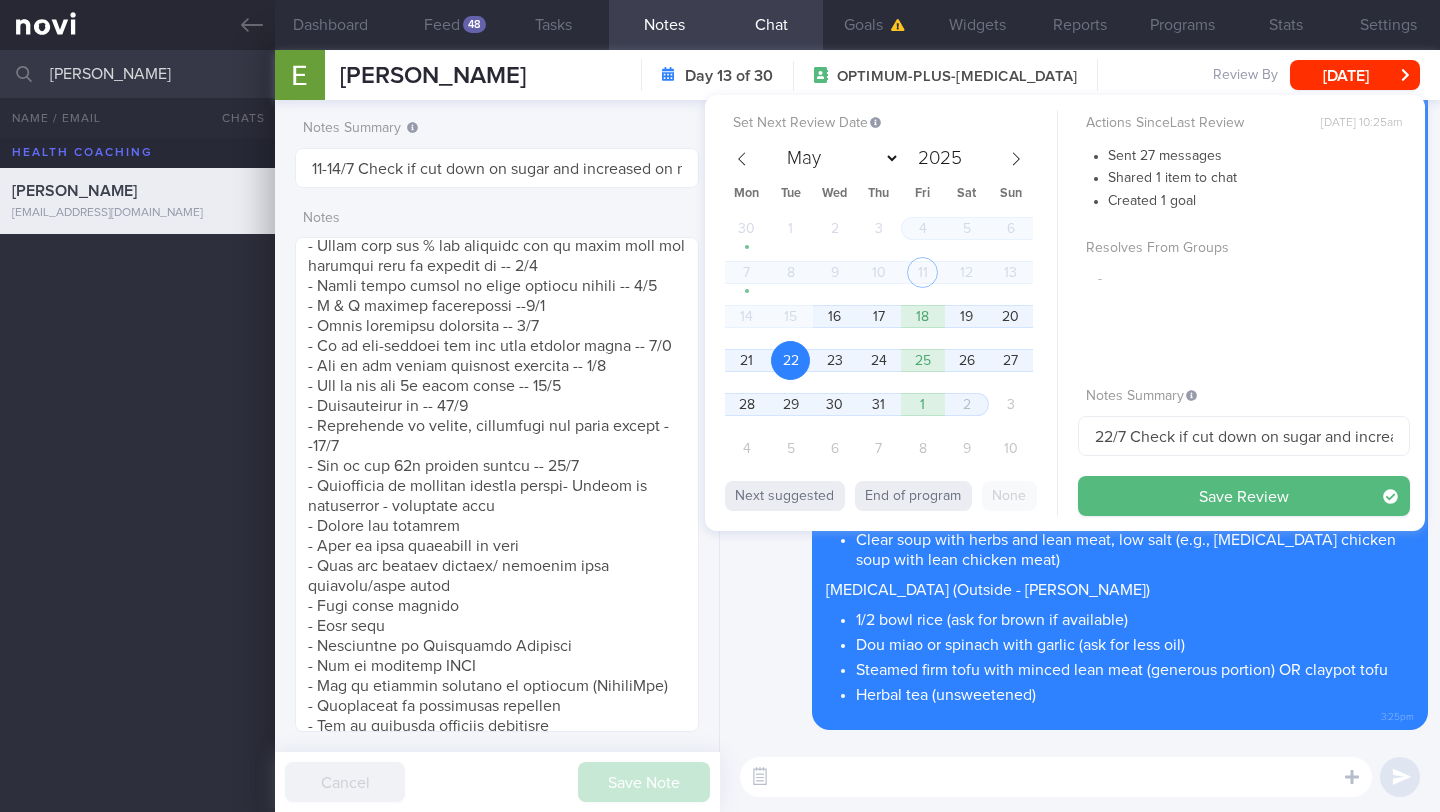 click on "Save Review" at bounding box center [1244, 496] 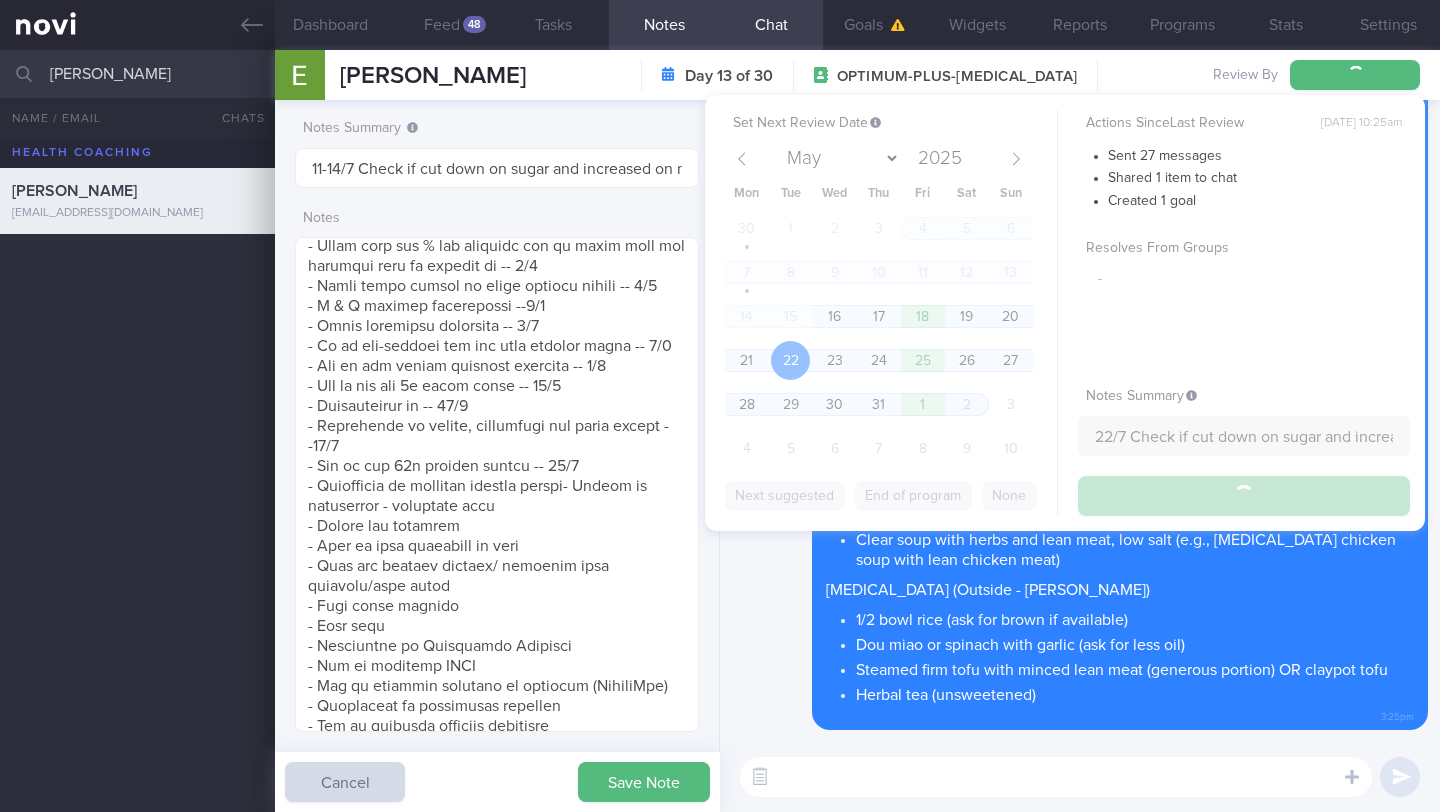 type on "22/7 Check if cut down on sugar and increased on non-starchy veg, check if tried senior friendly w/o" 